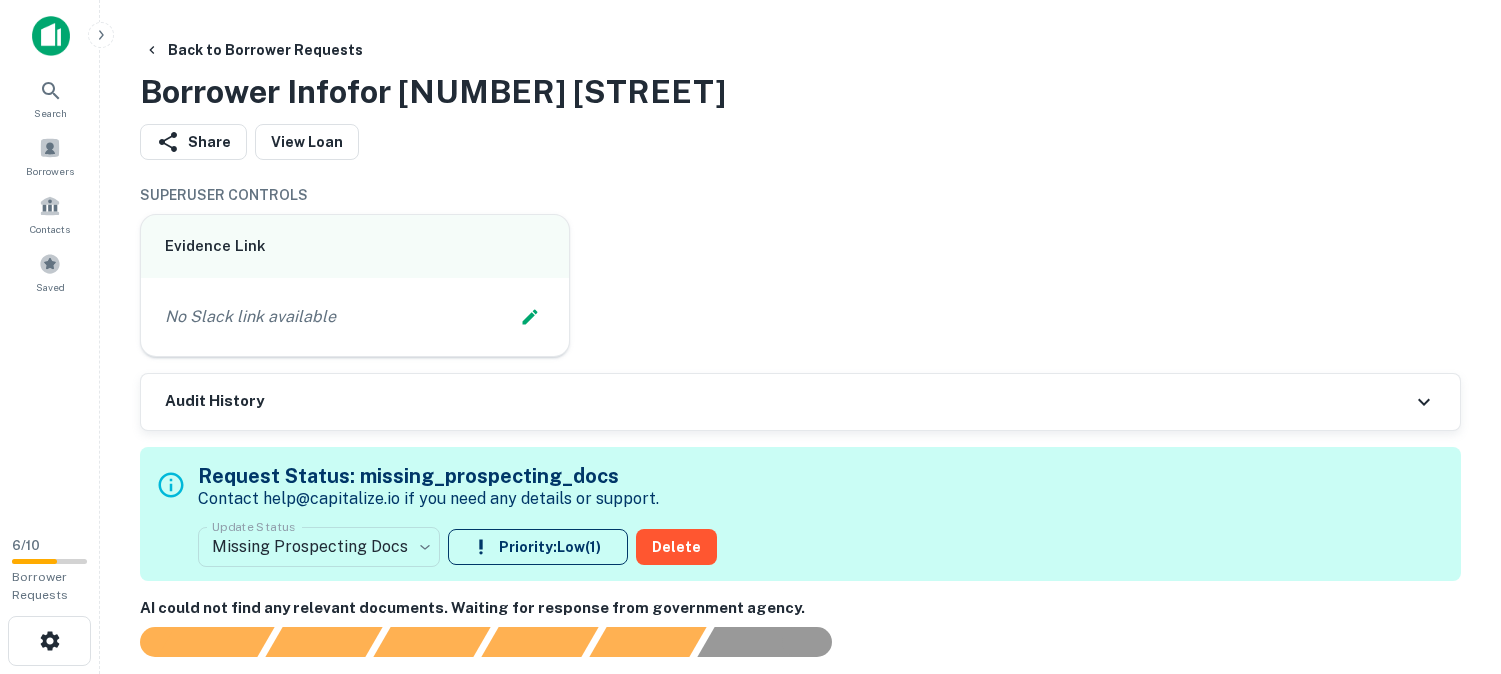 scroll, scrollTop: 0, scrollLeft: 0, axis: both 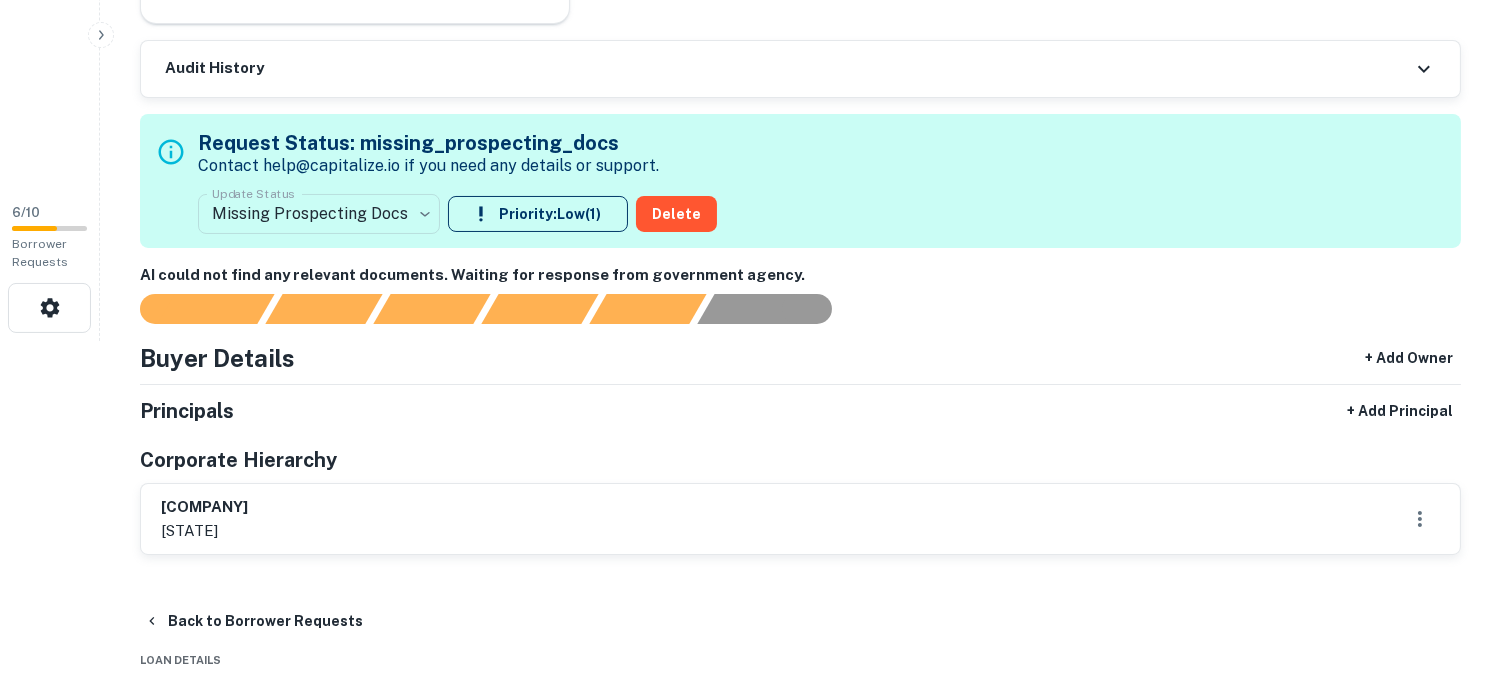 drag, startPoint x: 147, startPoint y: 502, endPoint x: 368, endPoint y: 498, distance: 221.0362 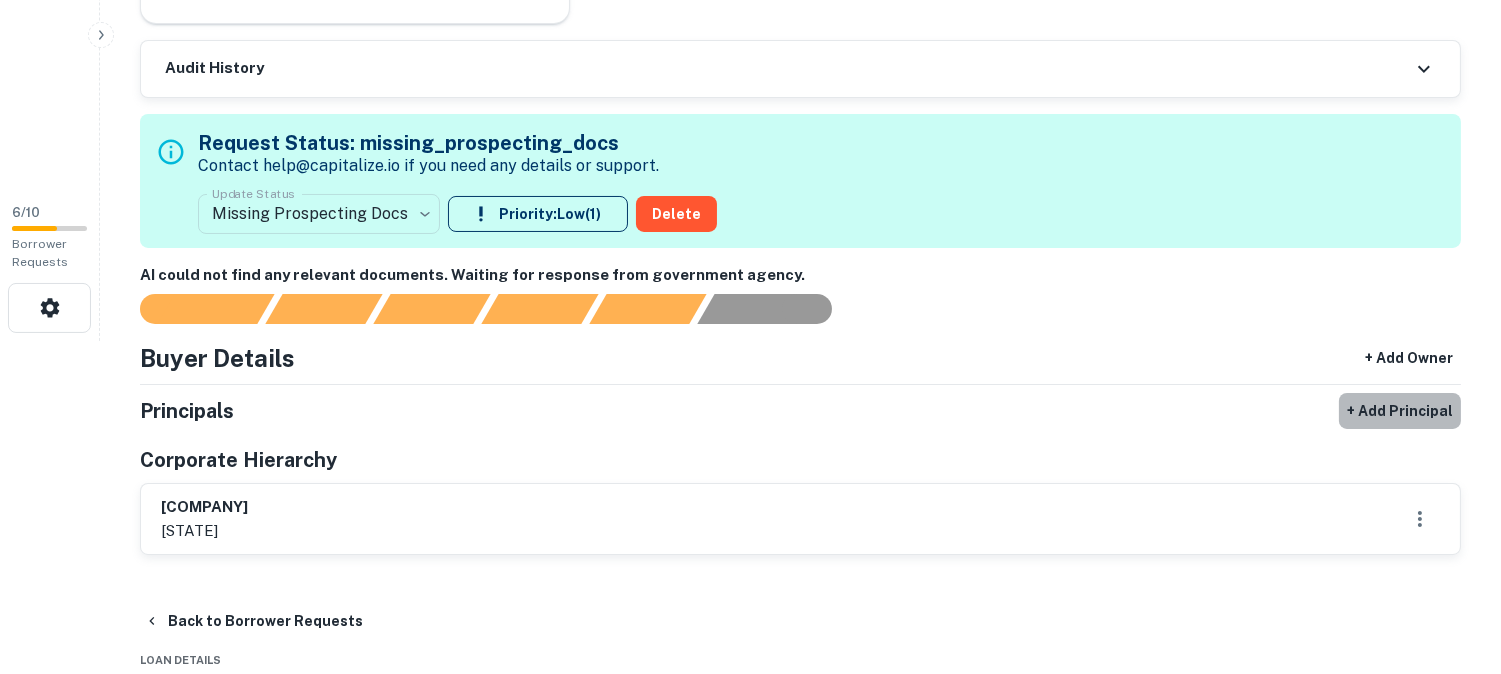 click on "+ Add Principal" at bounding box center [1400, 411] 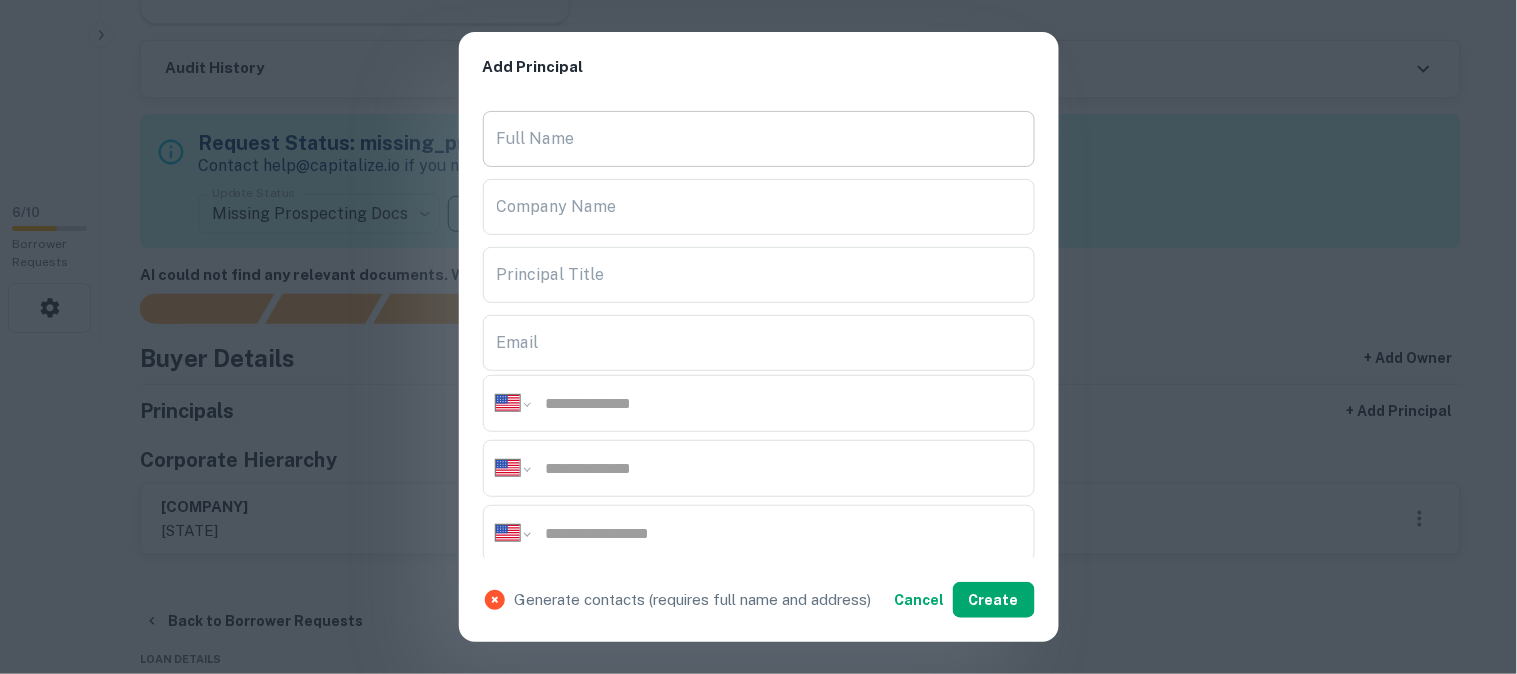 click on "Full Name" at bounding box center (759, 139) 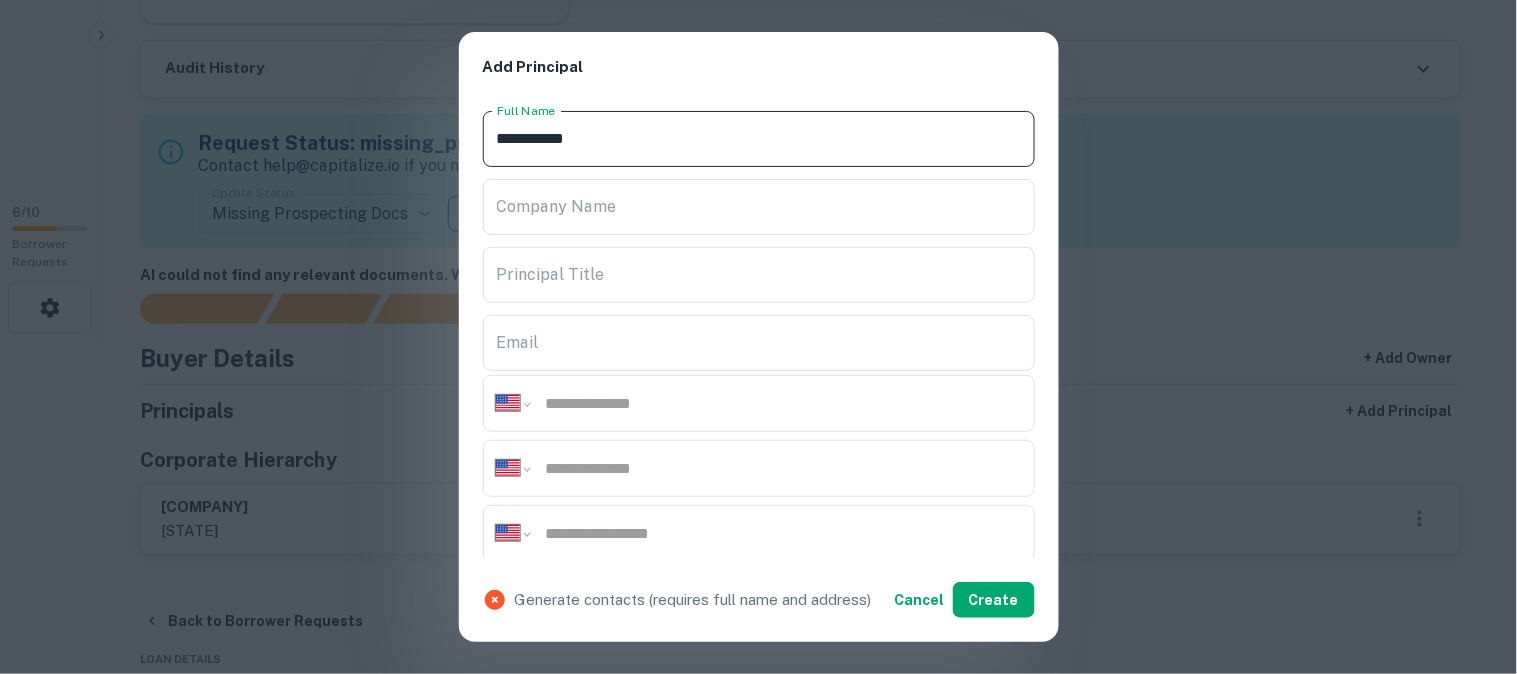 type on "**********" 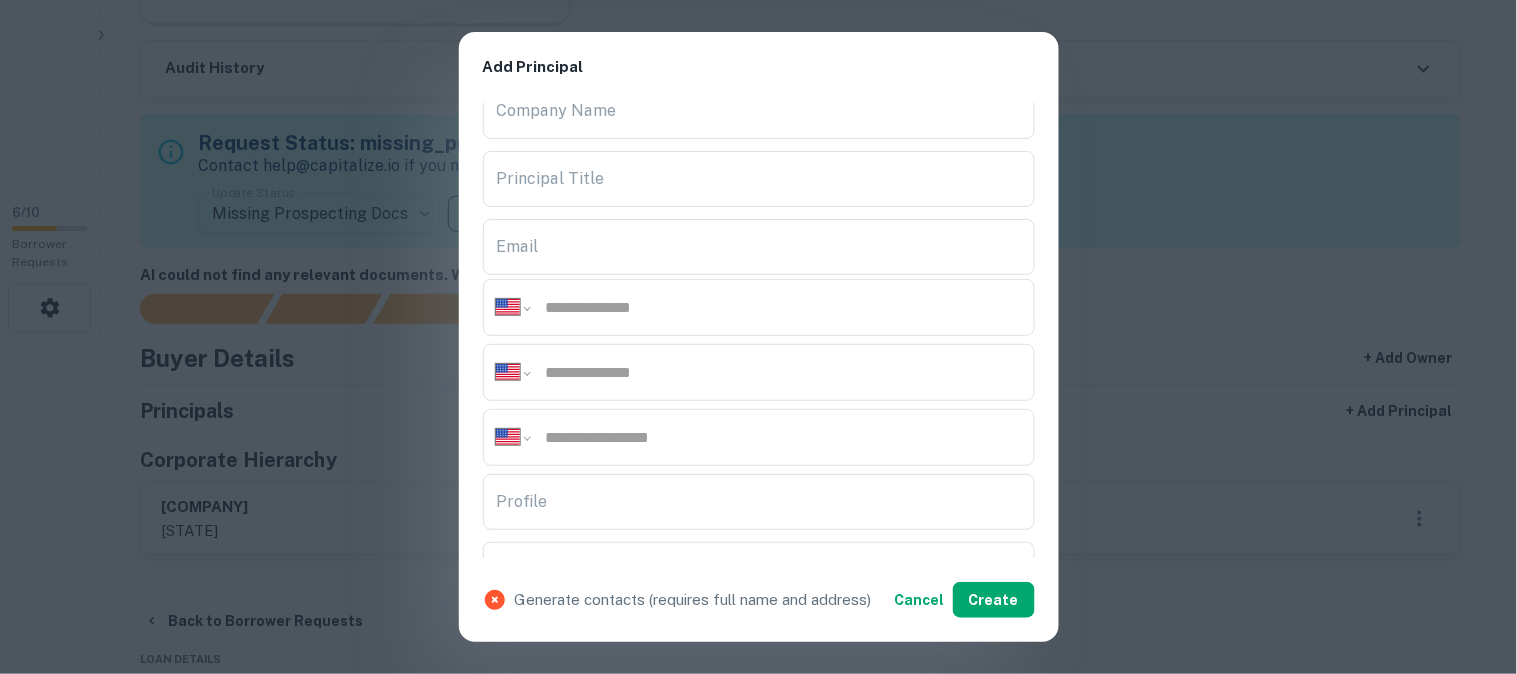 scroll, scrollTop: 222, scrollLeft: 0, axis: vertical 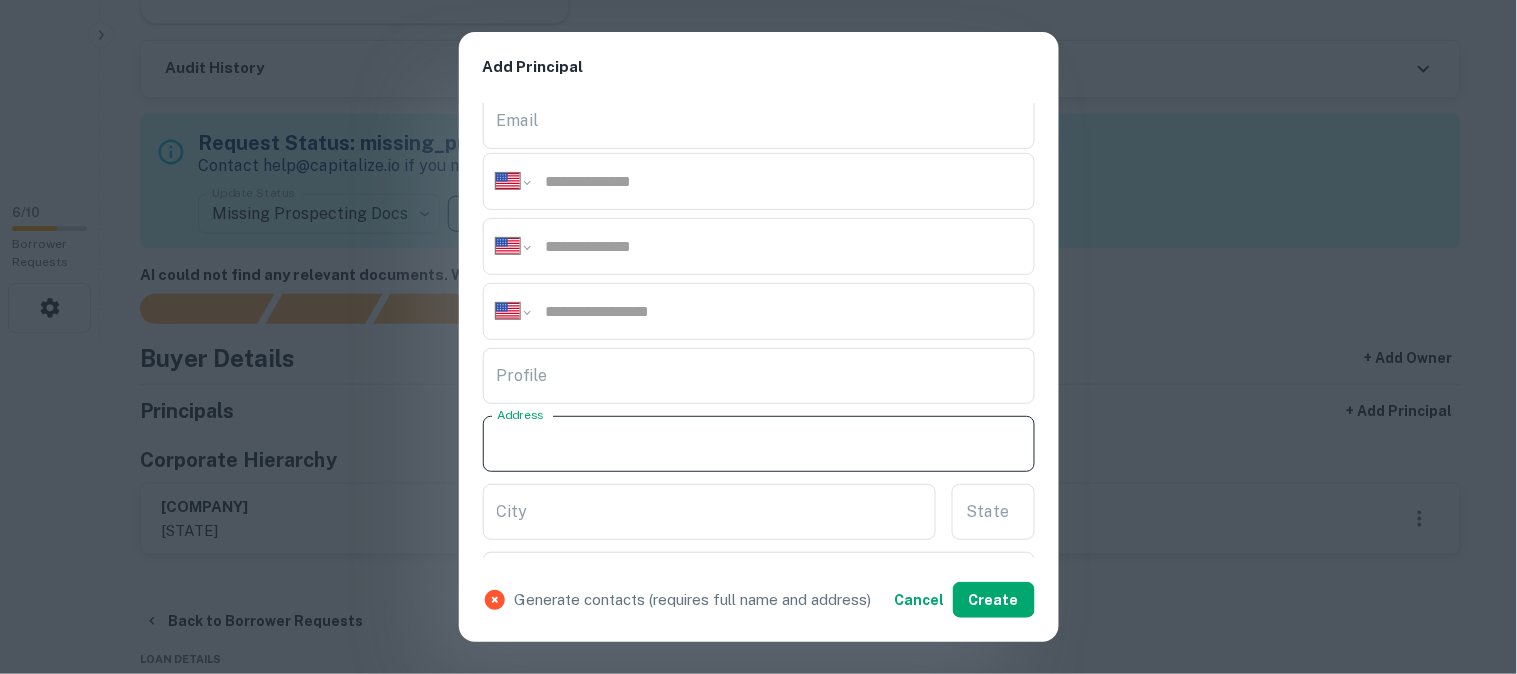 click on "Address" at bounding box center [759, 444] 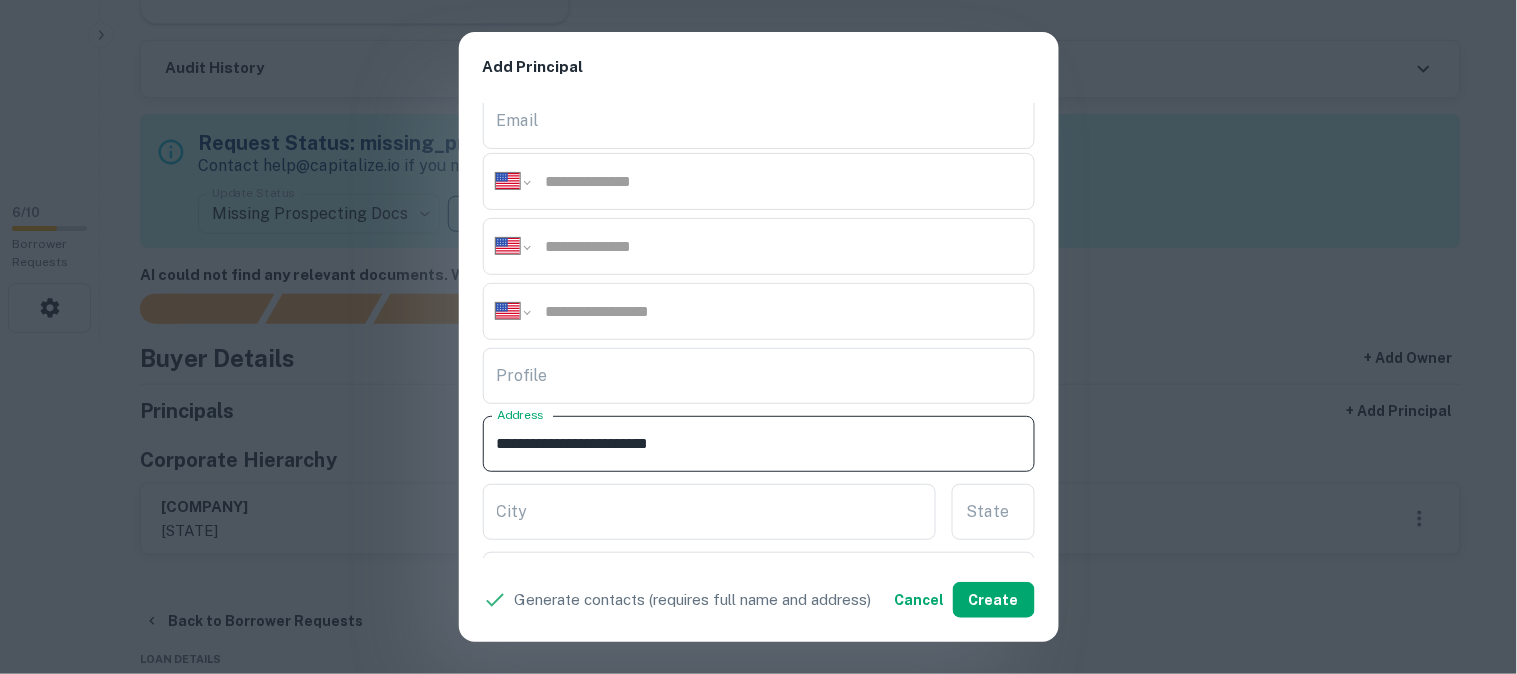 click on "**********" at bounding box center [759, 444] 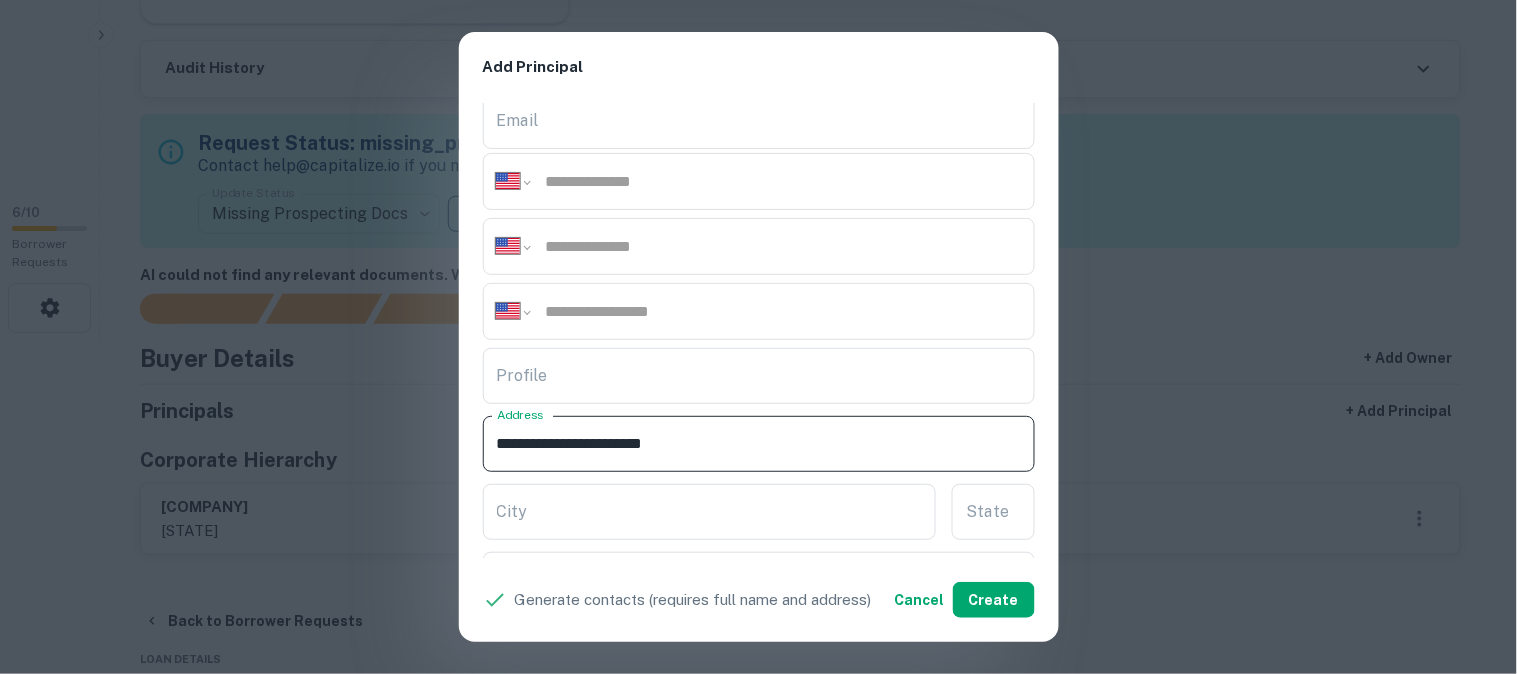 type on "**********" 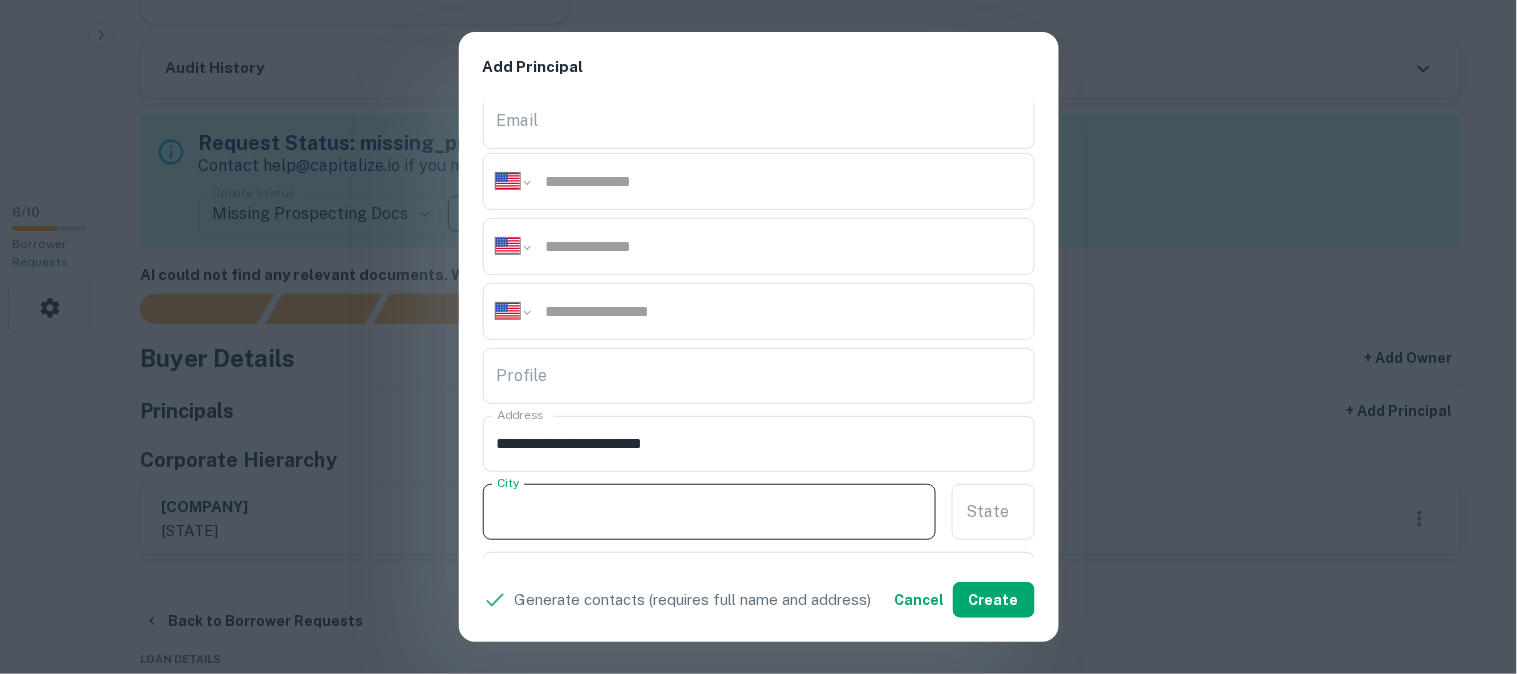 click on "City" at bounding box center (710, 512) 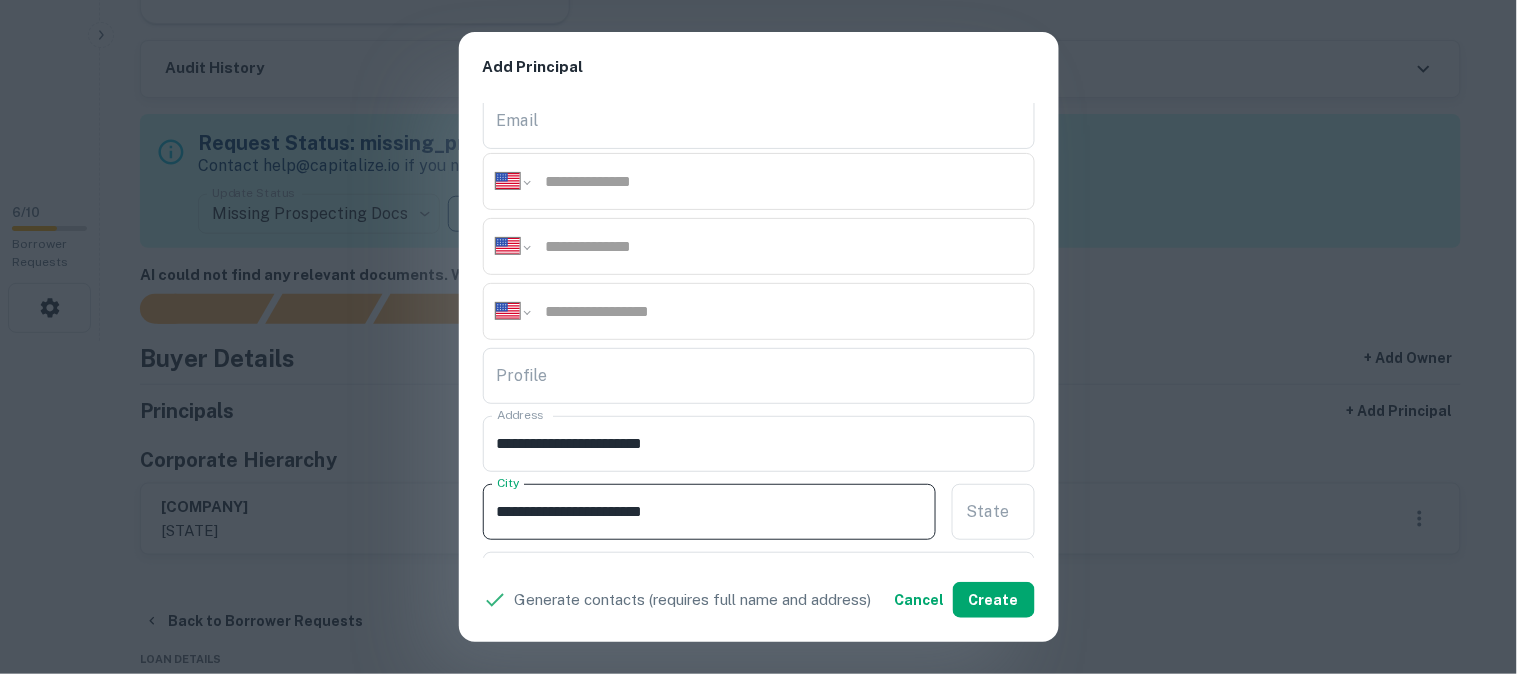 drag, startPoint x: 604, startPoint y: 510, endPoint x: 628, endPoint y: 518, distance: 25.298222 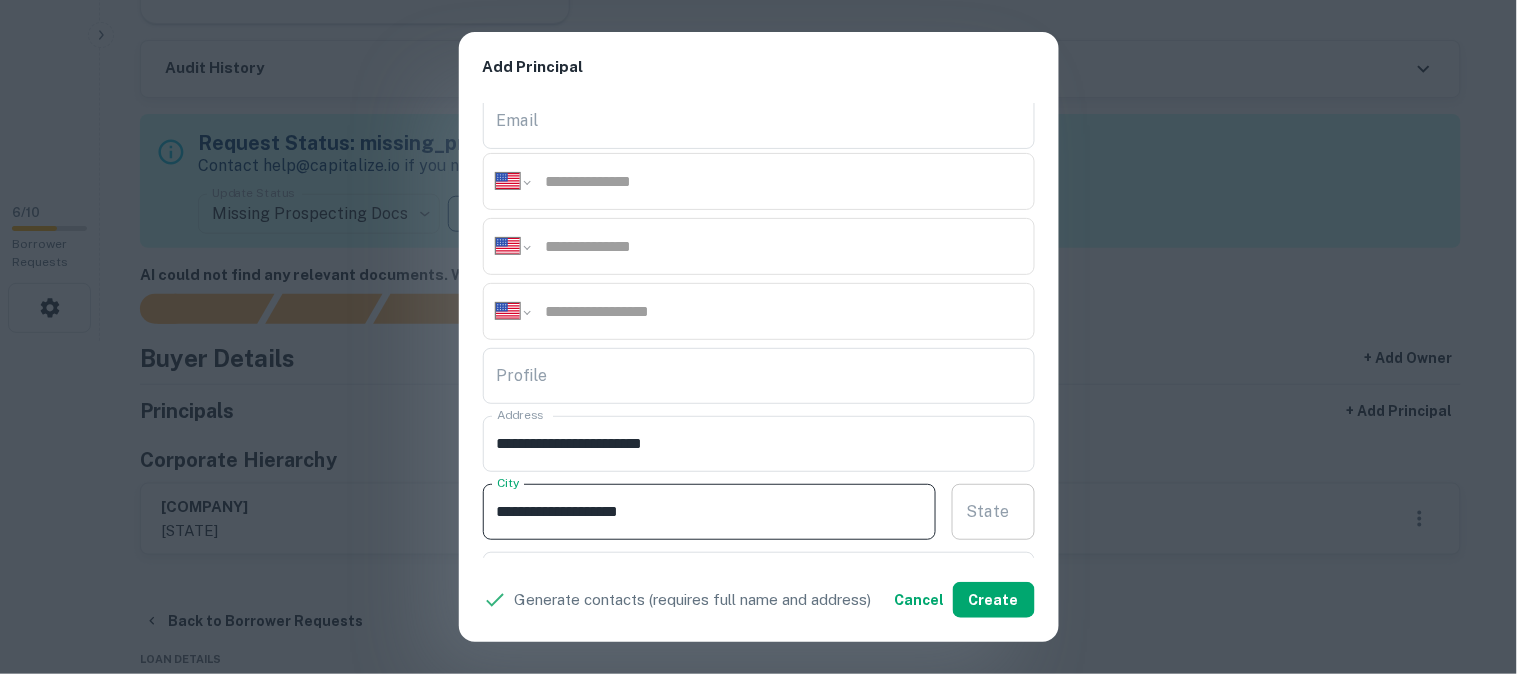 type on "**********" 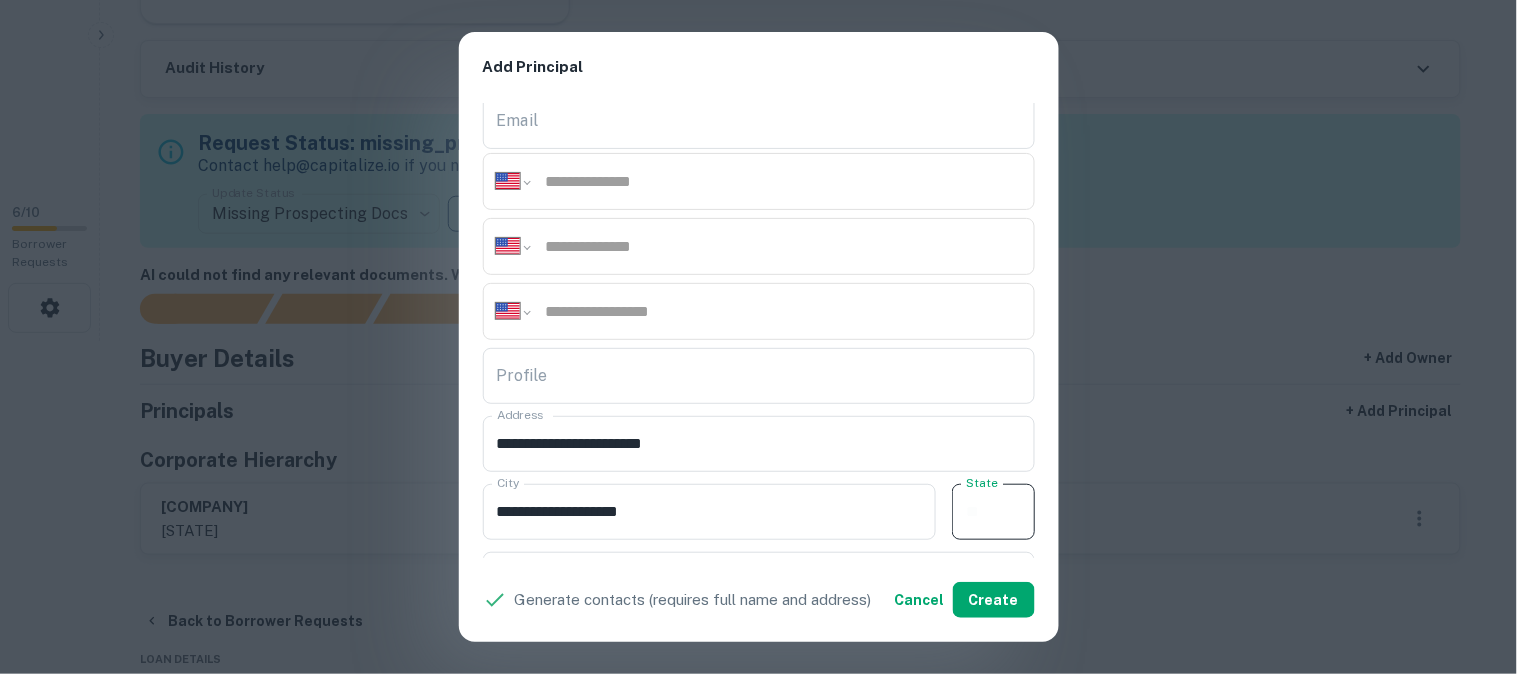 paste on "**" 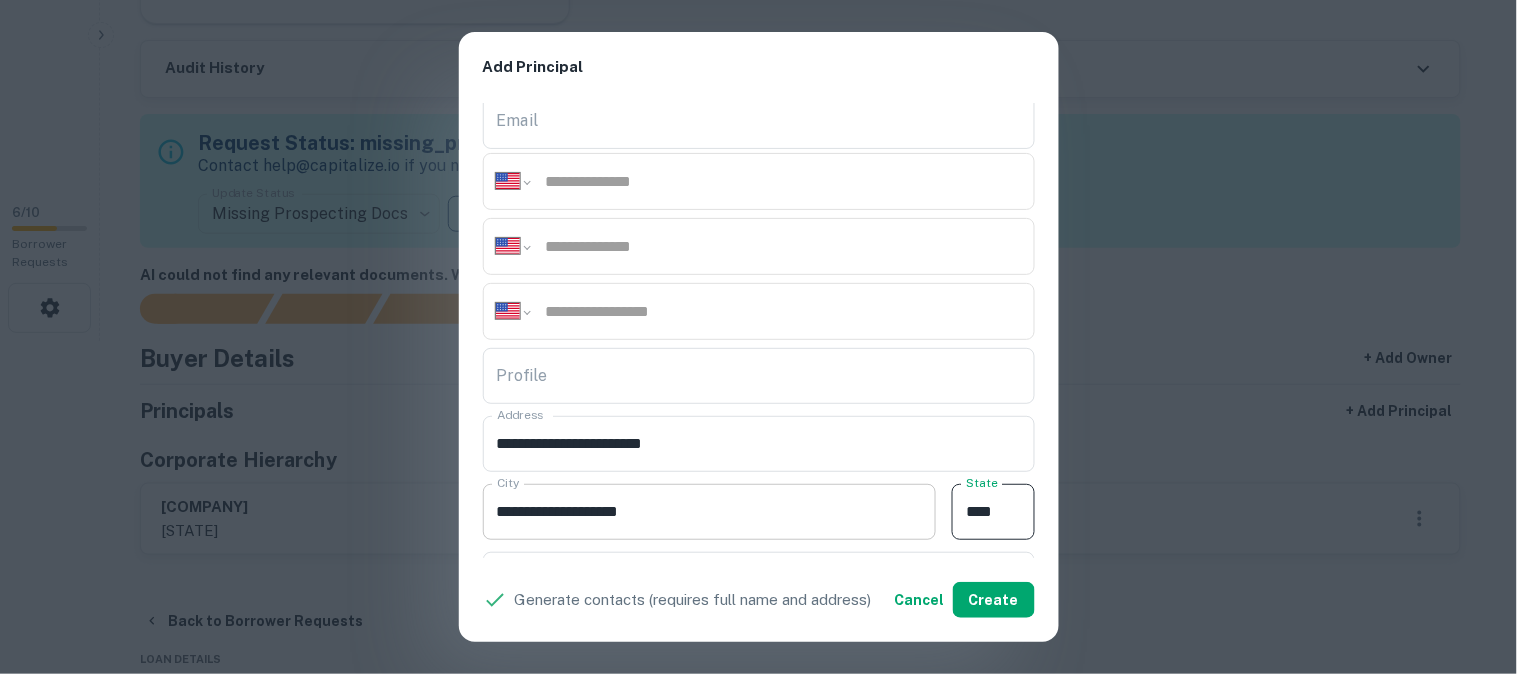 type on "**" 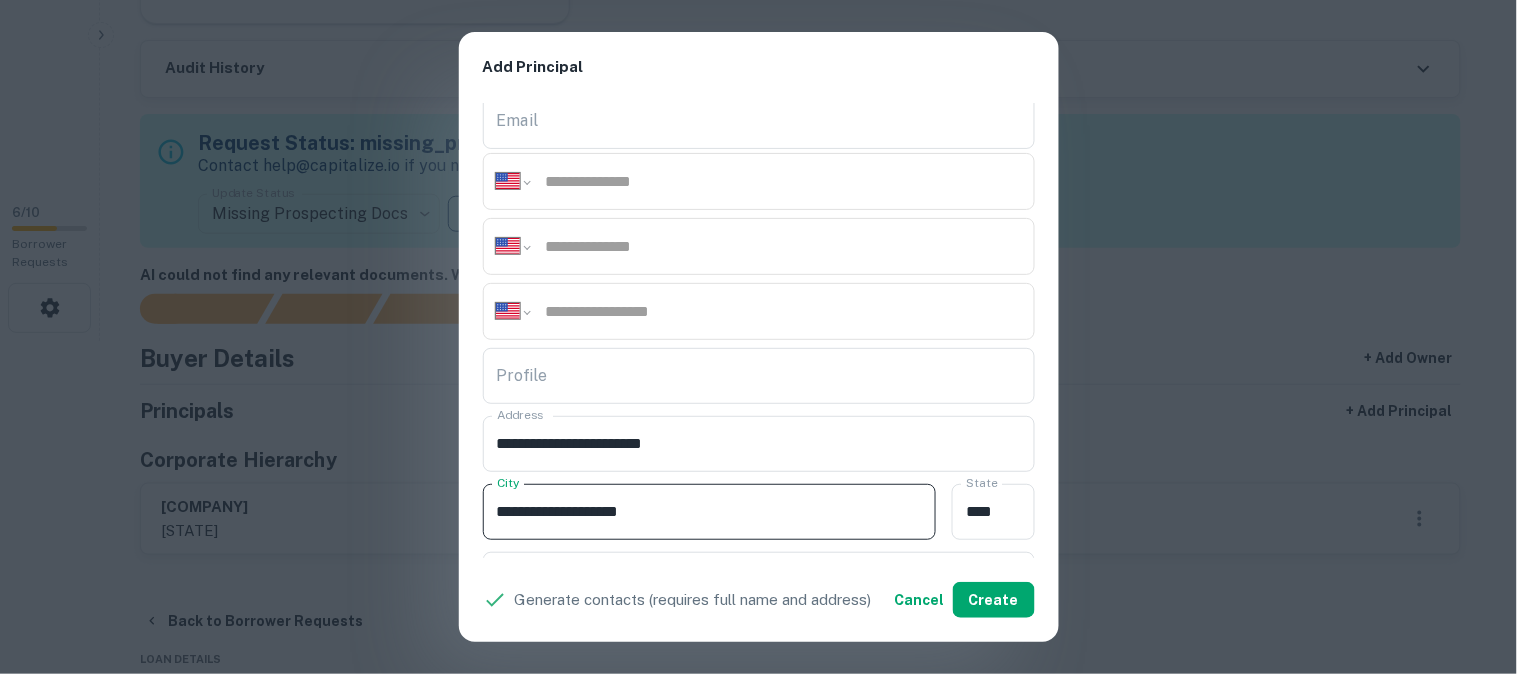 drag, startPoint x: 630, startPoint y: 511, endPoint x: 723, endPoint y: 523, distance: 93.770996 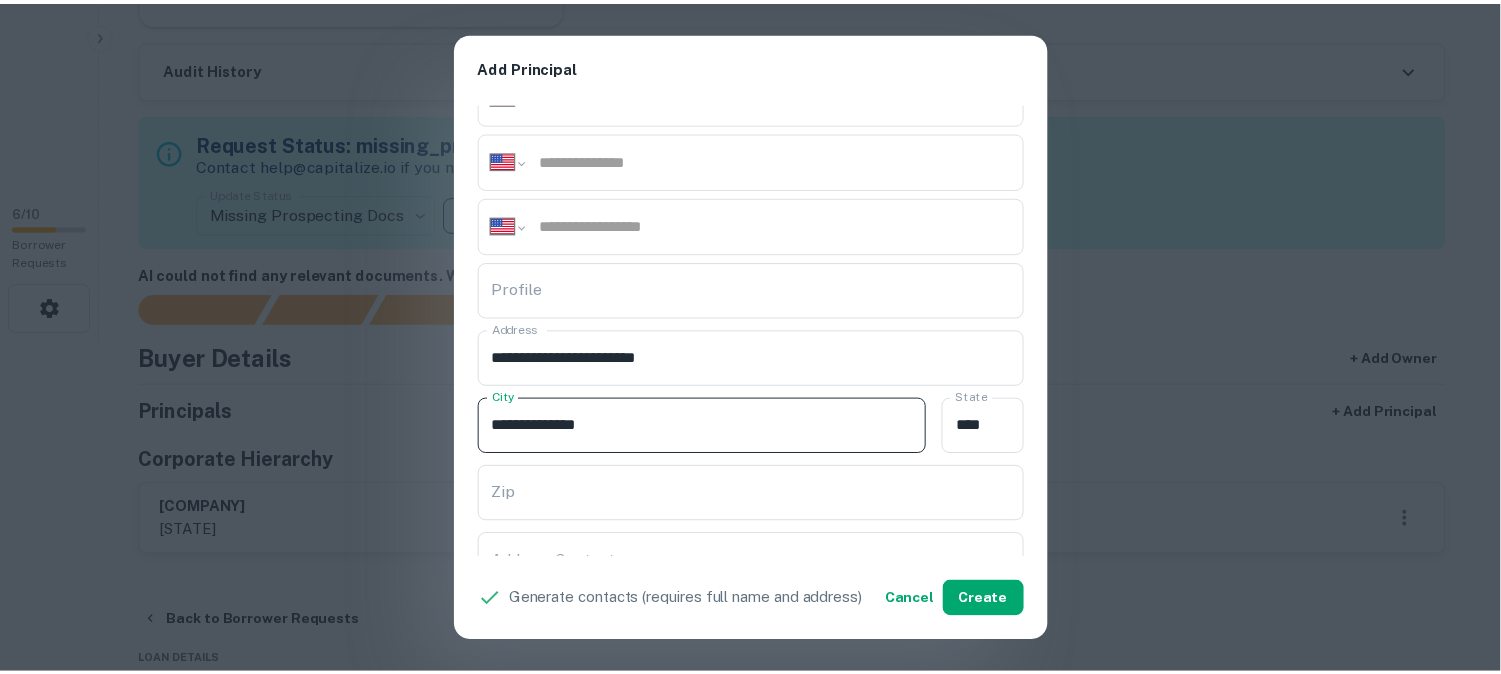 scroll, scrollTop: 333, scrollLeft: 0, axis: vertical 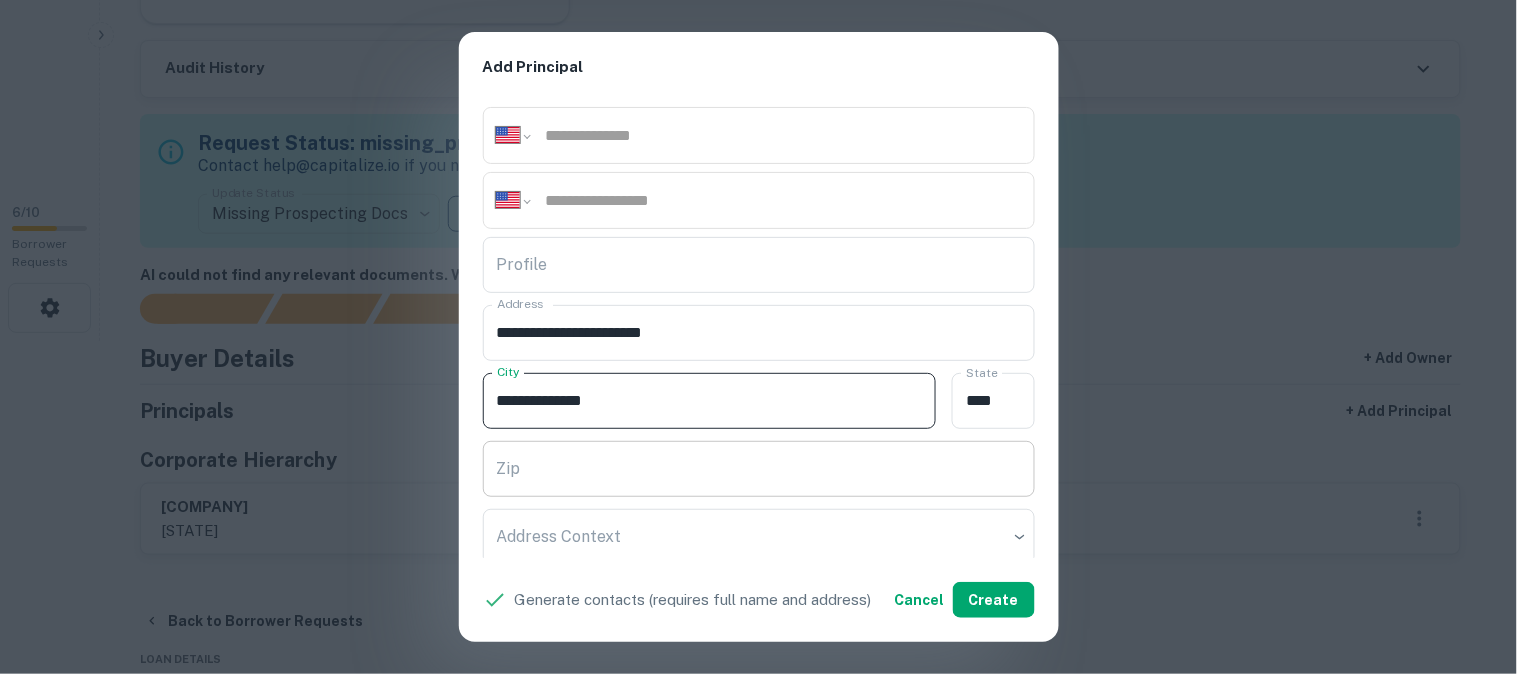 type on "**********" 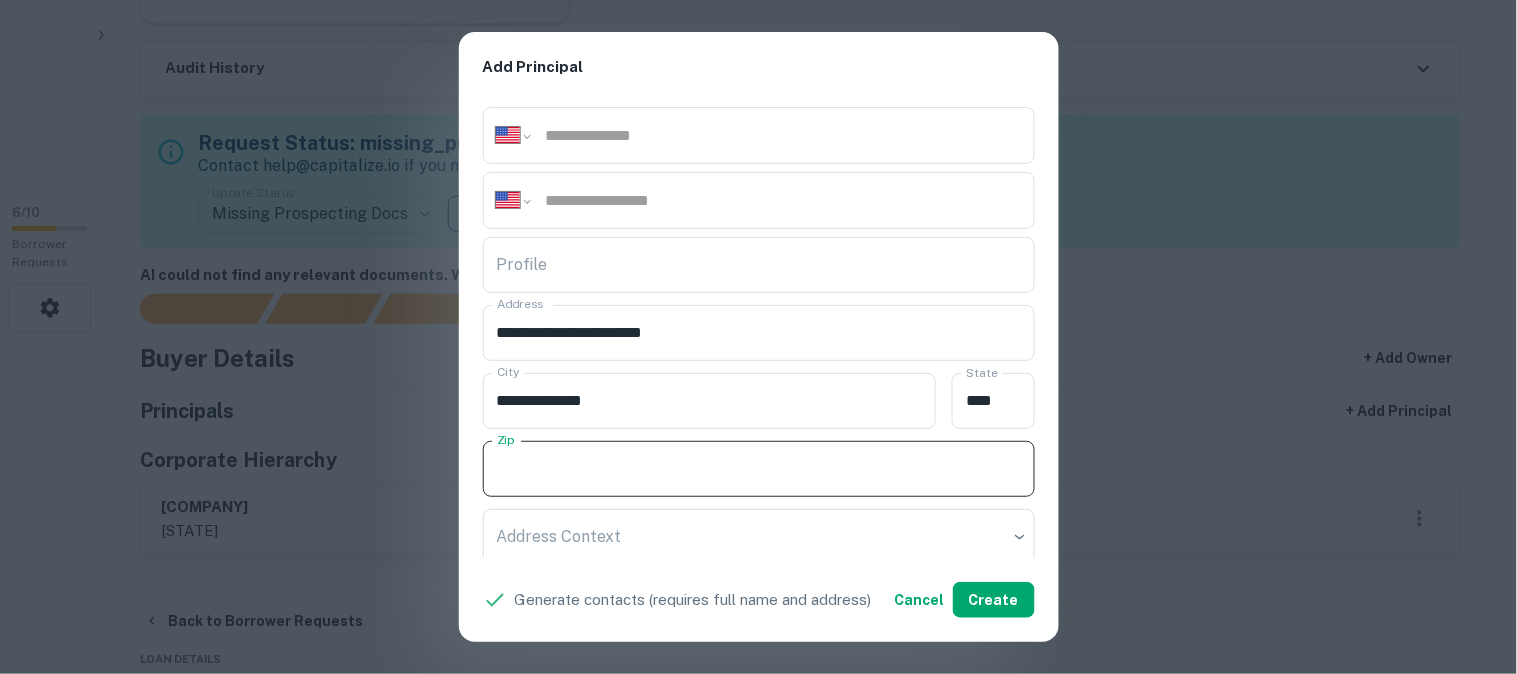 click on "Zip" at bounding box center (759, 469) 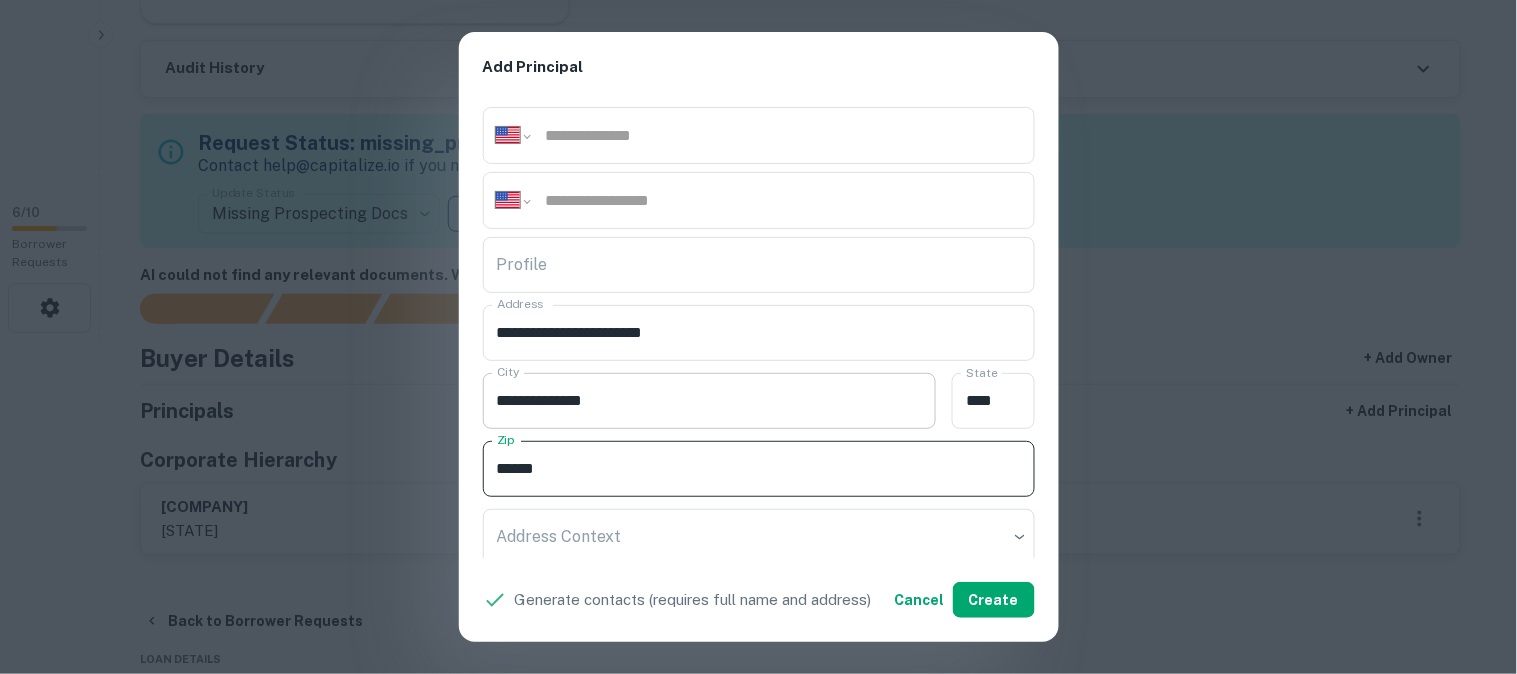 type on "*****" 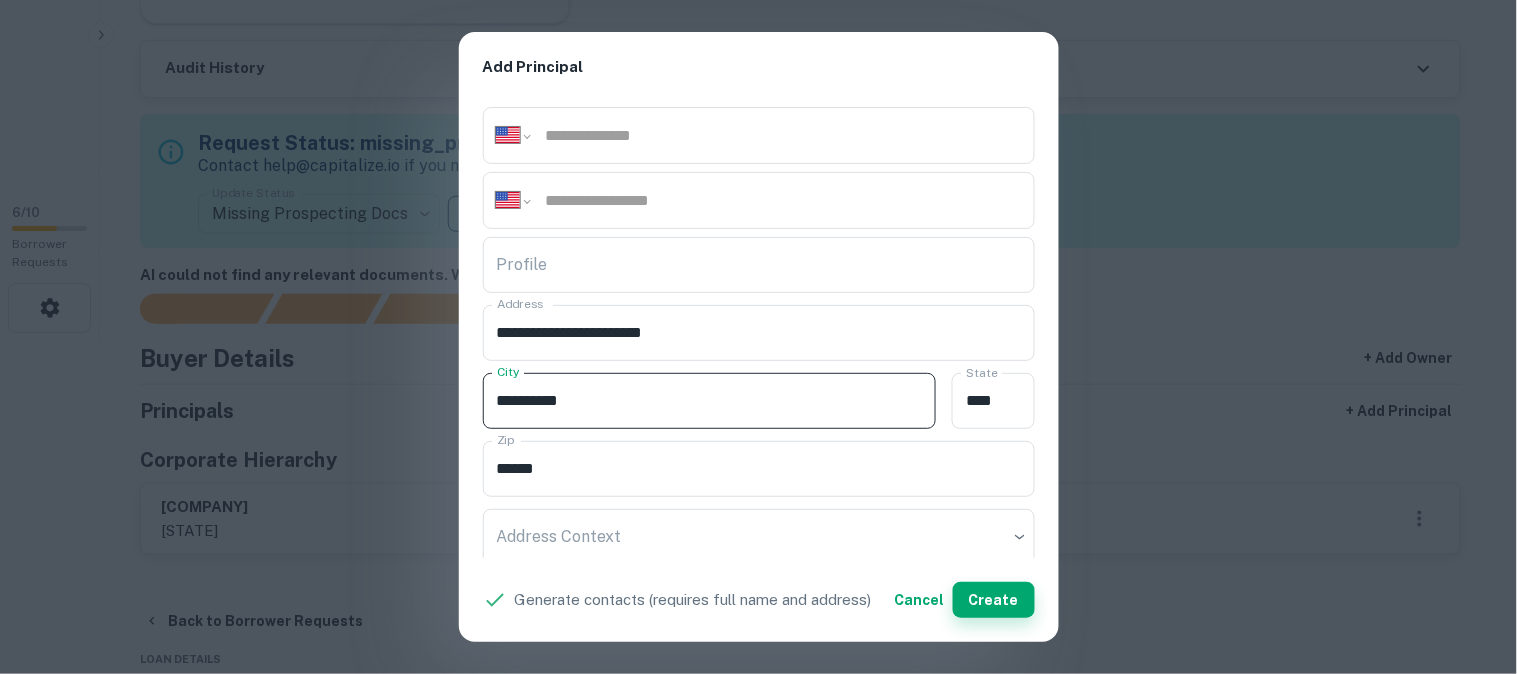 type on "**********" 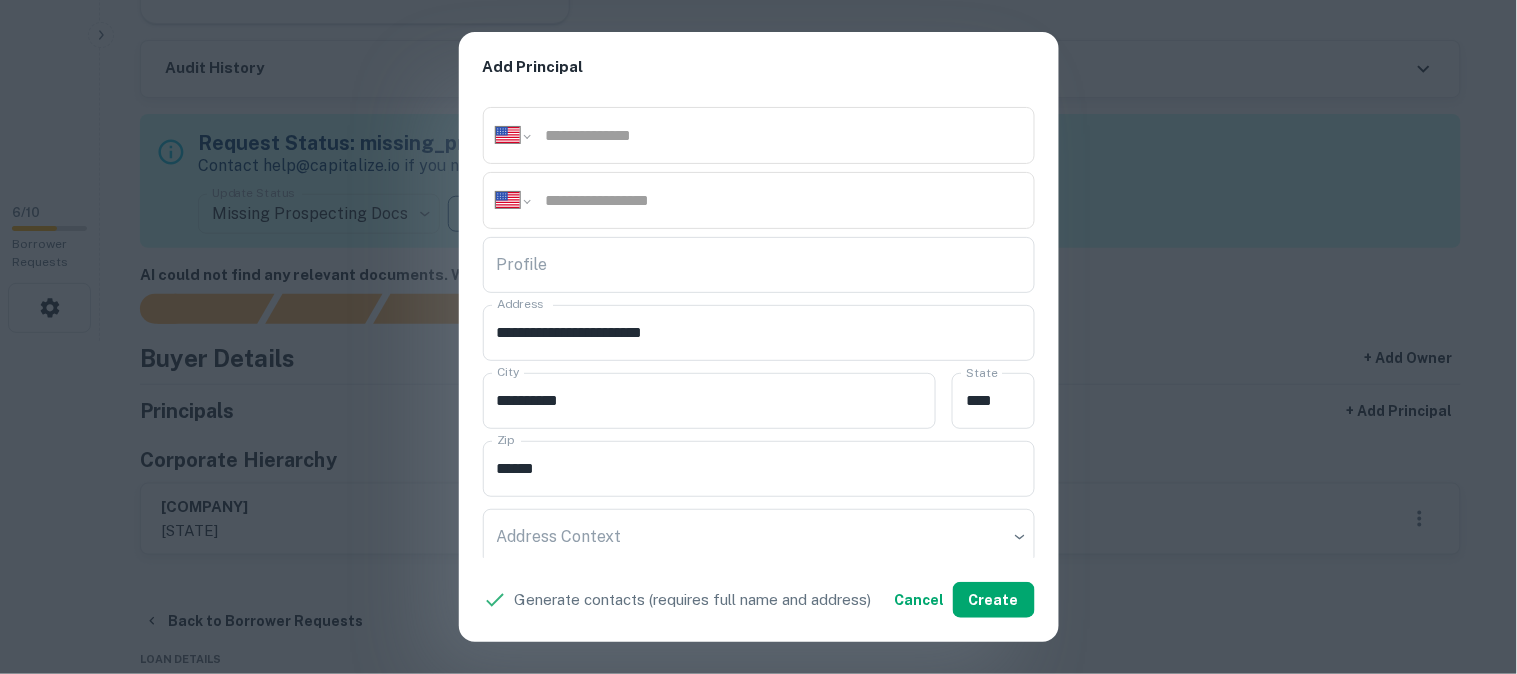 click on "**********" at bounding box center [758, 337] 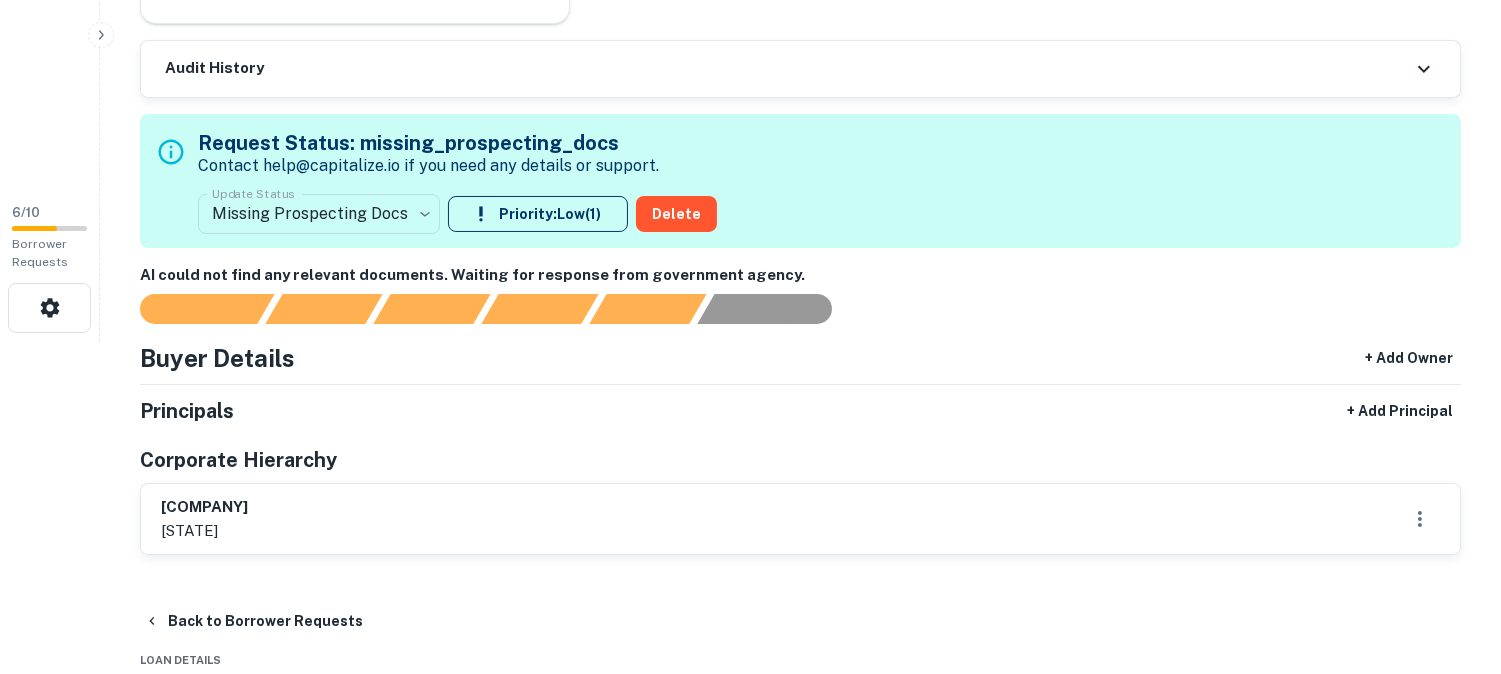 click on "**********" at bounding box center [750, 4] 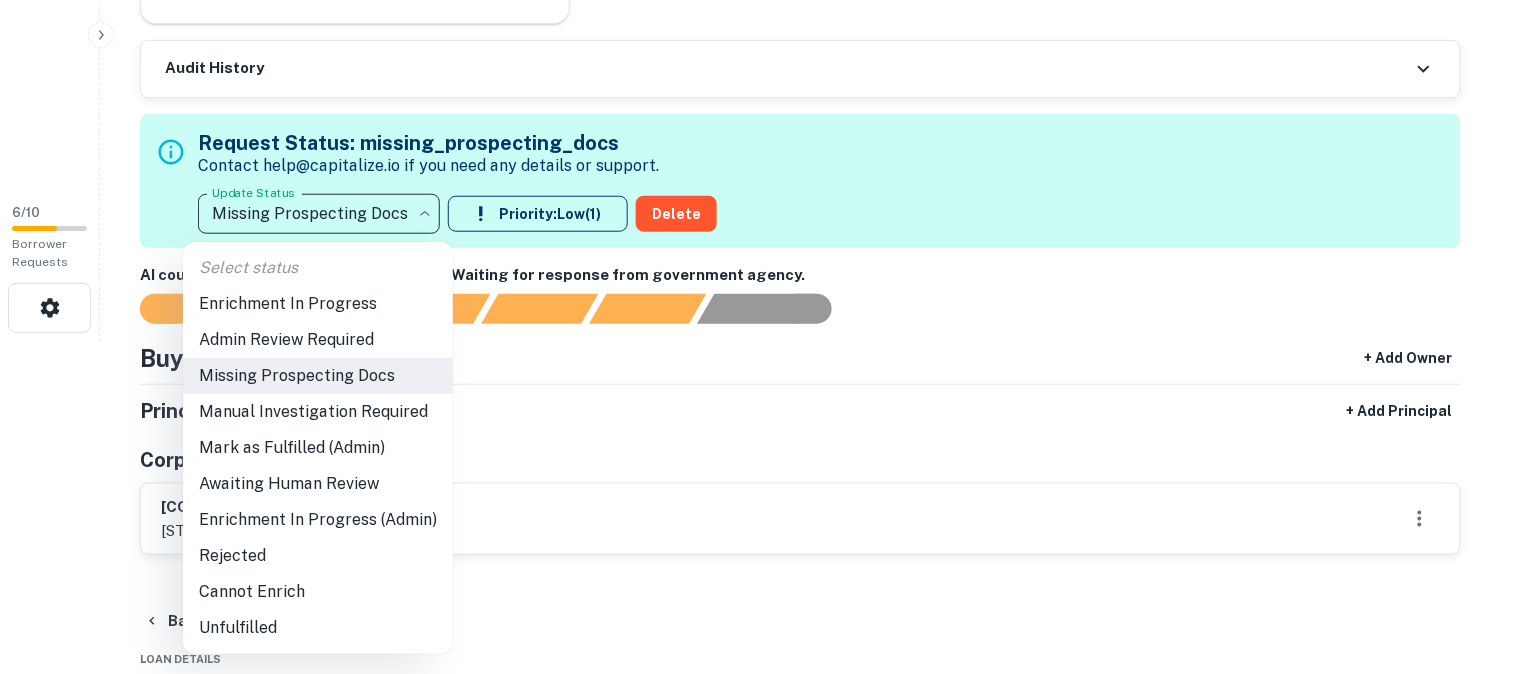 click on "Admin Review Required" at bounding box center (318, 340) 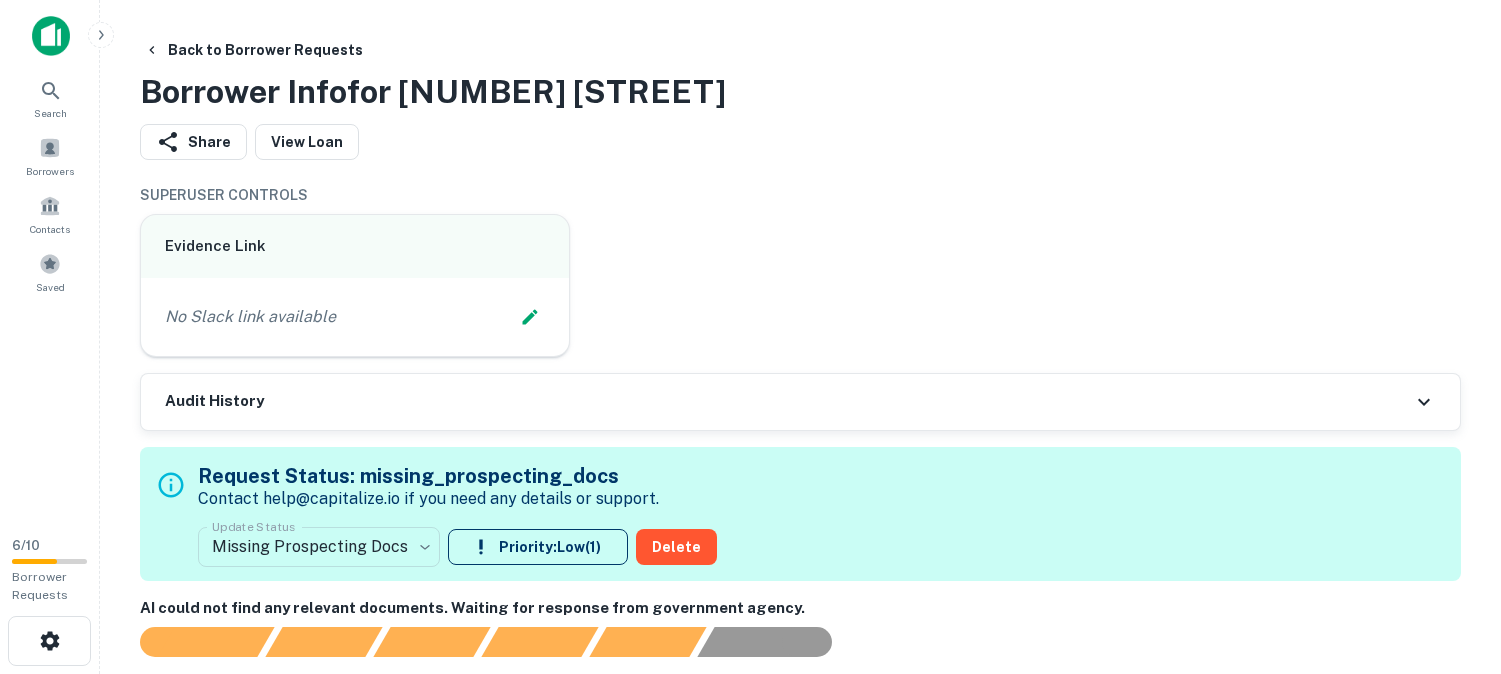 scroll, scrollTop: 0, scrollLeft: 0, axis: both 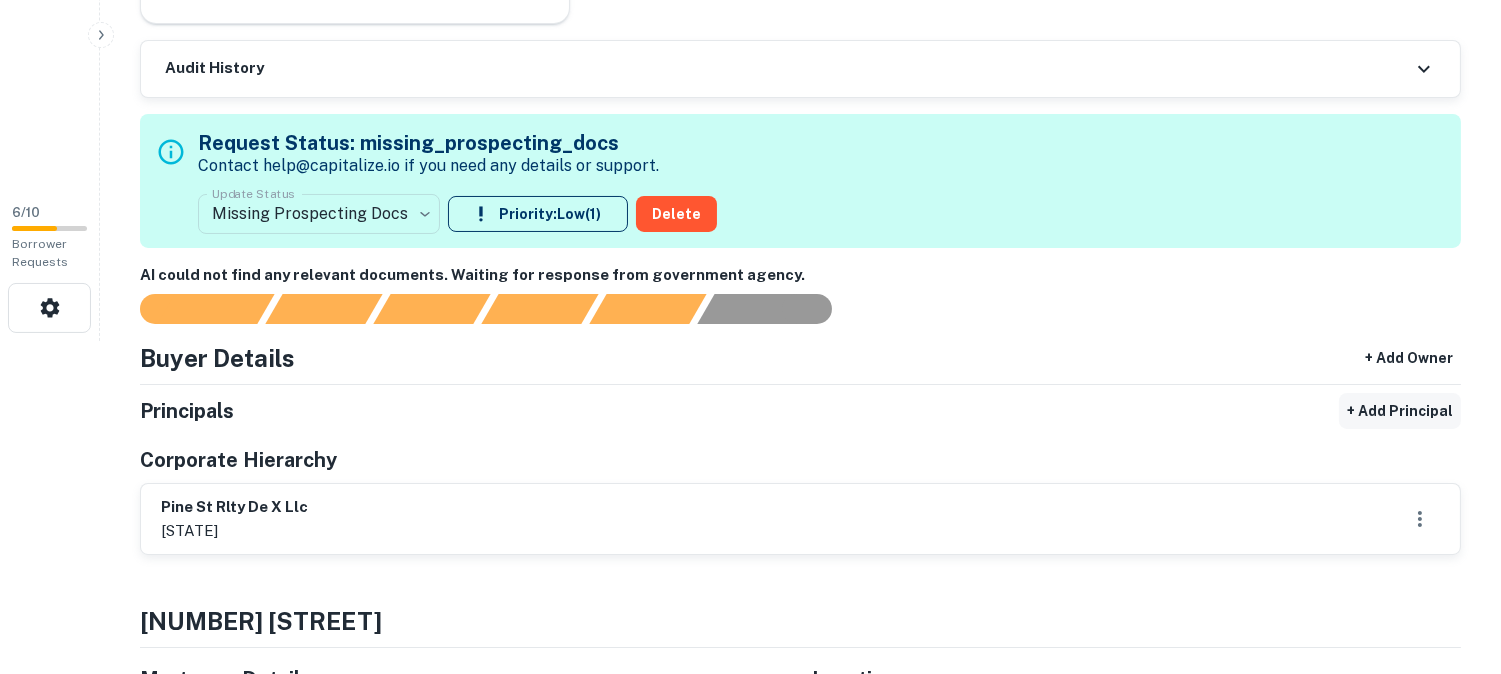 click on "+ Add Principal" at bounding box center (1400, 411) 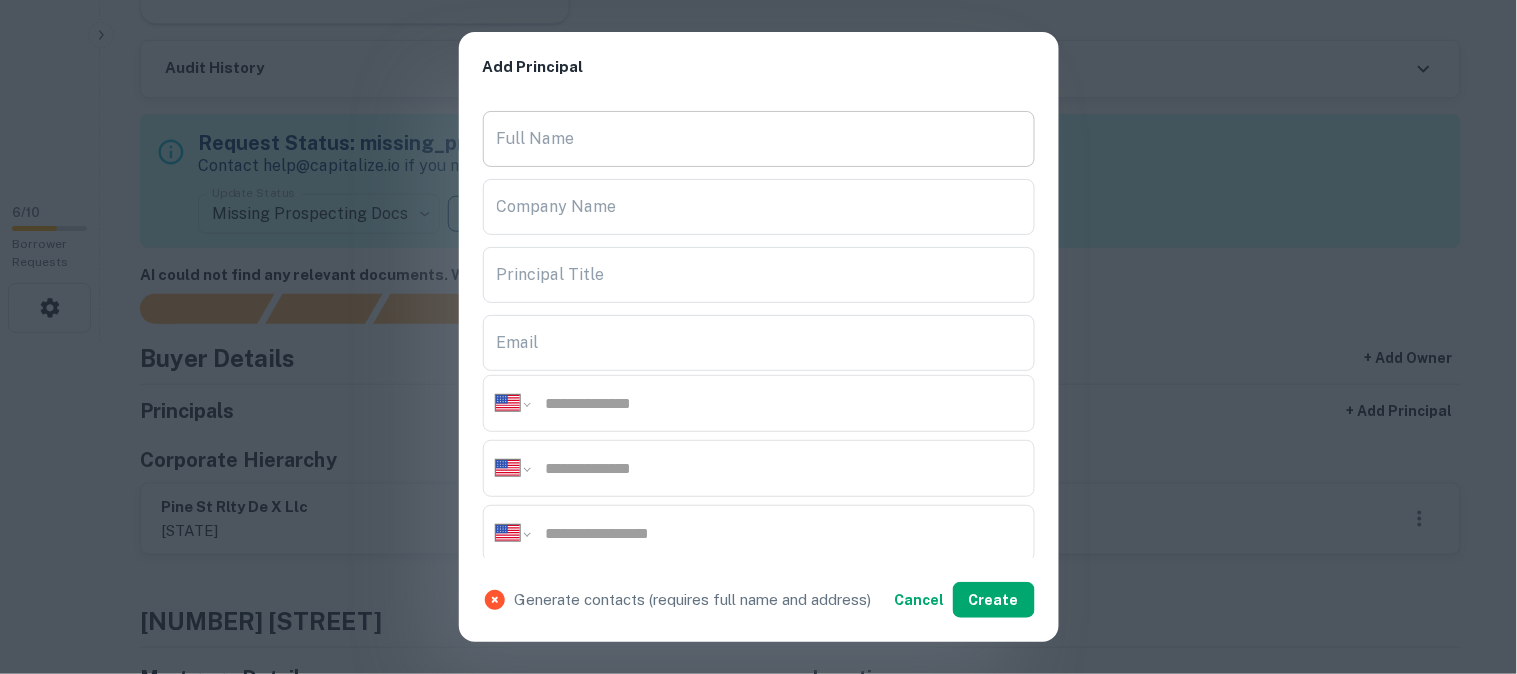 click on "Full Name" at bounding box center [759, 139] 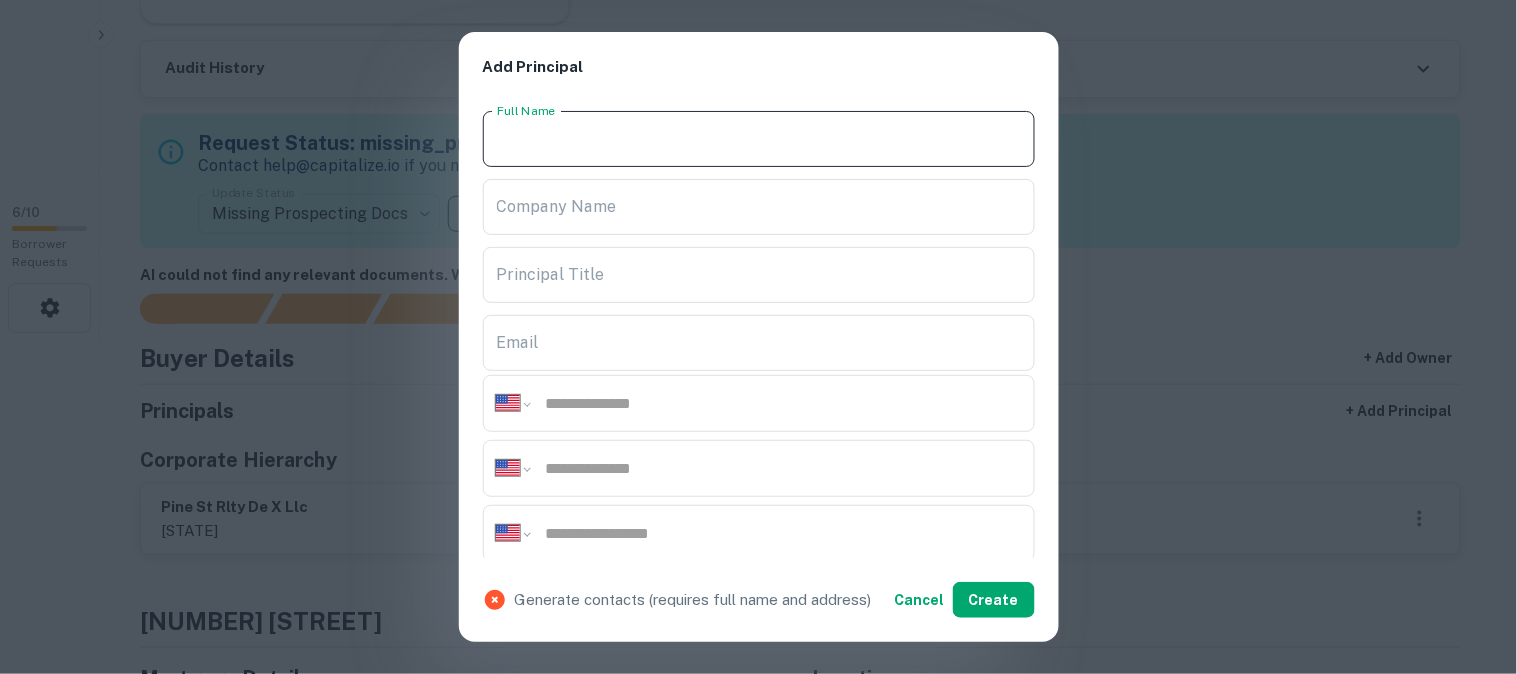 paste on "*********" 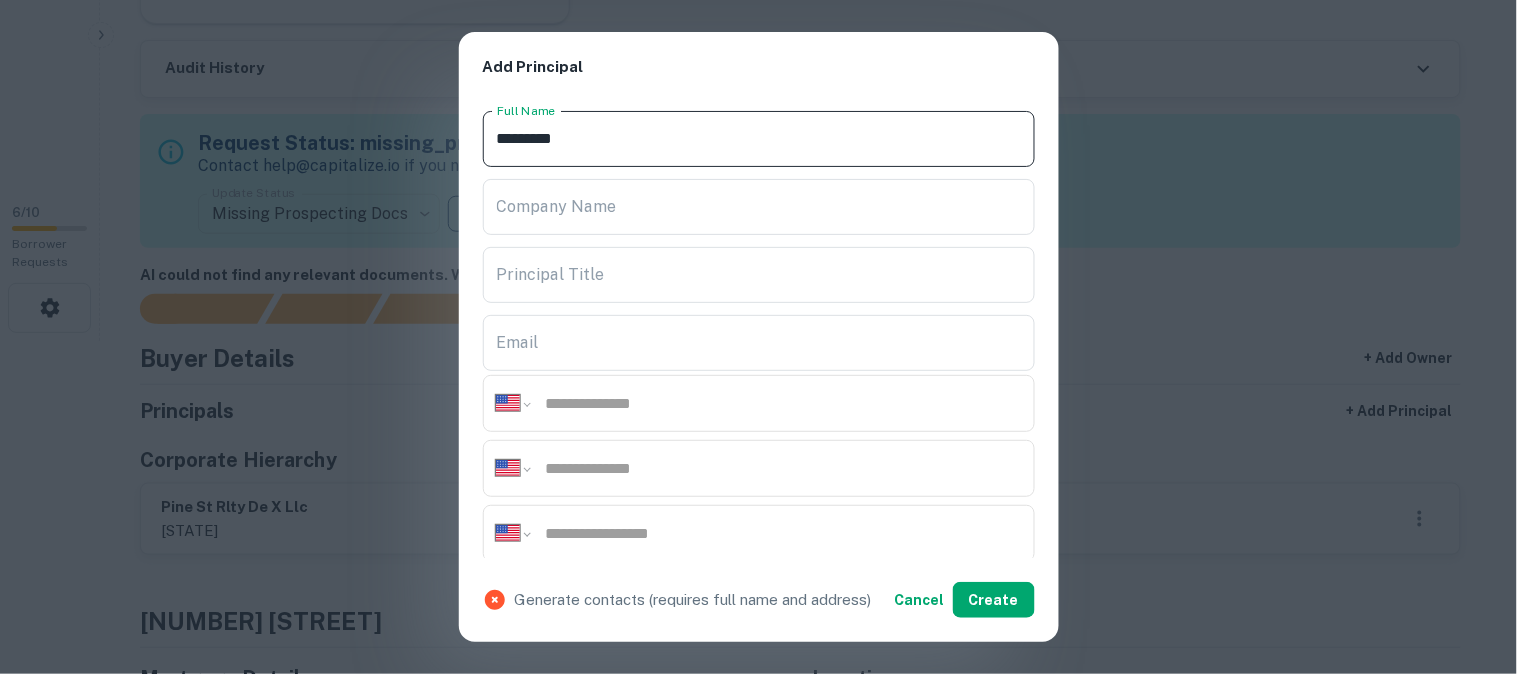 type on "*********" 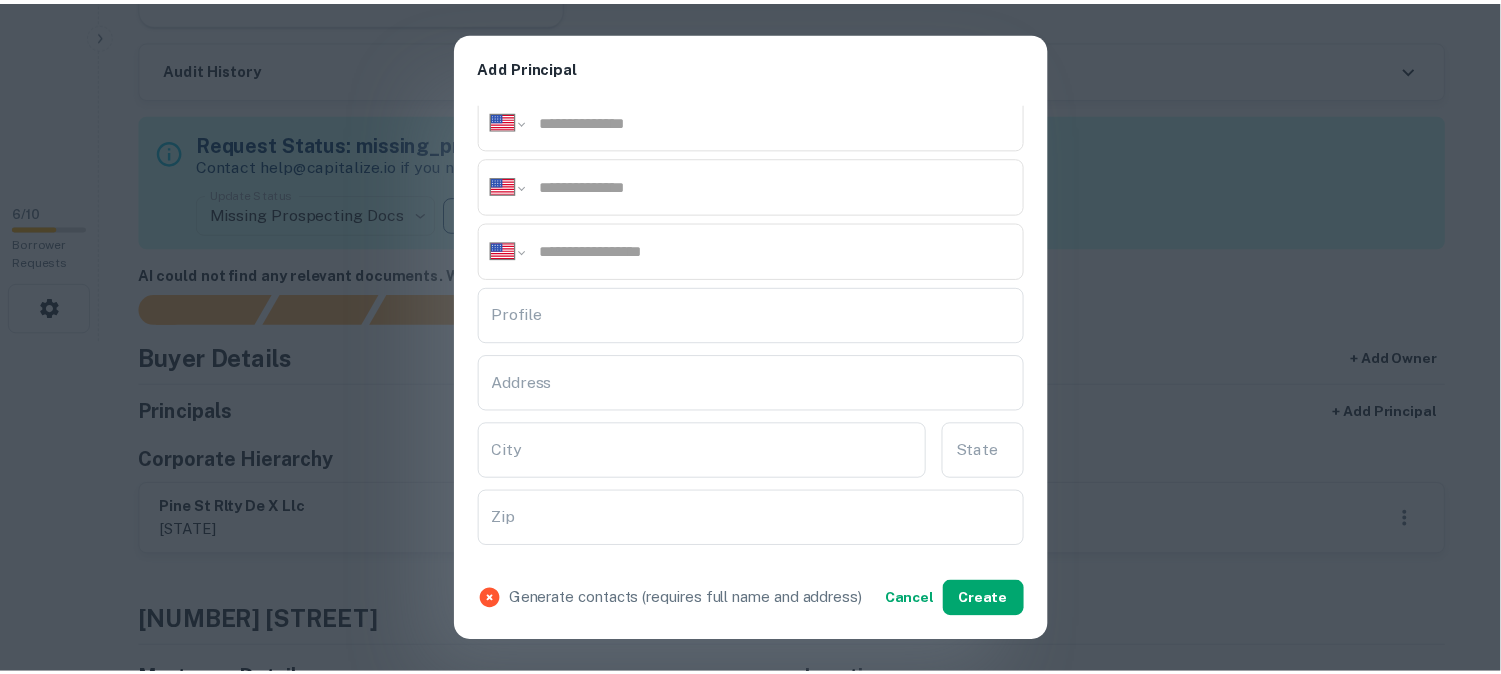 scroll, scrollTop: 333, scrollLeft: 0, axis: vertical 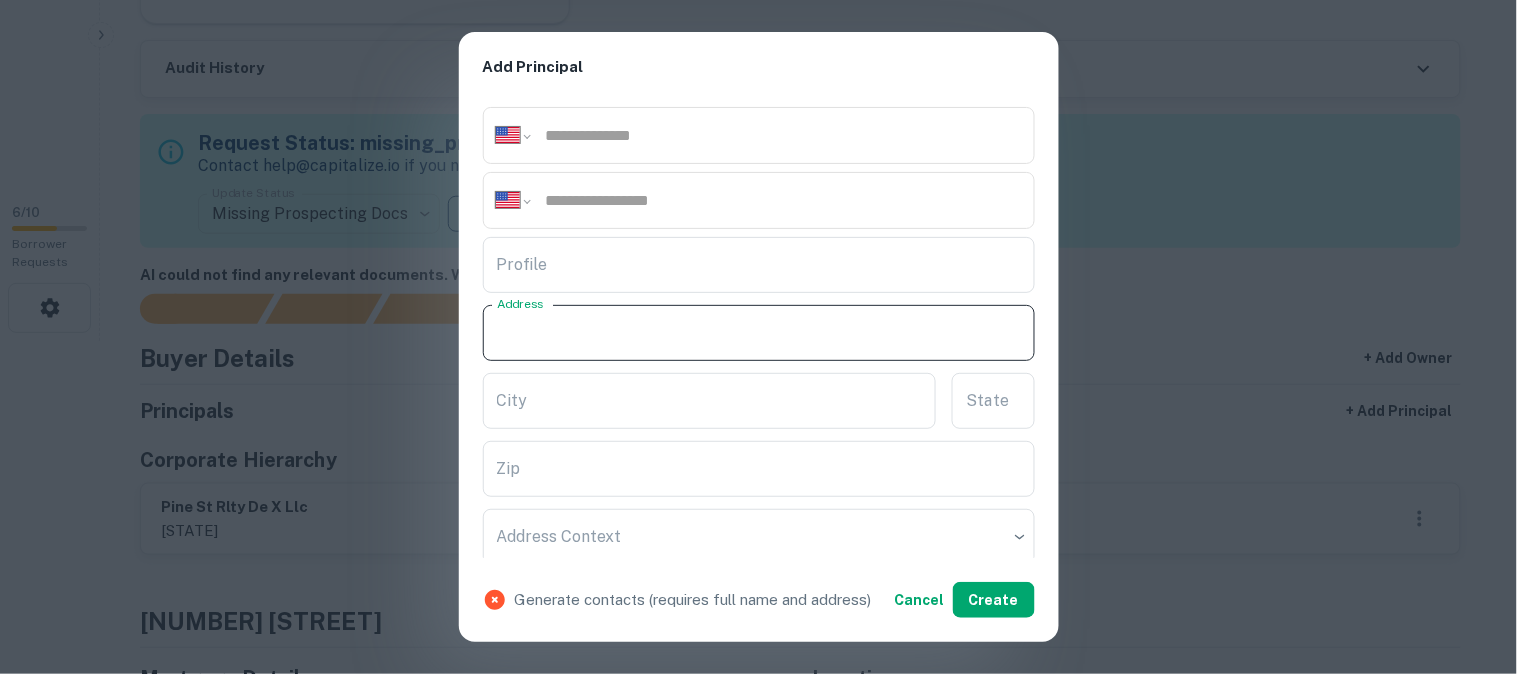 click on "Address" at bounding box center (759, 333) 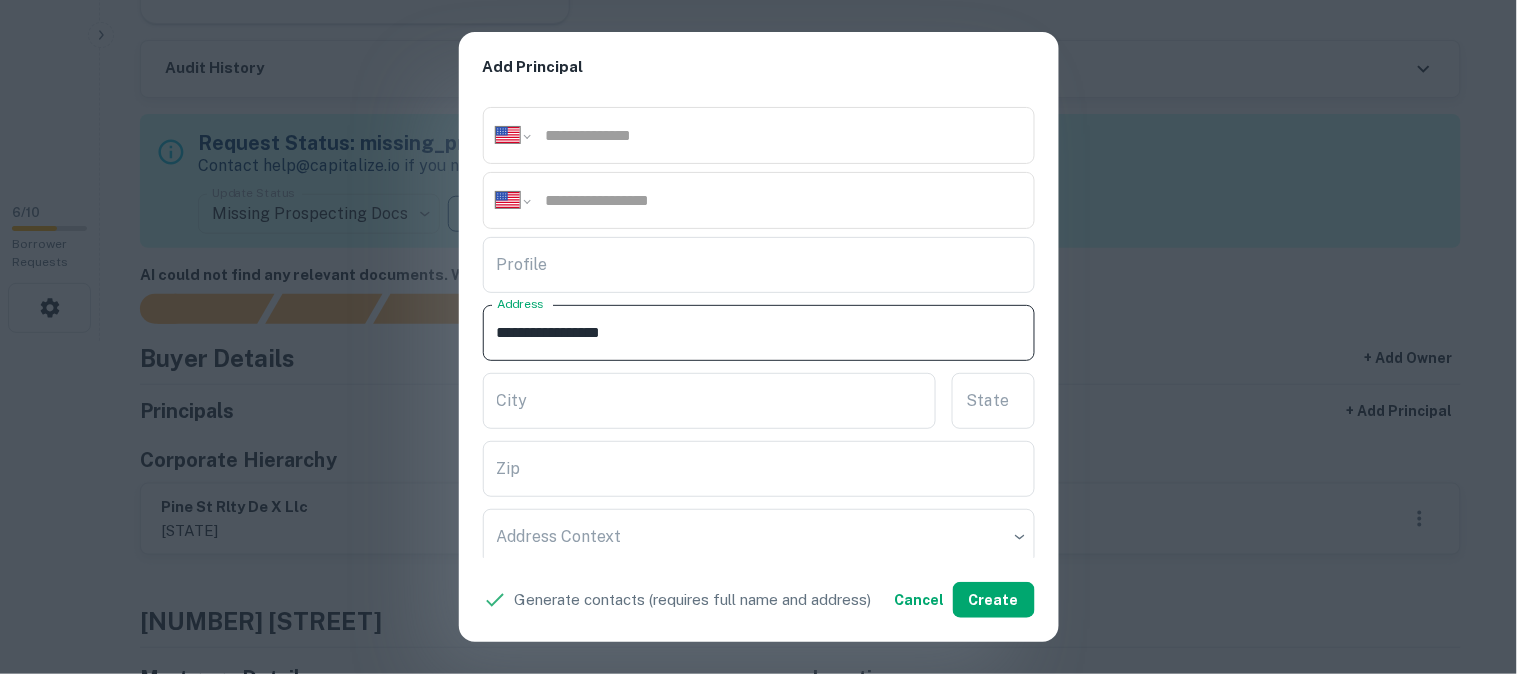 type on "**********" 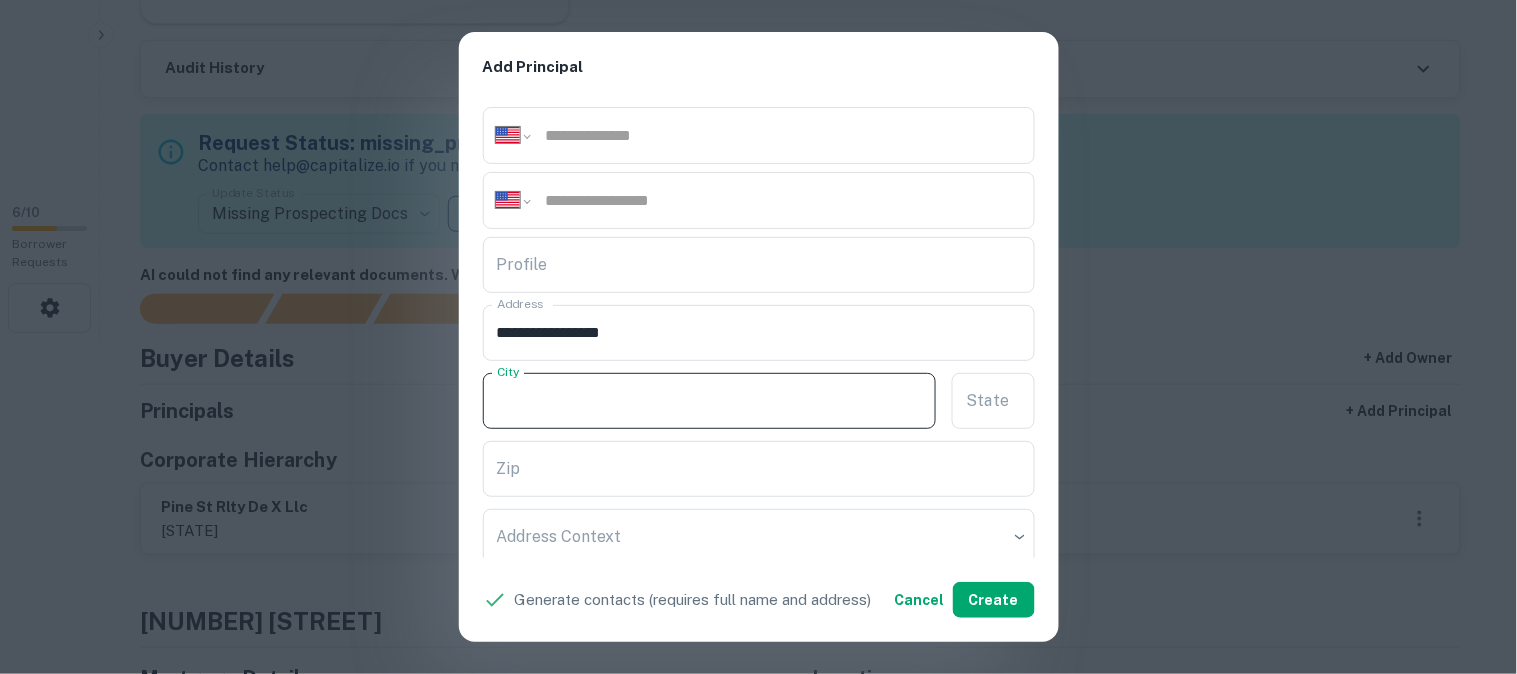 click on "City" at bounding box center [710, 401] 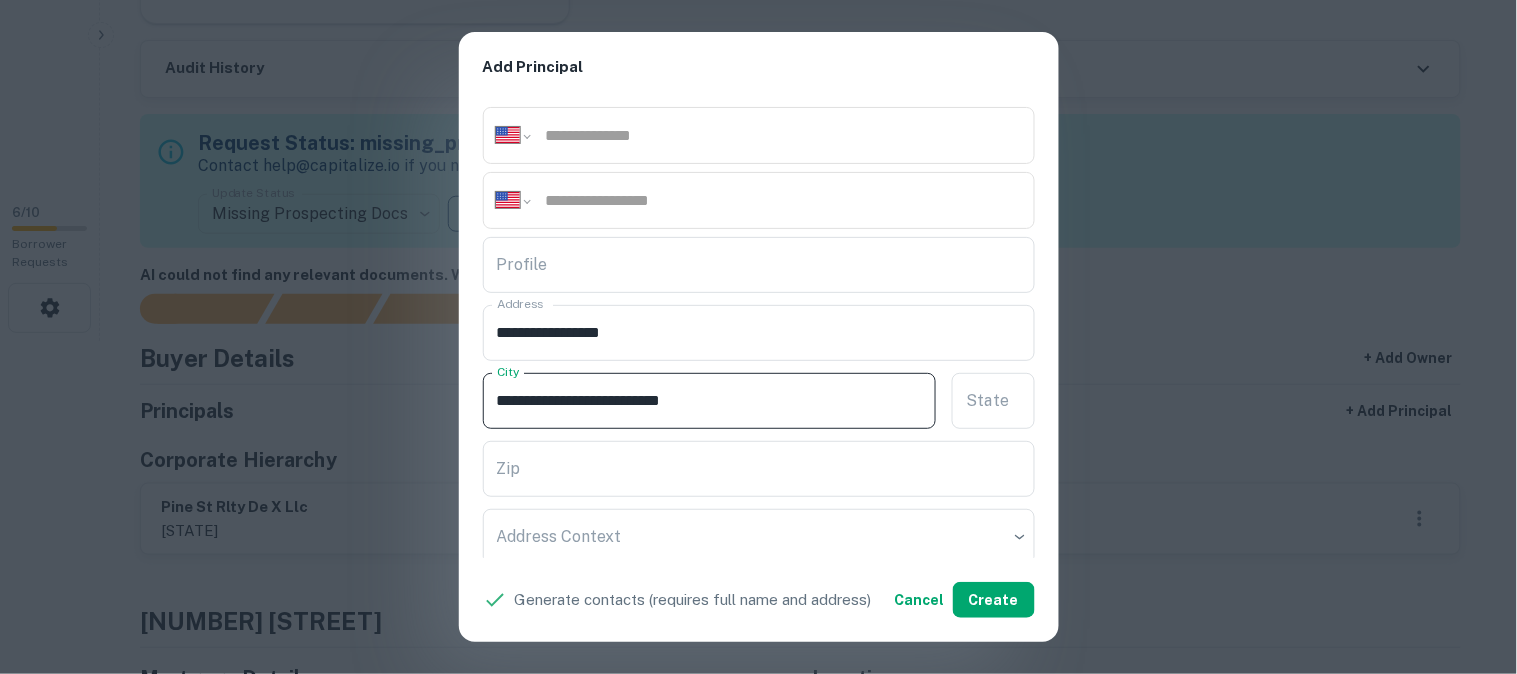 drag, startPoint x: 660, startPoint y: 398, endPoint x: 748, endPoint y: 406, distance: 88.362885 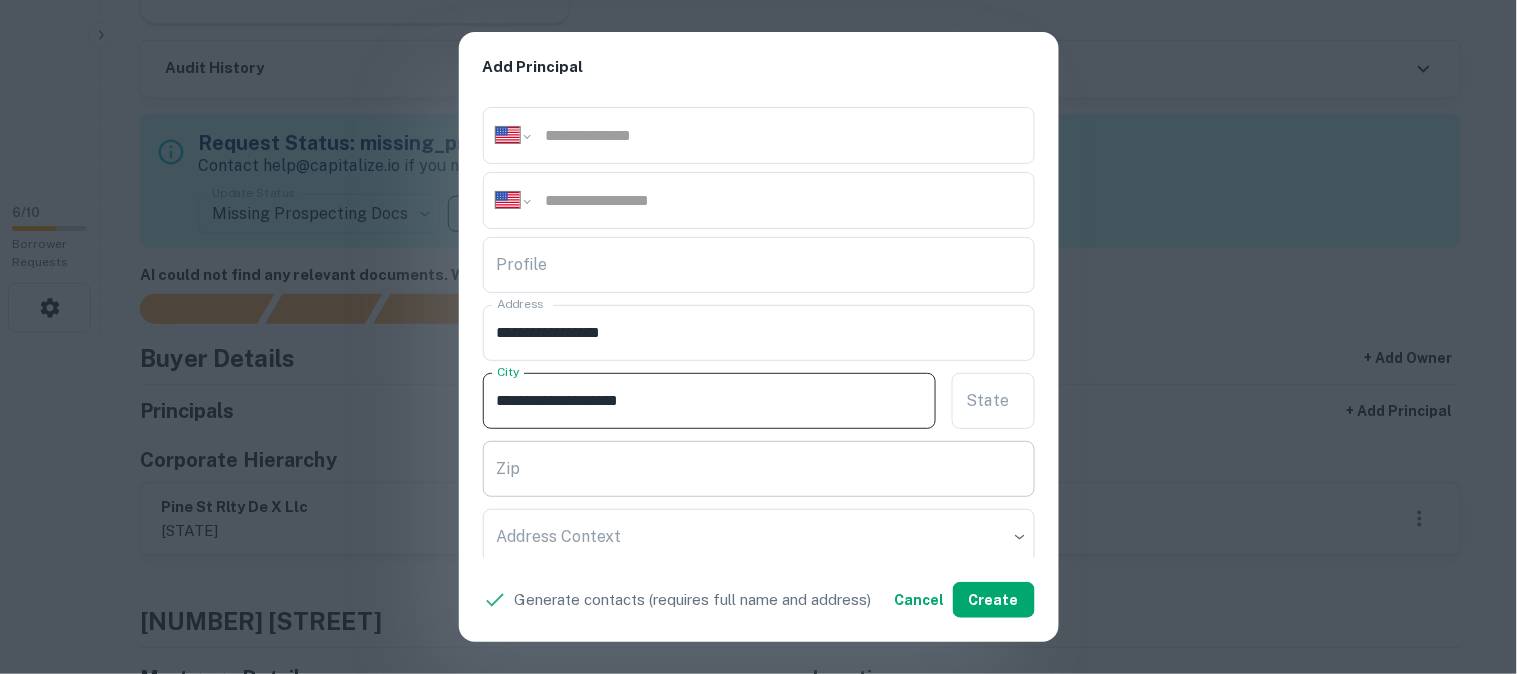 type on "**********" 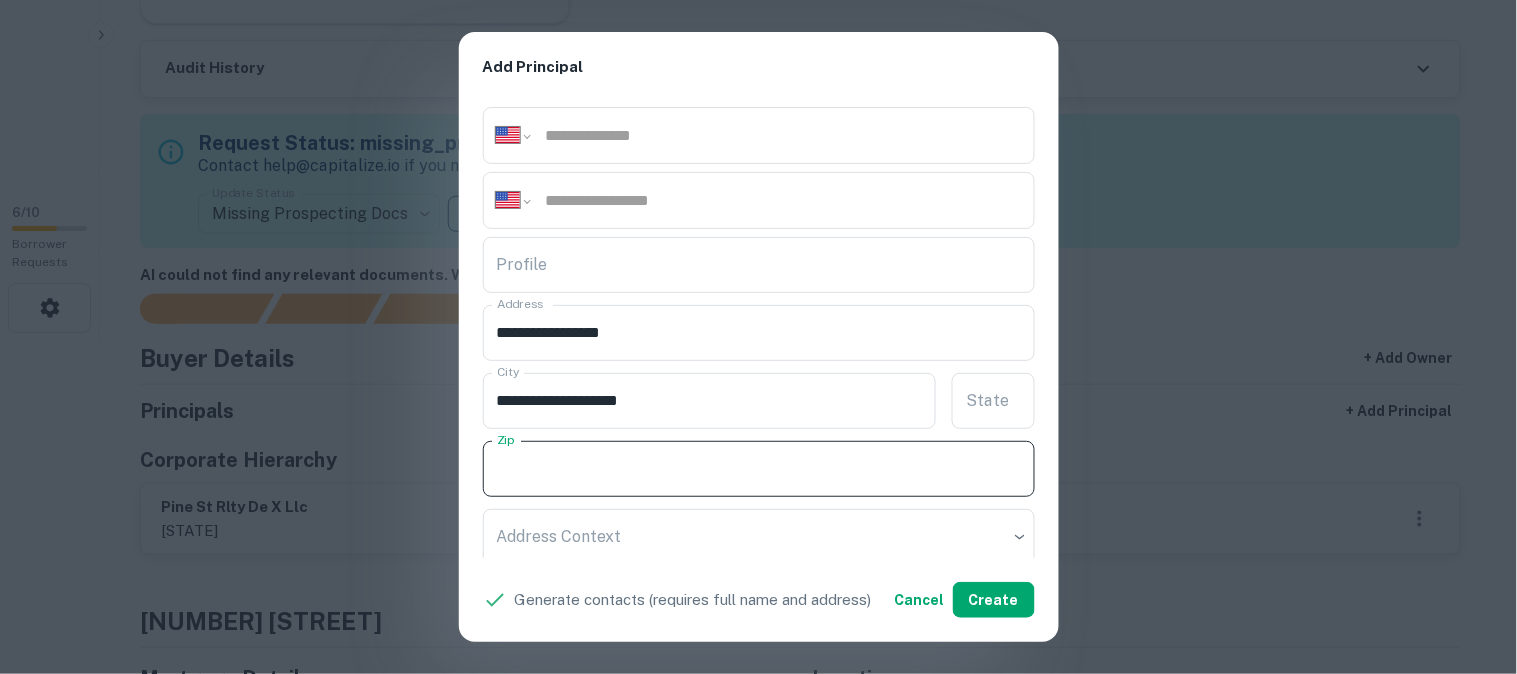 click on "Zip" at bounding box center (759, 469) 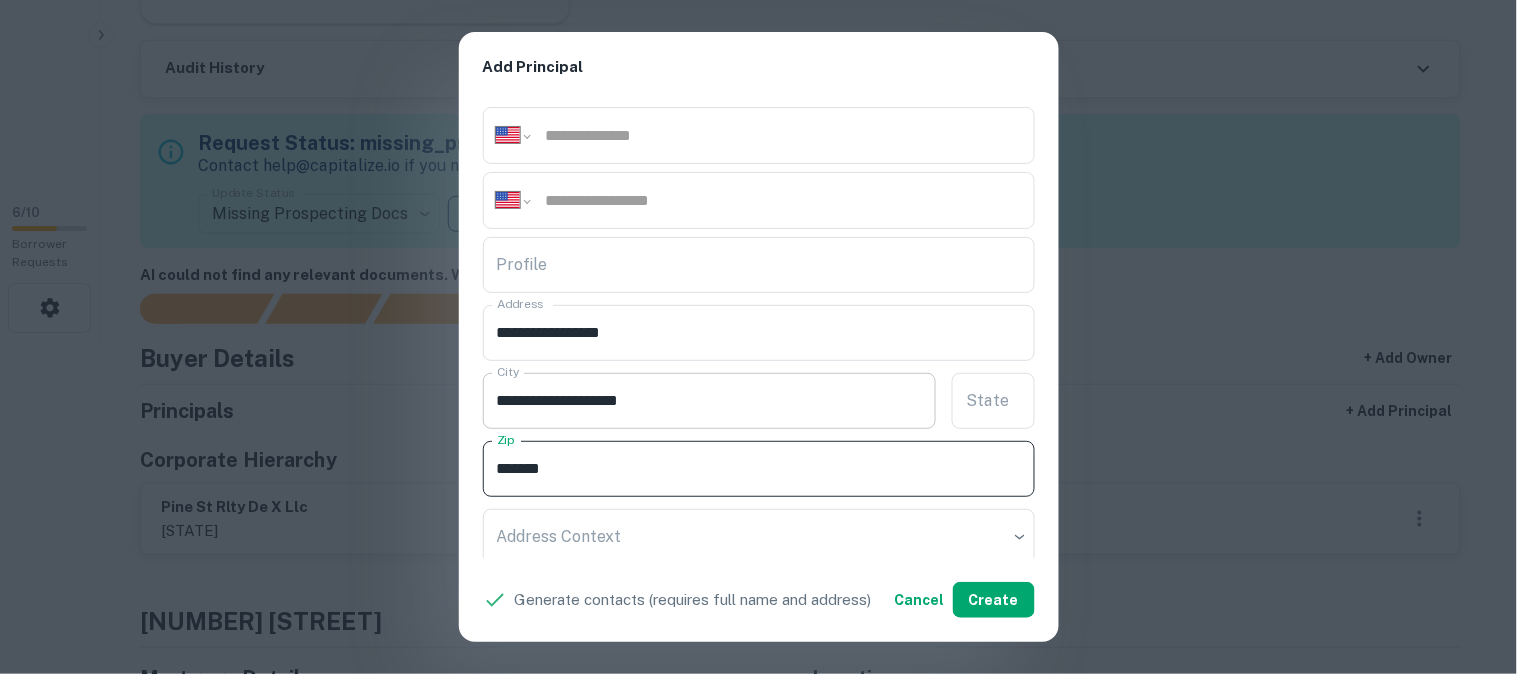 type on "*****" 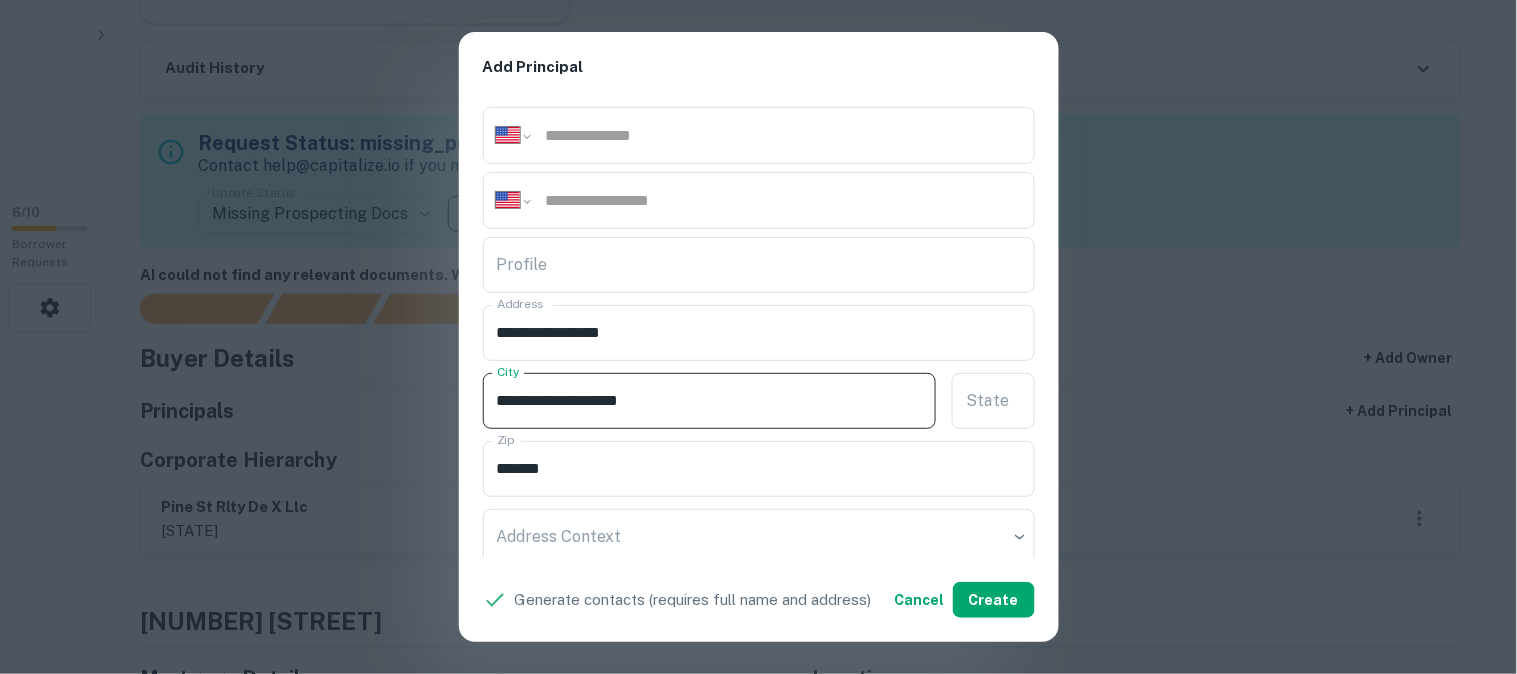 drag, startPoint x: 632, startPoint y: 398, endPoint x: 721, endPoint y: 422, distance: 92.17918 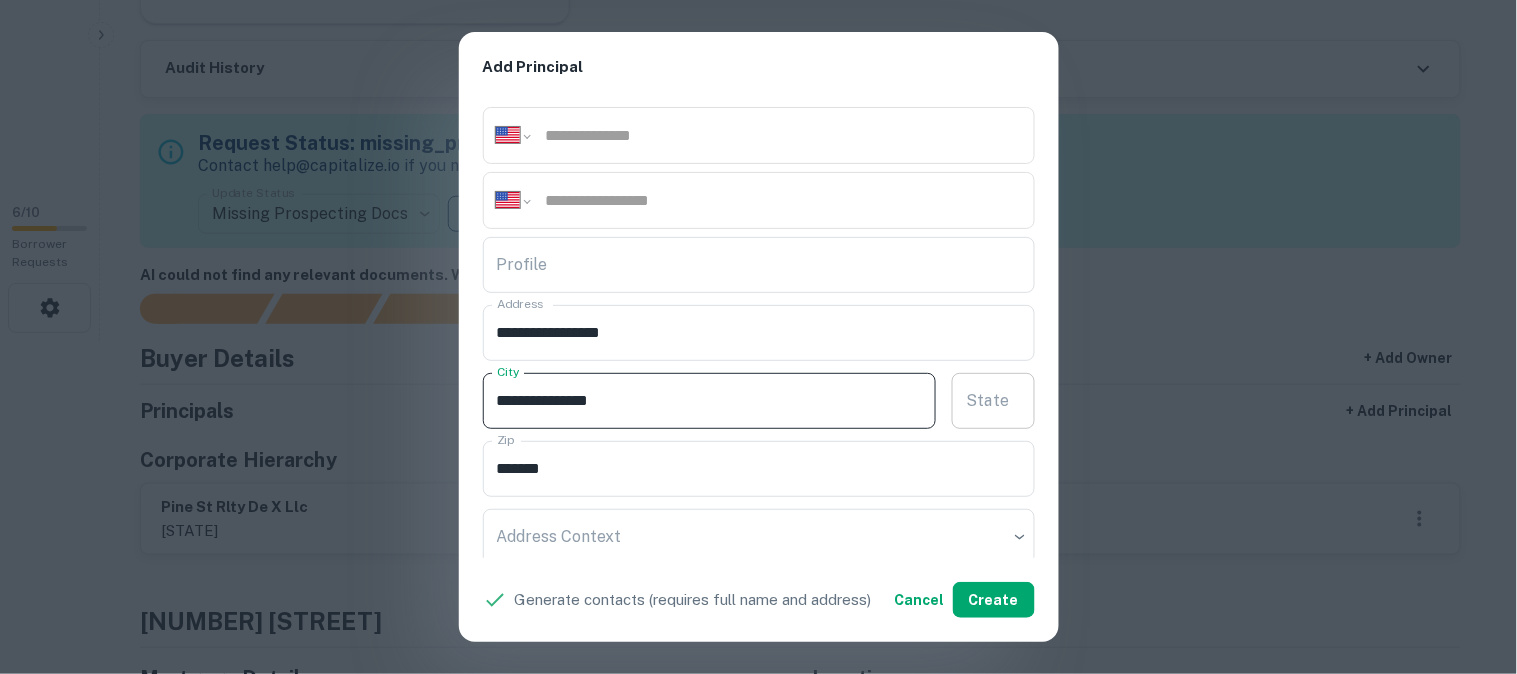 type on "**********" 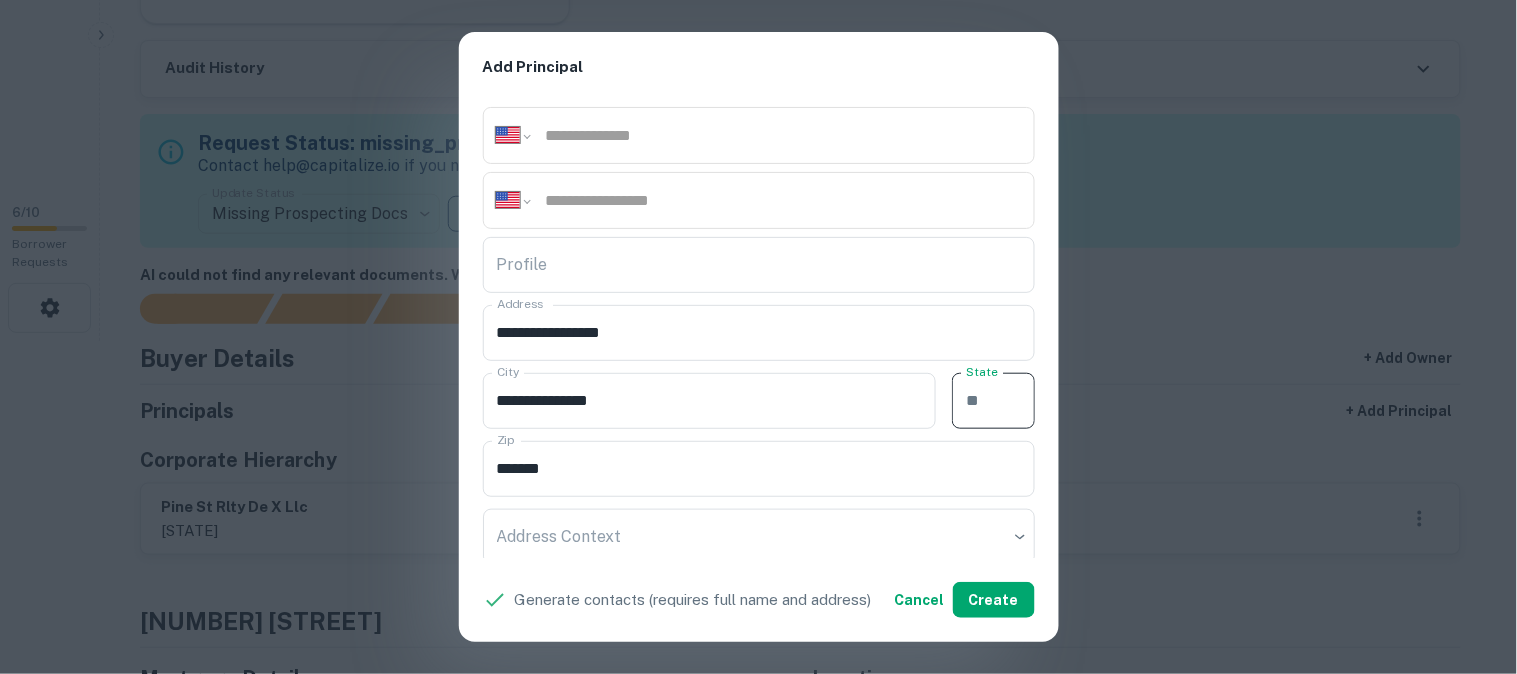 paste on "**" 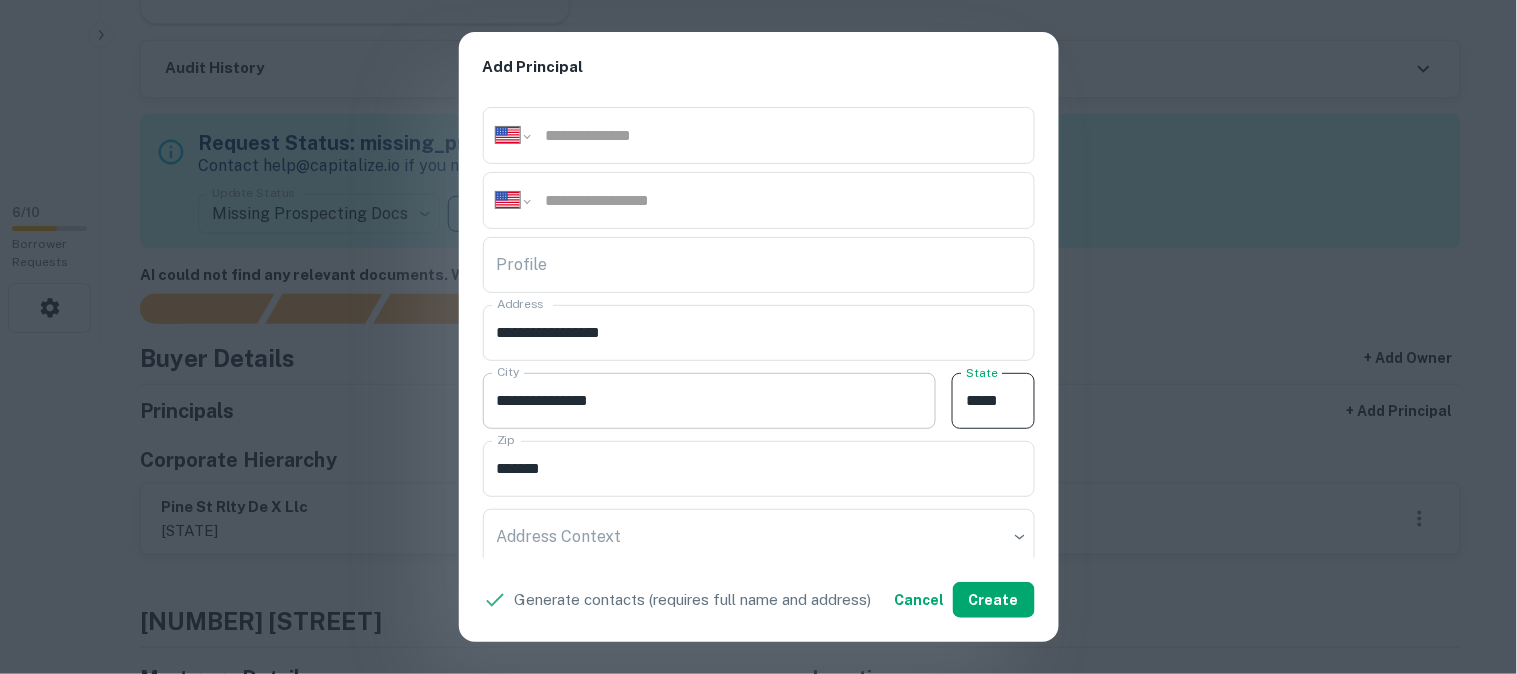 type on "**" 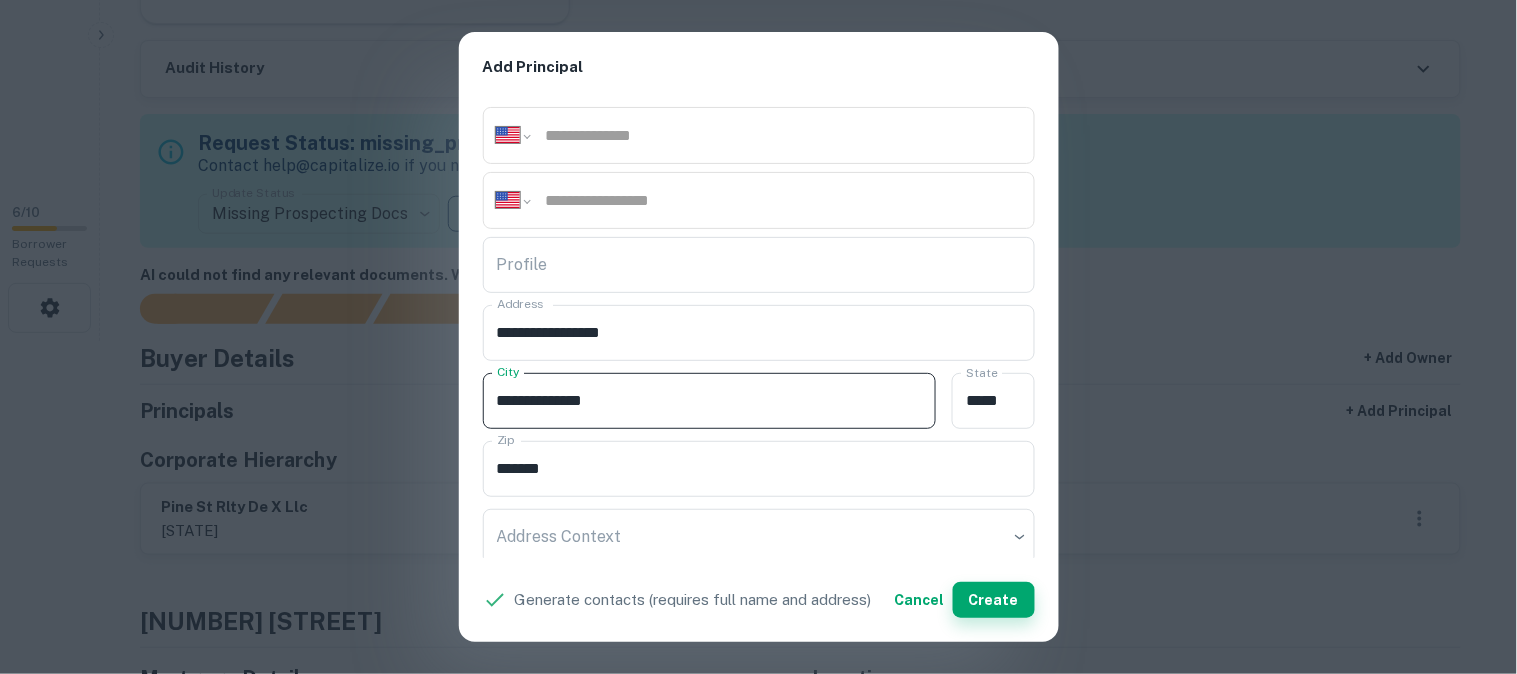 type on "**********" 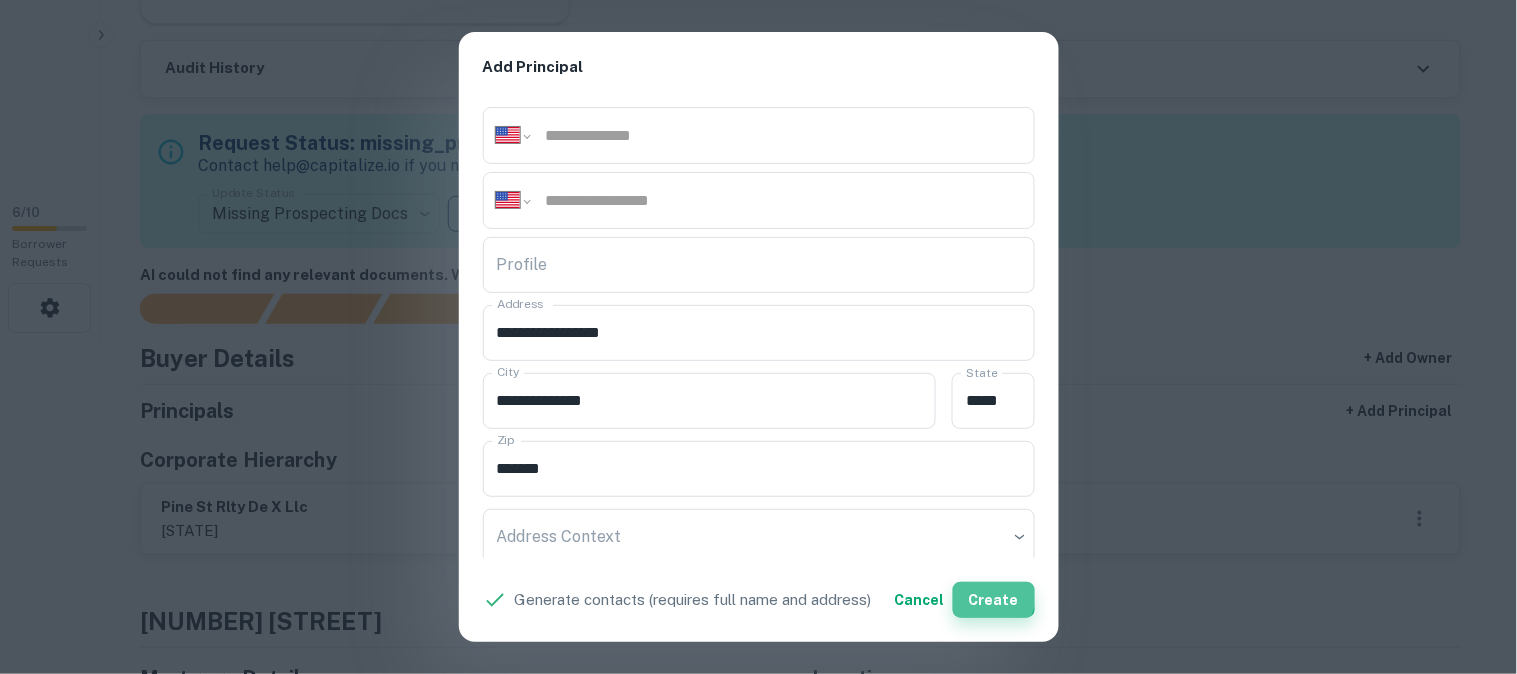 click on "Create" at bounding box center (994, 600) 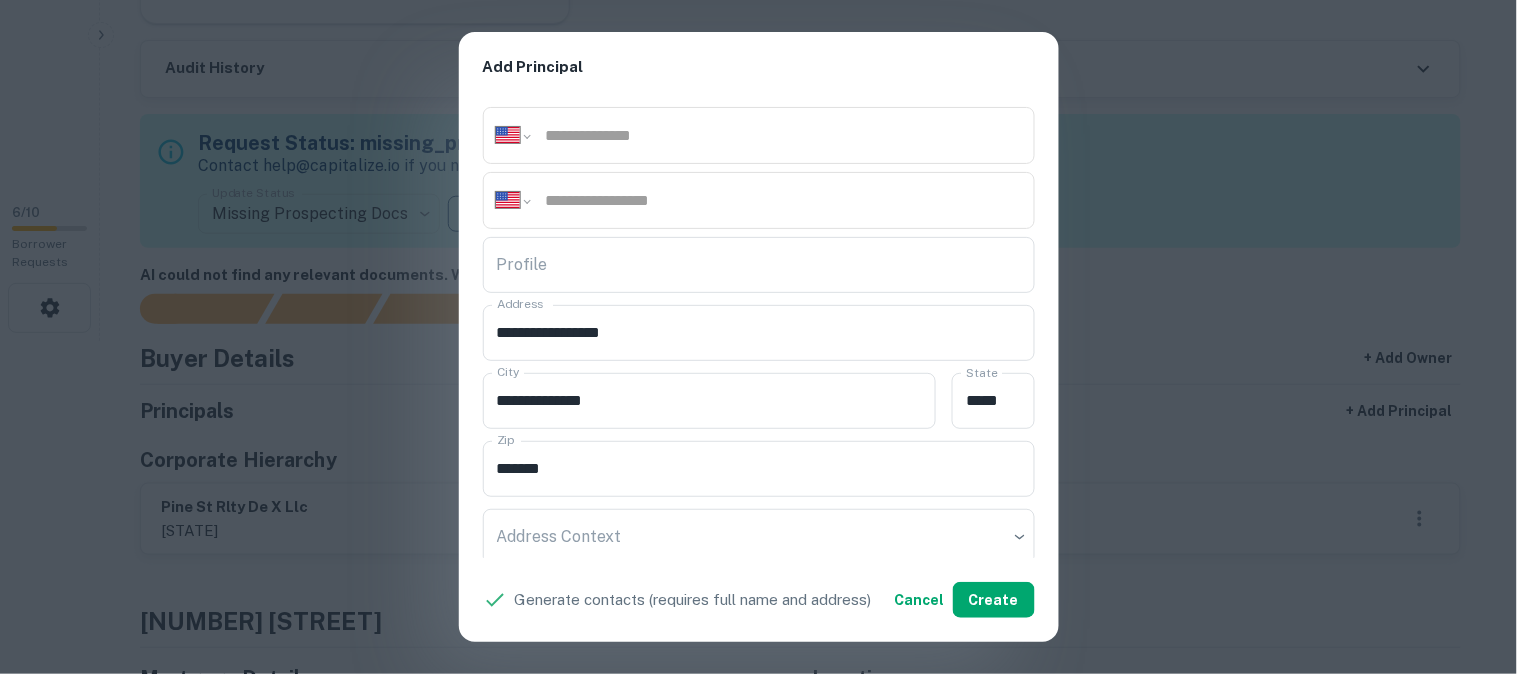 click on "**********" at bounding box center (758, 337) 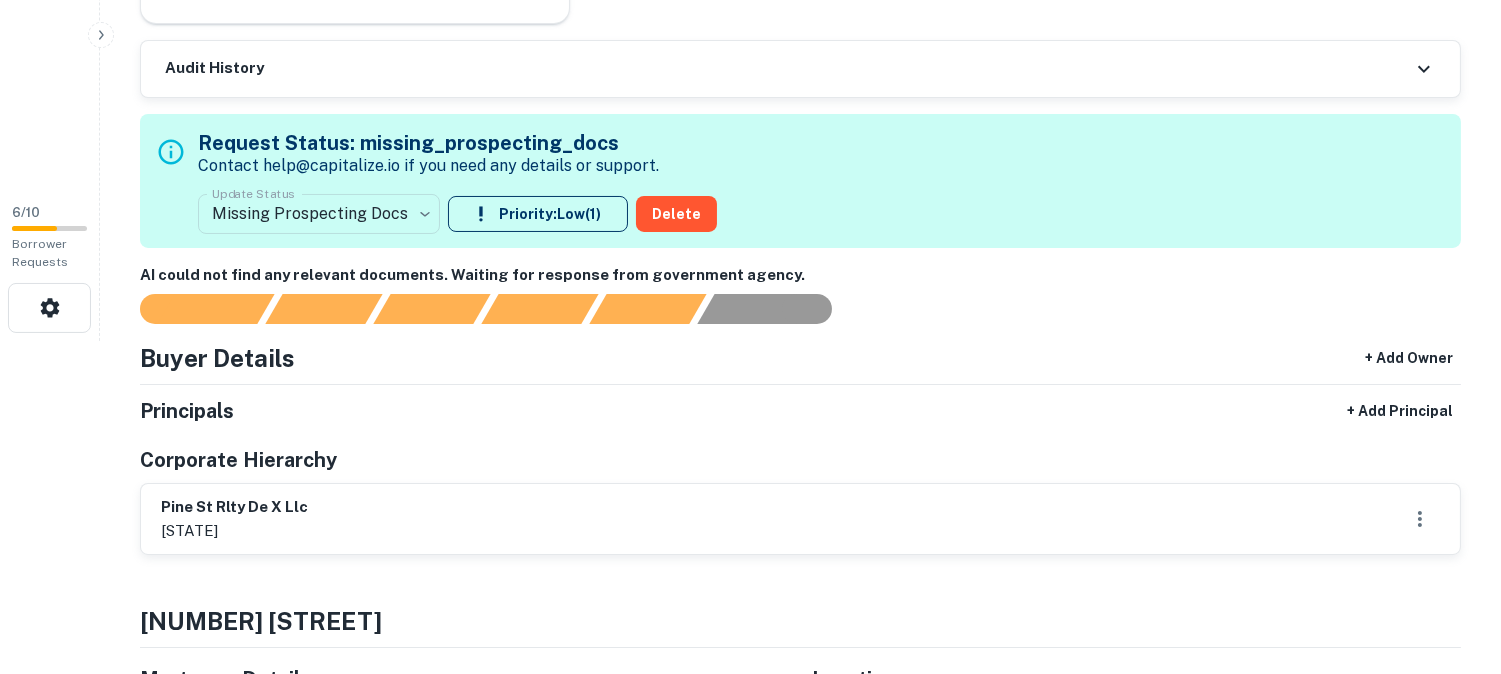 click on "**********" at bounding box center [750, 4] 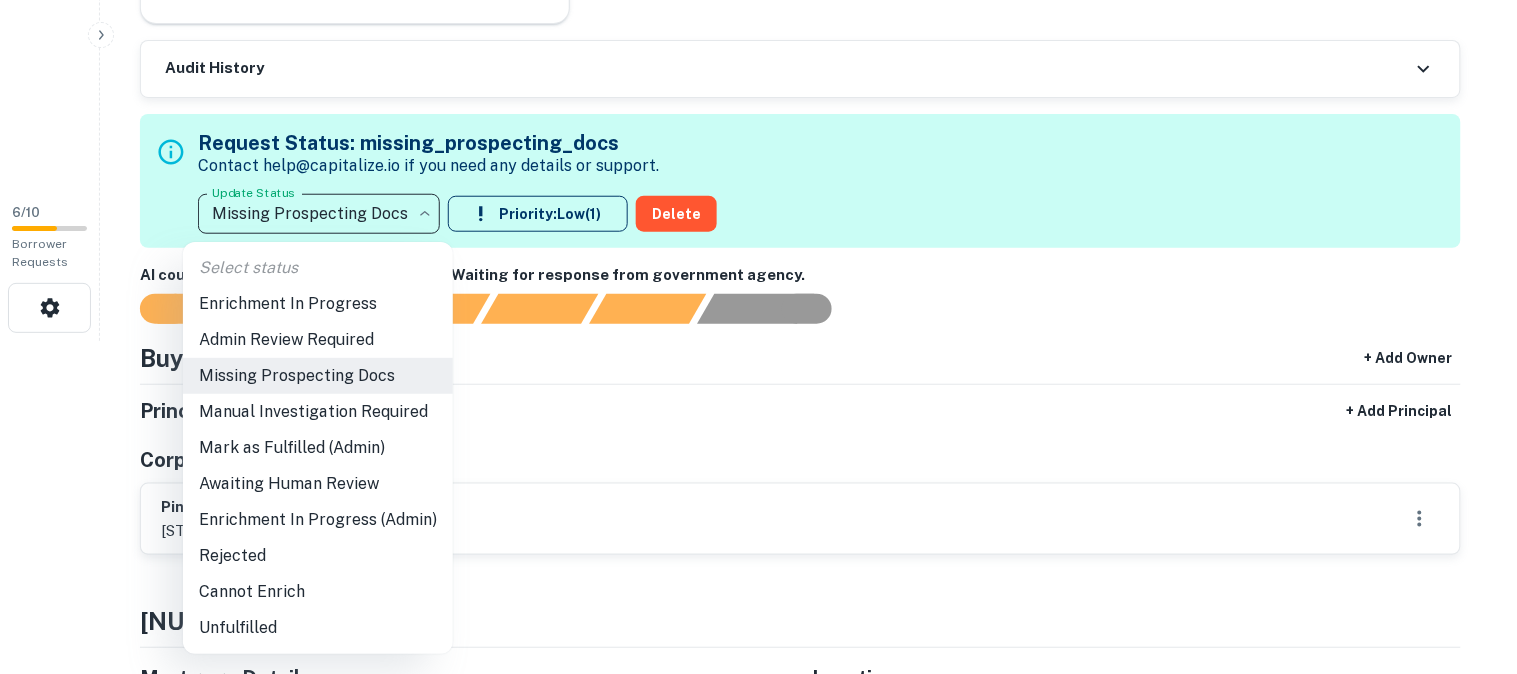 click on "Admin Review Required" at bounding box center [318, 340] 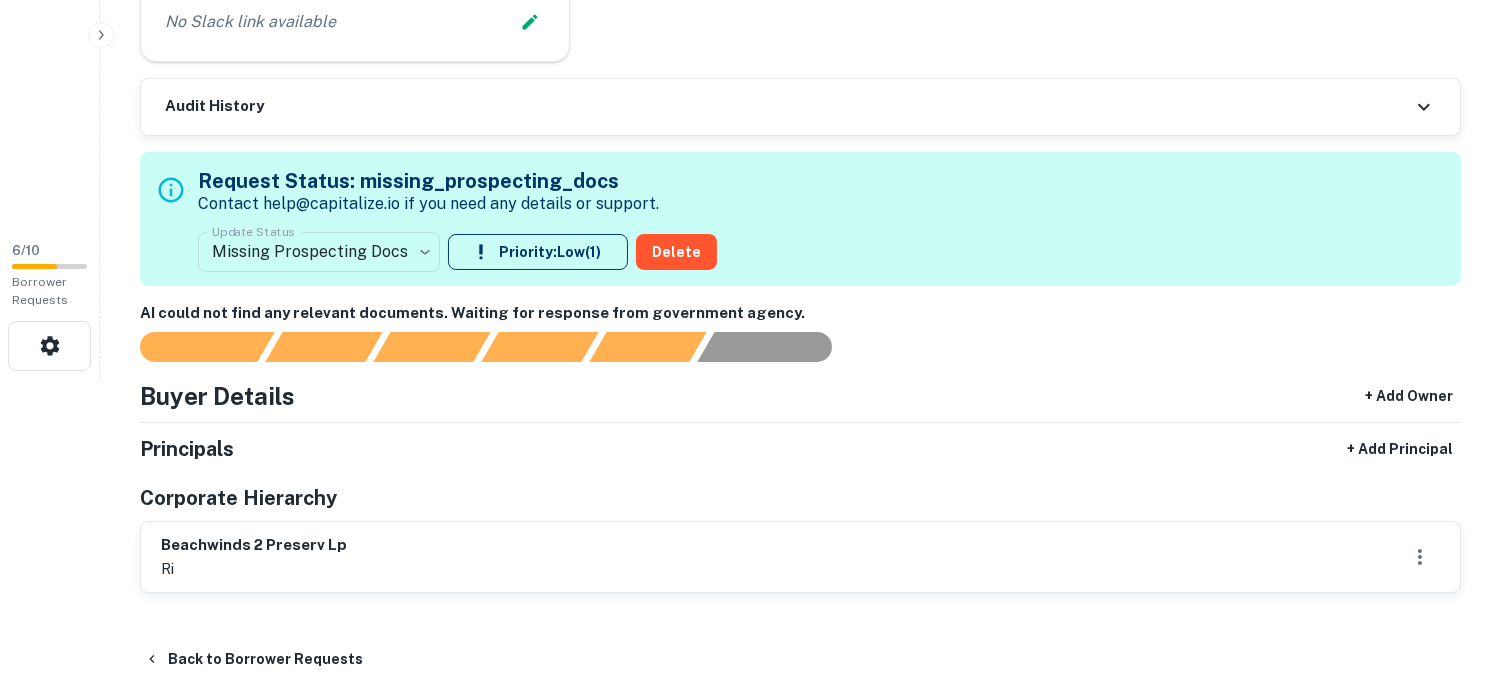 scroll, scrollTop: 333, scrollLeft: 0, axis: vertical 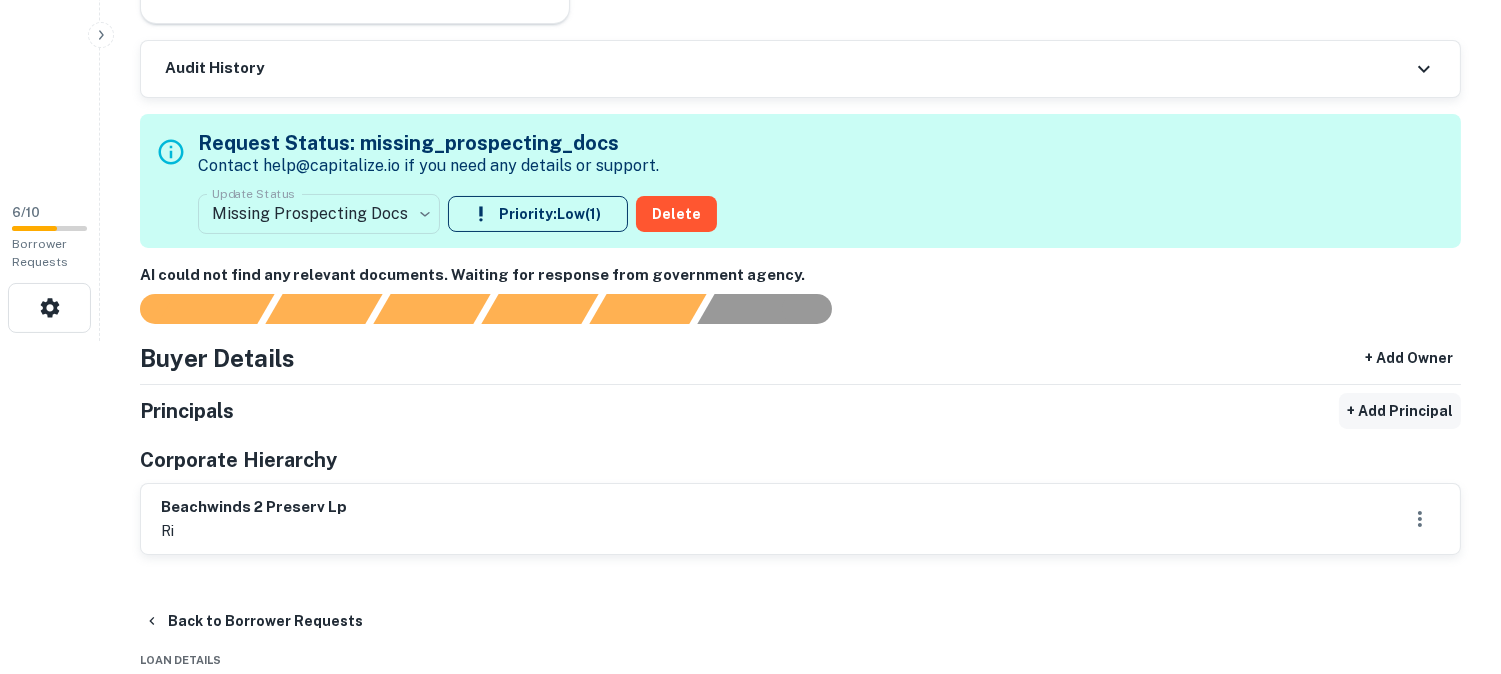 click on "+ Add Principal" at bounding box center [1400, 411] 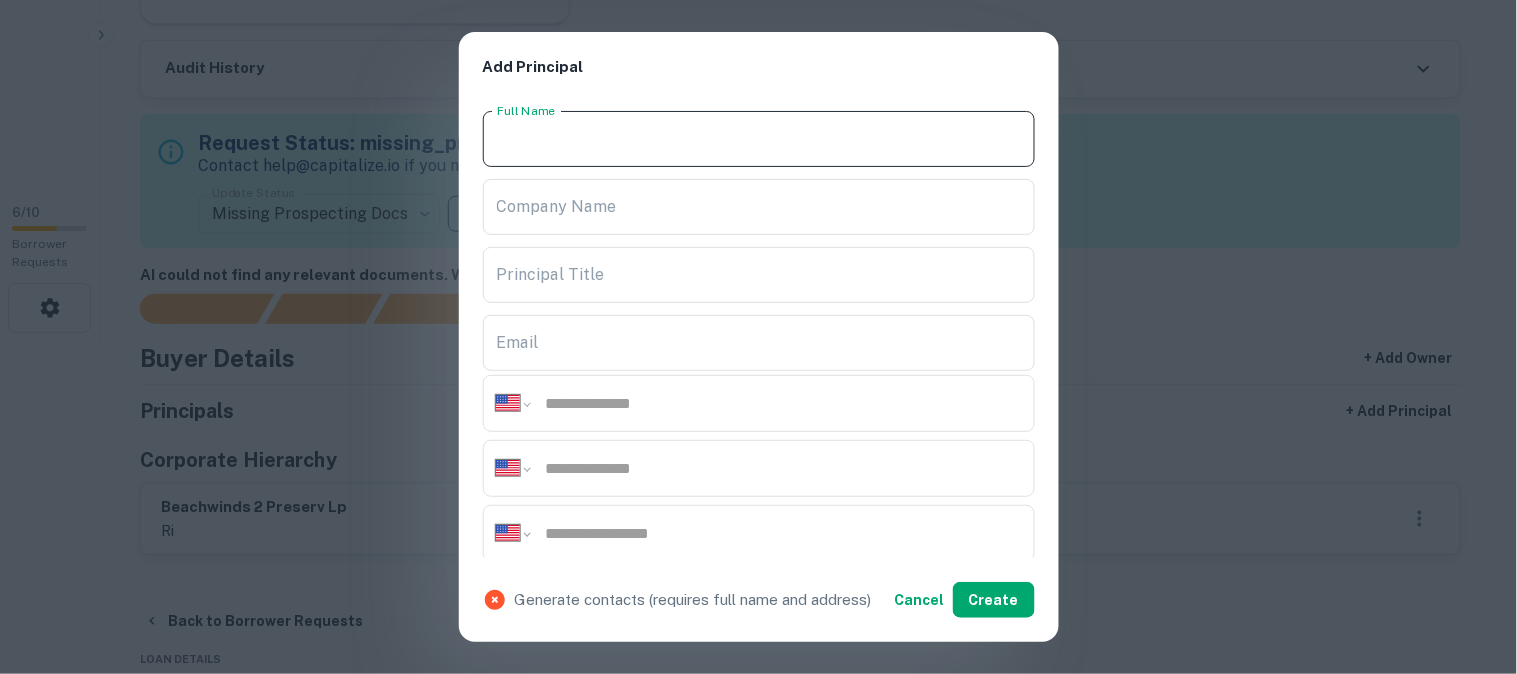 click on "Full Name" at bounding box center [759, 139] 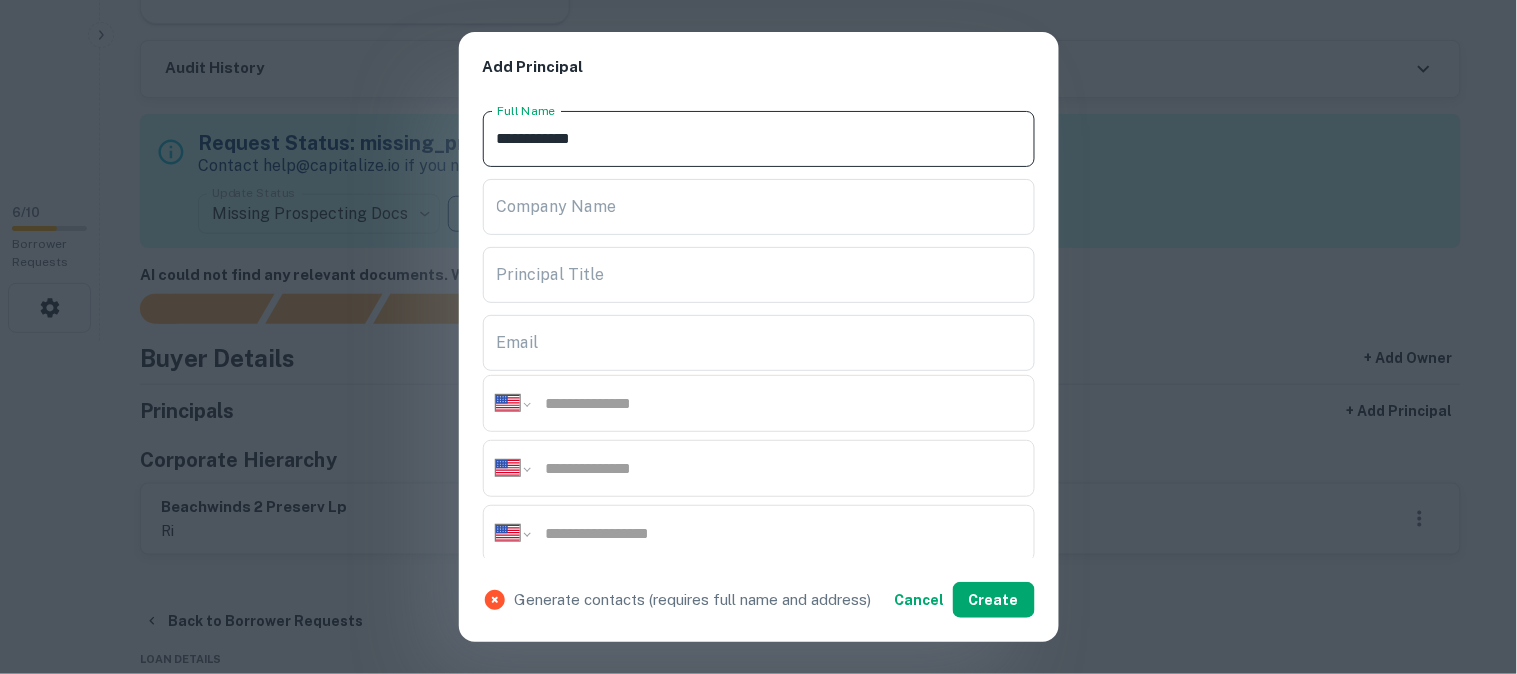 type on "**********" 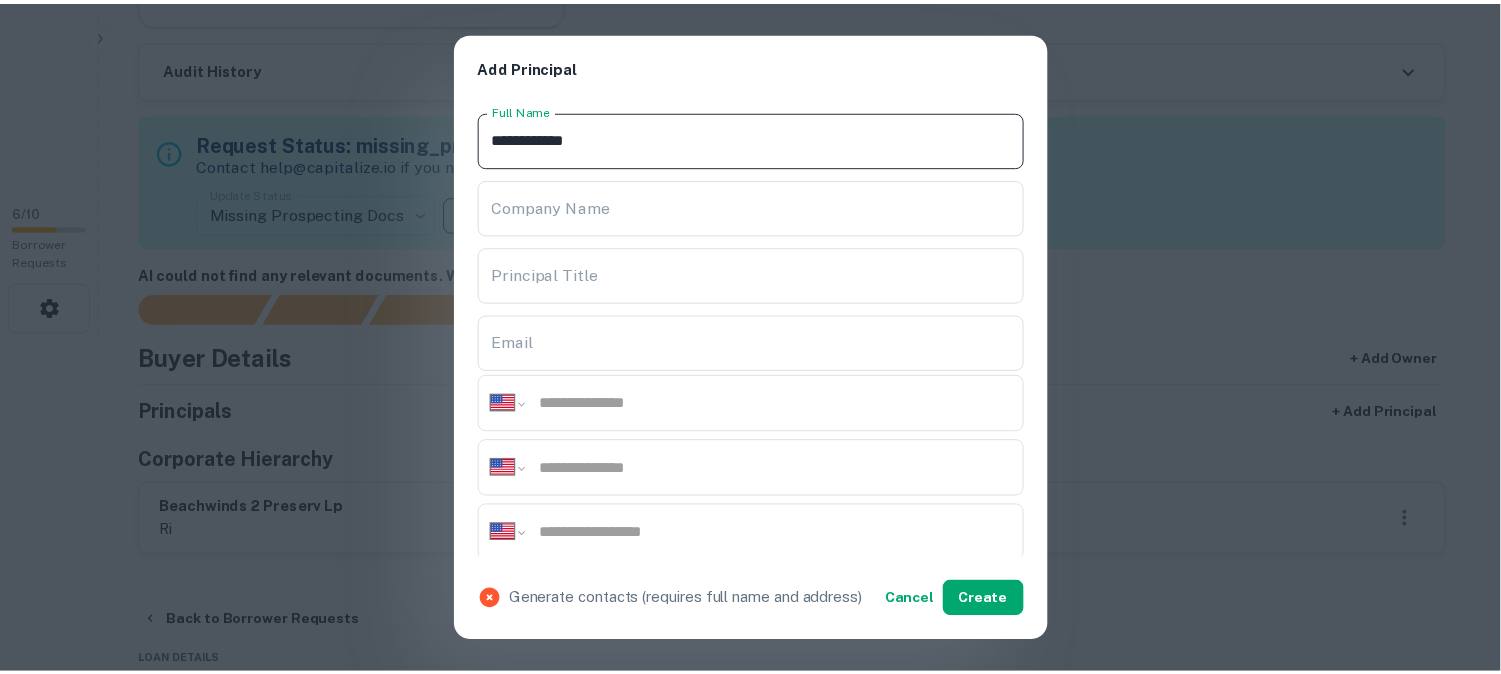scroll, scrollTop: 333, scrollLeft: 0, axis: vertical 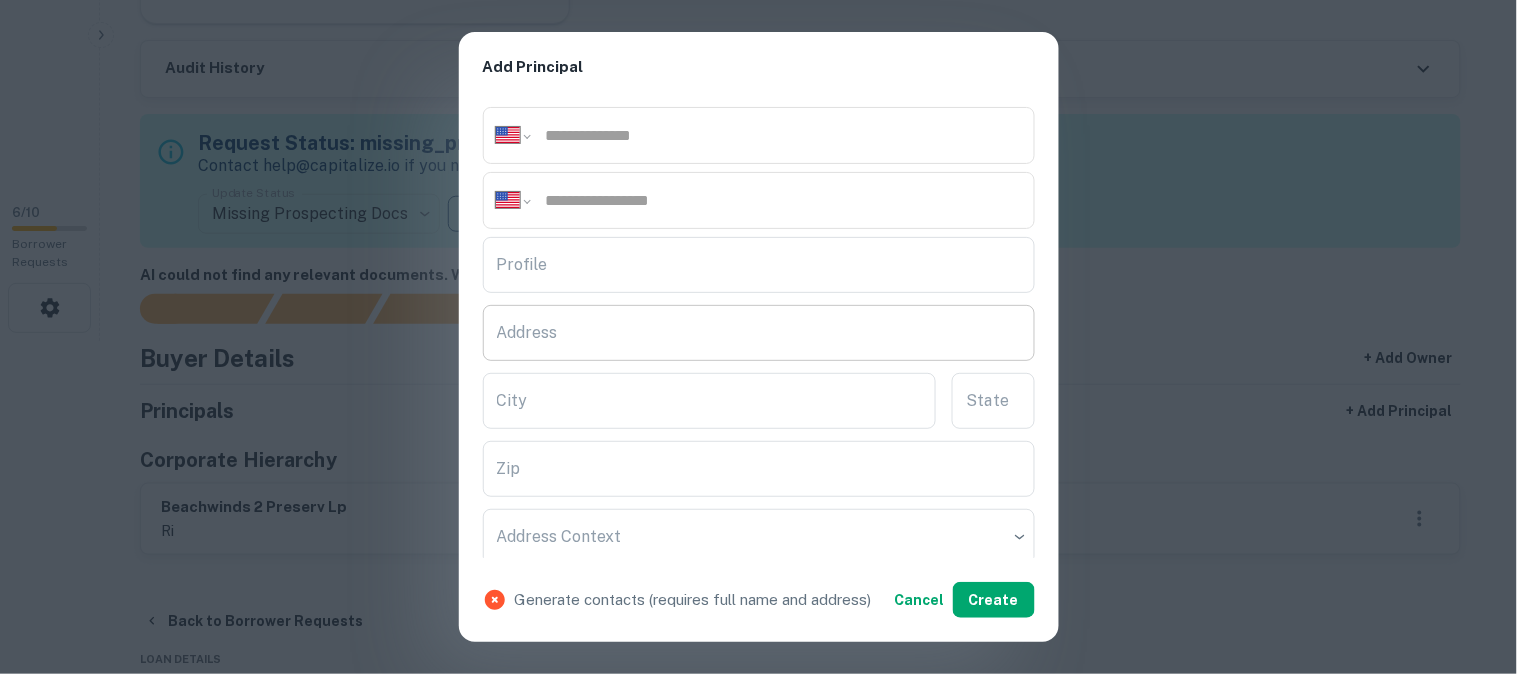 click on "Address" at bounding box center (759, 333) 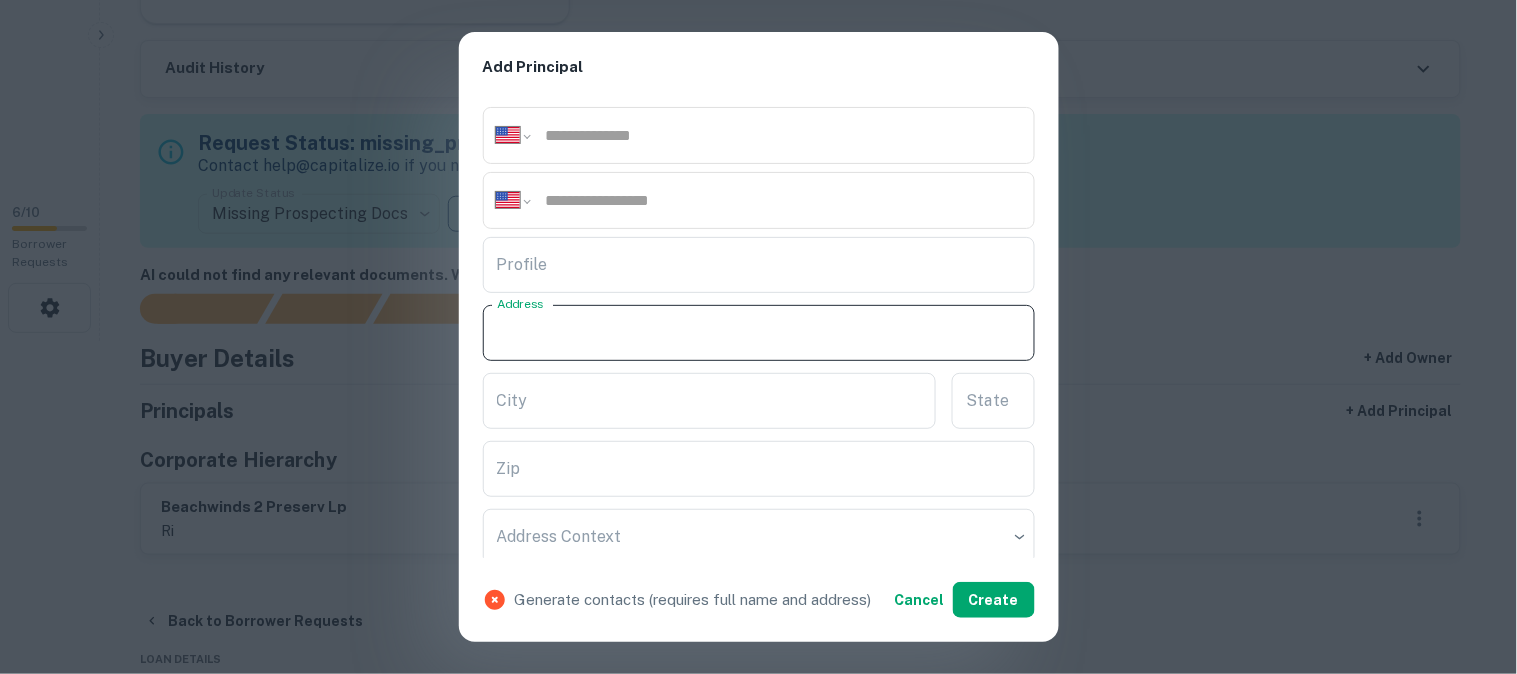 paste on "**********" 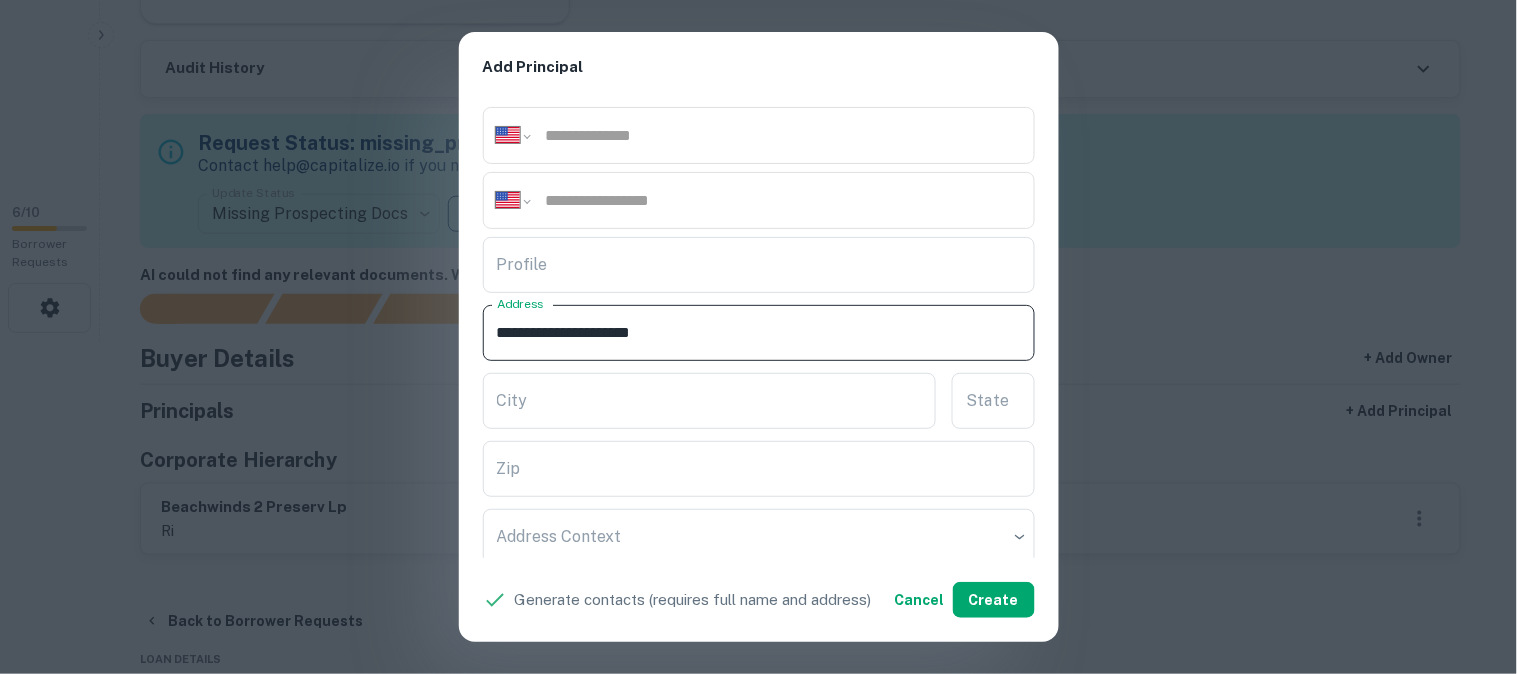type on "**********" 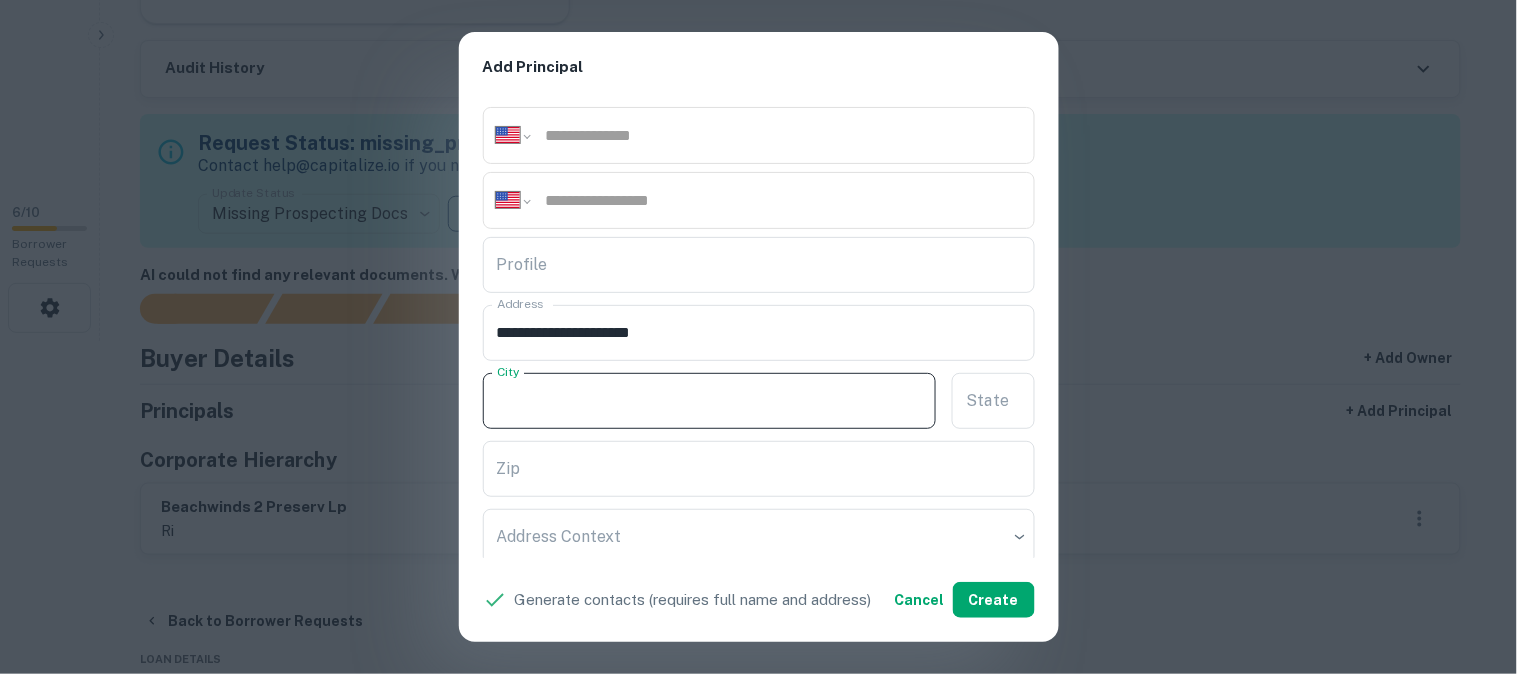 click on "City" at bounding box center [710, 401] 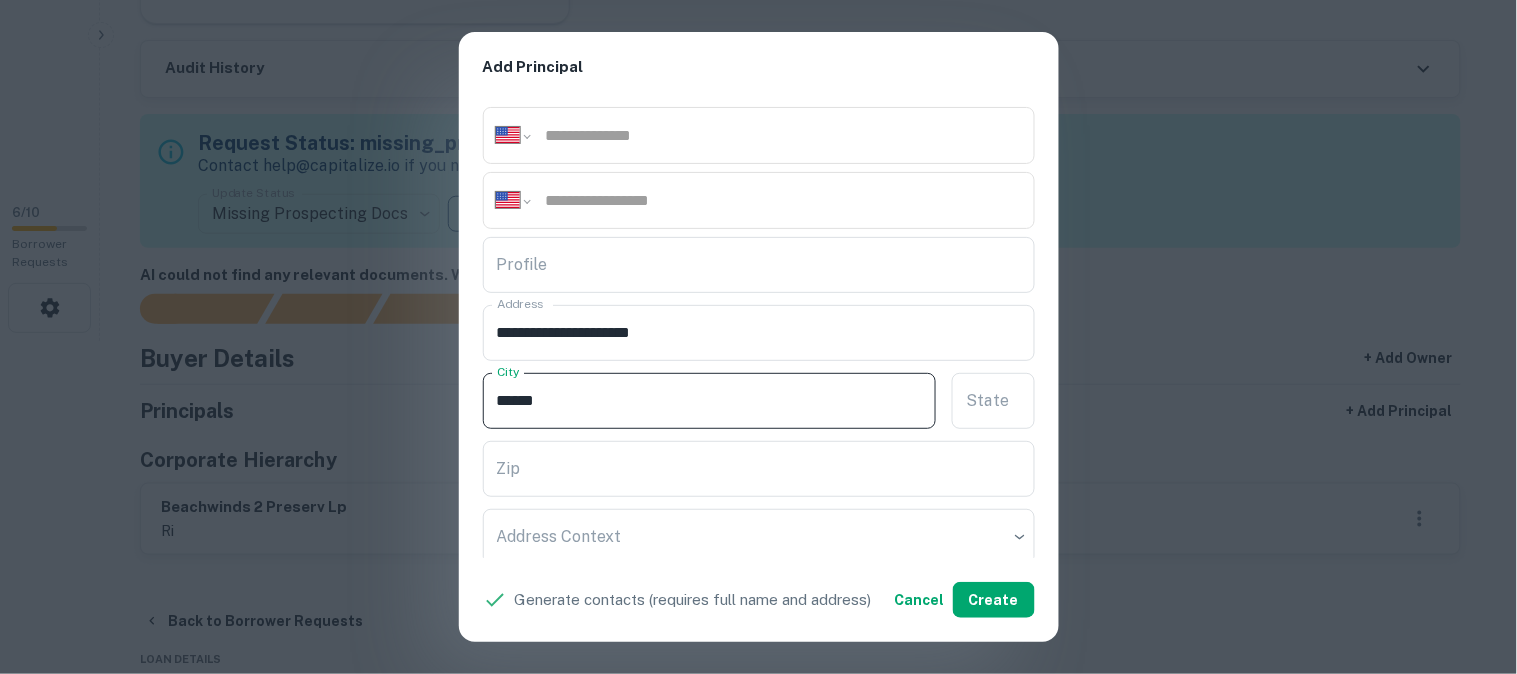 type on "******" 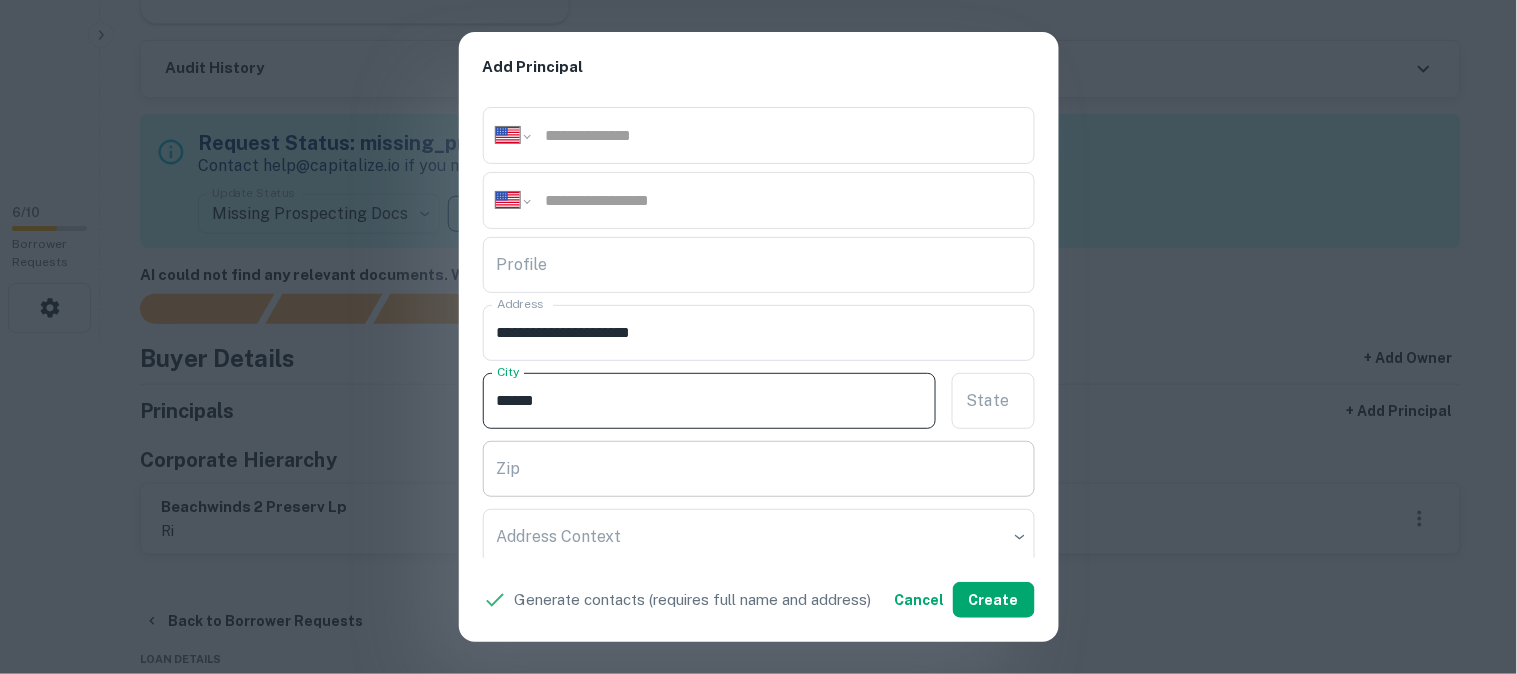 click on "Zip" at bounding box center (759, 469) 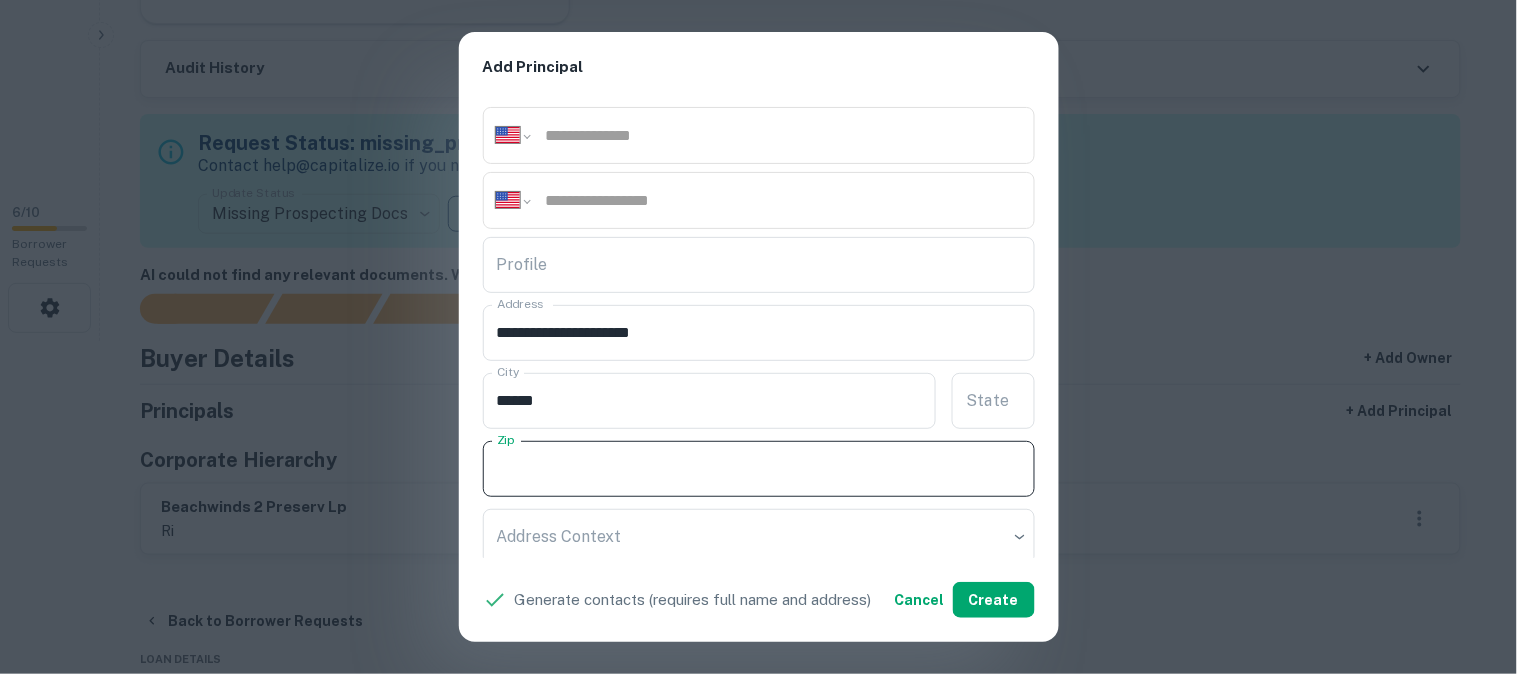 paste on "*****" 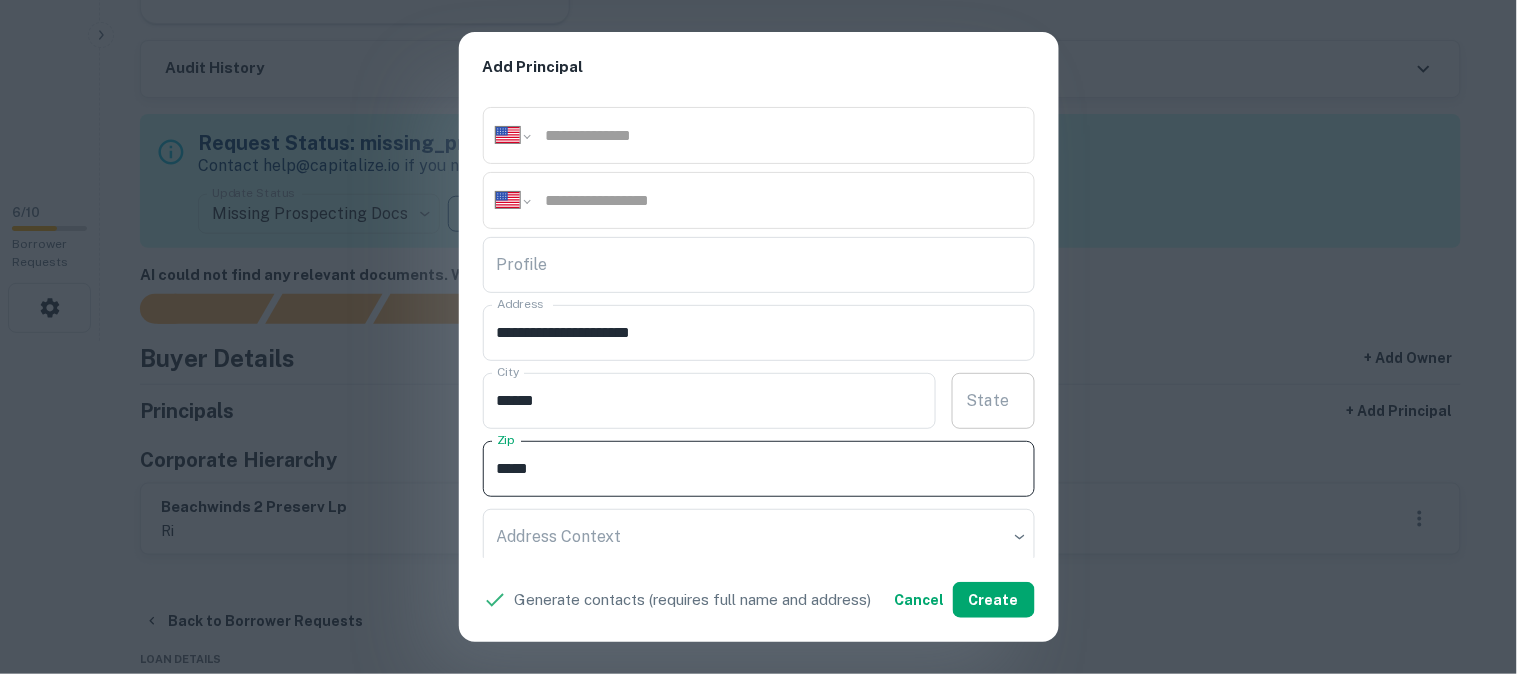 type on "*****" 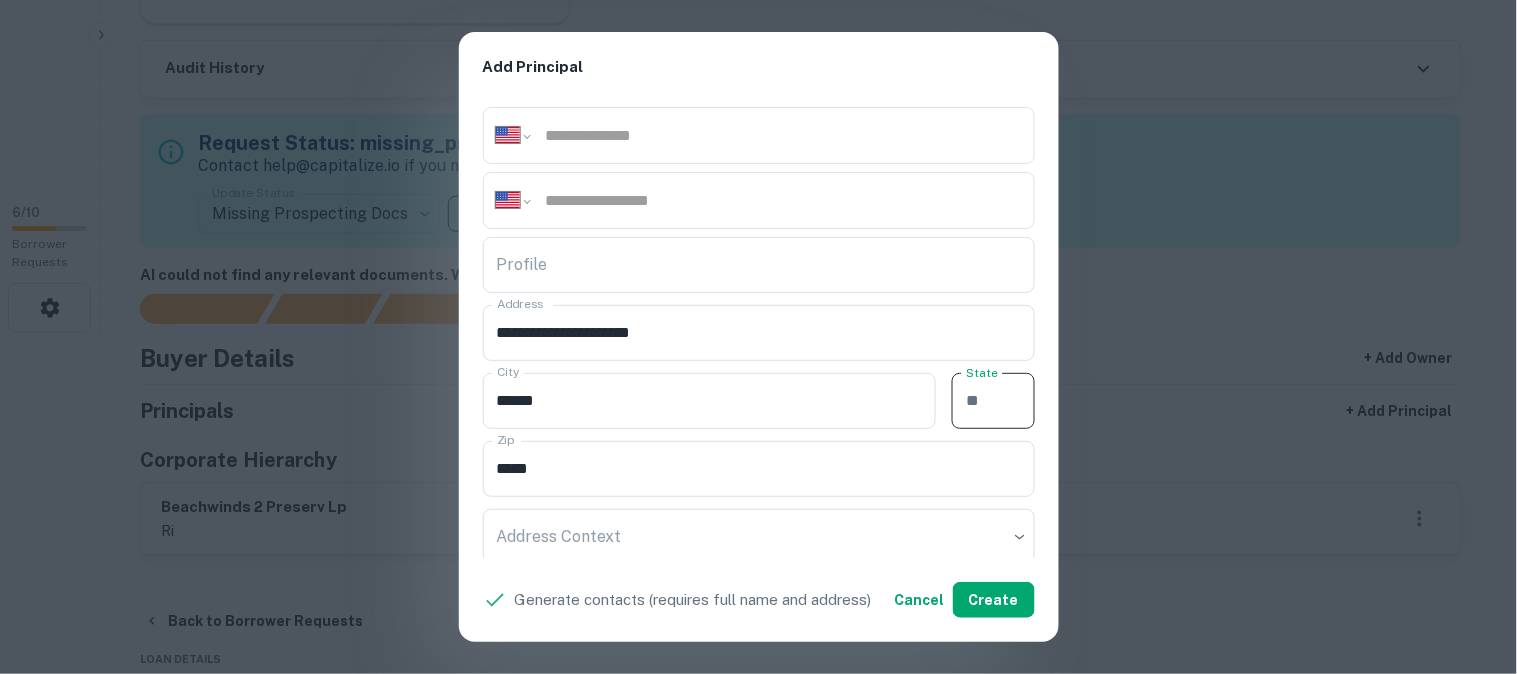 click on "State" at bounding box center (993, 401) 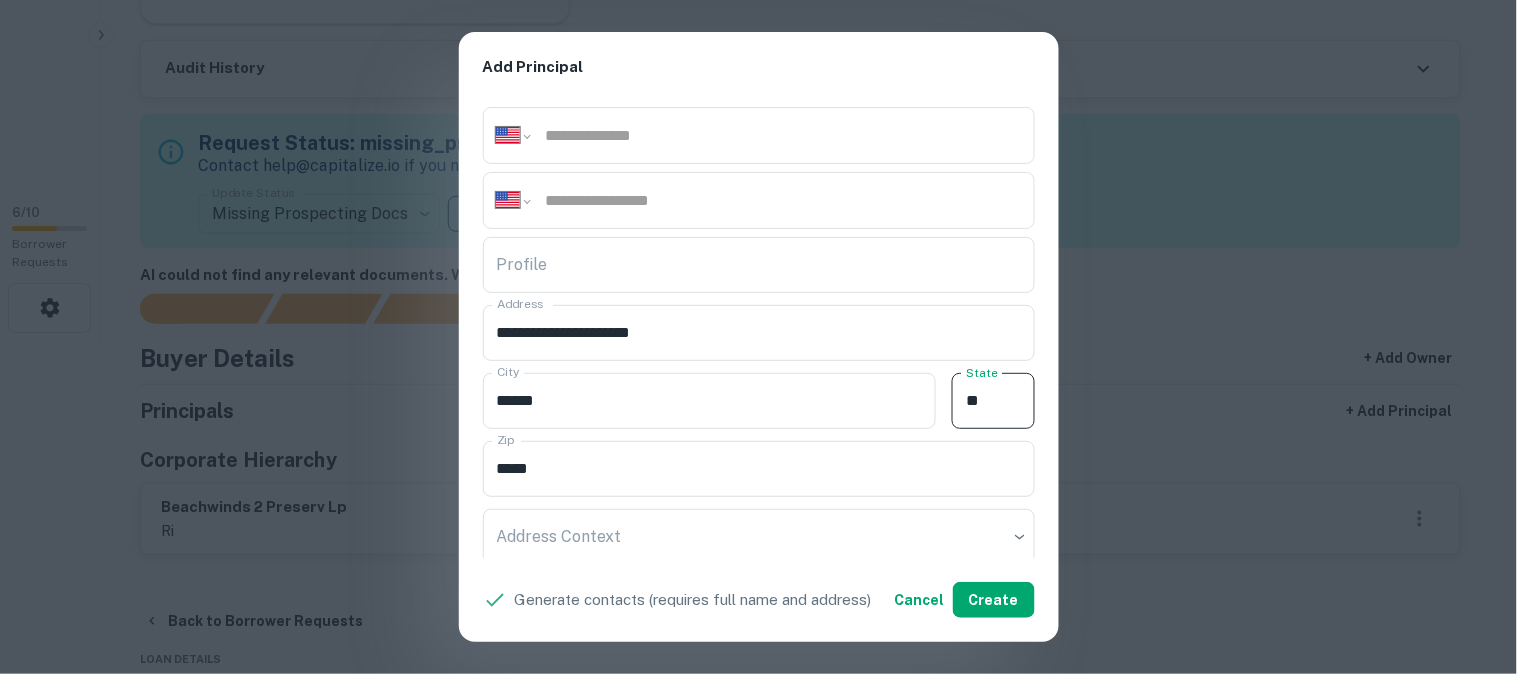 type on "**" 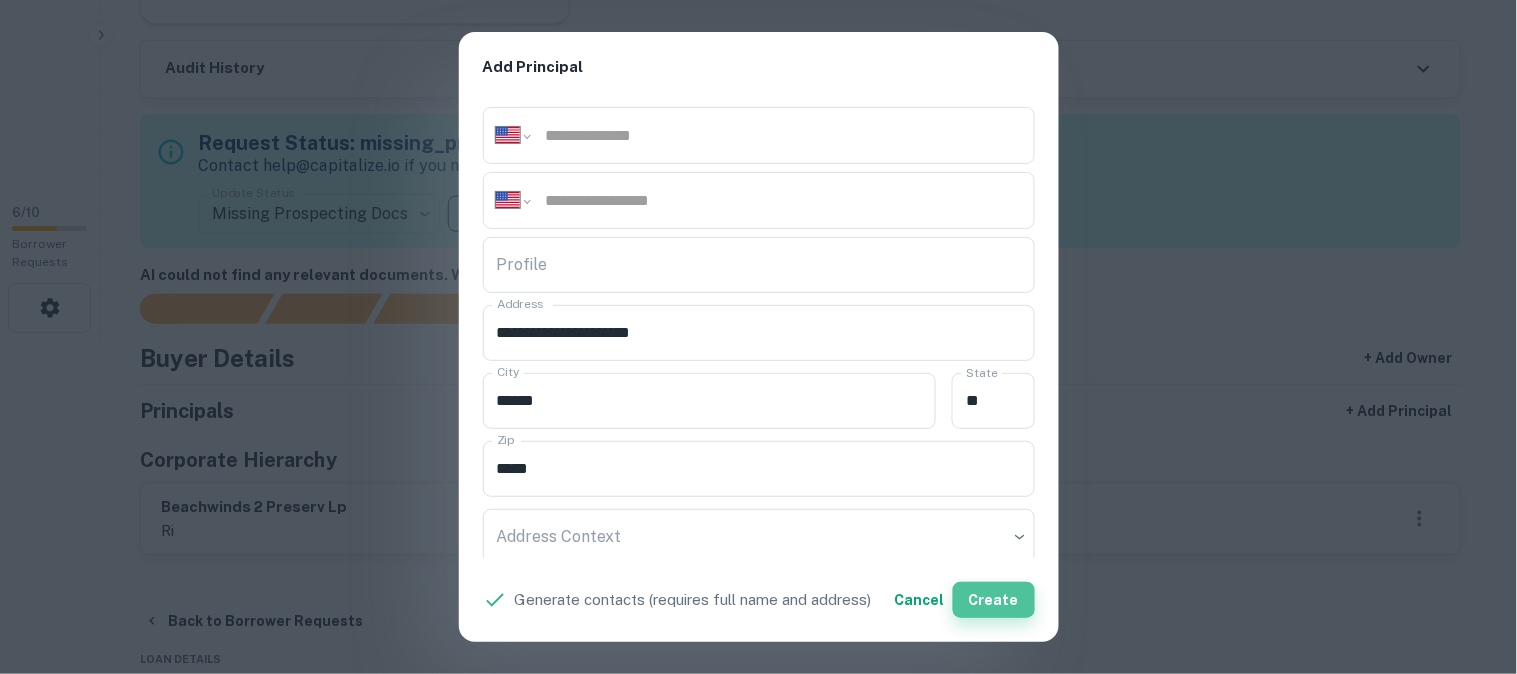 click on "Create" at bounding box center [994, 600] 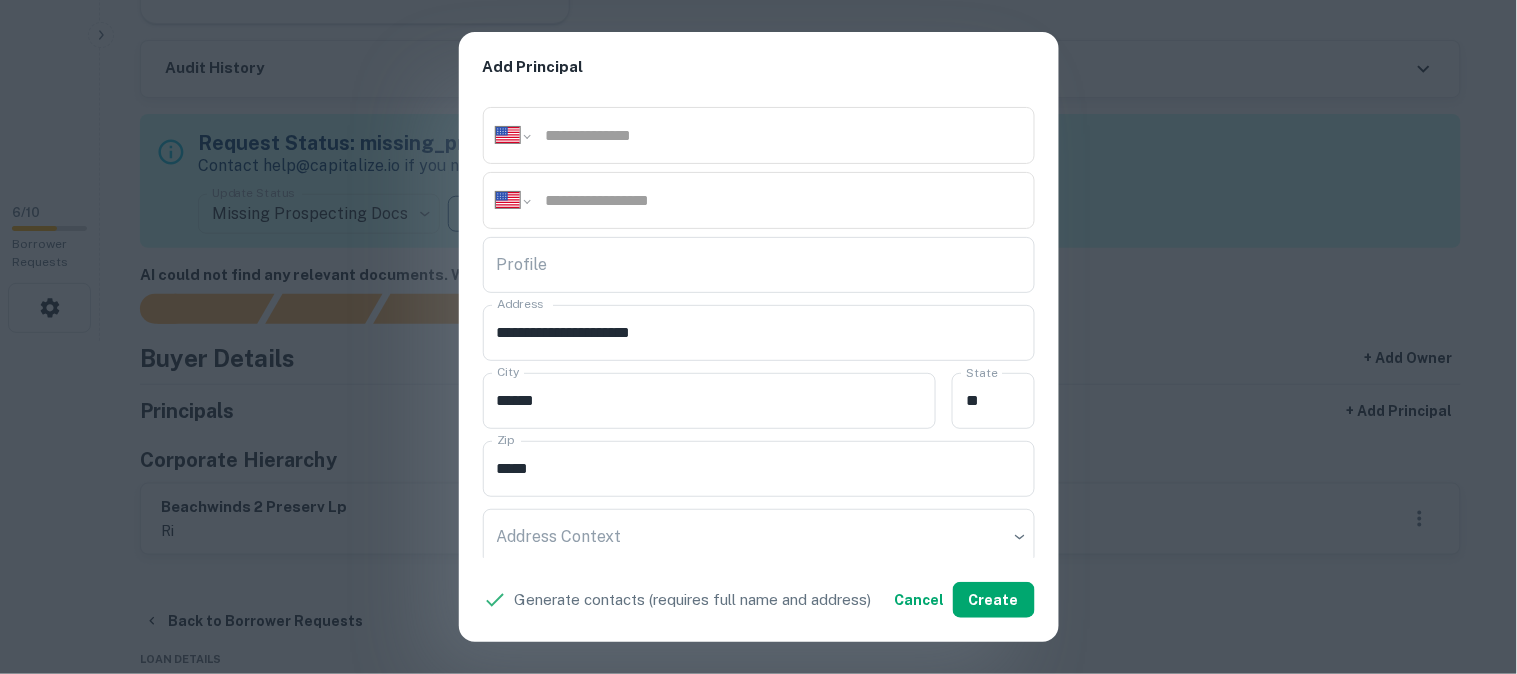 click on "**********" at bounding box center (758, 337) 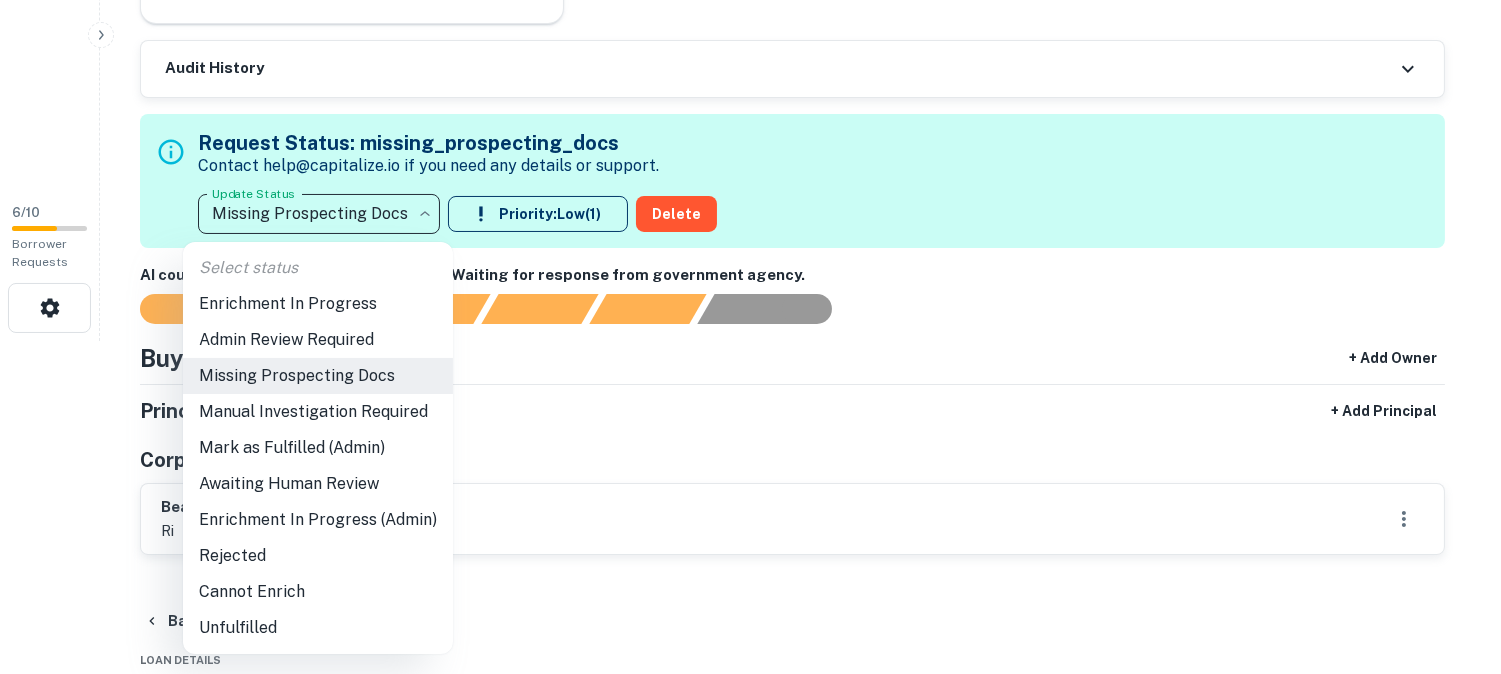 click on "**********" at bounding box center [750, 4] 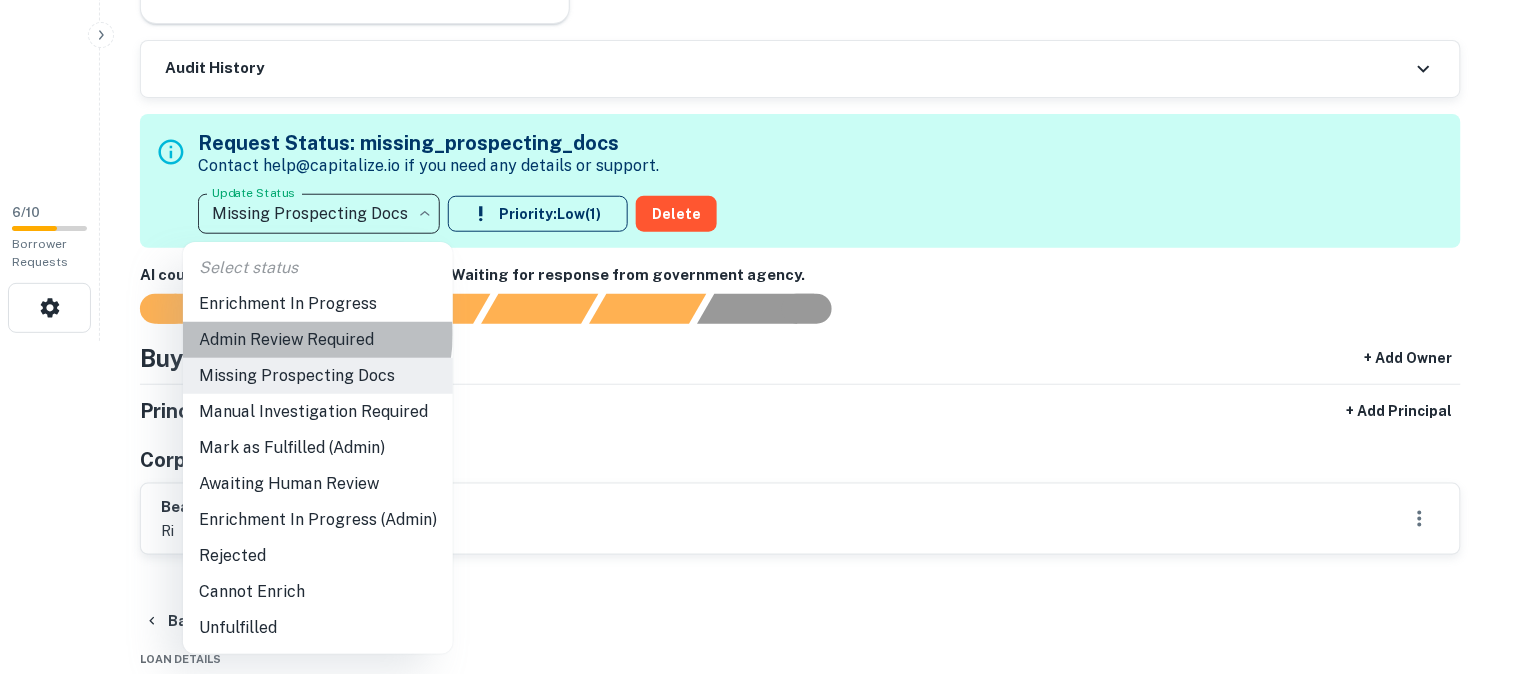 click on "Admin Review Required" at bounding box center (318, 340) 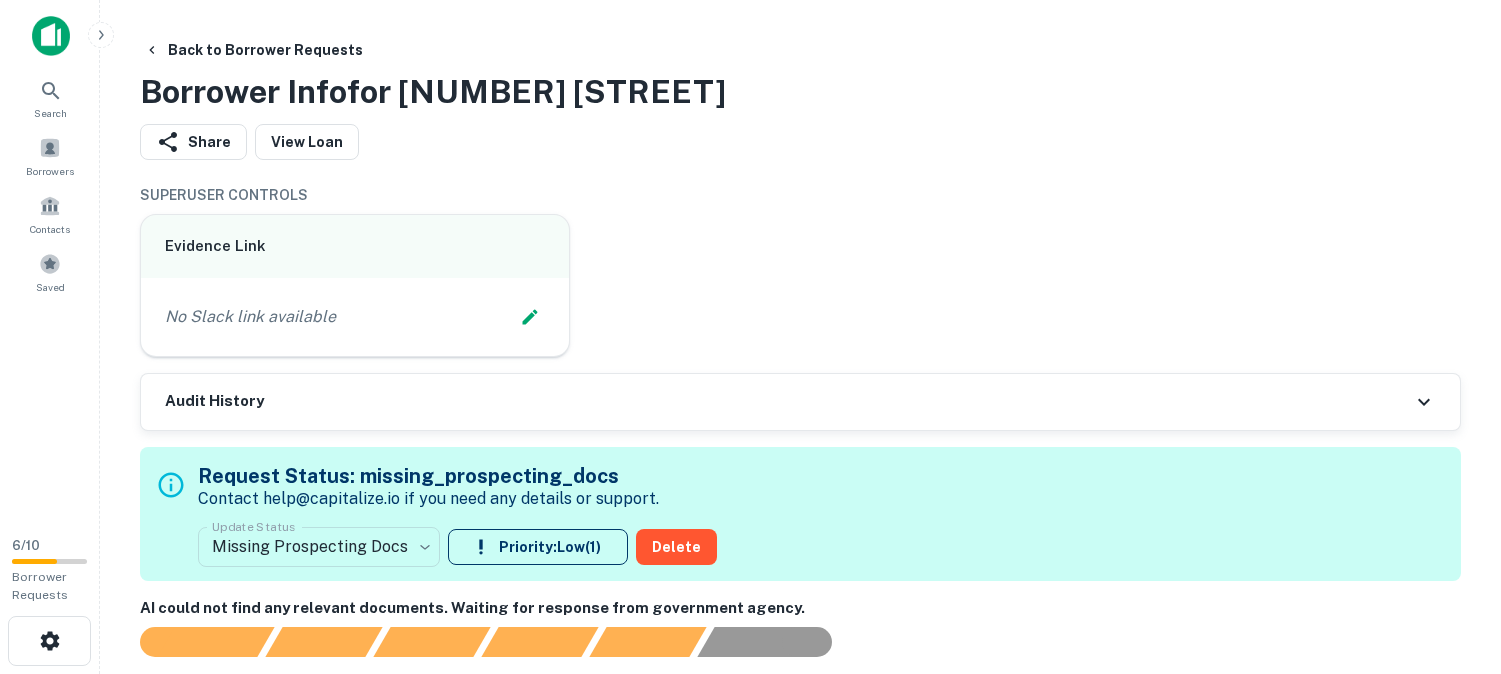 scroll, scrollTop: 0, scrollLeft: 0, axis: both 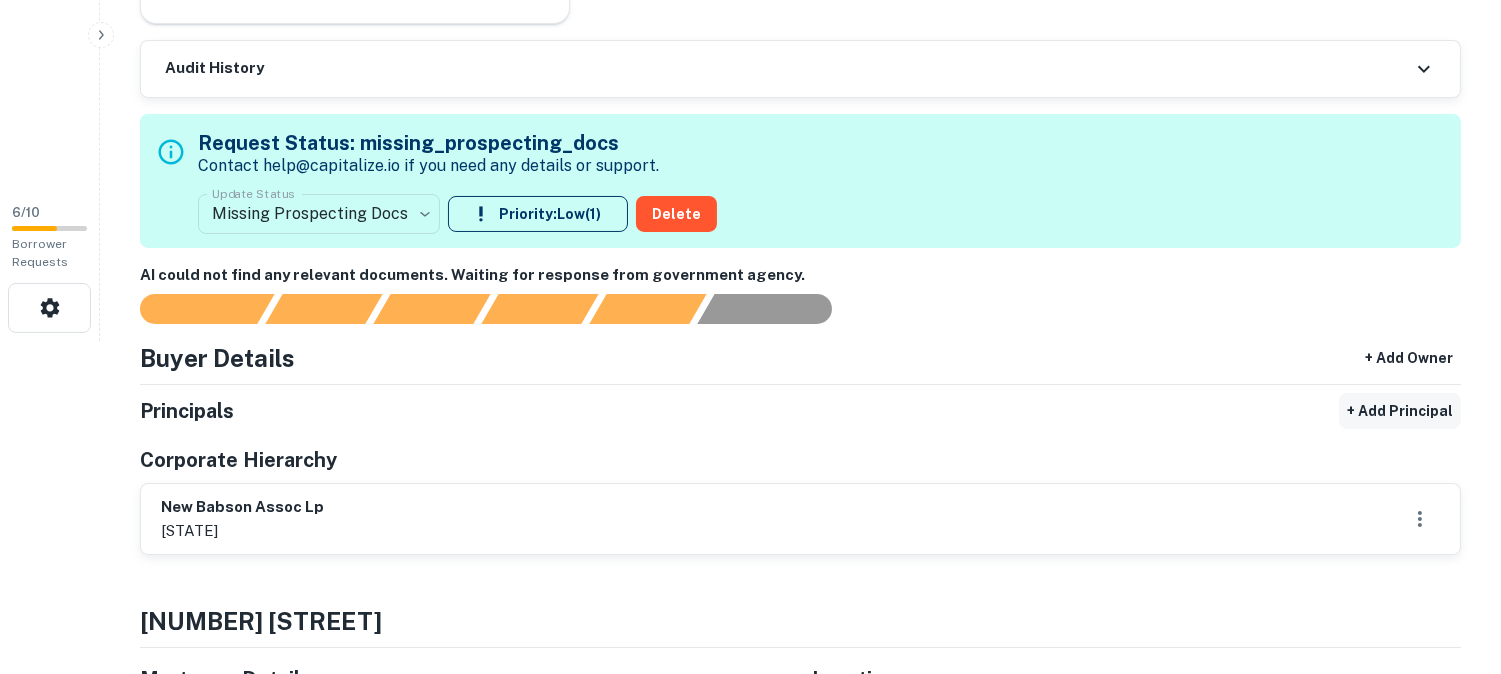 click on "+ Add Principal" at bounding box center (1400, 411) 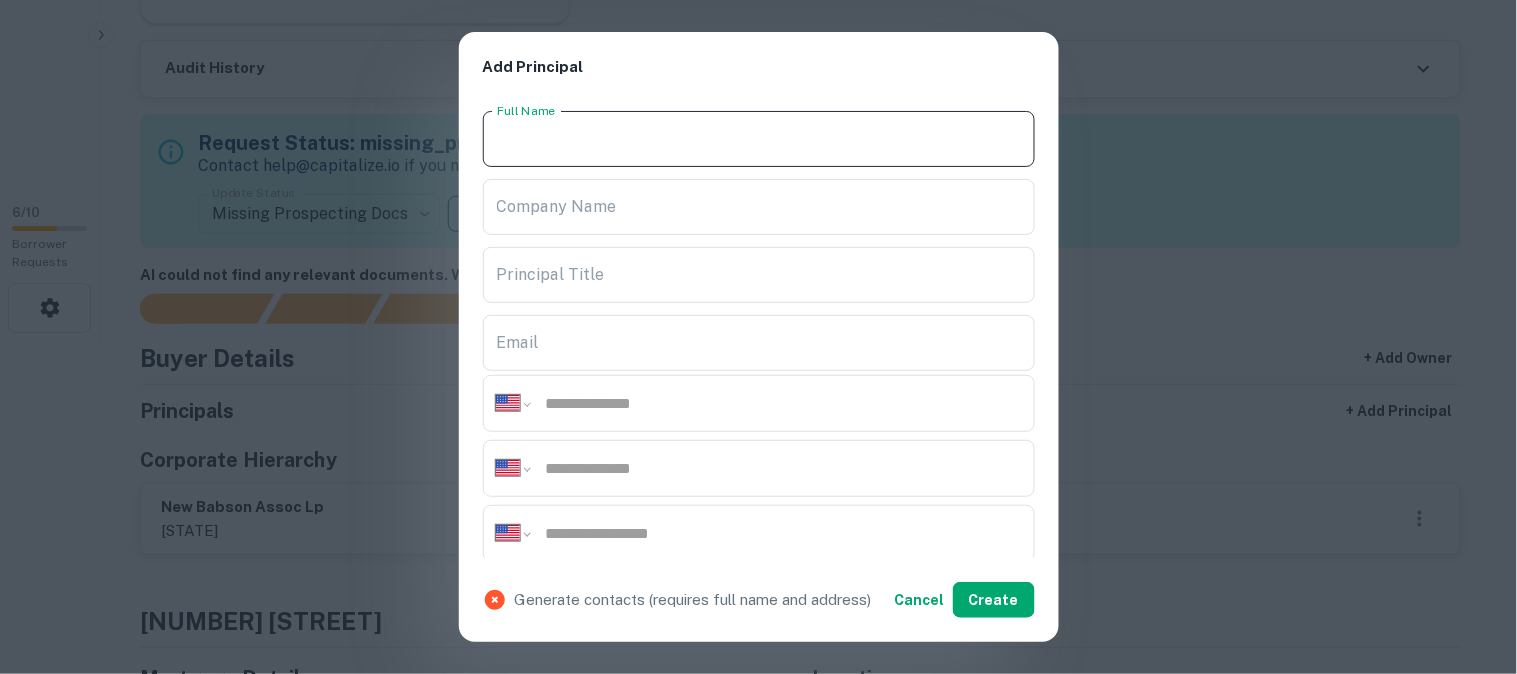 click on "Full Name" at bounding box center [759, 139] 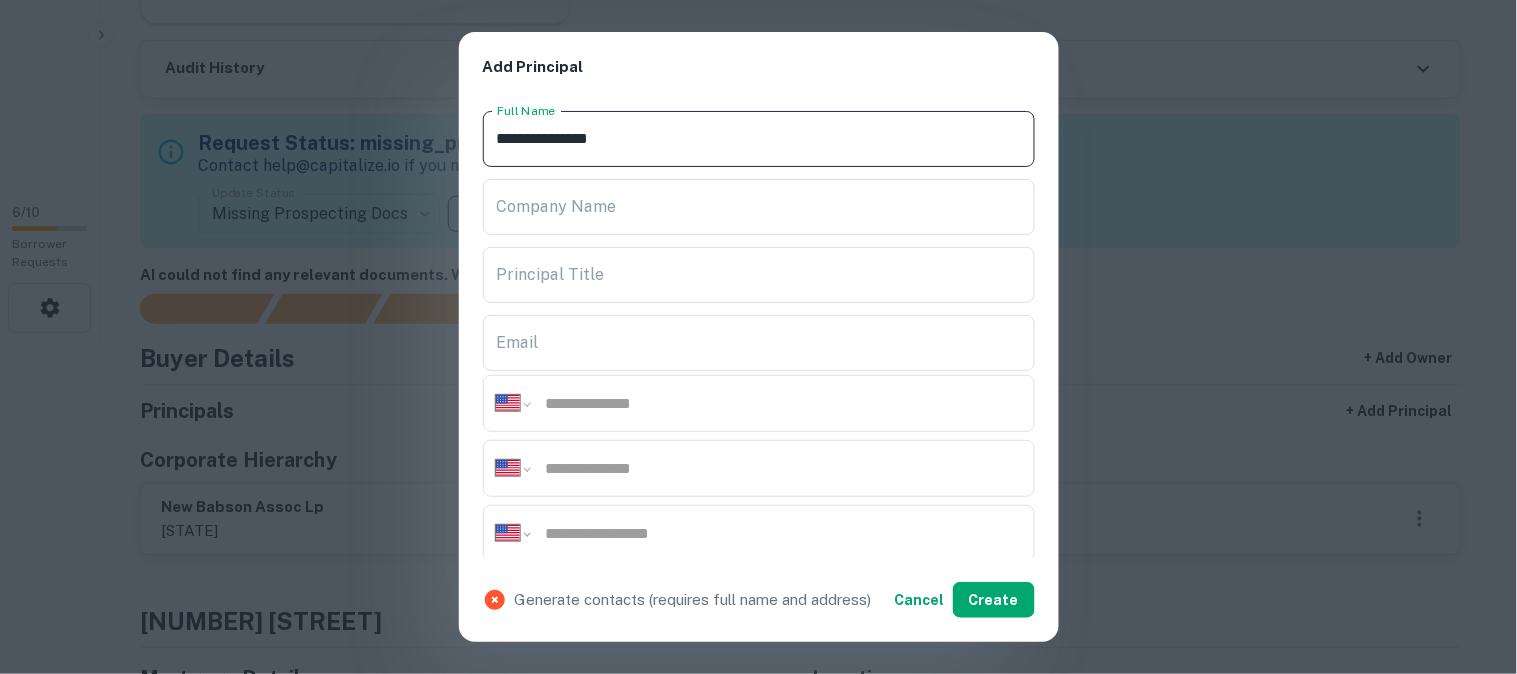 type on "**********" 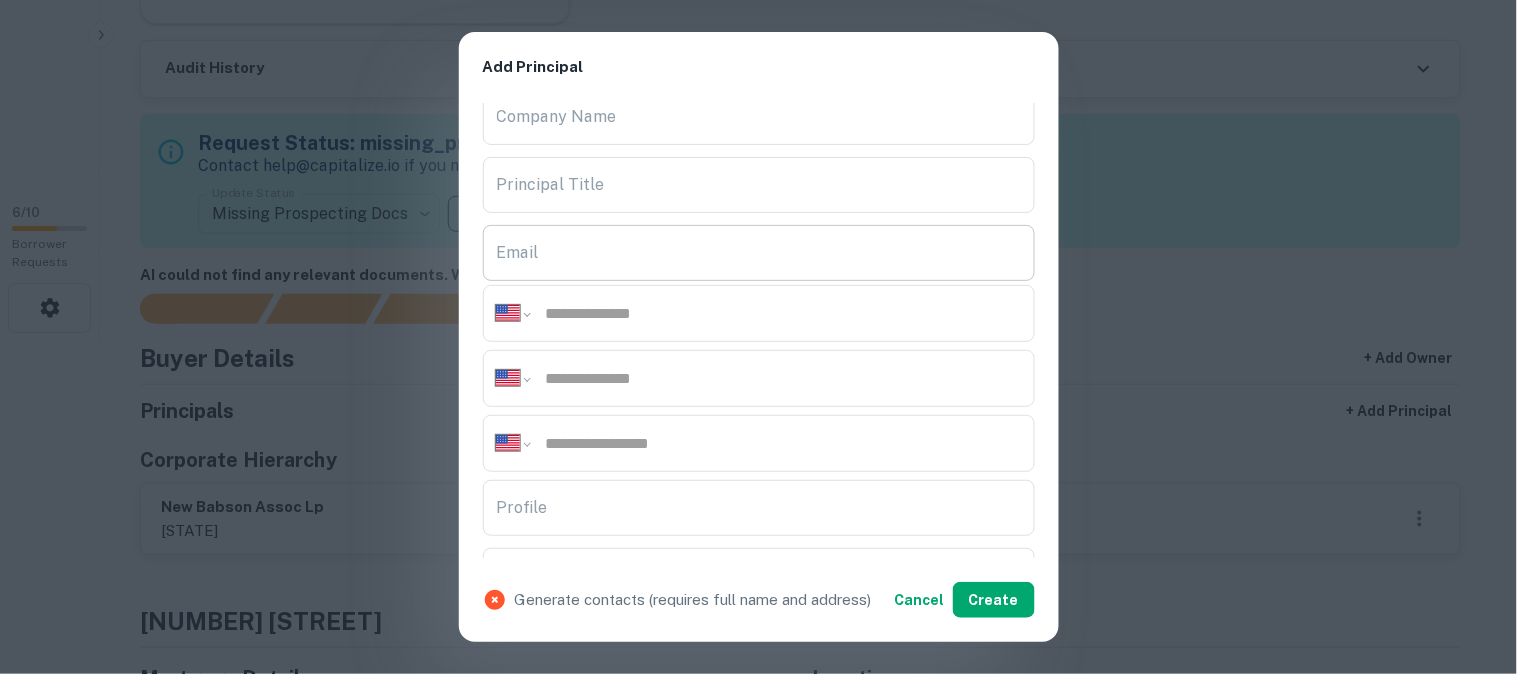 scroll, scrollTop: 333, scrollLeft: 0, axis: vertical 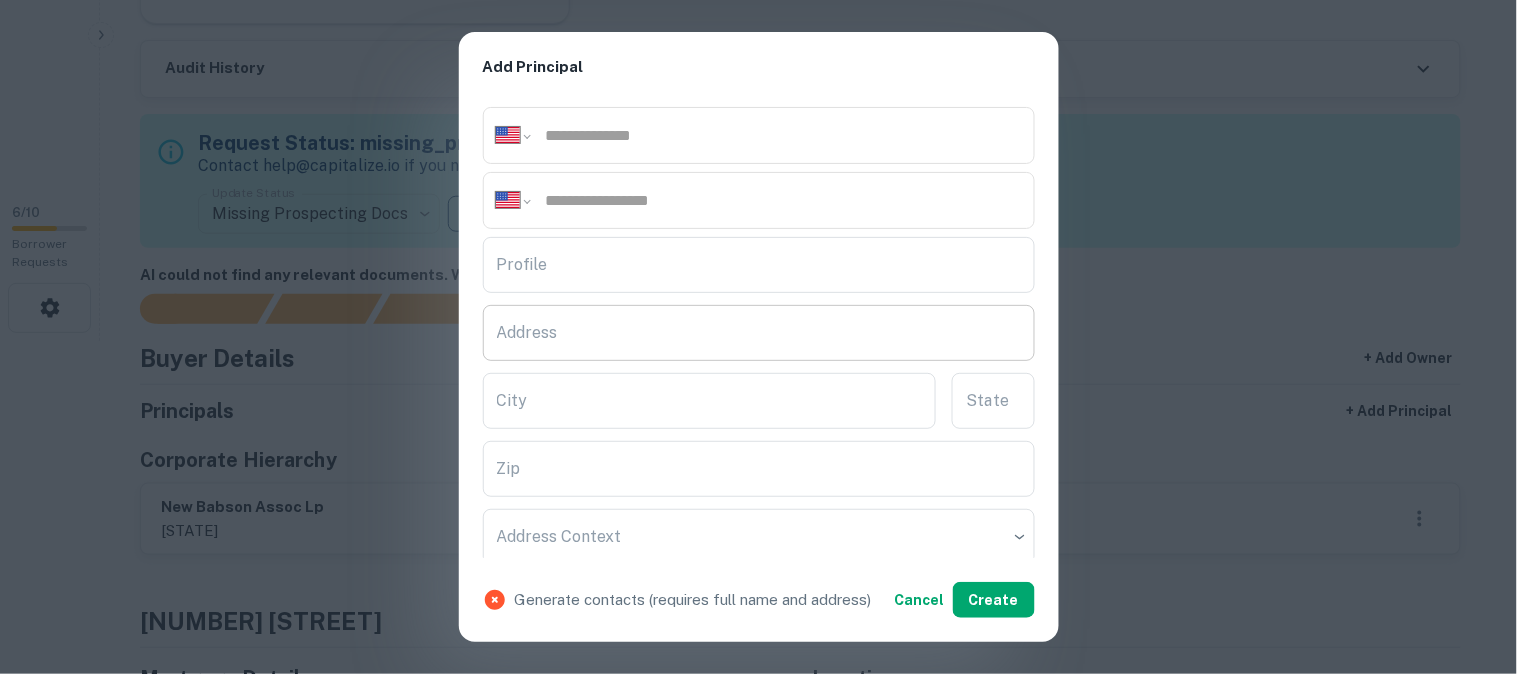 click on "Address" at bounding box center (759, 333) 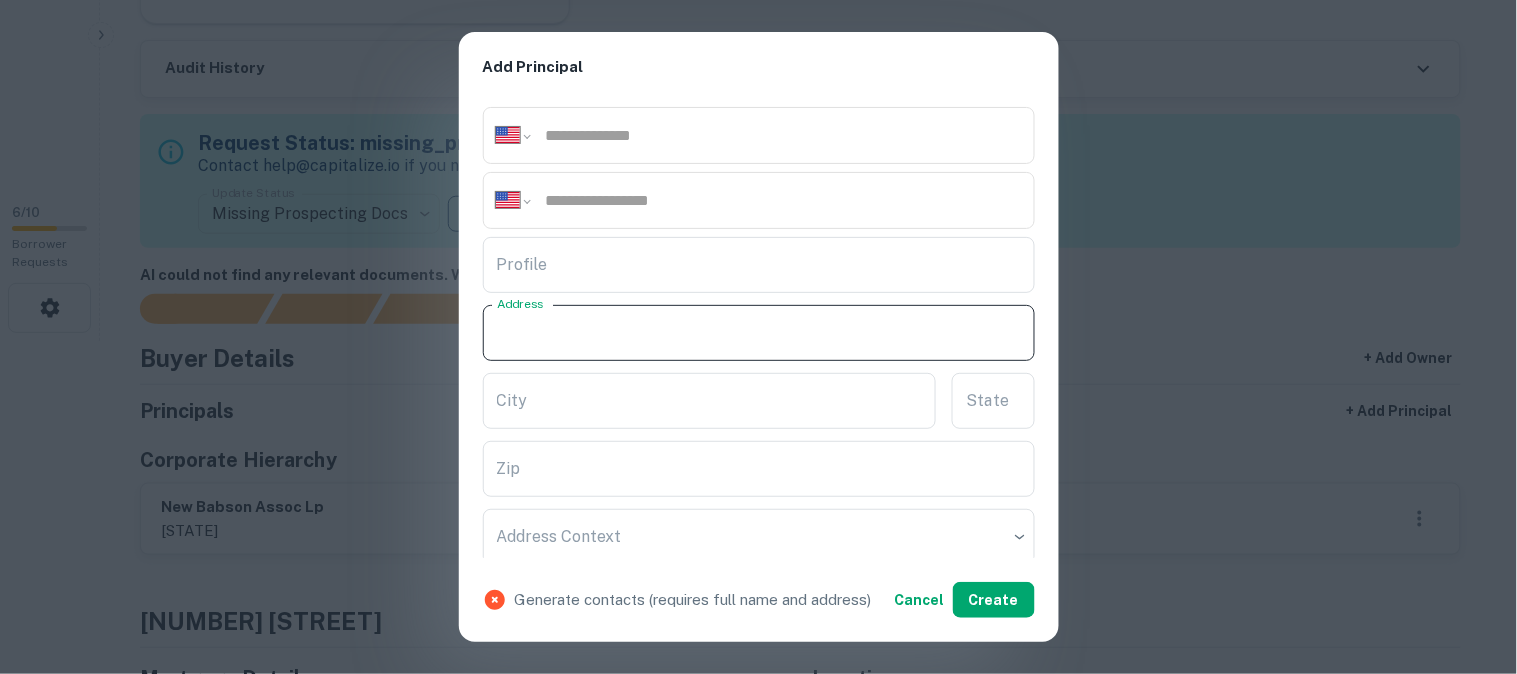 paste on "**********" 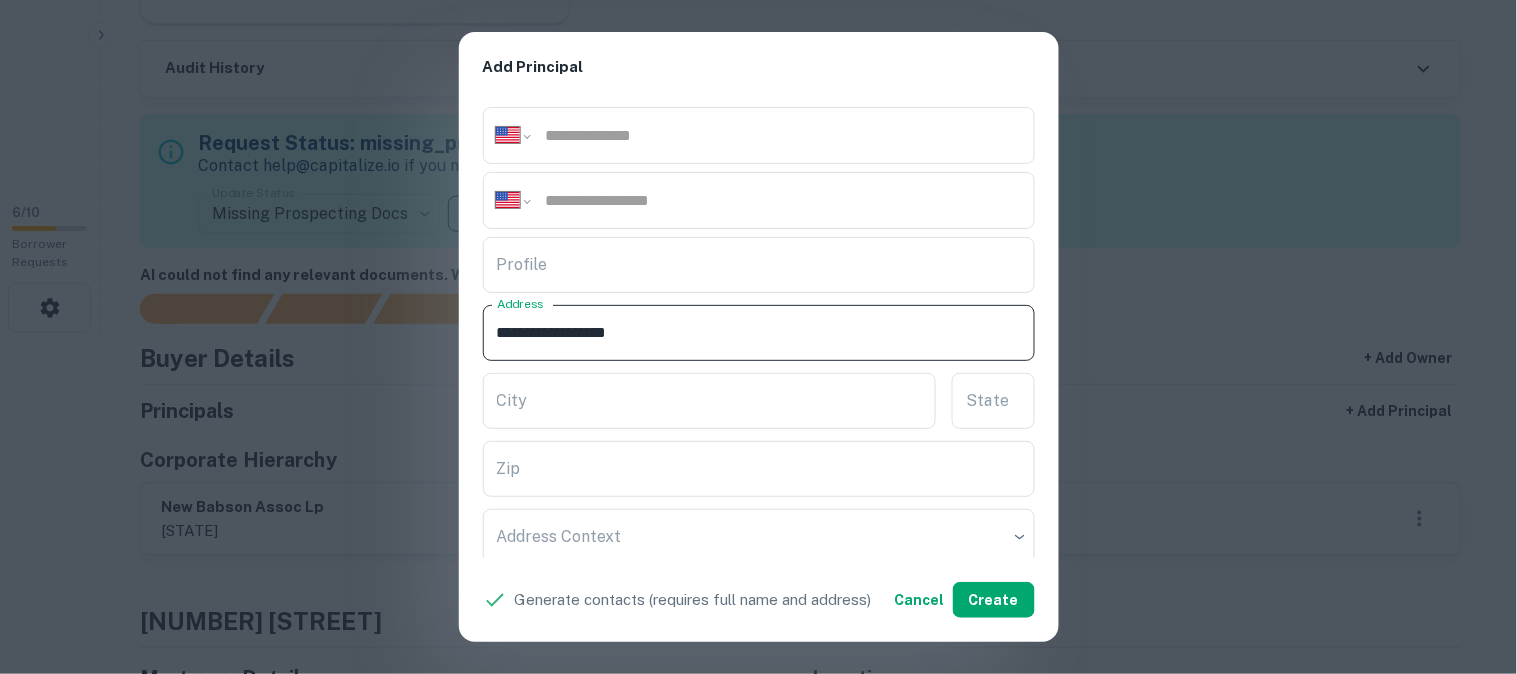type on "**********" 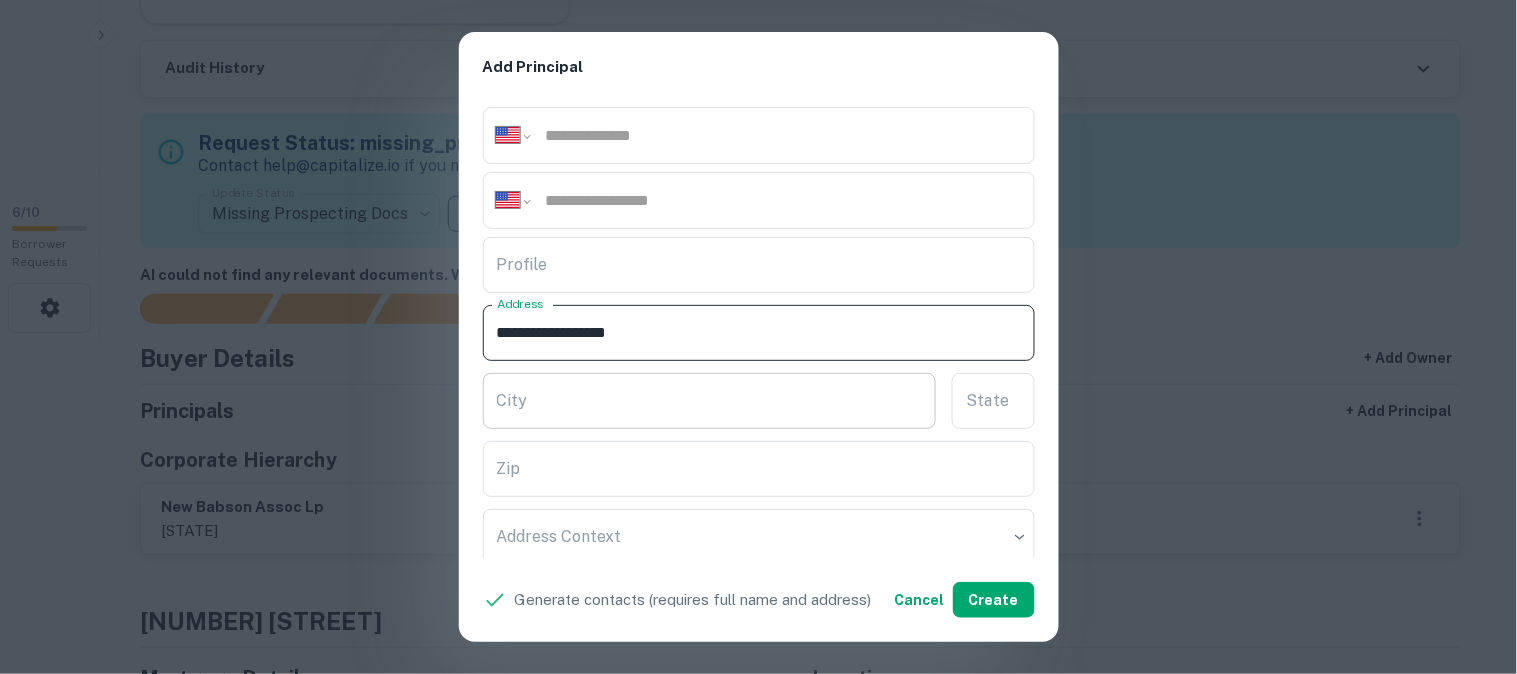 click on "City" at bounding box center [710, 401] 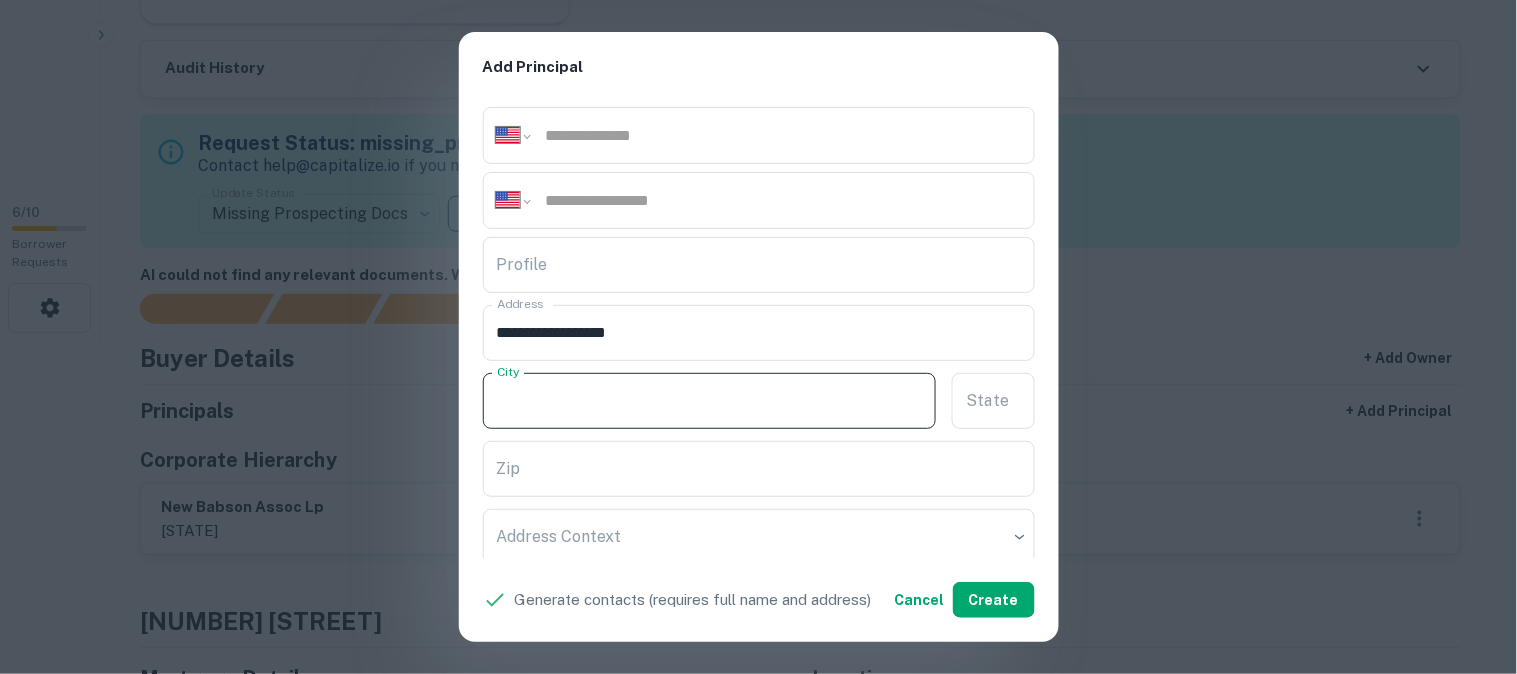 paste on "**********" 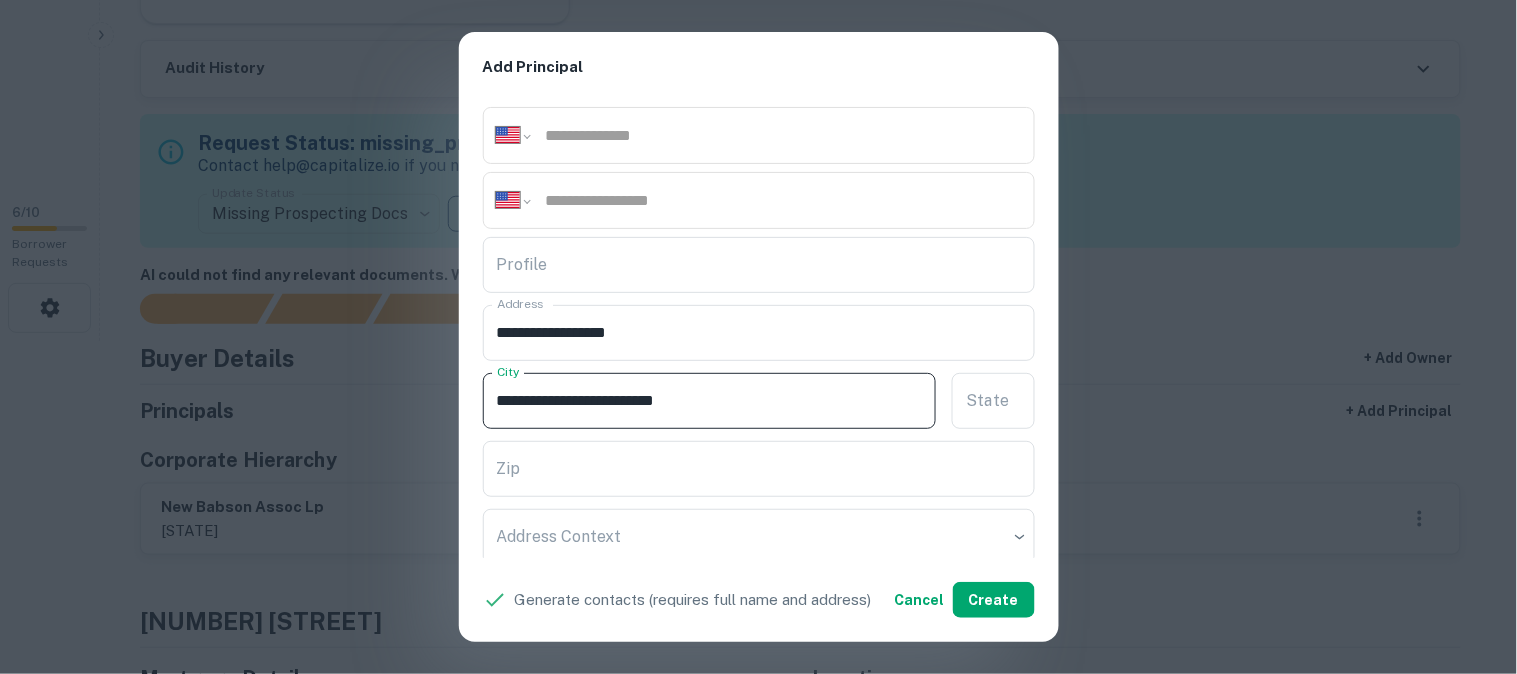 click on "**********" at bounding box center (710, 401) 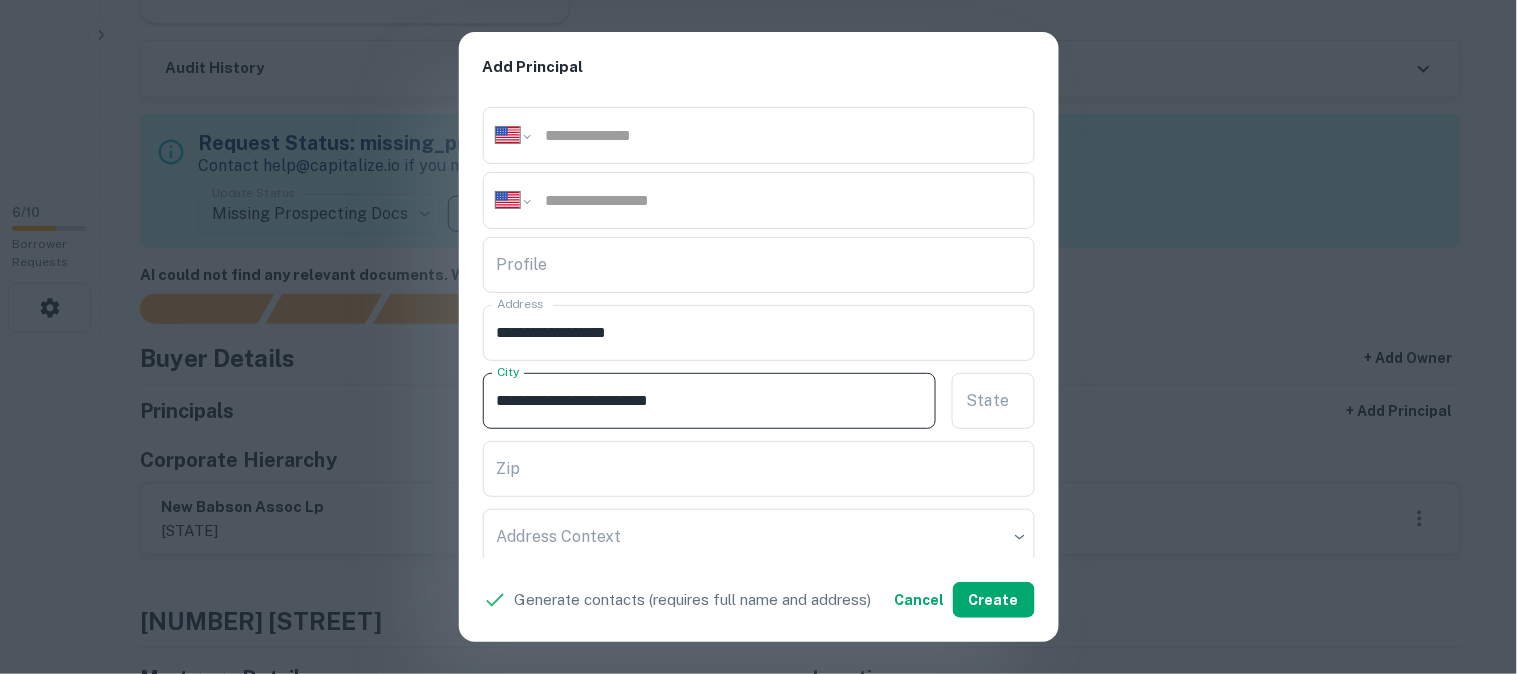 drag, startPoint x: 608, startPoint y: 398, endPoint x: 630, endPoint y: 412, distance: 26.076809 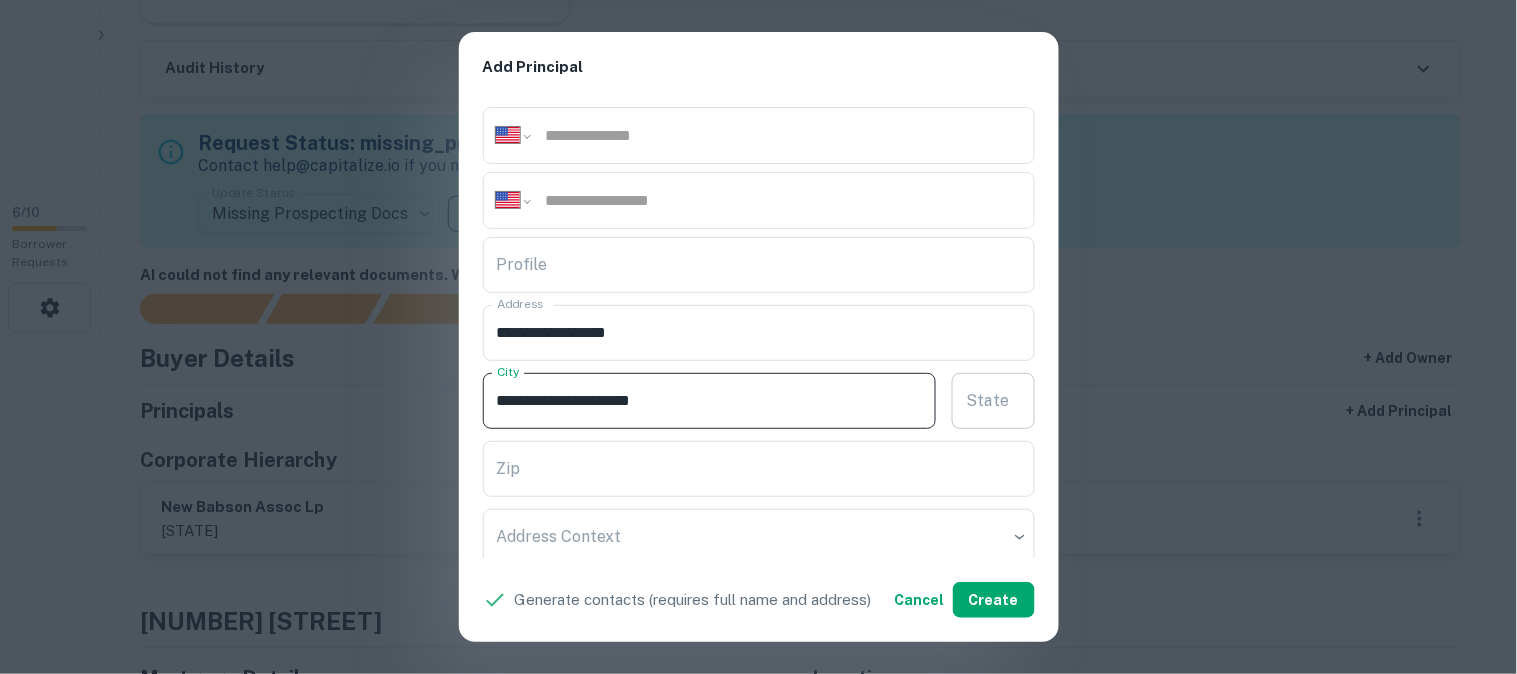 type on "**********" 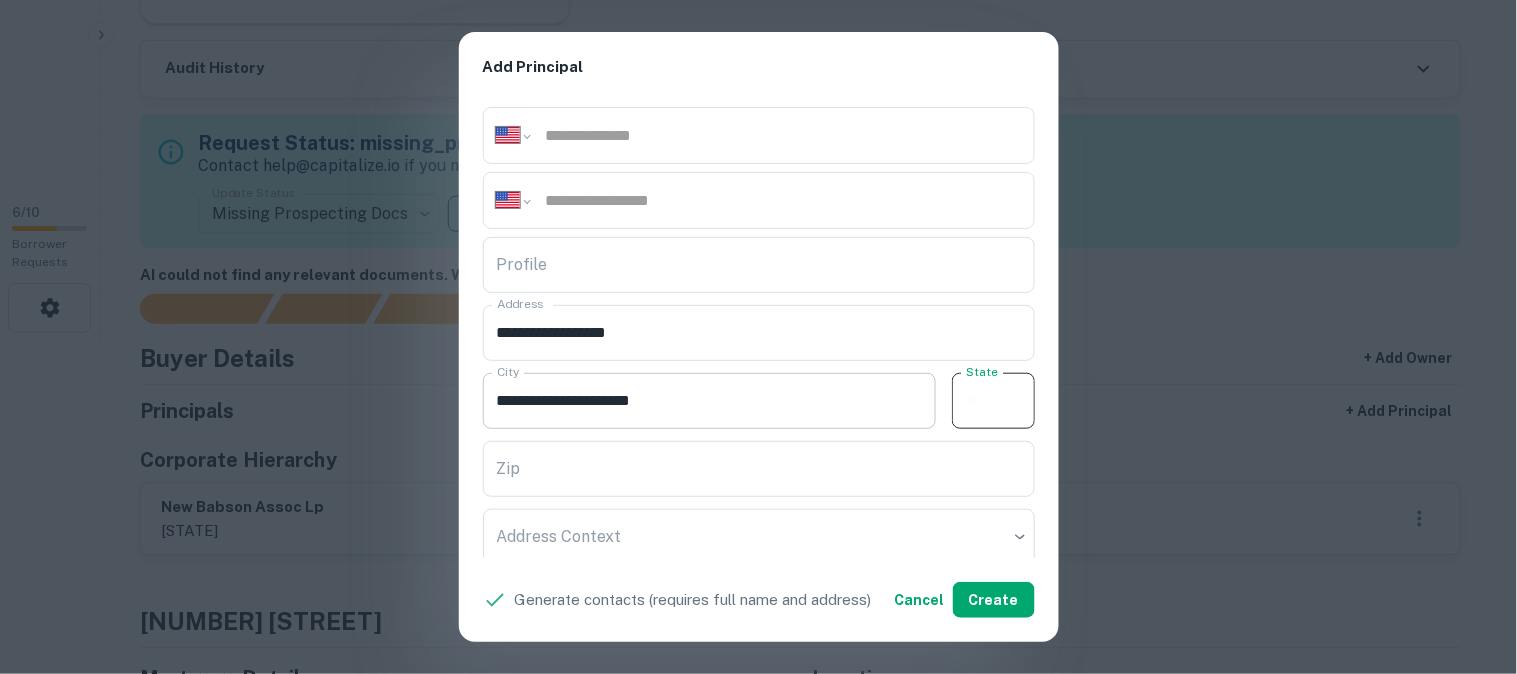 paste on "**" 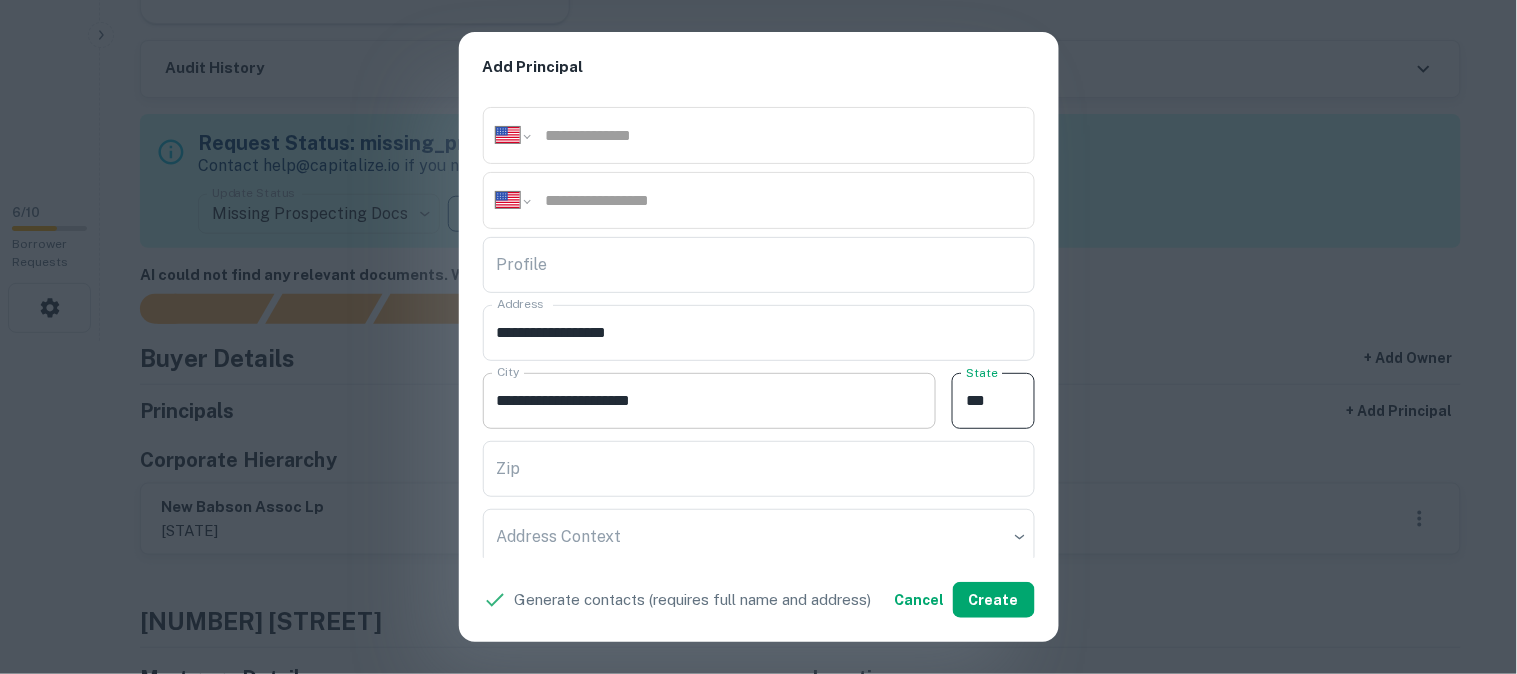 type on "**" 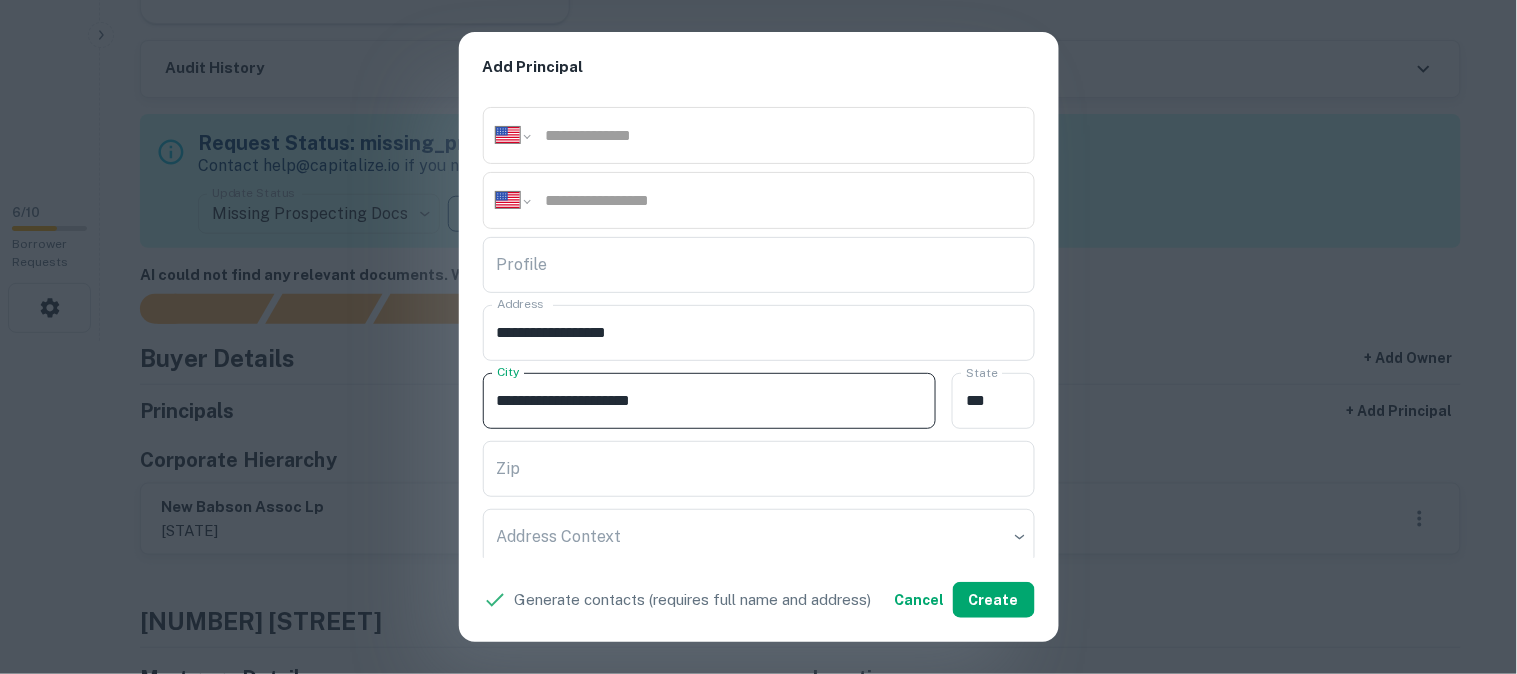 drag, startPoint x: 640, startPoint y: 398, endPoint x: 742, endPoint y: 398, distance: 102 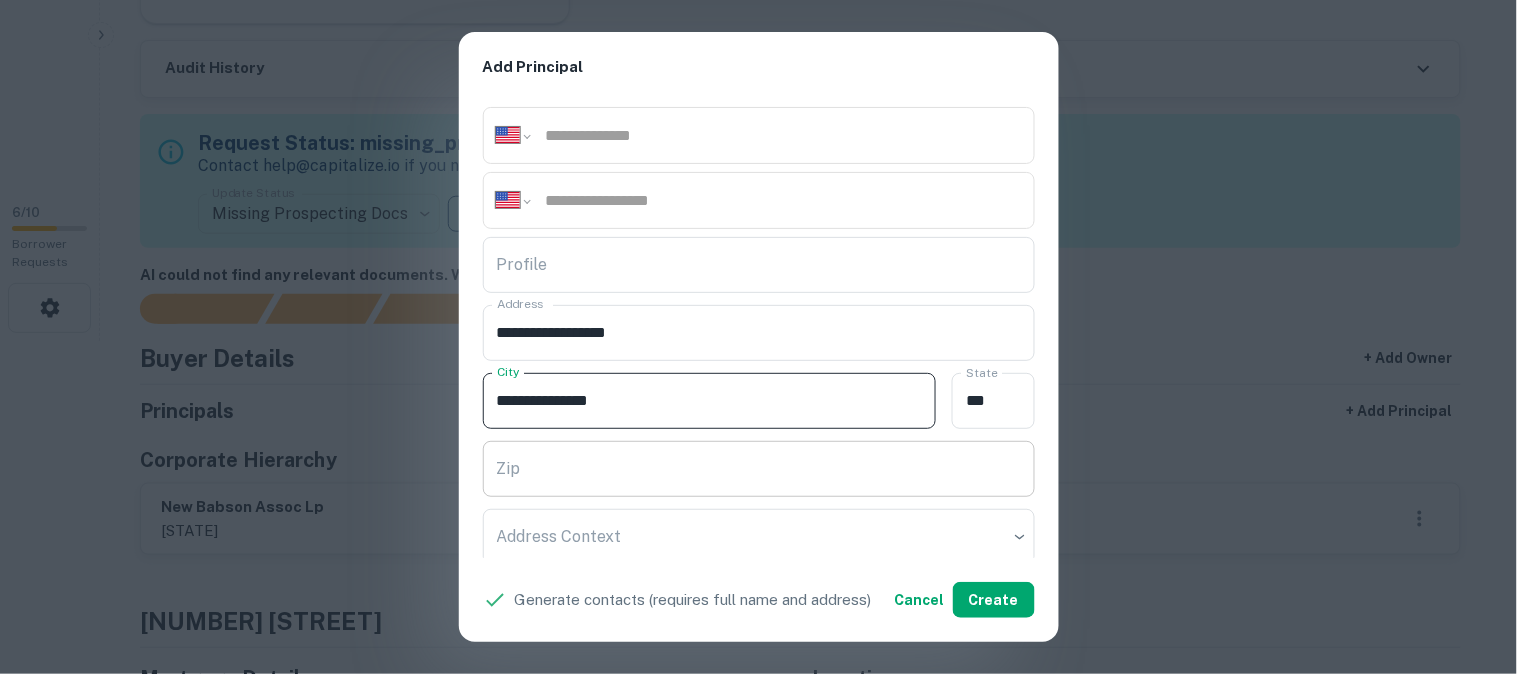 type on "**********" 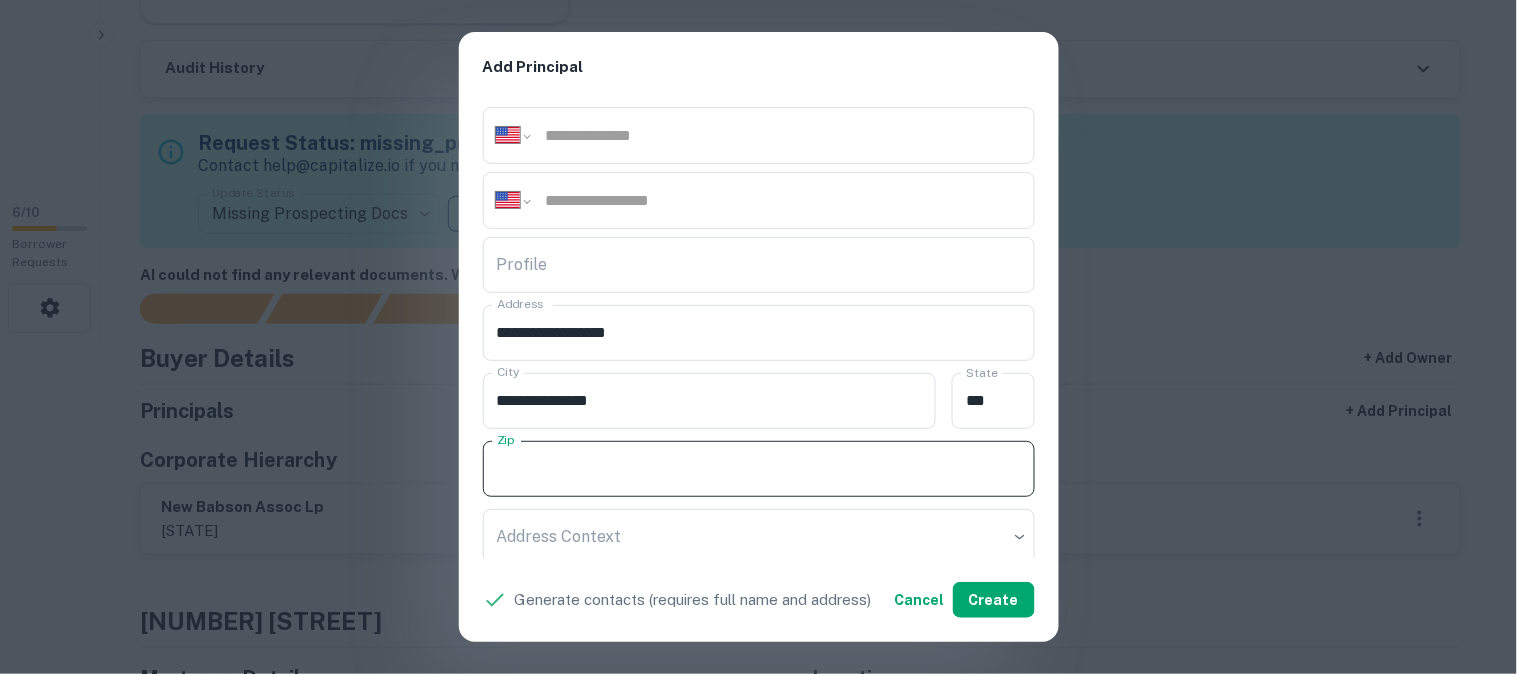 click on "Zip" at bounding box center (759, 469) 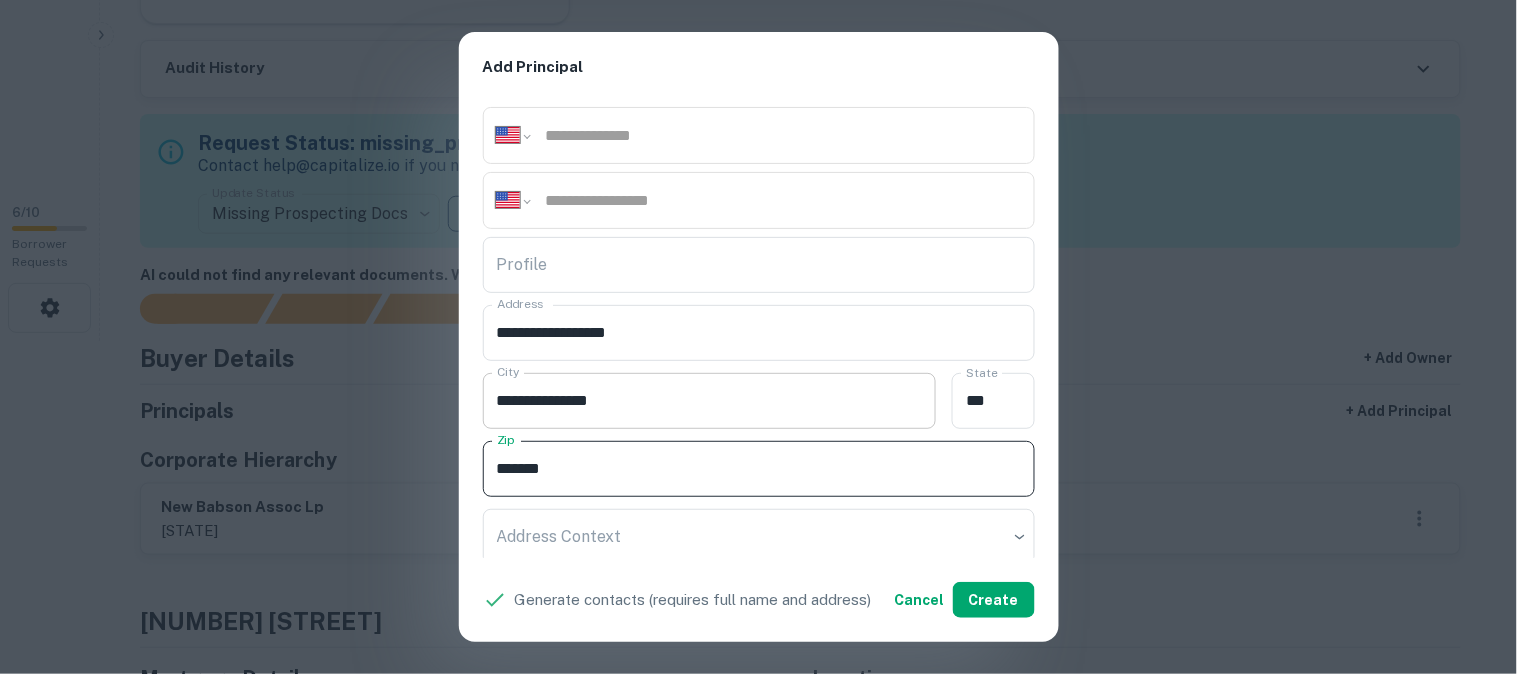 type on "*****" 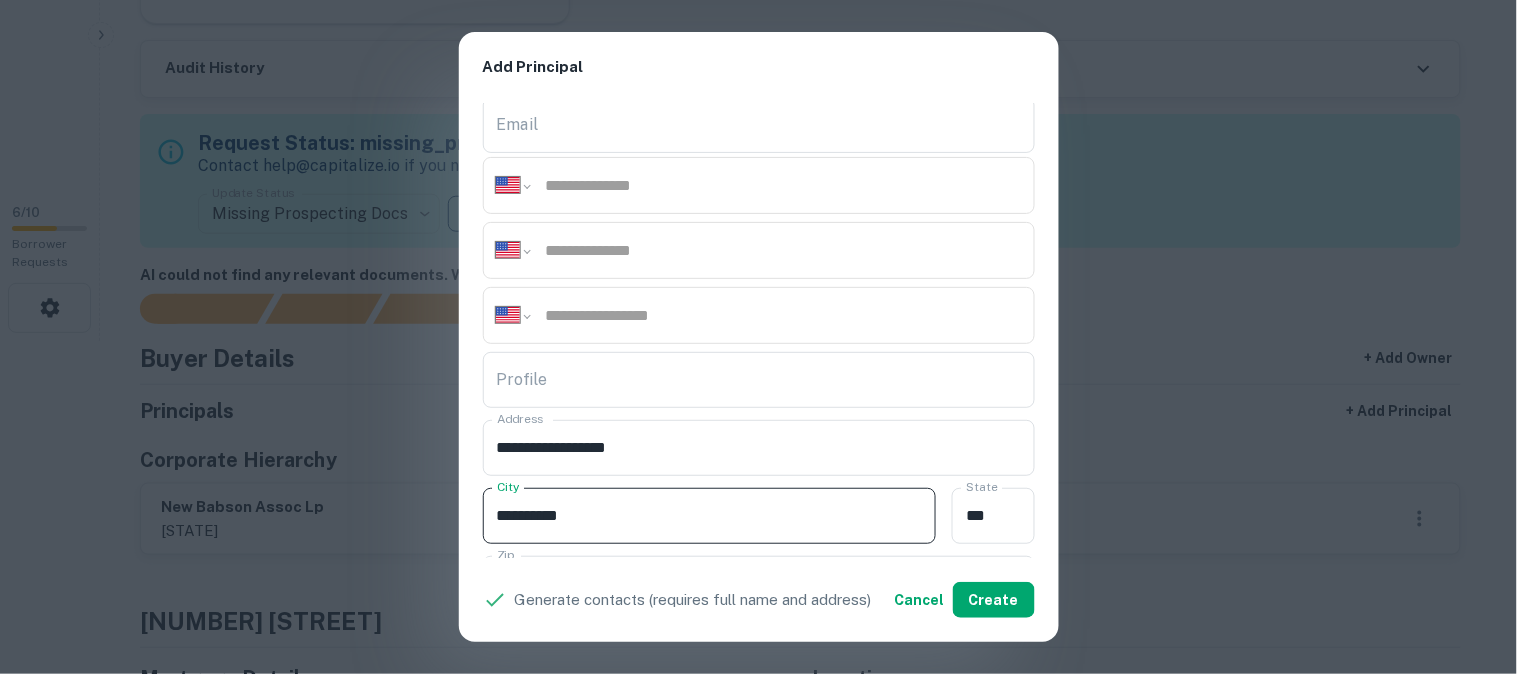 scroll, scrollTop: 0, scrollLeft: 0, axis: both 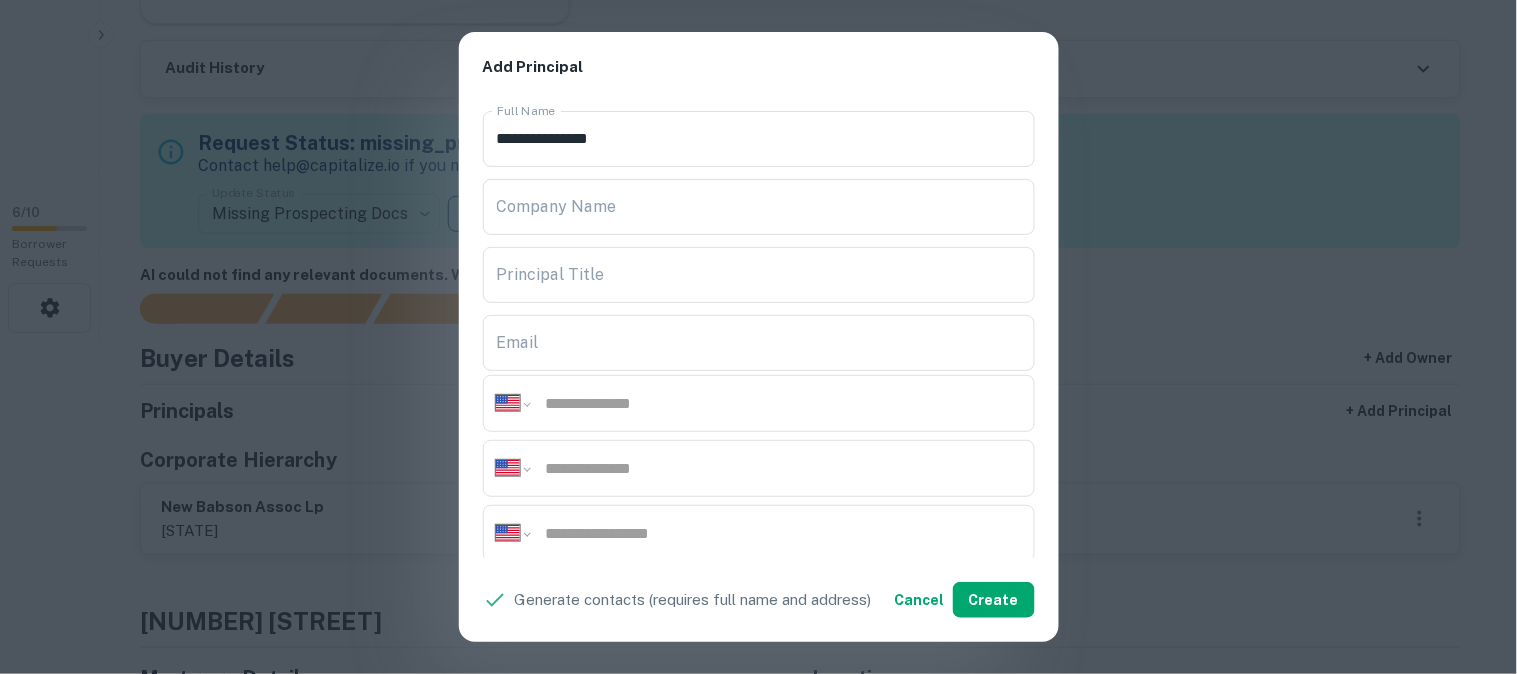 type on "**********" 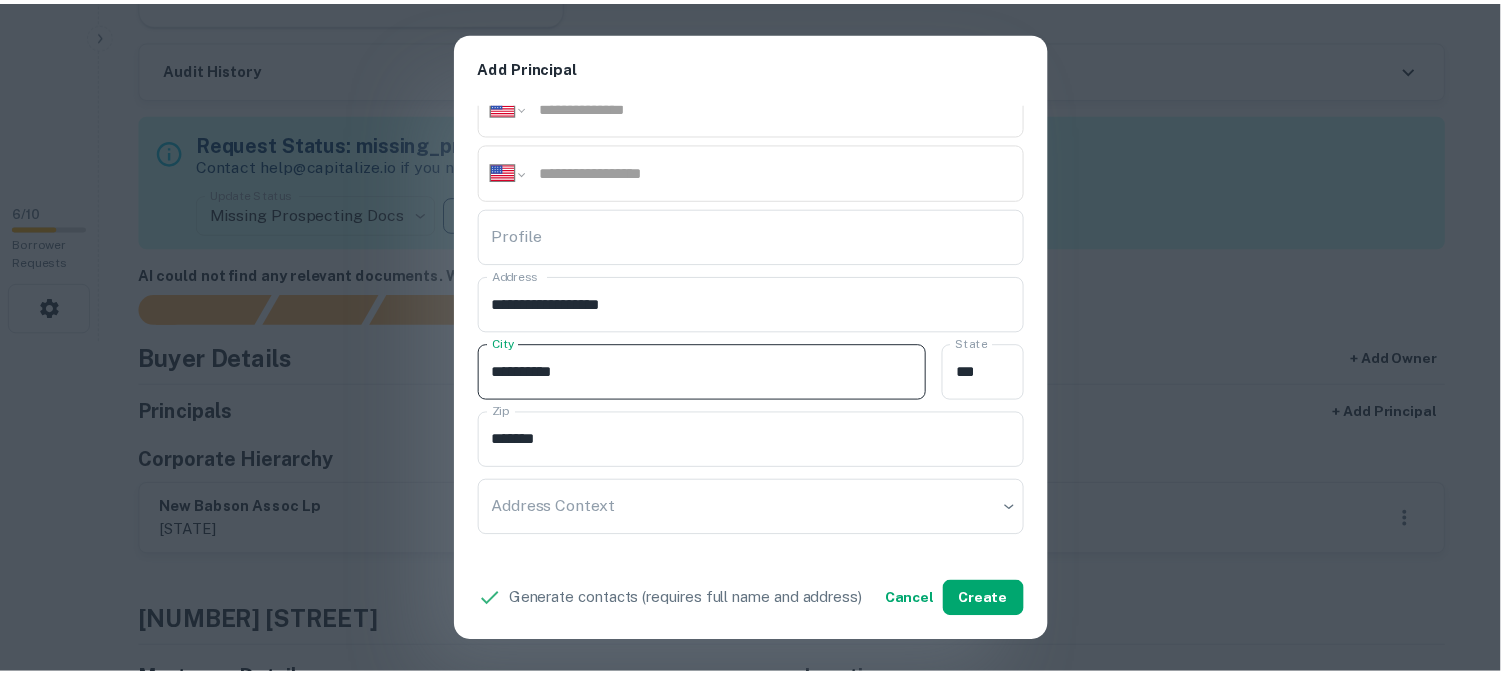 scroll, scrollTop: 534, scrollLeft: 0, axis: vertical 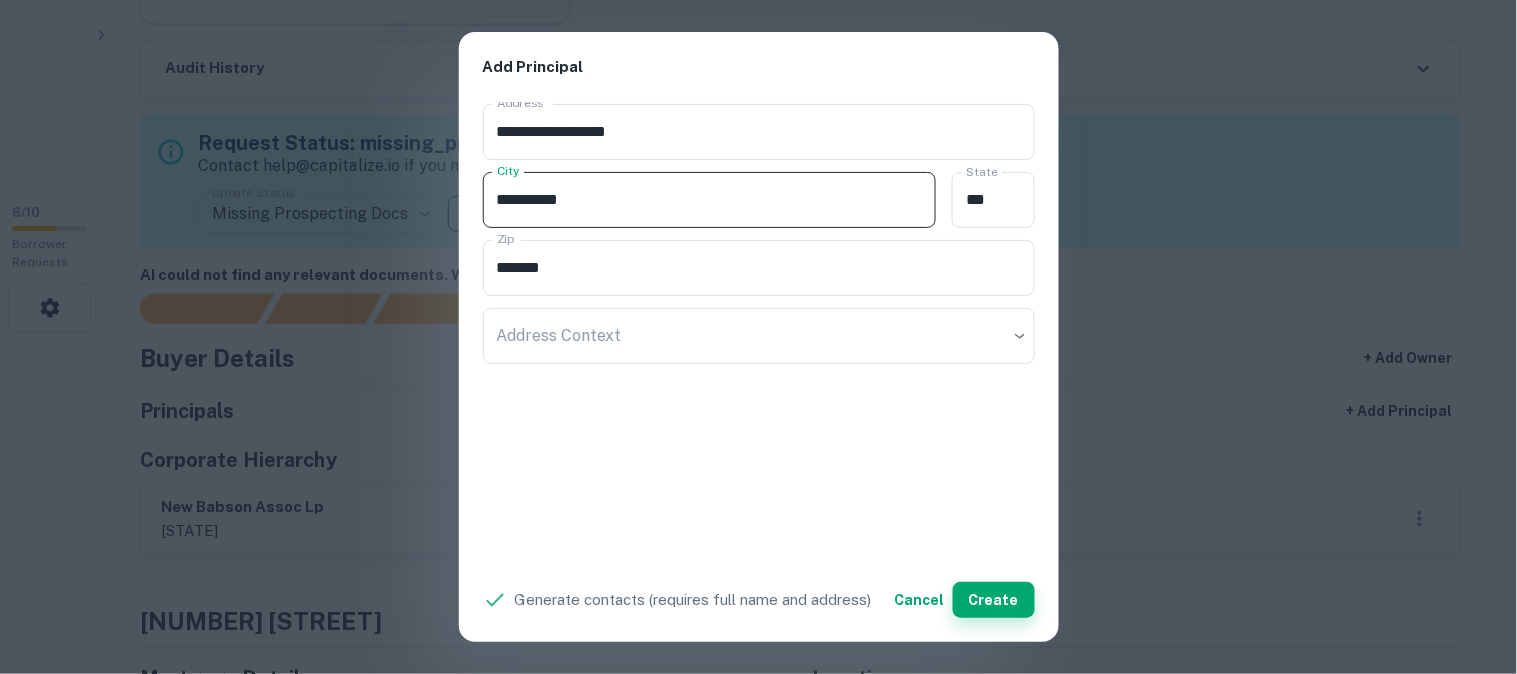 click on "Create" at bounding box center [994, 600] 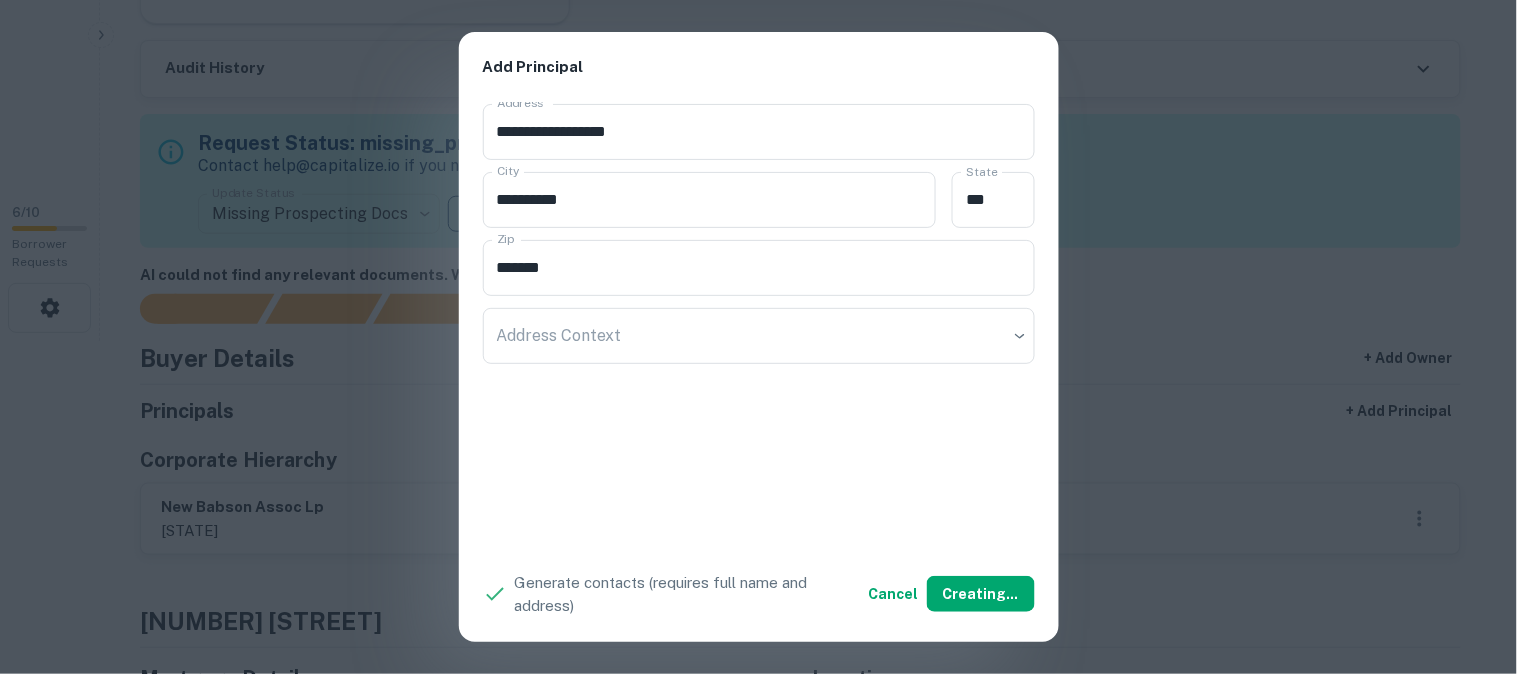 click on "**********" at bounding box center (758, 337) 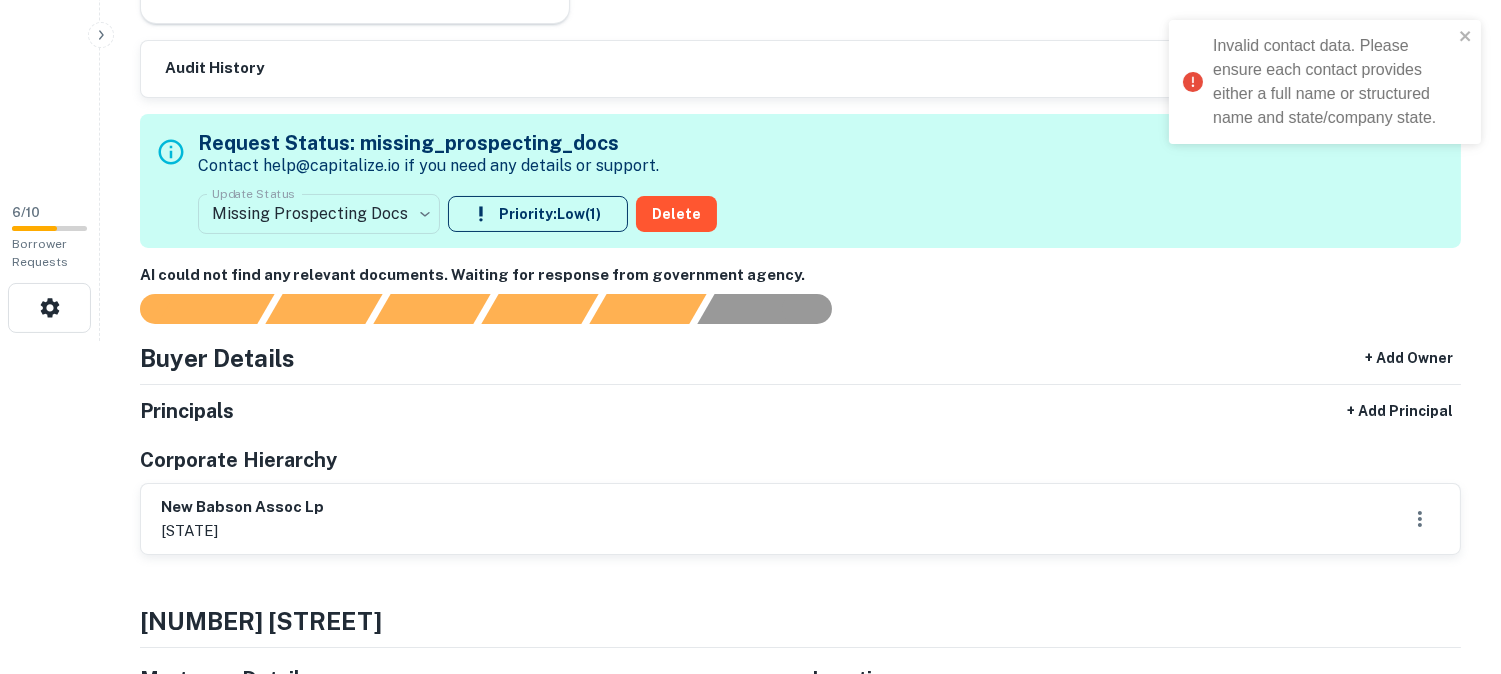 click on "**********" at bounding box center (750, 4) 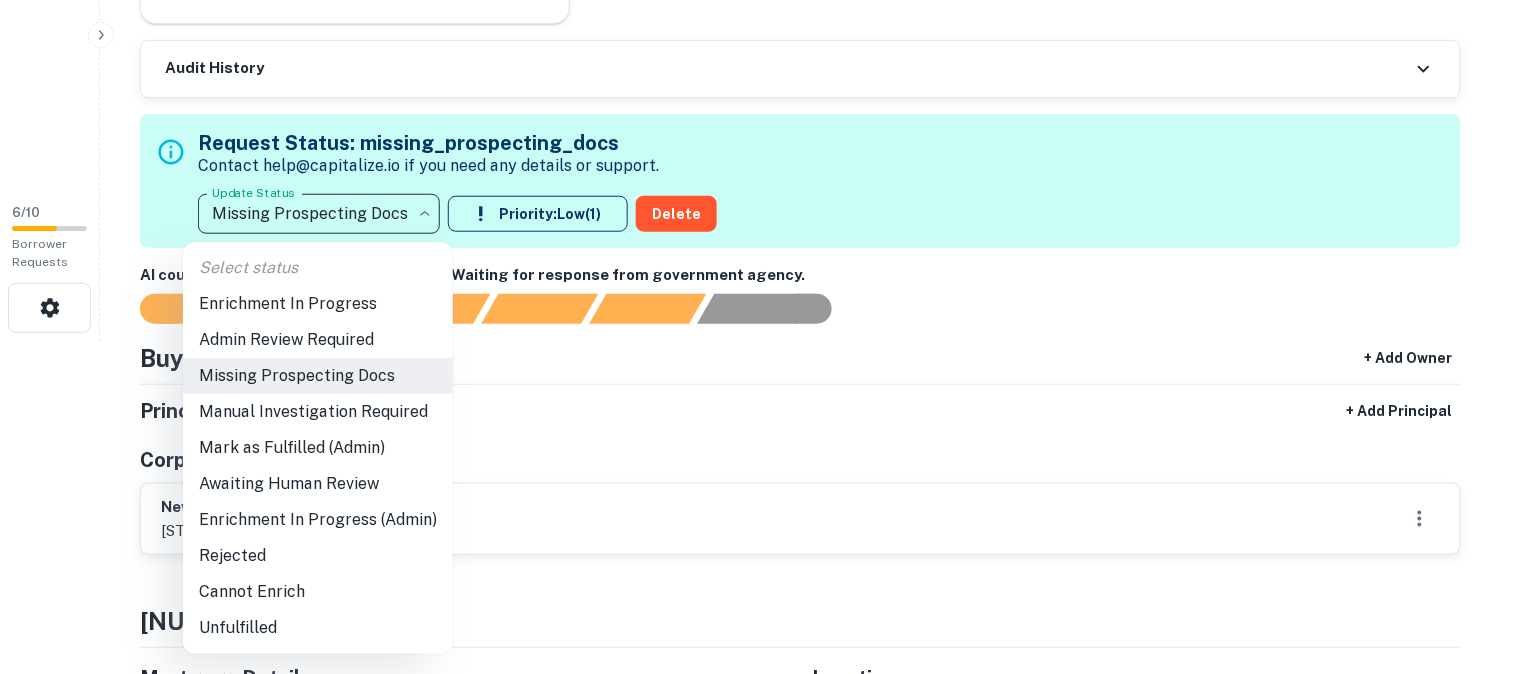 click on "Admin Review Required" at bounding box center (318, 340) 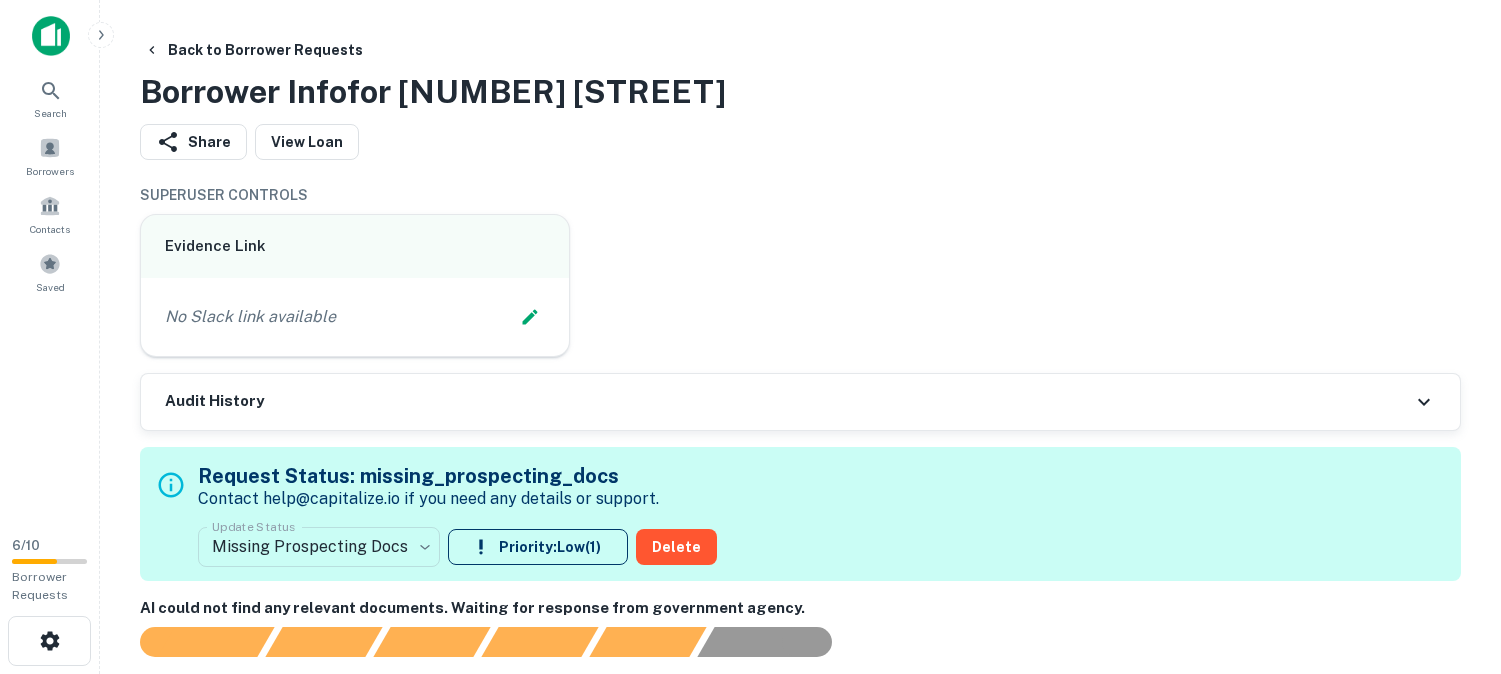 scroll, scrollTop: 0, scrollLeft: 0, axis: both 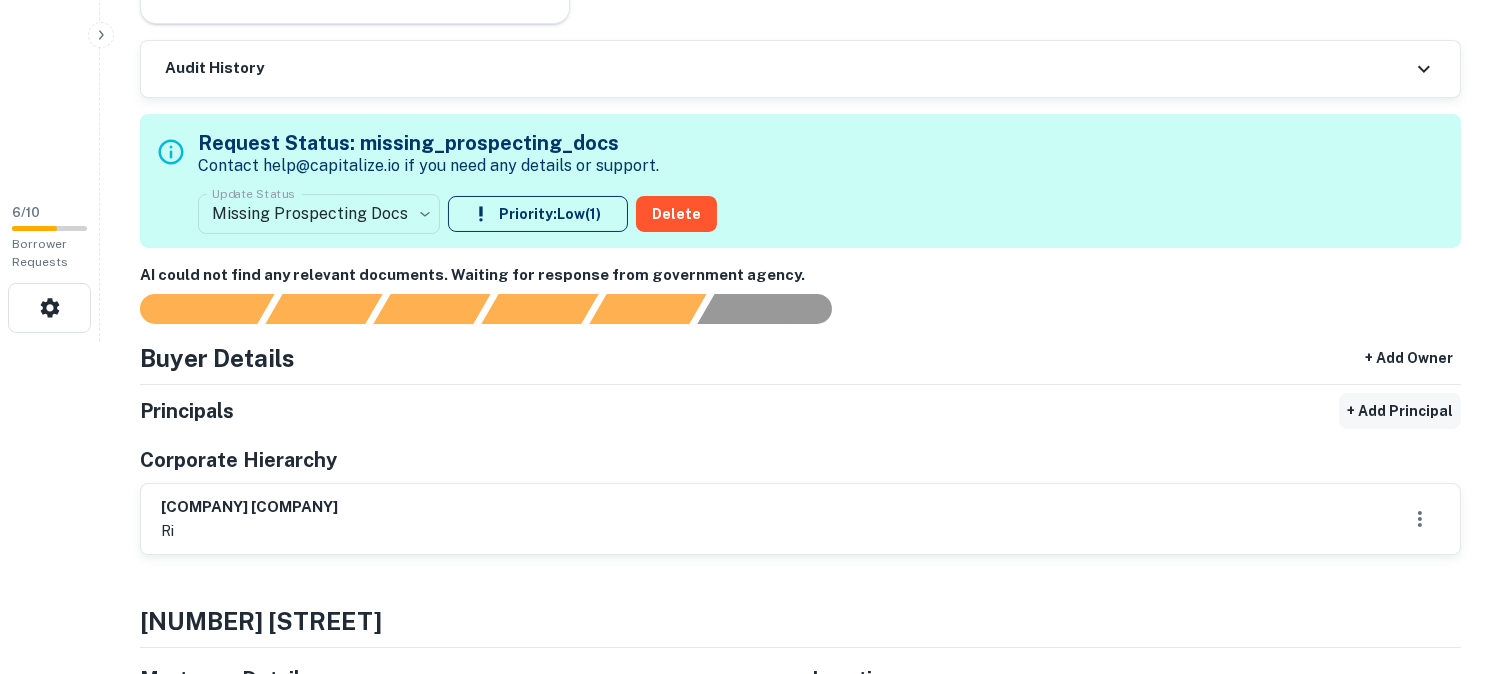 click on "+ Add Principal" at bounding box center [1400, 411] 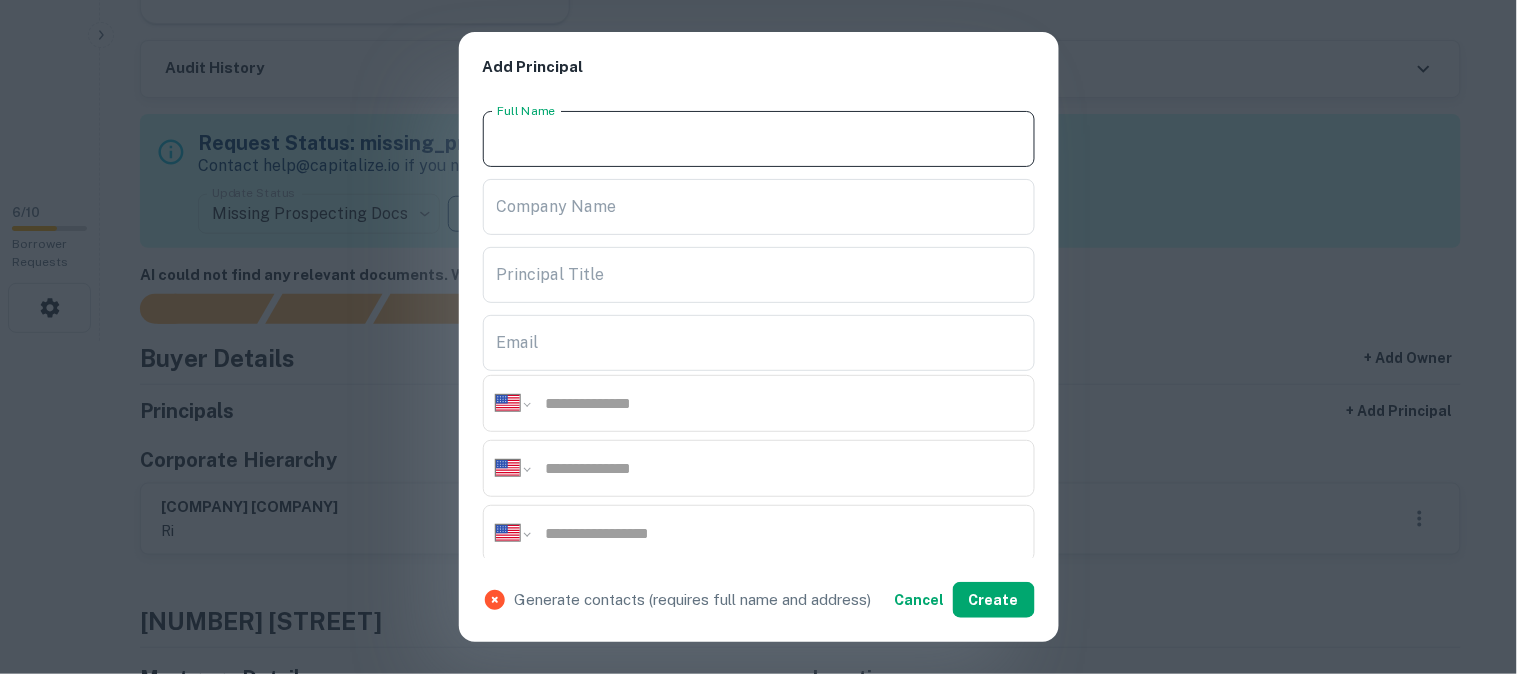 click on "Full Name" at bounding box center [759, 139] 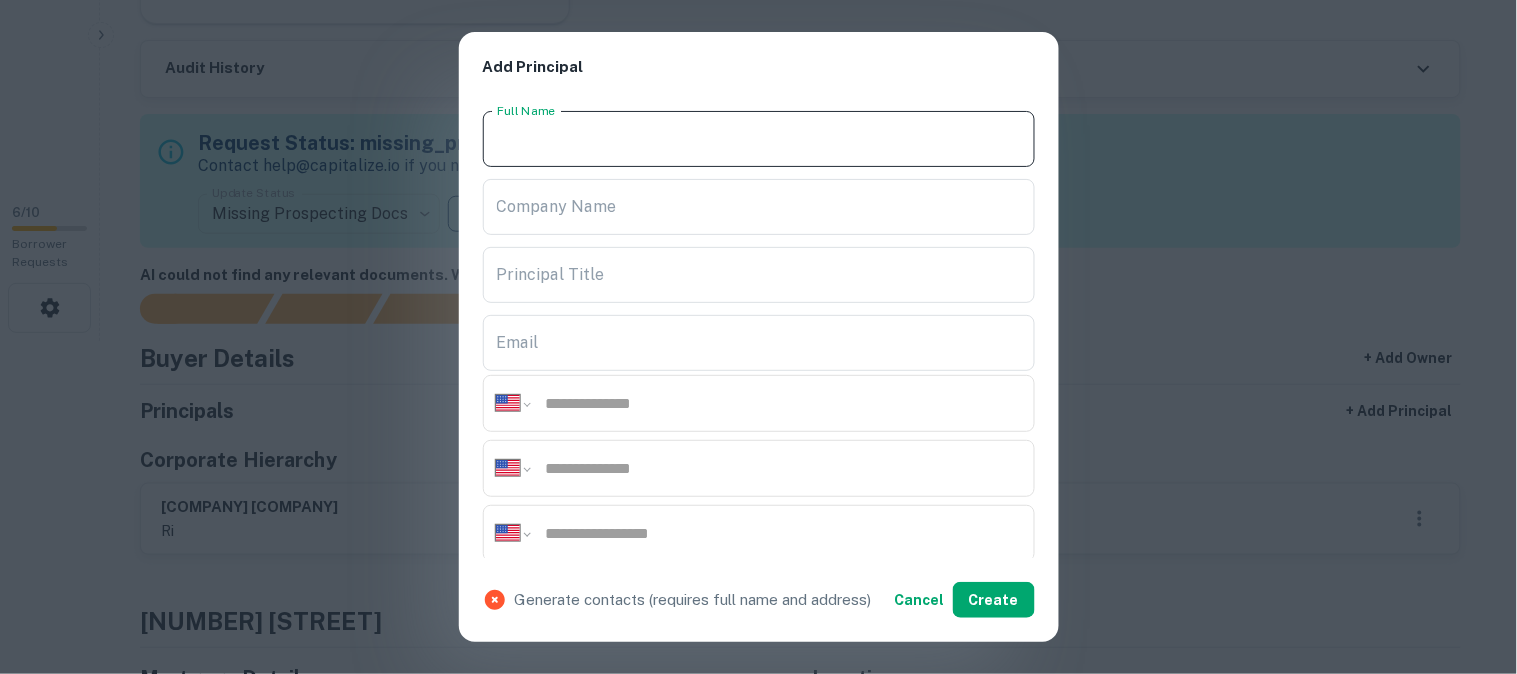 paste on "**********" 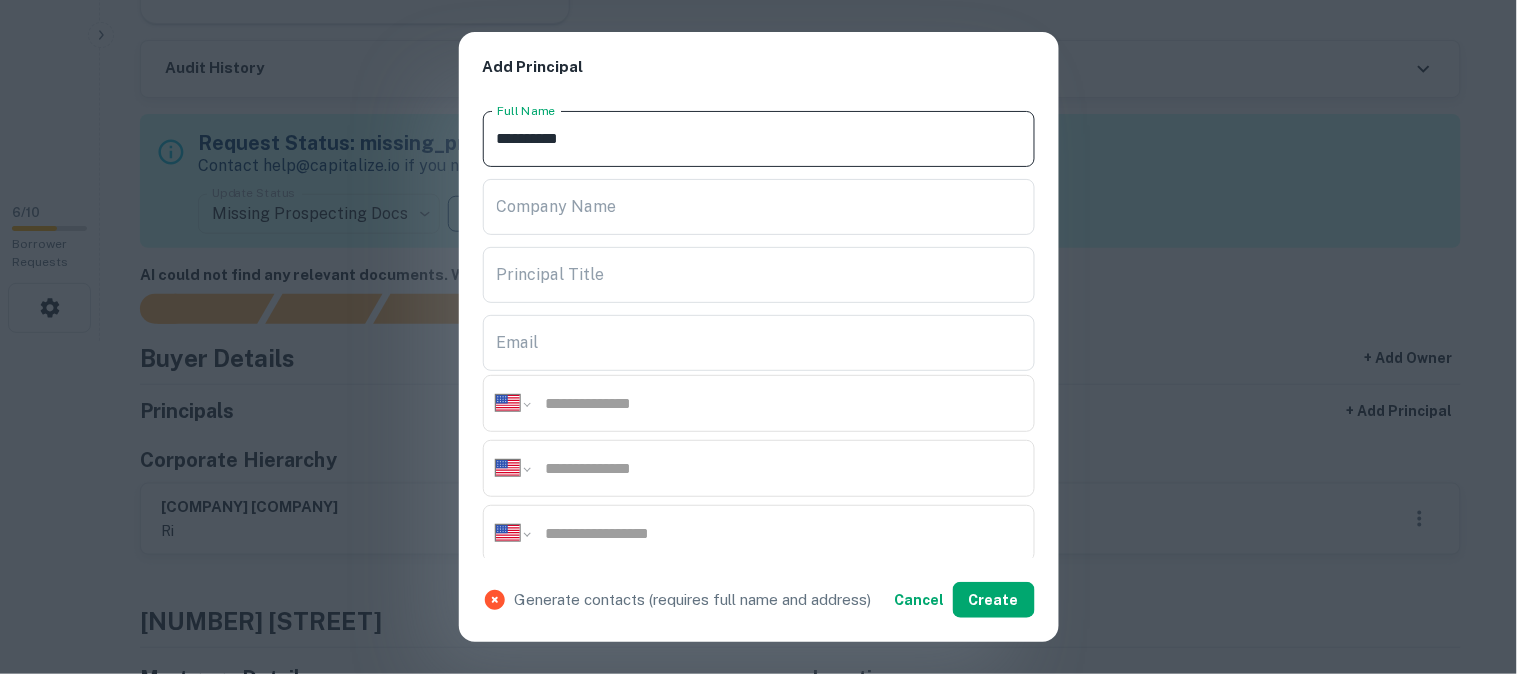 type on "**********" 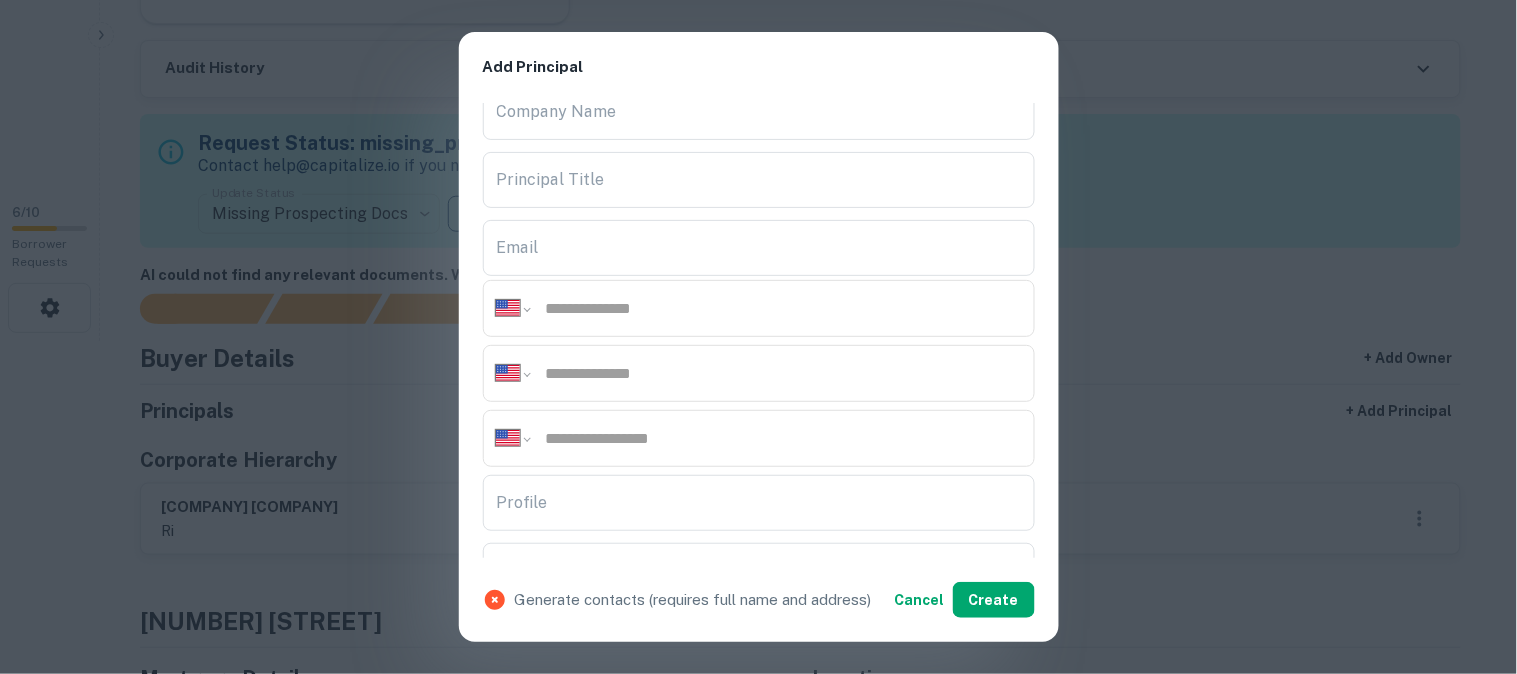 scroll, scrollTop: 222, scrollLeft: 0, axis: vertical 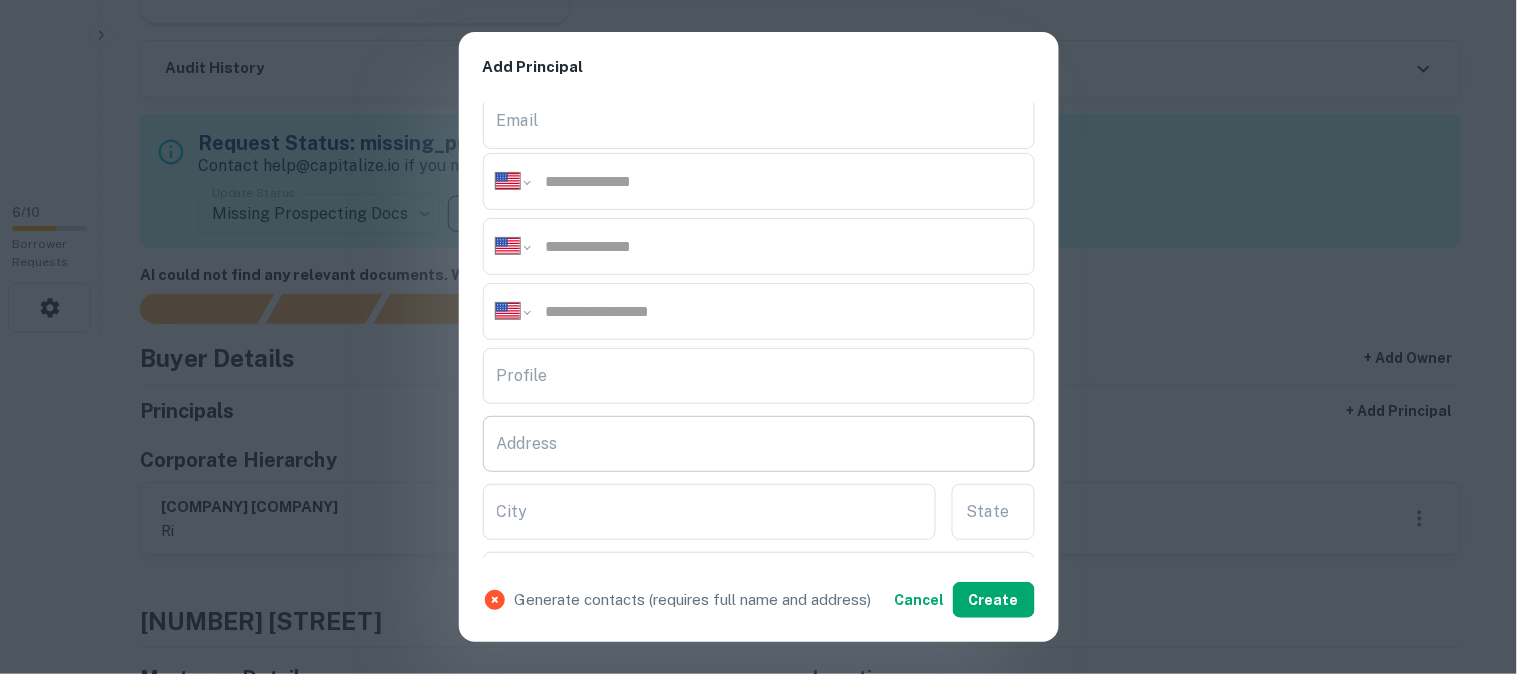 click on "Address" at bounding box center (759, 444) 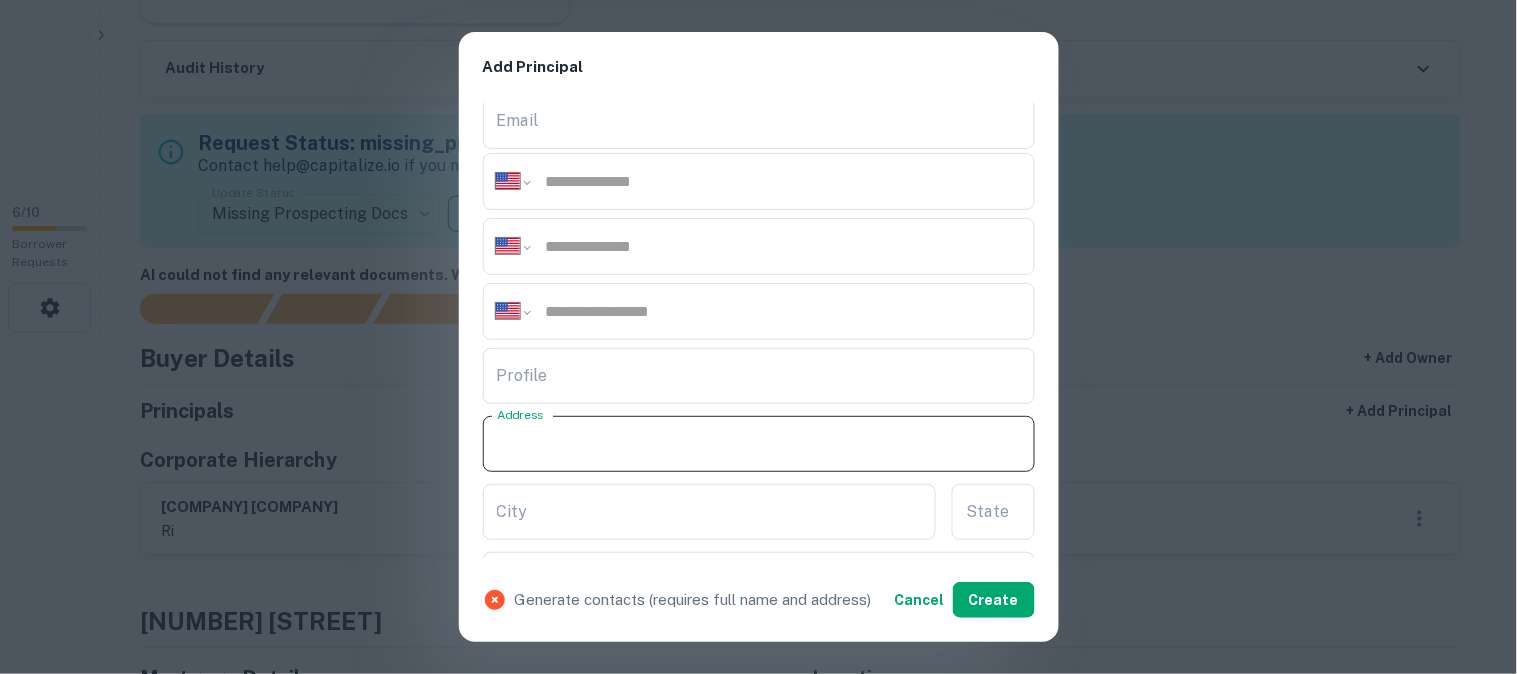 paste on "**********" 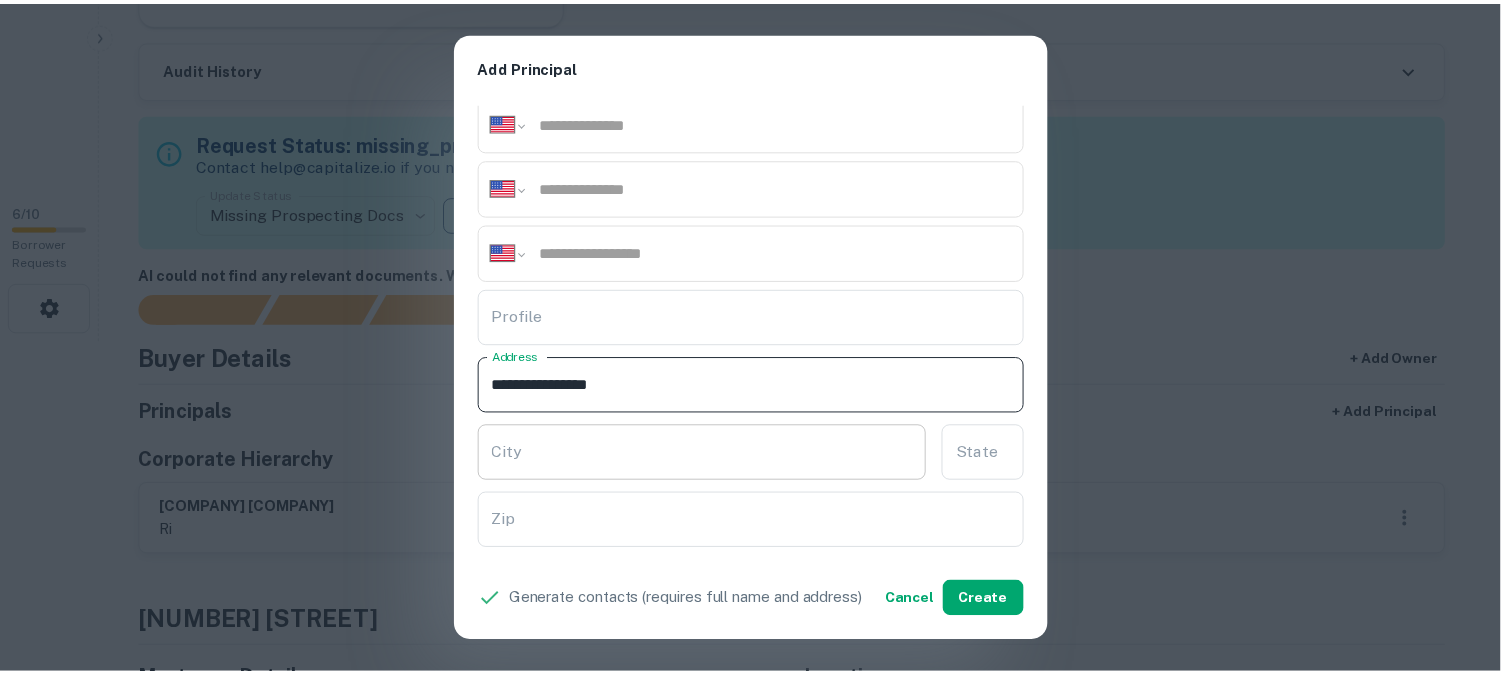 scroll, scrollTop: 333, scrollLeft: 0, axis: vertical 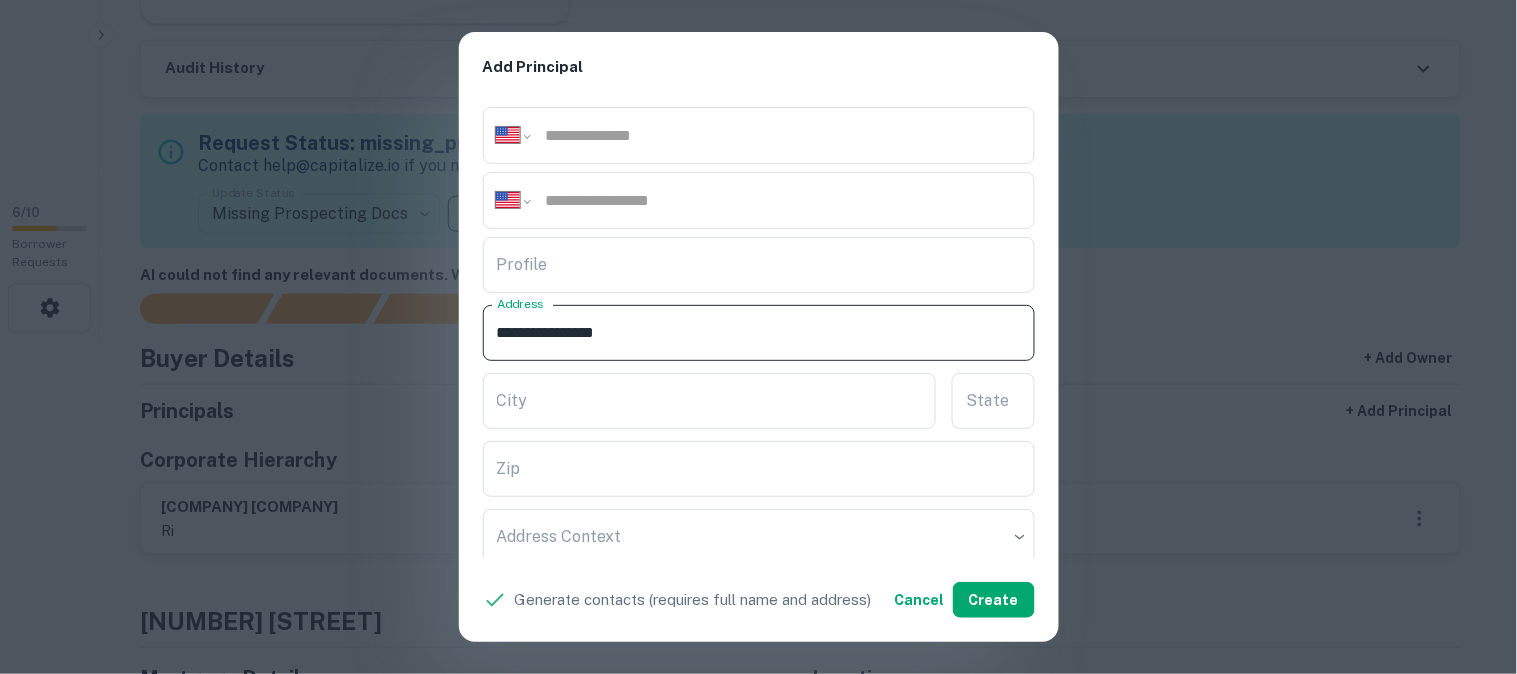 type on "**********" 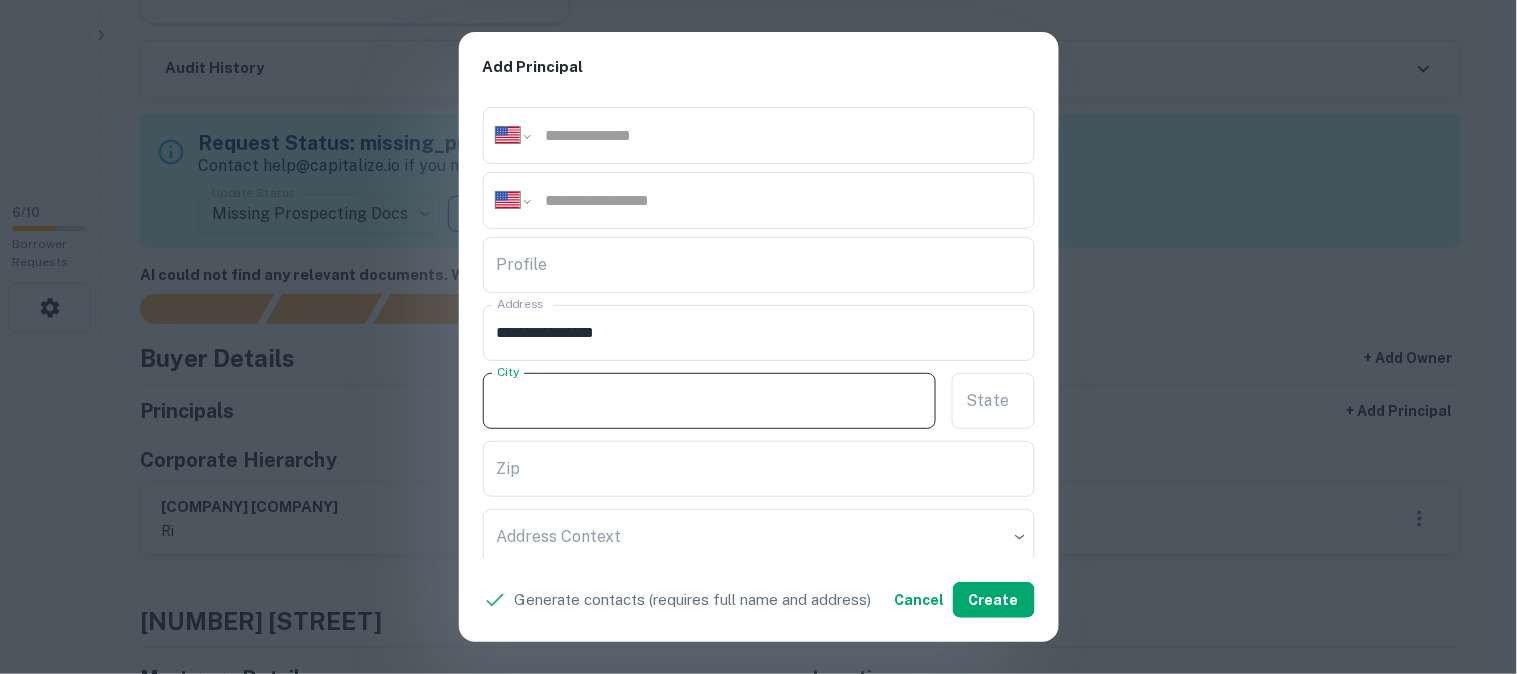 click on "City" at bounding box center [710, 401] 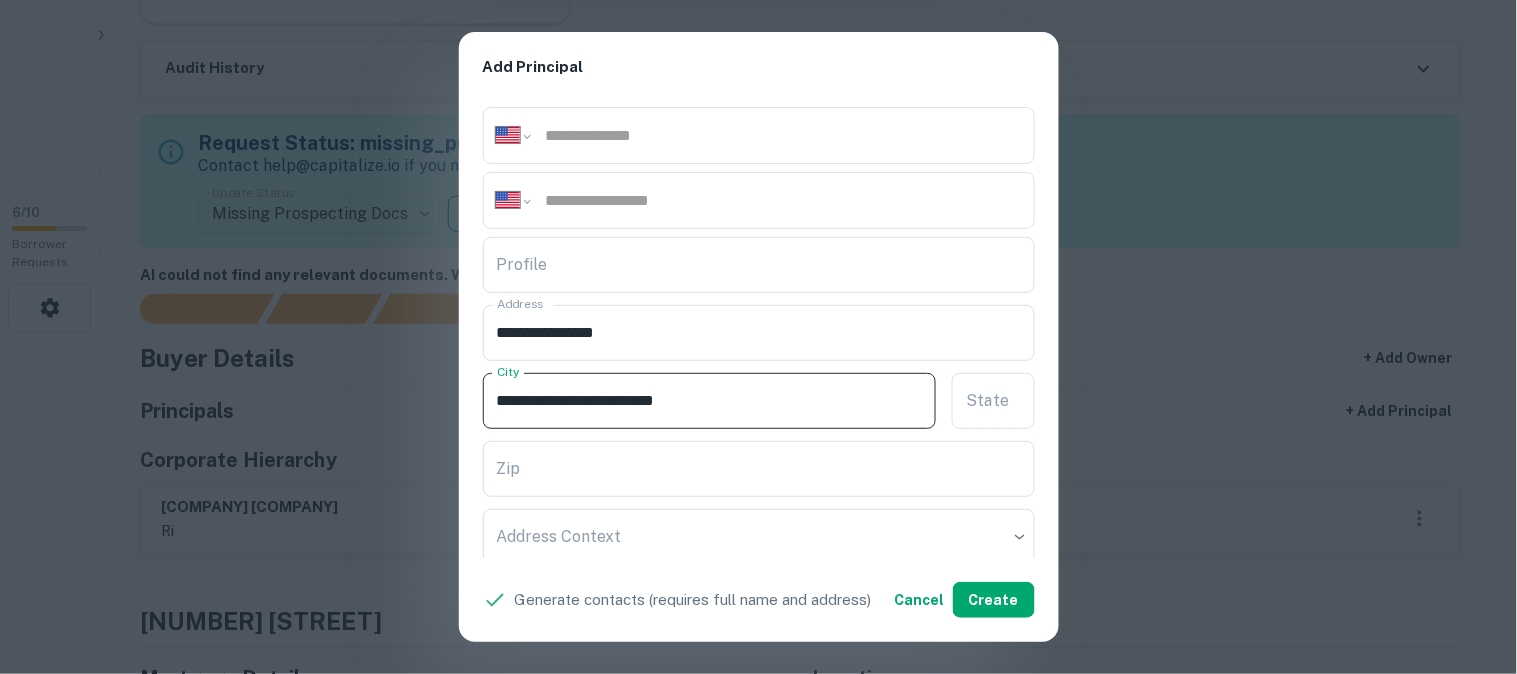 drag, startPoint x: 664, startPoint y: 398, endPoint x: 752, endPoint y: 398, distance: 88 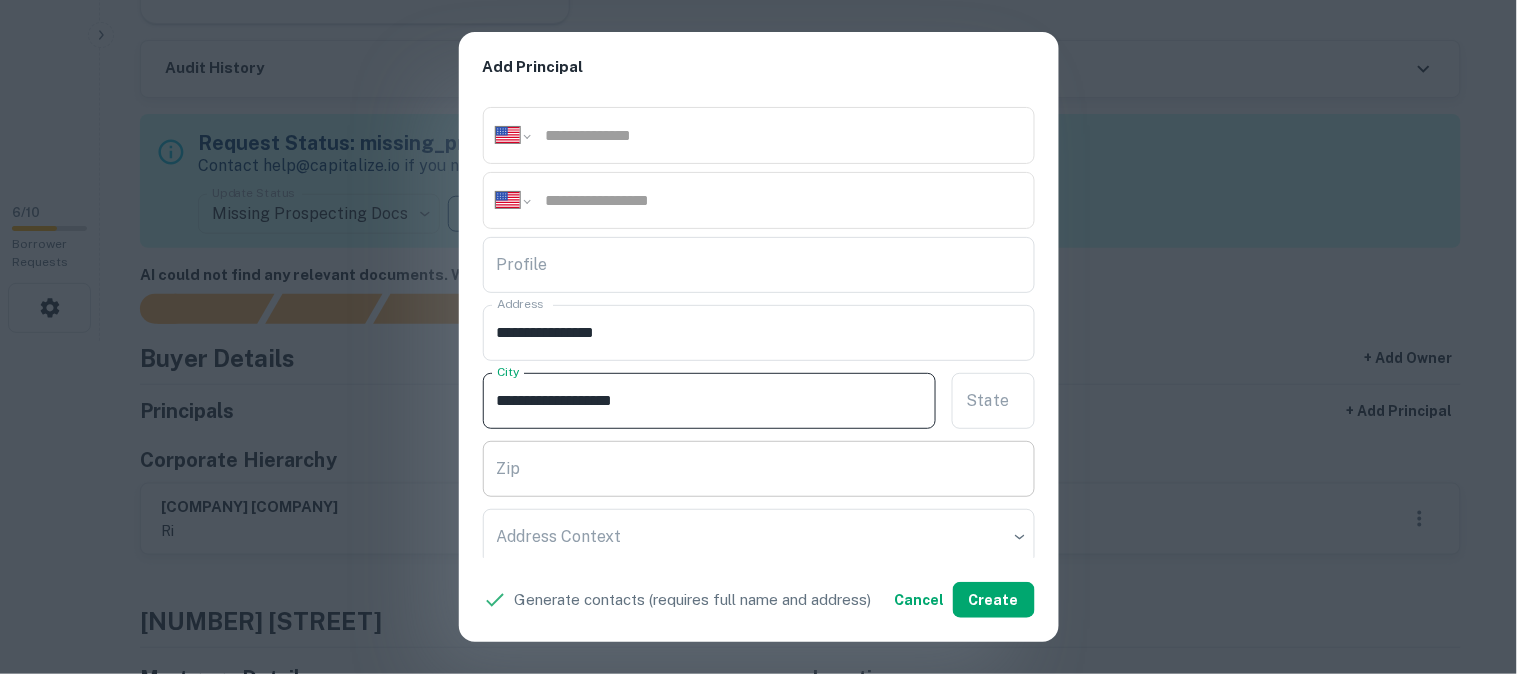 type on "**********" 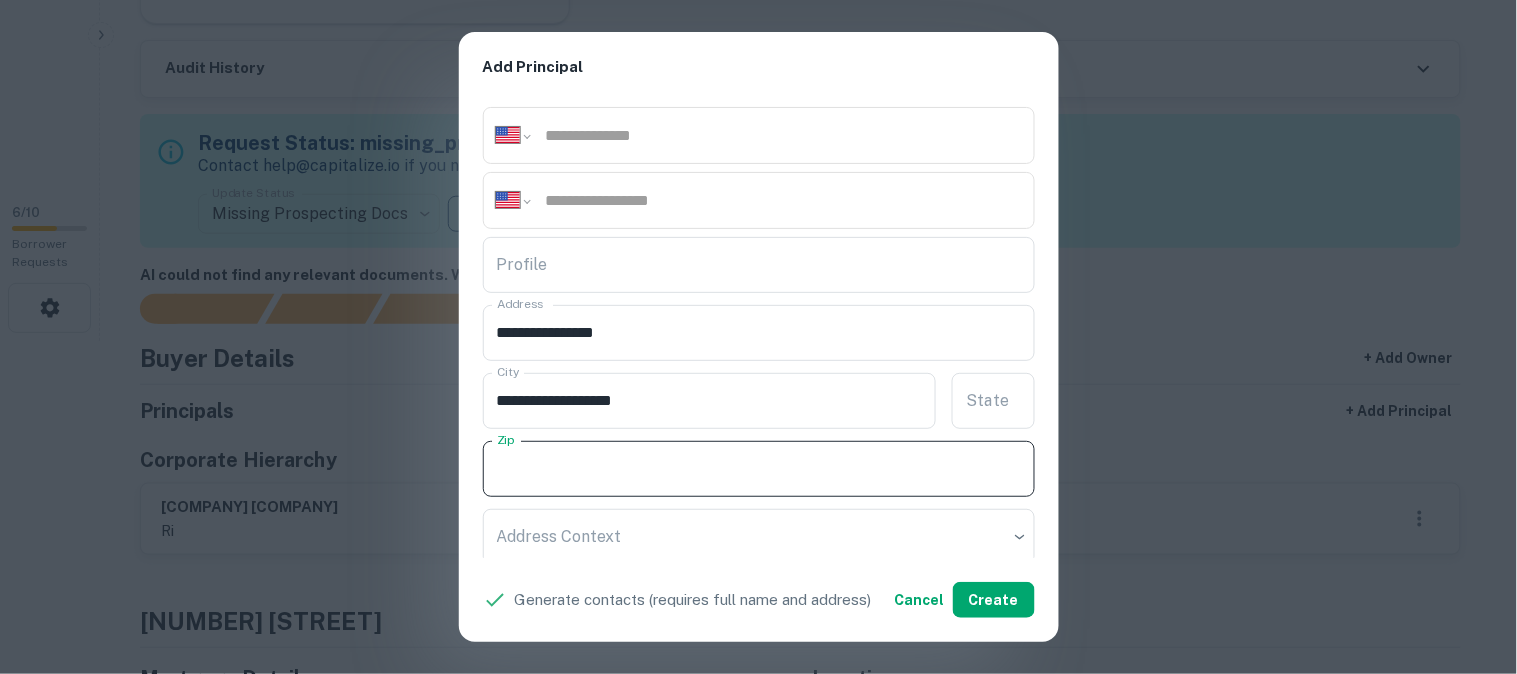 paste on "*****" 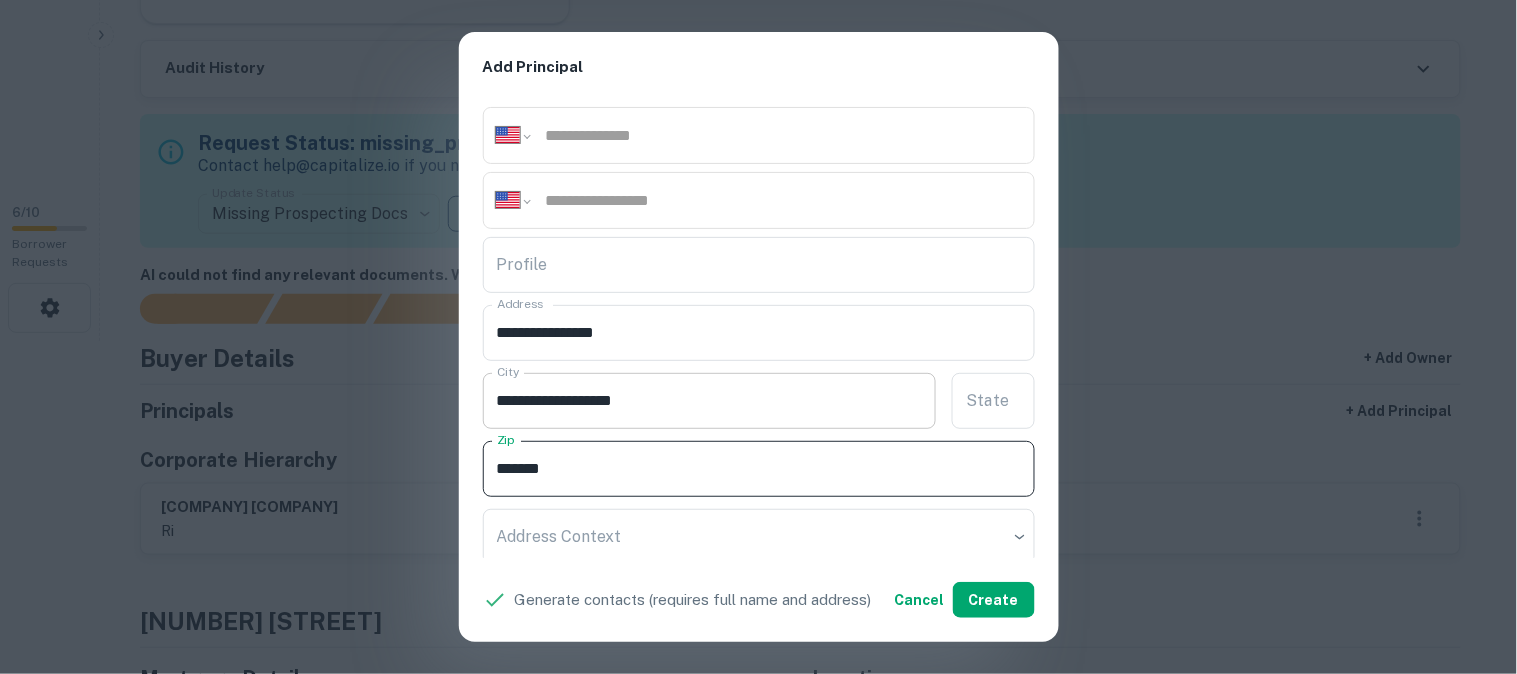 type on "*****" 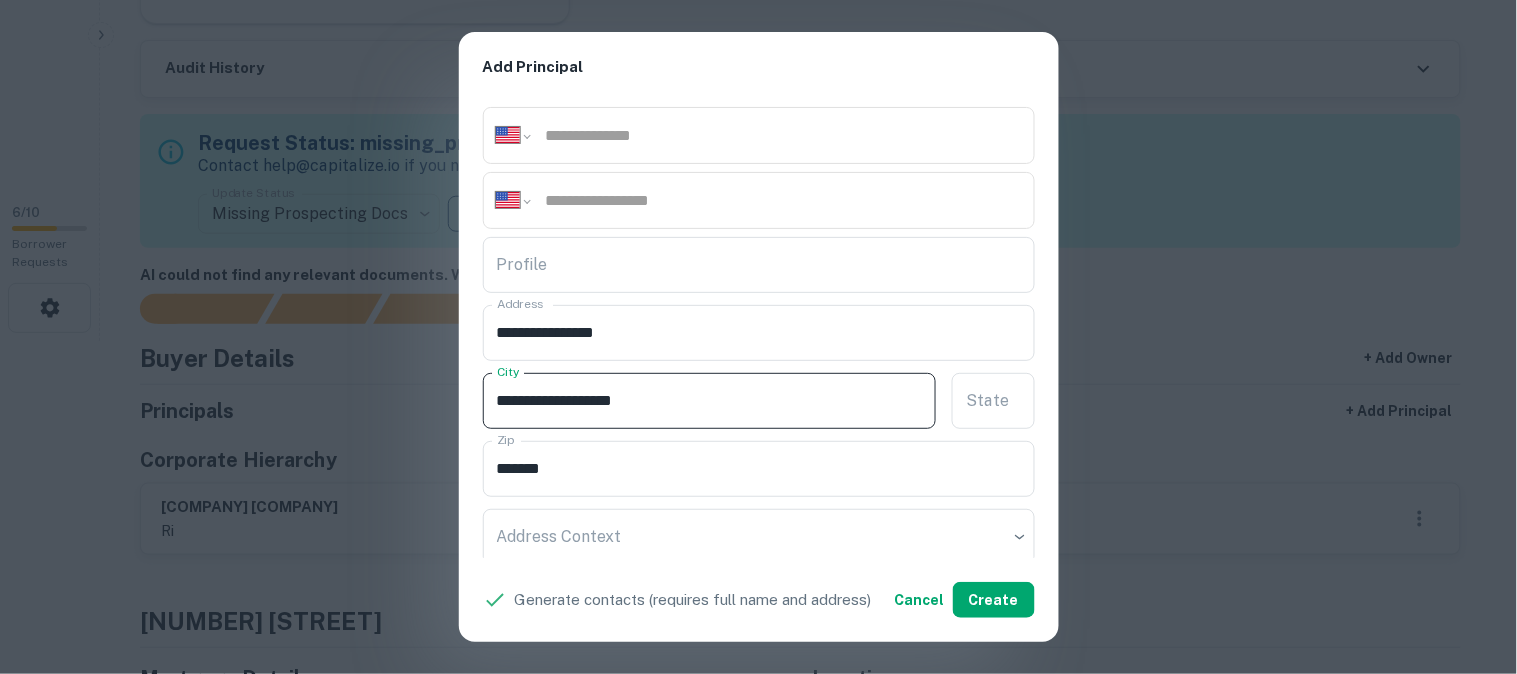 drag, startPoint x: 634, startPoint y: 402, endPoint x: 750, endPoint y: 401, distance: 116.00431 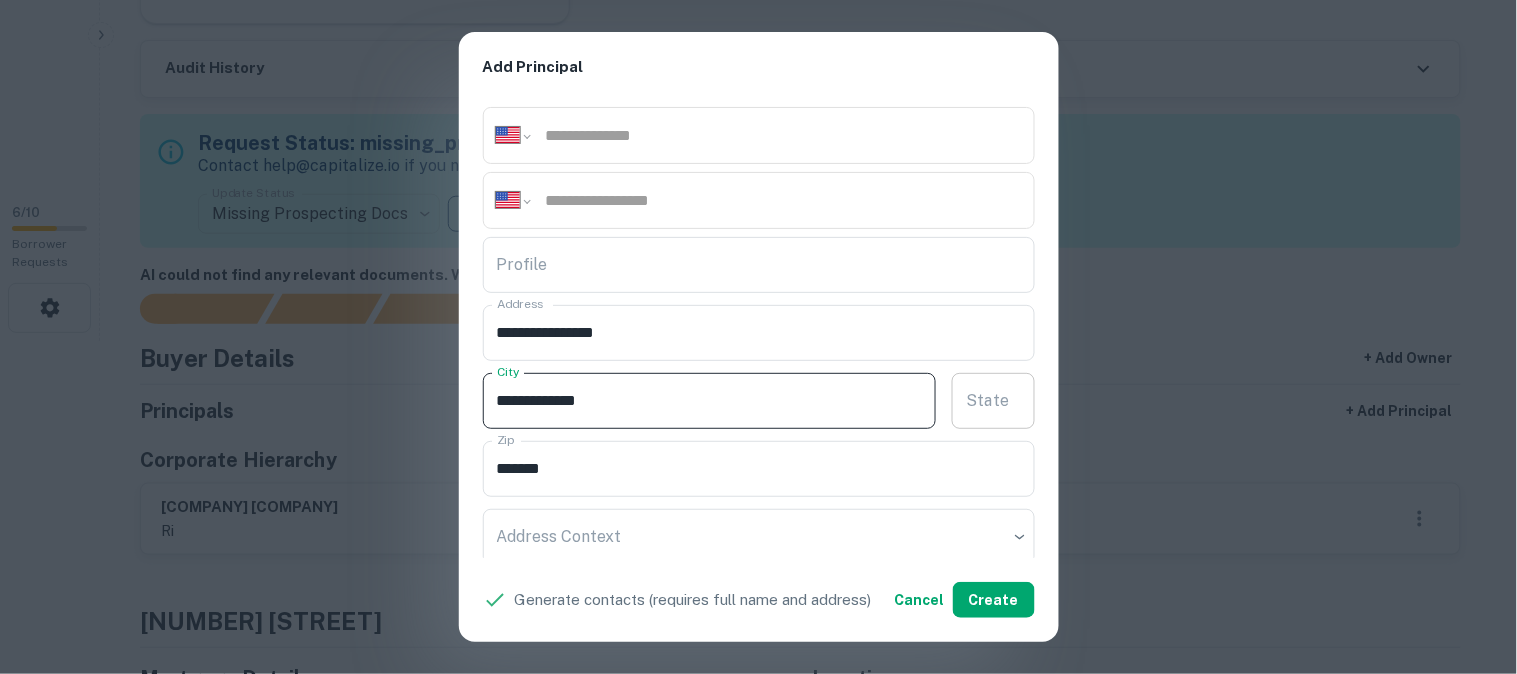 type on "**********" 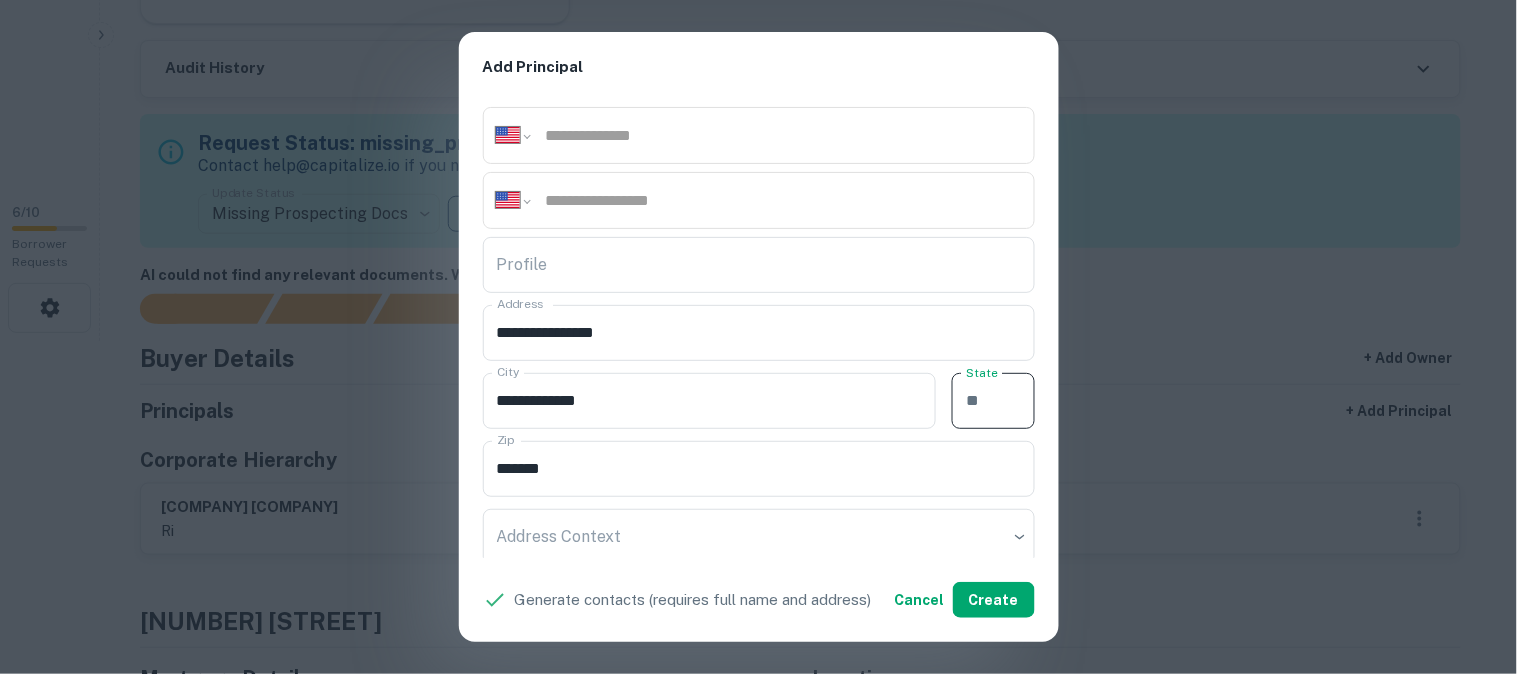 click on "State" at bounding box center [993, 401] 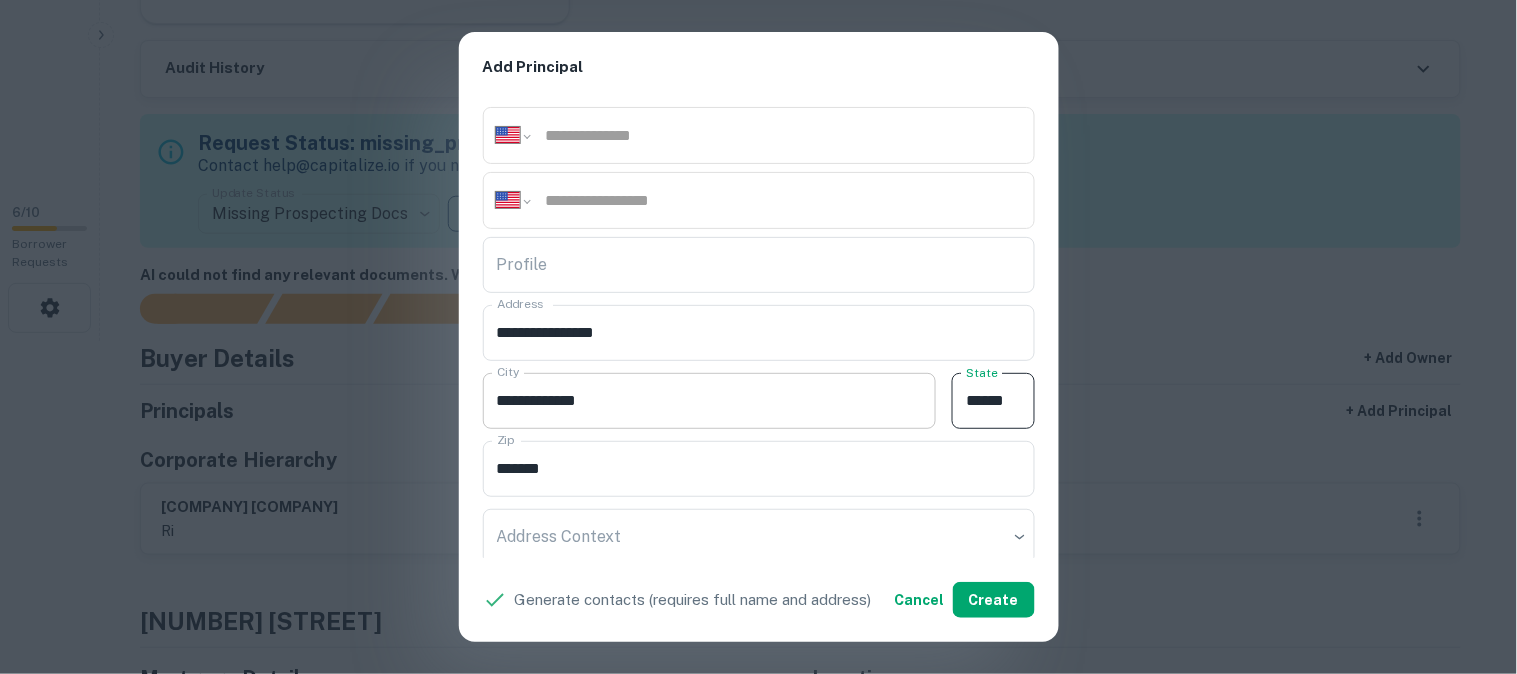 type on "**" 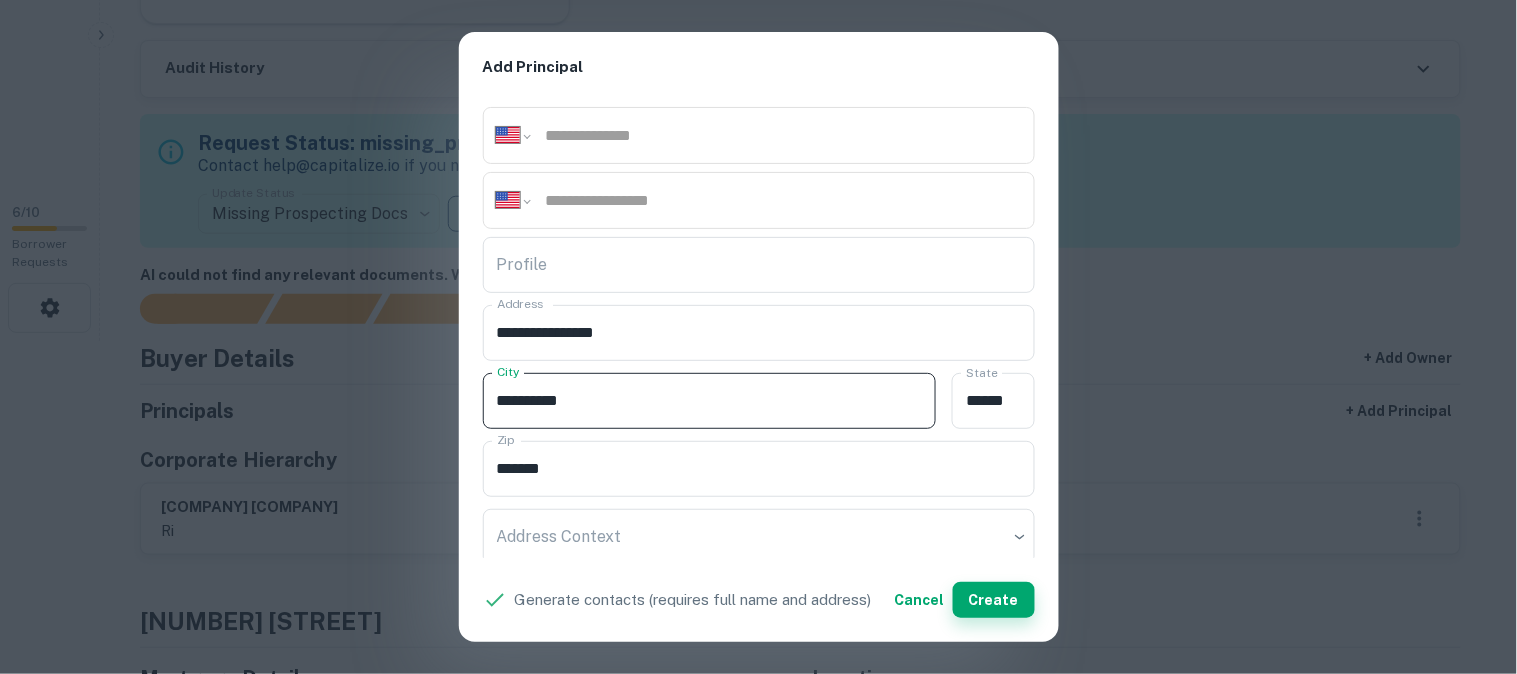 type on "*********" 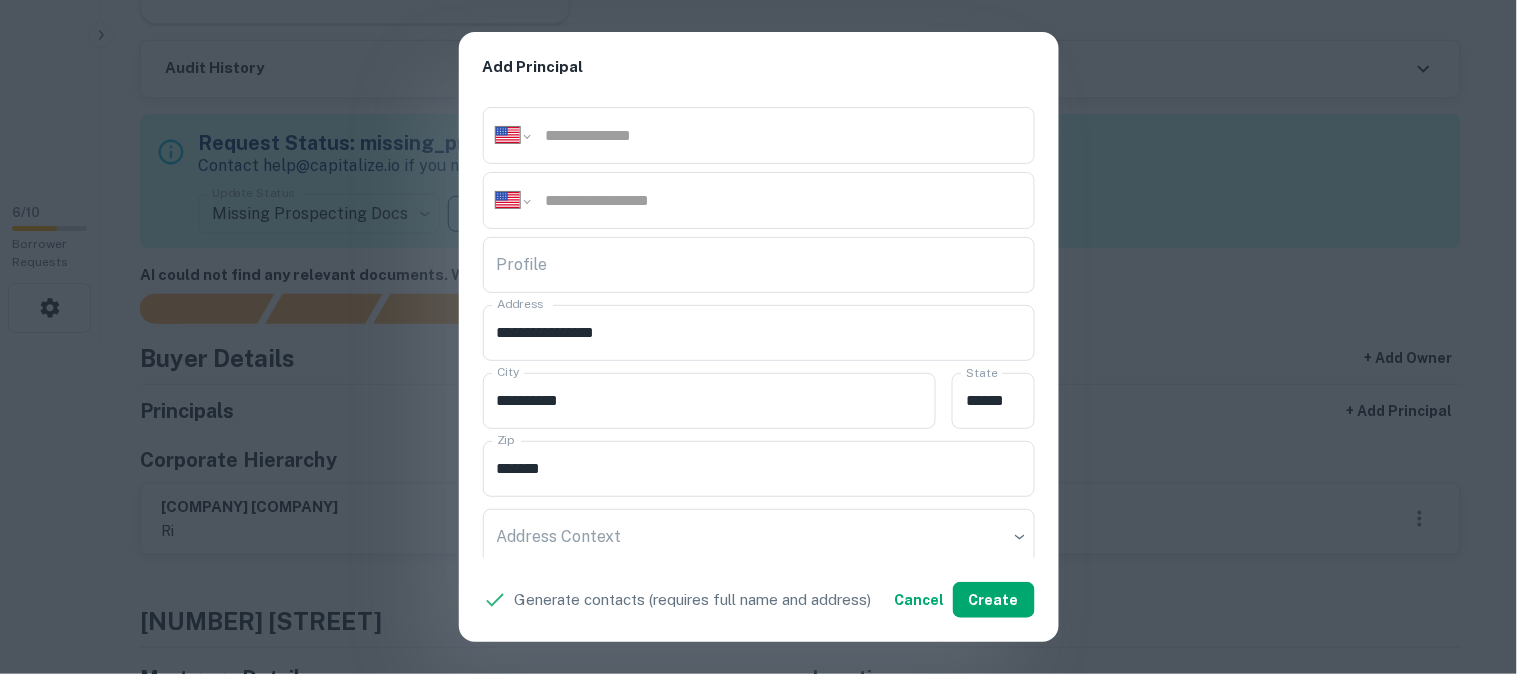 click on "**********" at bounding box center (758, 337) 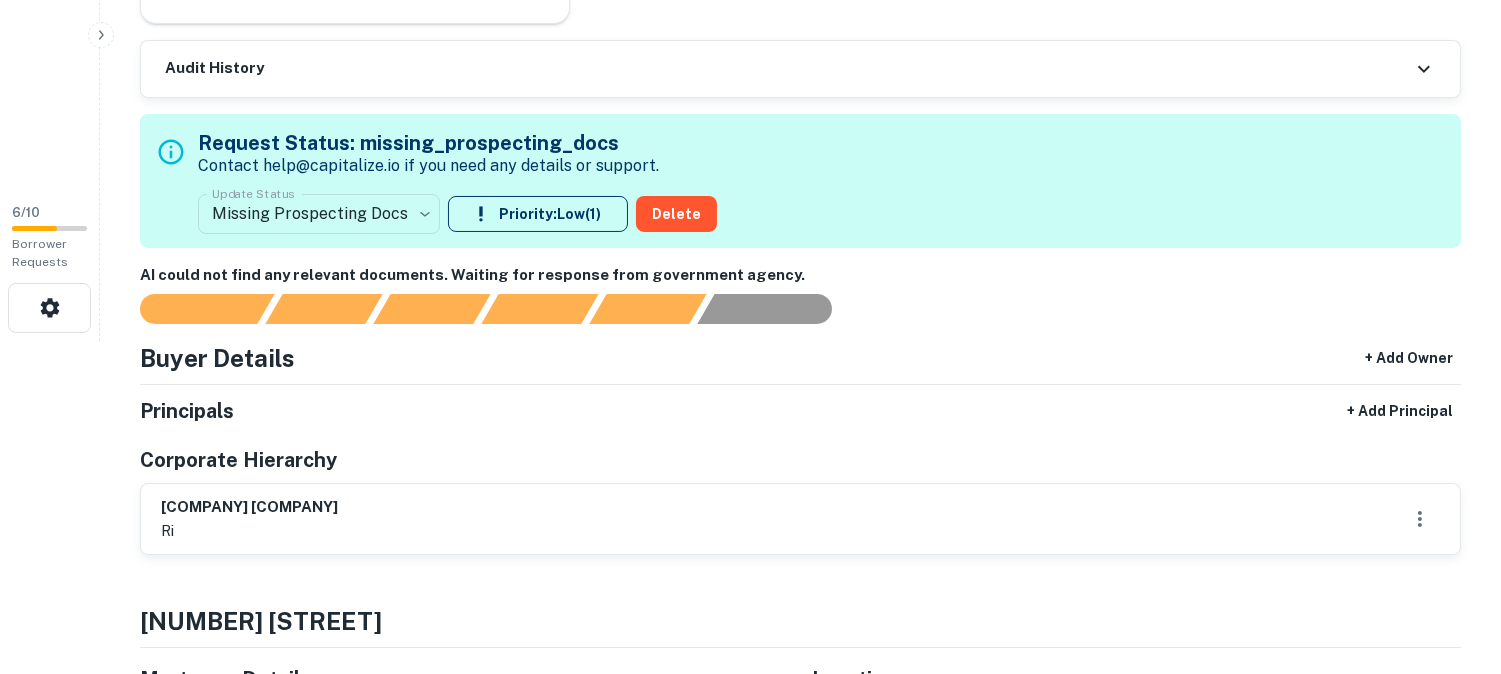 click on "**********" at bounding box center (750, 4) 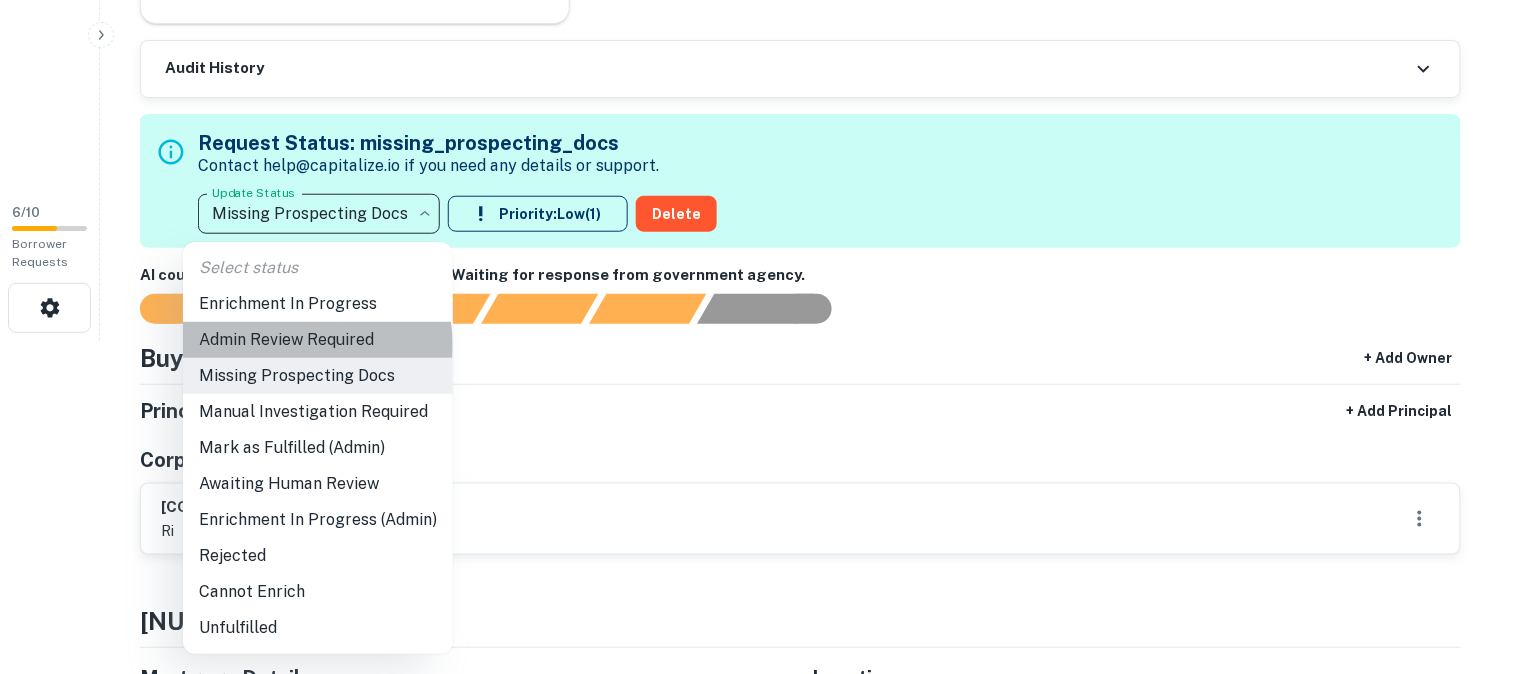 click on "Admin Review Required" at bounding box center [318, 340] 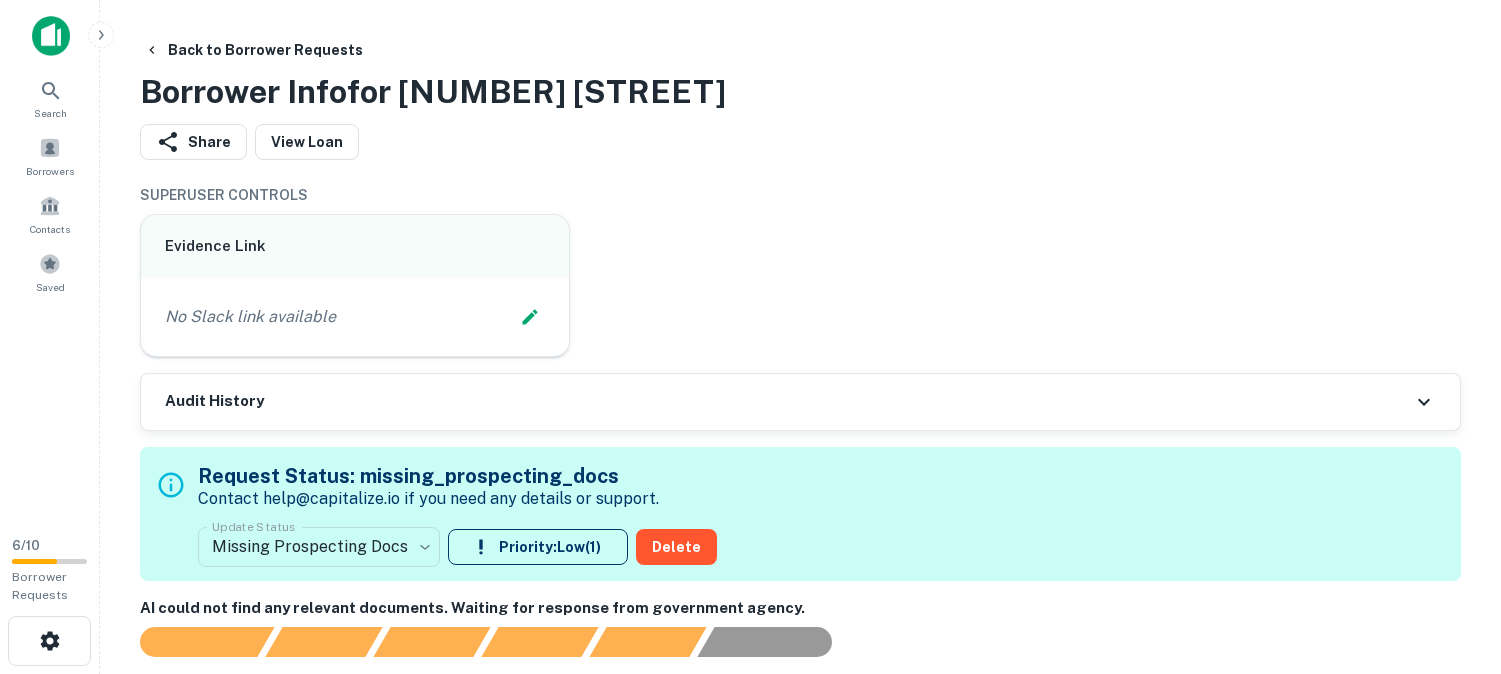 scroll, scrollTop: 0, scrollLeft: 0, axis: both 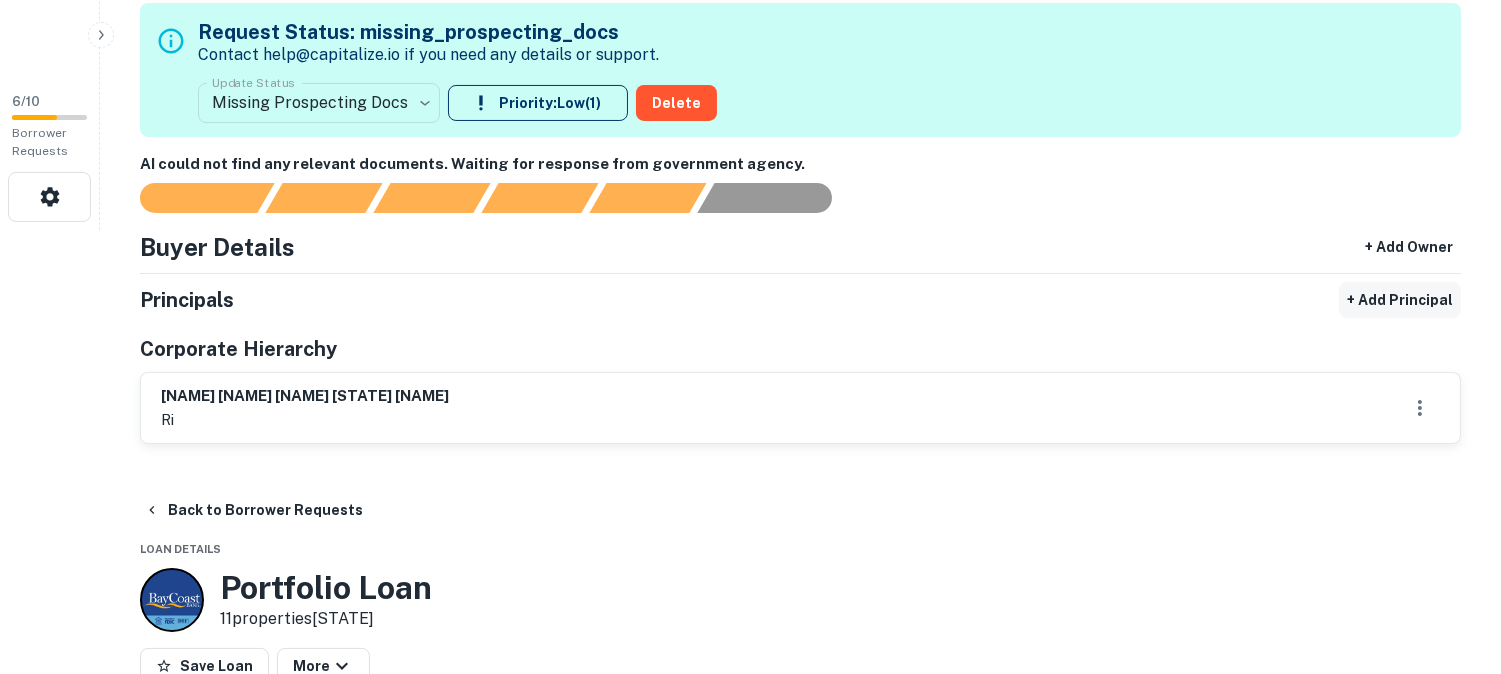 click on "+ Add Principal" at bounding box center [1400, 300] 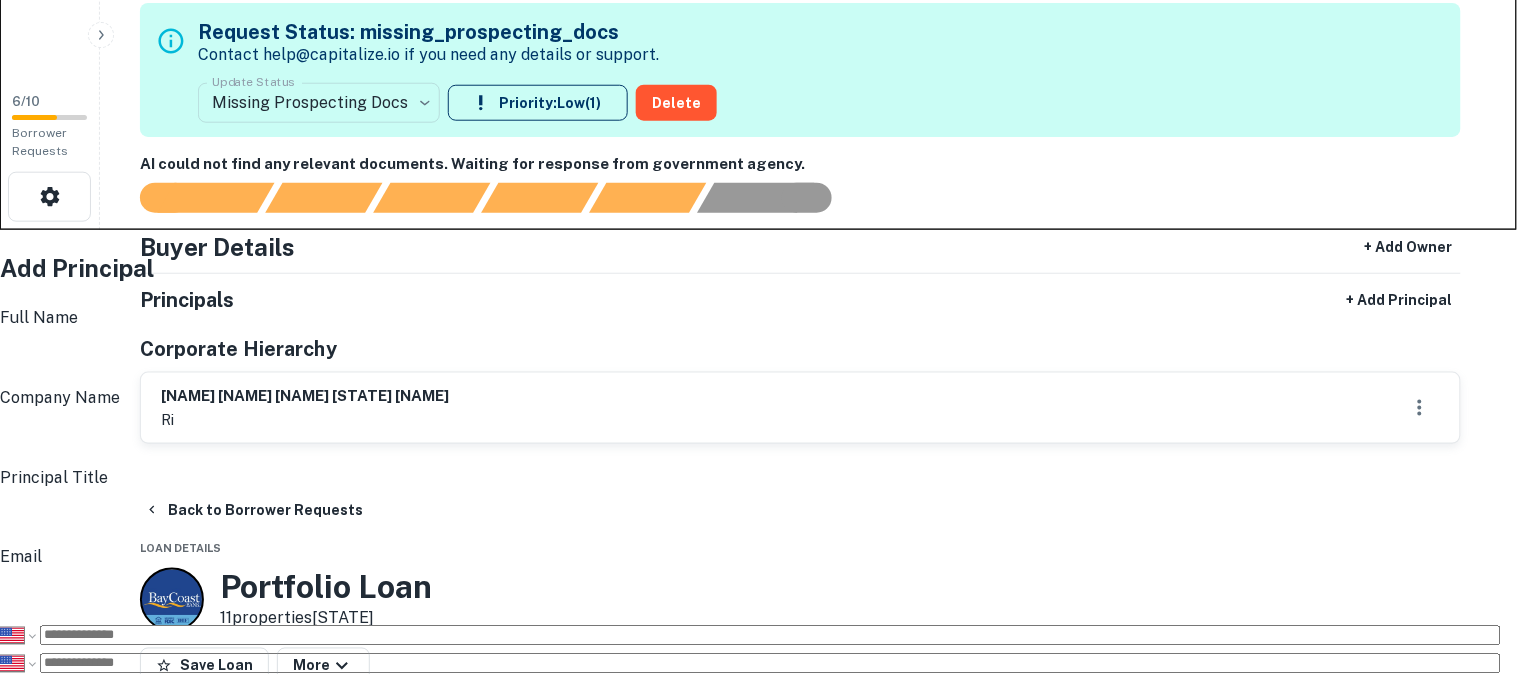 click on "Full Name" at bounding box center (764, 358) 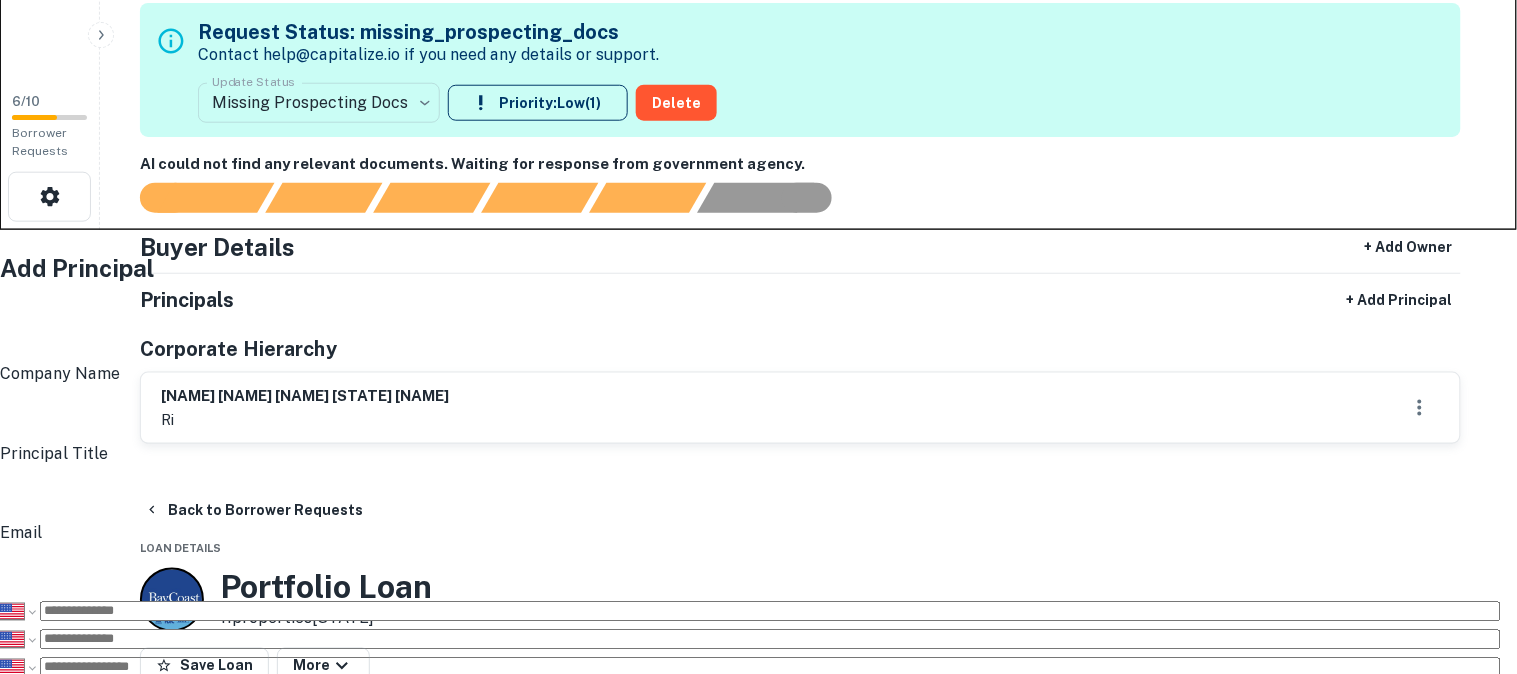 paste on "**********" 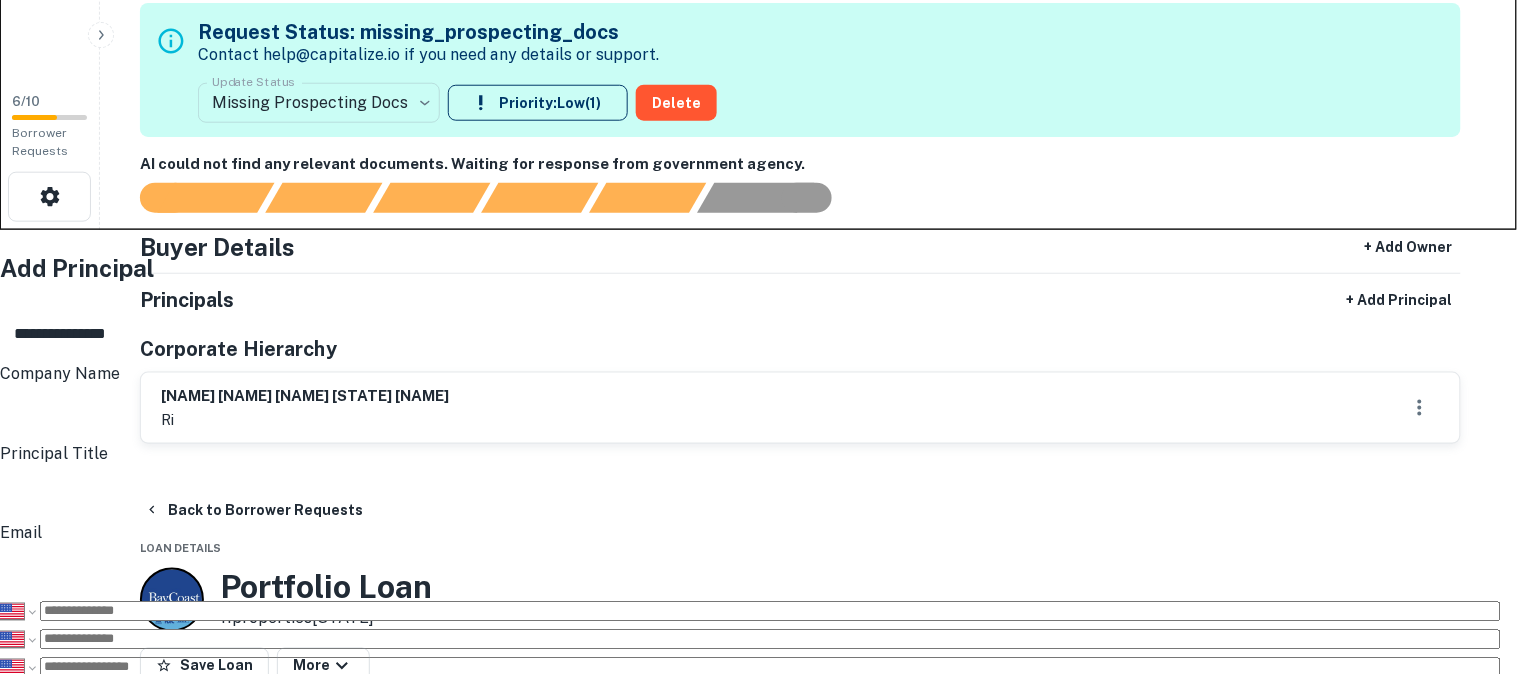 type on "**********" 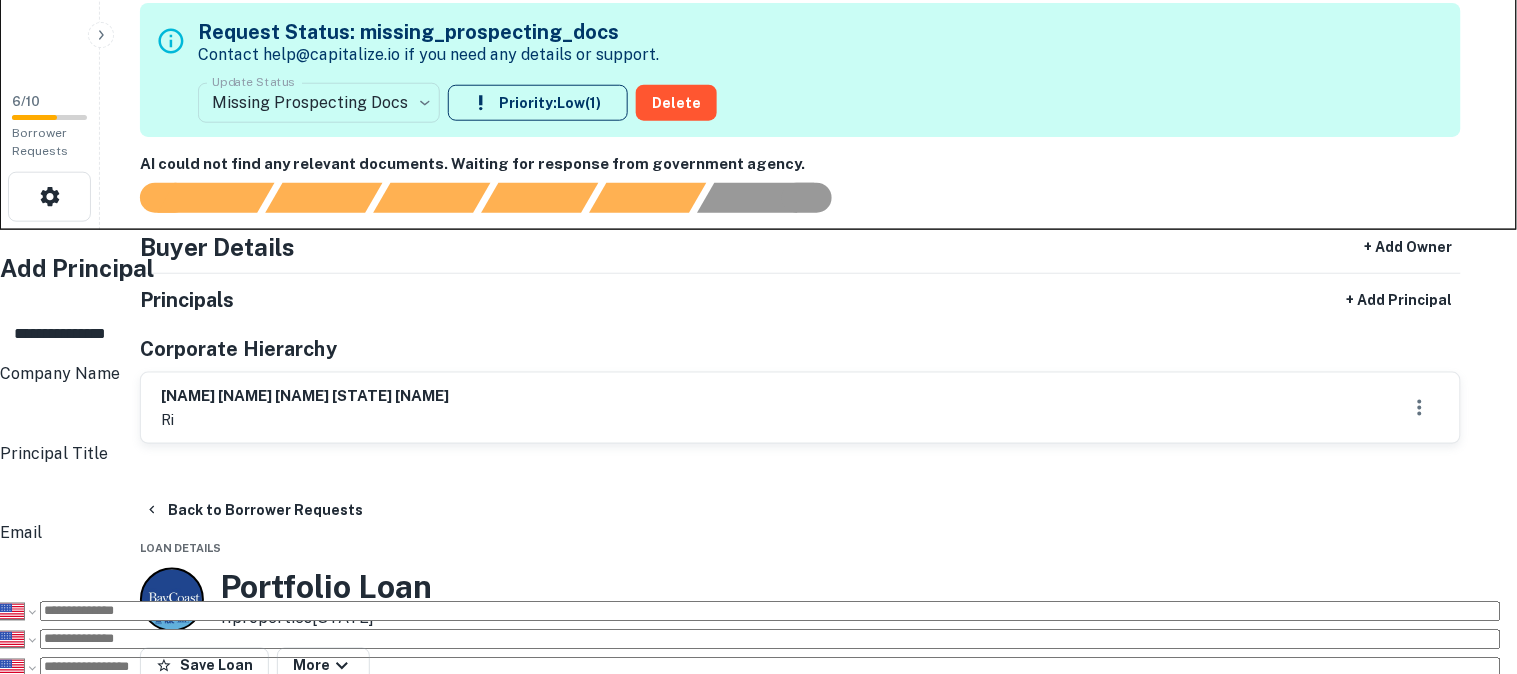scroll, scrollTop: 222, scrollLeft: 0, axis: vertical 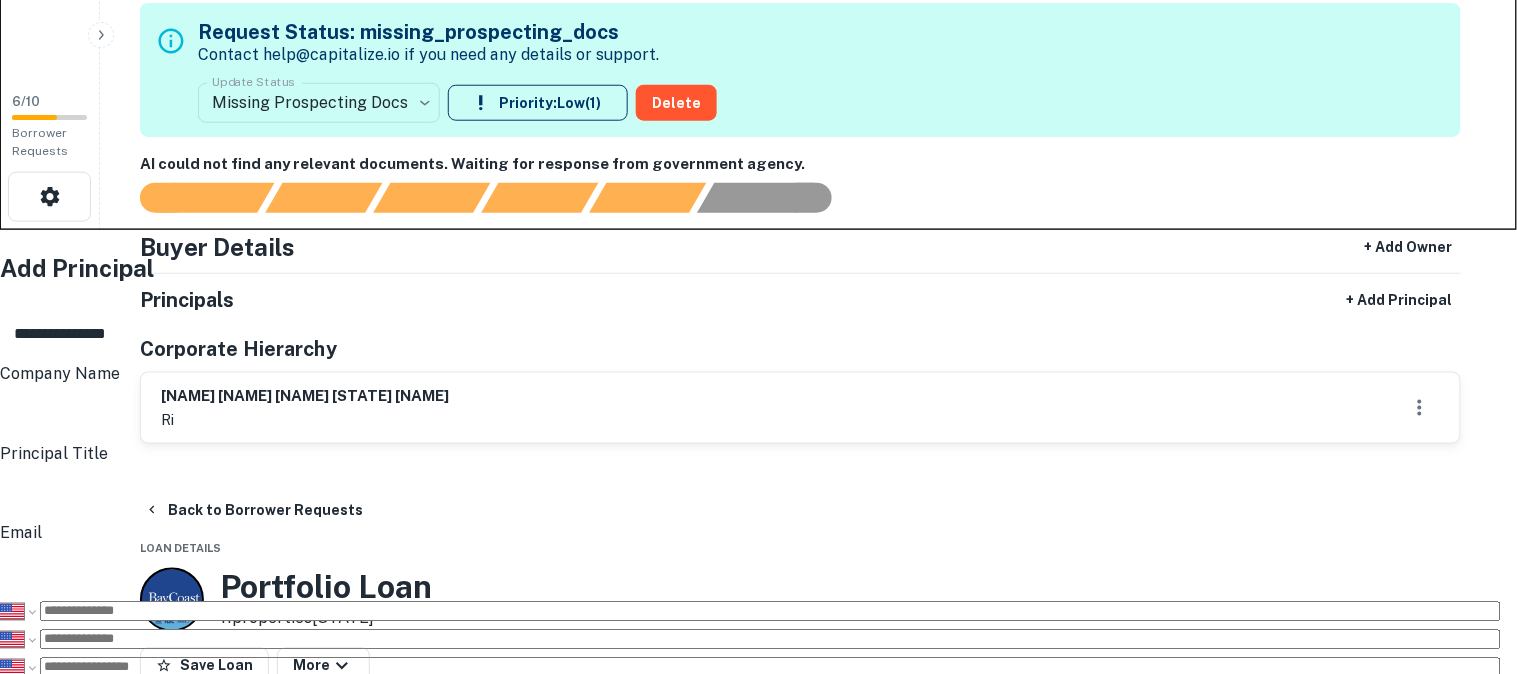 type on "**********" 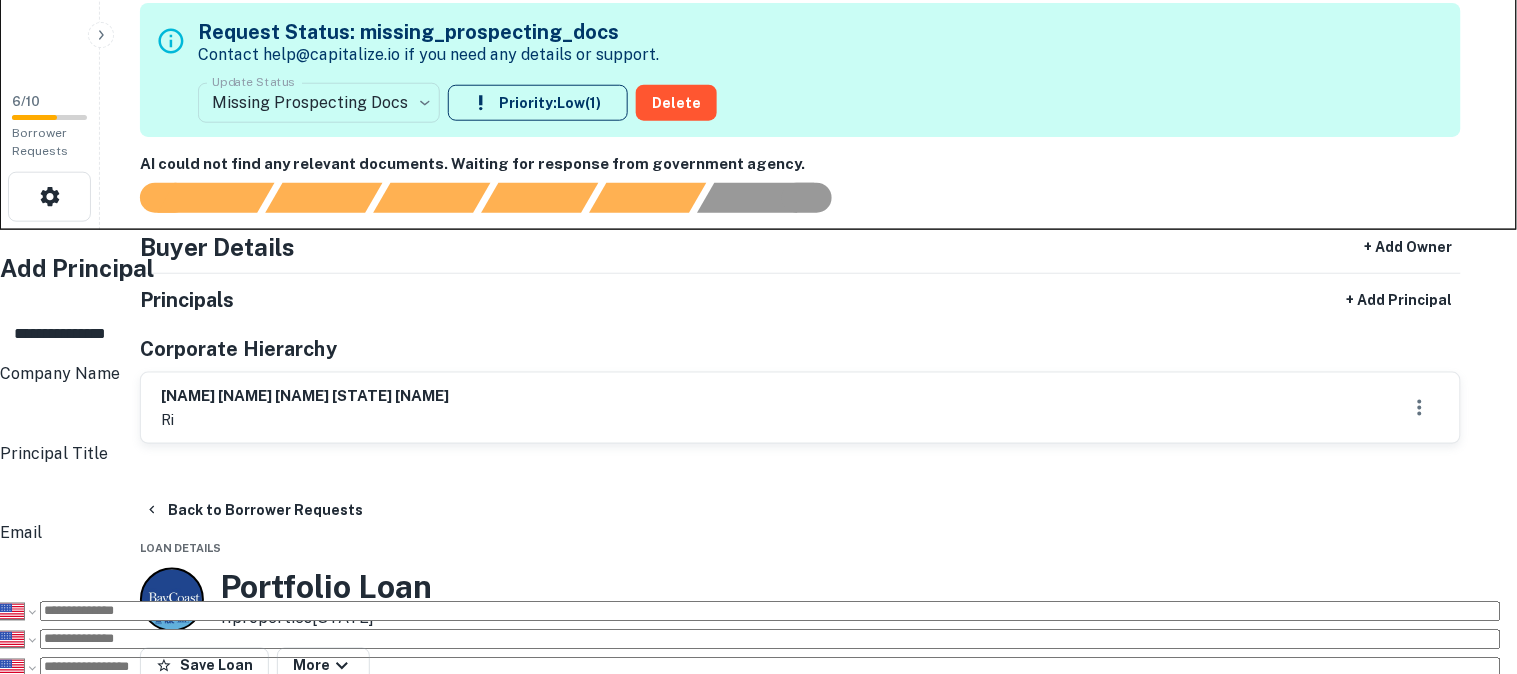 paste on "**" 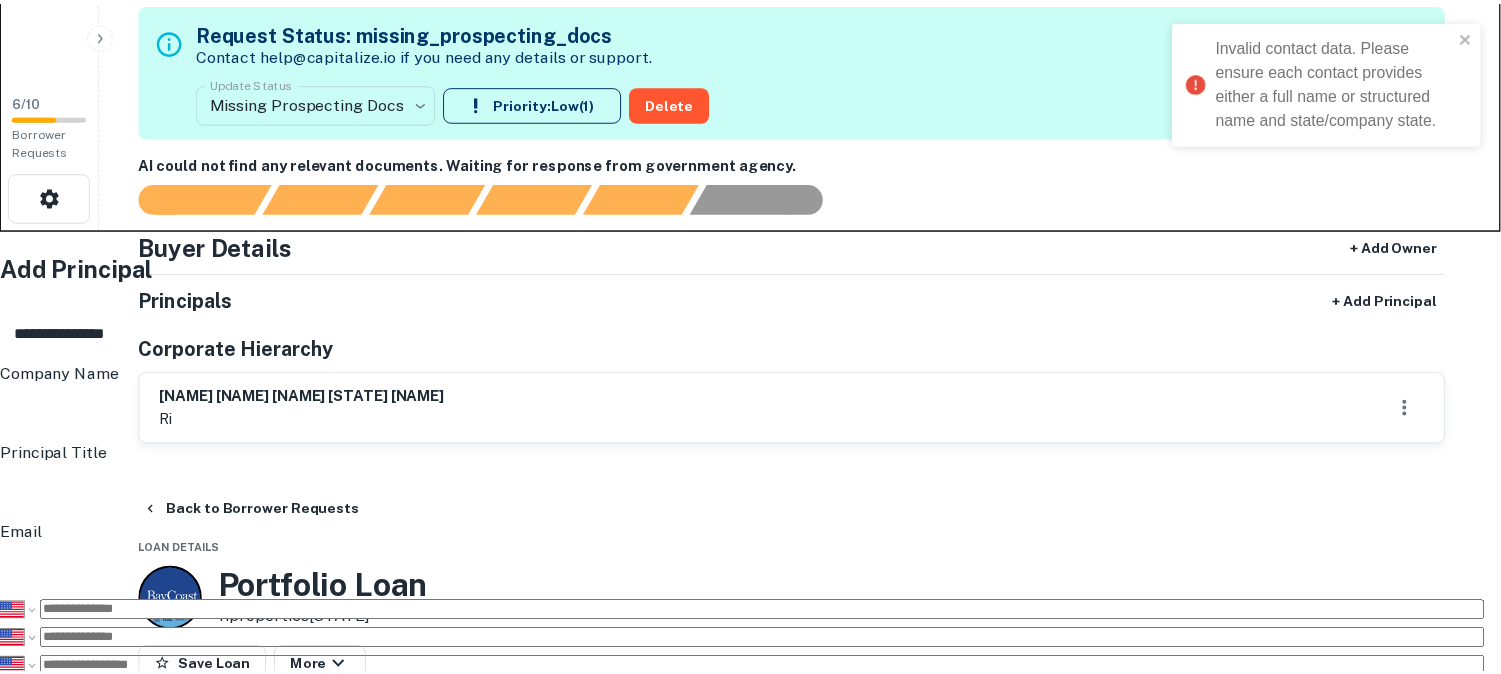 scroll, scrollTop: 0, scrollLeft: 0, axis: both 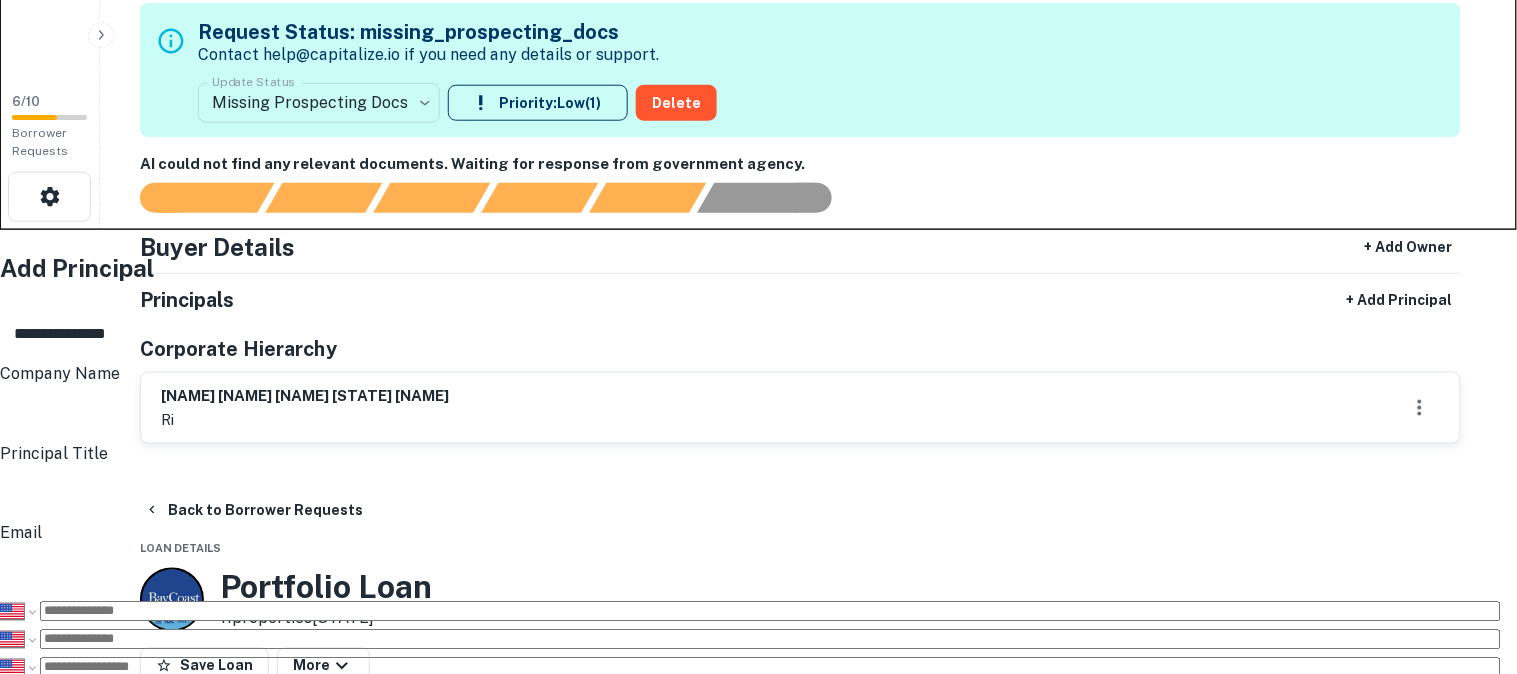 drag, startPoint x: 681, startPoint y: 144, endPoint x: 456, endPoint y: 161, distance: 225.64131 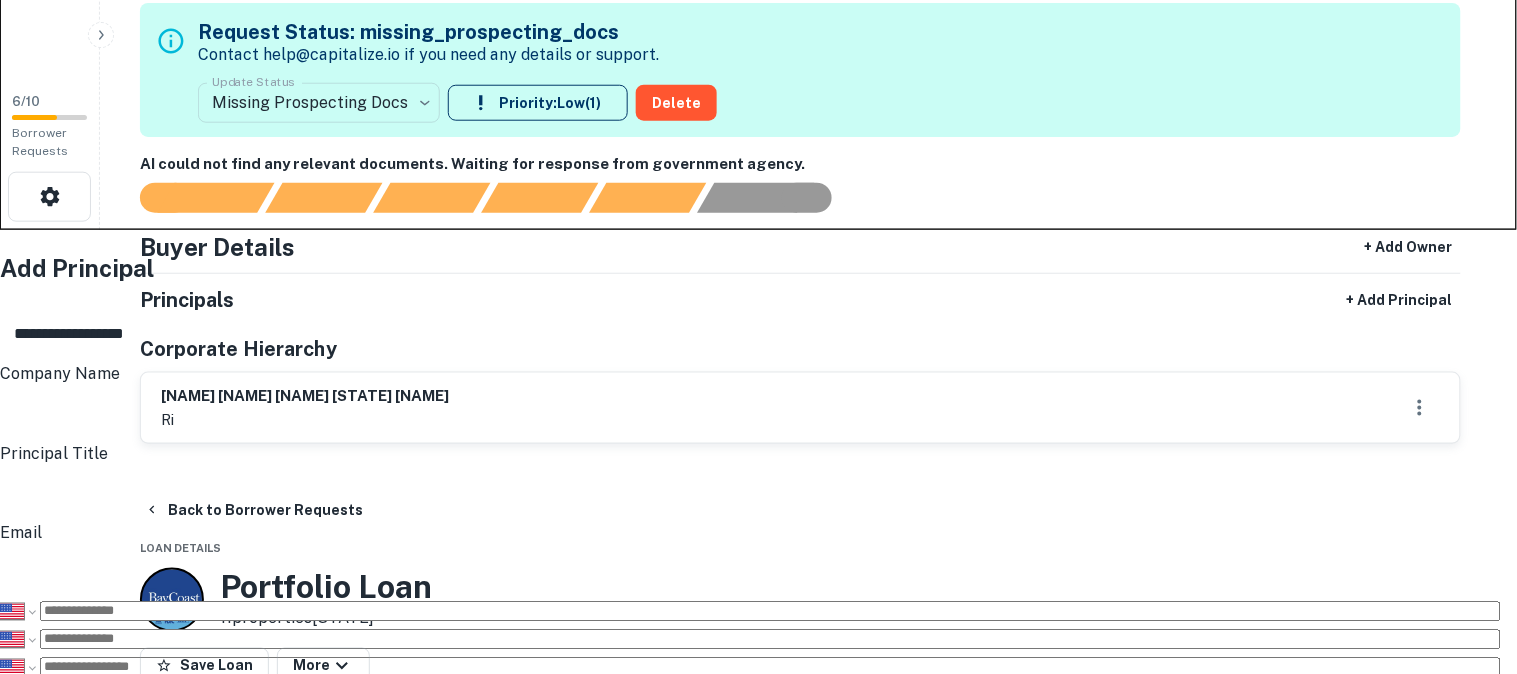 click on "Create" at bounding box center (86, 2639) 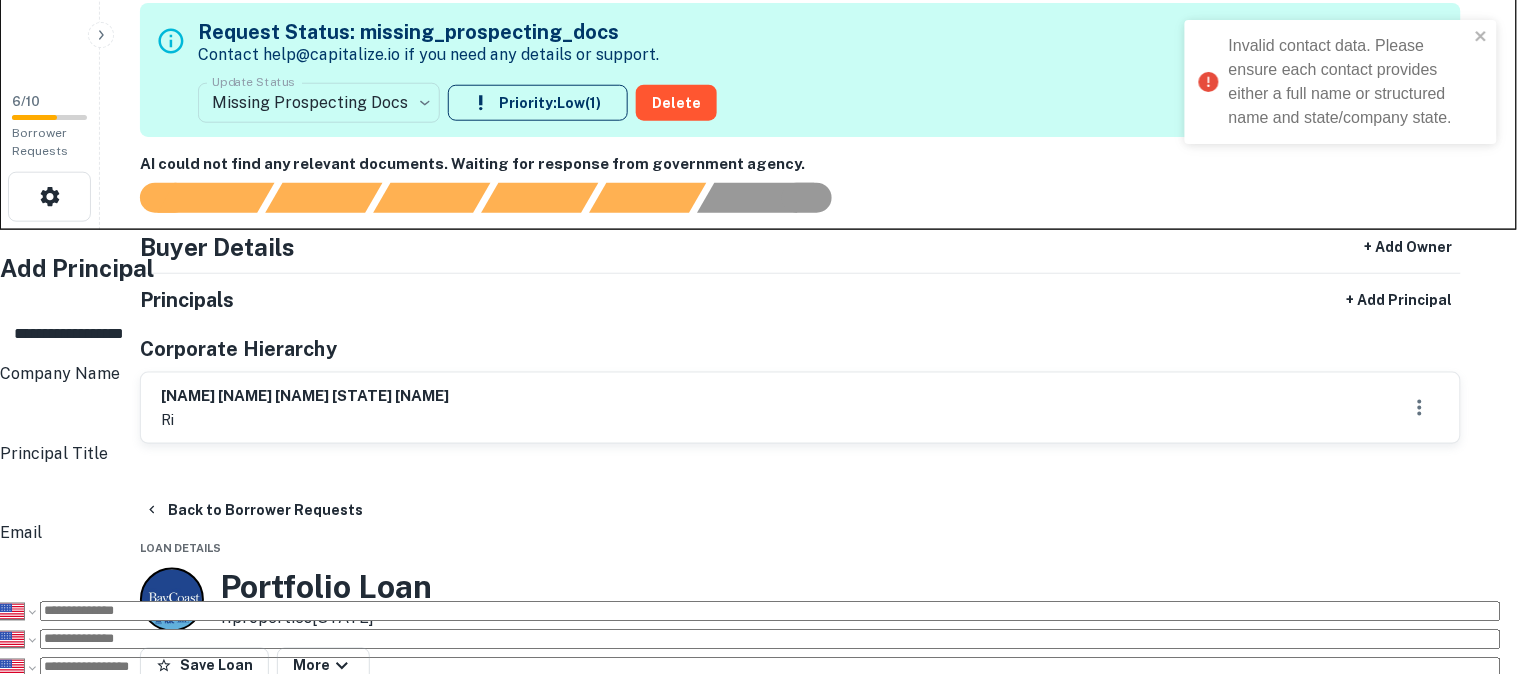 drag, startPoint x: 695, startPoint y: 143, endPoint x: 440, endPoint y: 151, distance: 255.12546 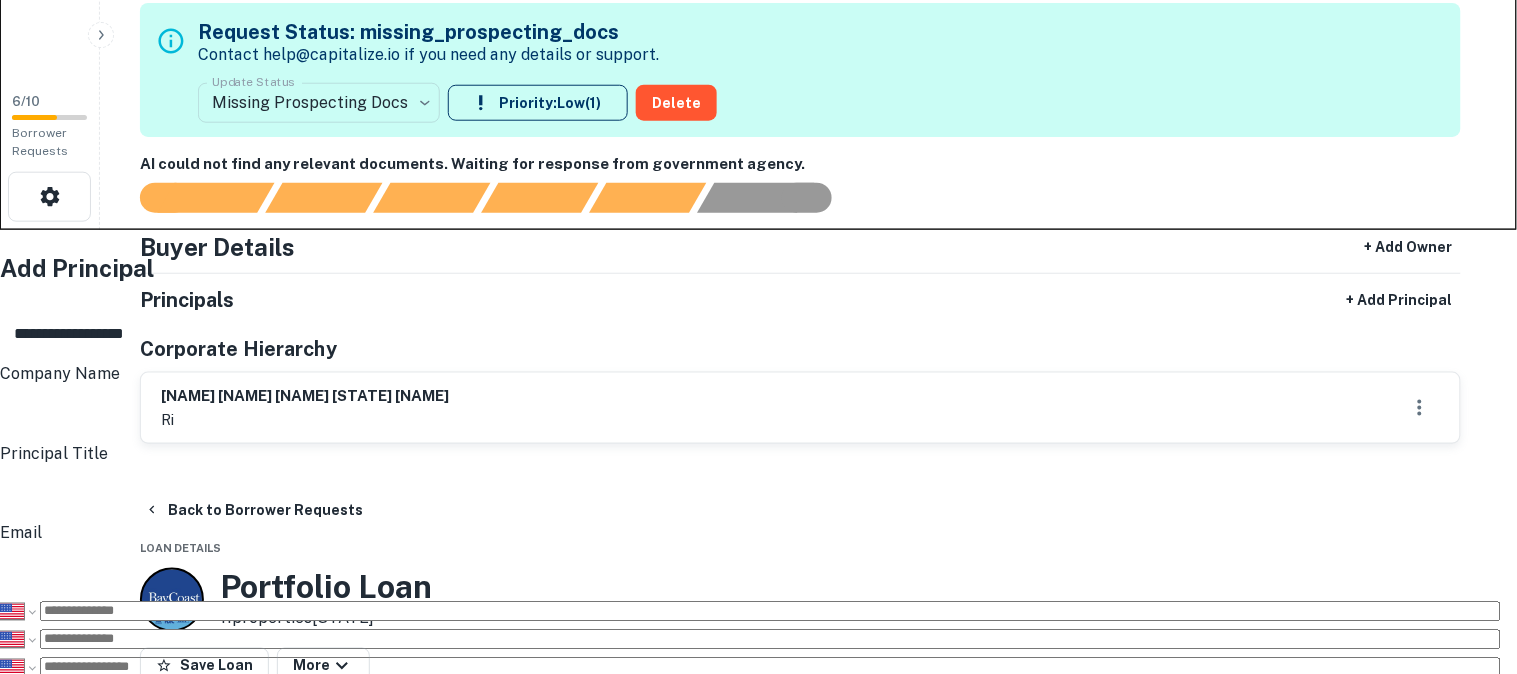 click on "**********" at bounding box center (764, 334) 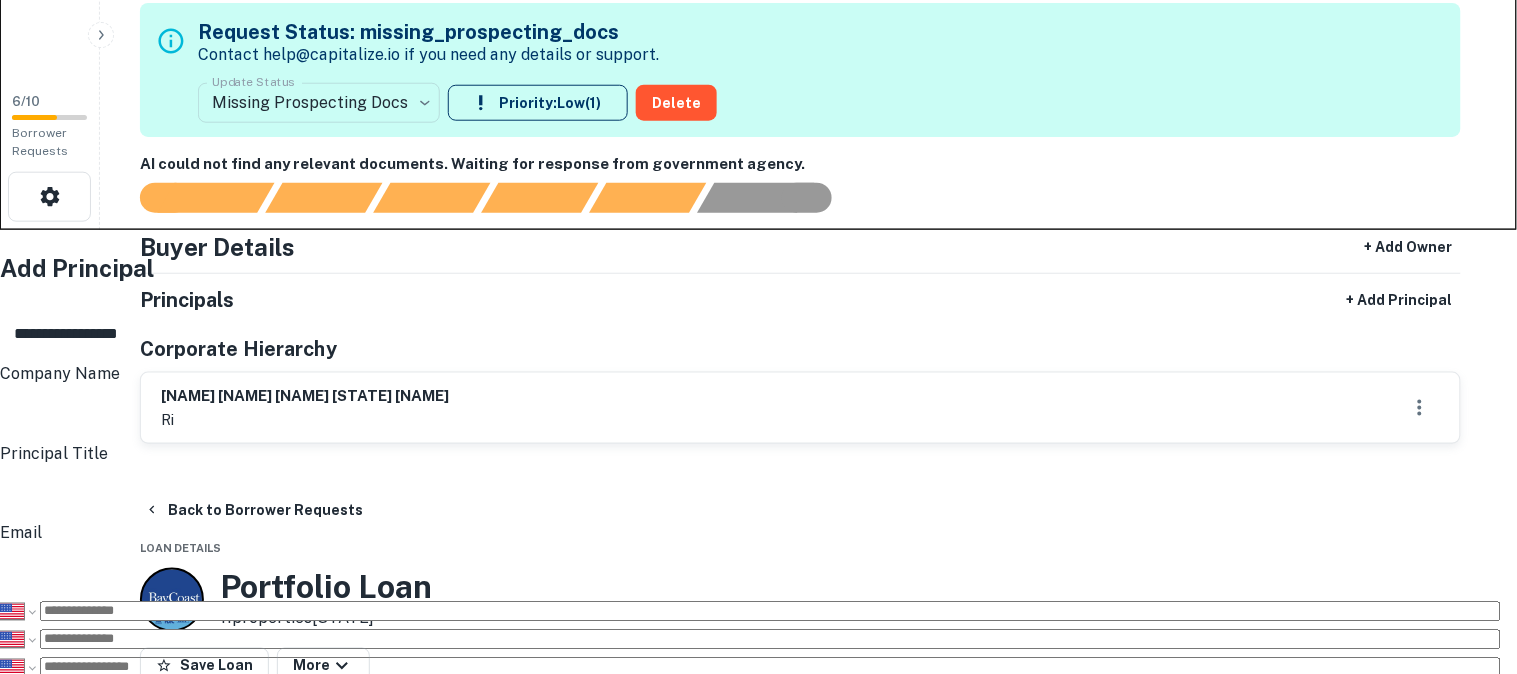 type on "**********" 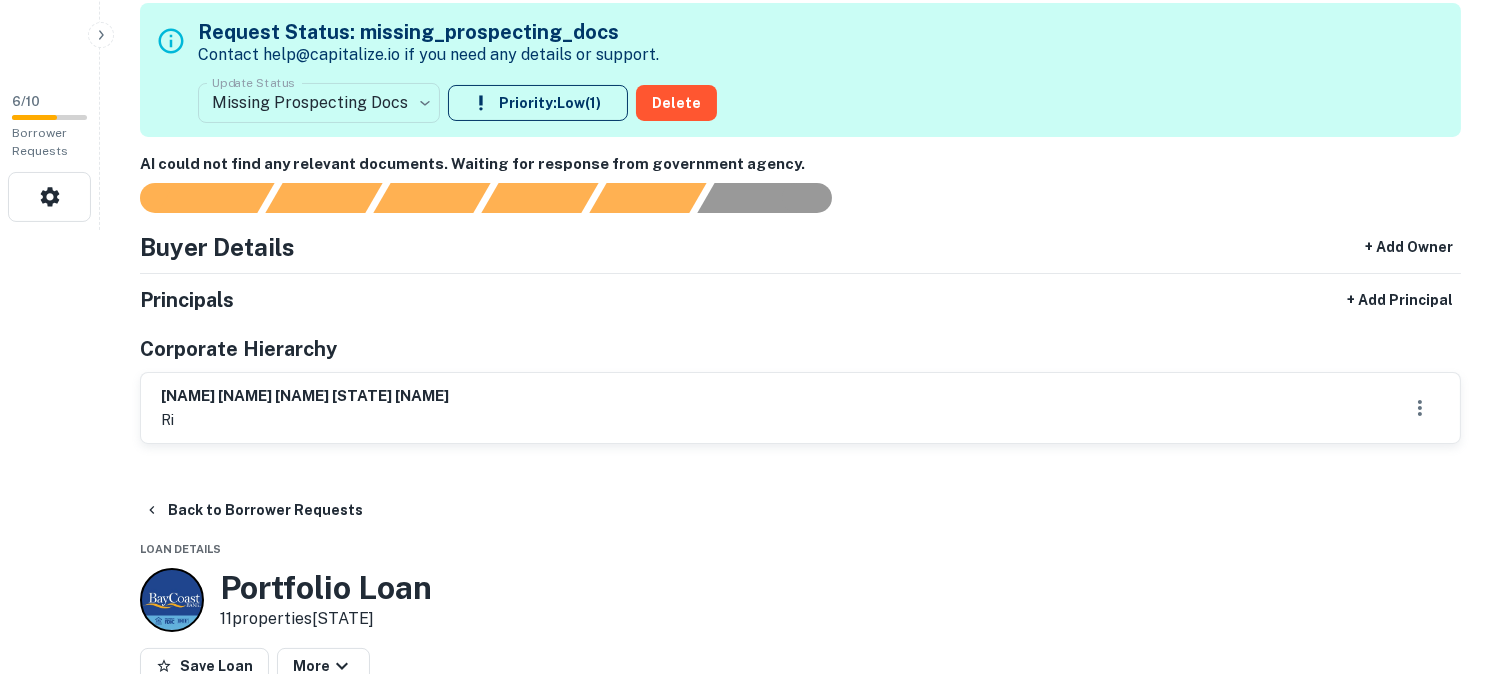 click on "**********" at bounding box center (750, -107) 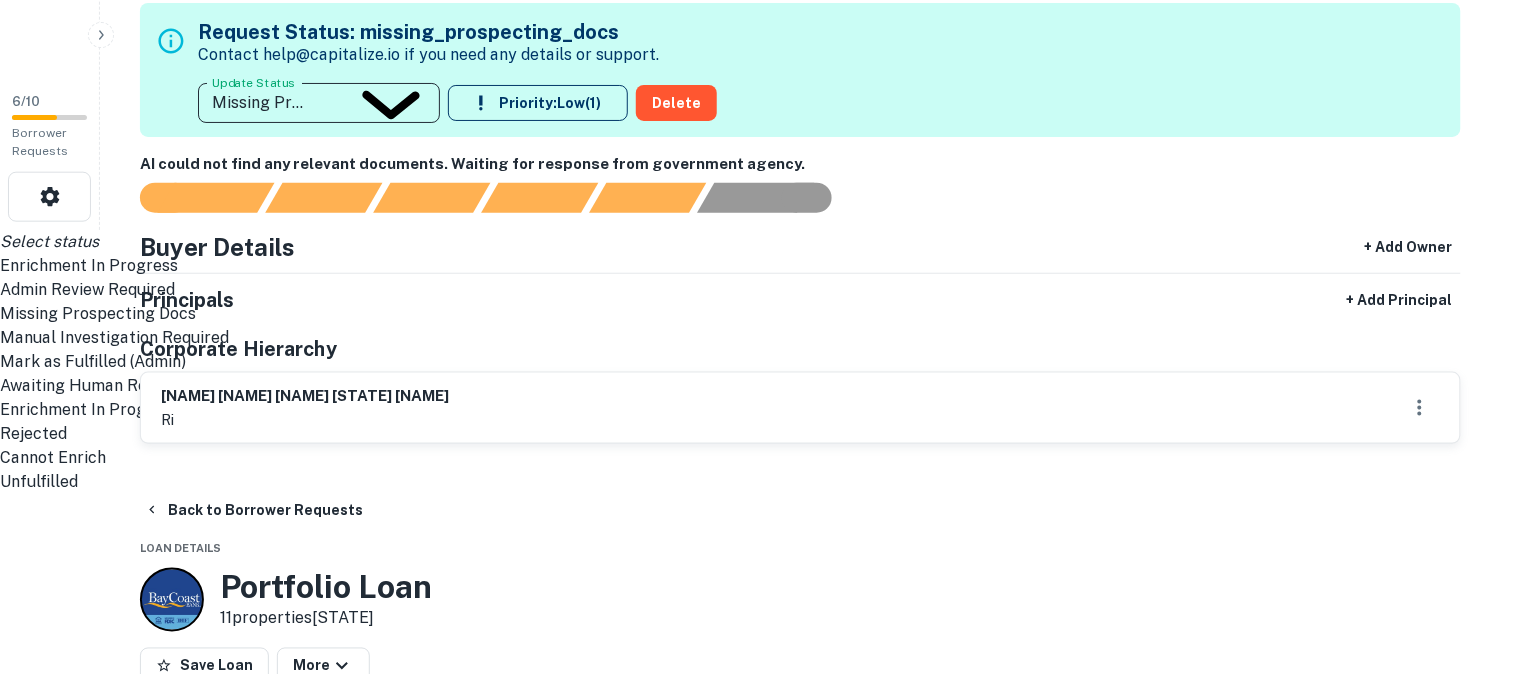 click on "Admin Review Required" at bounding box center (750, 290) 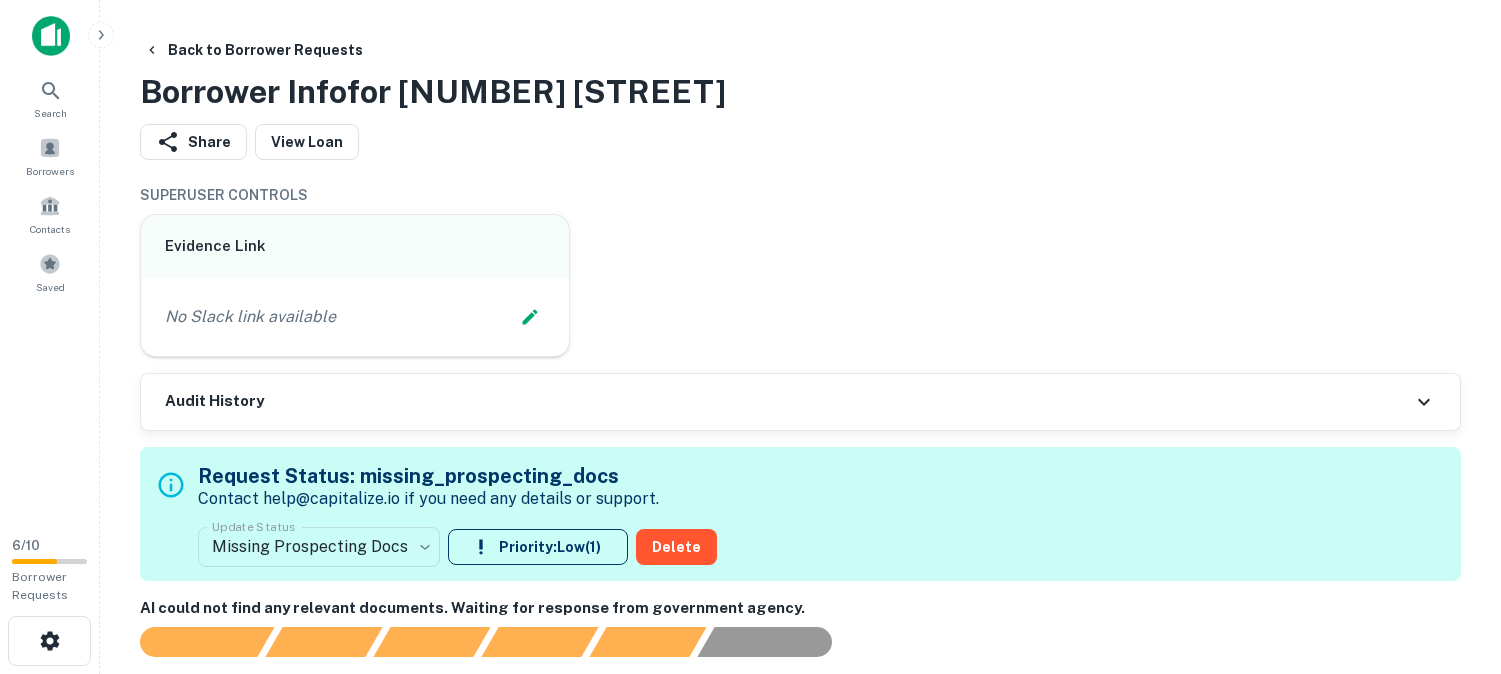scroll, scrollTop: 0, scrollLeft: 0, axis: both 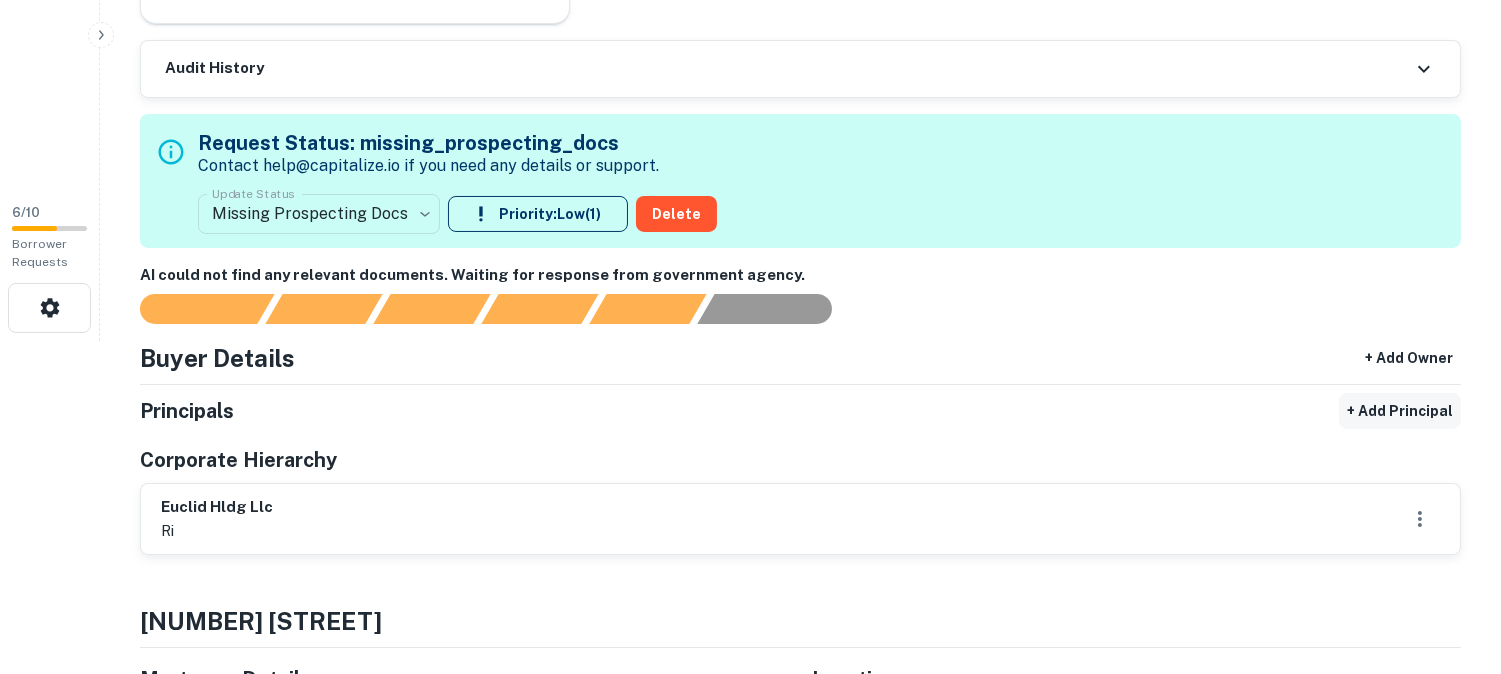click on "+ Add Principal" at bounding box center (1400, 411) 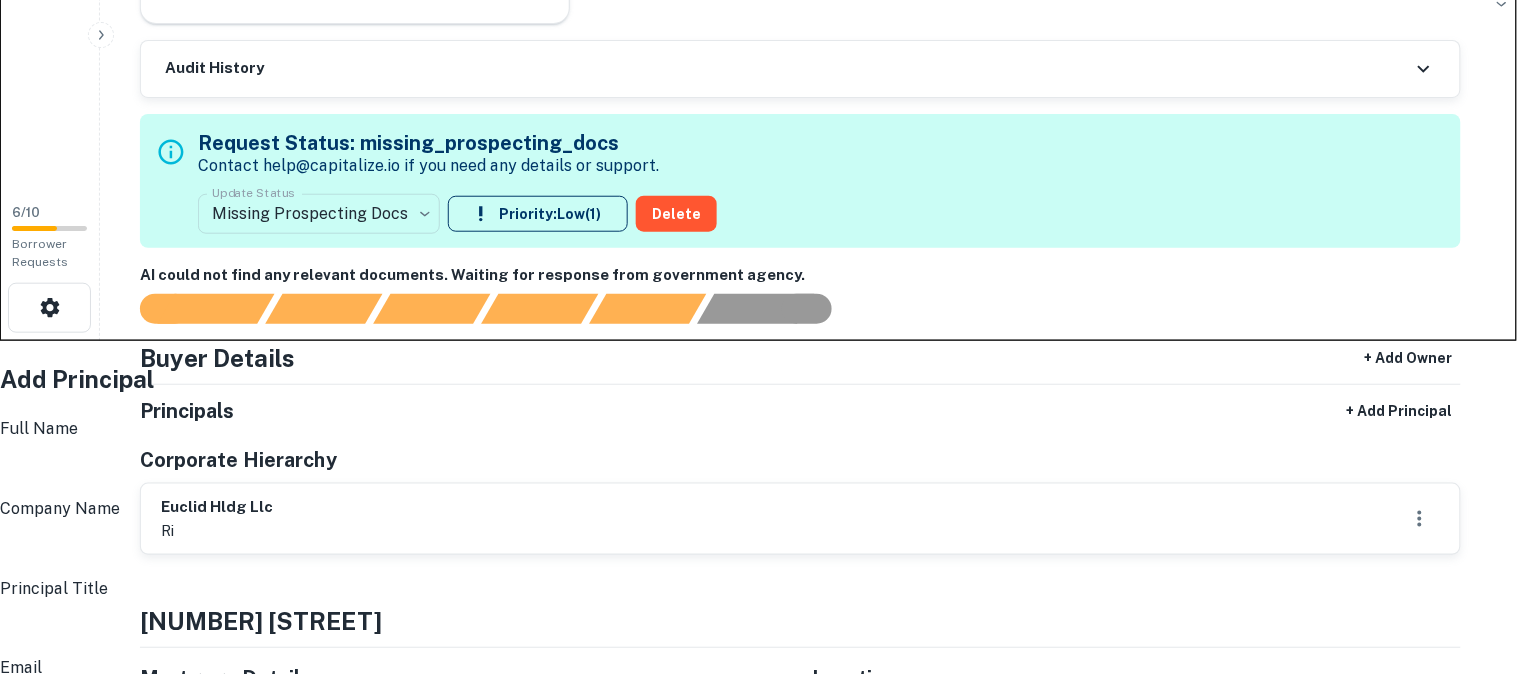 click on "Full Name" at bounding box center [764, 469] 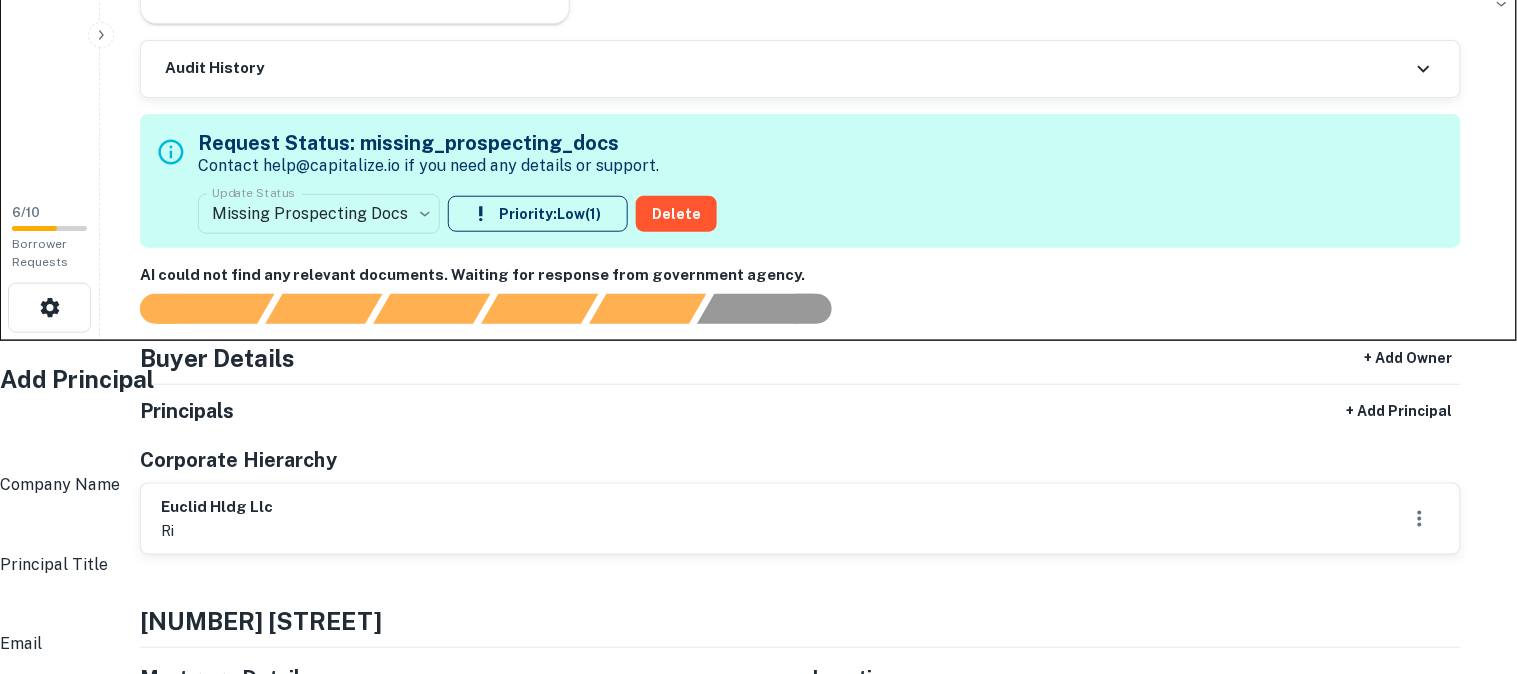 paste on "**********" 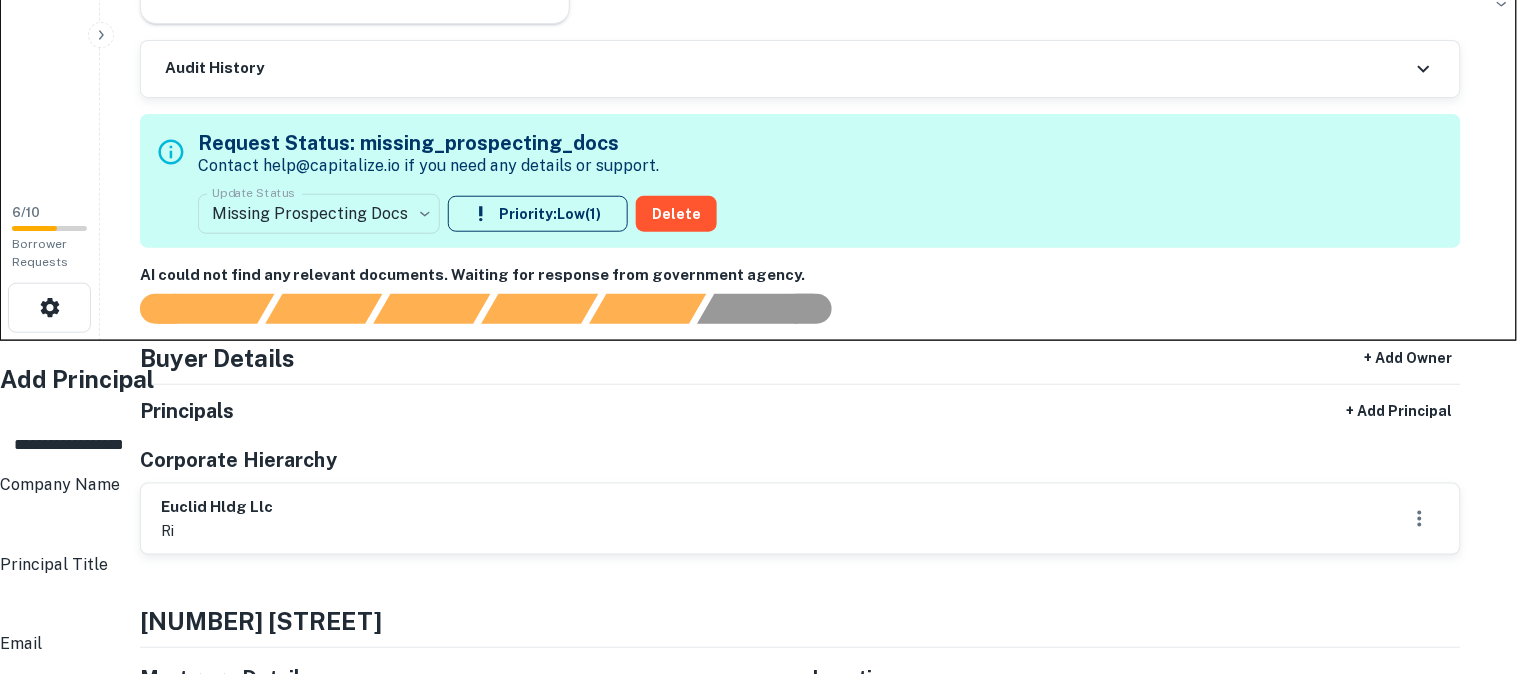 type on "**********" 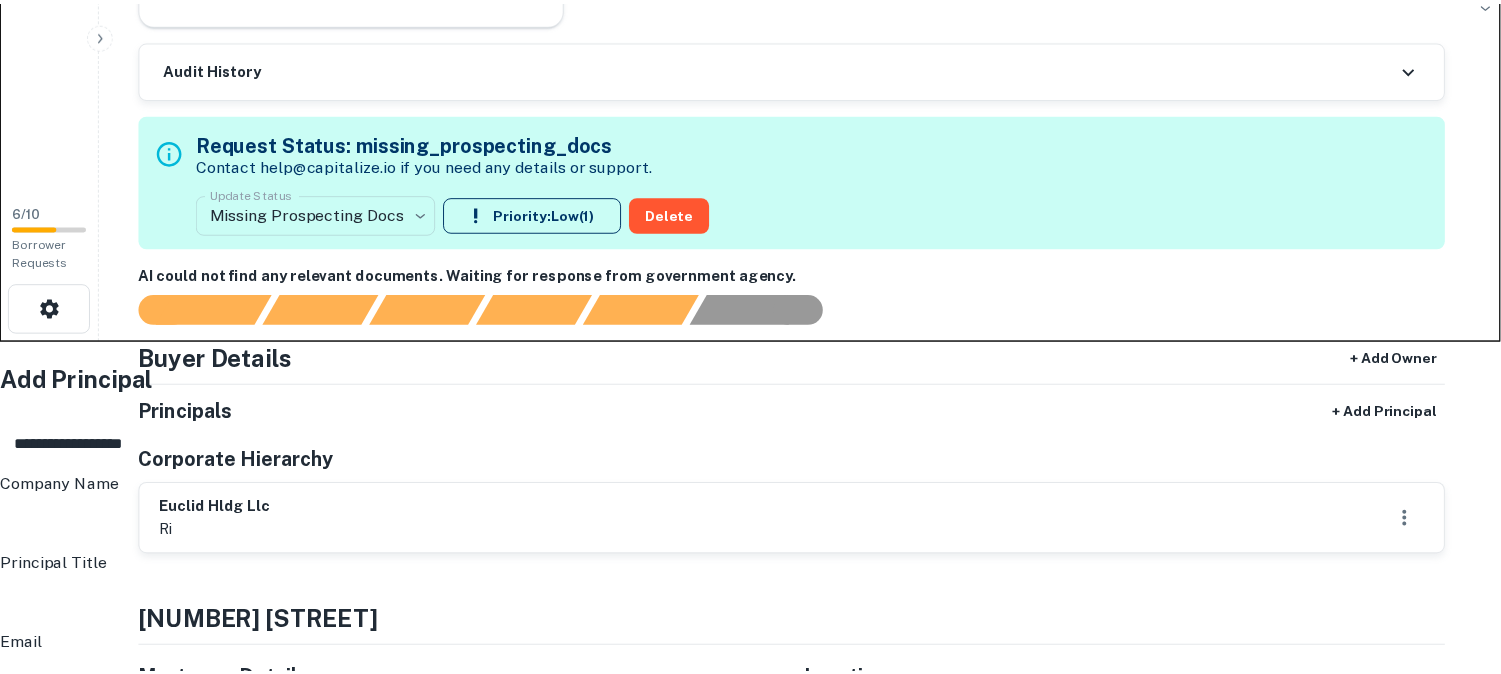 scroll, scrollTop: 333, scrollLeft: 0, axis: vertical 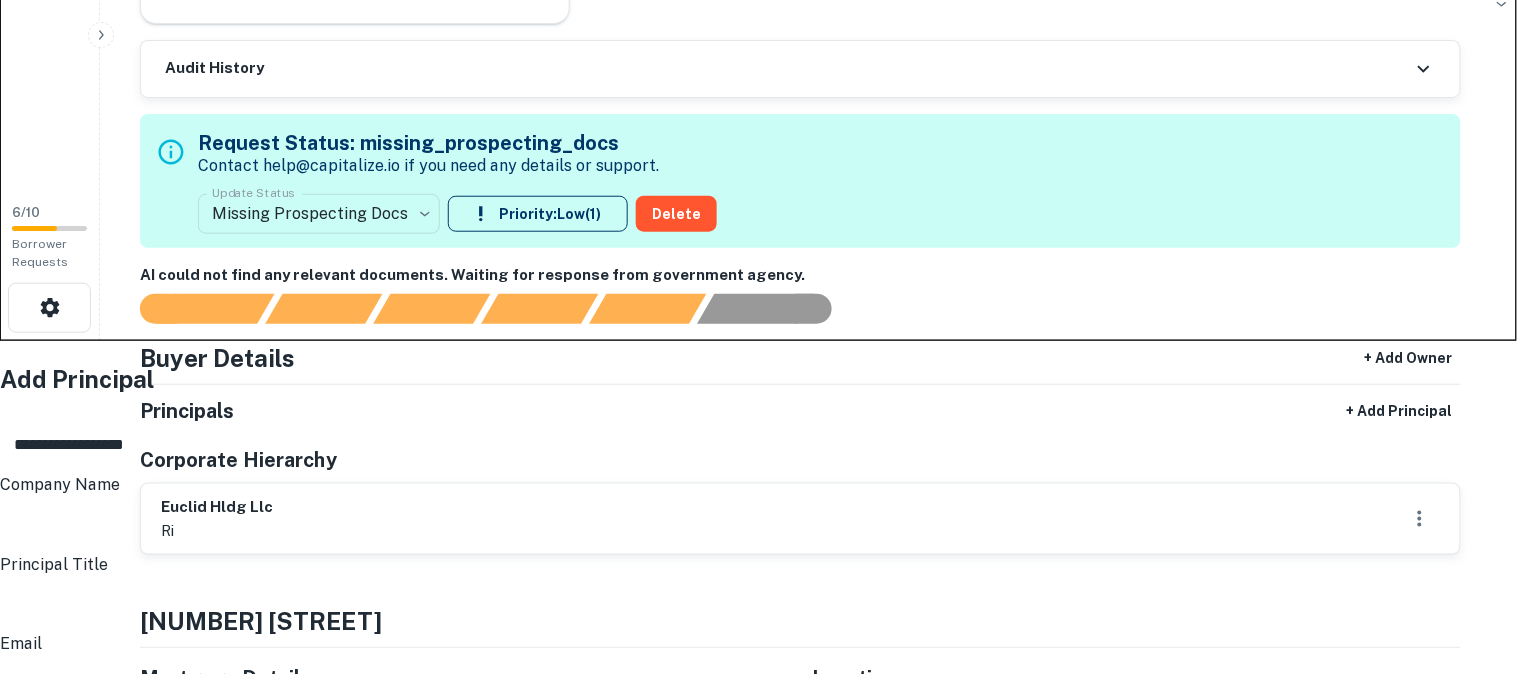click on "Address" at bounding box center [764, 921] 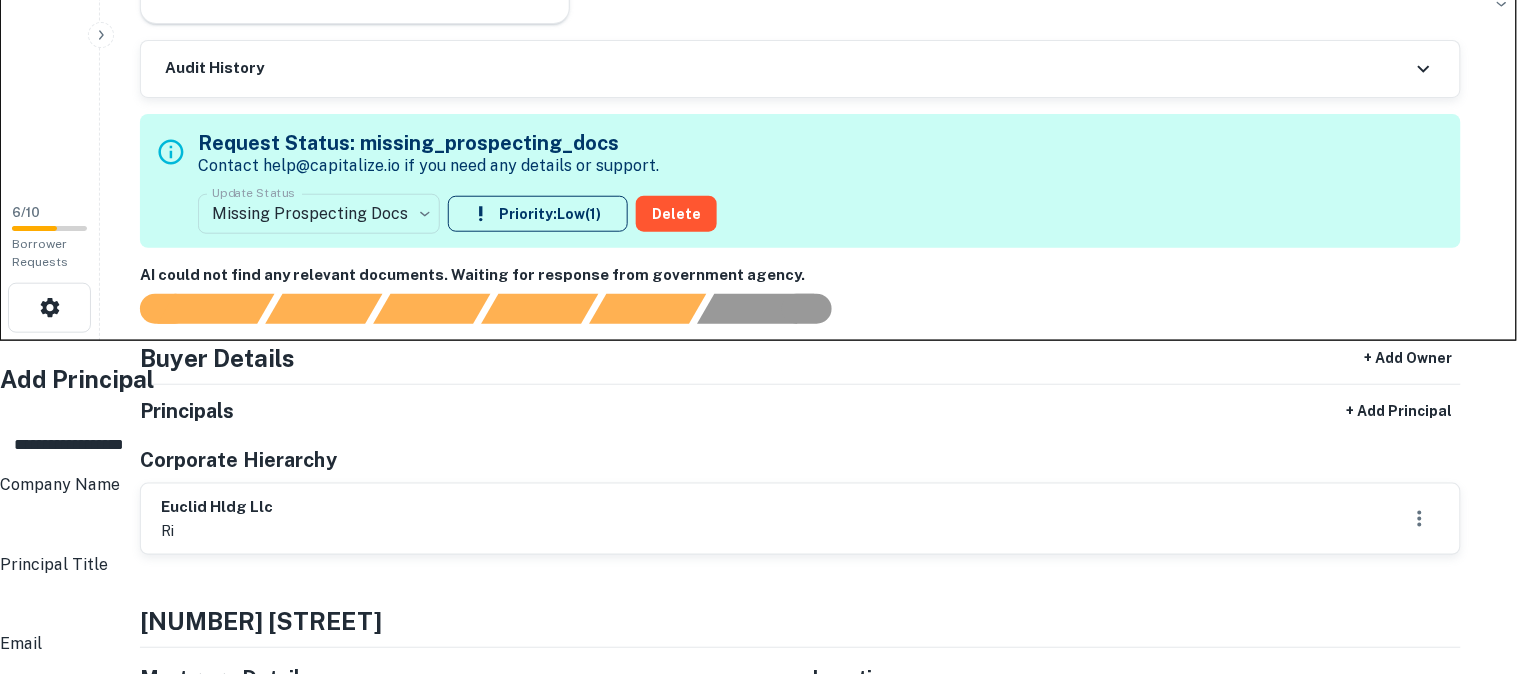 click on "City" at bounding box center [764, 977] 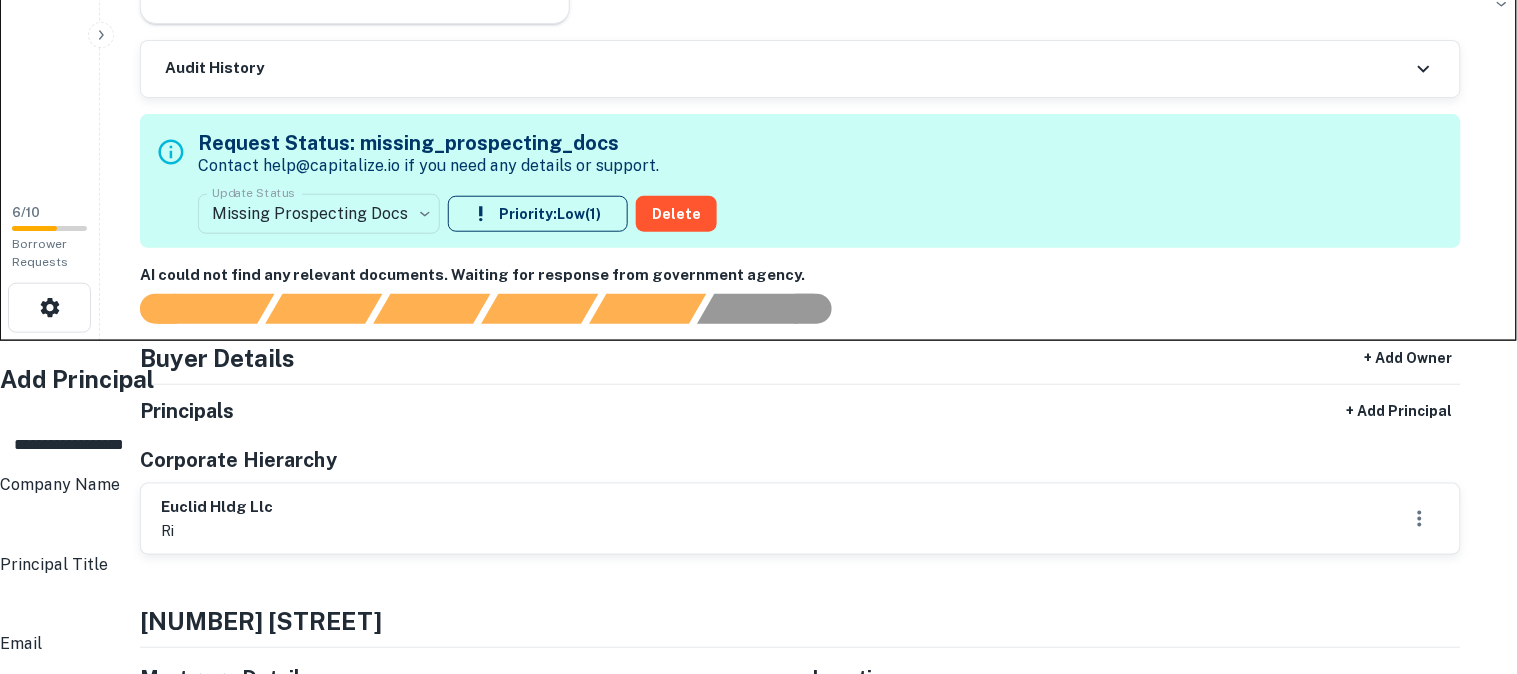 type on "**********" 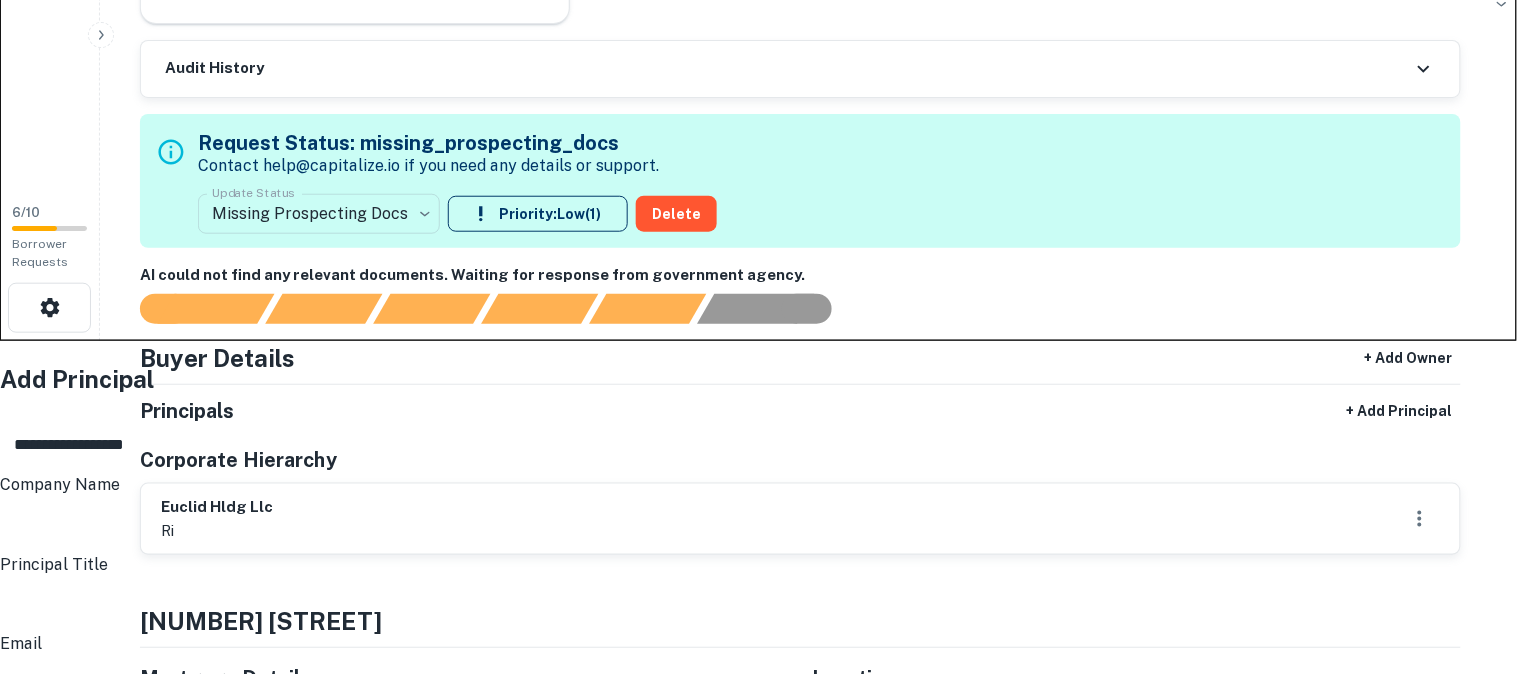 type on "**********" 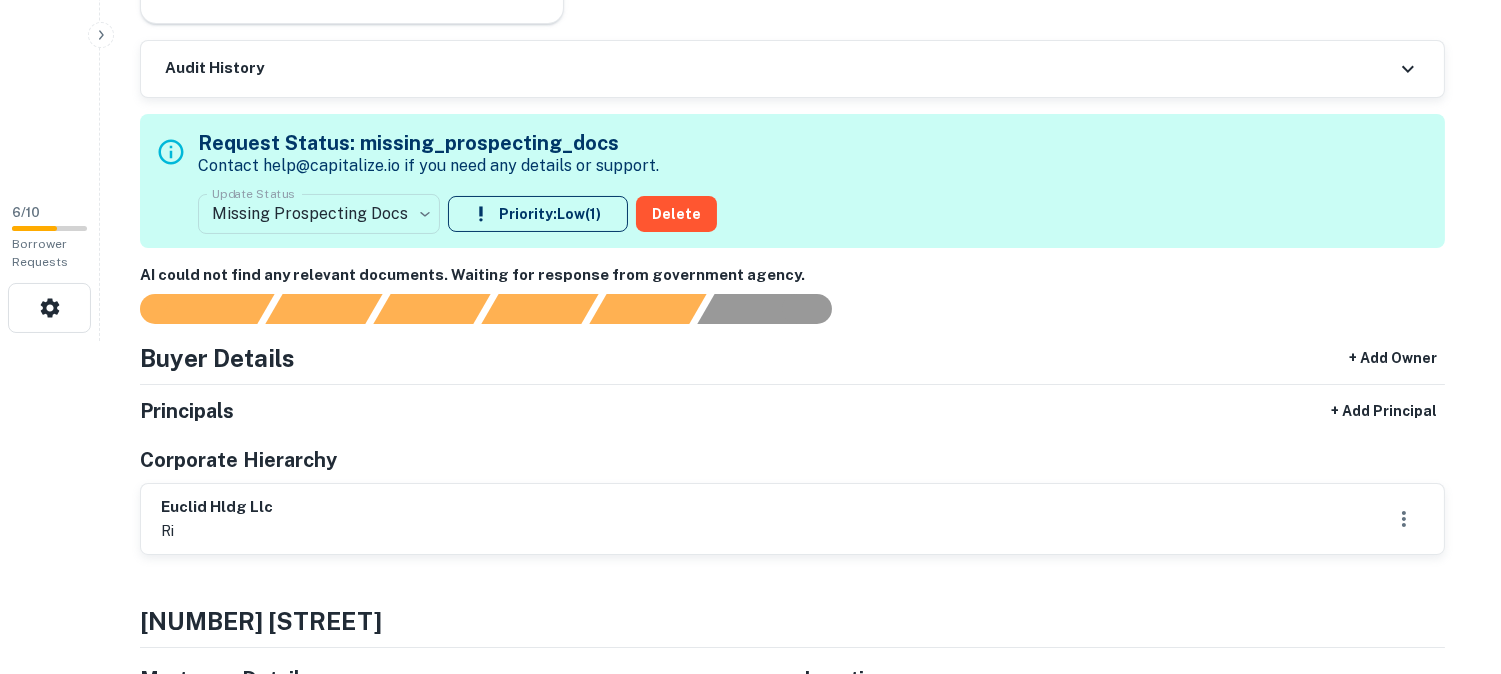 click on "**********" at bounding box center (750, 4) 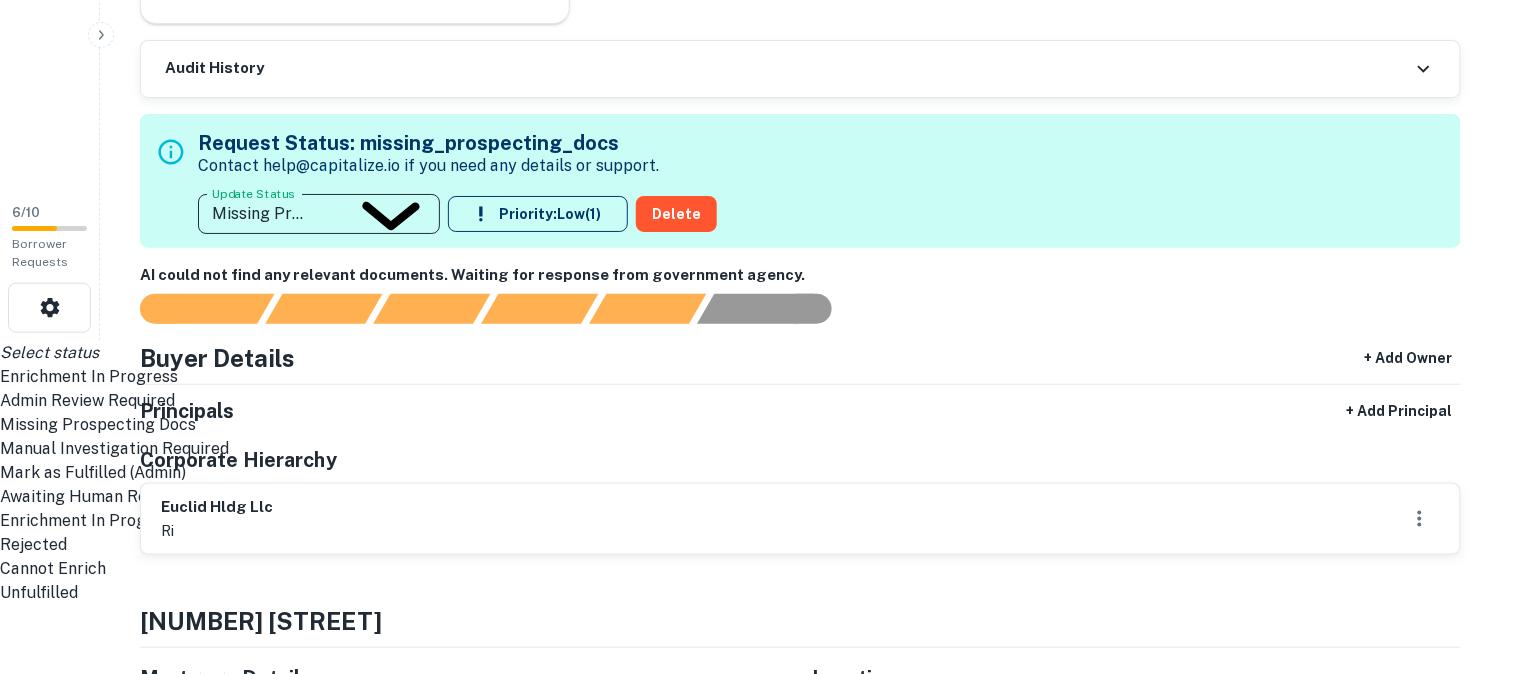 click on "Admin Review Required" at bounding box center [750, 401] 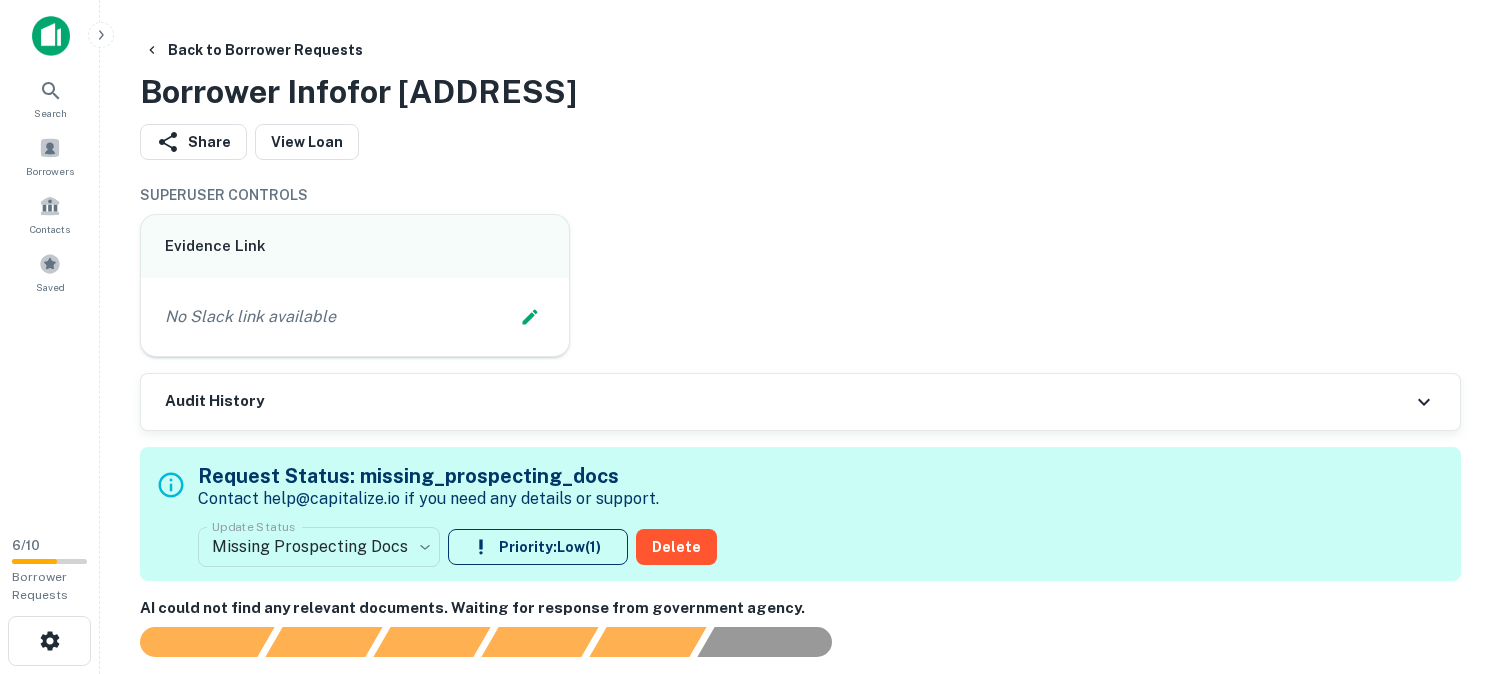 scroll, scrollTop: 0, scrollLeft: 0, axis: both 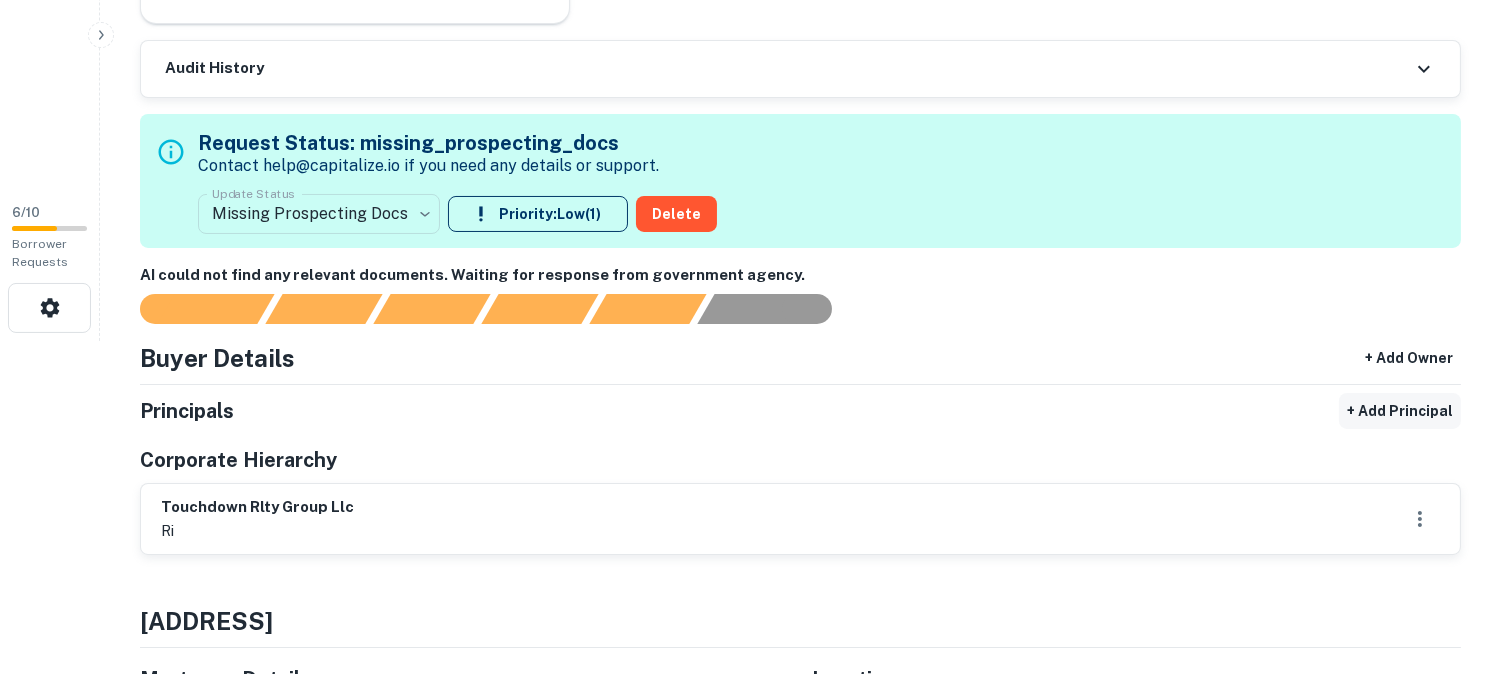 click on "+ Add Principal" at bounding box center (1400, 411) 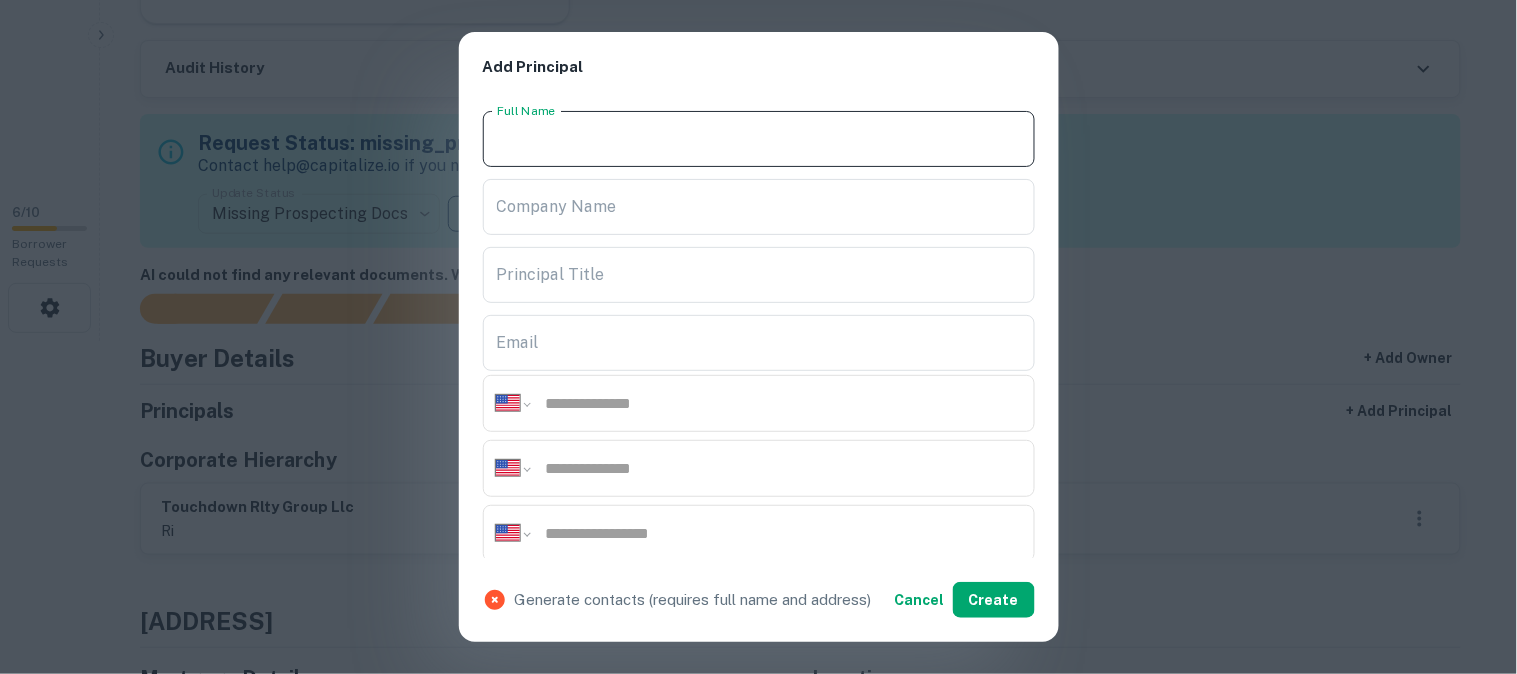 click on "Full Name" at bounding box center [759, 139] 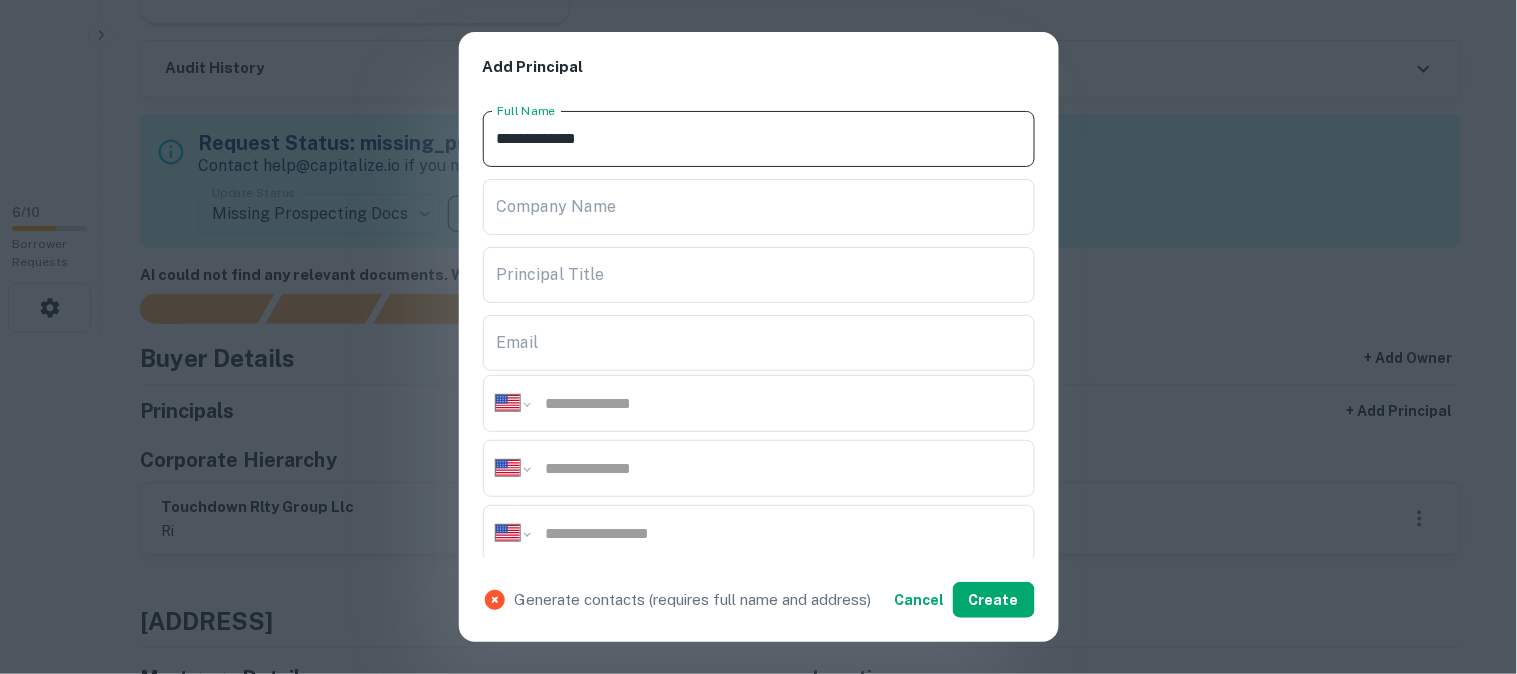 type on "**********" 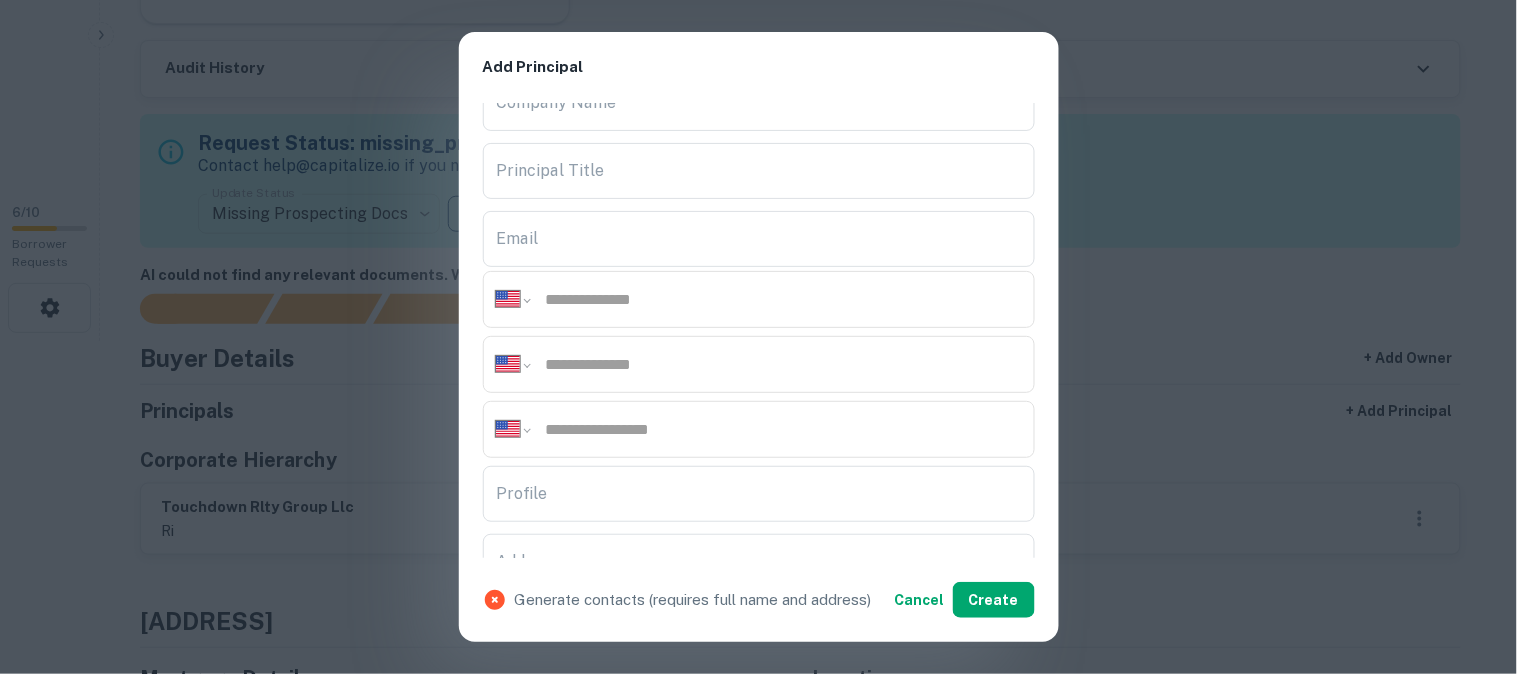 scroll, scrollTop: 222, scrollLeft: 0, axis: vertical 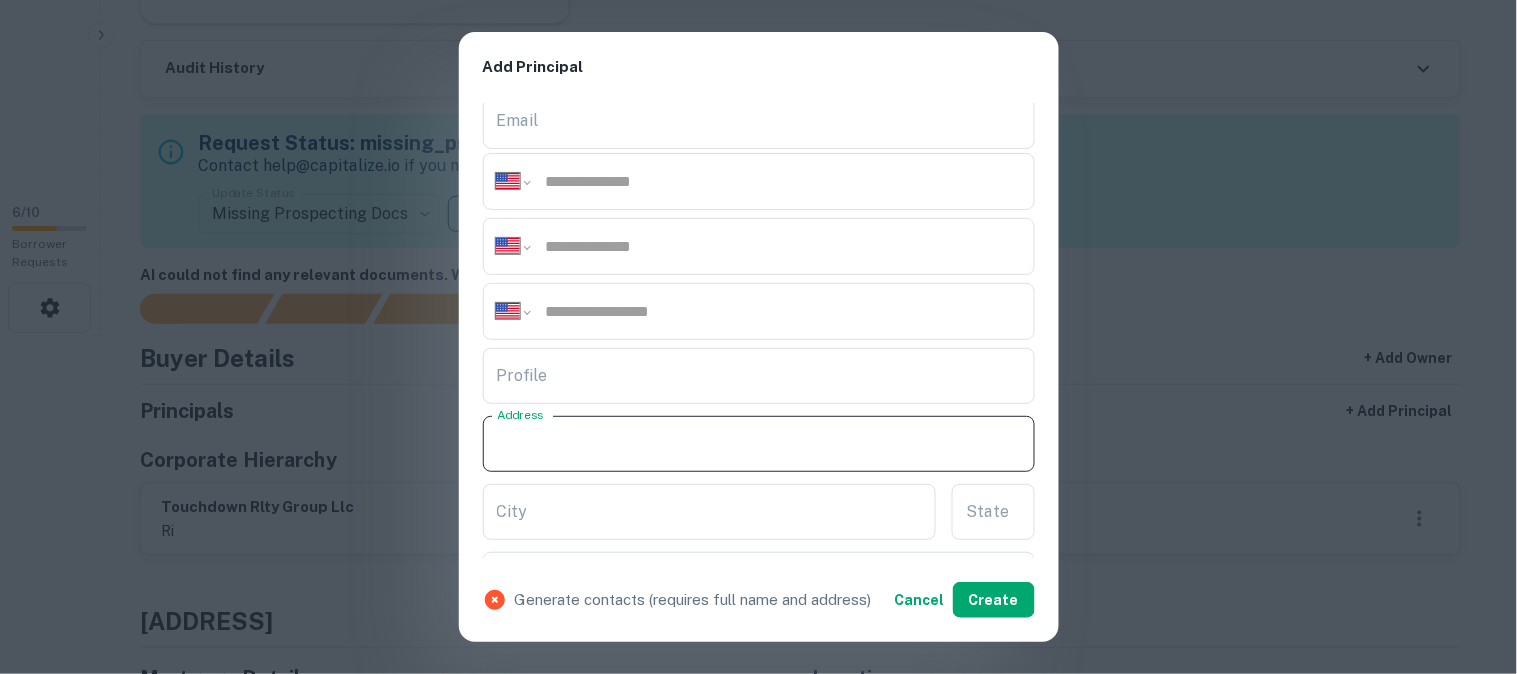 click on "Address" at bounding box center (759, 444) 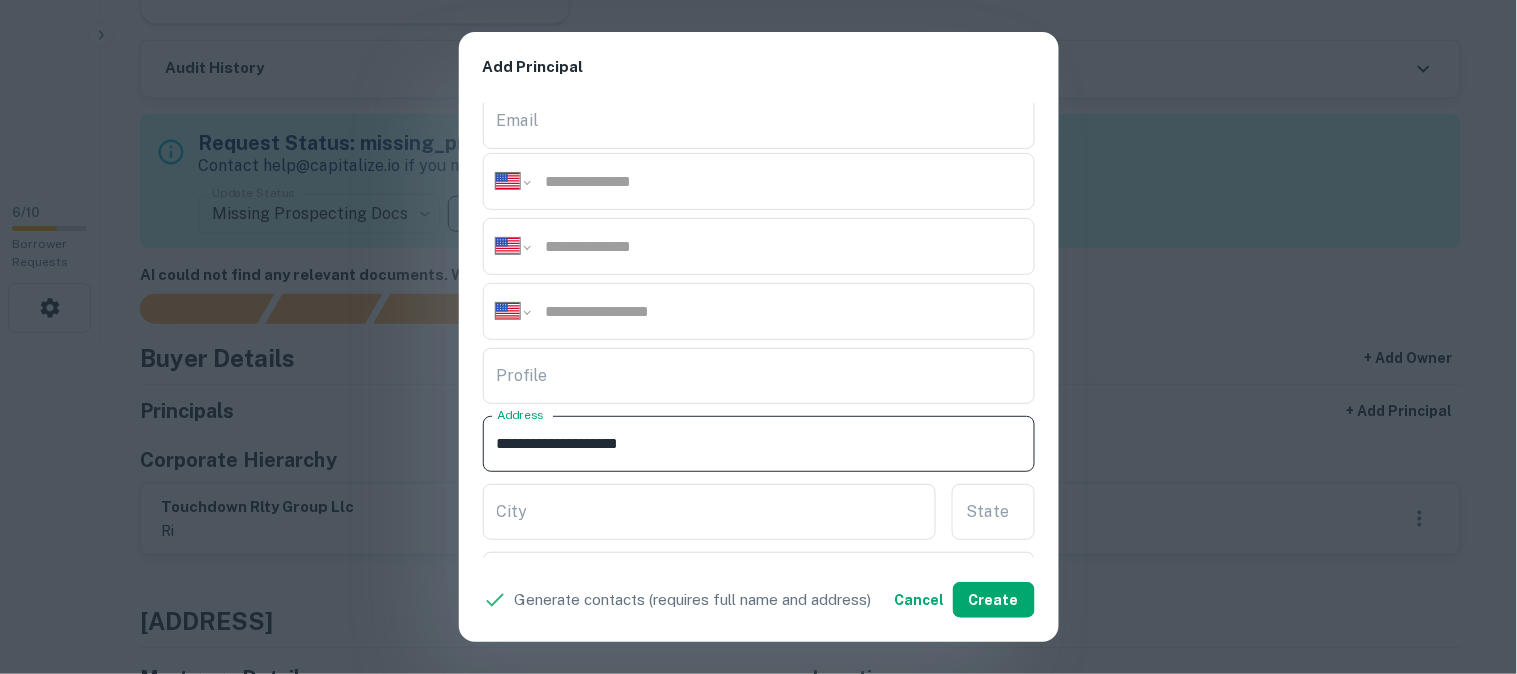 type on "**********" 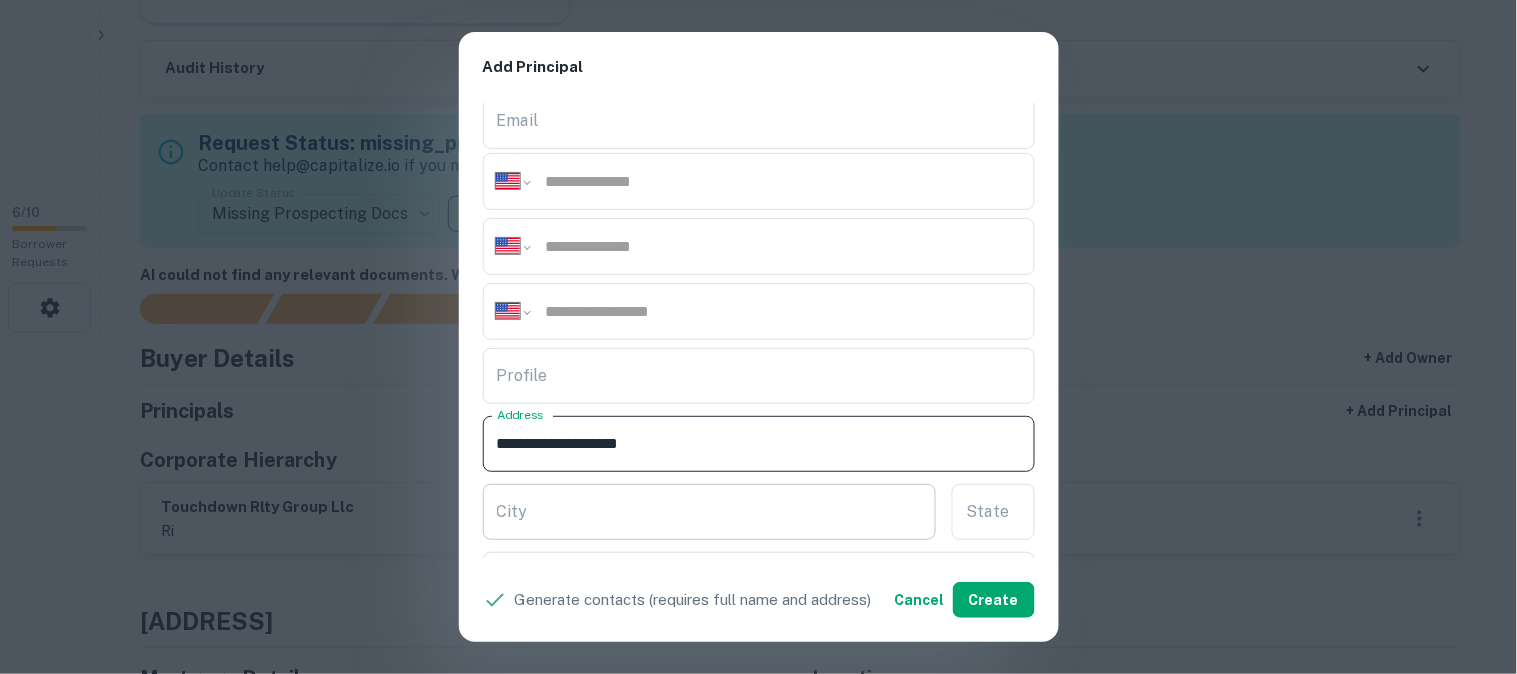 click on "City" at bounding box center [710, 512] 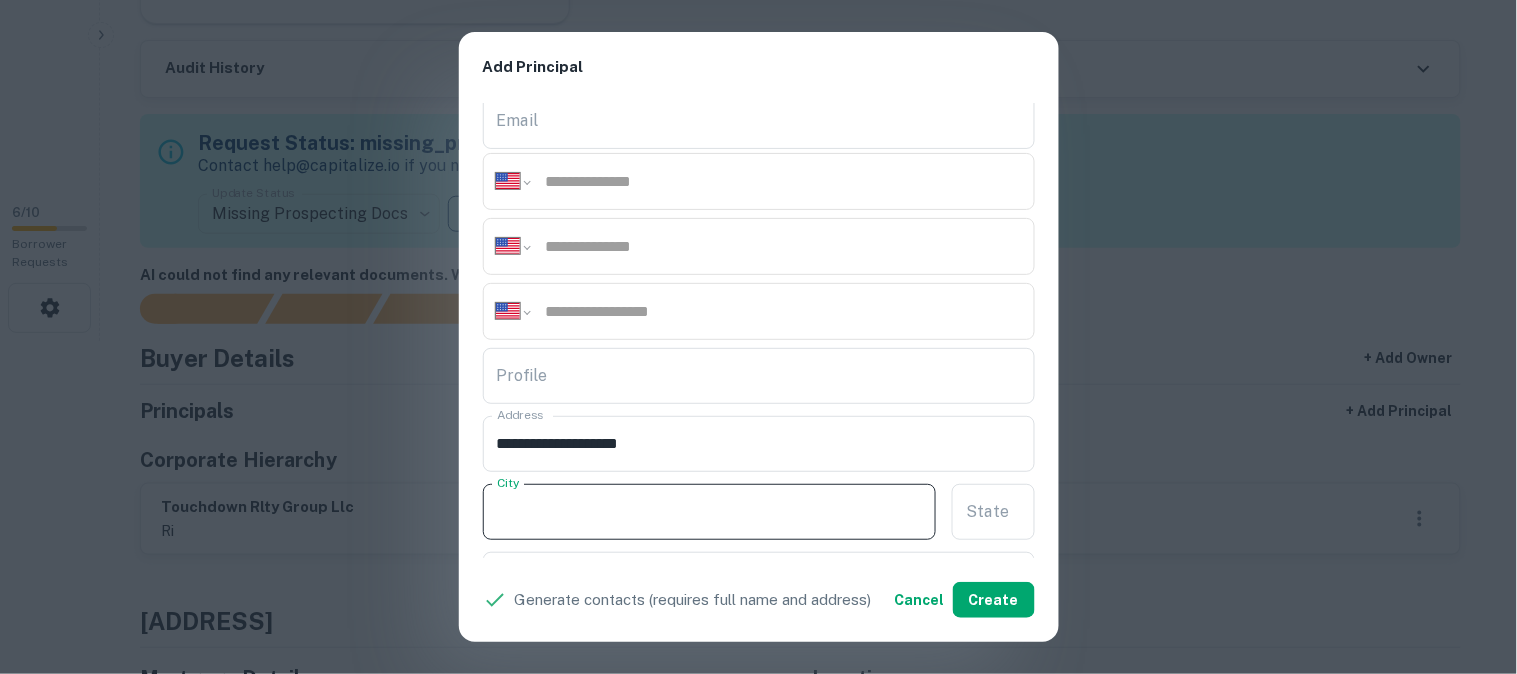 paste on "**********" 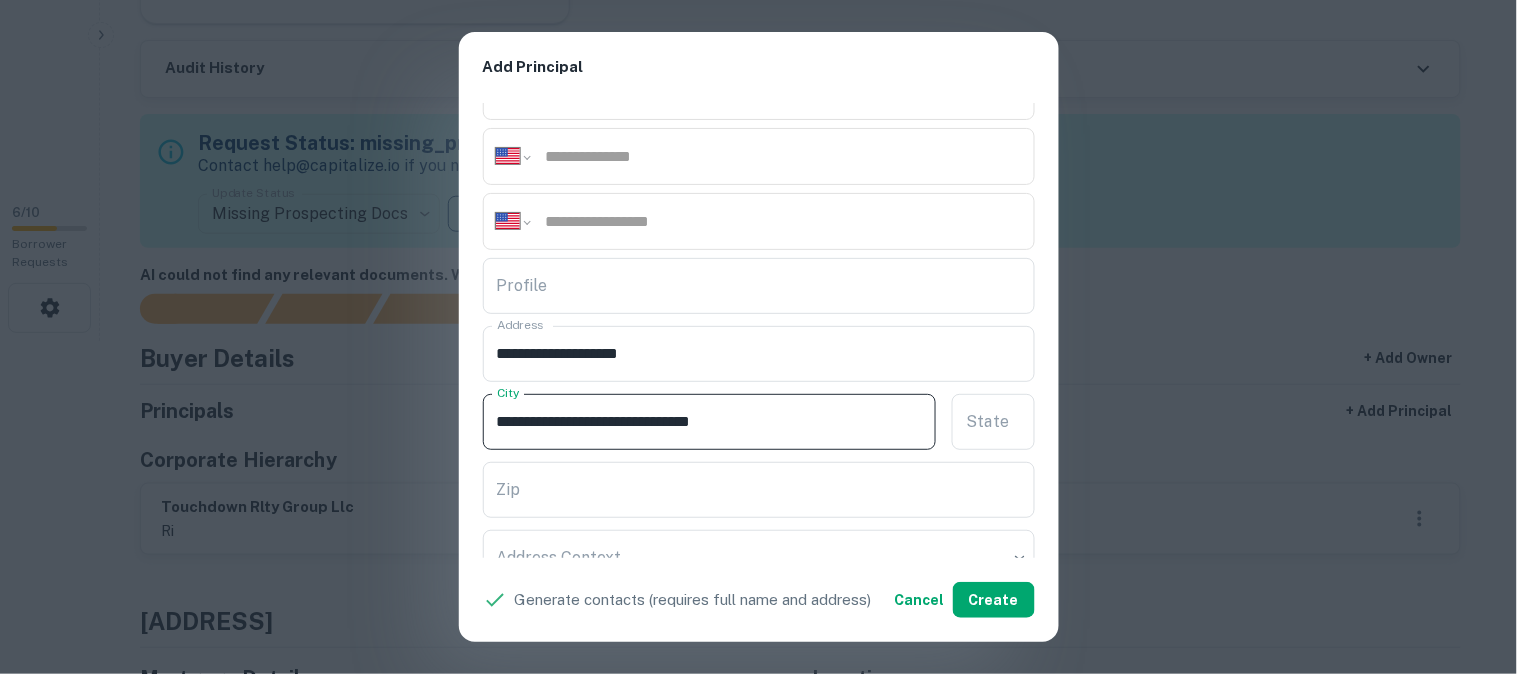 scroll, scrollTop: 444, scrollLeft: 0, axis: vertical 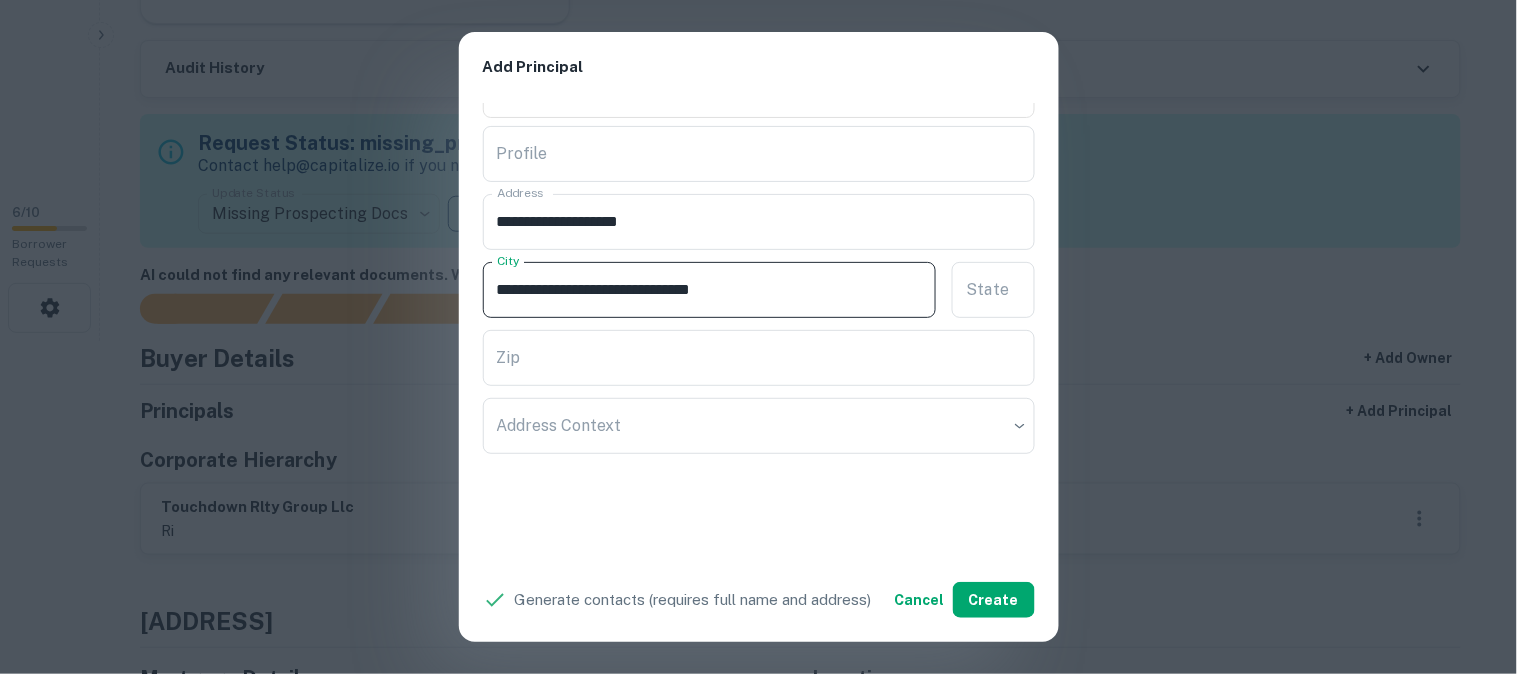 click on "**********" at bounding box center (710, 290) 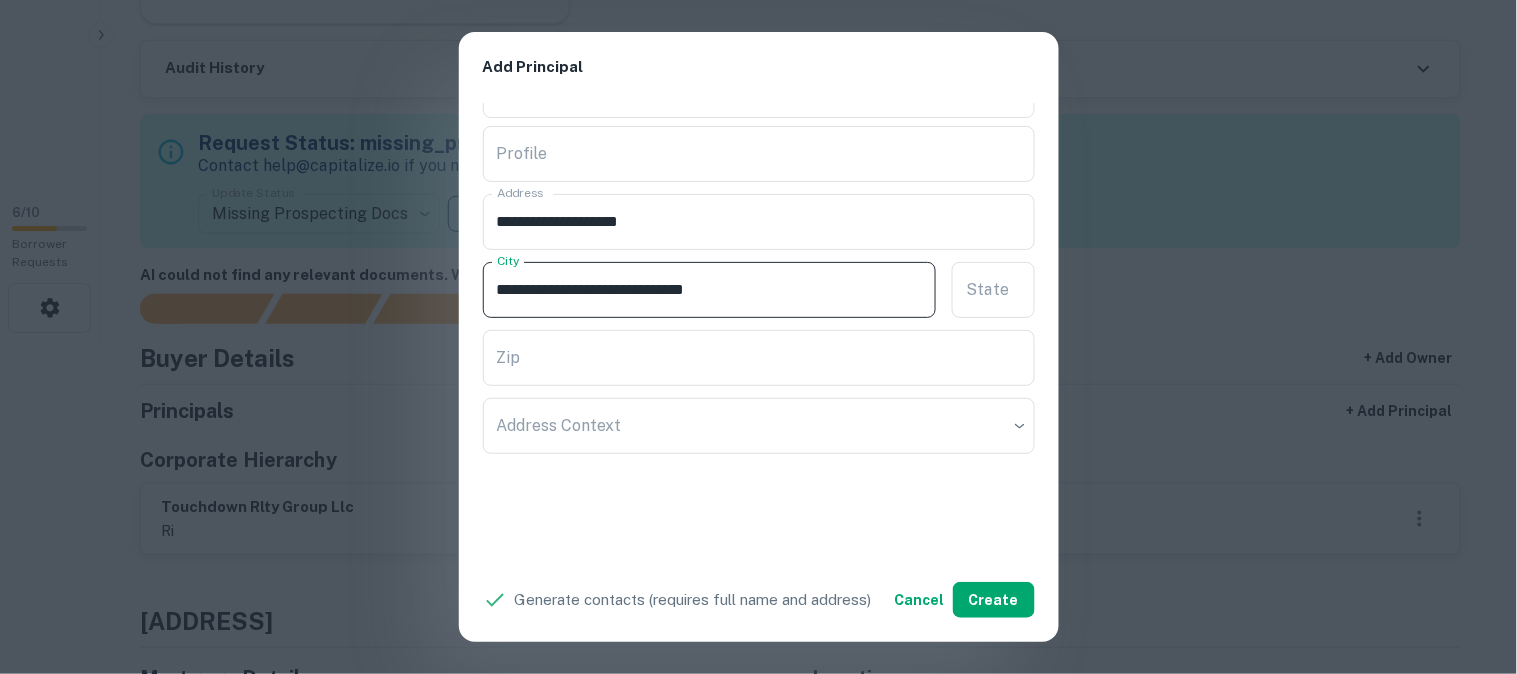 drag, startPoint x: 694, startPoint y: 288, endPoint x: 804, endPoint y: 286, distance: 110.01818 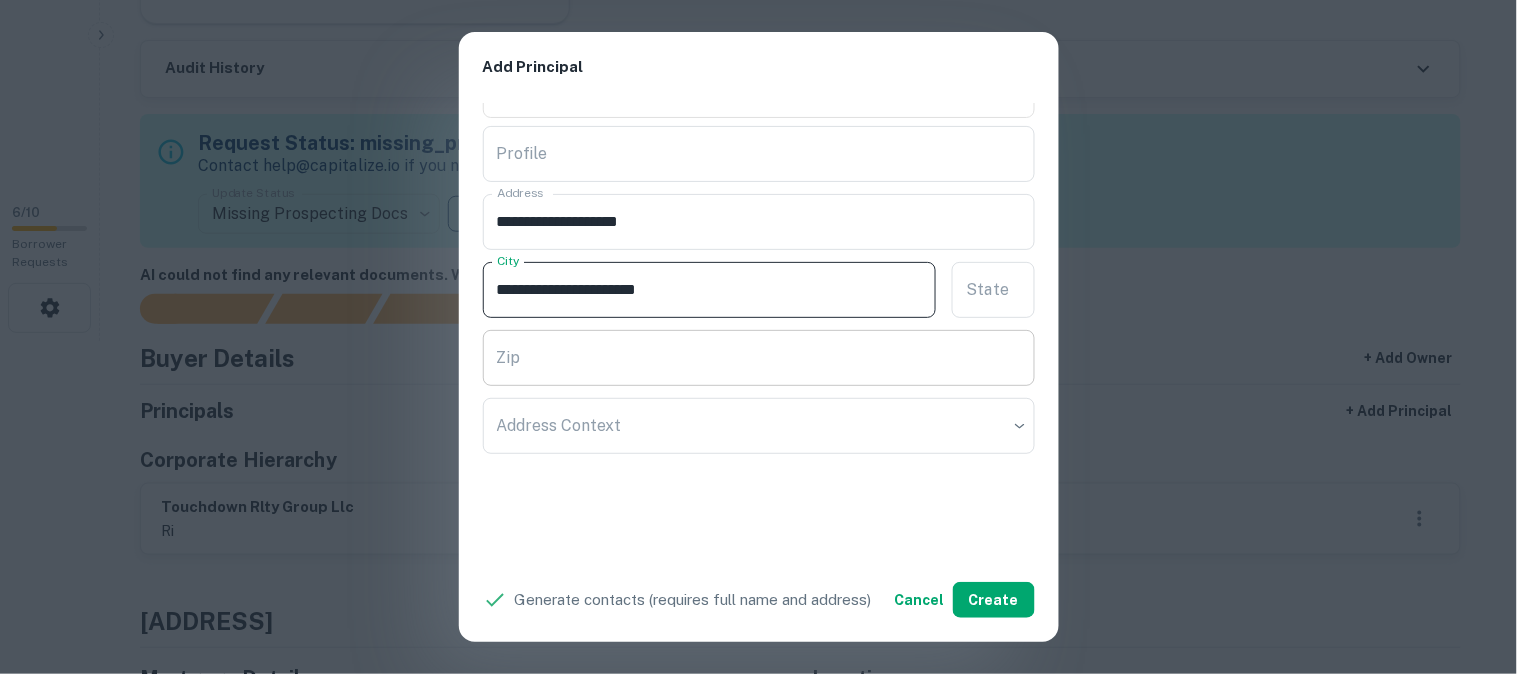 type on "**********" 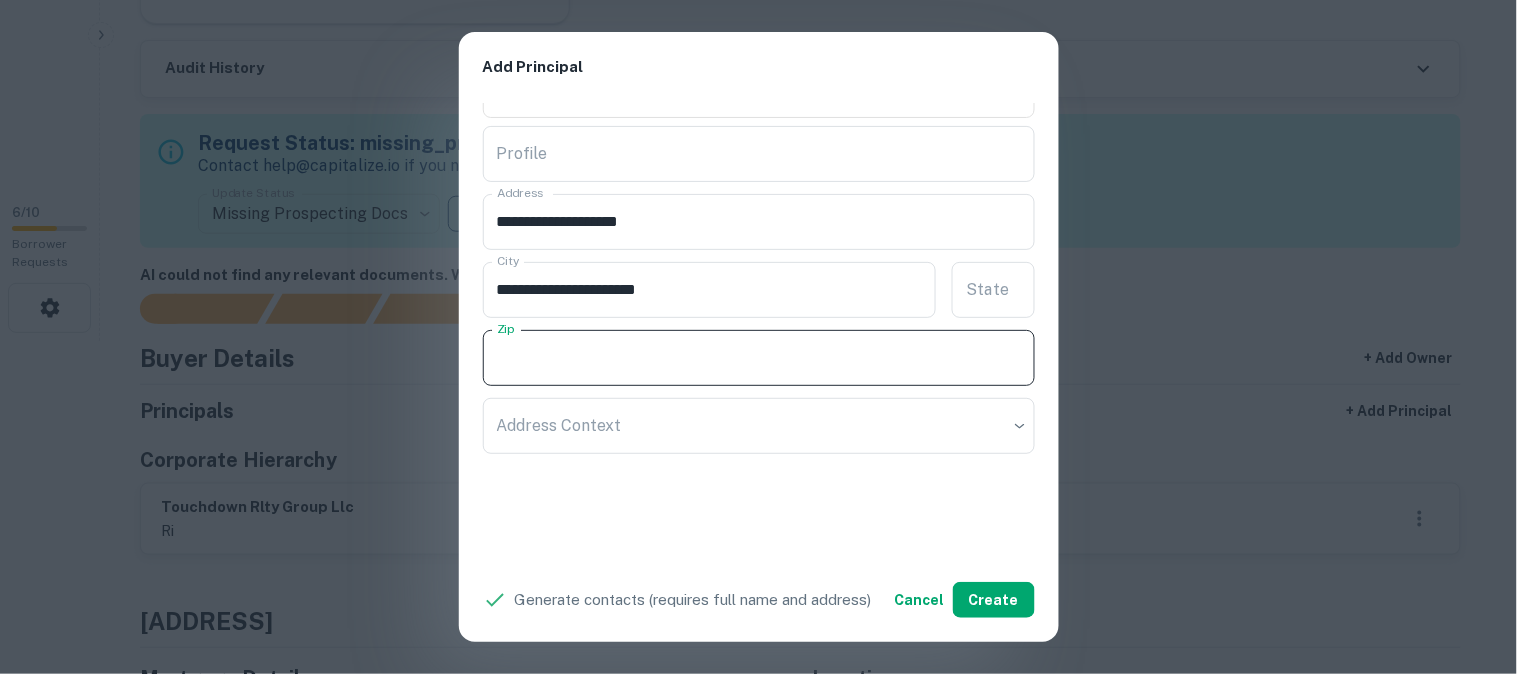 paste on "*****" 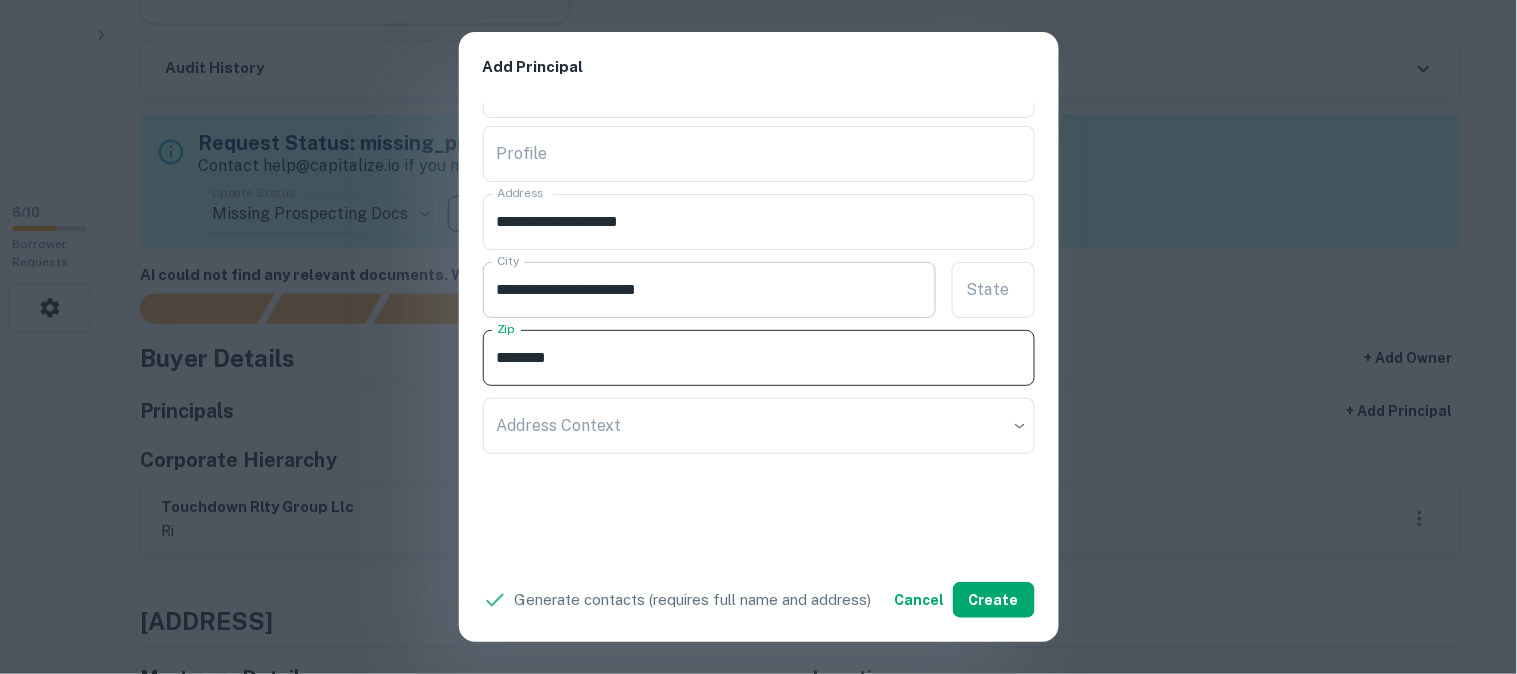 type on "*****" 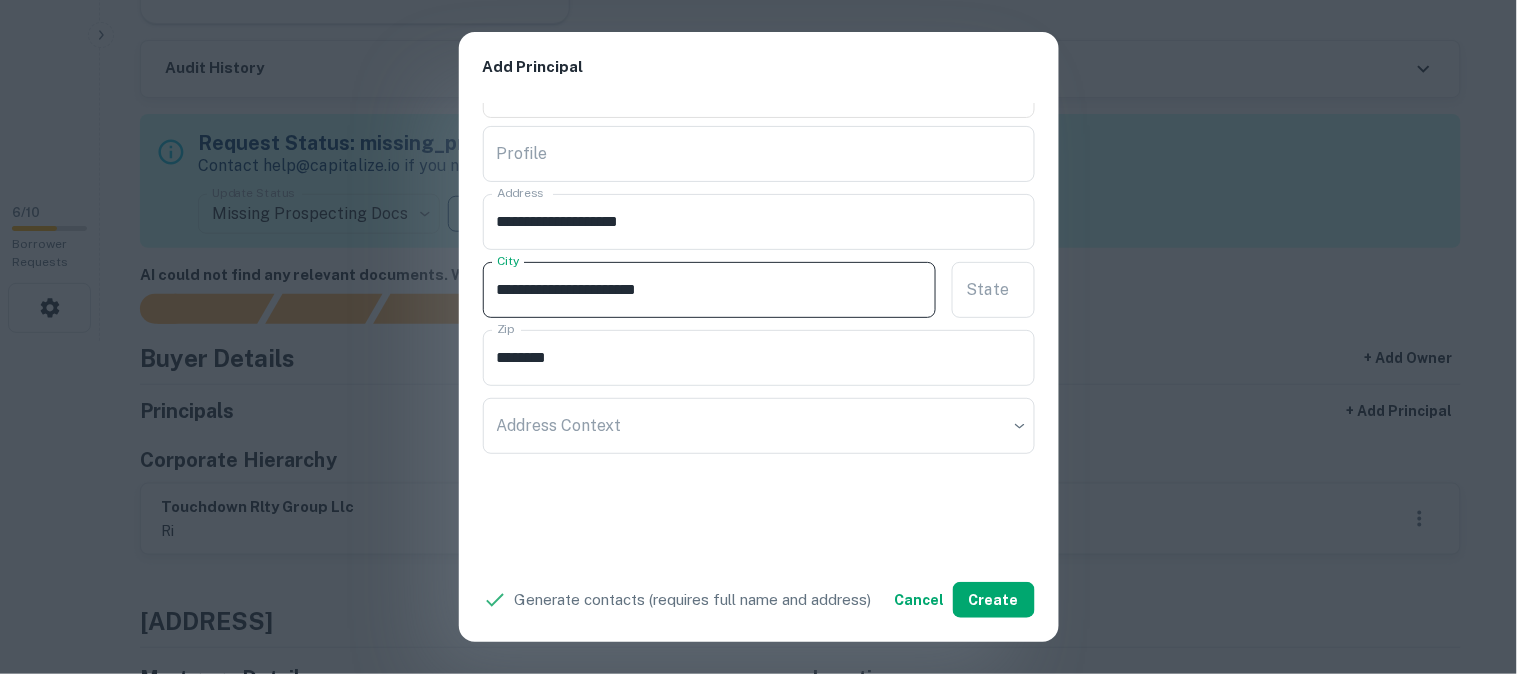 drag, startPoint x: 662, startPoint y: 285, endPoint x: 752, endPoint y: 294, distance: 90.44888 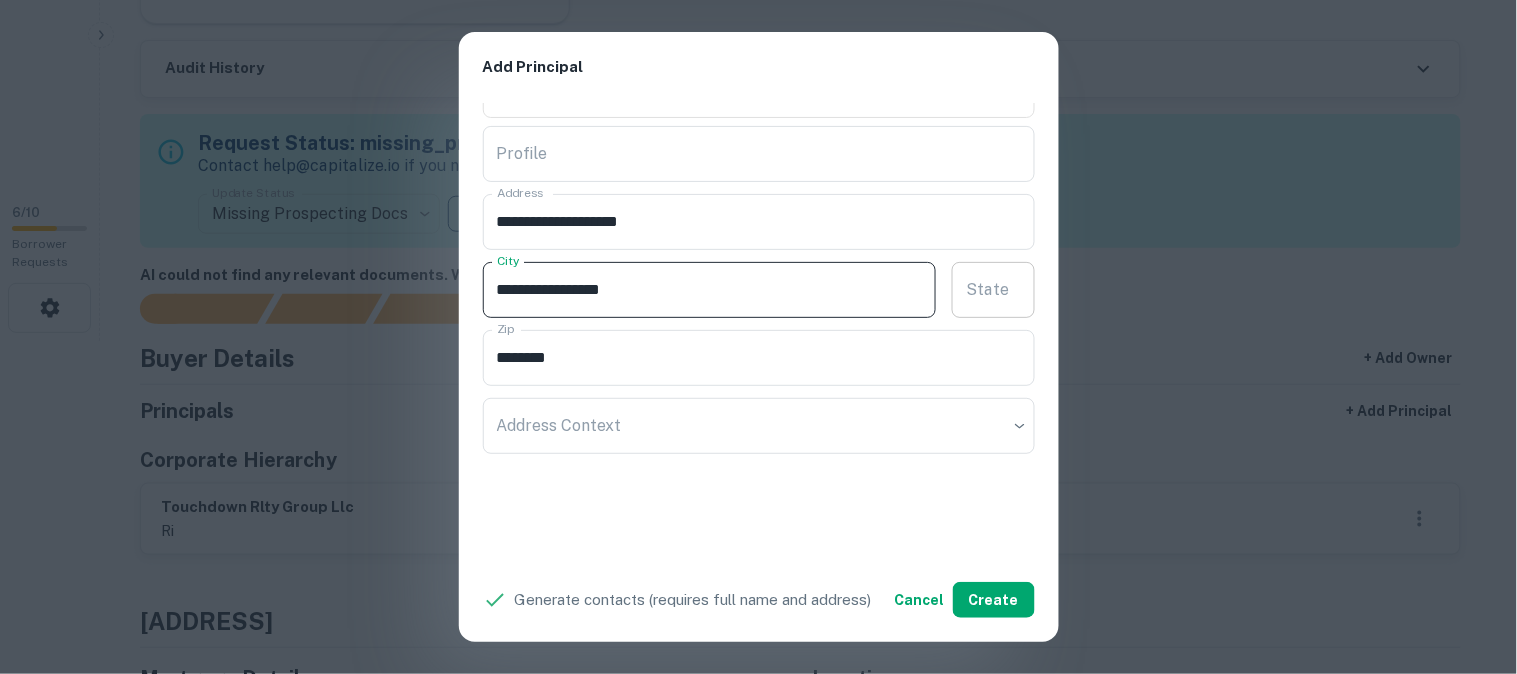 type on "**********" 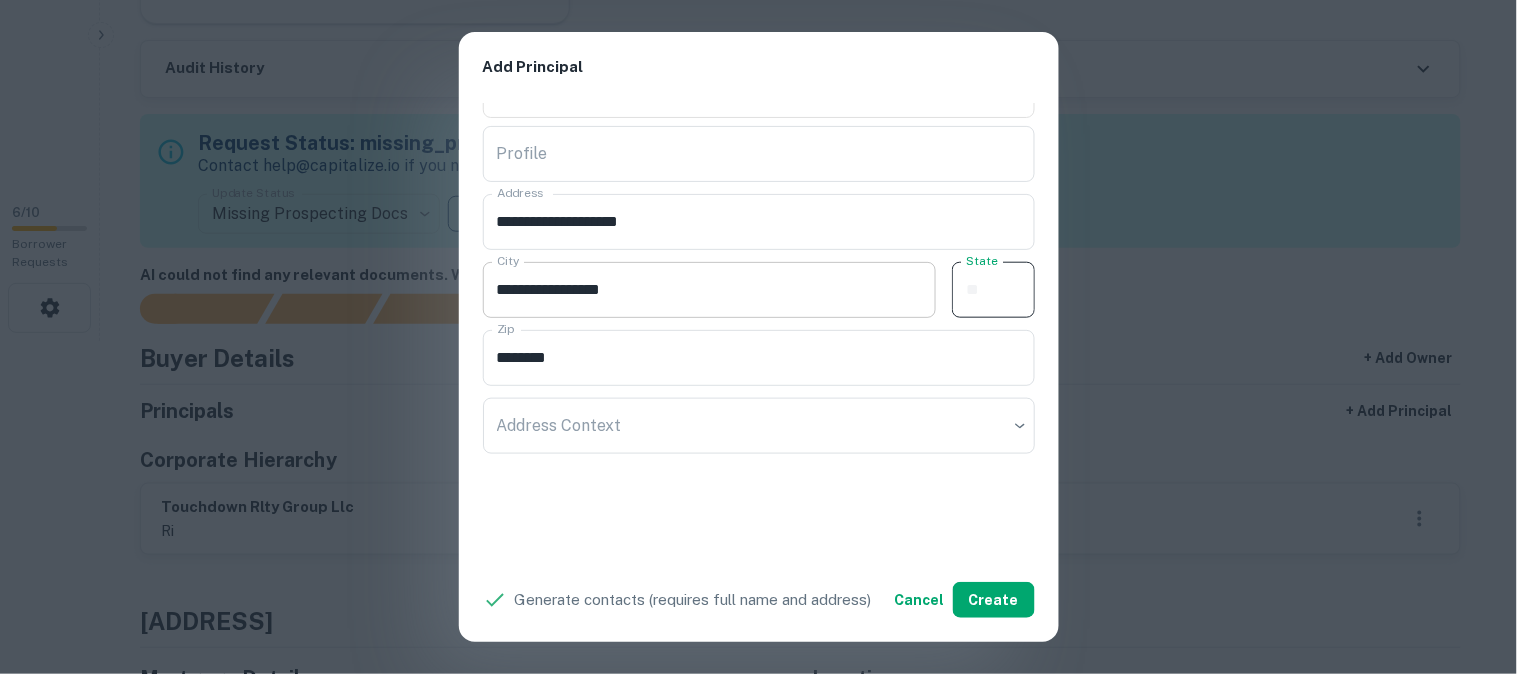 paste on "**" 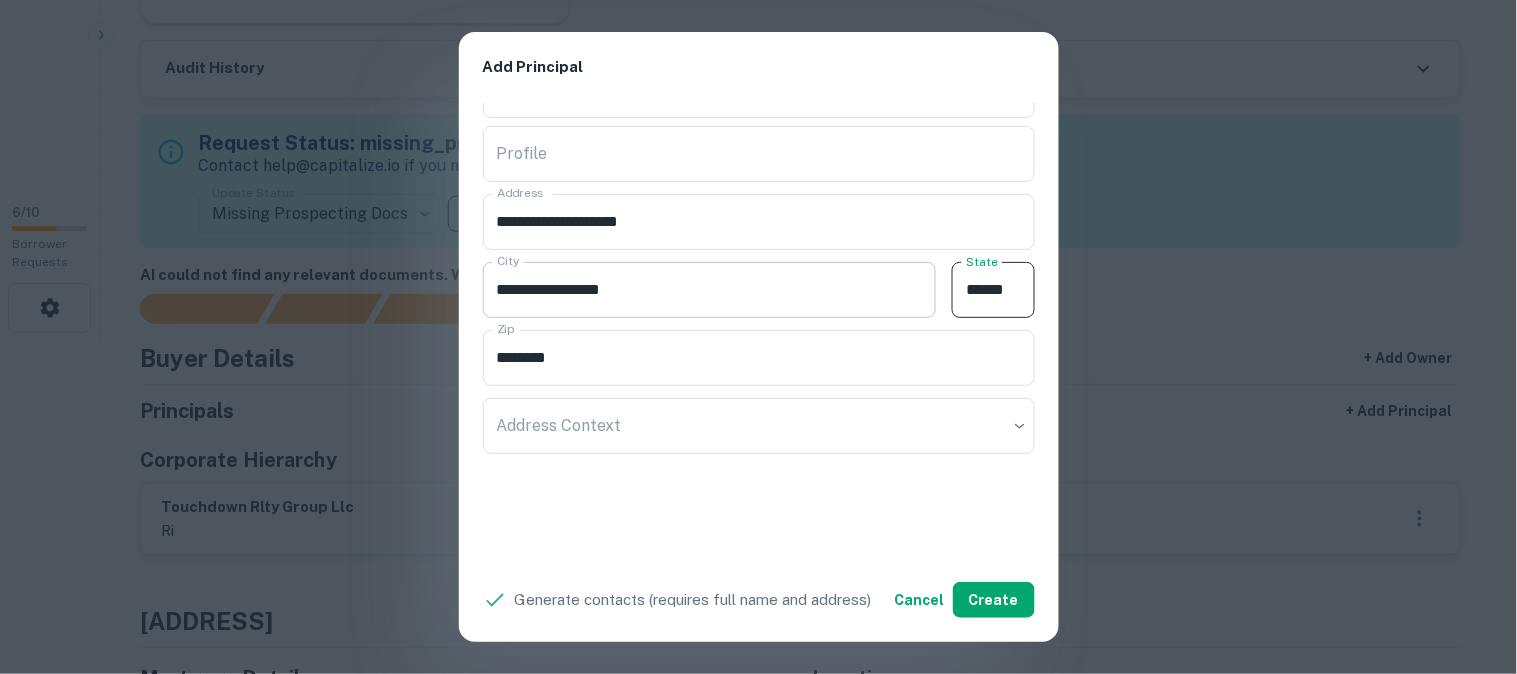 type on "**" 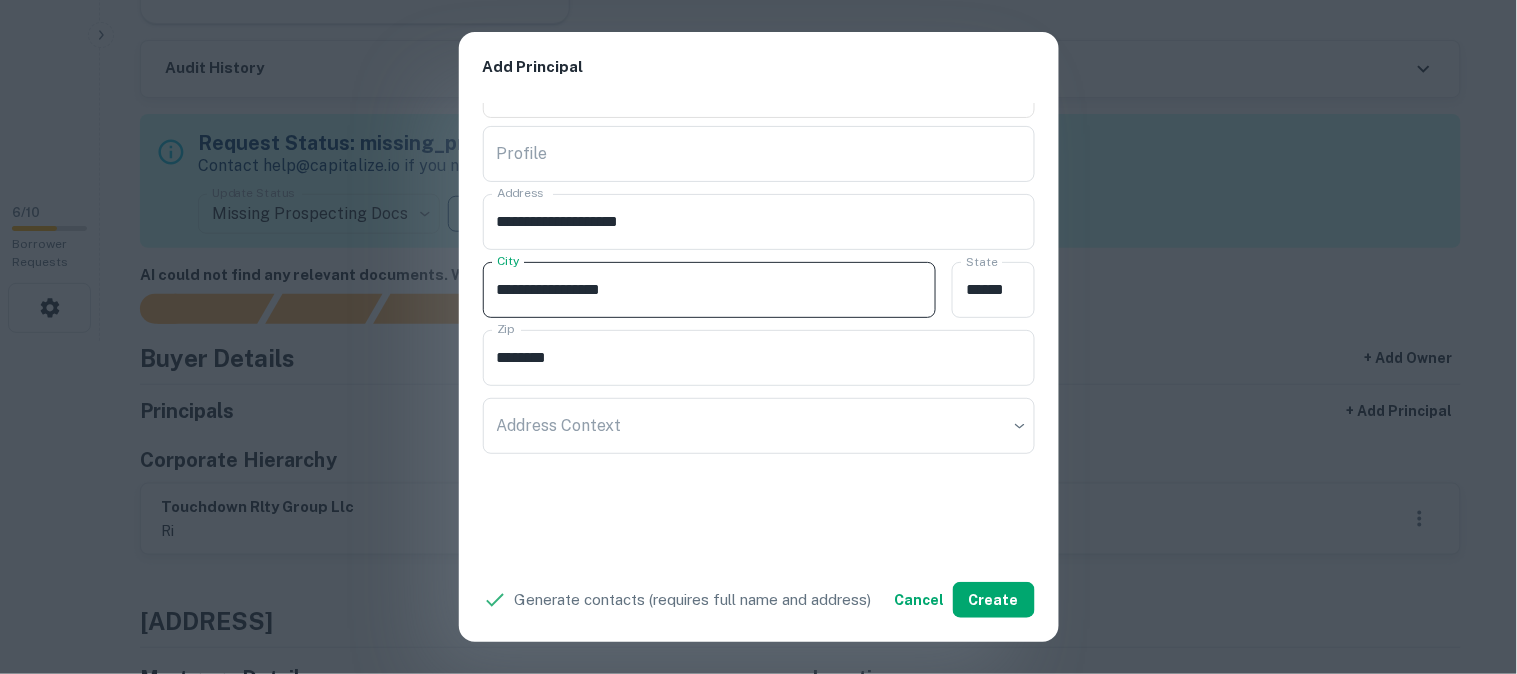 click on "**********" at bounding box center [710, 290] 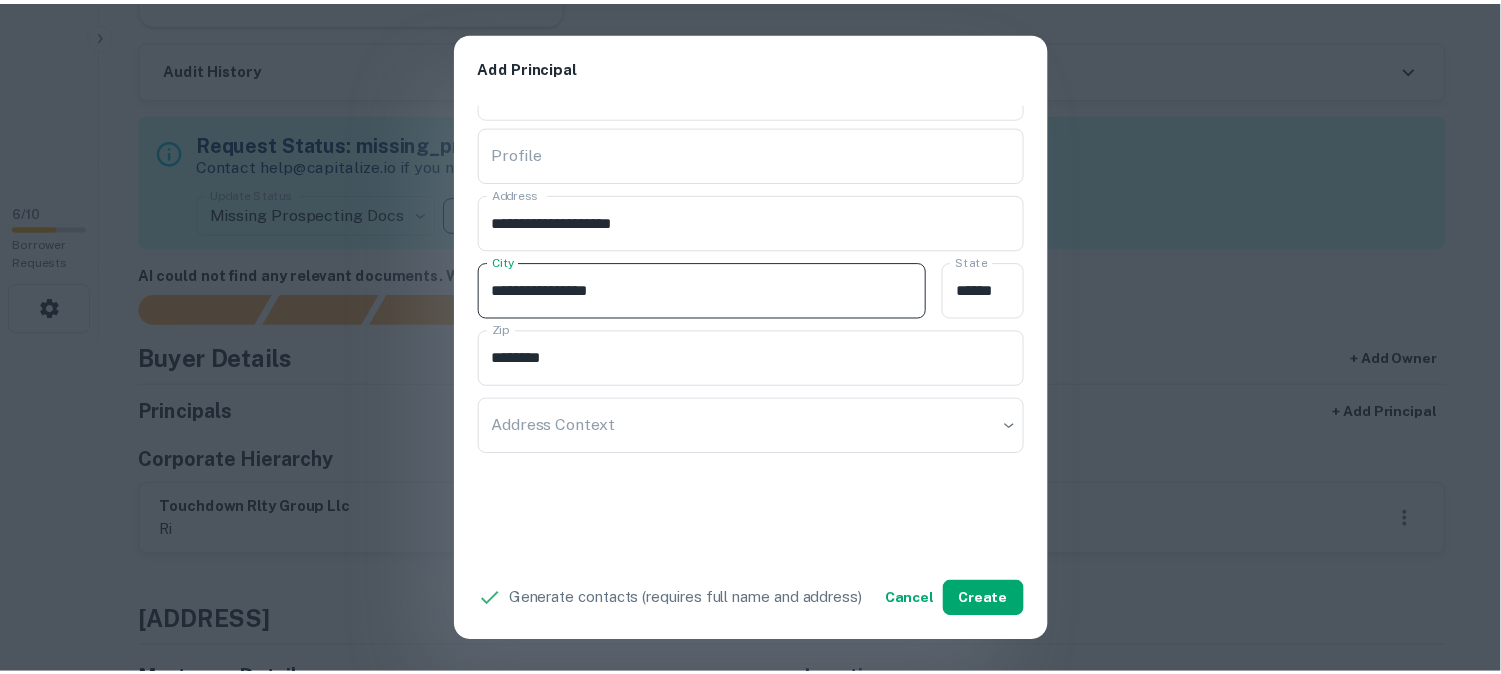 scroll, scrollTop: 534, scrollLeft: 0, axis: vertical 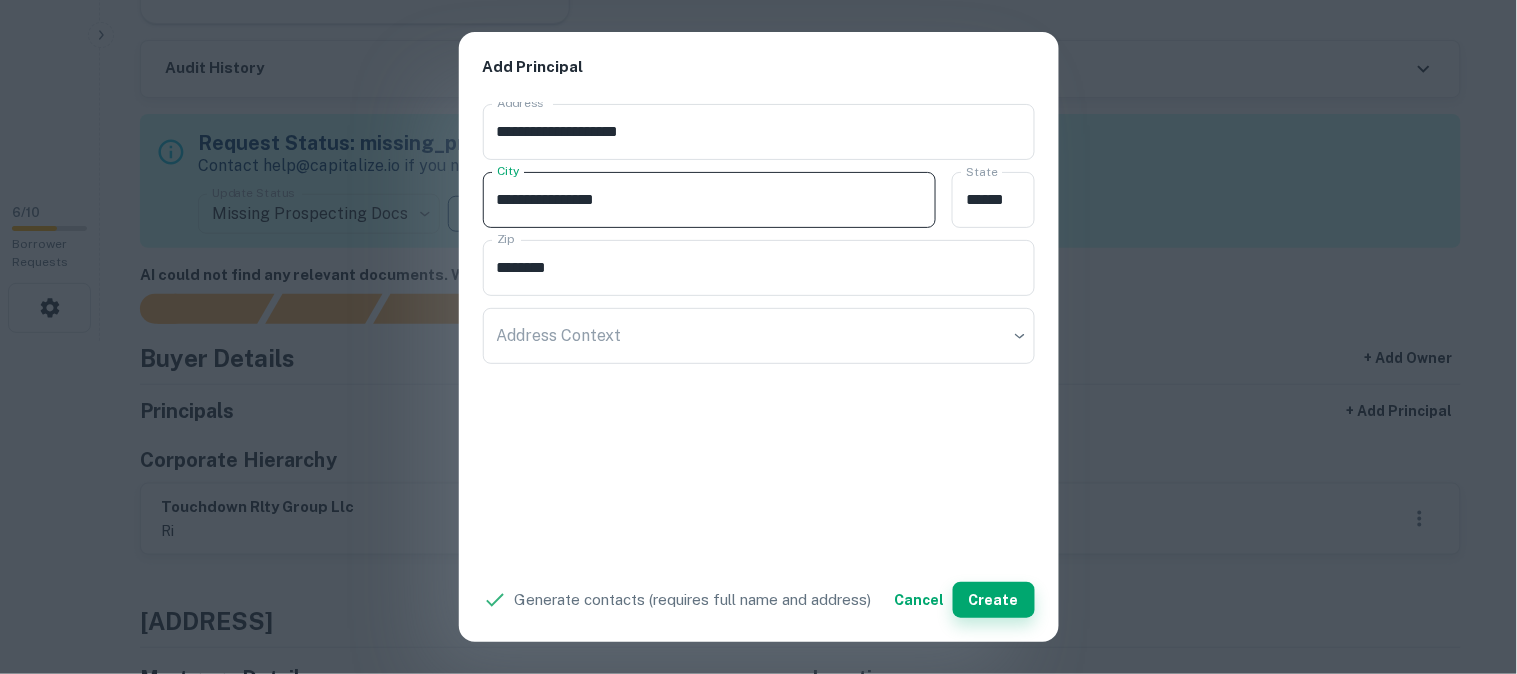 type on "**********" 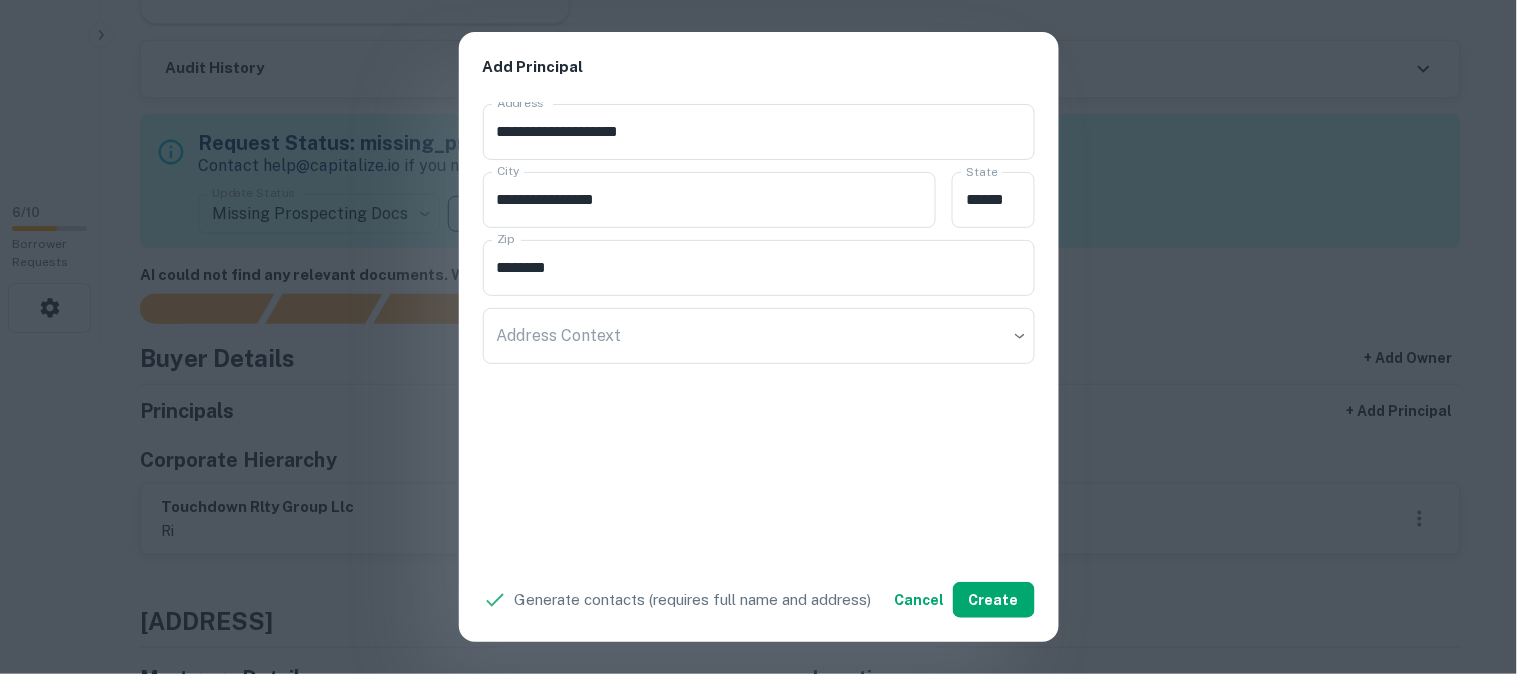 click on "**********" at bounding box center [758, 337] 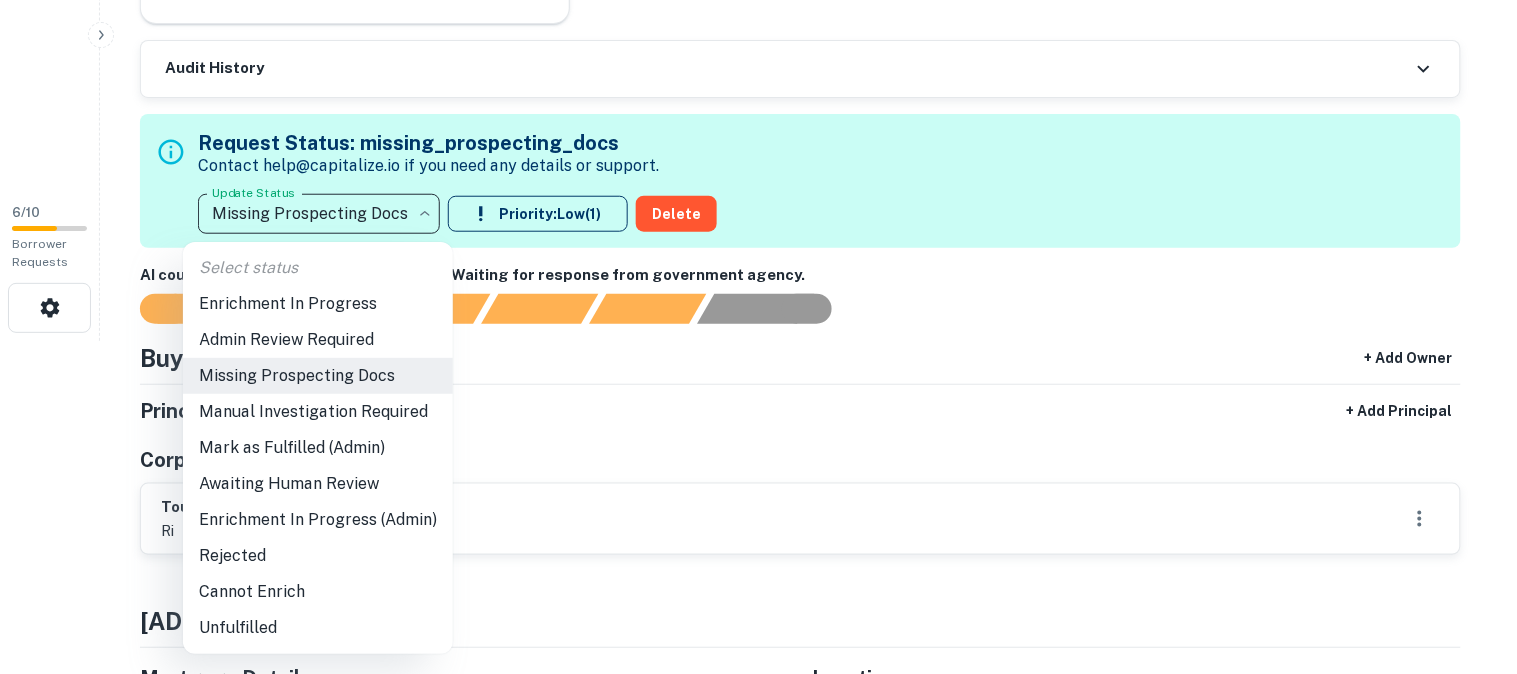 click on "**********" at bounding box center [758, 4] 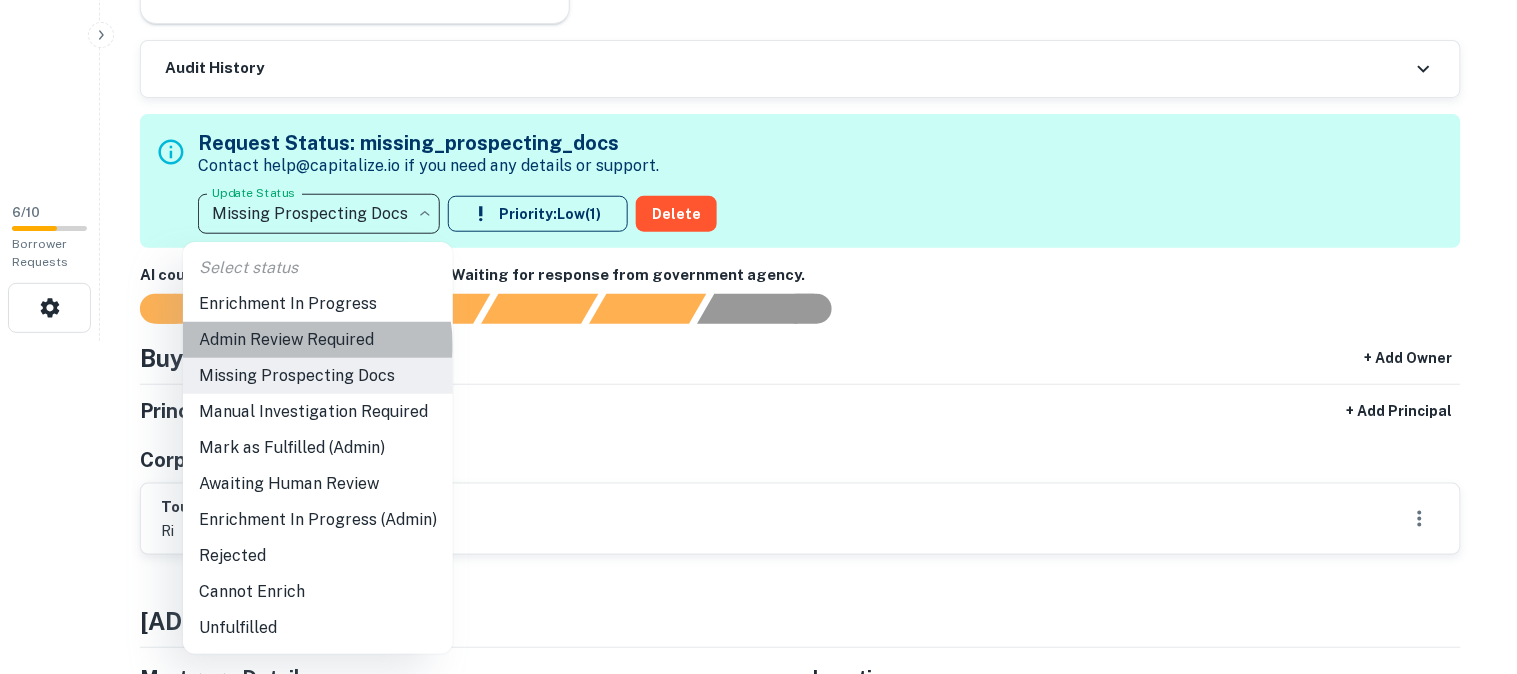 click on "Admin Review Required" at bounding box center [318, 340] 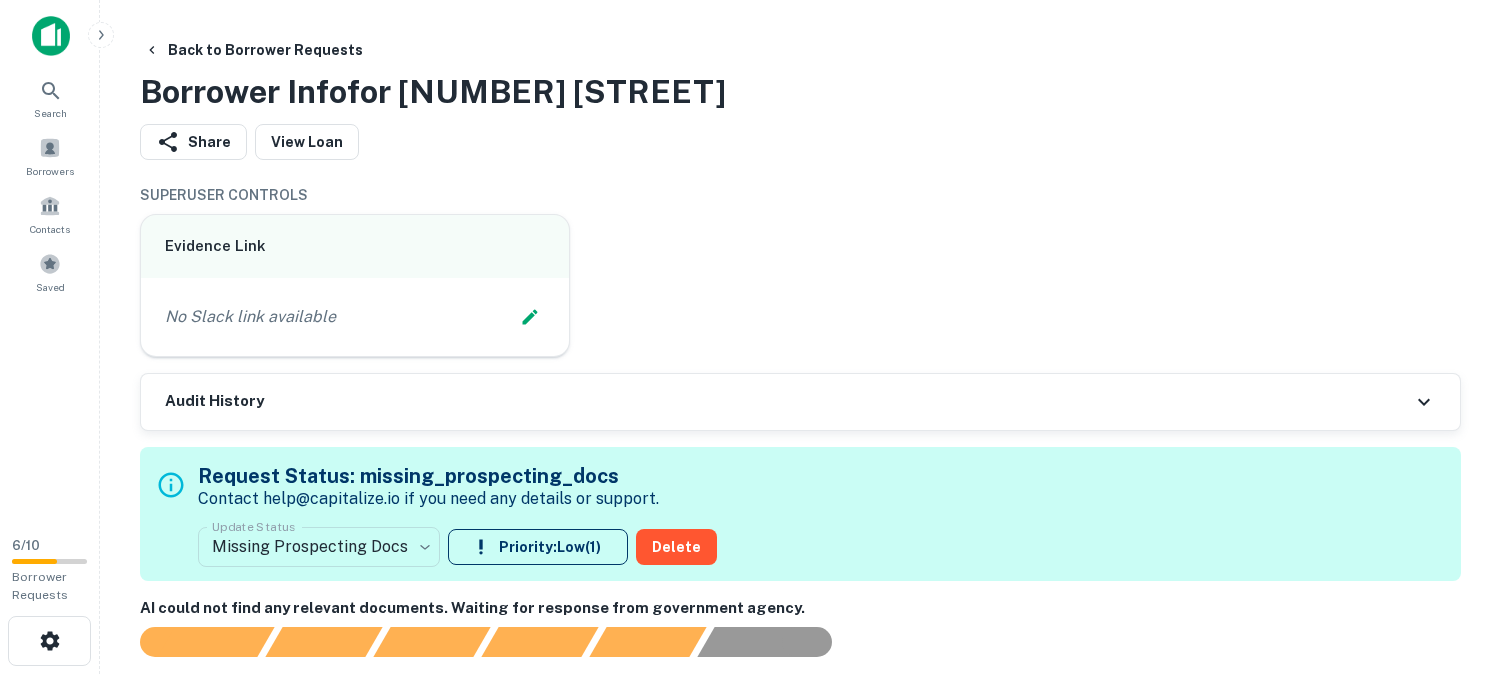 scroll, scrollTop: 0, scrollLeft: 0, axis: both 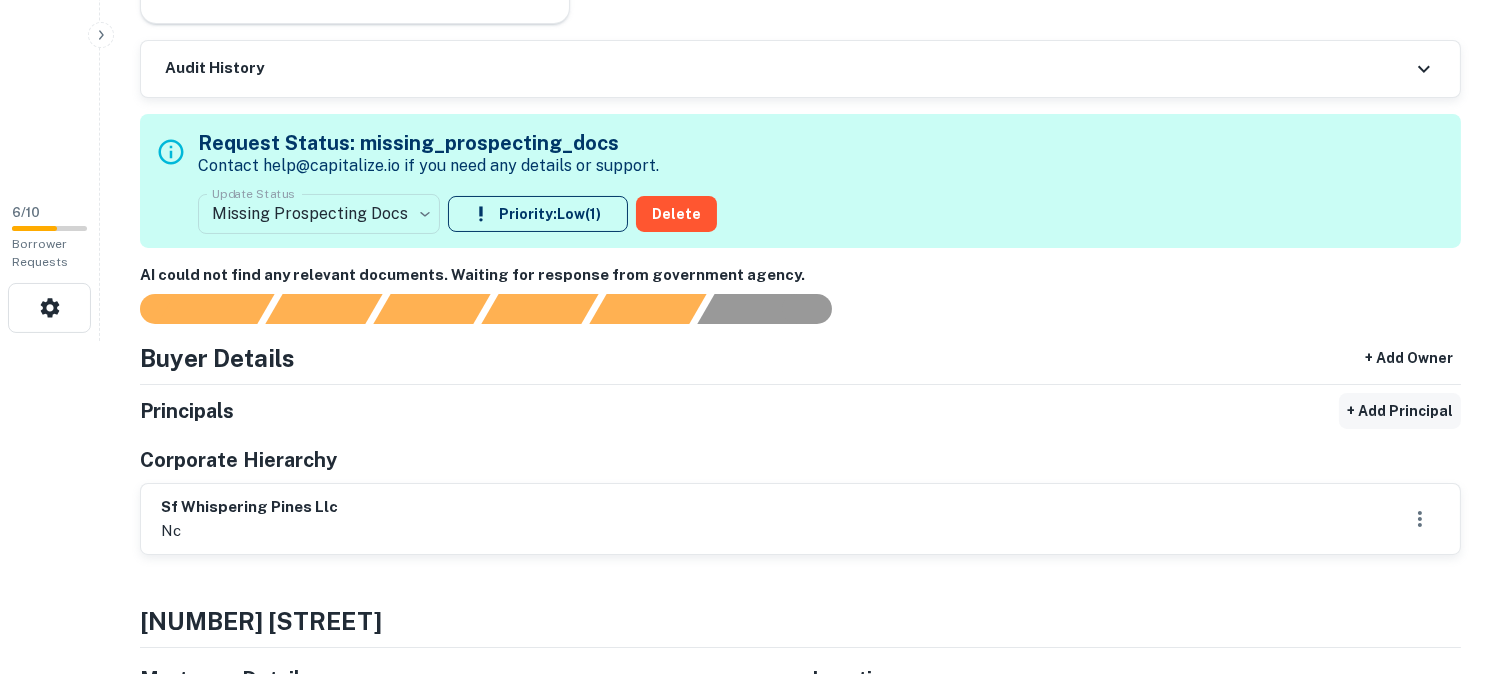click on "+ Add Principal" at bounding box center (1400, 411) 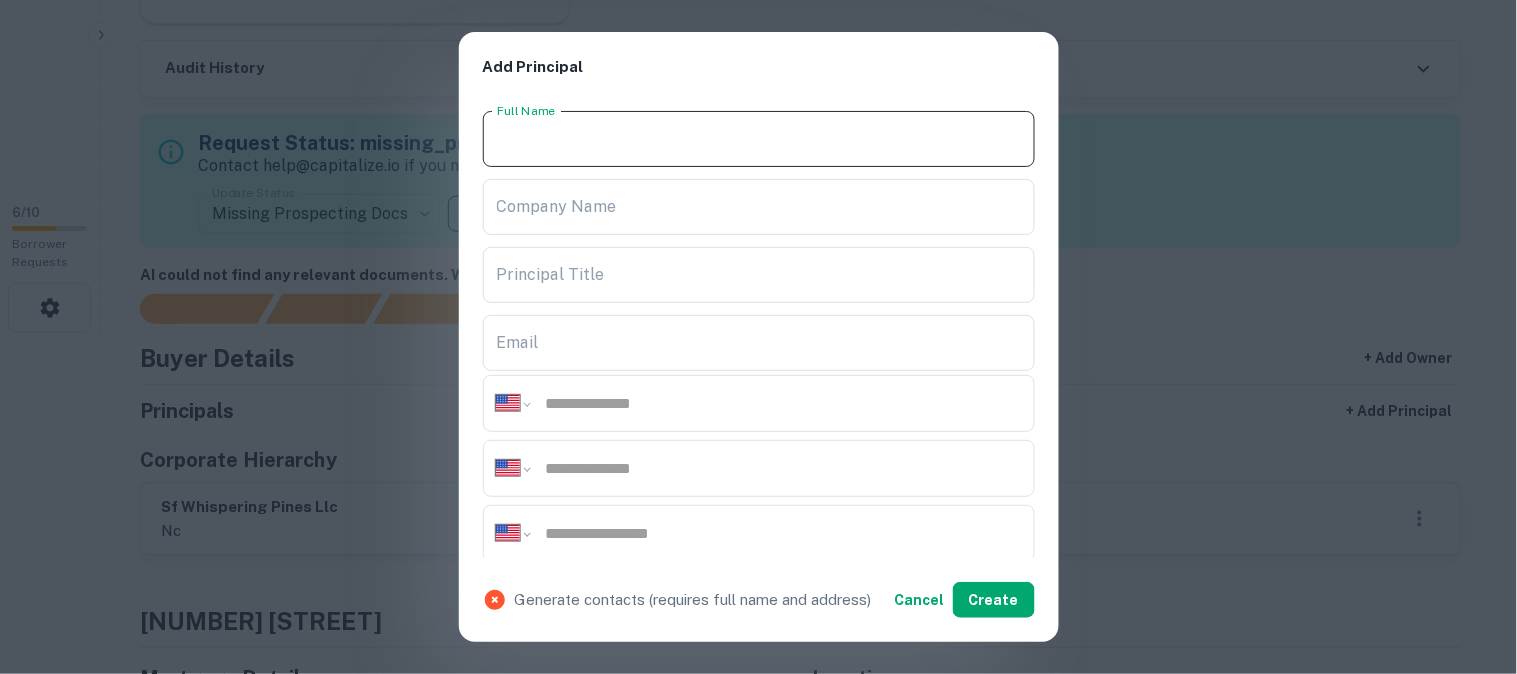 click on "Full Name" at bounding box center (759, 139) 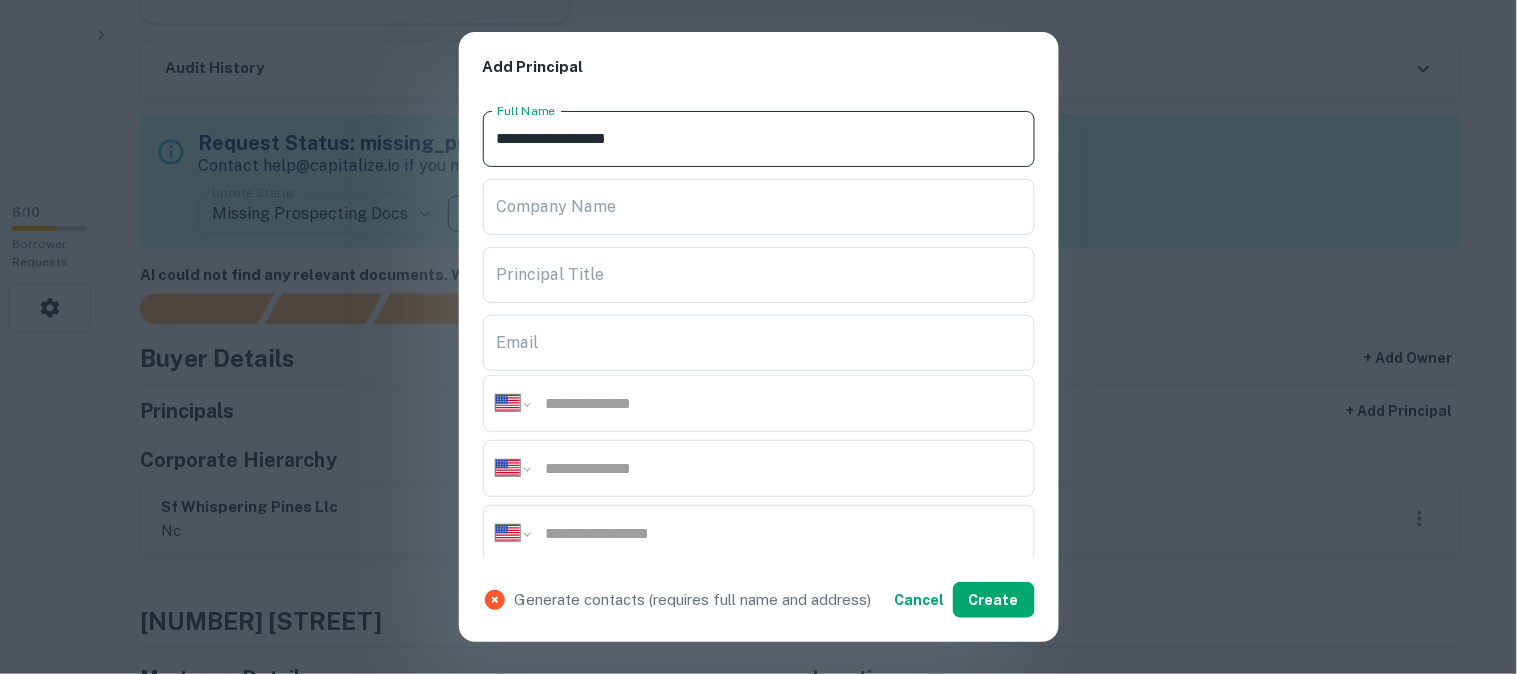 type on "**********" 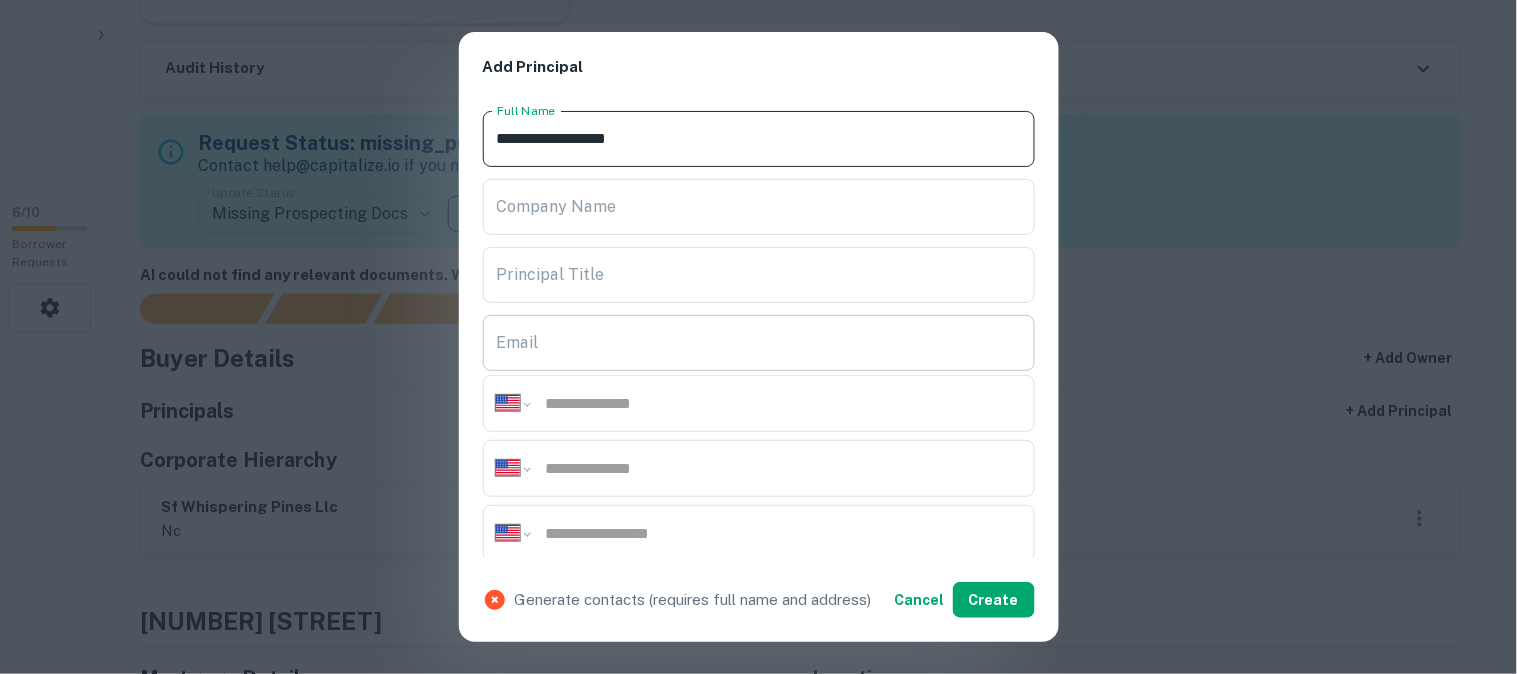 scroll, scrollTop: 333, scrollLeft: 0, axis: vertical 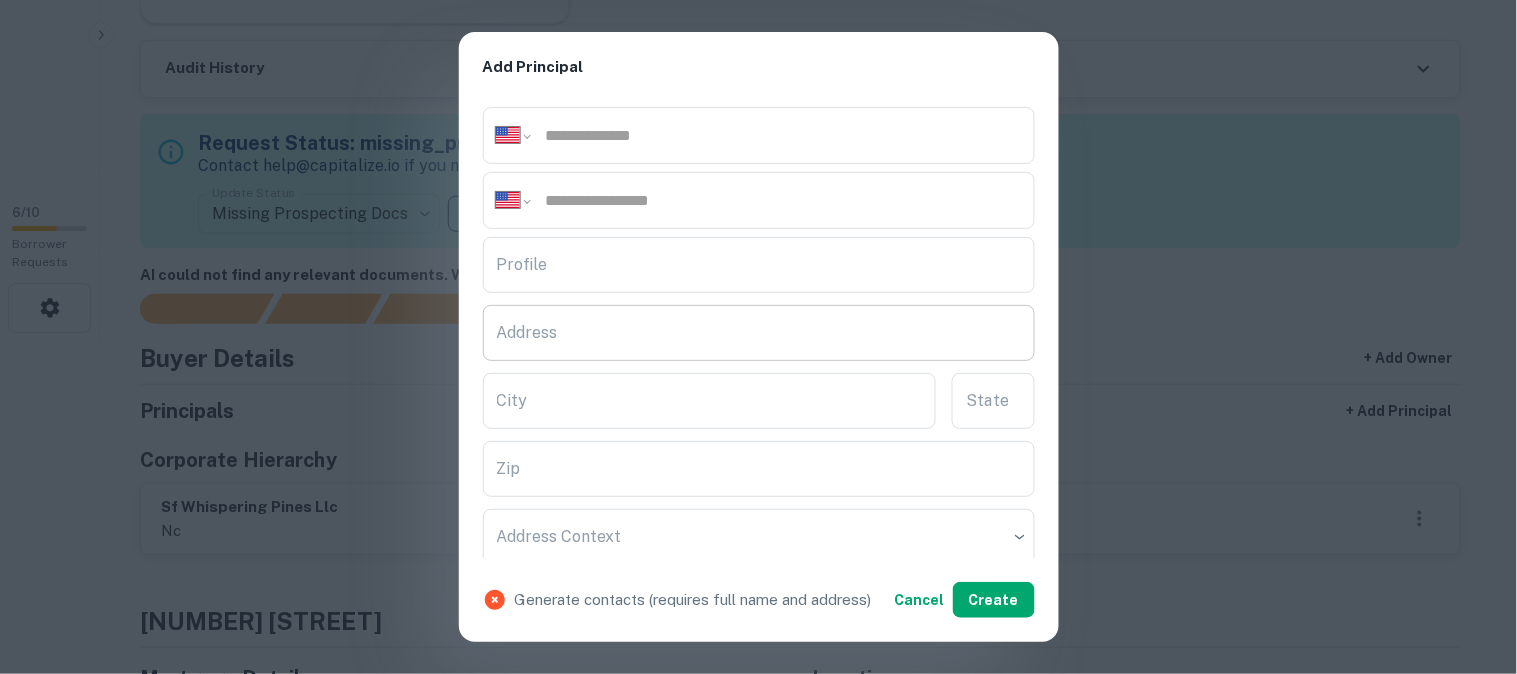 click on "Address" at bounding box center (759, 333) 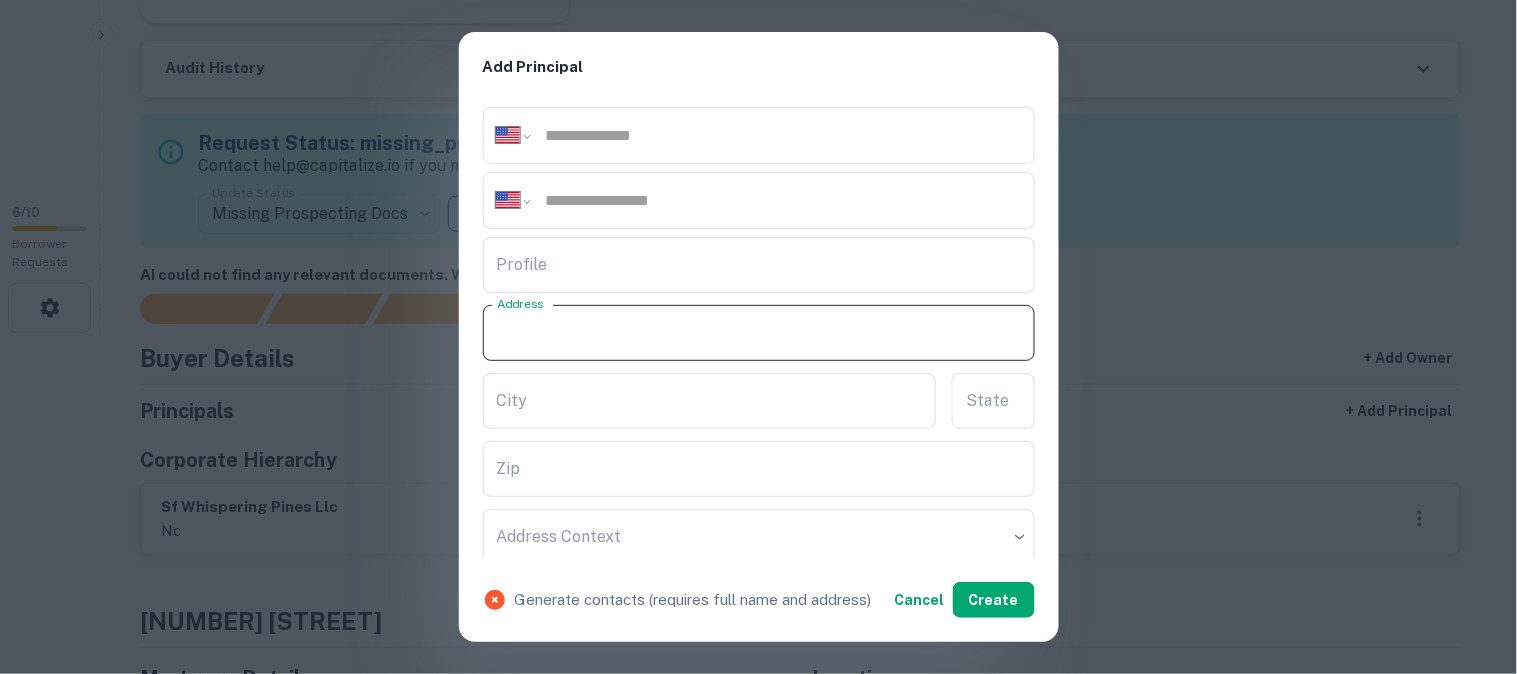 paste on "**********" 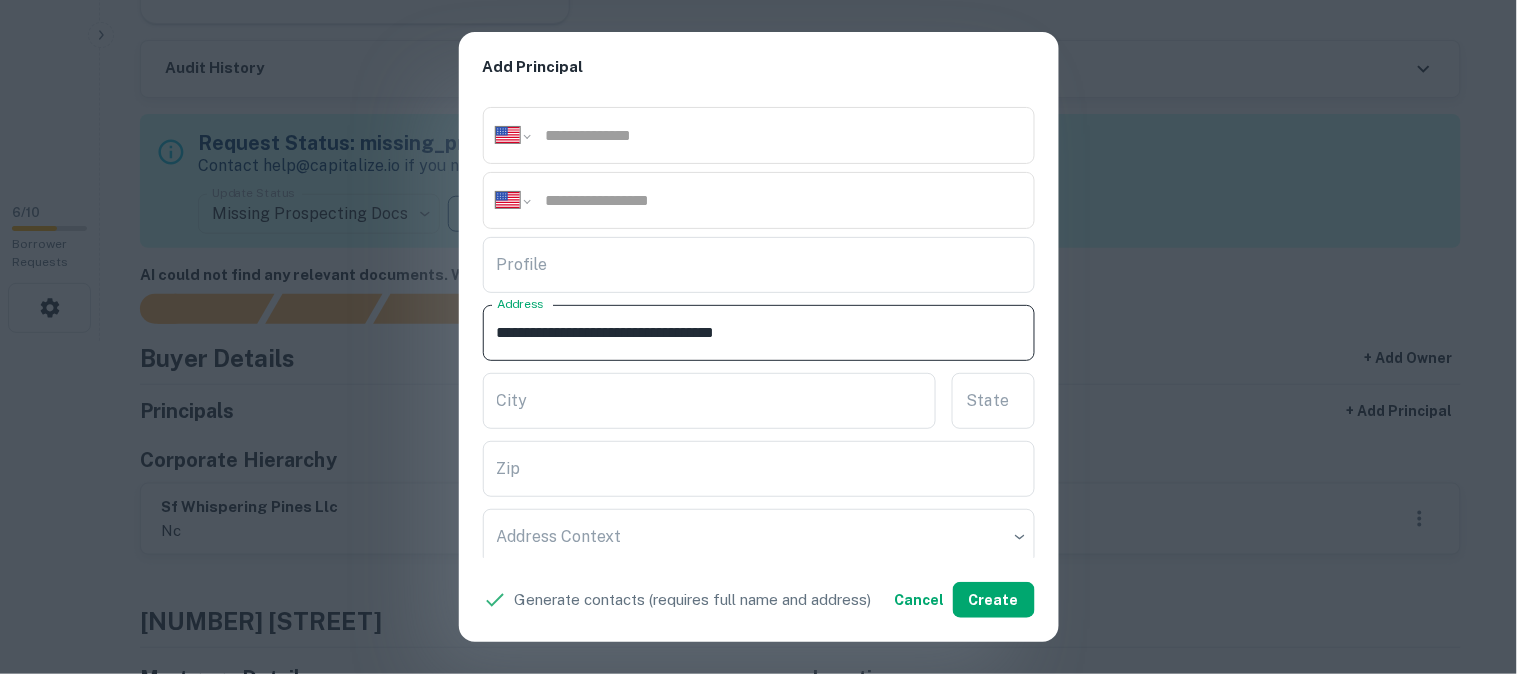 drag, startPoint x: 663, startPoint y: 330, endPoint x: 713, endPoint y: 352, distance: 54.626 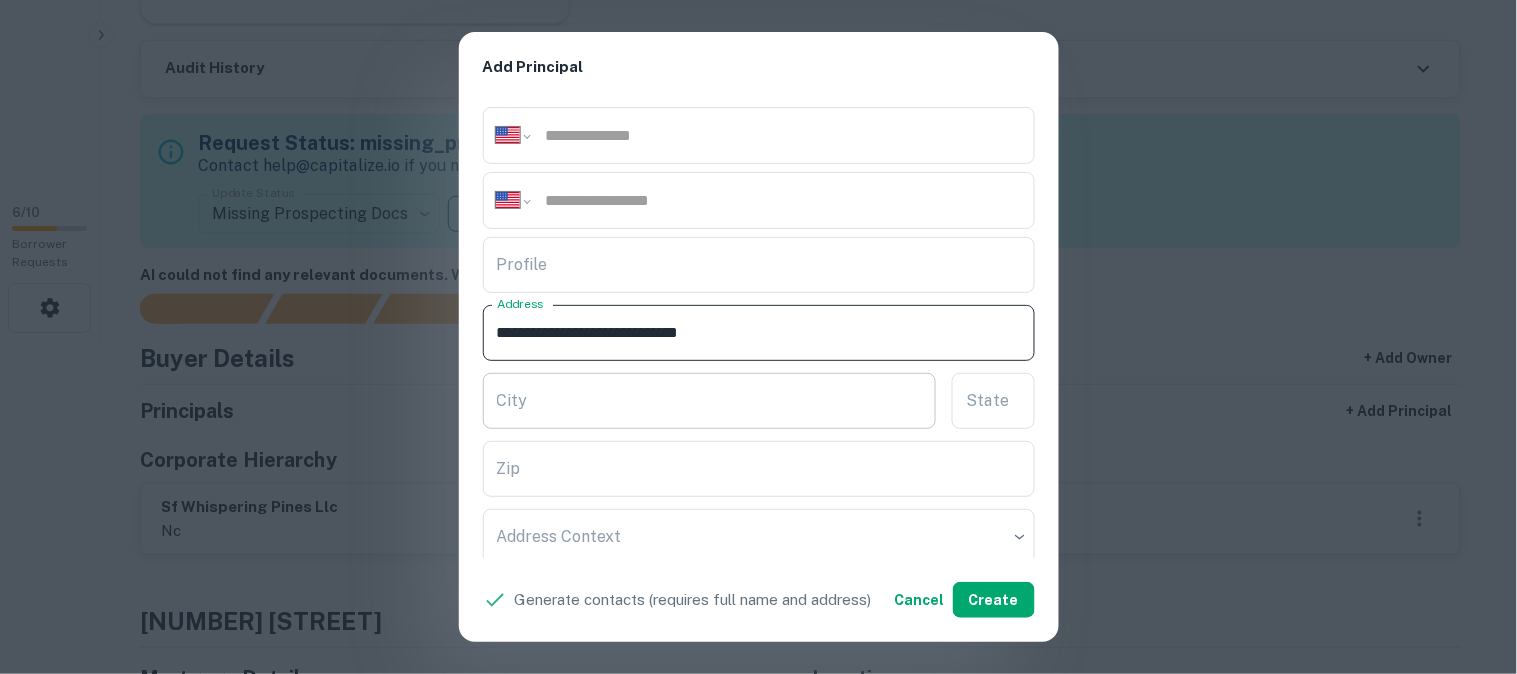 type on "**********" 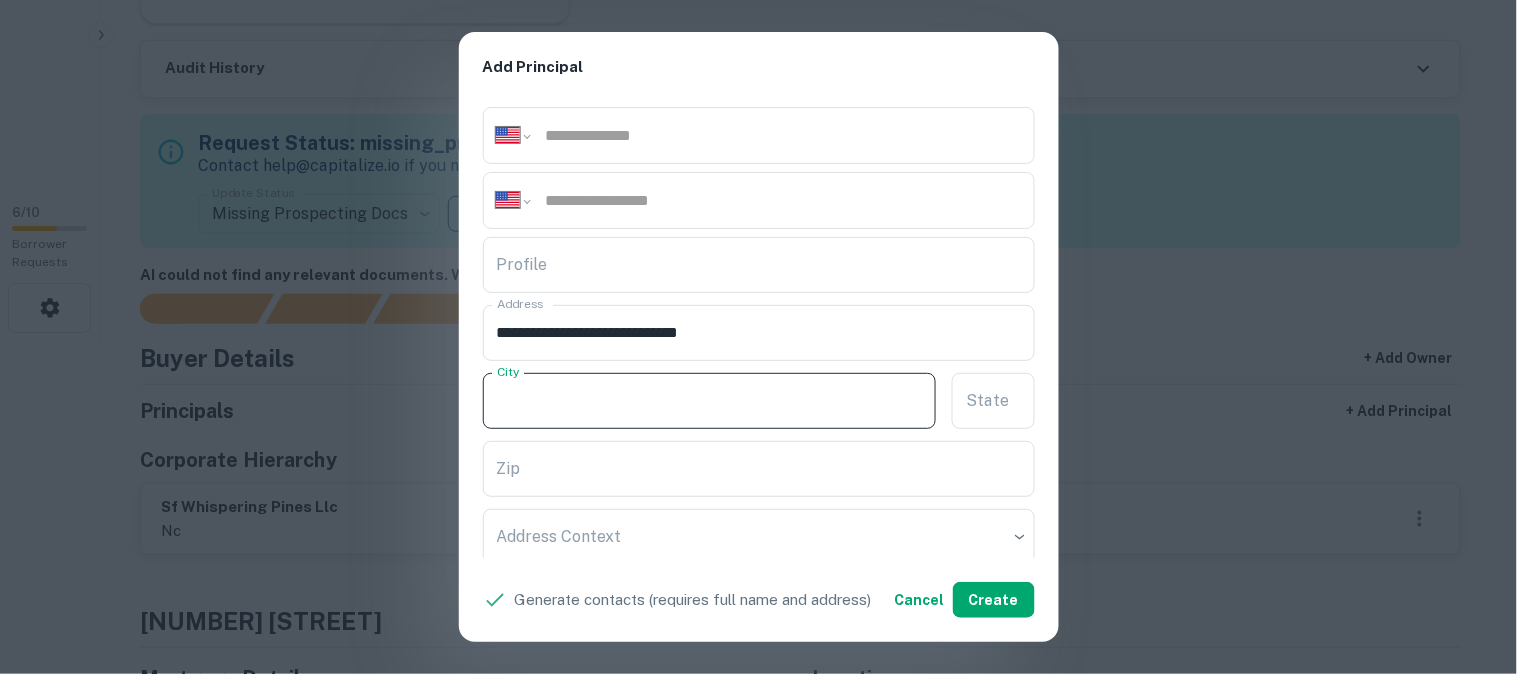 paste on "******" 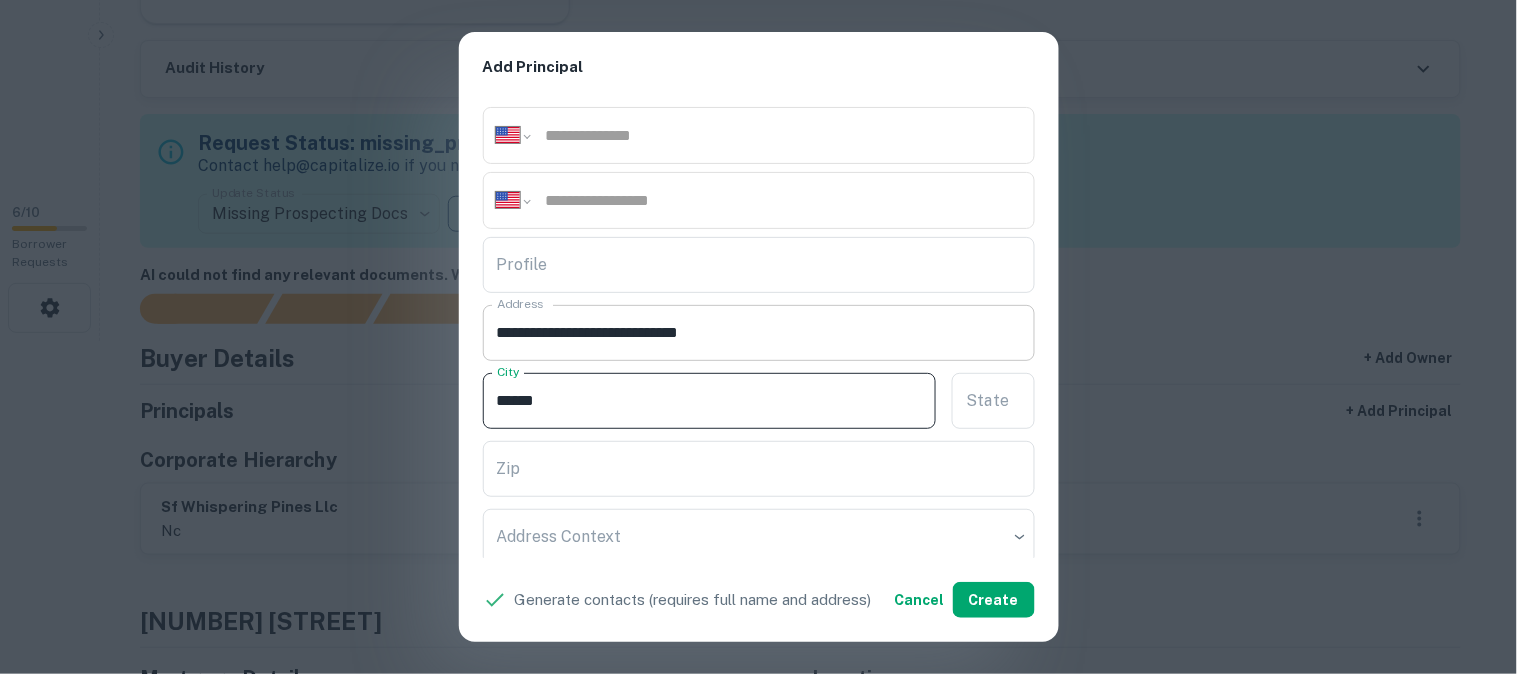 type on "******" 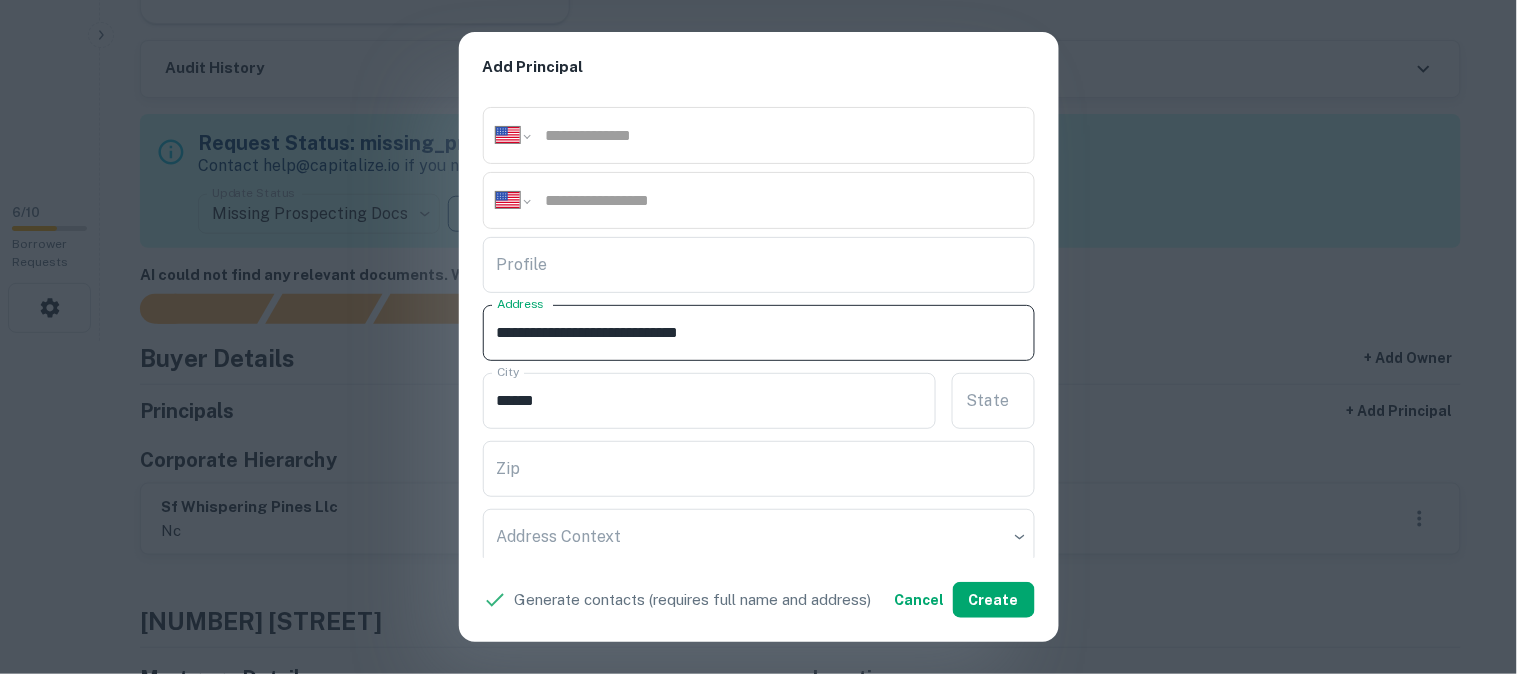 drag, startPoint x: 685, startPoint y: 334, endPoint x: 810, endPoint y: 345, distance: 125.48307 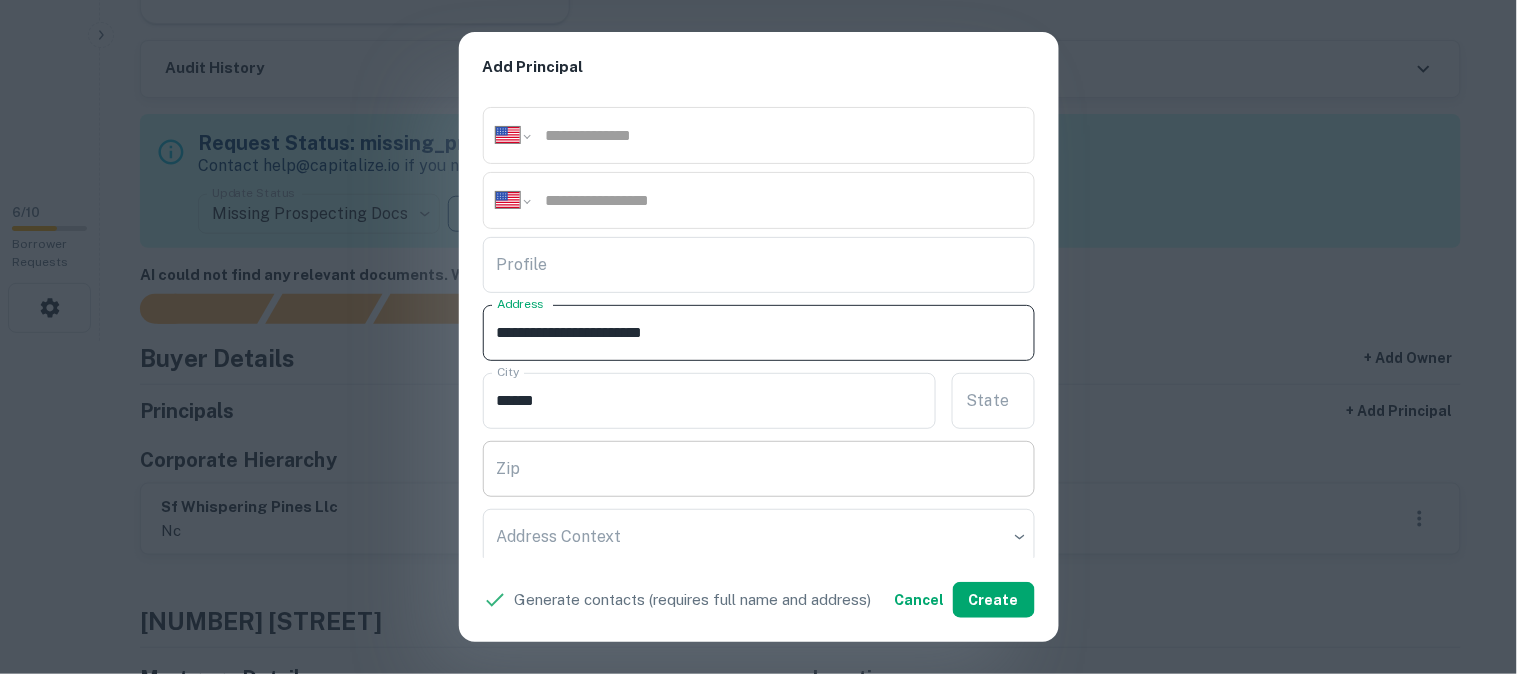 type on "**********" 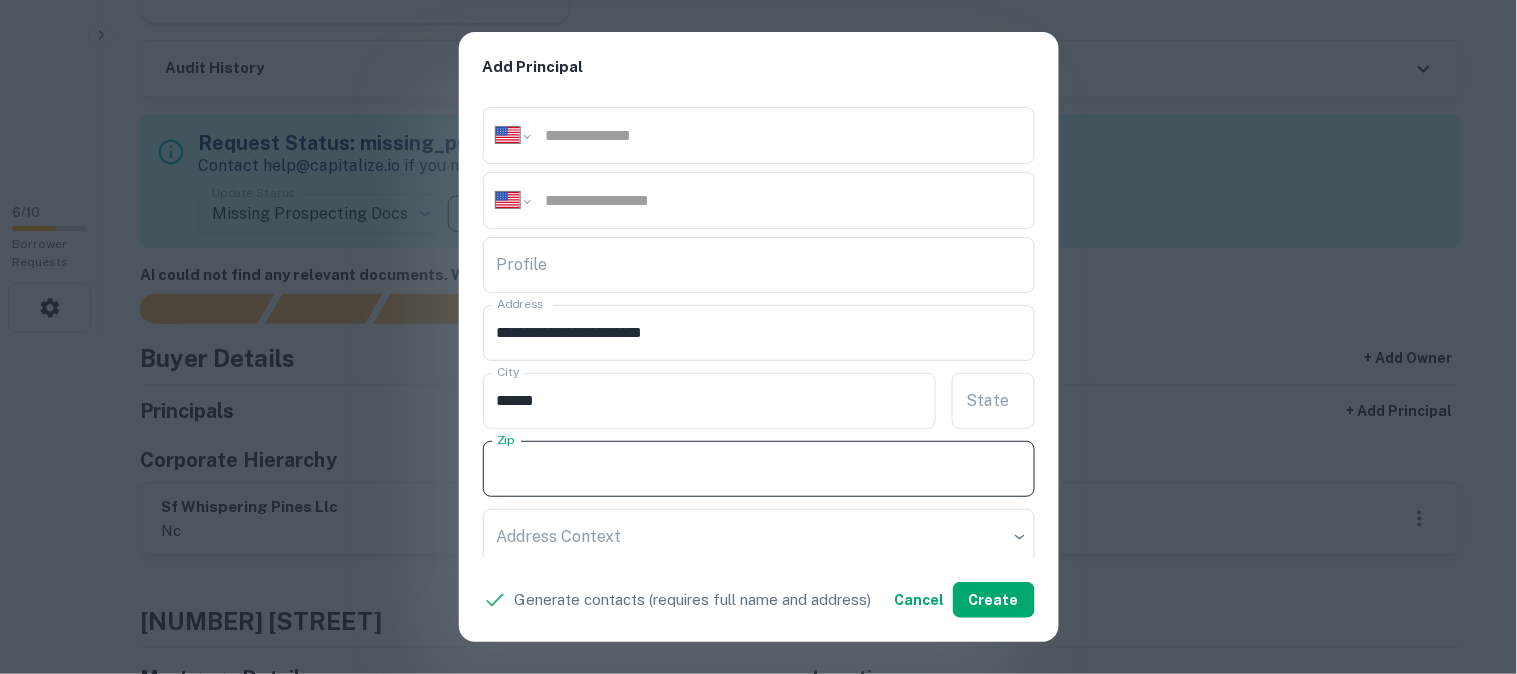paste on "*****" 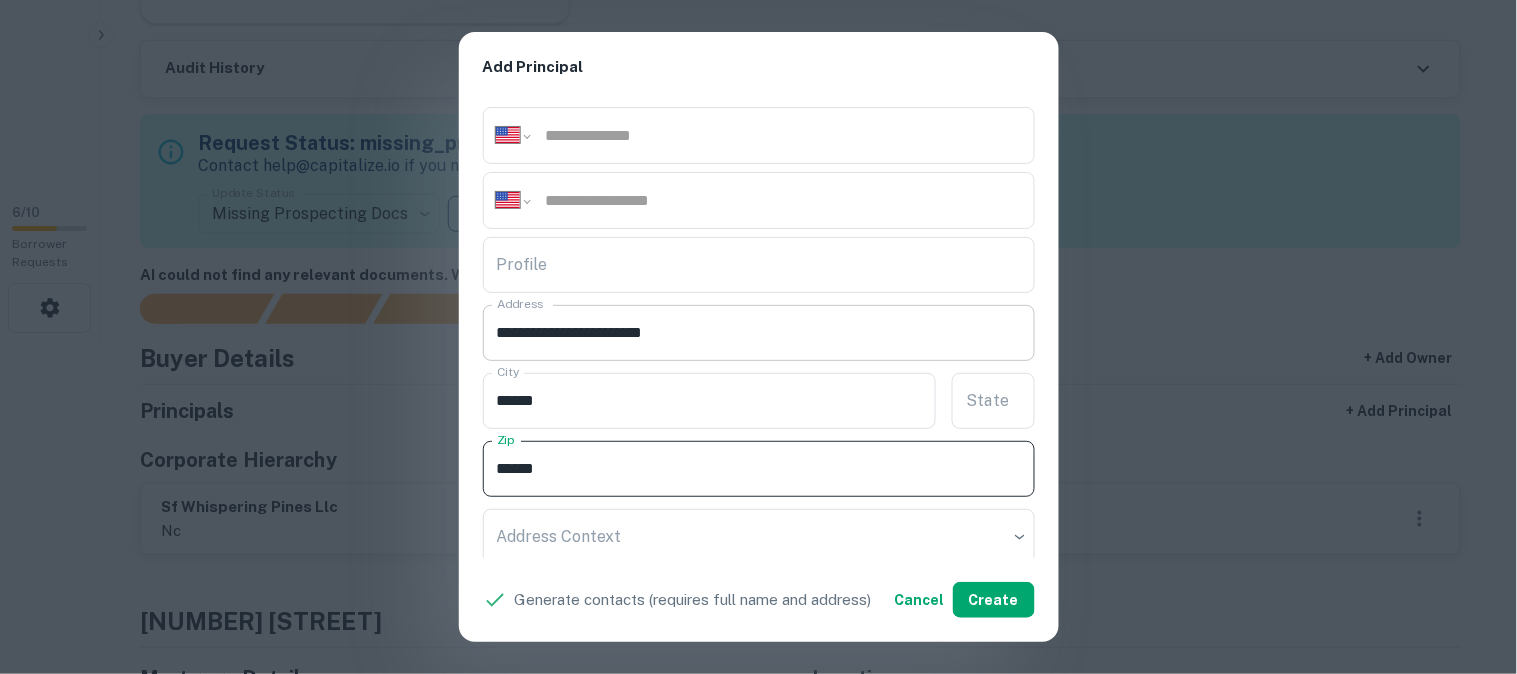 type on "*****" 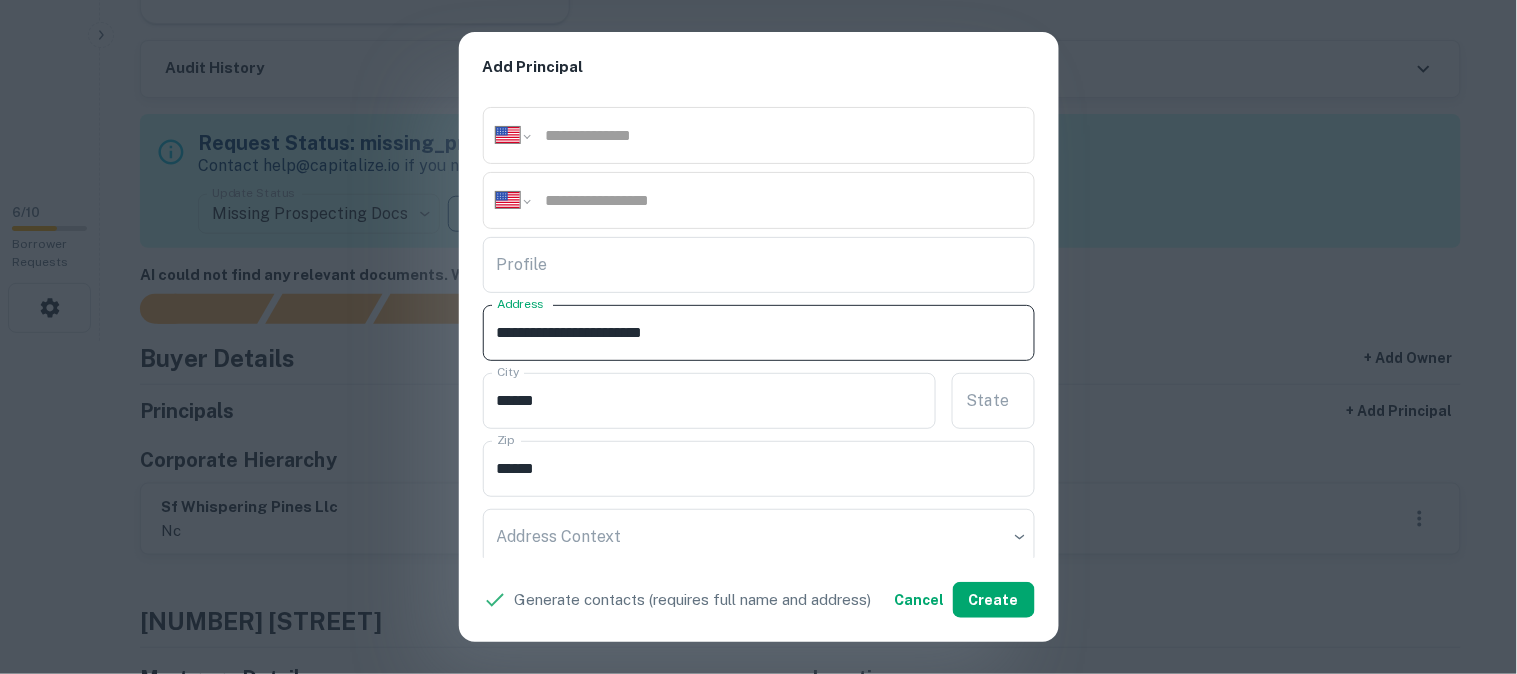 drag, startPoint x: 666, startPoint y: 335, endPoint x: 794, endPoint y: 351, distance: 128.99612 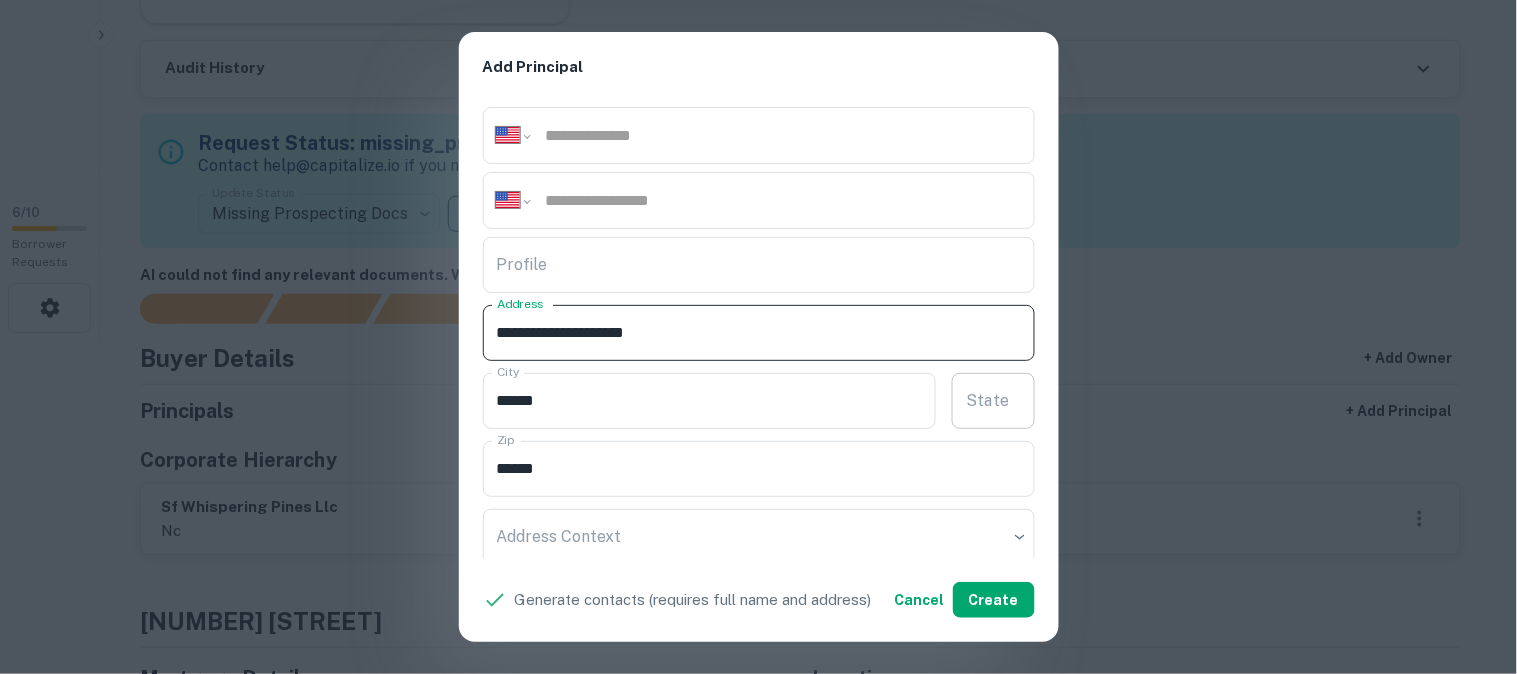 type on "**********" 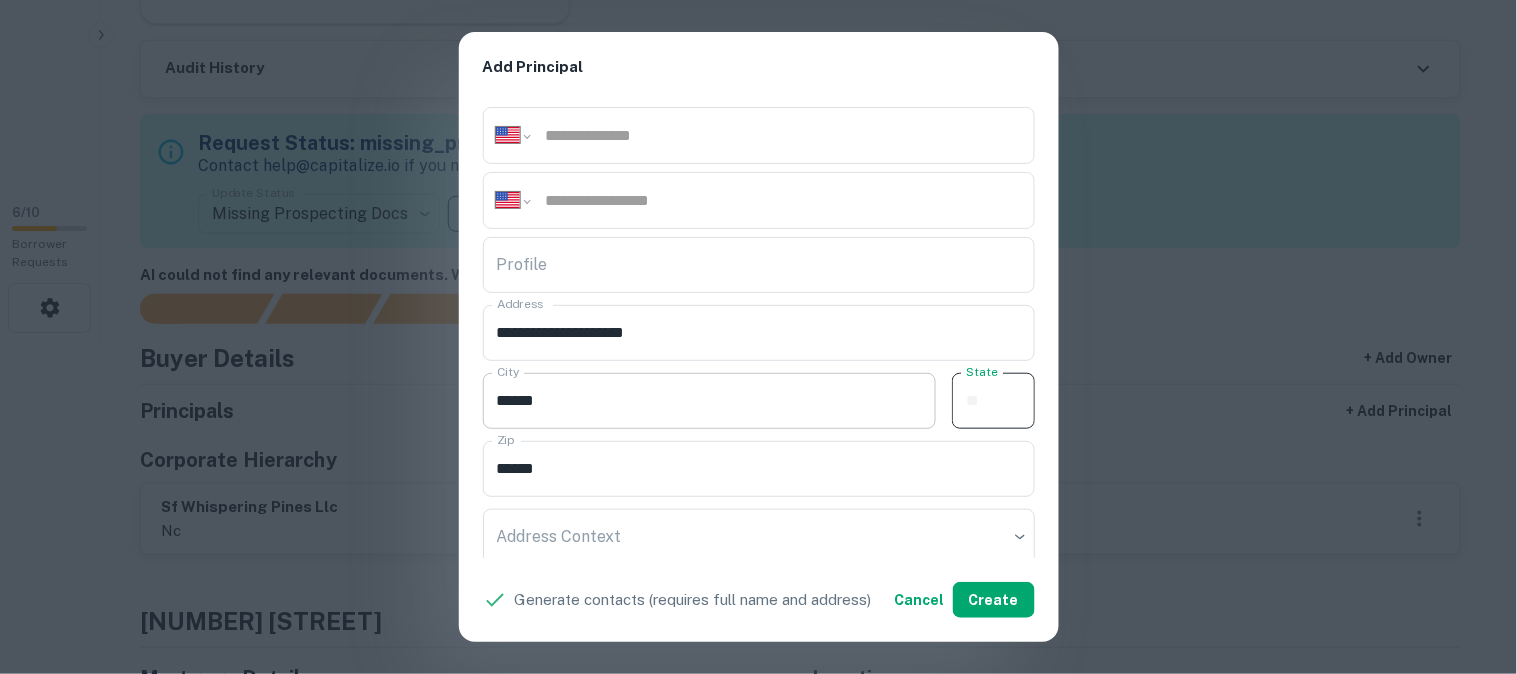 paste on "**" 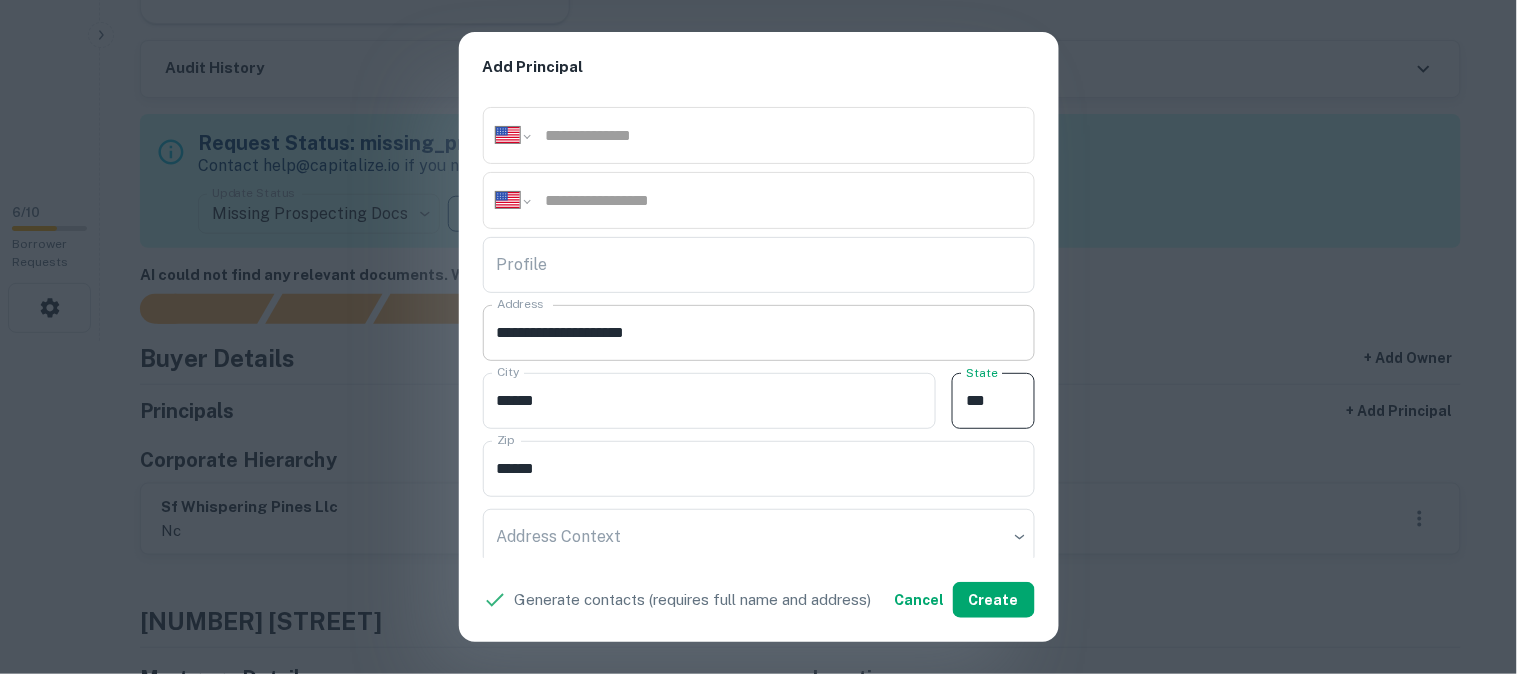 type on "**" 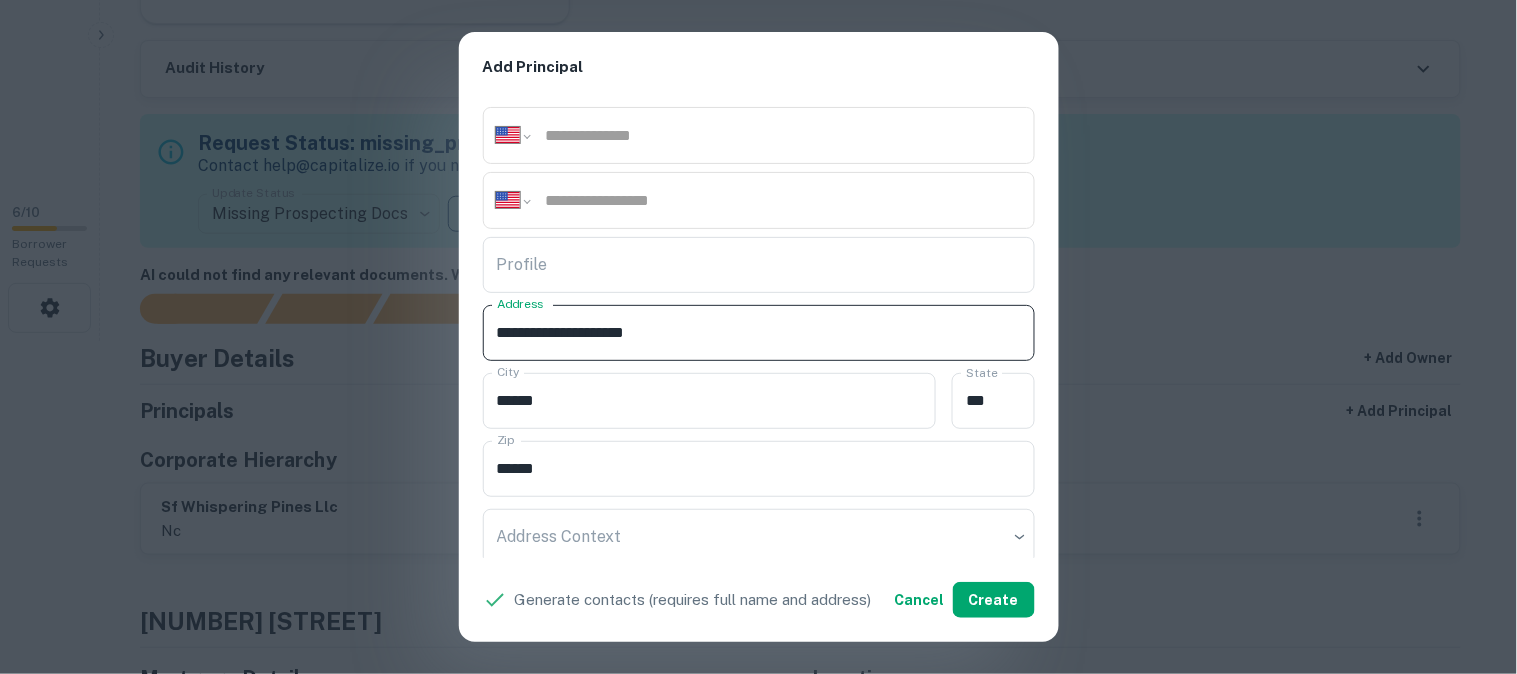 click on "**********" at bounding box center (759, 333) 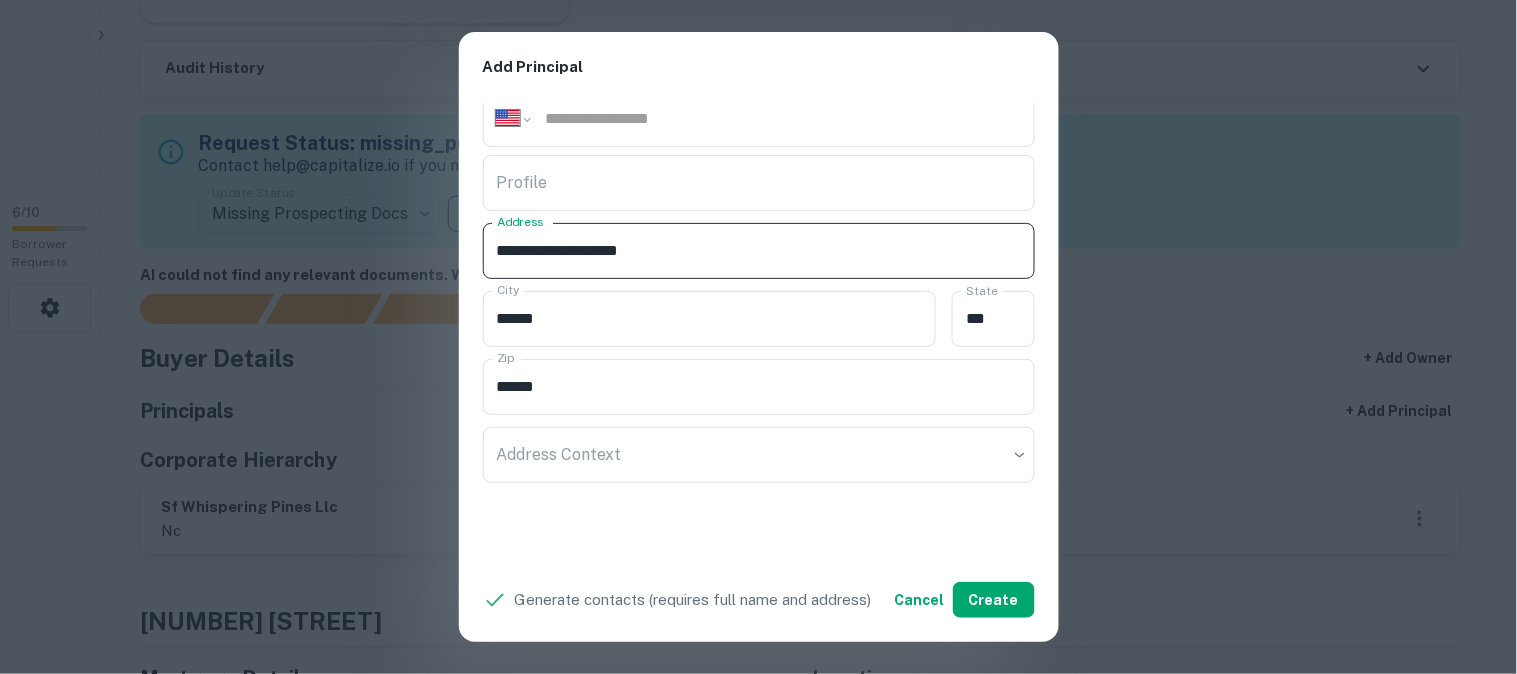 scroll, scrollTop: 534, scrollLeft: 0, axis: vertical 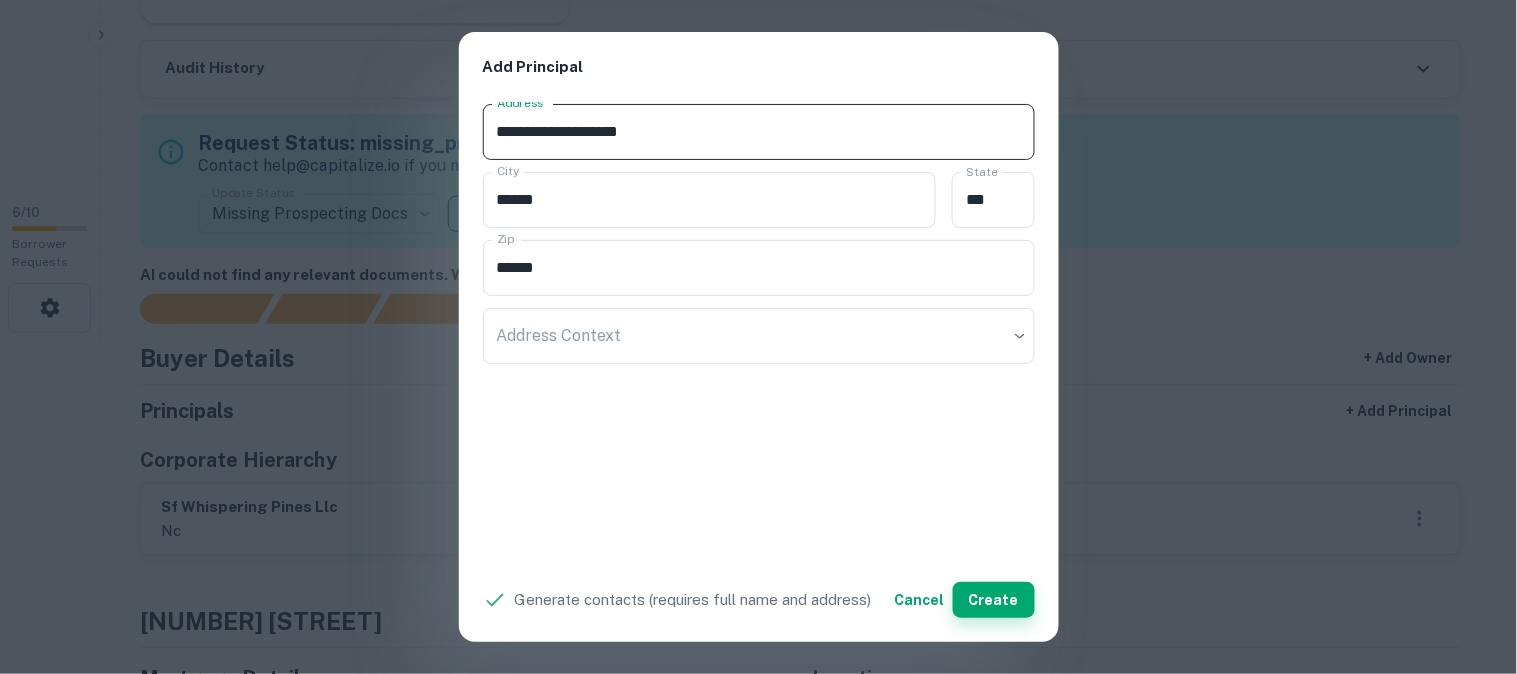 type on "**********" 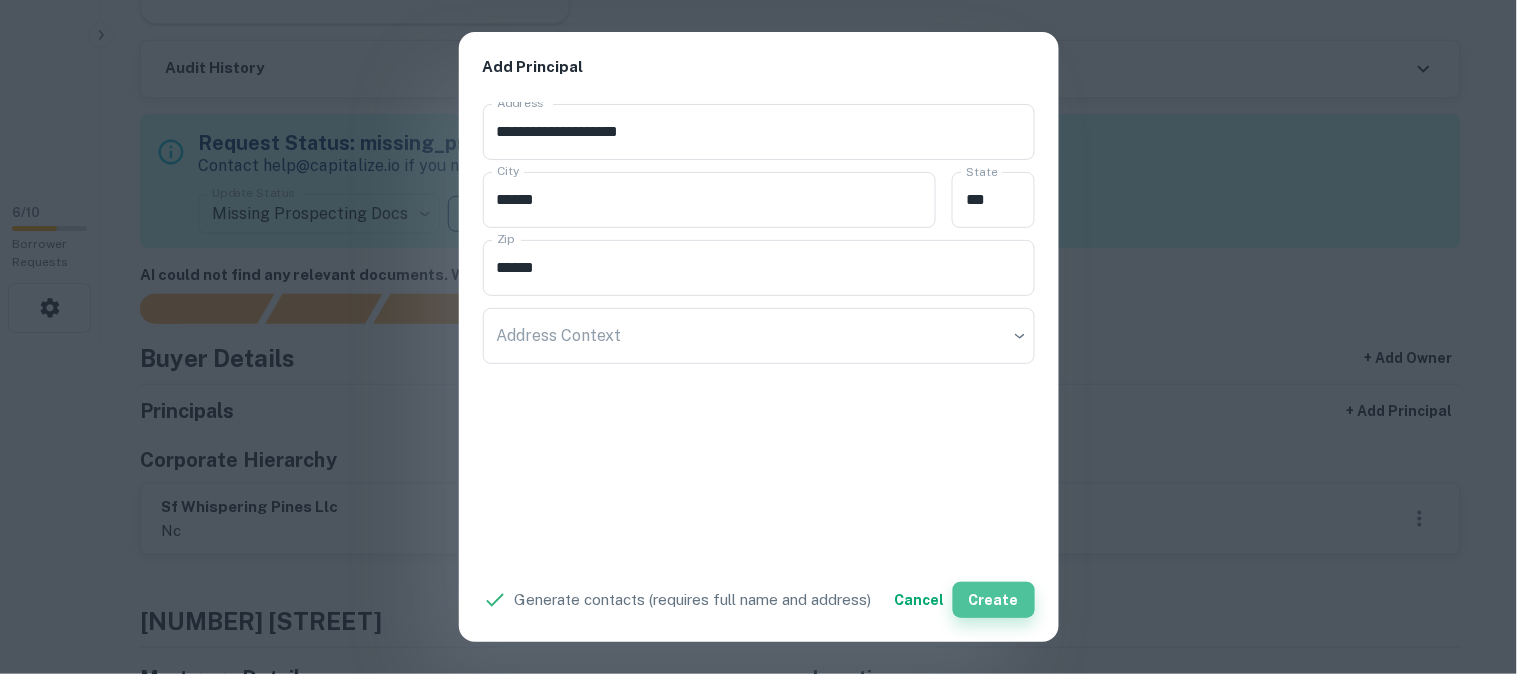 click on "Create" at bounding box center [994, 600] 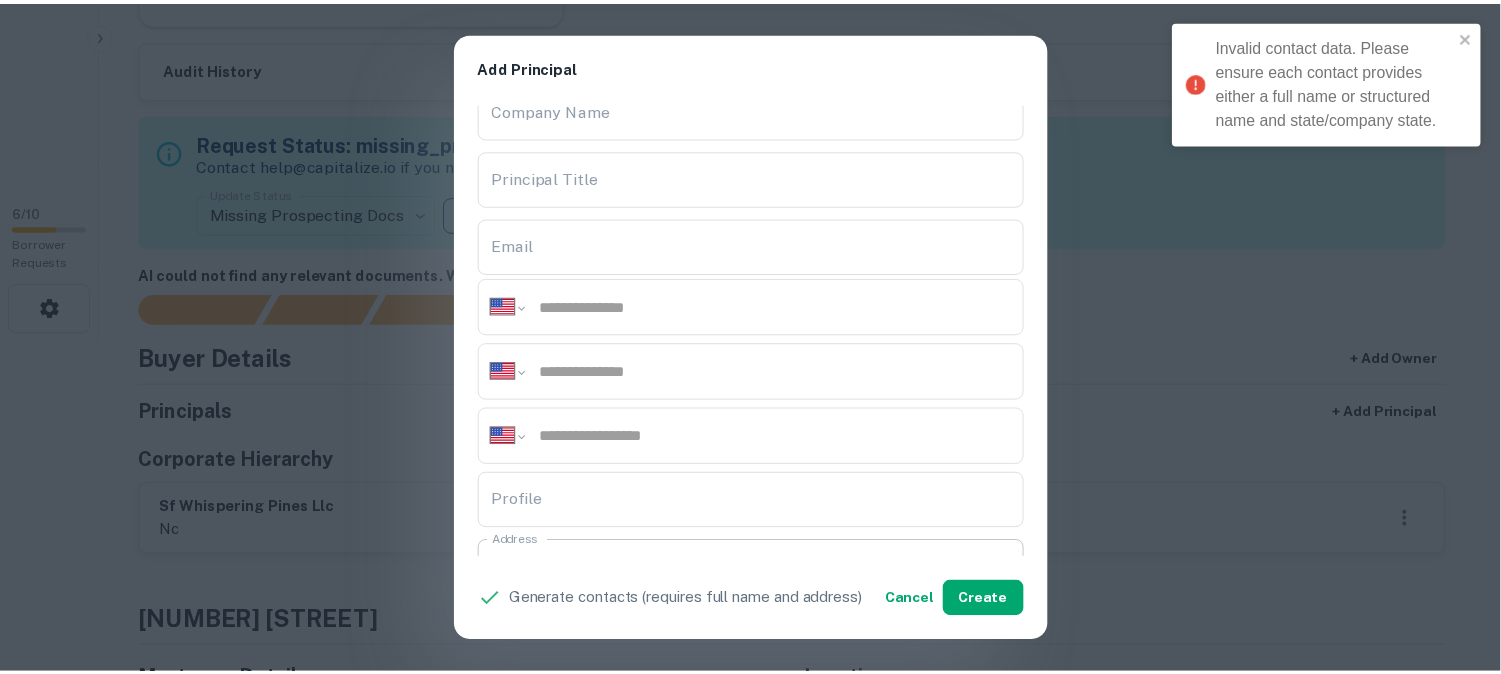 scroll, scrollTop: 0, scrollLeft: 0, axis: both 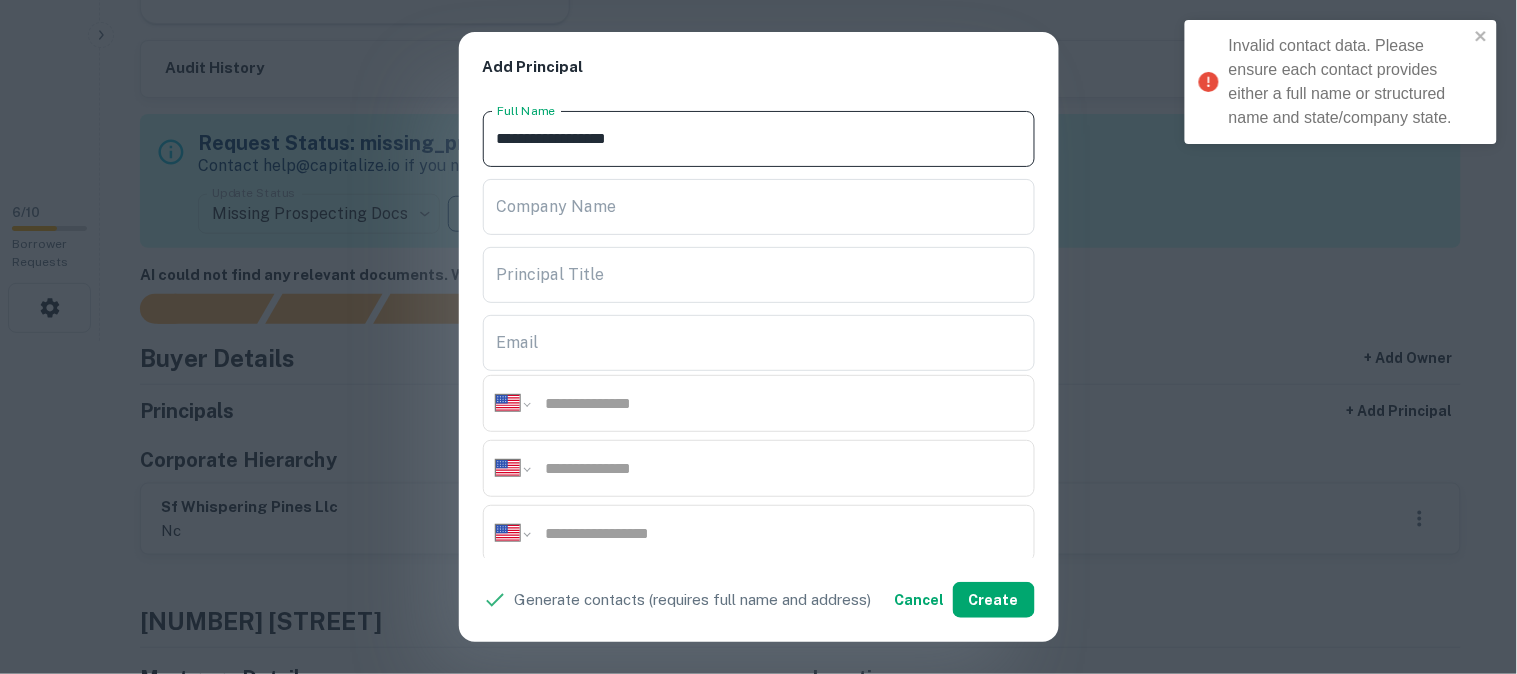 drag, startPoint x: 658, startPoint y: 136, endPoint x: 445, endPoint y: 138, distance: 213.00938 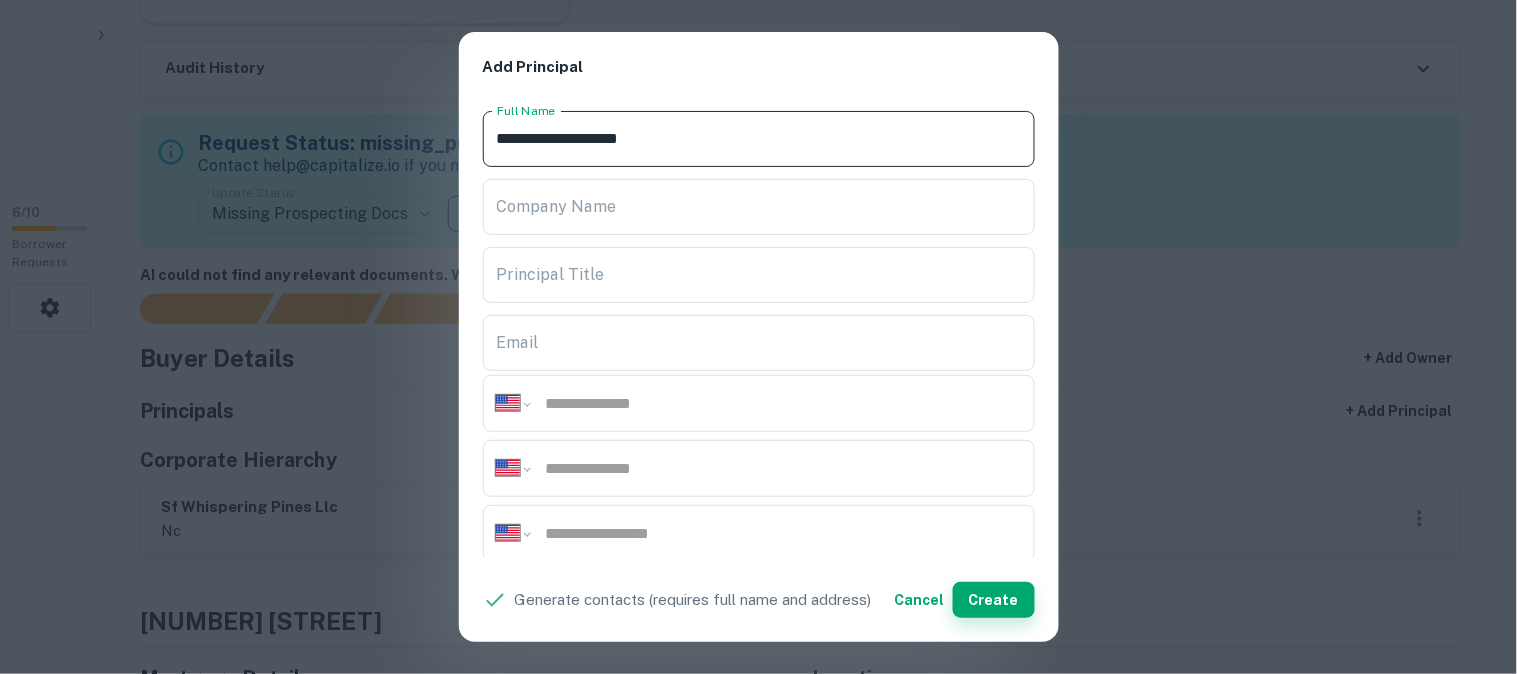 type on "**********" 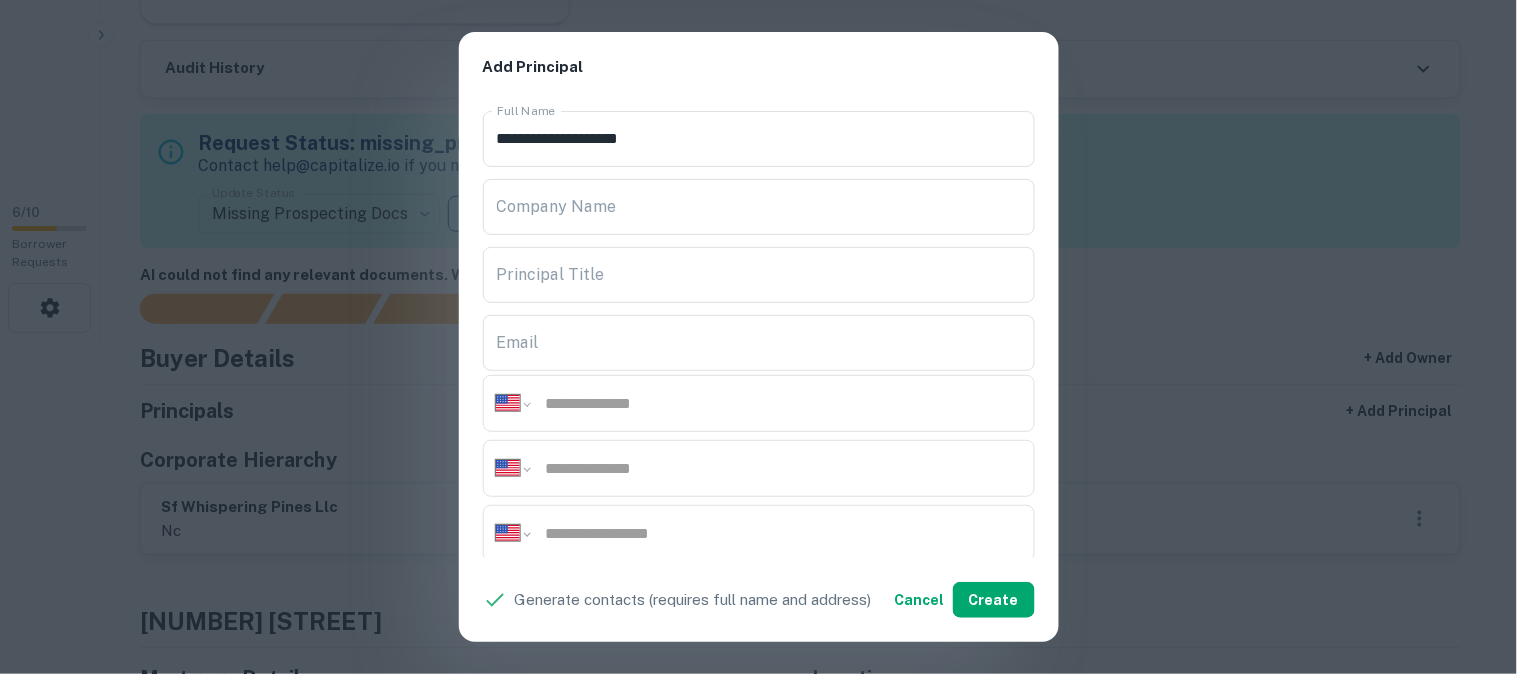 click on "**********" at bounding box center [758, 337] 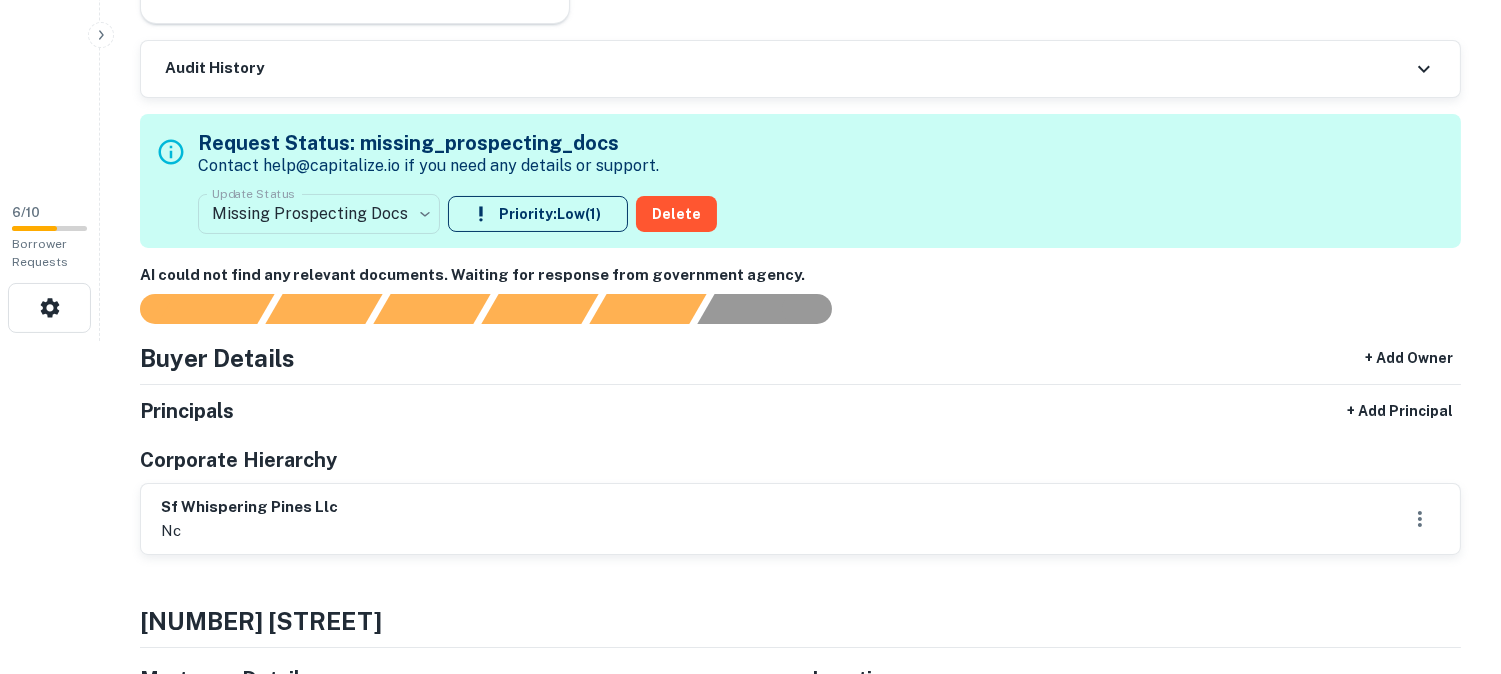 click on "**********" at bounding box center (750, 4) 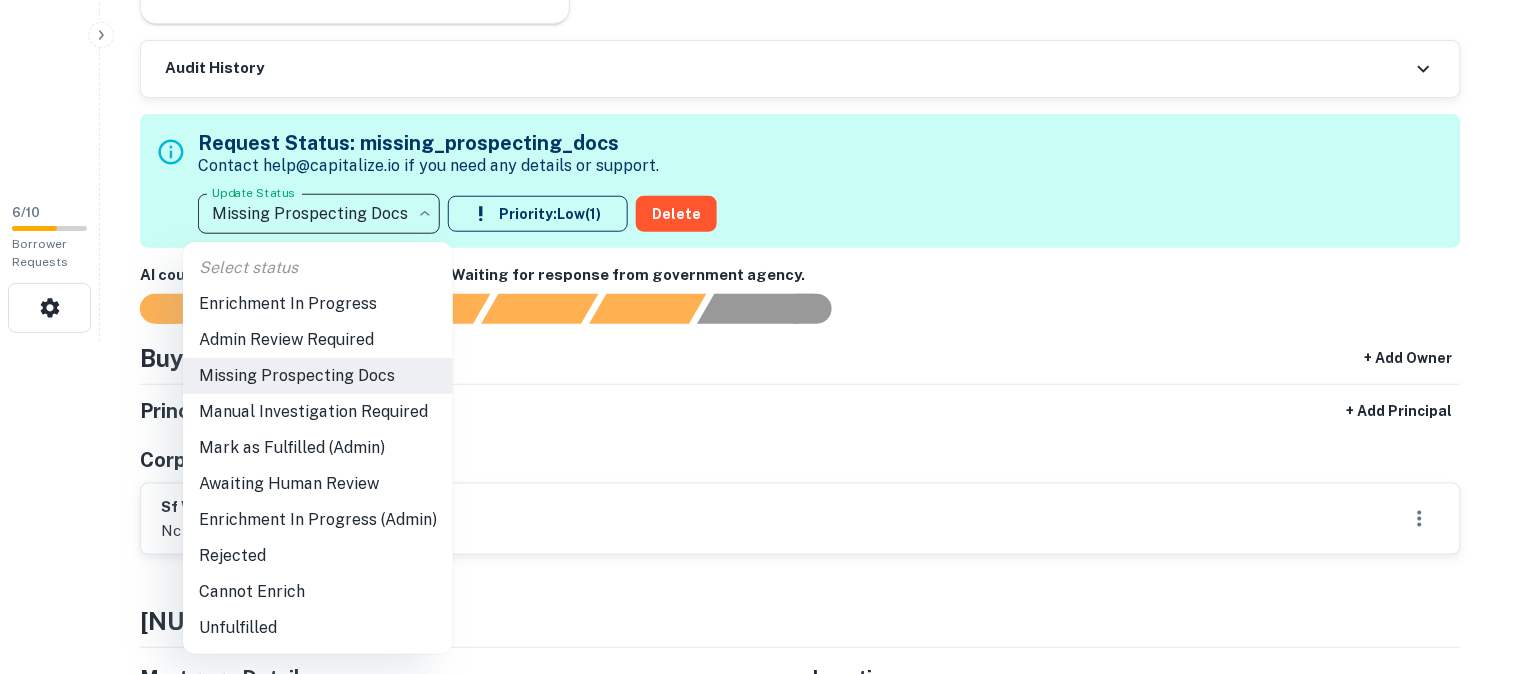 click on "Admin Review Required" at bounding box center [318, 340] 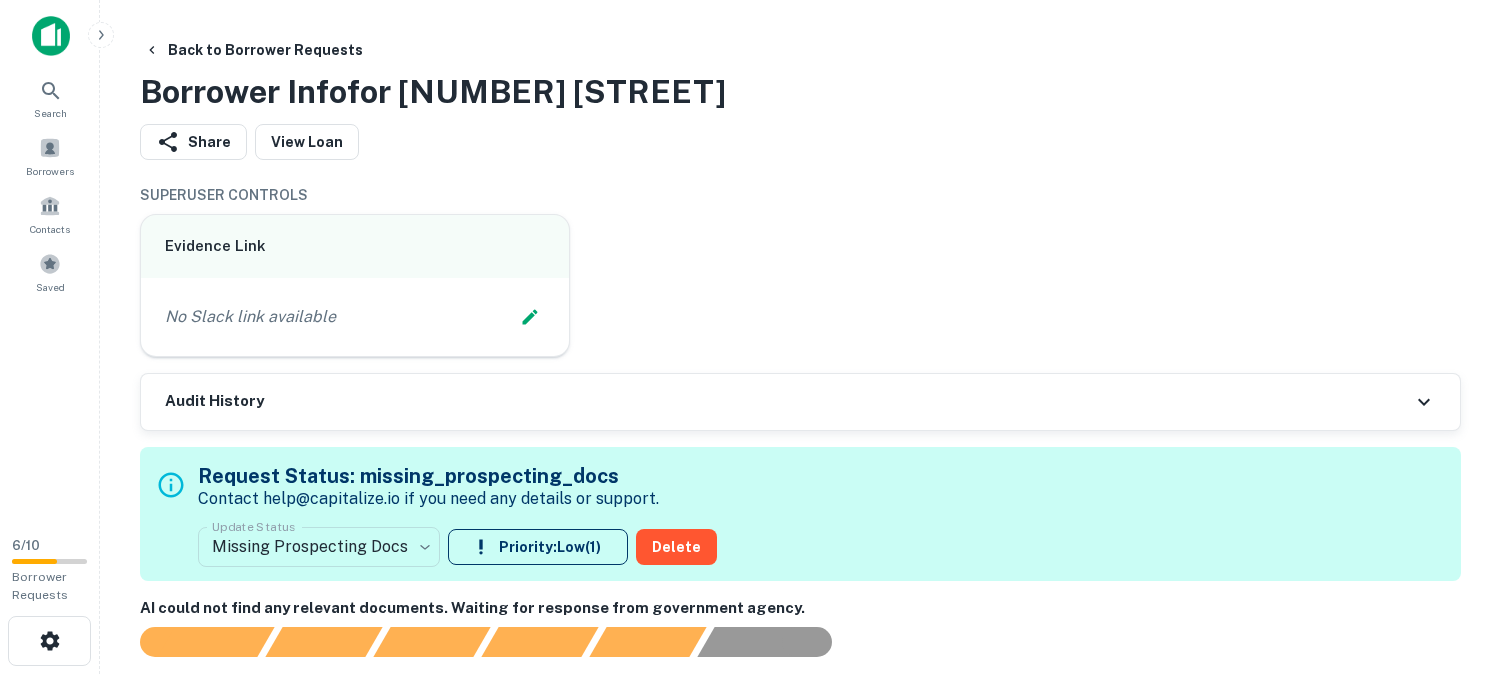 scroll, scrollTop: 0, scrollLeft: 0, axis: both 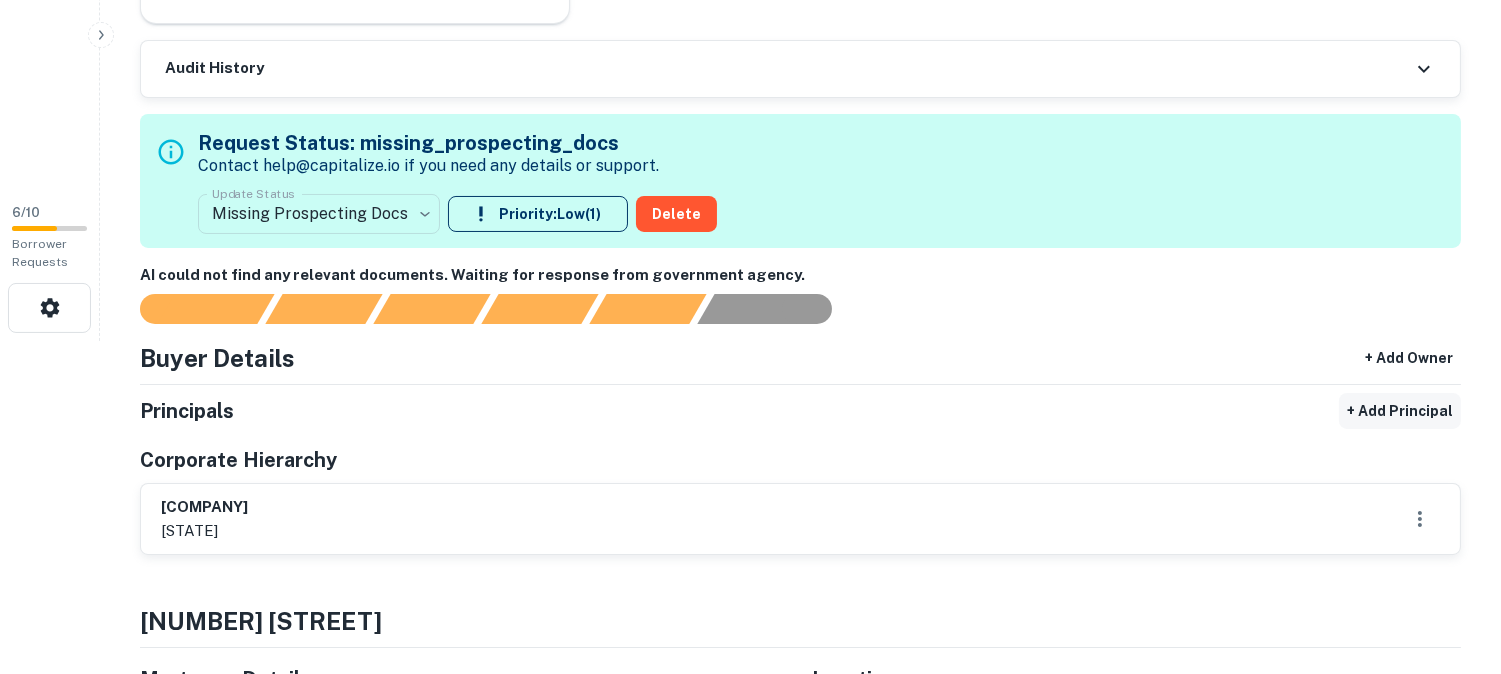 click on "+ Add Principal" at bounding box center [1400, 411] 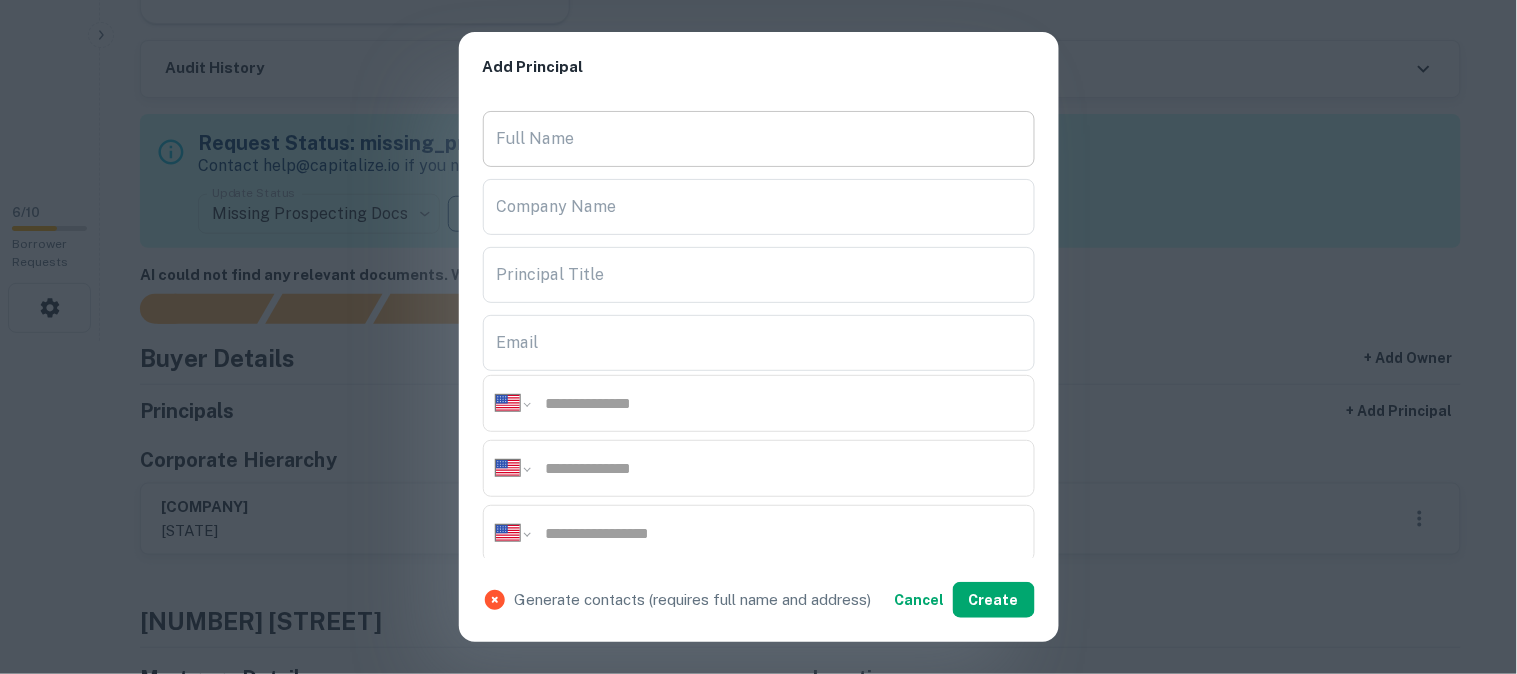 click on "Full Name" at bounding box center [759, 139] 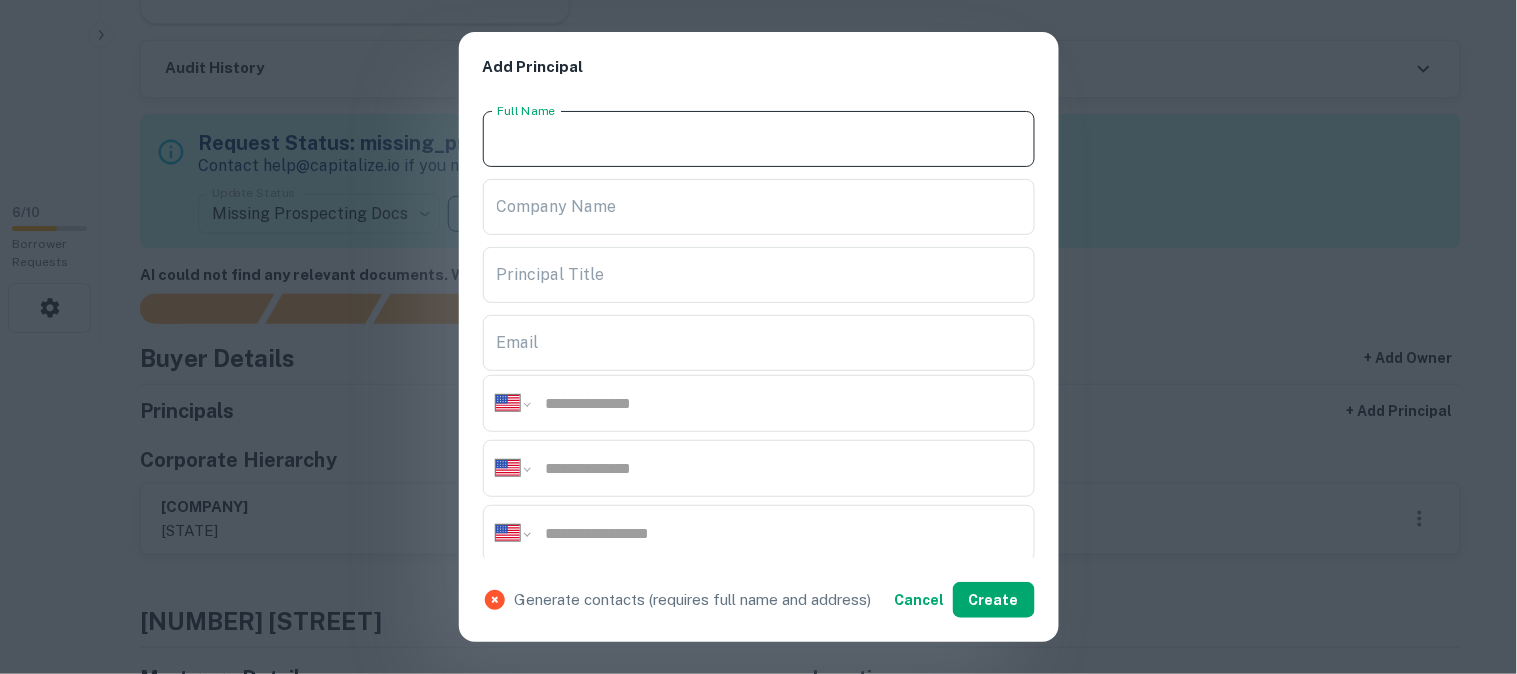 paste on "**********" 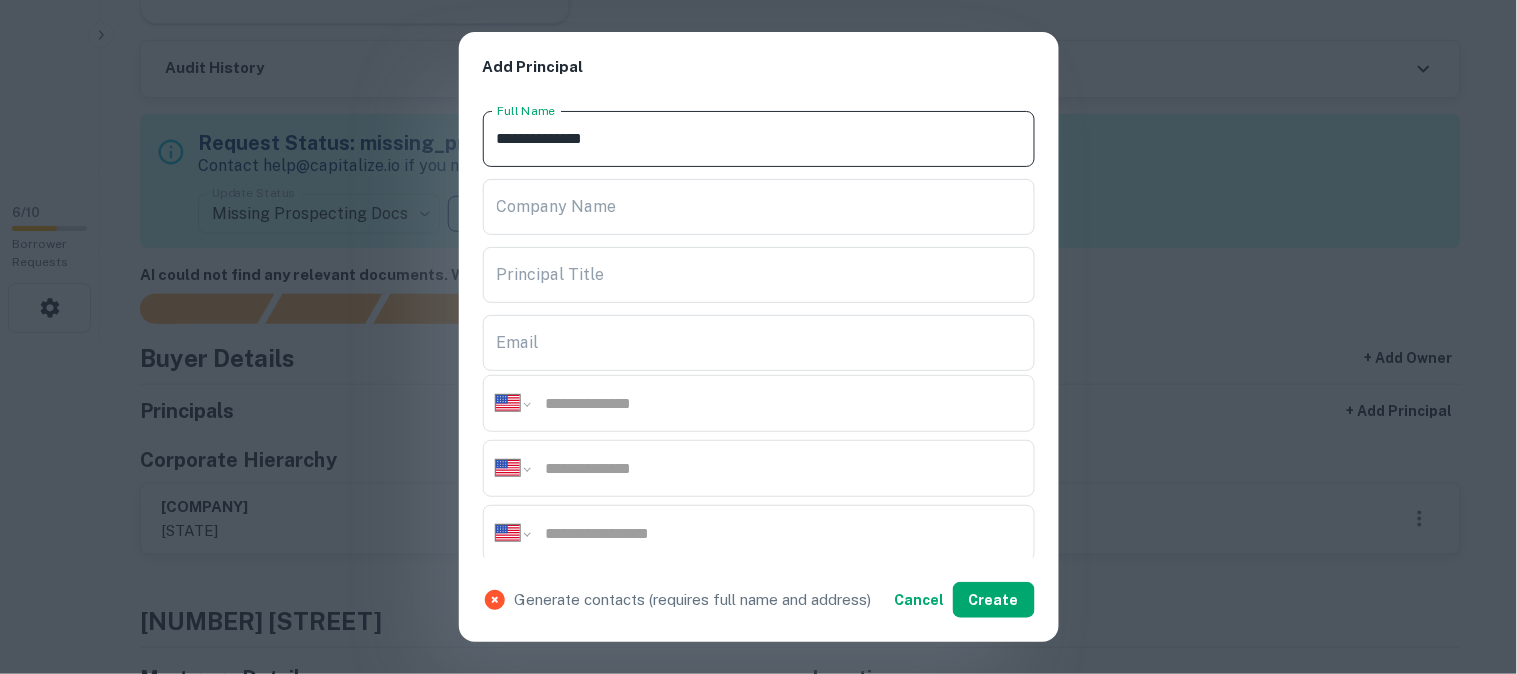 type on "**********" 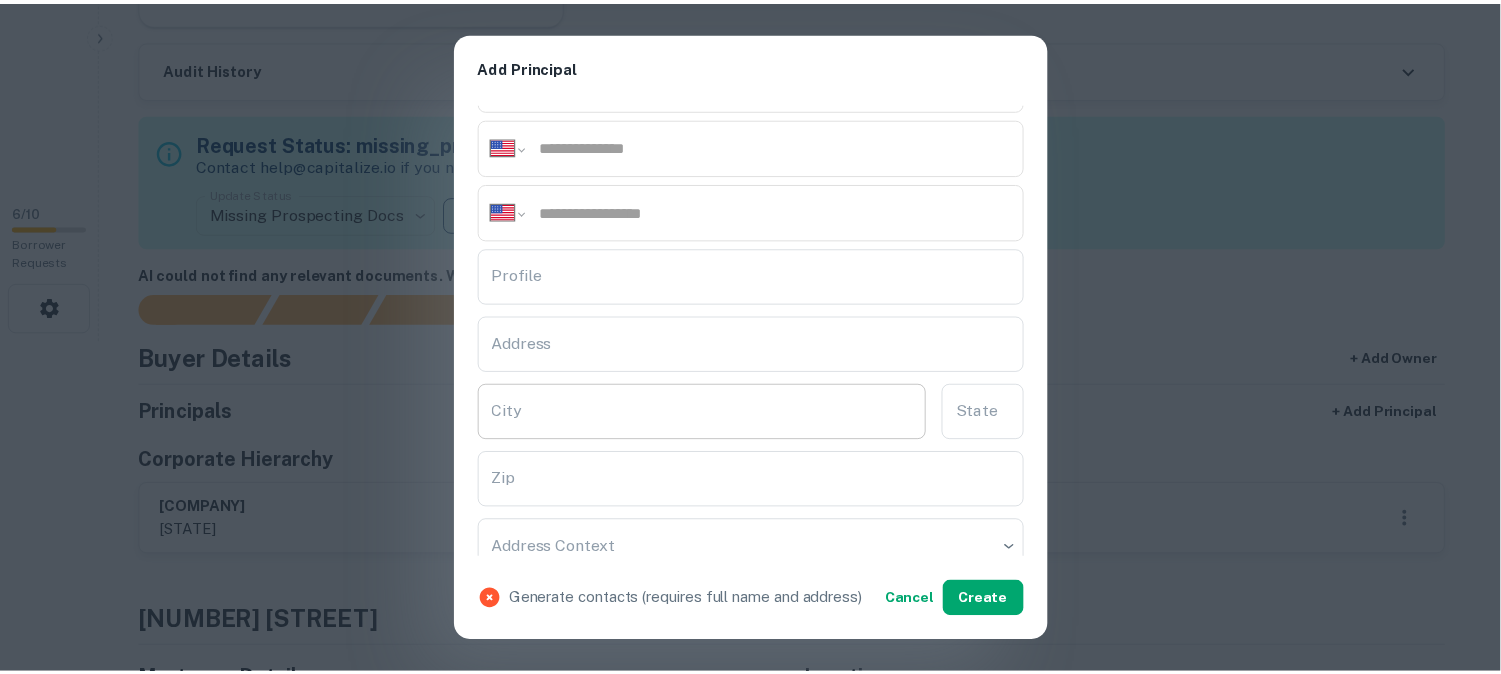 scroll, scrollTop: 333, scrollLeft: 0, axis: vertical 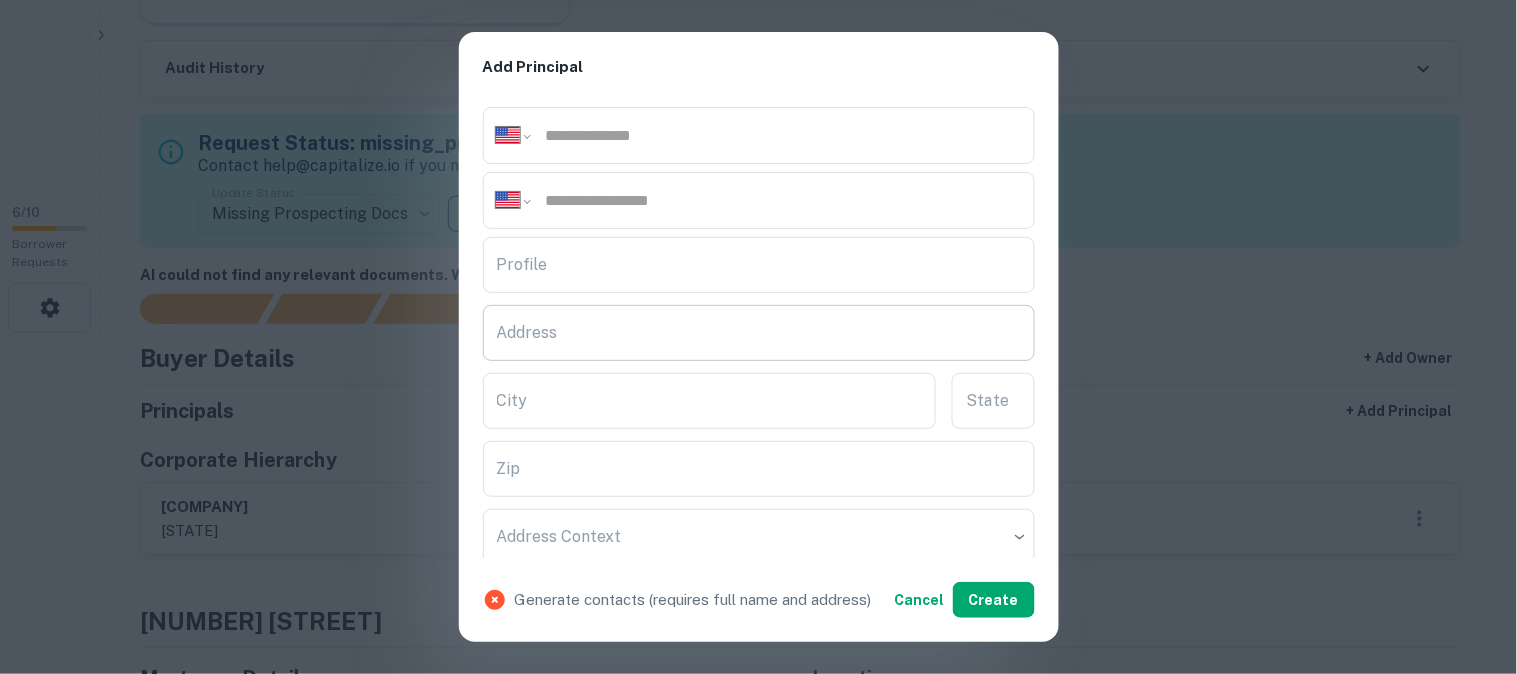 click on "Address" at bounding box center [759, 333] 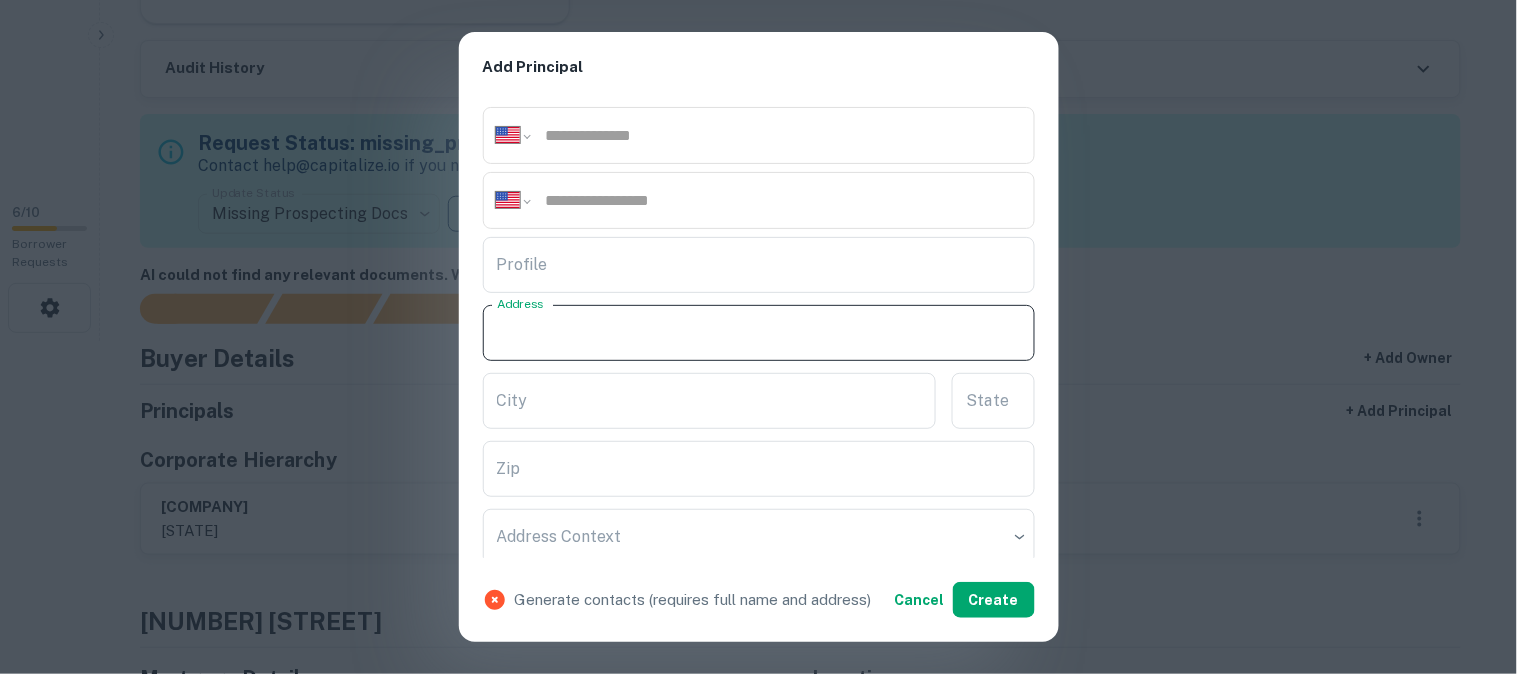 paste on "**********" 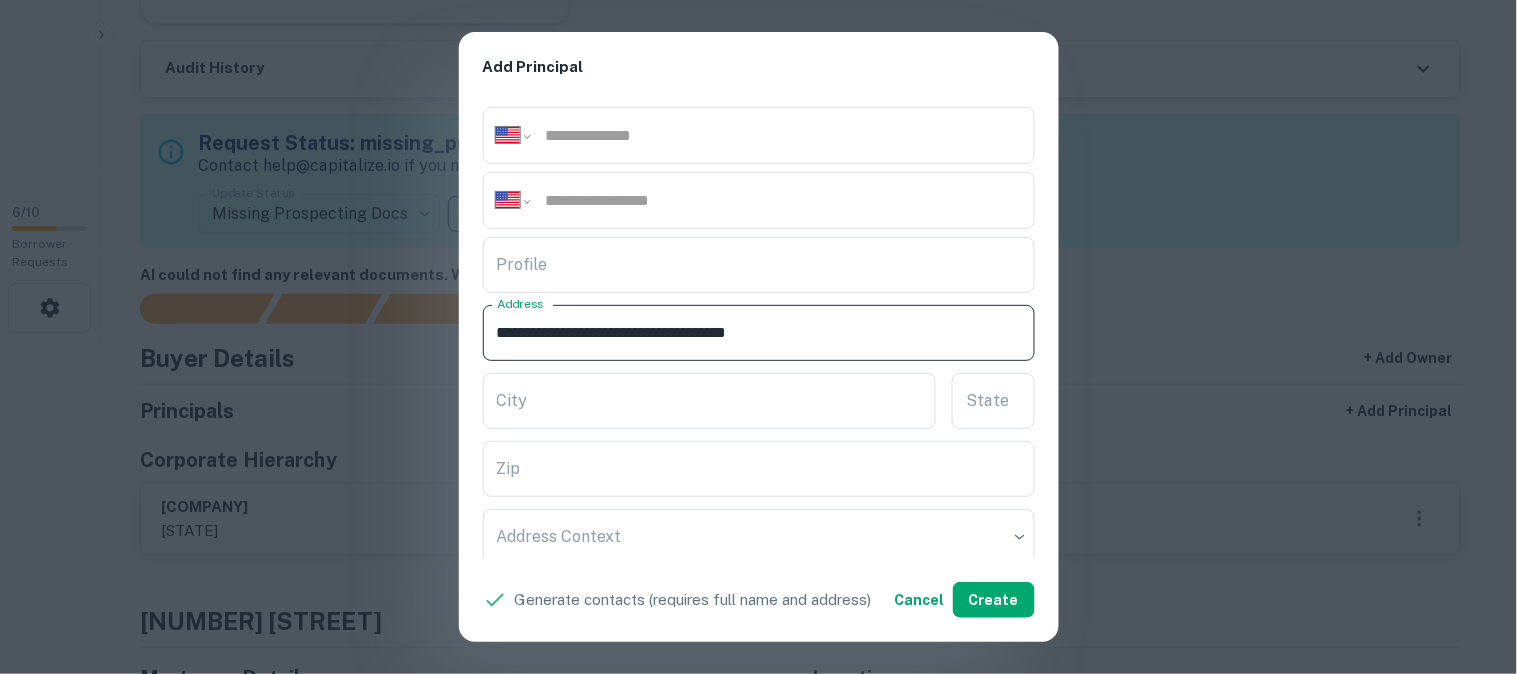 drag, startPoint x: 611, startPoint y: 332, endPoint x: 685, endPoint y: 355, distance: 77.491936 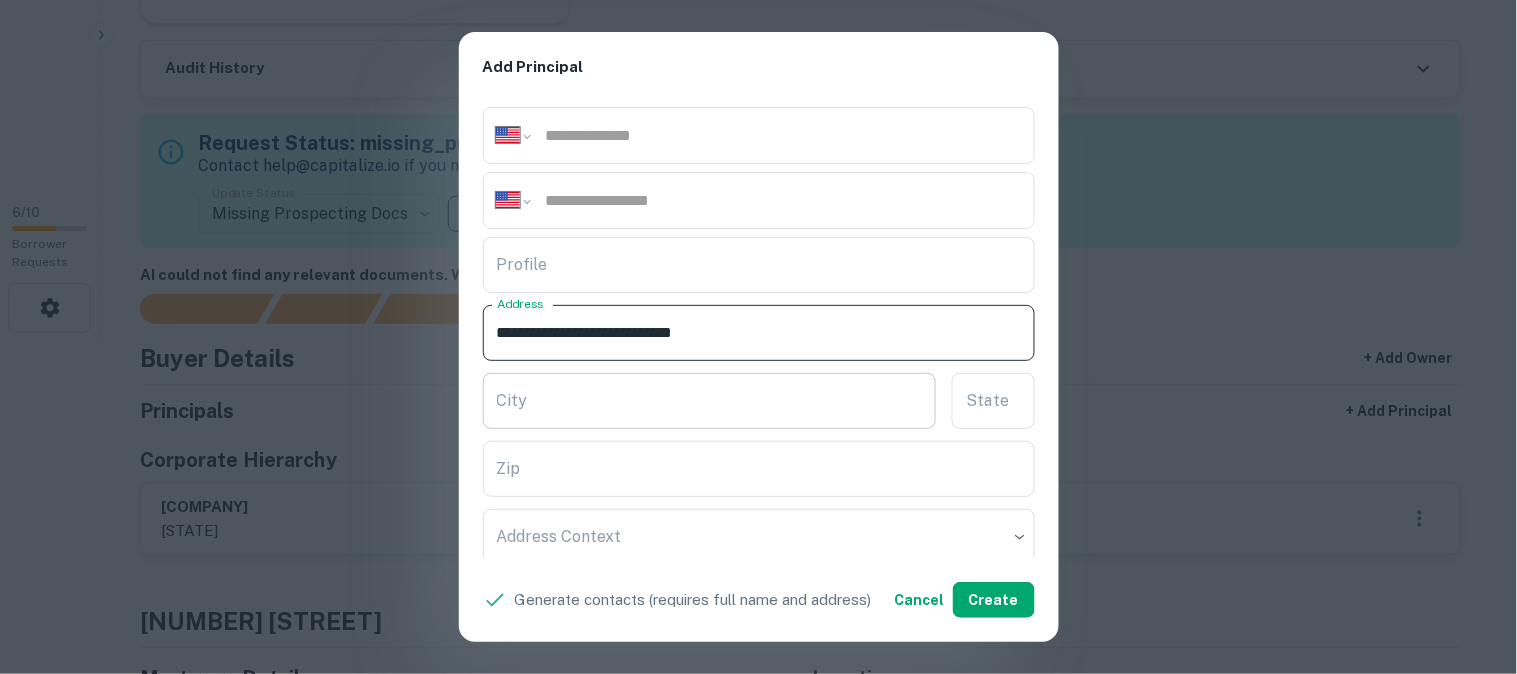 type on "**********" 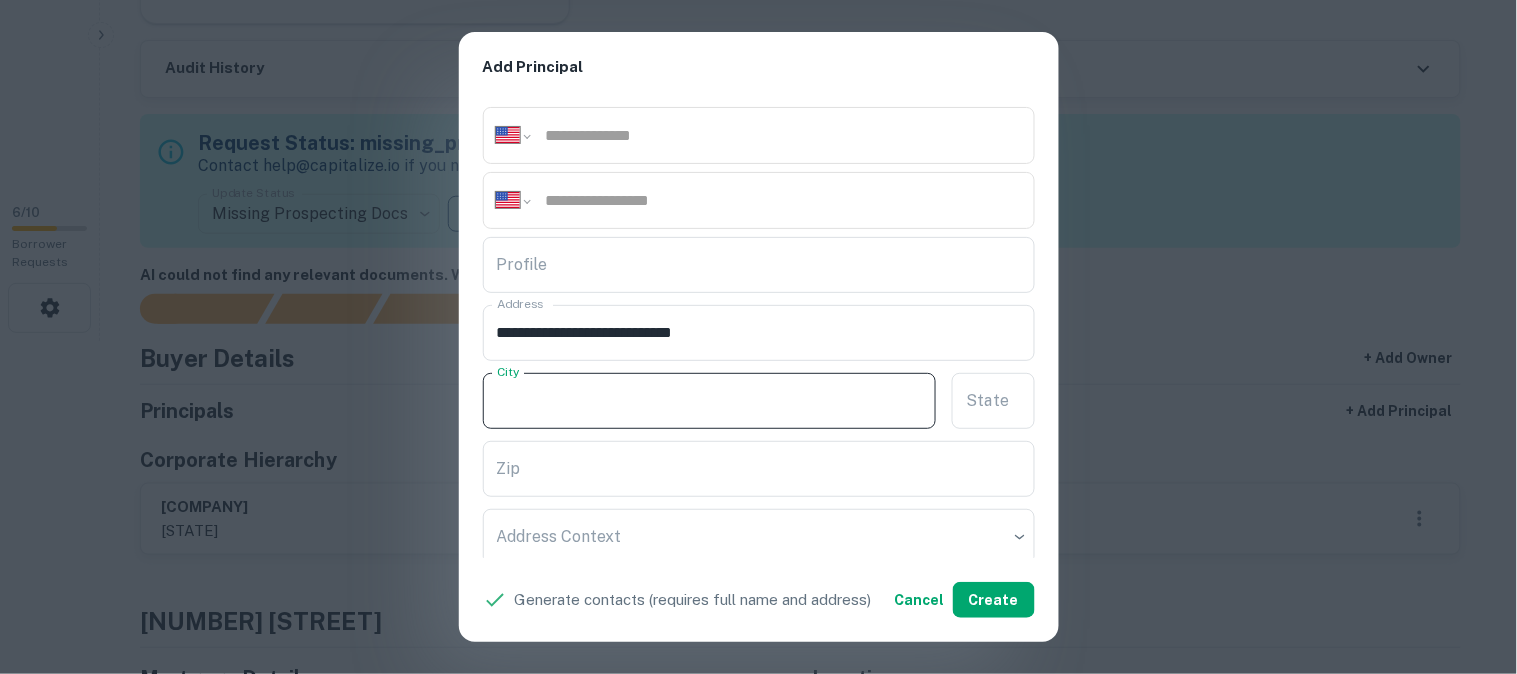 click on "City" at bounding box center [710, 401] 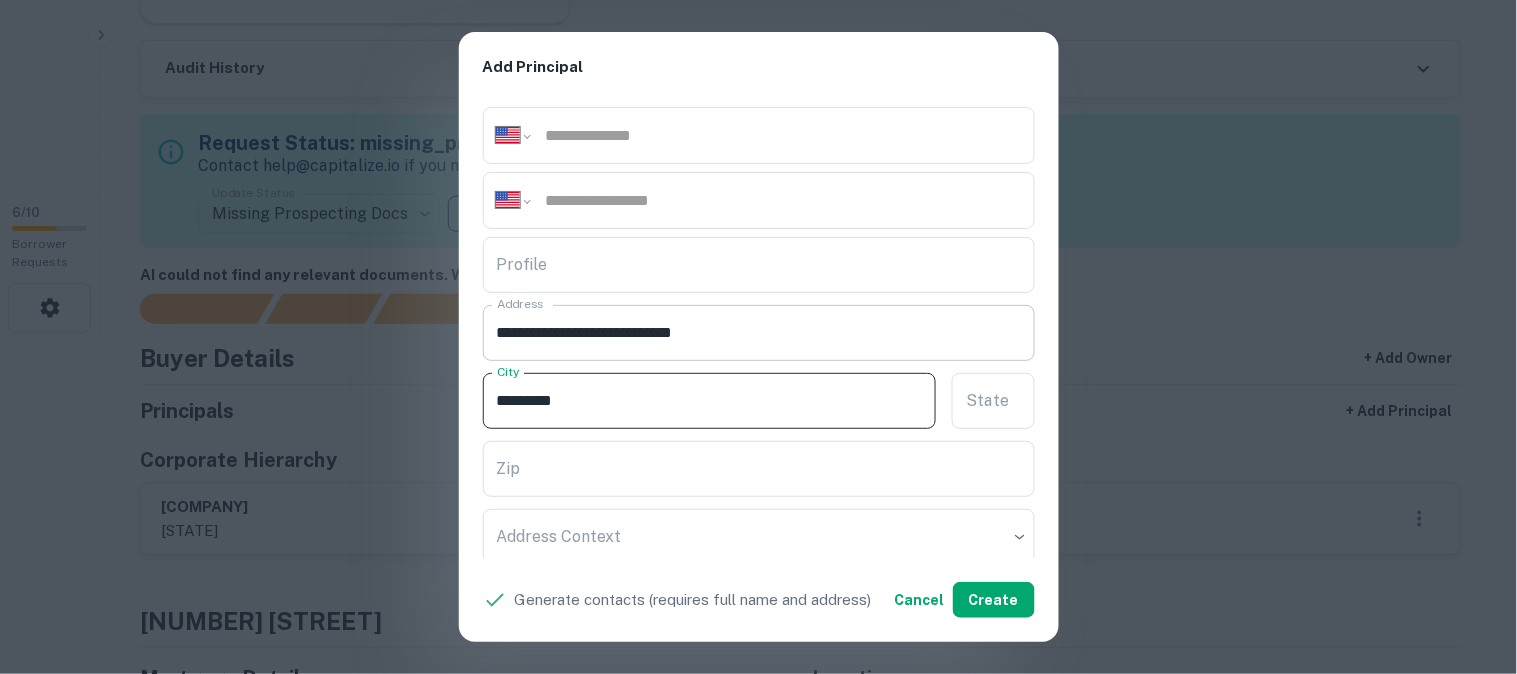 type on "*********" 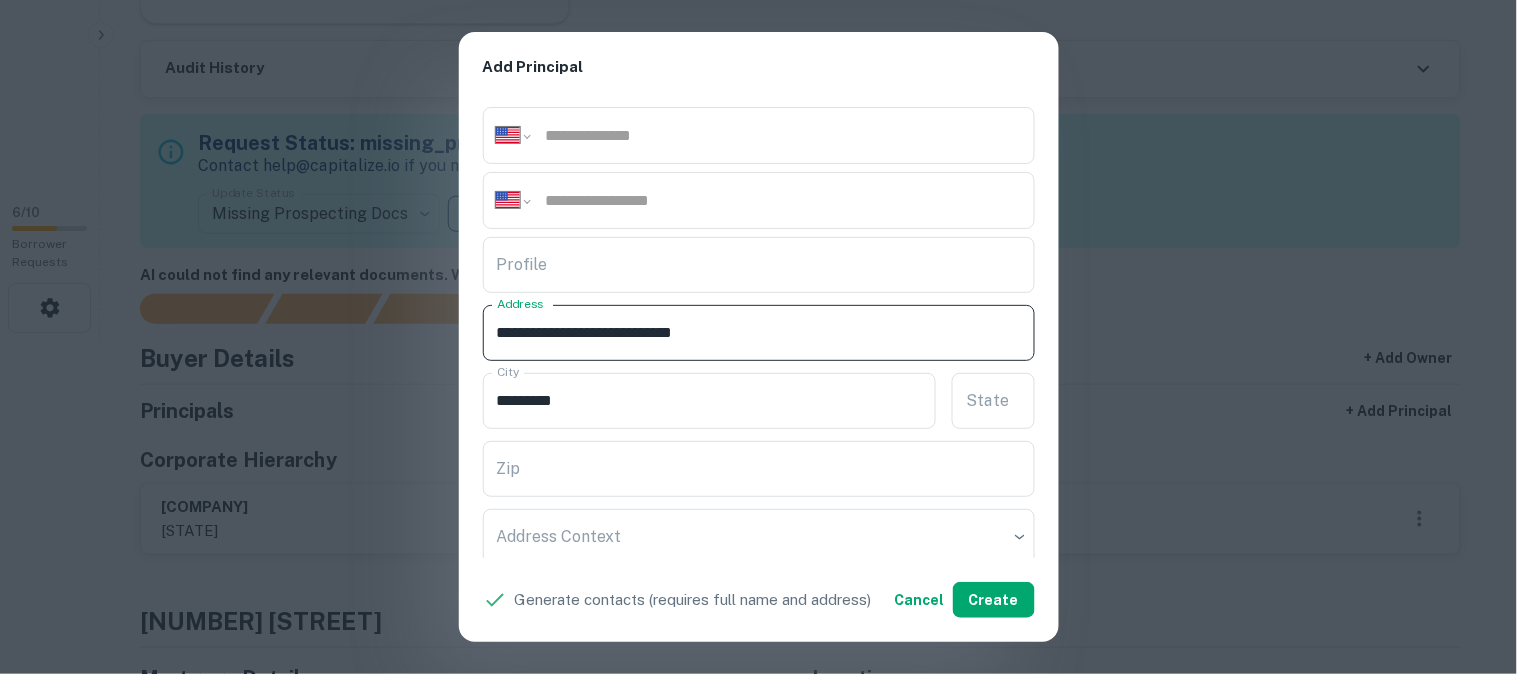 drag, startPoint x: 690, startPoint y: 332, endPoint x: 750, endPoint y: 347, distance: 61.846584 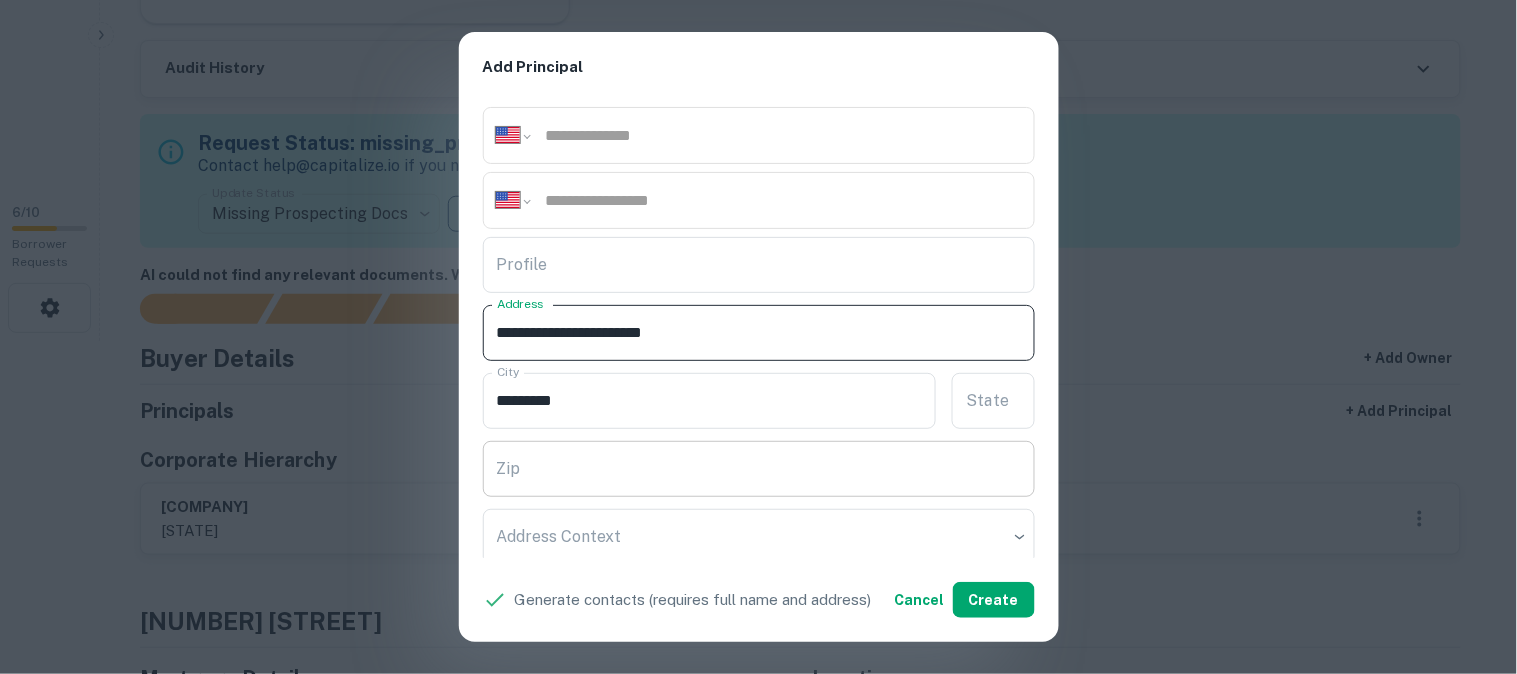 type on "**********" 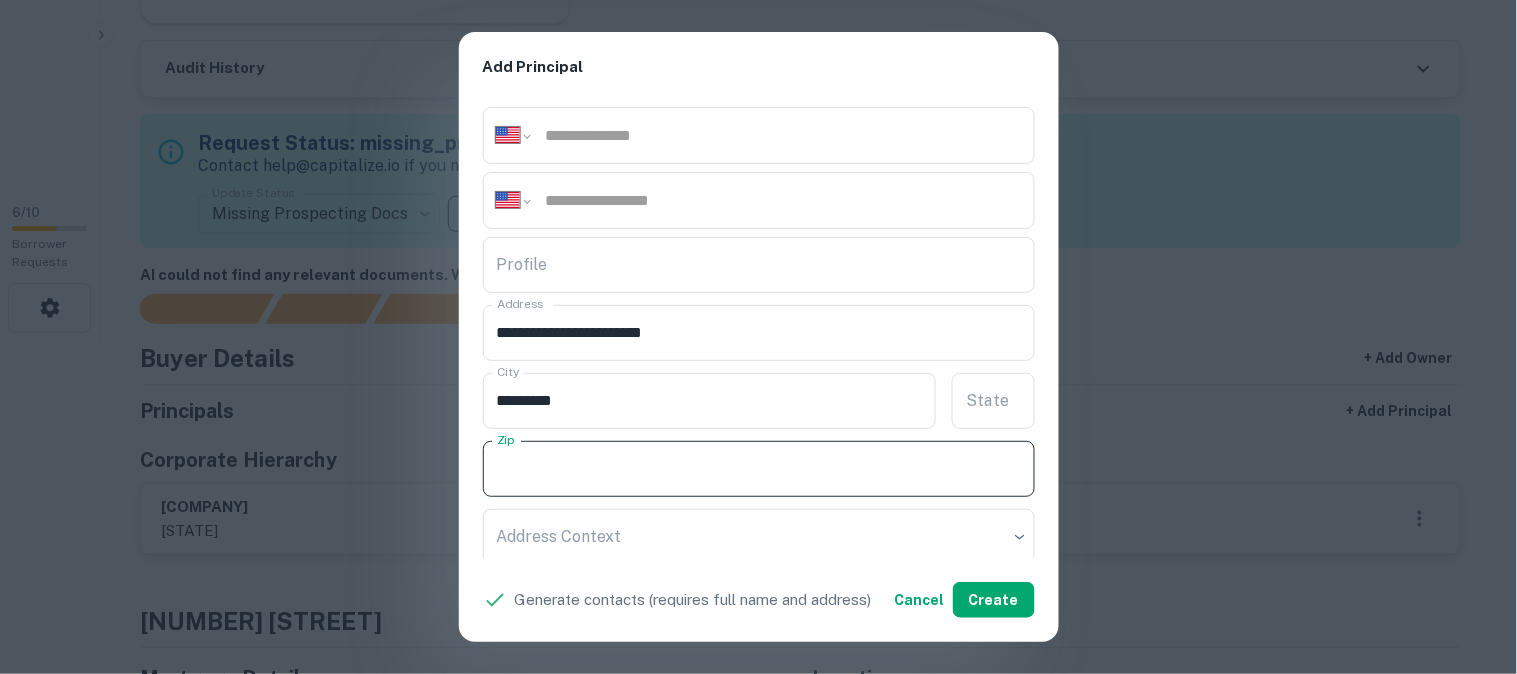 click on "Zip" at bounding box center (759, 469) 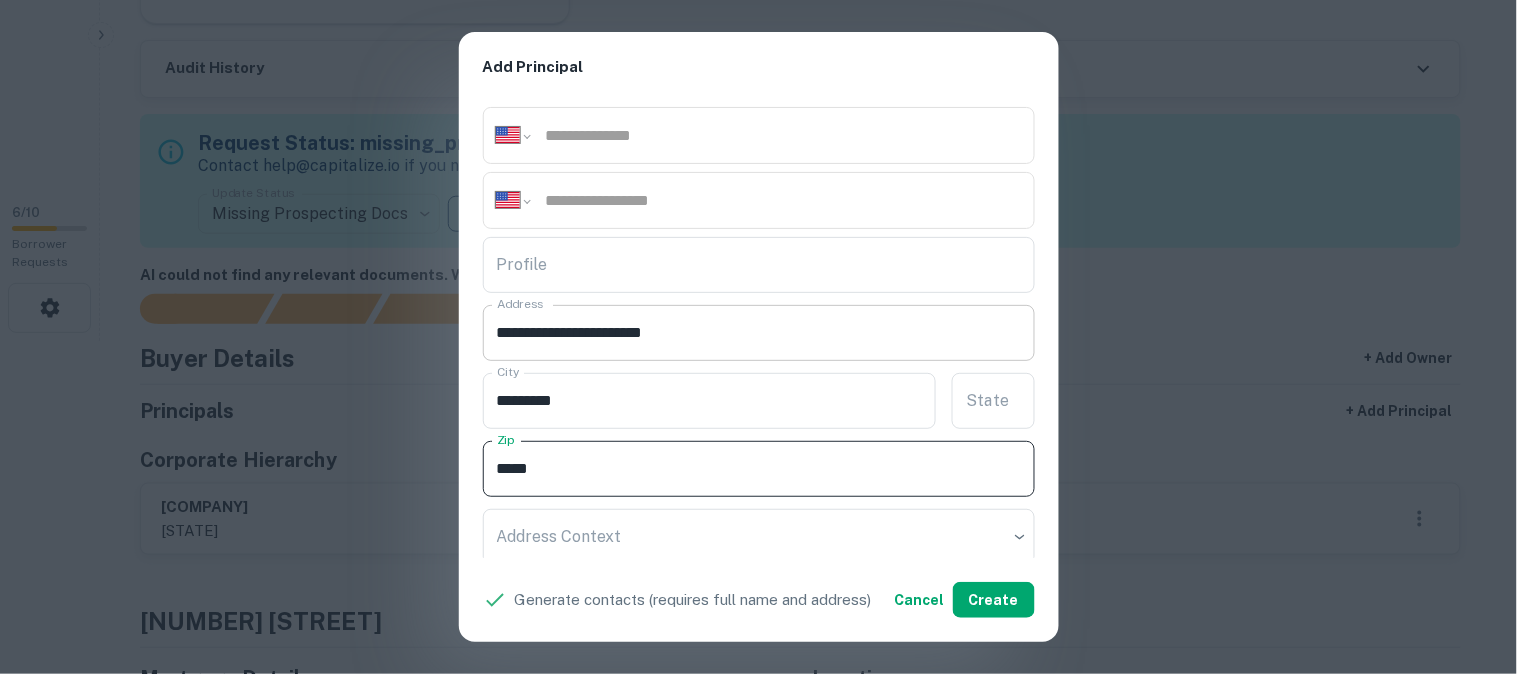 type on "*****" 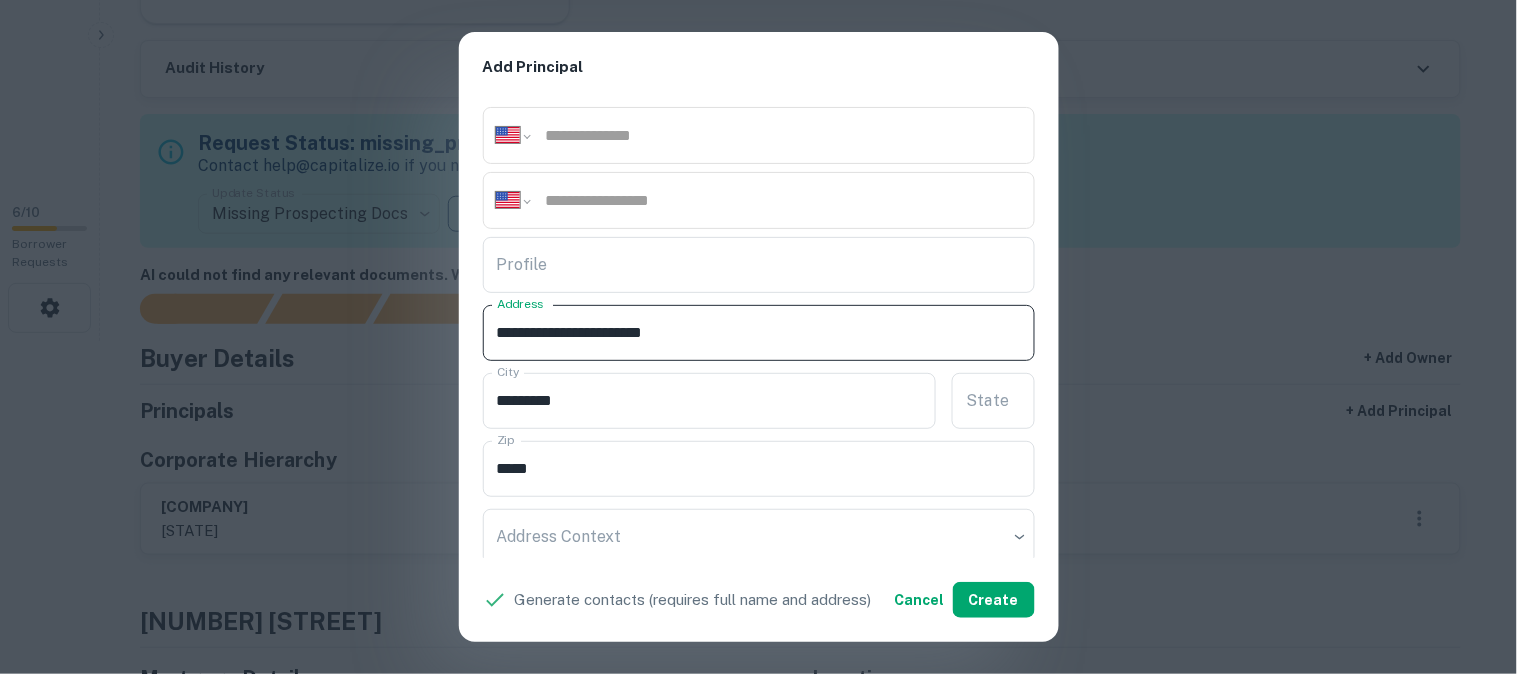 drag, startPoint x: 637, startPoint y: 332, endPoint x: 702, endPoint y: 348, distance: 66.94027 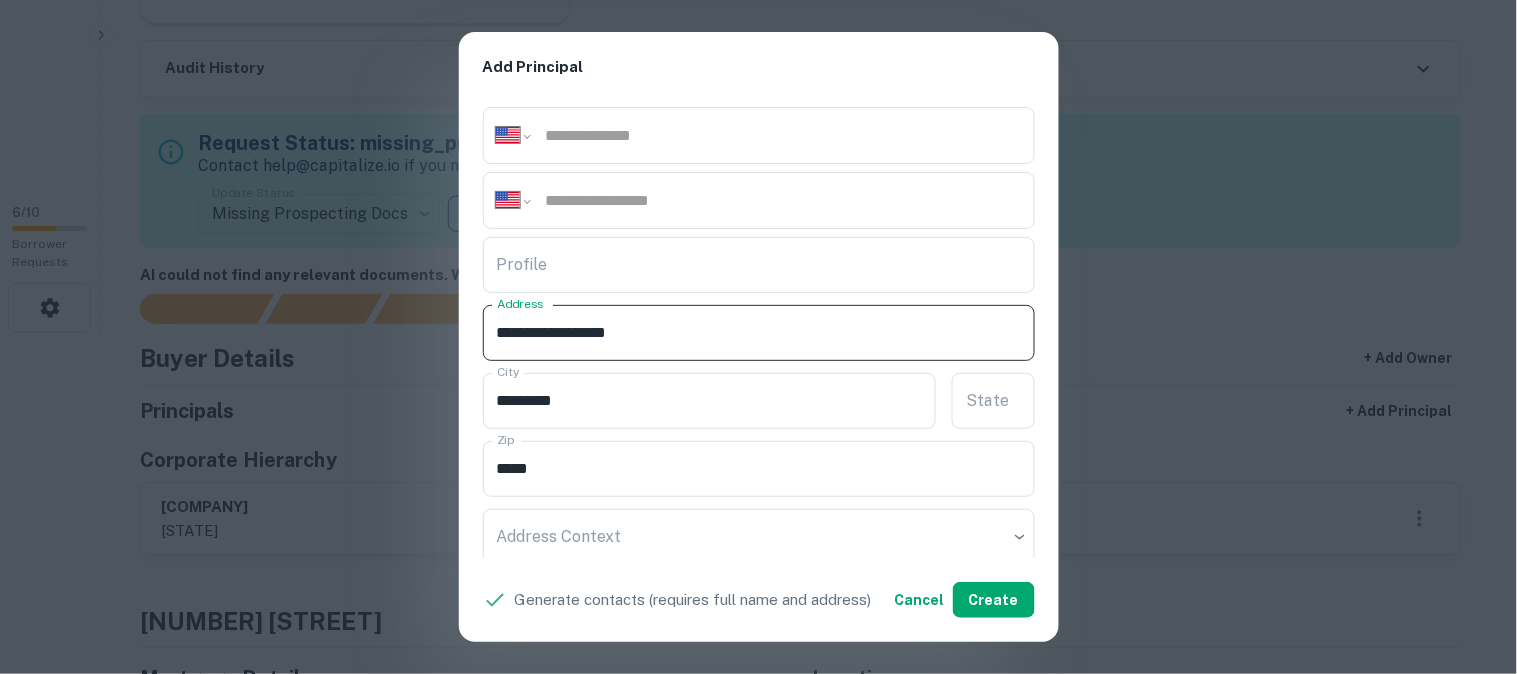 drag, startPoint x: 618, startPoint y: 330, endPoint x: 674, endPoint y: 336, distance: 56.32051 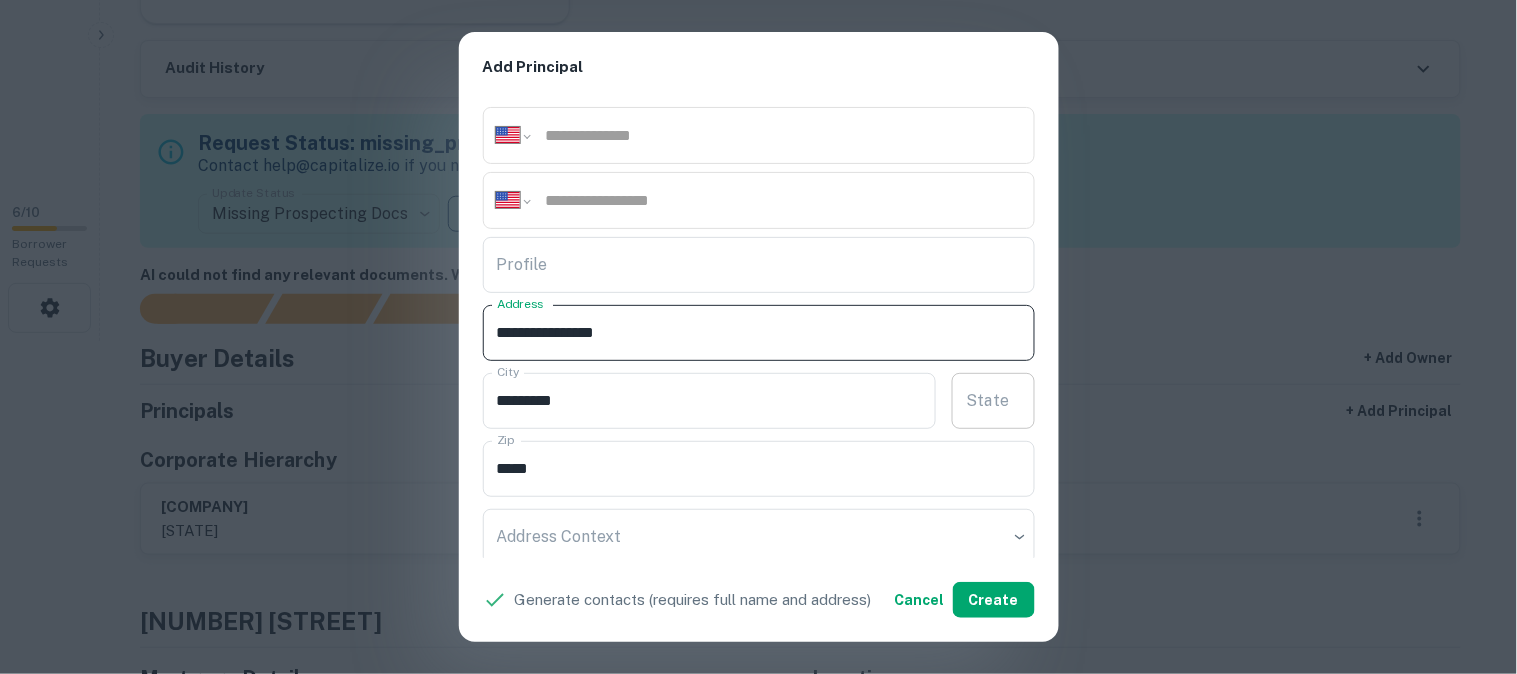 type on "**********" 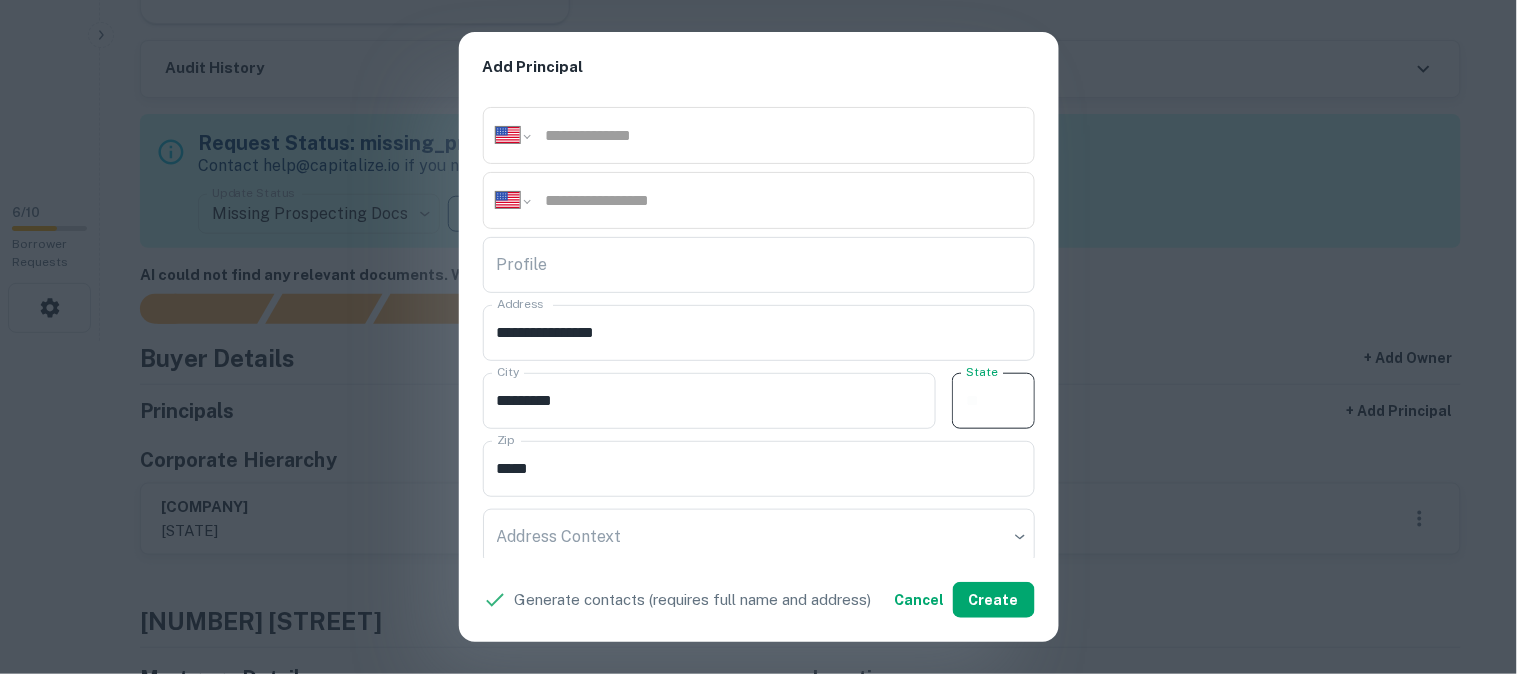 paste on "**" 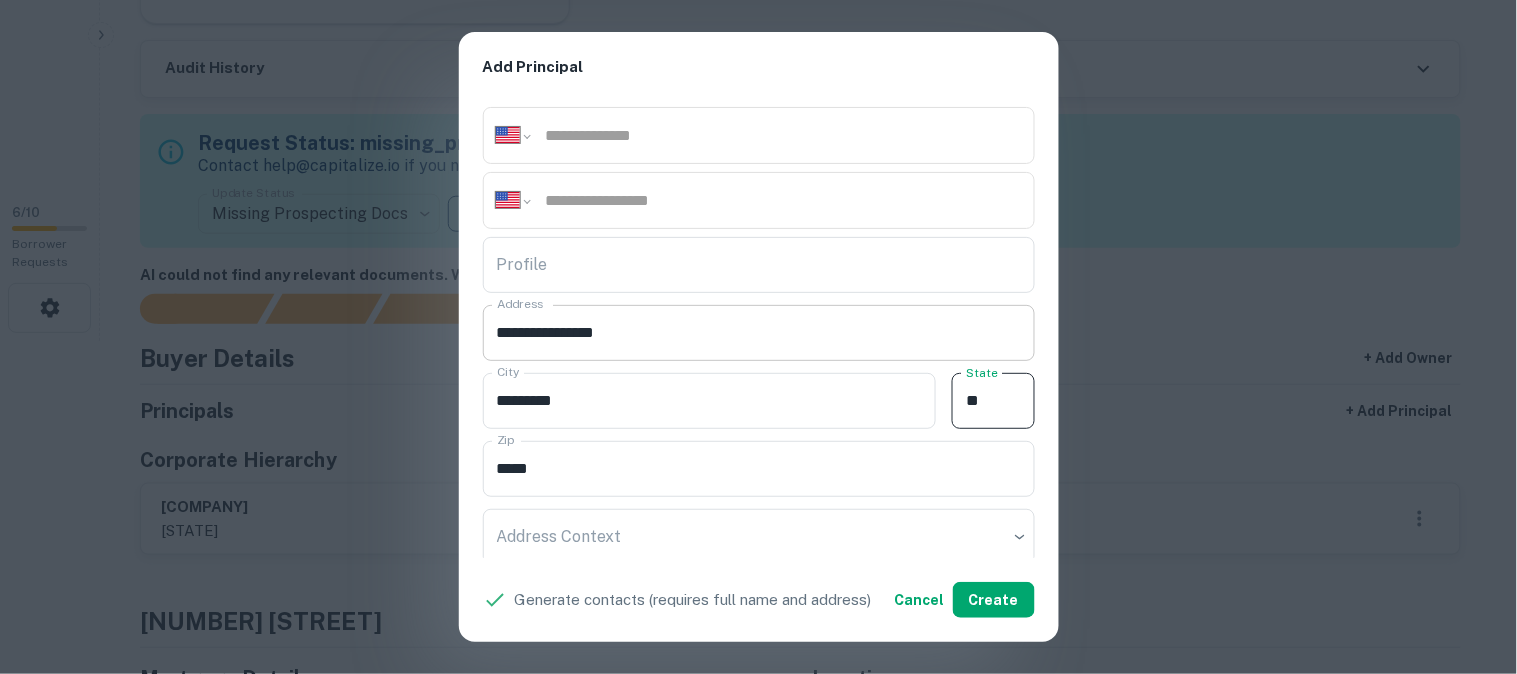 type on "**" 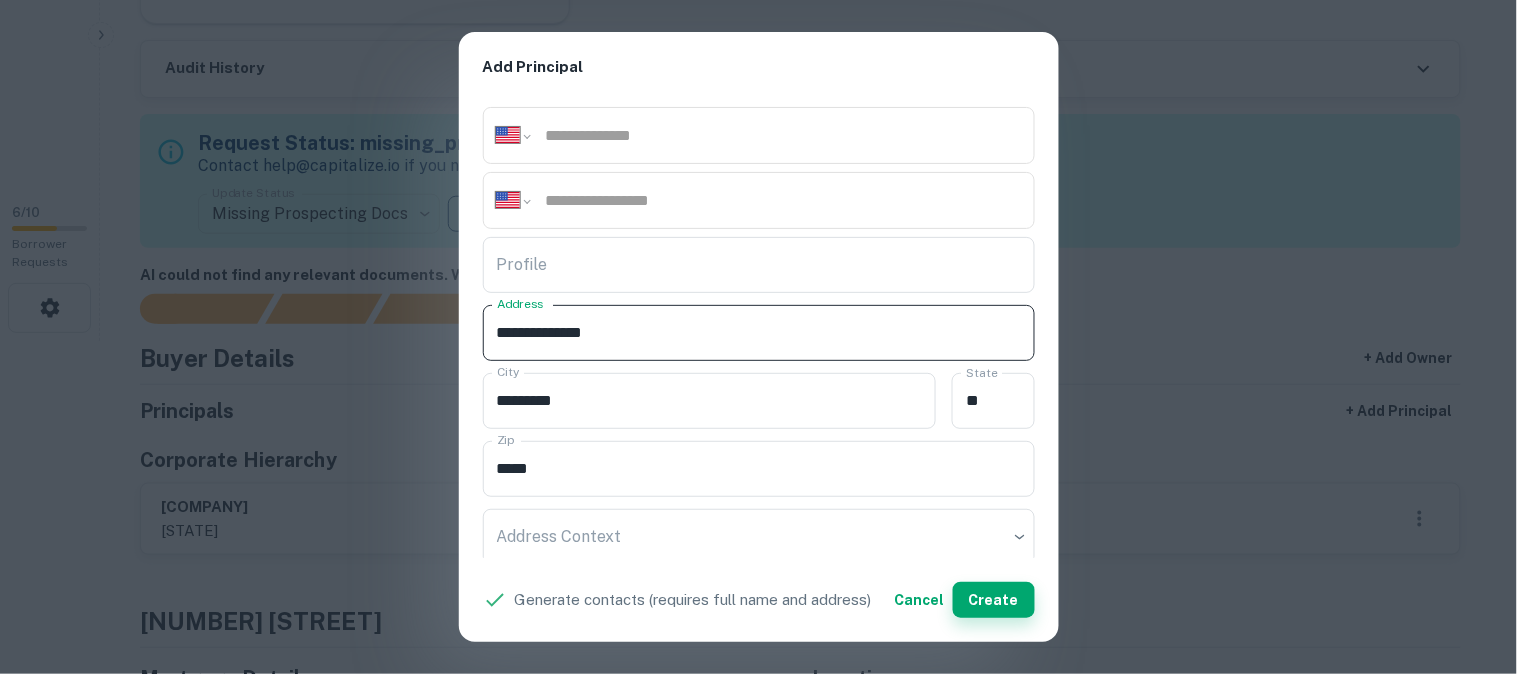 type on "**********" 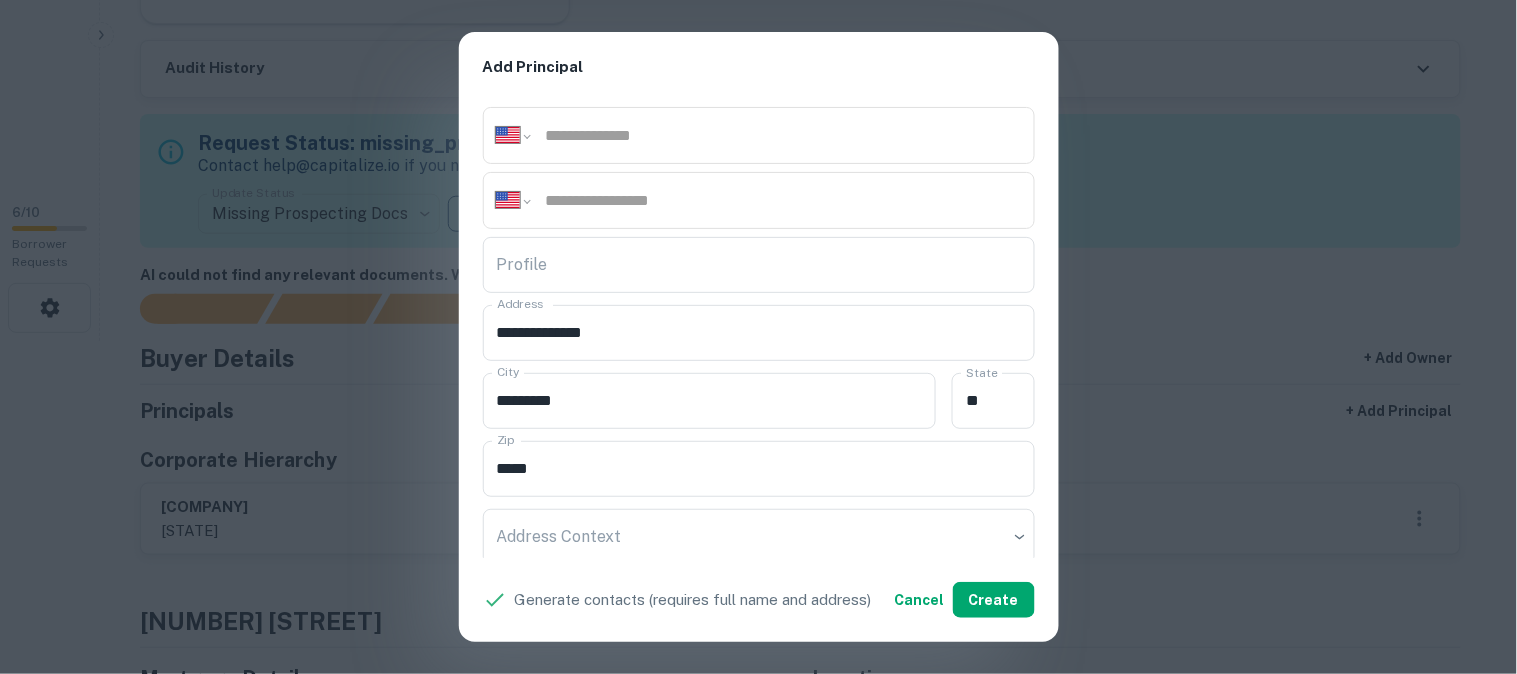 click on "**********" at bounding box center (758, 337) 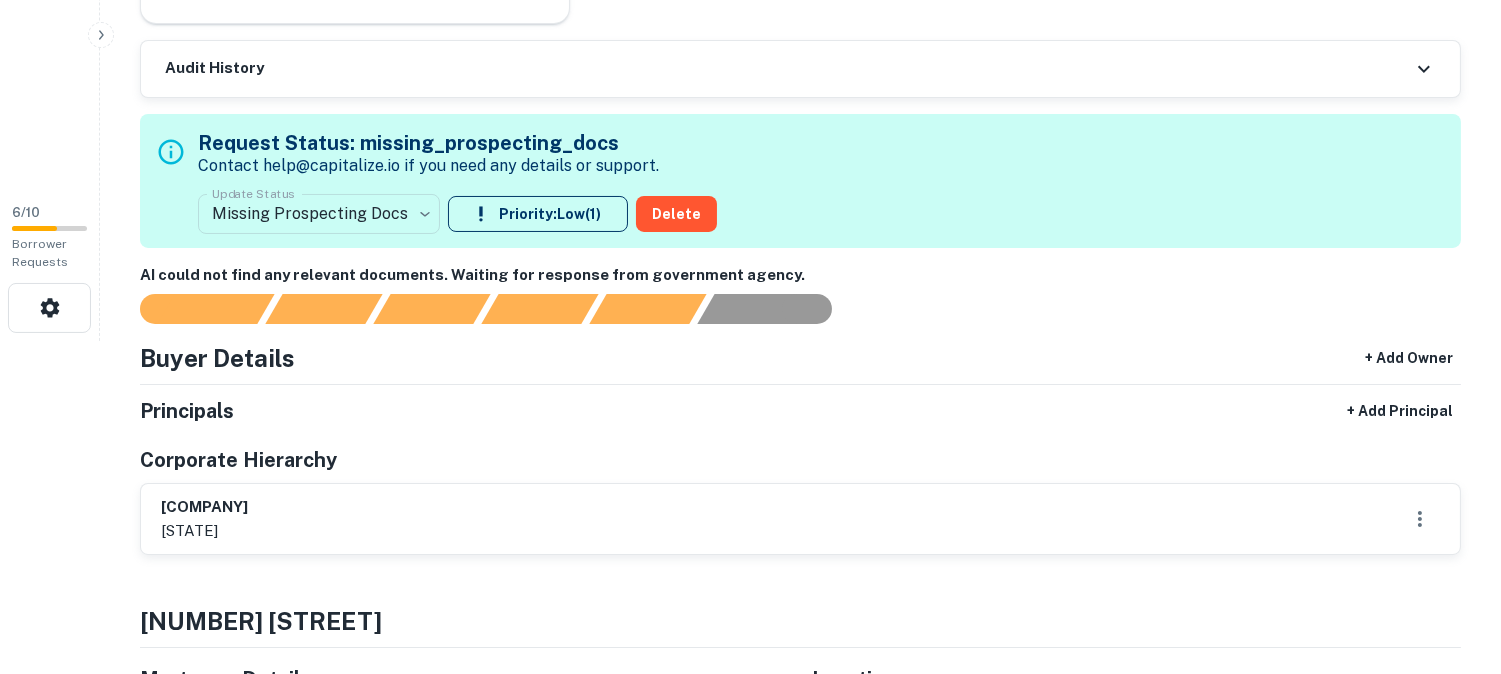 click on "**********" at bounding box center [750, 4] 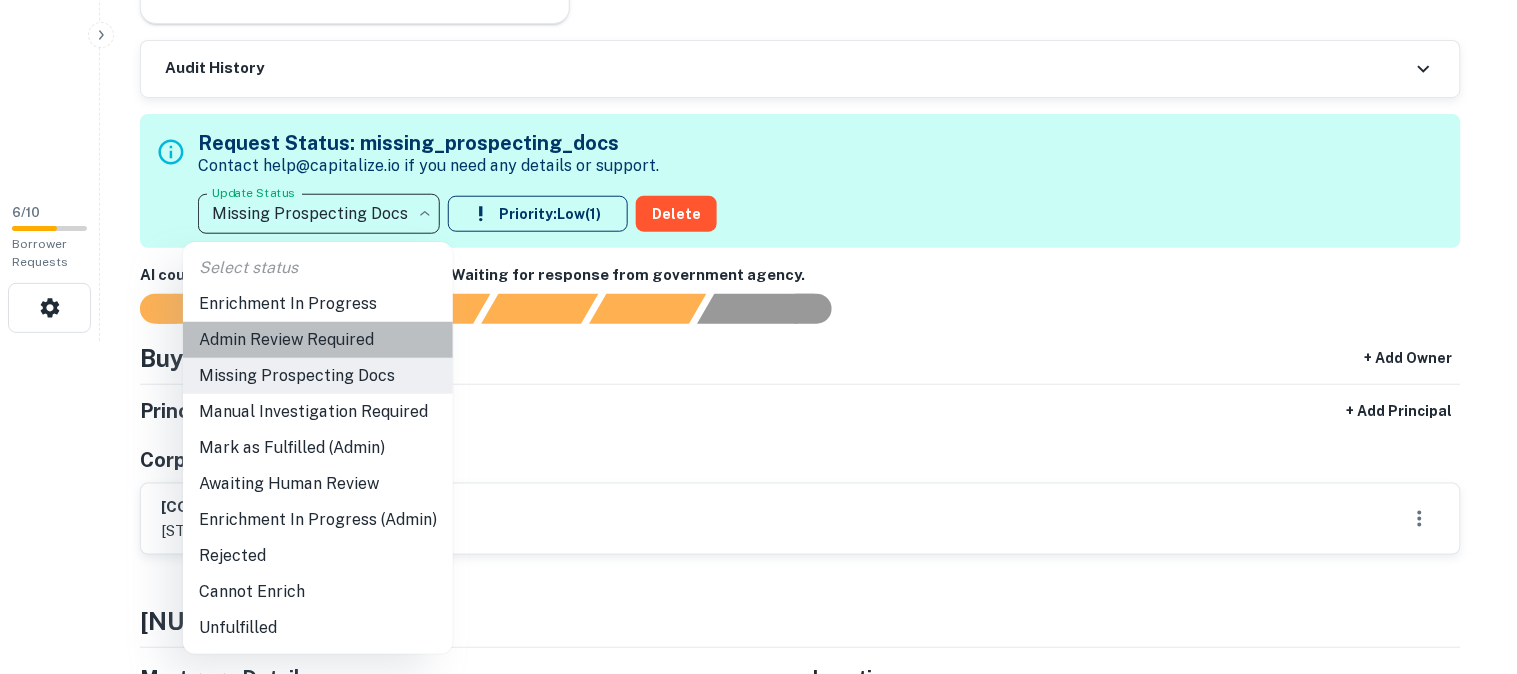 click on "Admin Review Required" at bounding box center (318, 340) 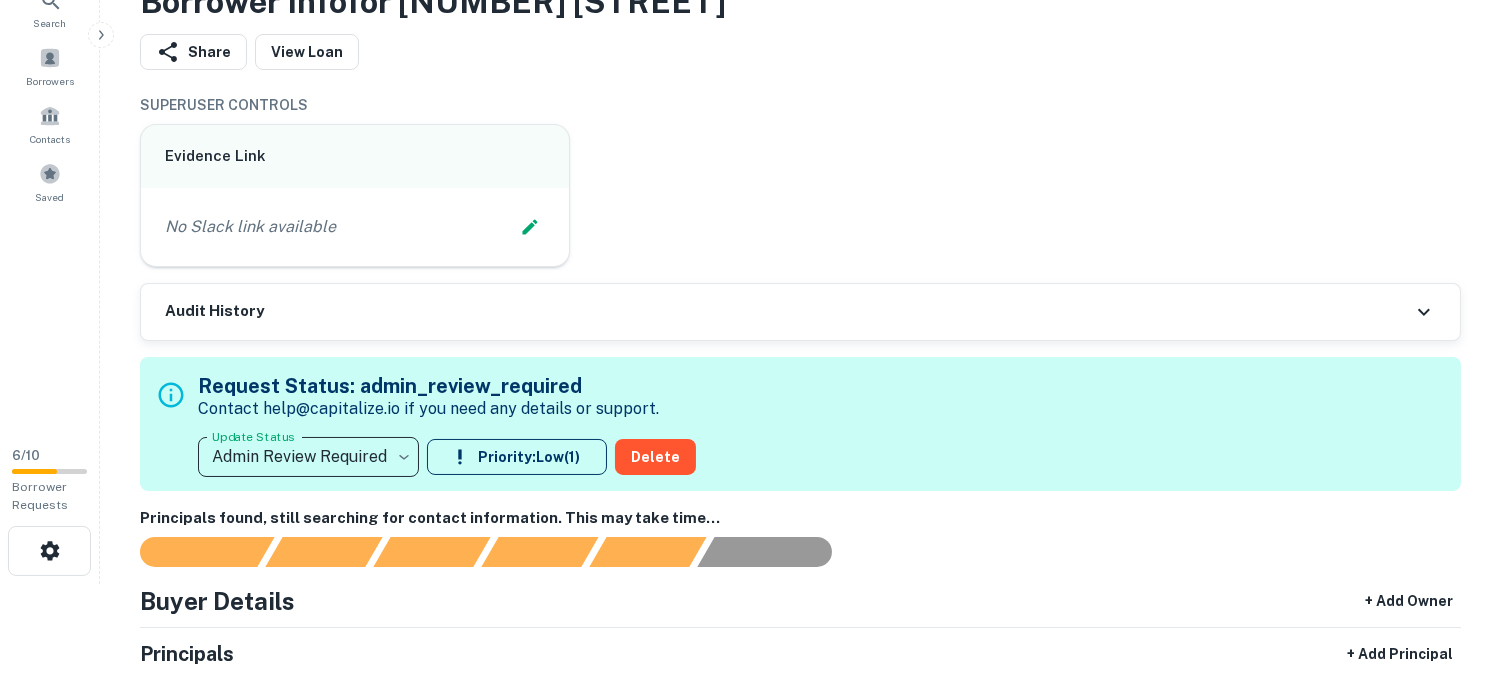 scroll, scrollTop: 0, scrollLeft: 0, axis: both 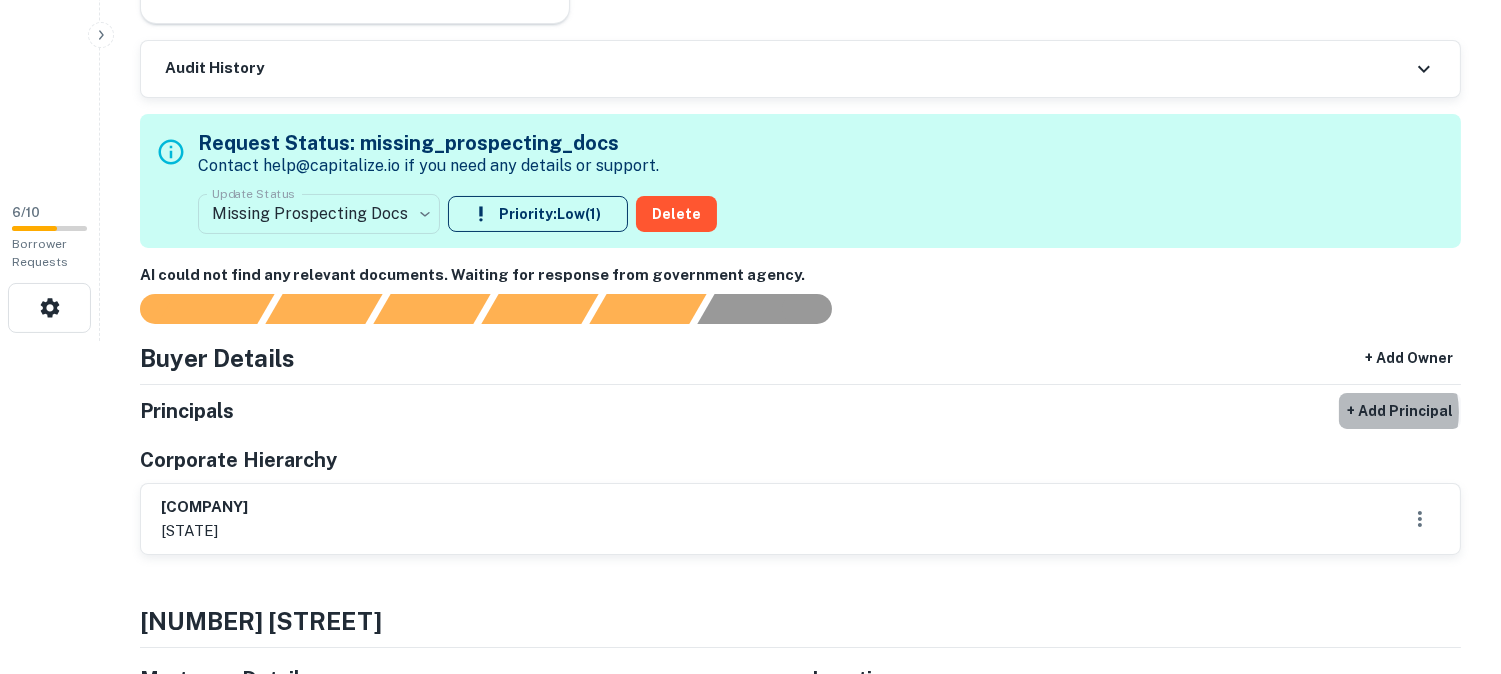 click on "+ Add Principal" at bounding box center [1400, 411] 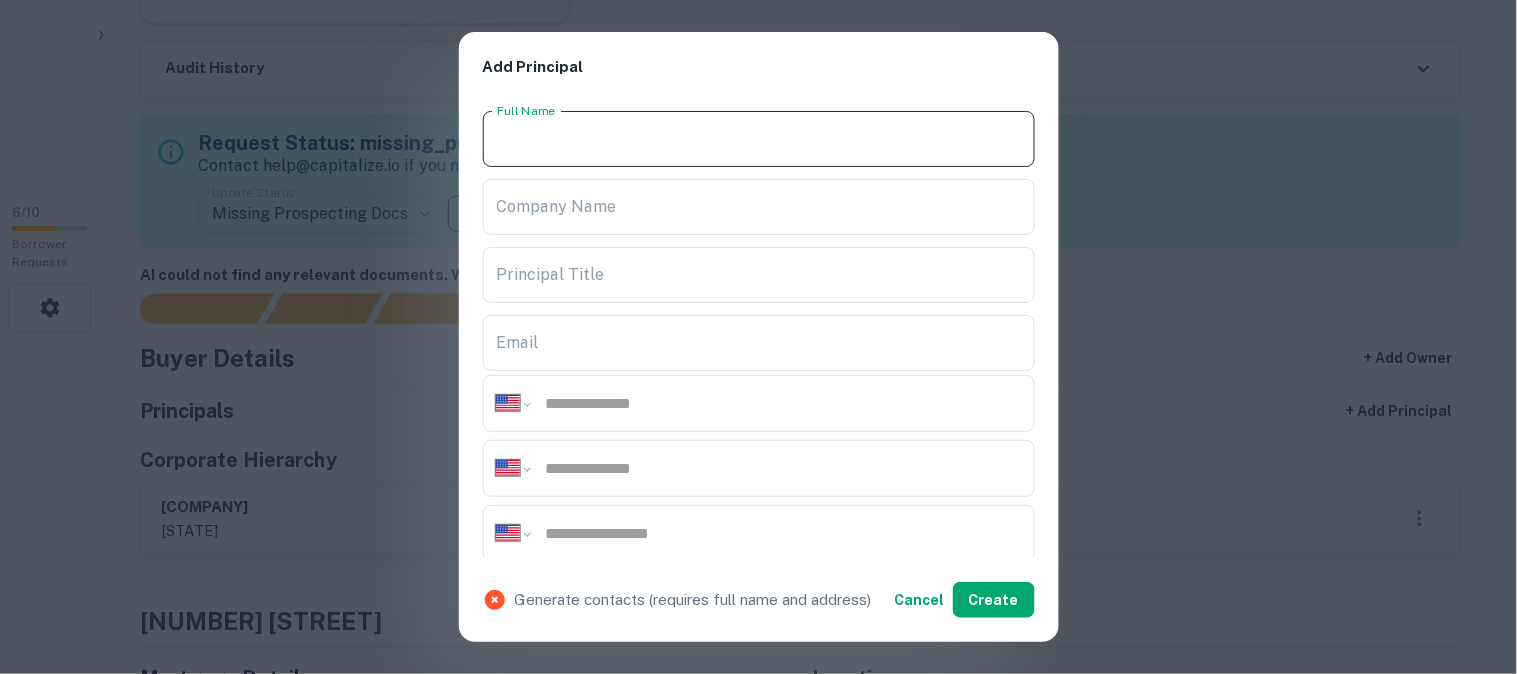 click on "Full Name" at bounding box center (759, 139) 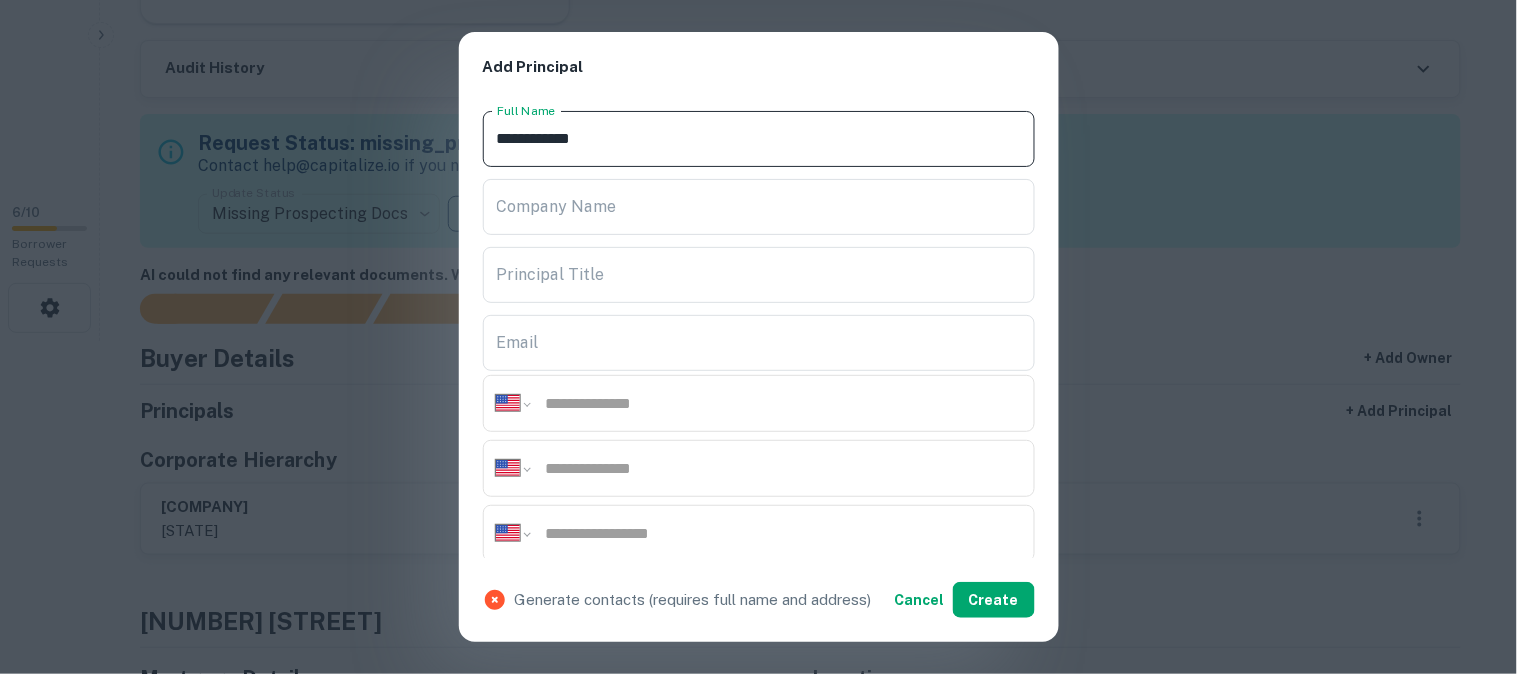 type on "**********" 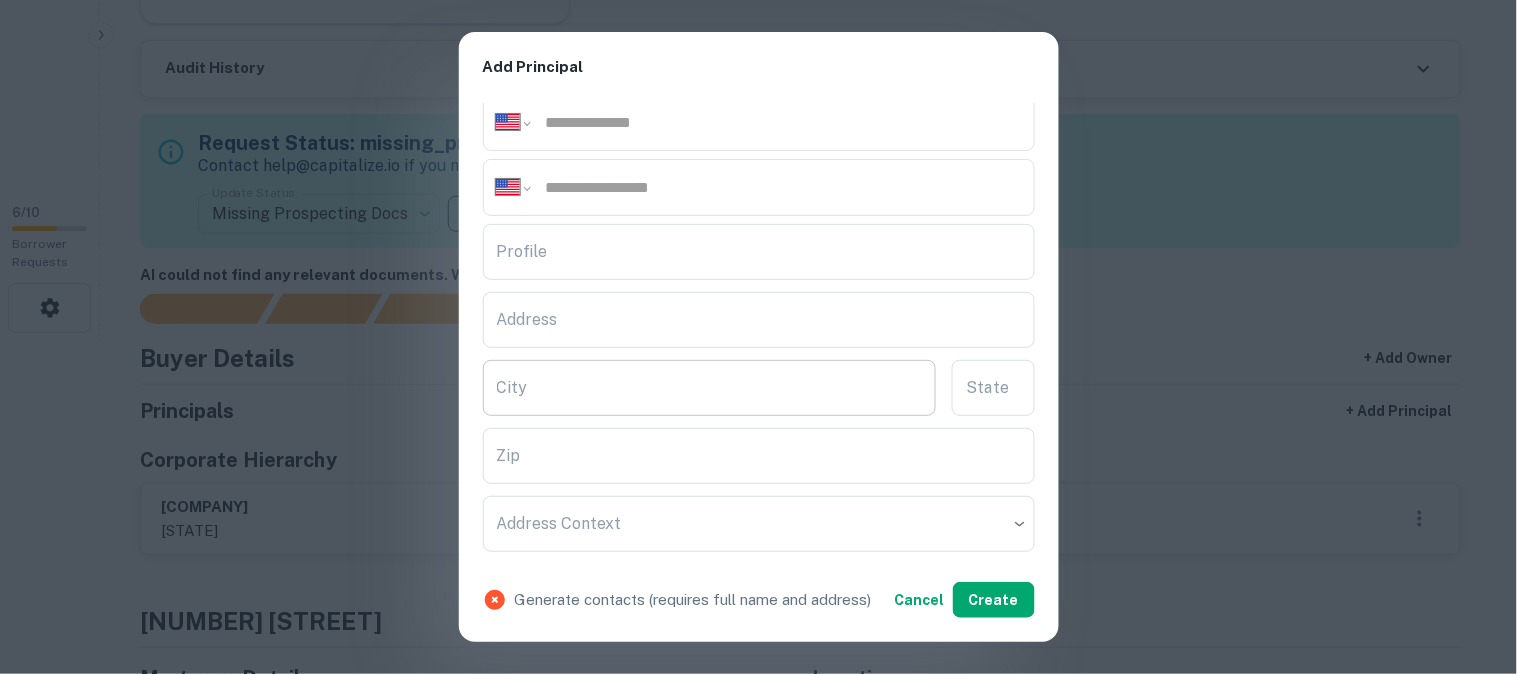 scroll, scrollTop: 444, scrollLeft: 0, axis: vertical 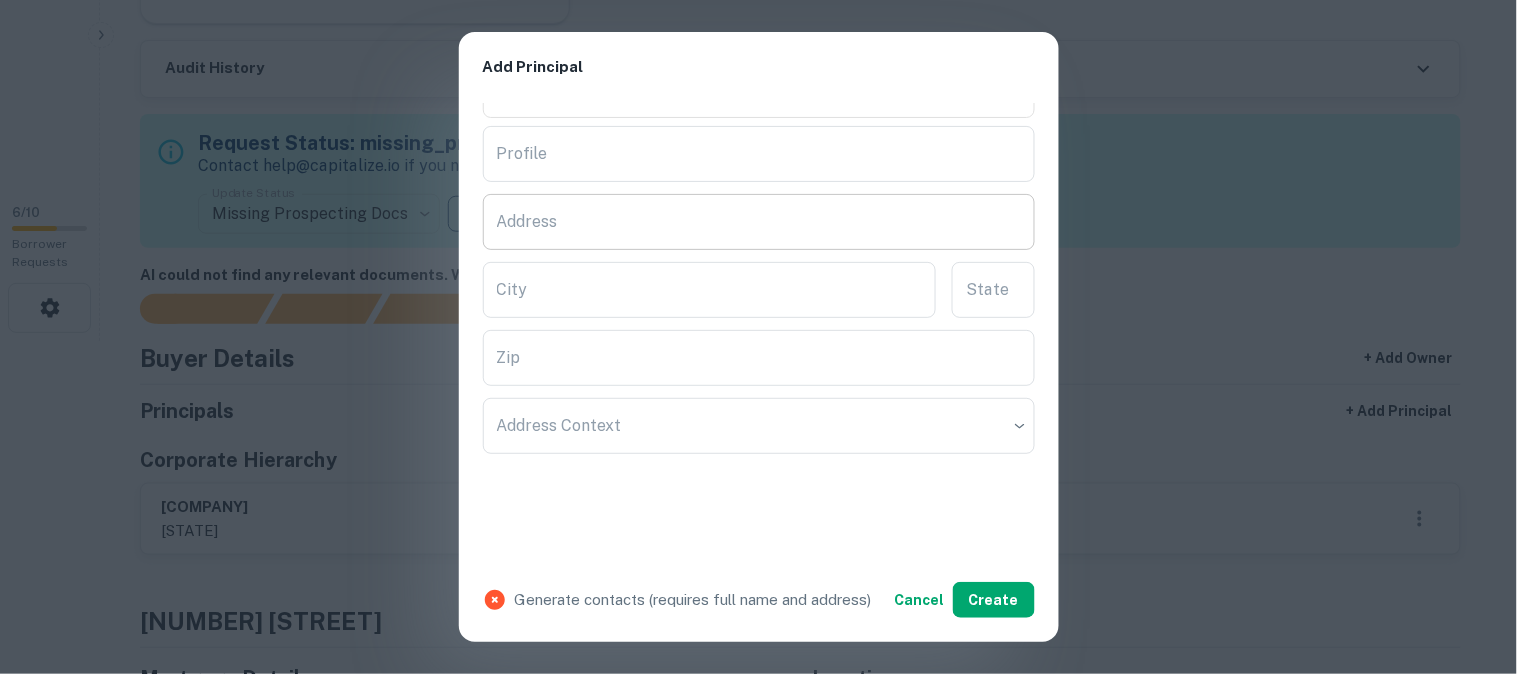 click on "Address" at bounding box center [759, 222] 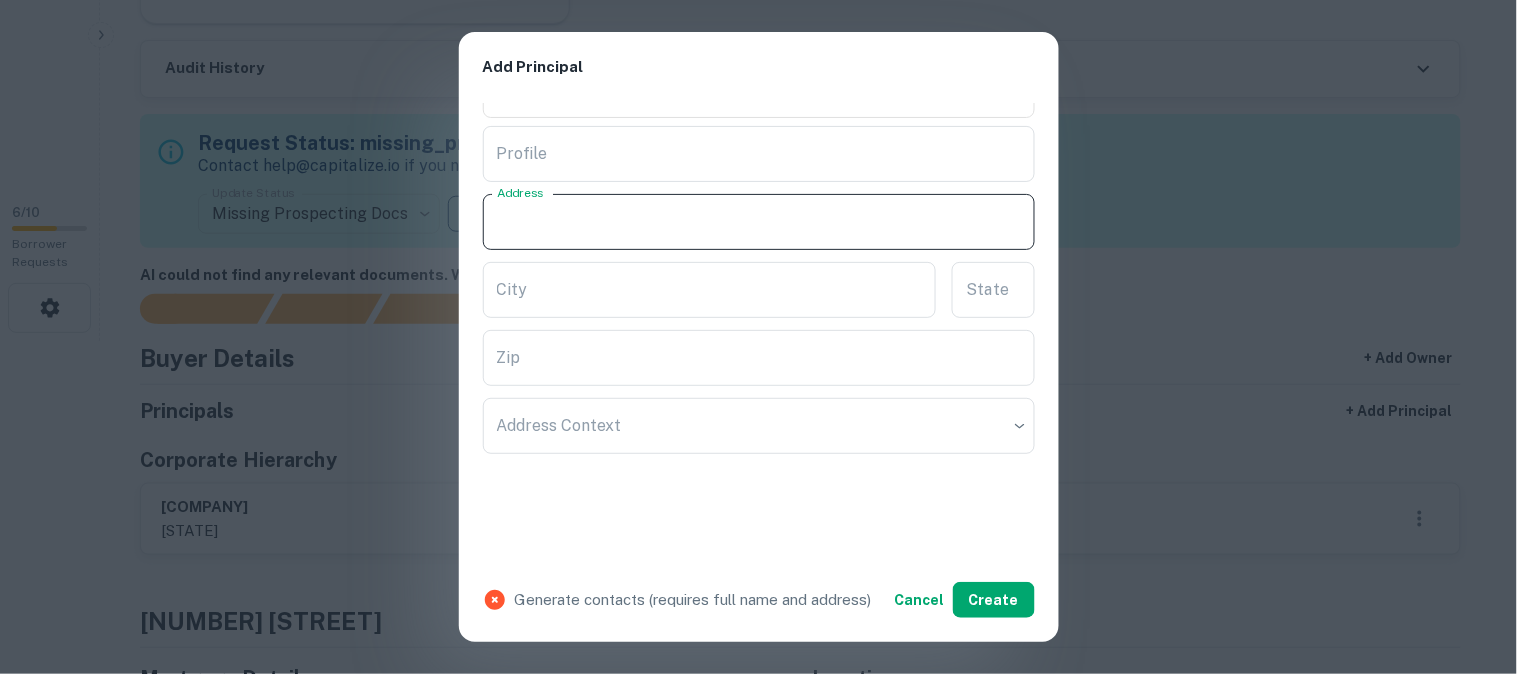 paste on "**********" 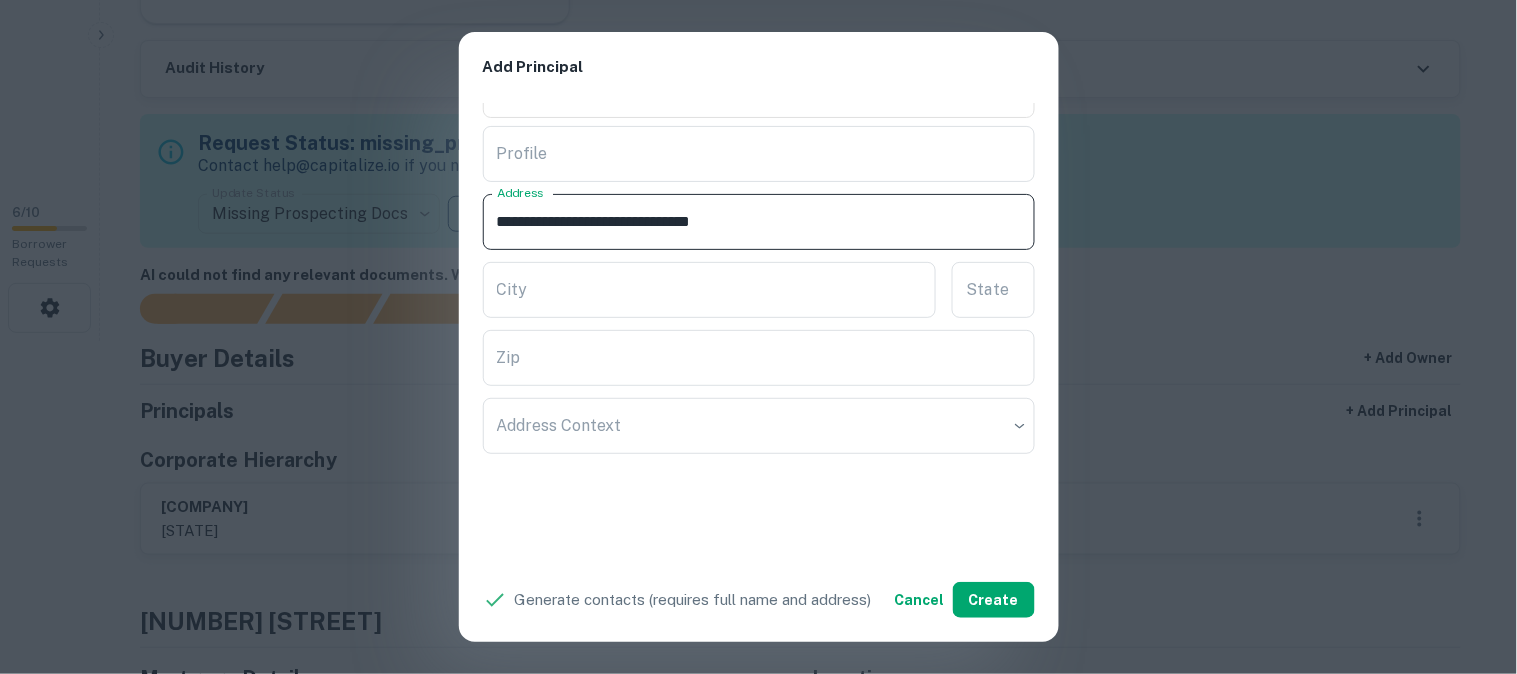 drag, startPoint x: 636, startPoint y: 218, endPoint x: 691, endPoint y: 244, distance: 60.835846 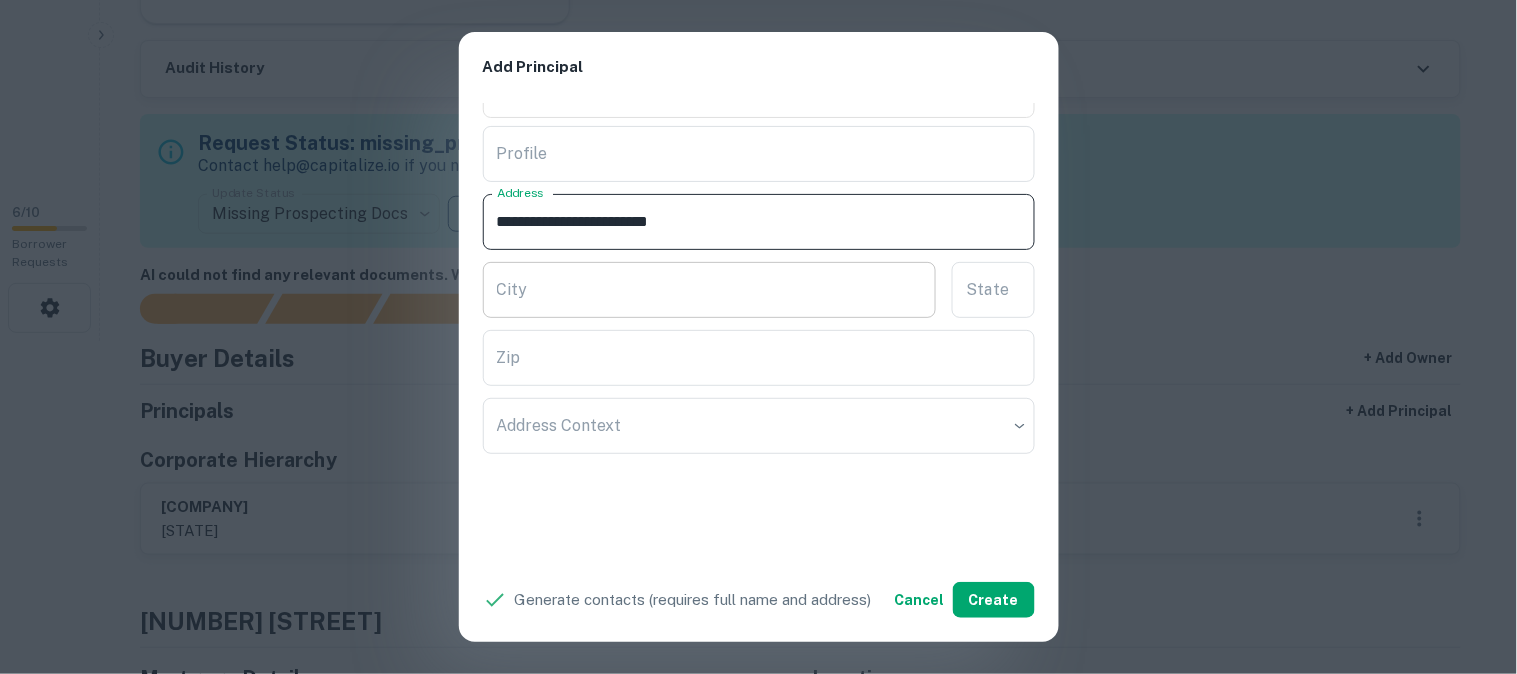 type on "**********" 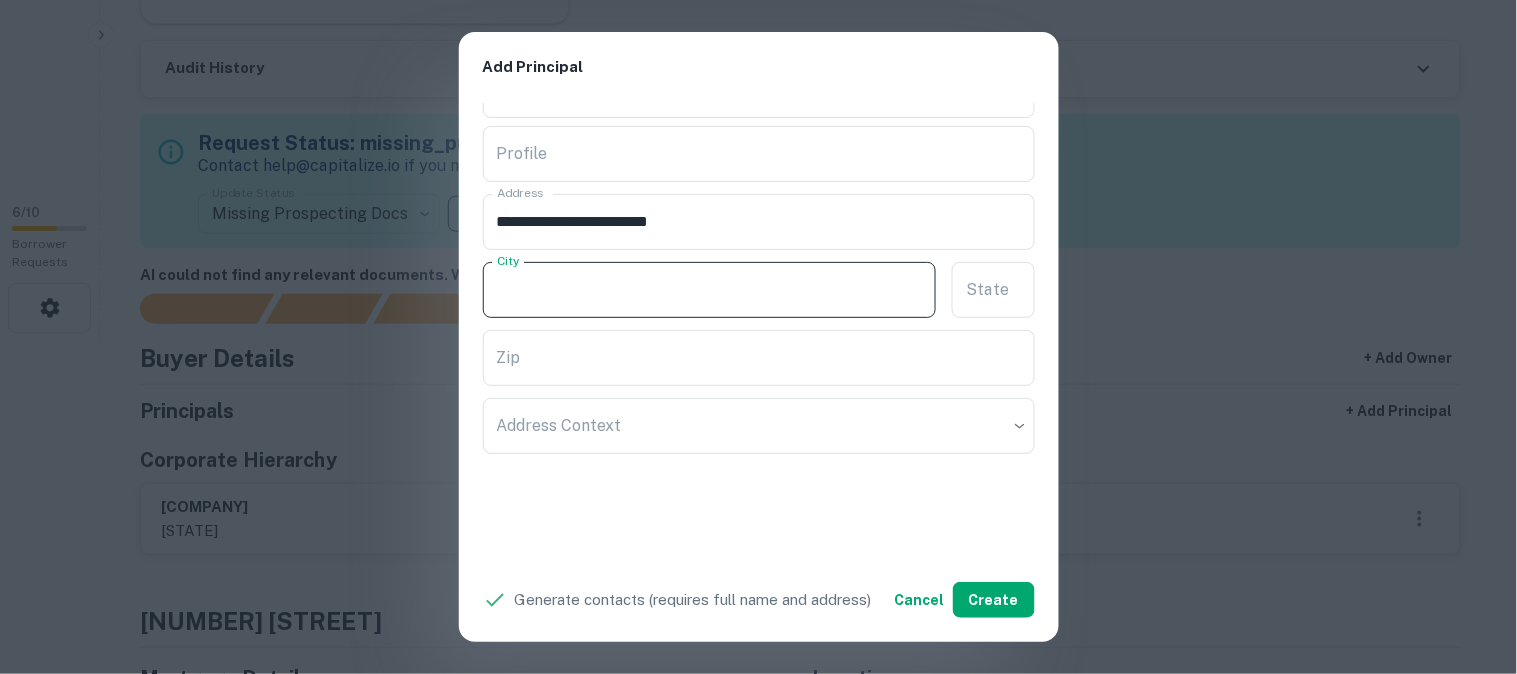 click on "City" at bounding box center [710, 290] 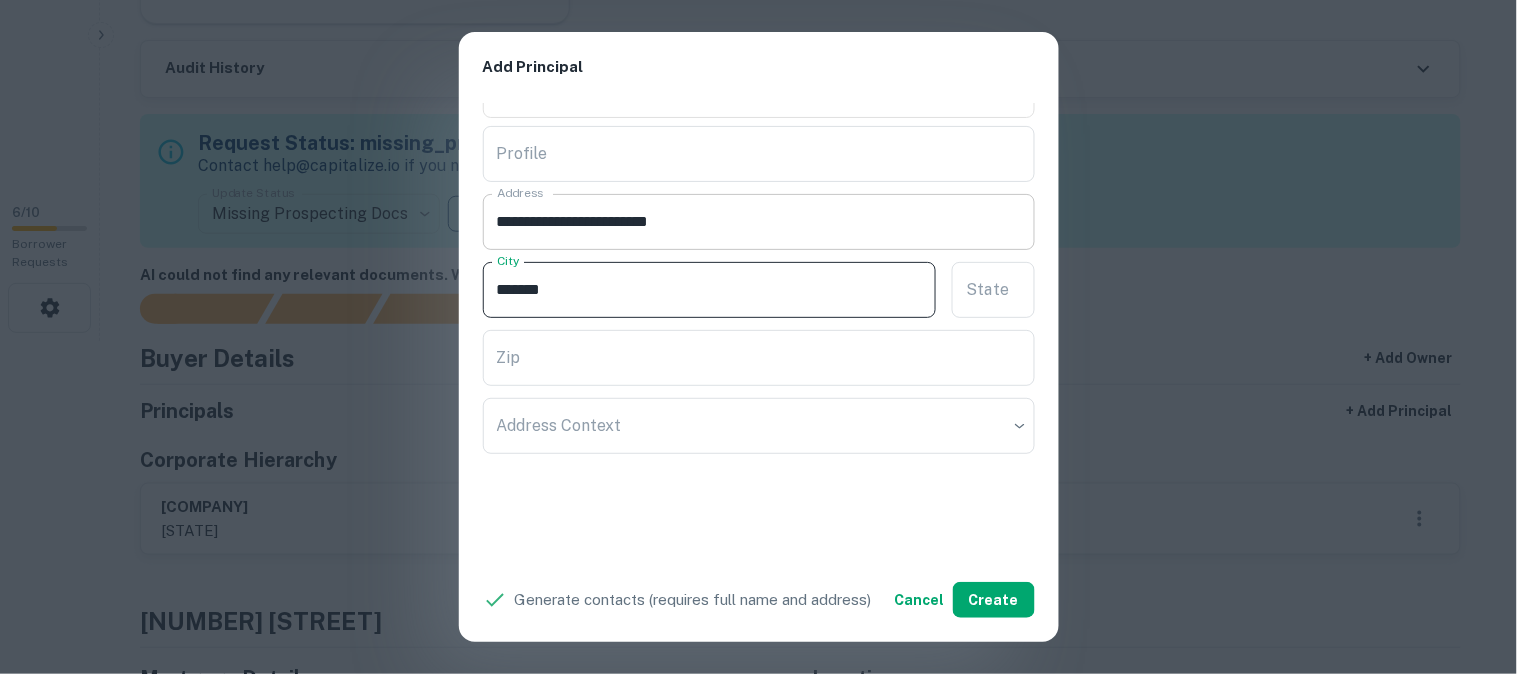 type on "*******" 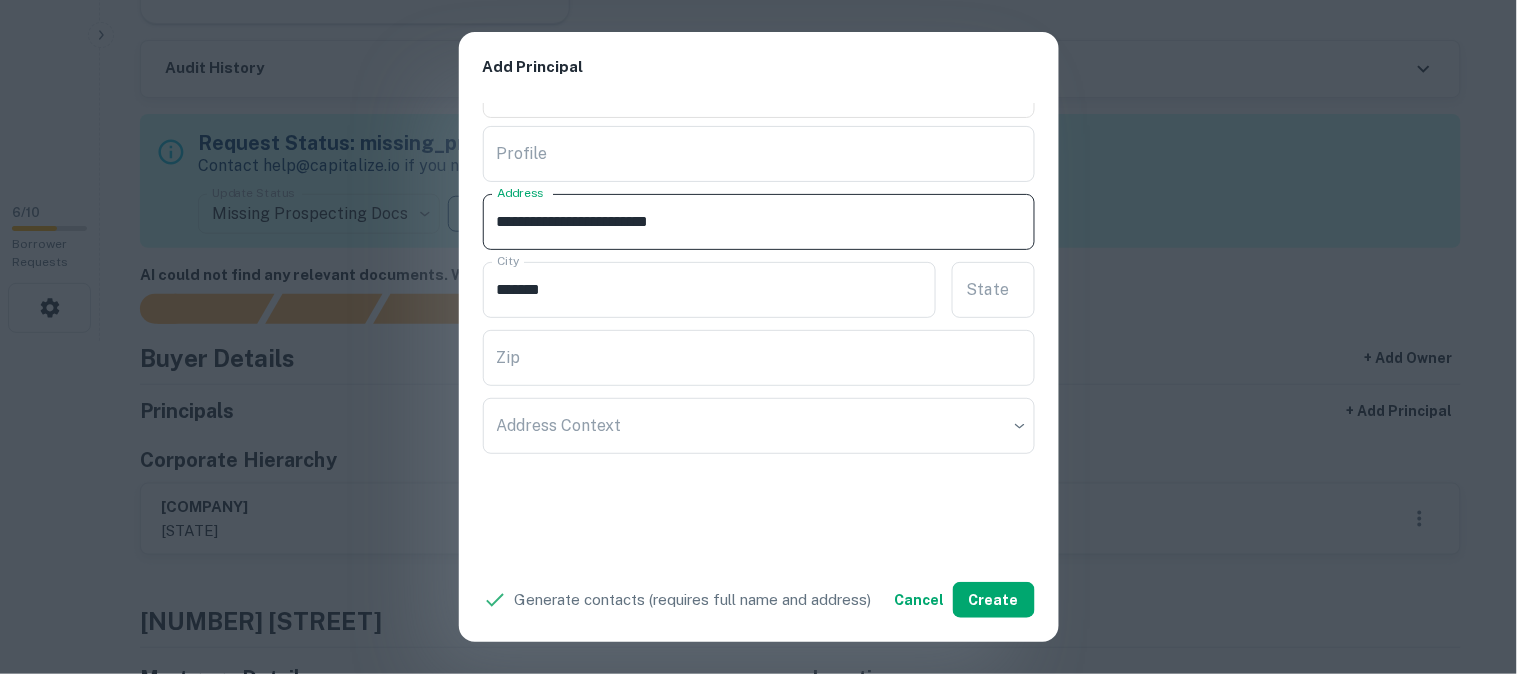 drag, startPoint x: 645, startPoint y: 220, endPoint x: 665, endPoint y: 231, distance: 22.825424 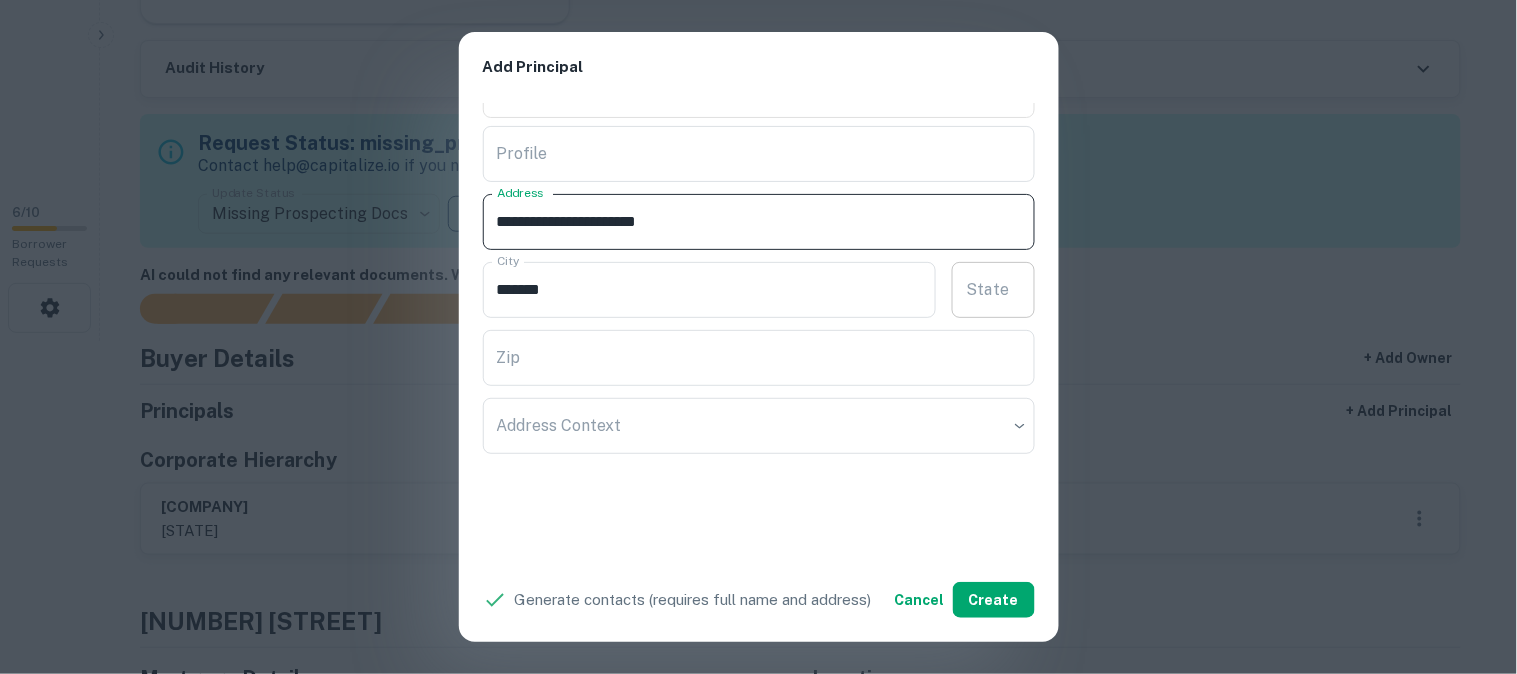 type on "**********" 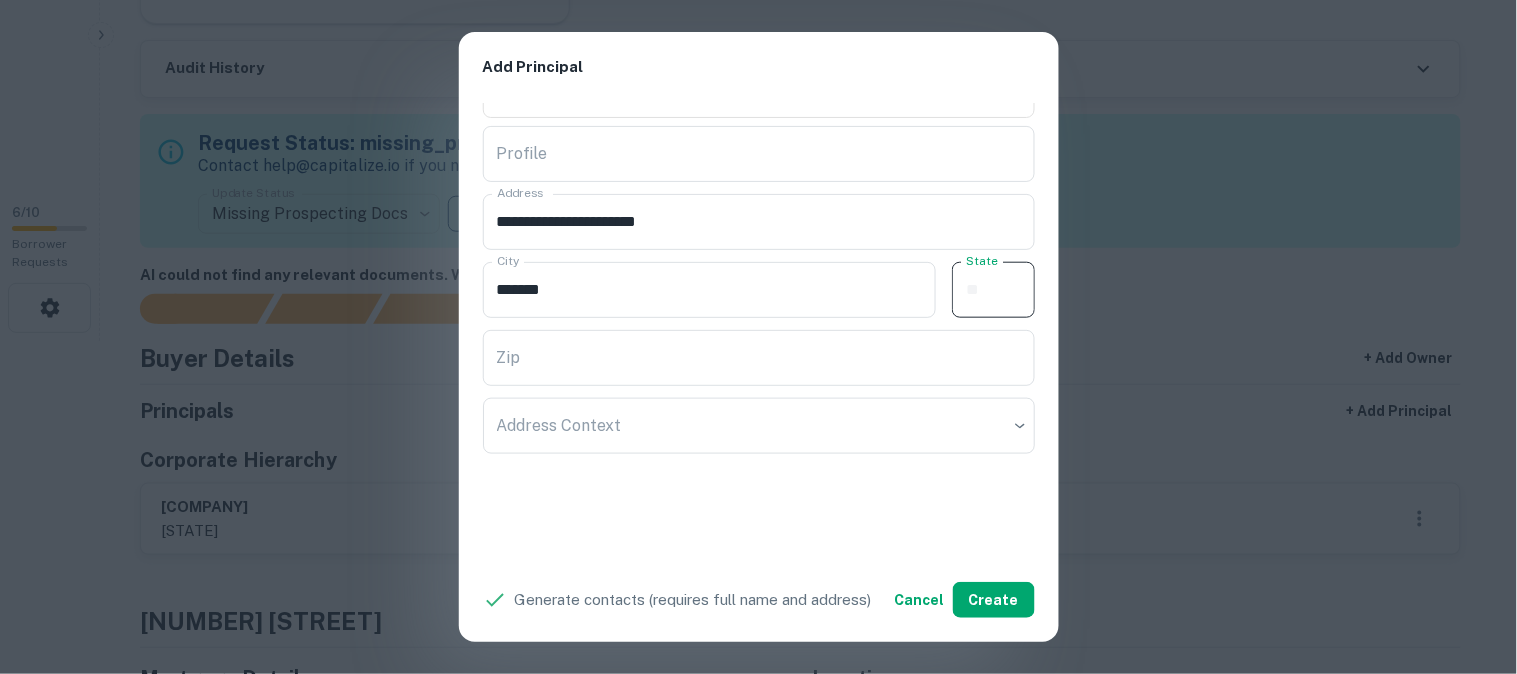 paste on "**" 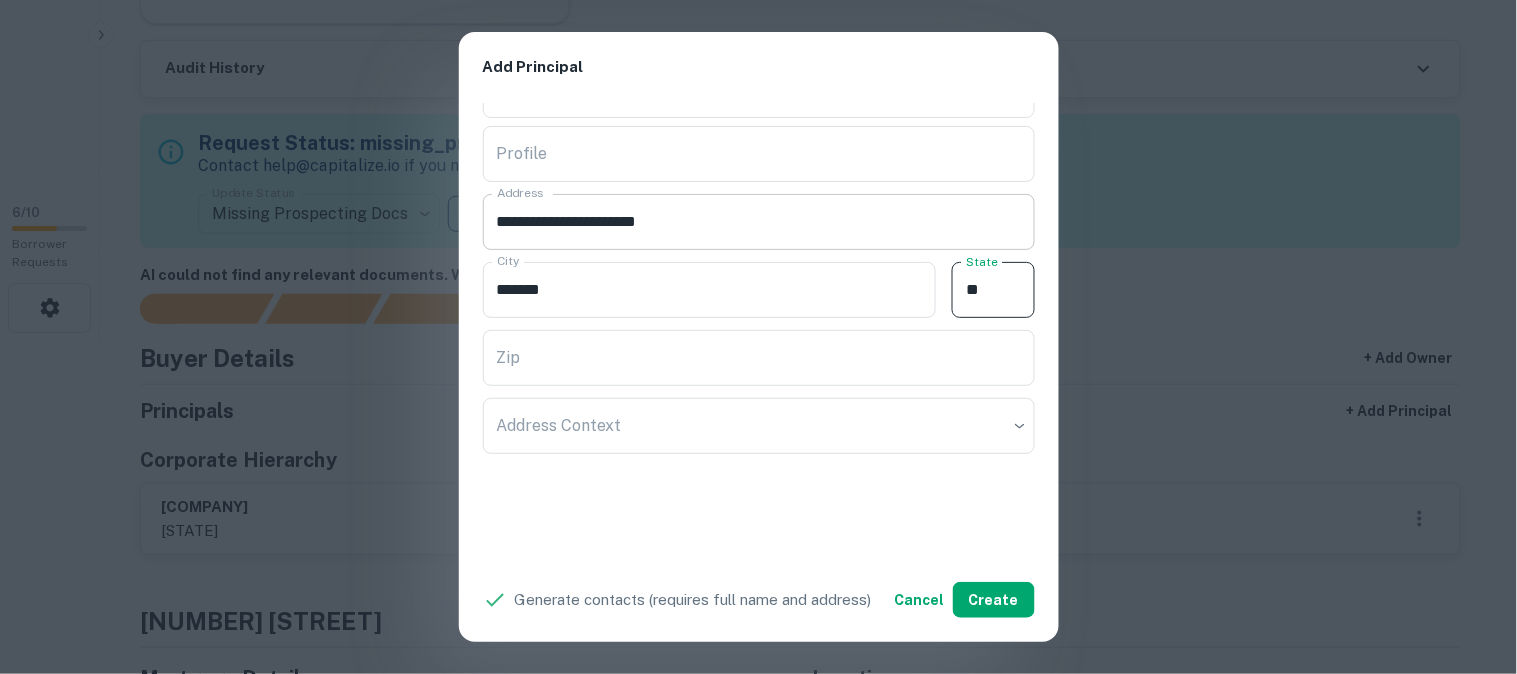 type on "**" 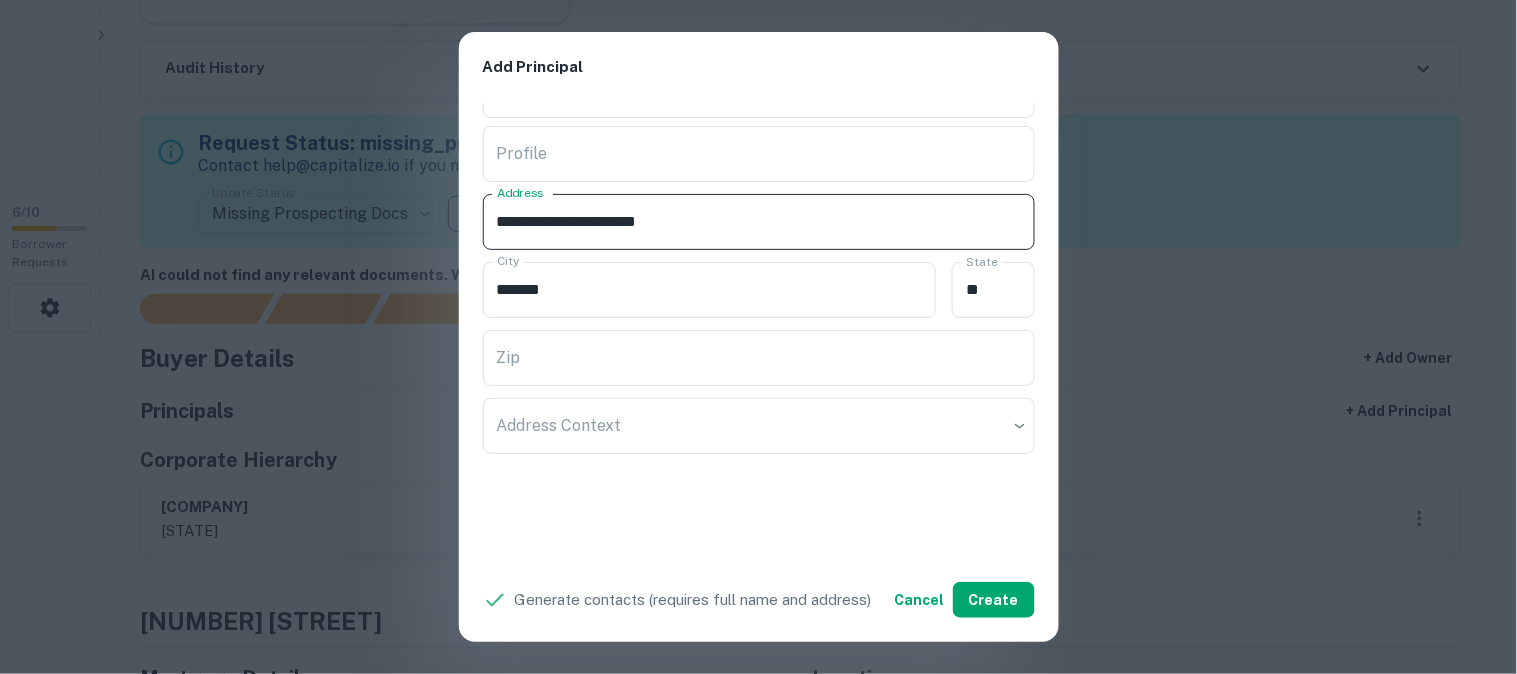drag, startPoint x: 671, startPoint y: 226, endPoint x: 757, endPoint y: 244, distance: 87.86353 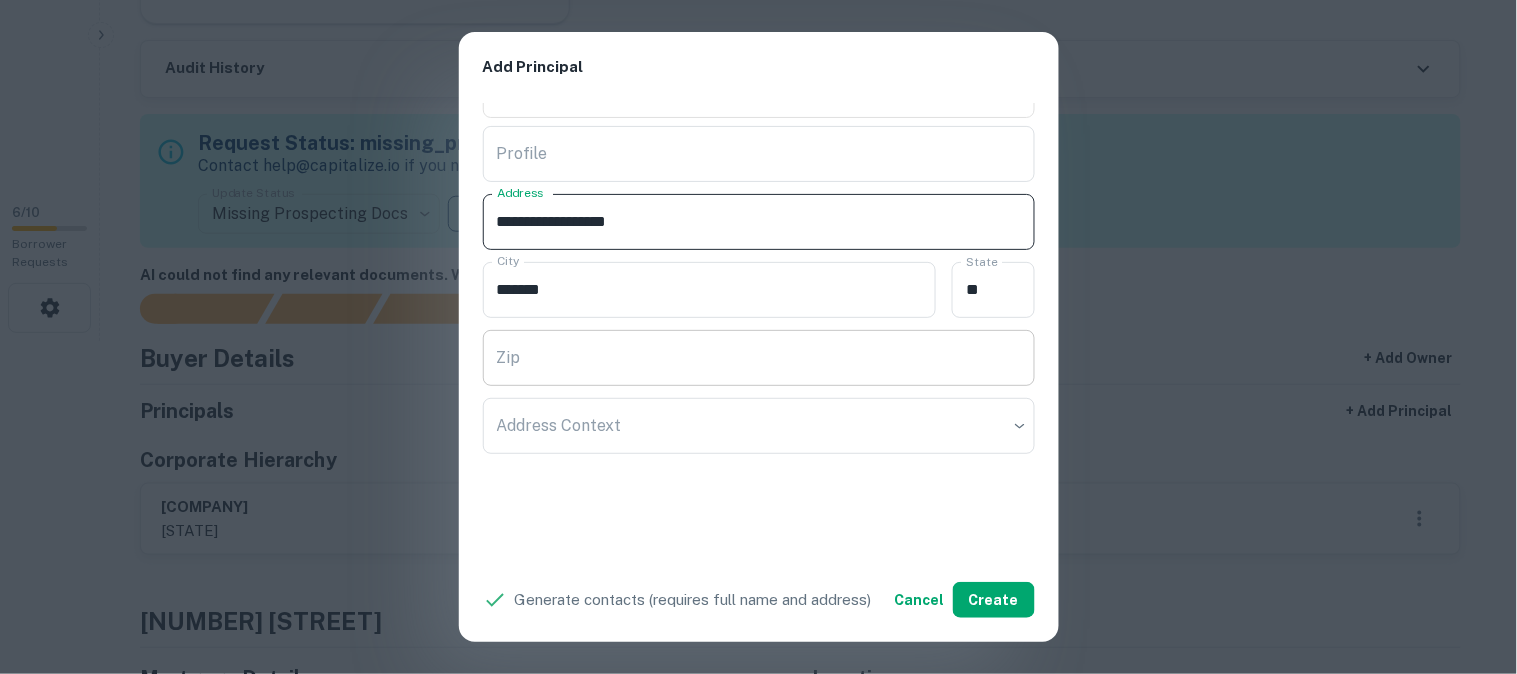type on "**********" 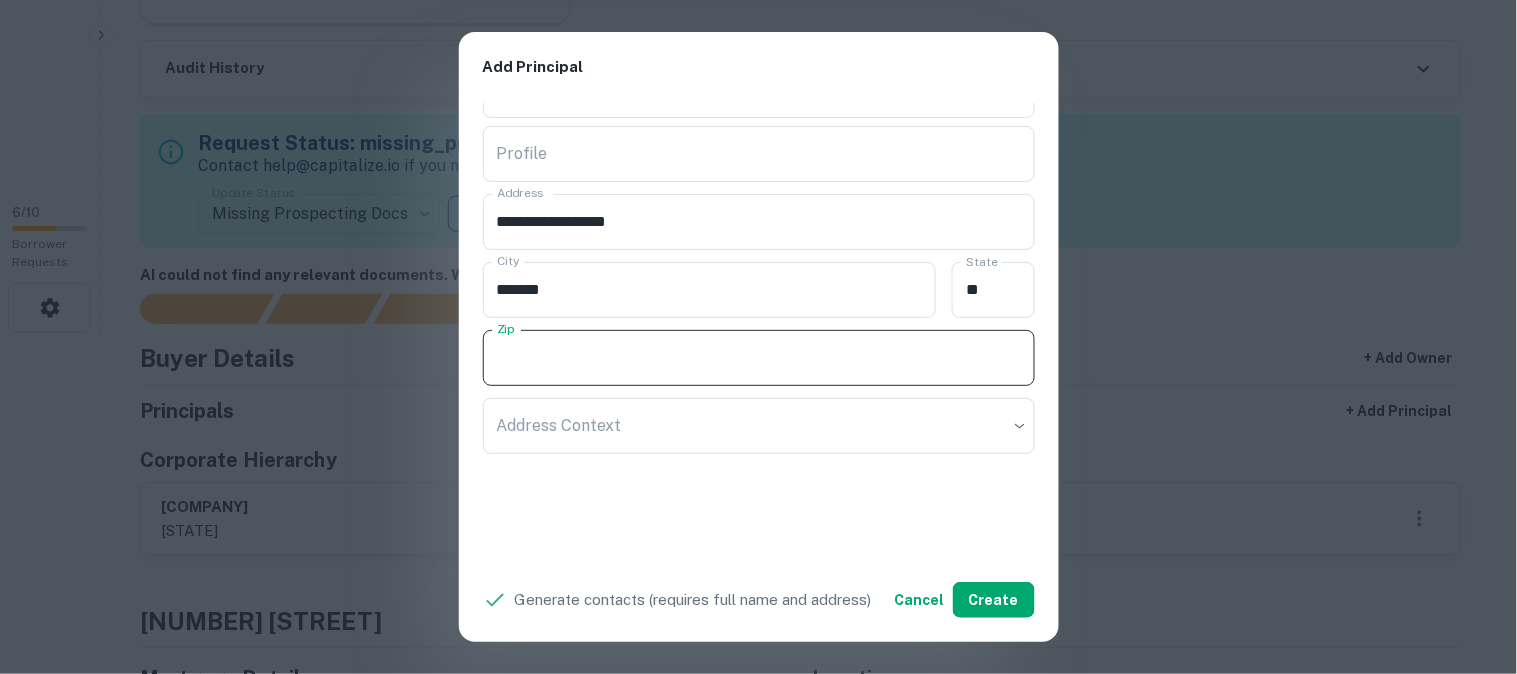 paste on "*****" 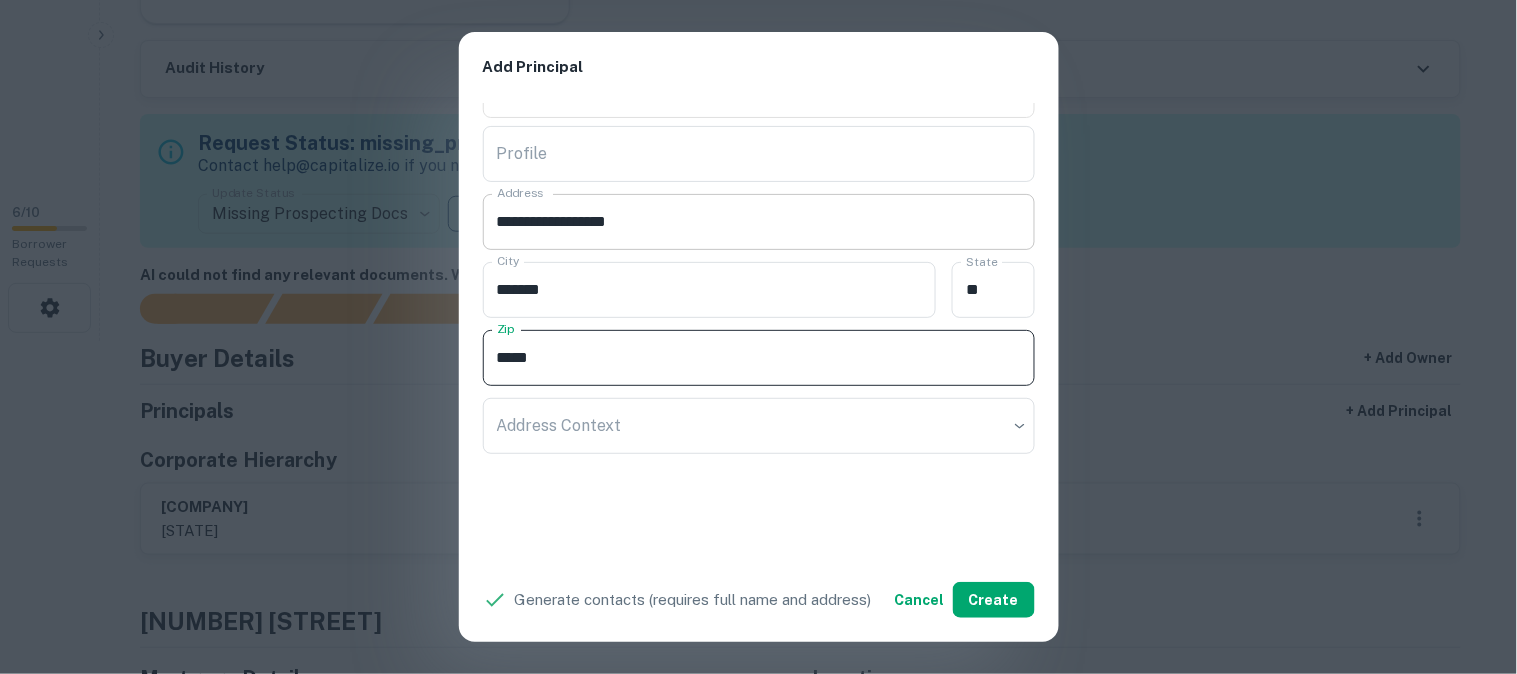 type on "*****" 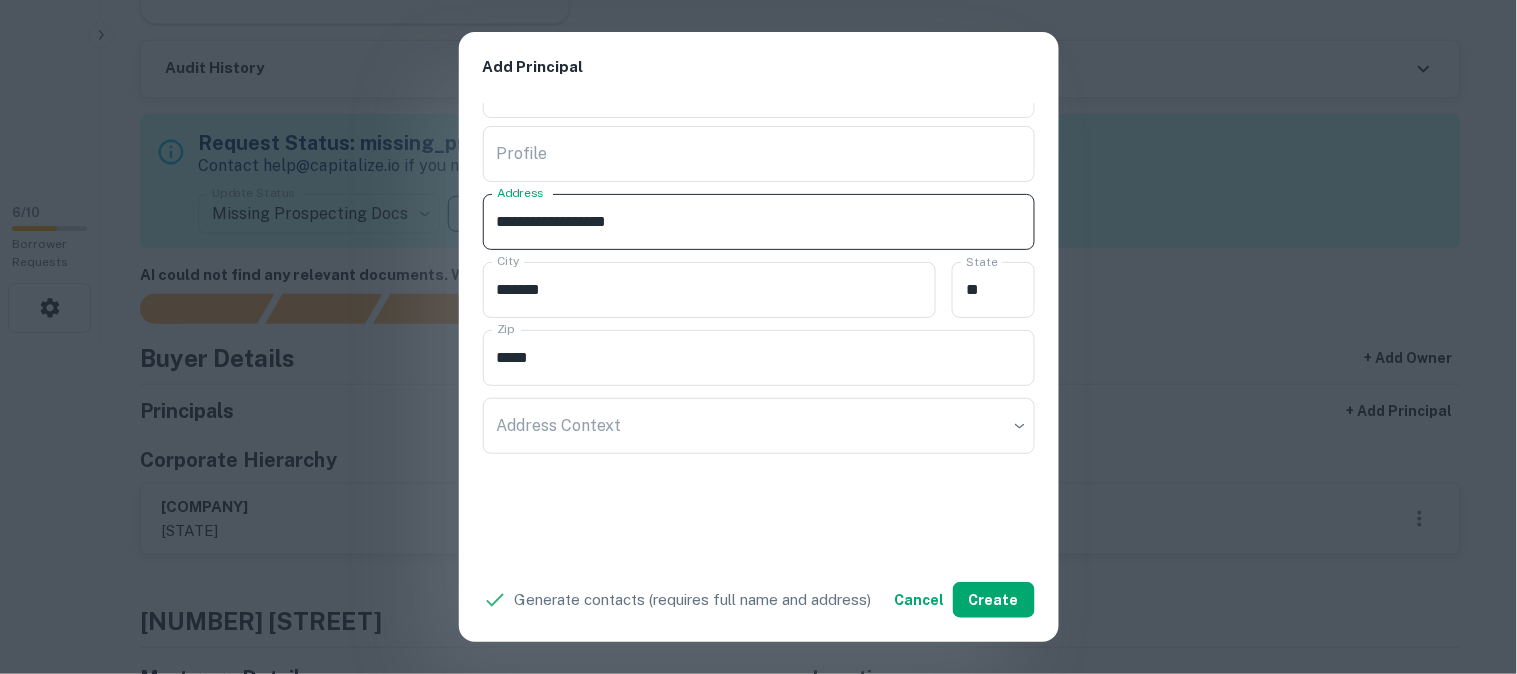 click on "**********" at bounding box center [759, 222] 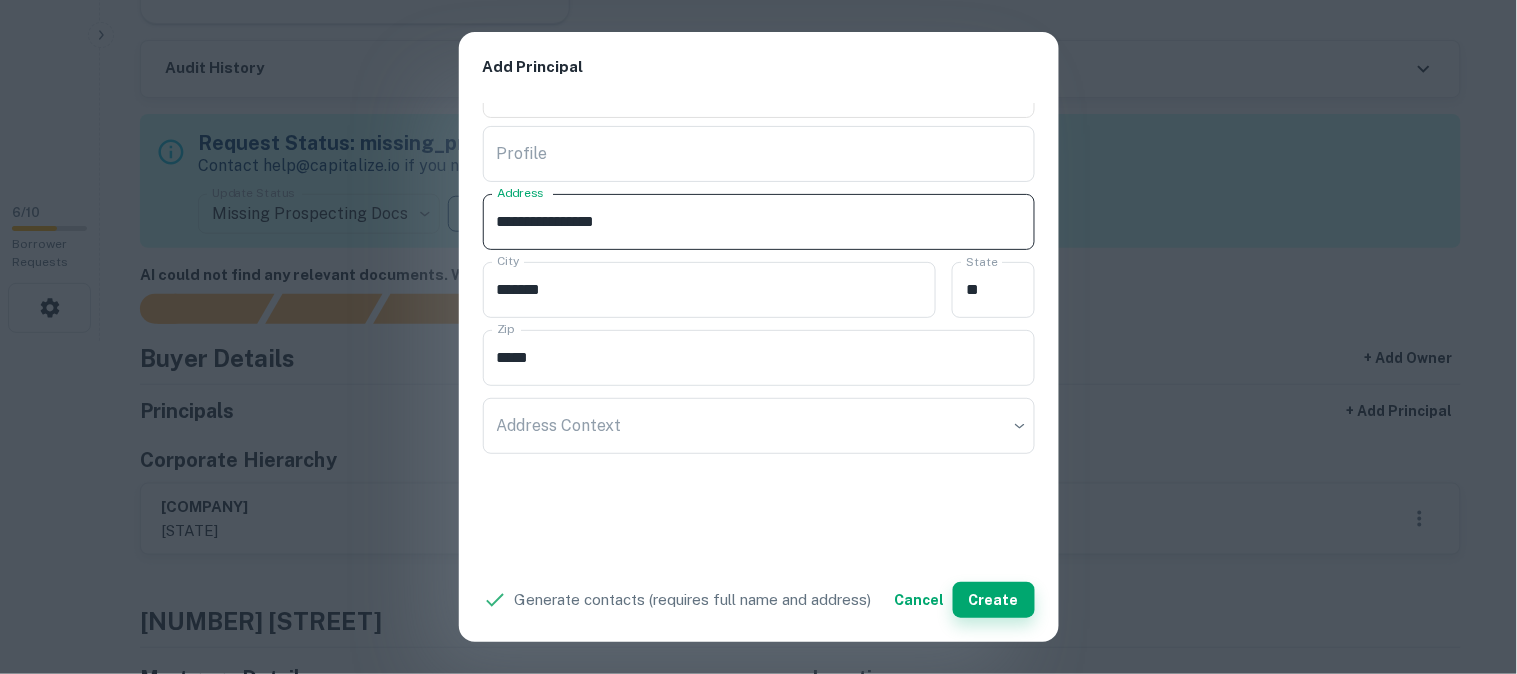 type on "**********" 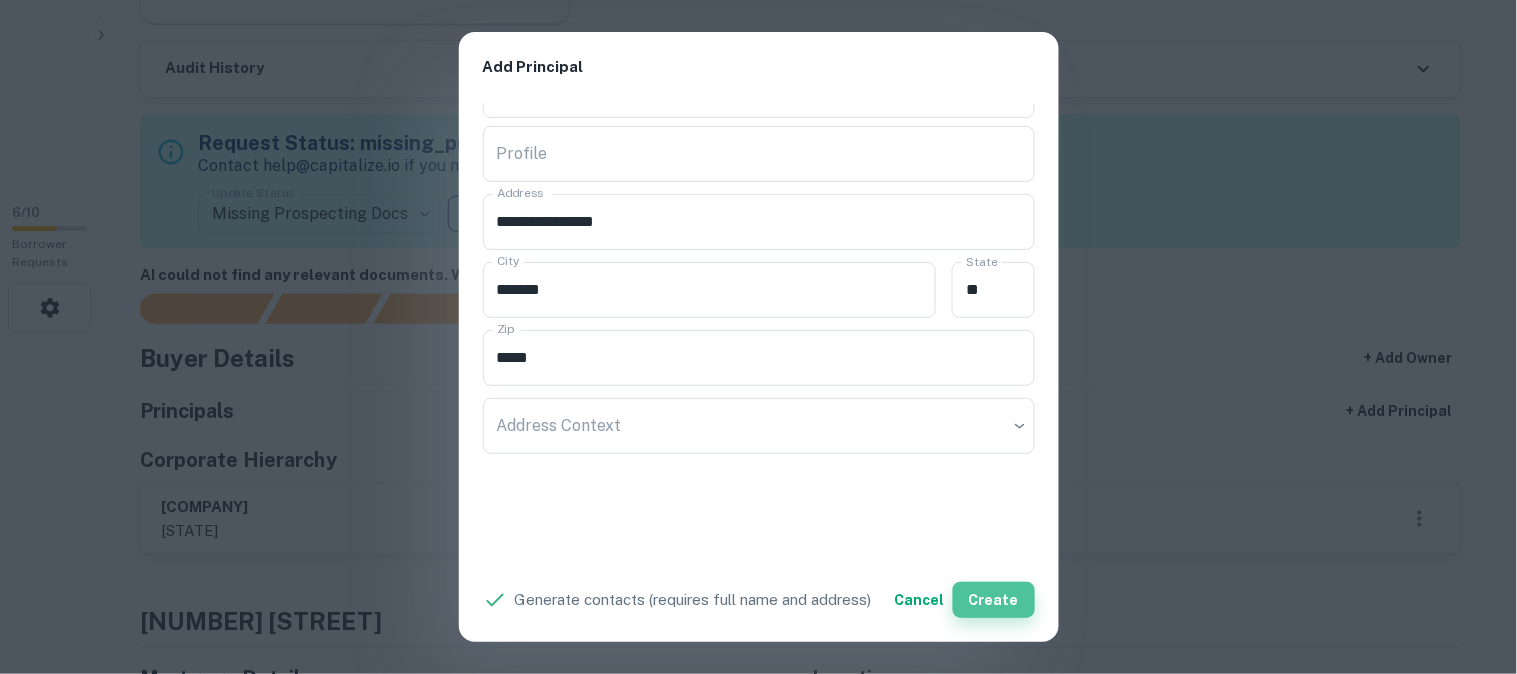 click on "Create" at bounding box center (994, 600) 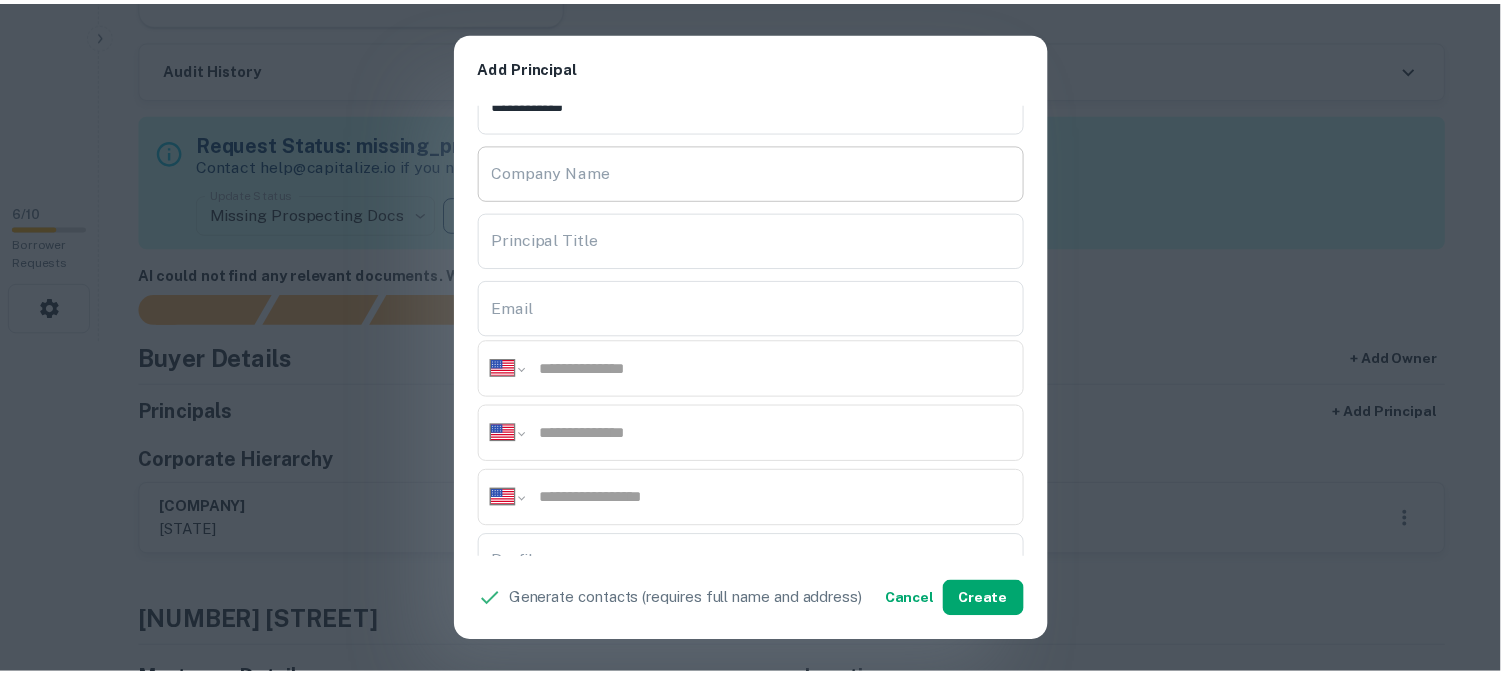 scroll, scrollTop: 0, scrollLeft: 0, axis: both 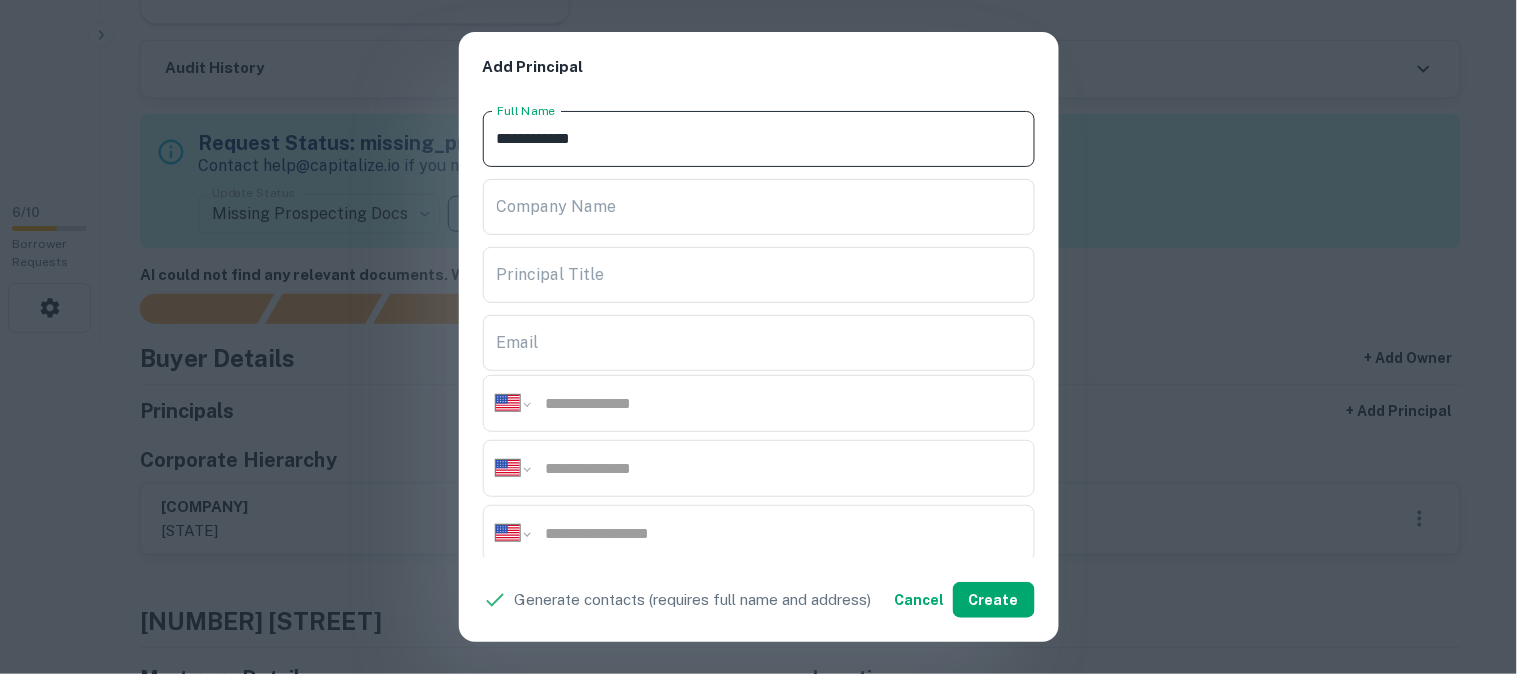 drag, startPoint x: 584, startPoint y: 140, endPoint x: 462, endPoint y: 145, distance: 122.10242 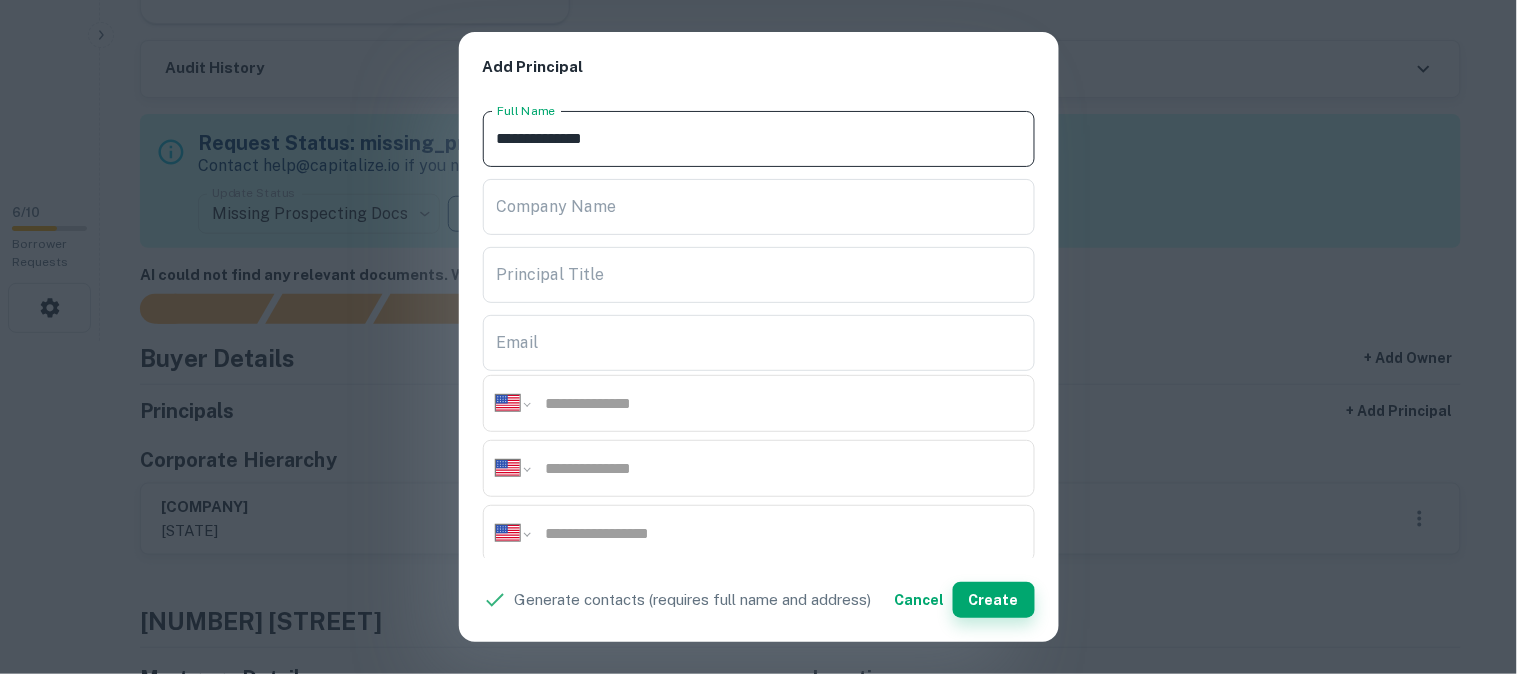 type on "**********" 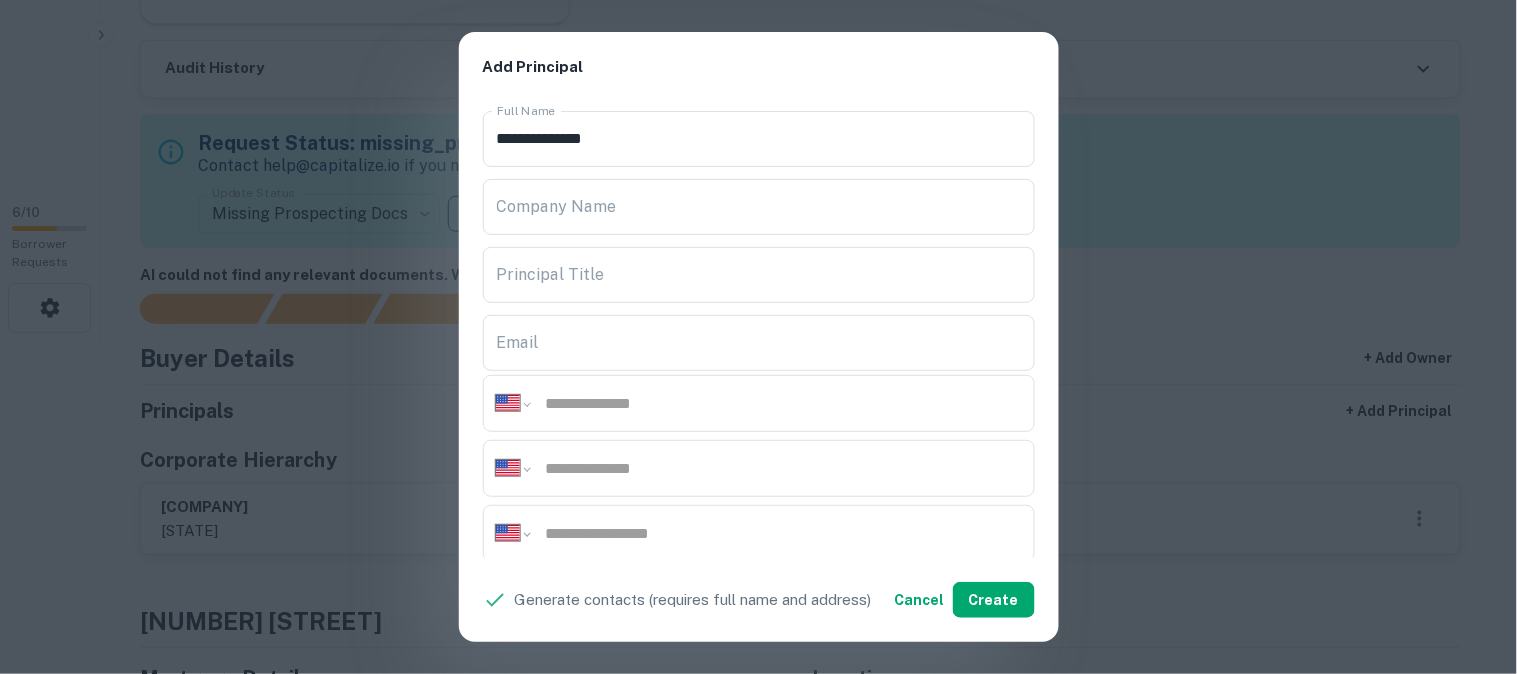 click on "**********" at bounding box center (758, 337) 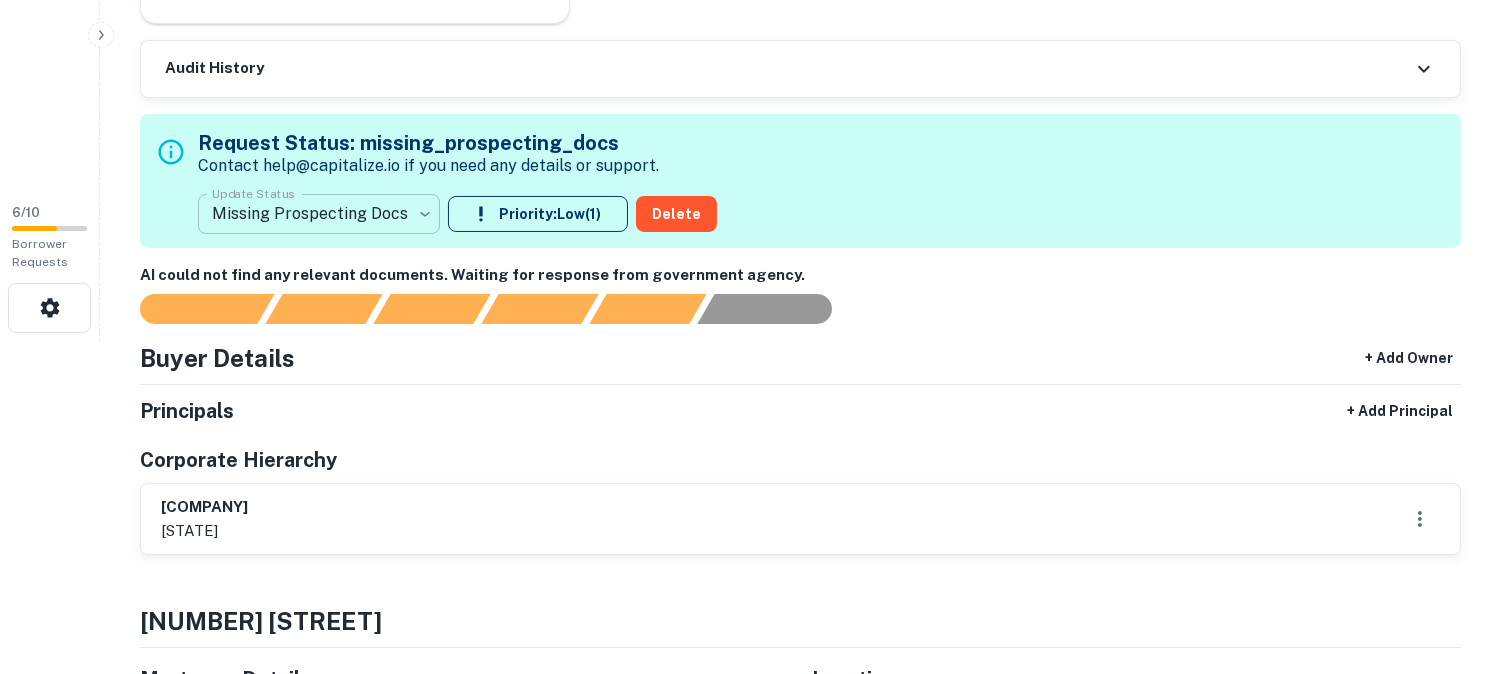 click on "**********" at bounding box center [750, 4] 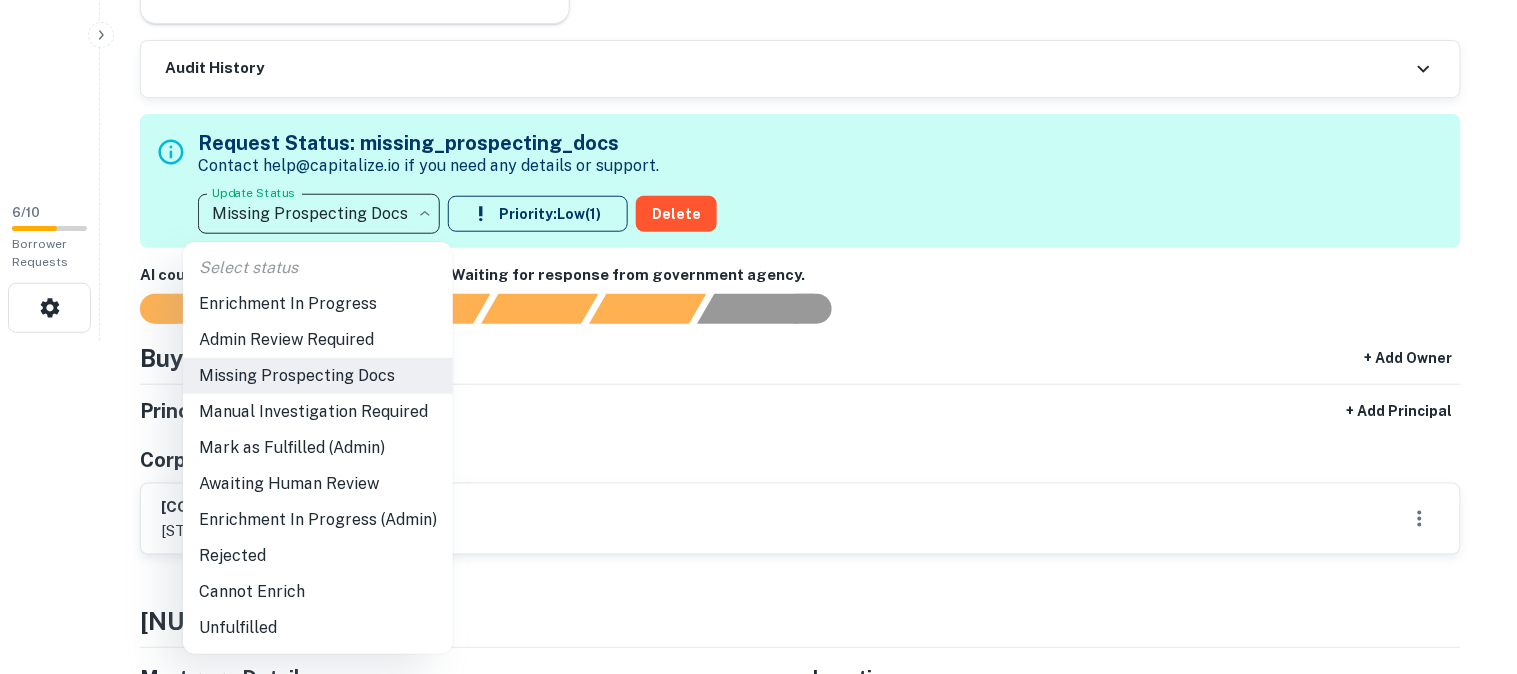 click on "Admin Review Required" at bounding box center (318, 340) 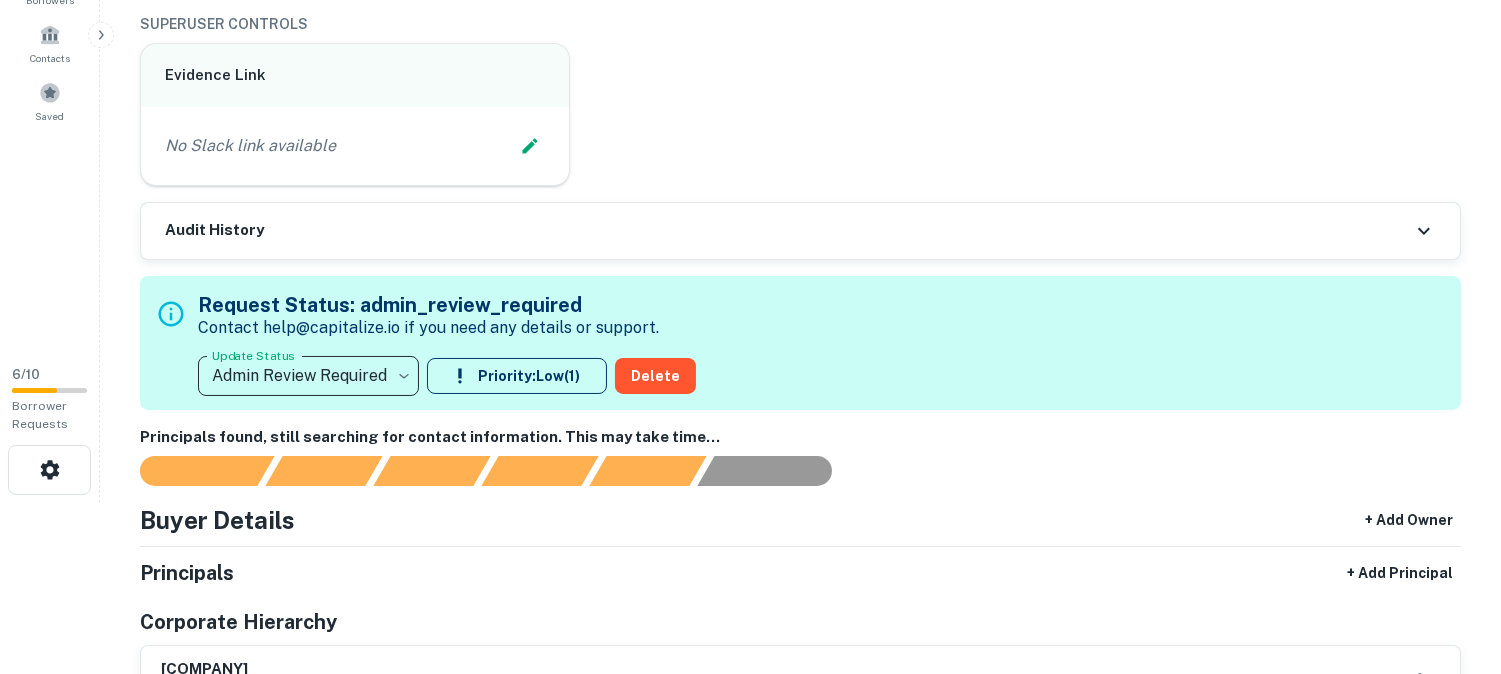 scroll, scrollTop: 111, scrollLeft: 0, axis: vertical 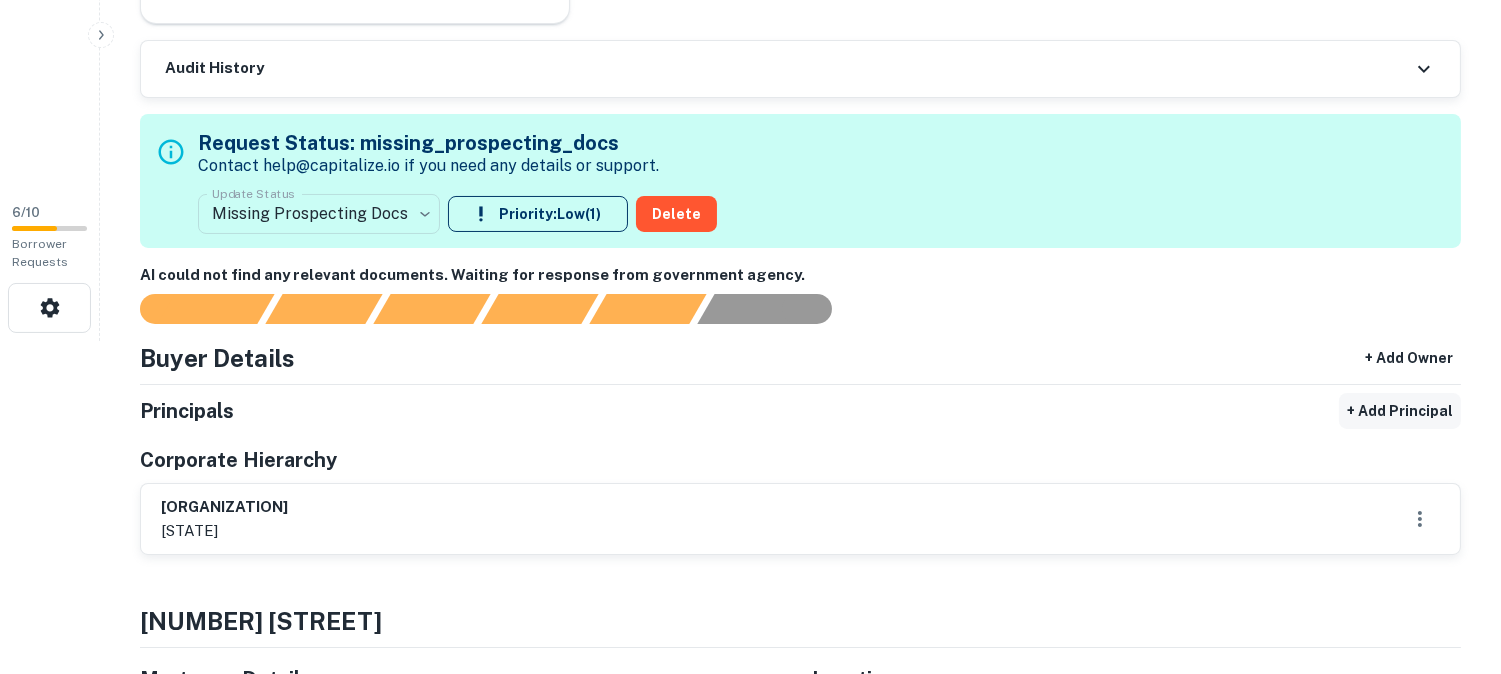 click on "+ Add Principal" at bounding box center [1400, 411] 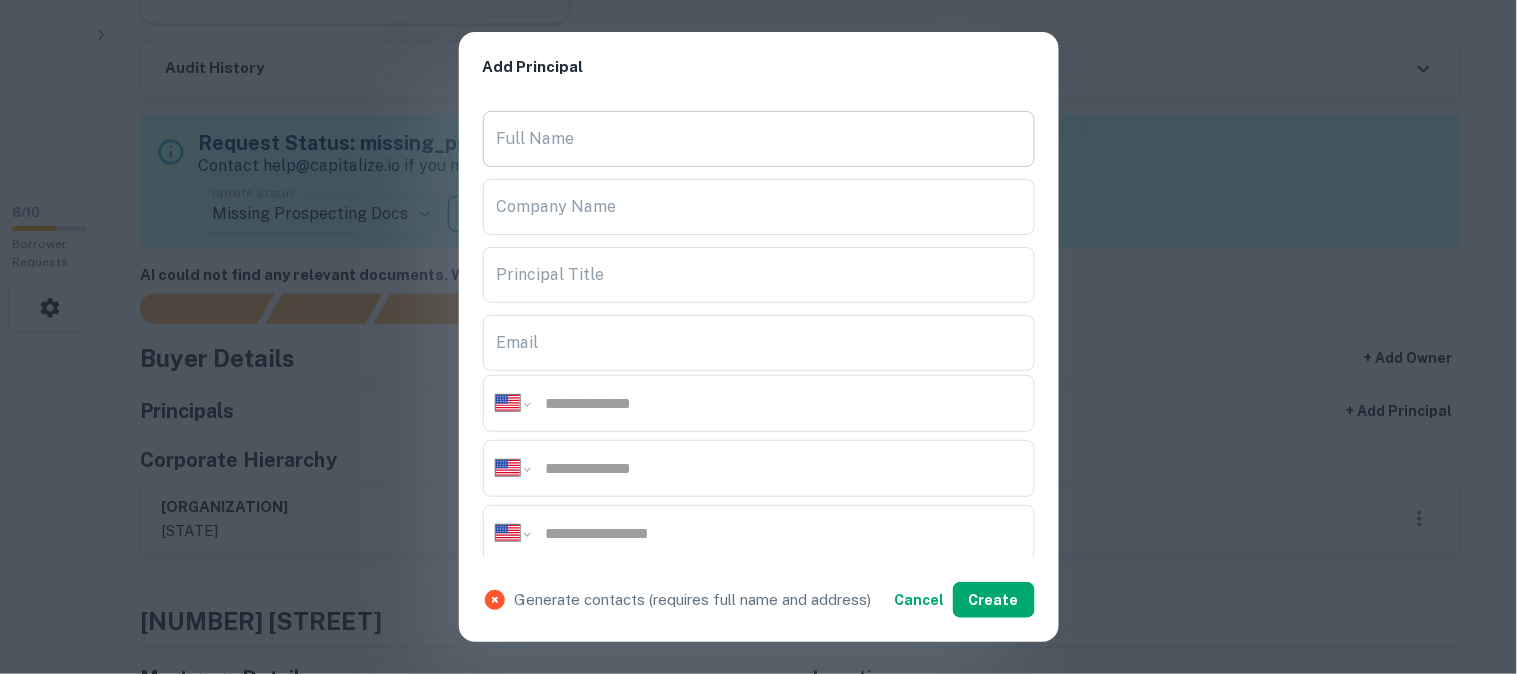 click on "Full Name" at bounding box center [759, 139] 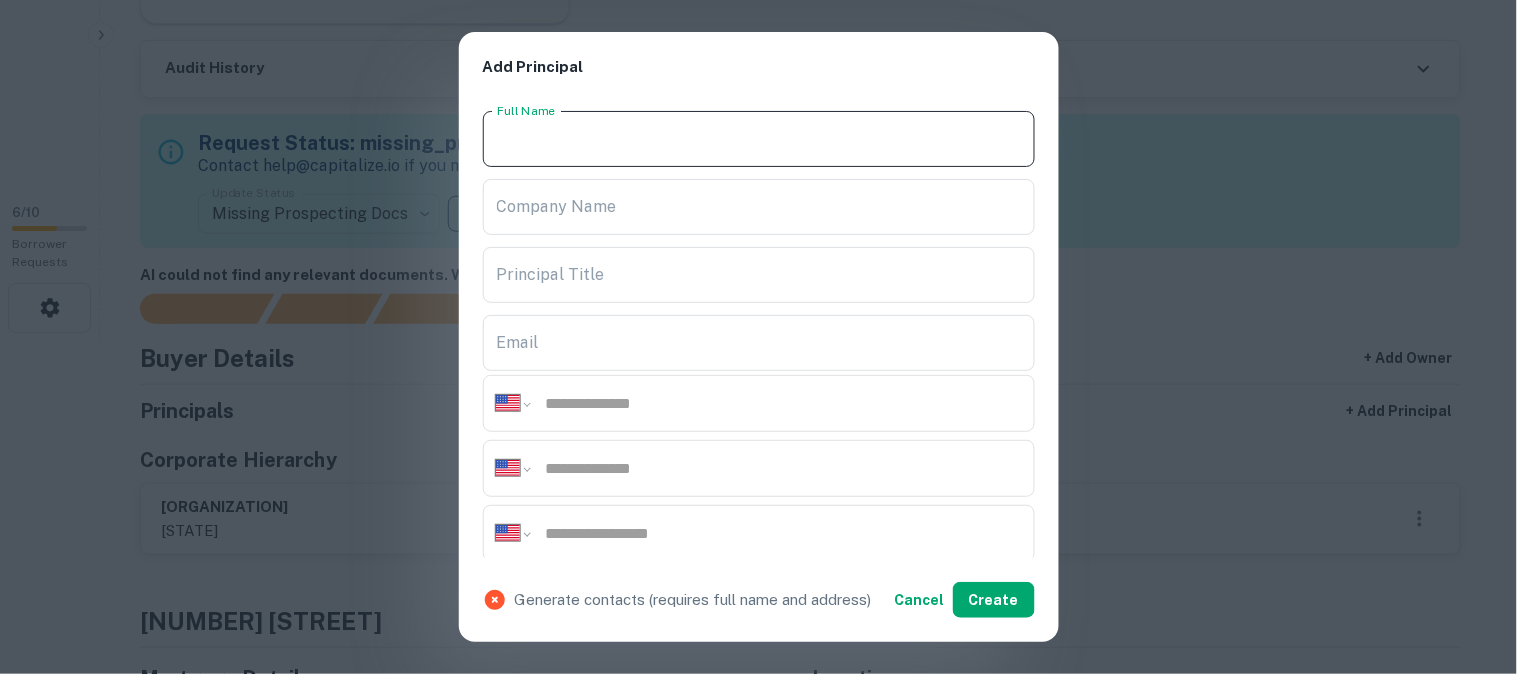 paste on "**********" 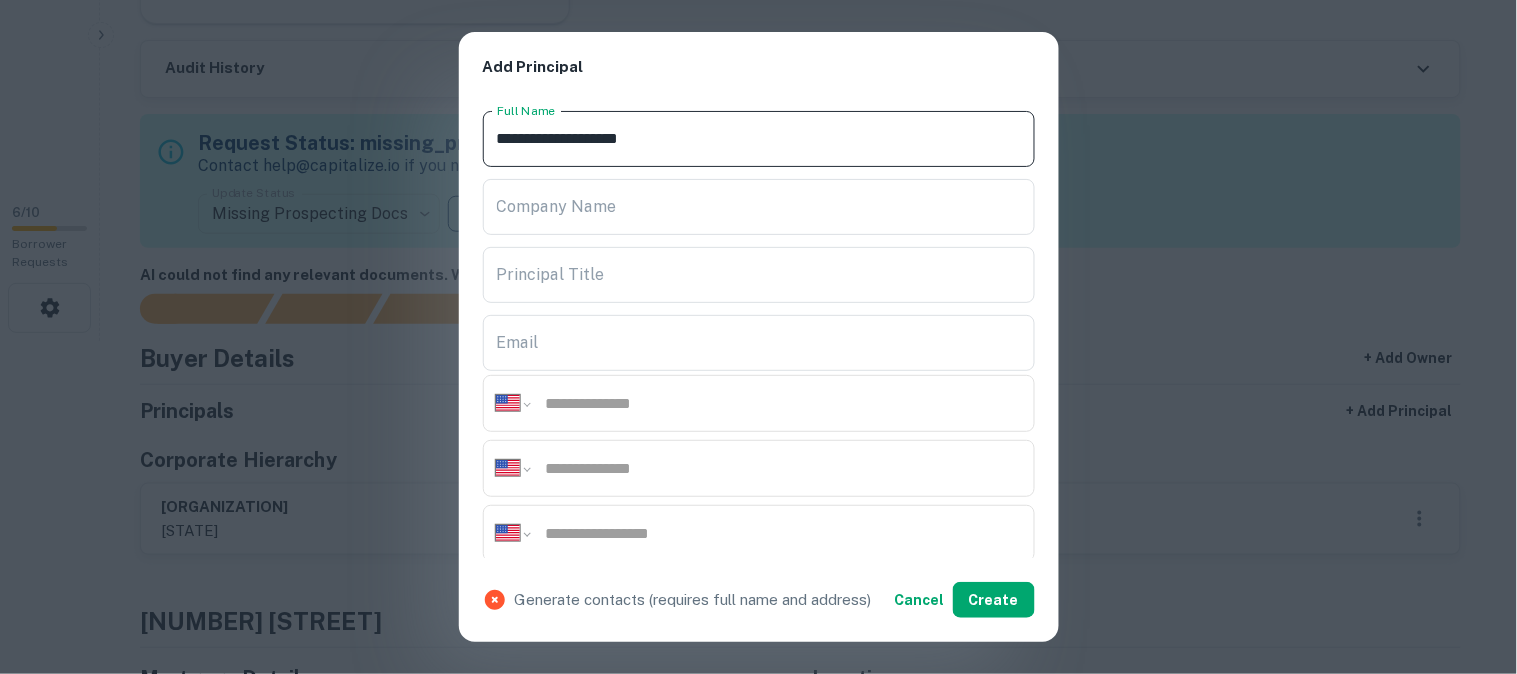 type on "**********" 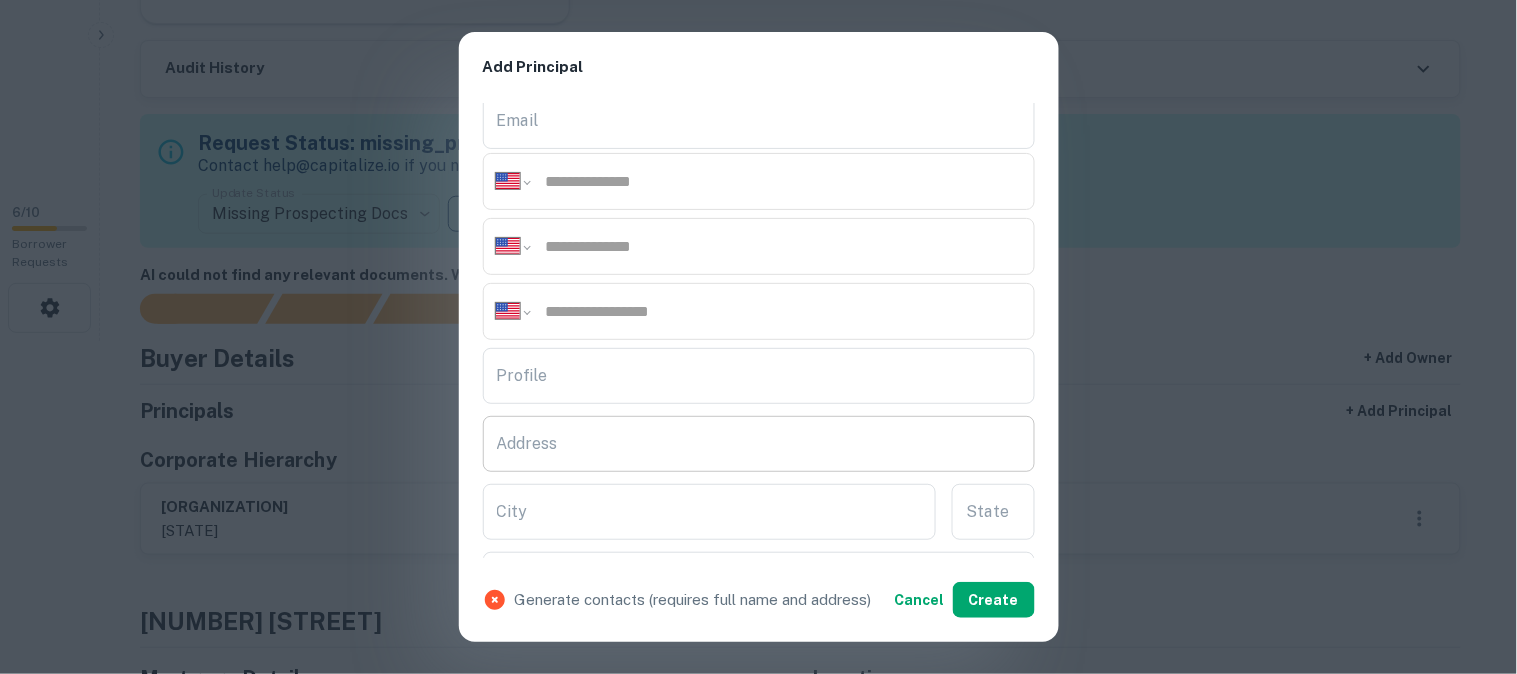 click on "Address" at bounding box center (759, 444) 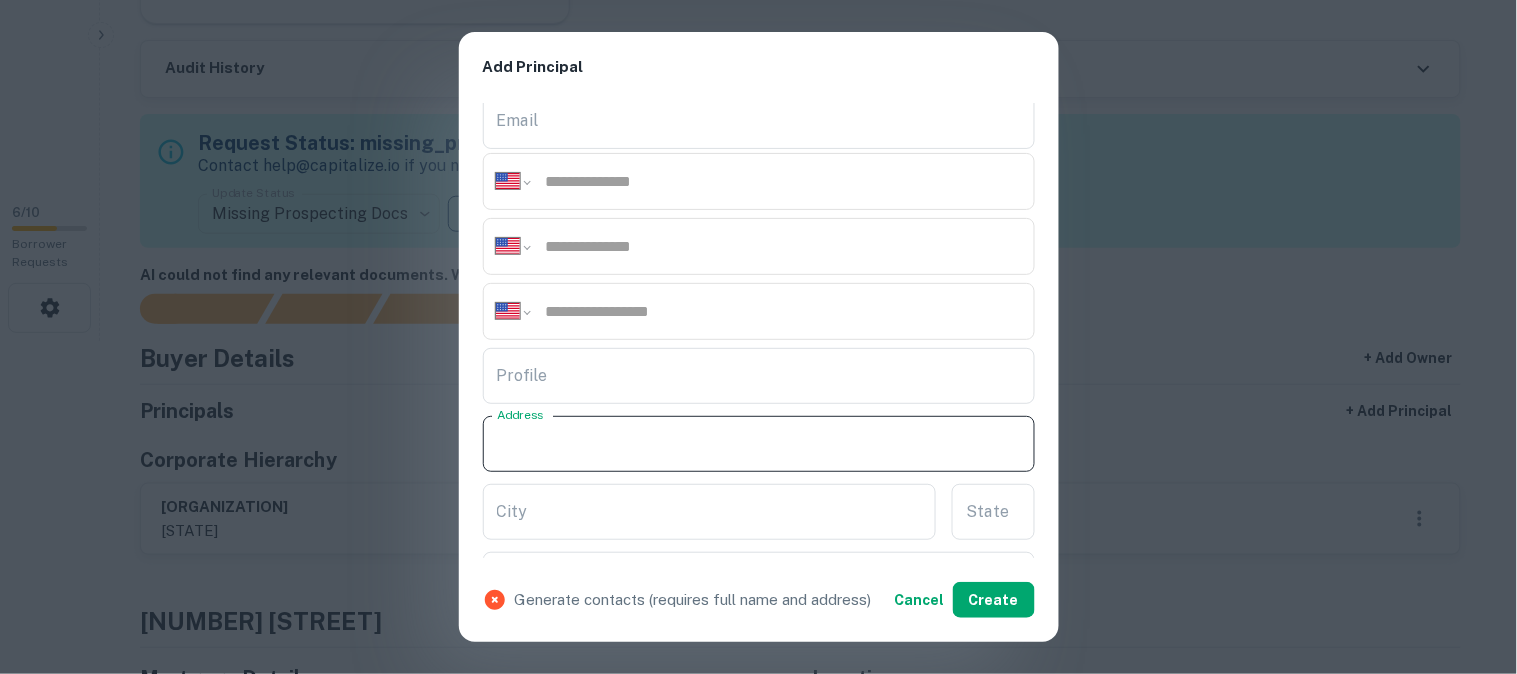 paste on "**********" 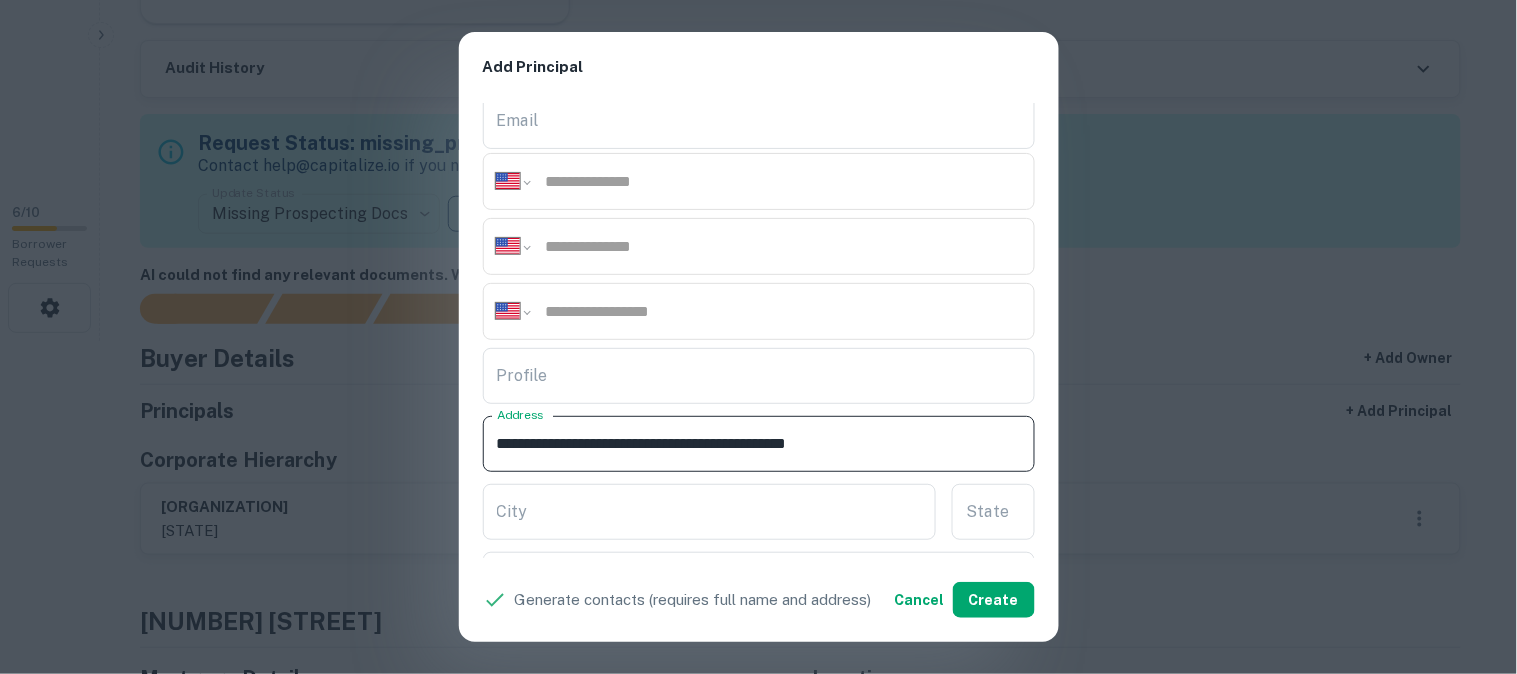 drag, startPoint x: 684, startPoint y: 440, endPoint x: 755, endPoint y: 462, distance: 74.330345 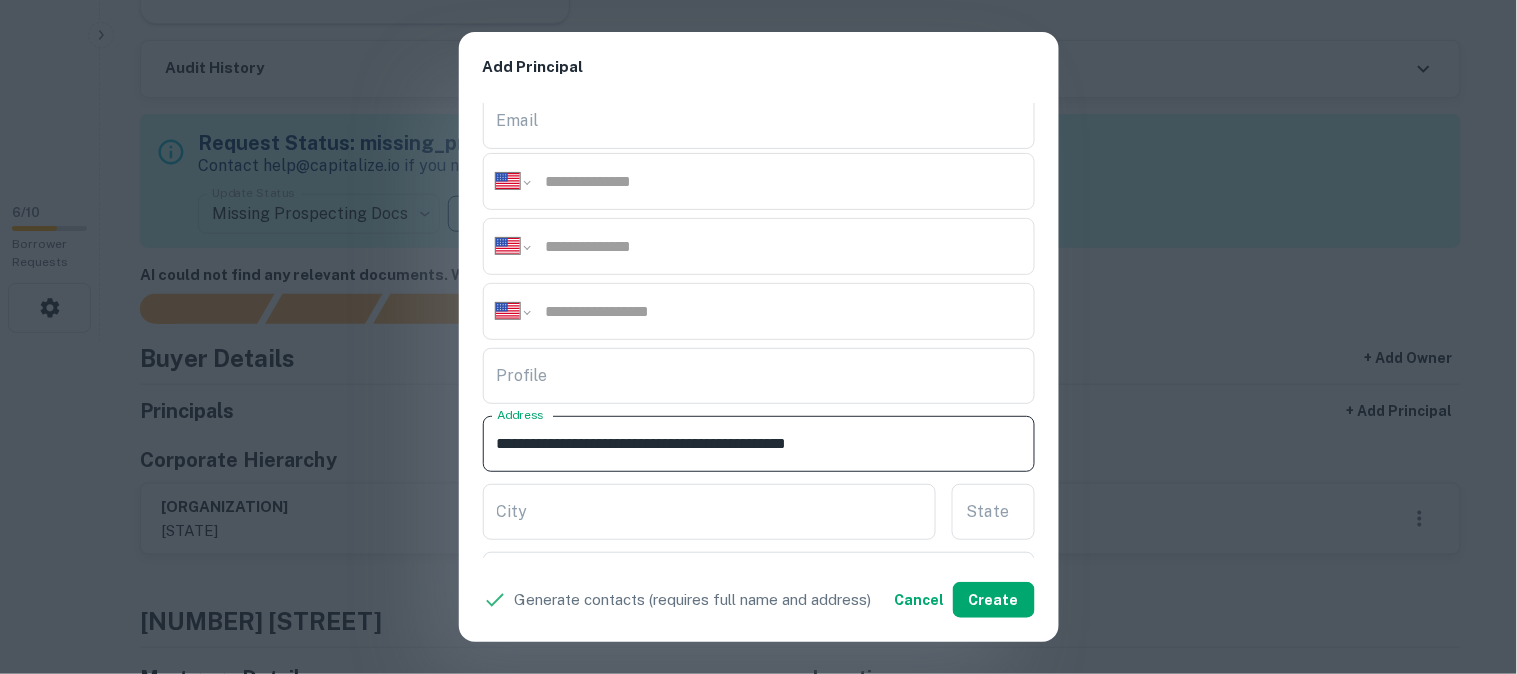click on "**********" at bounding box center (759, 444) 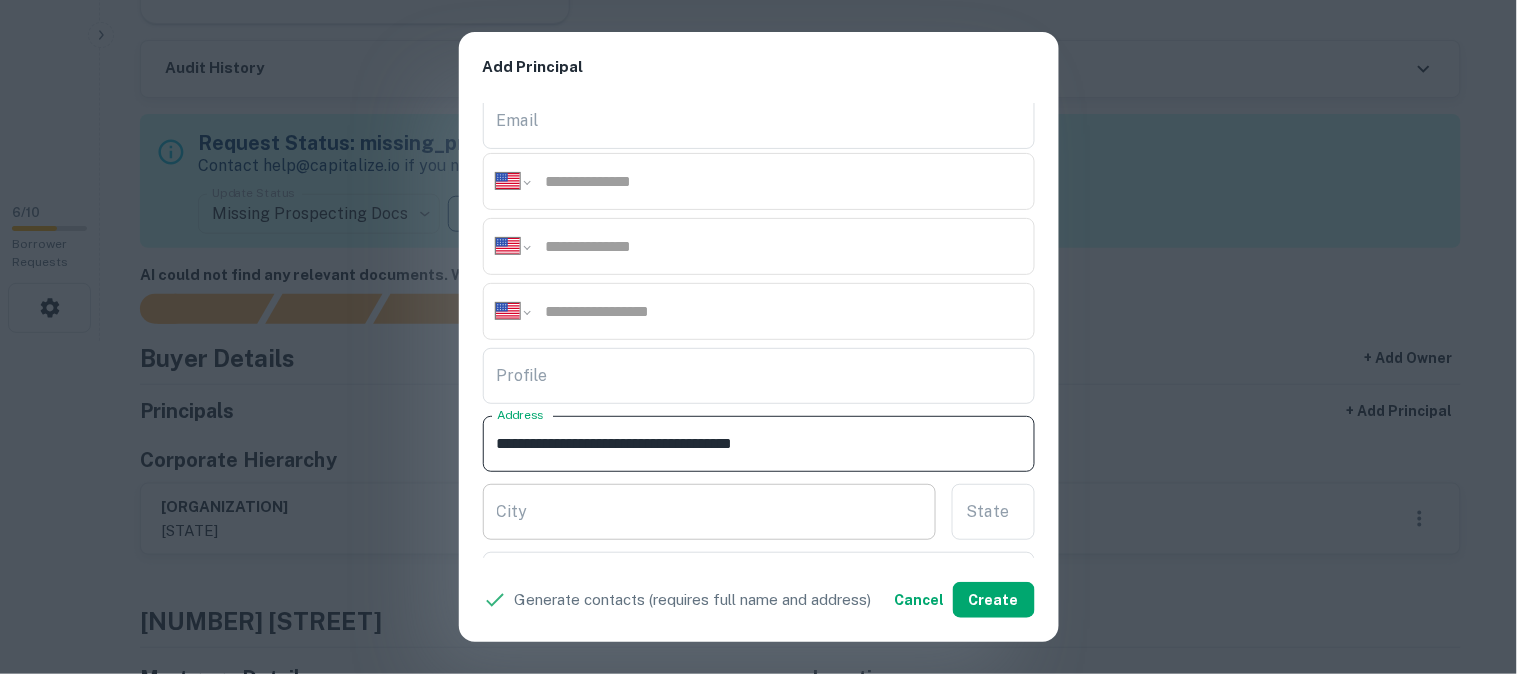 type on "**********" 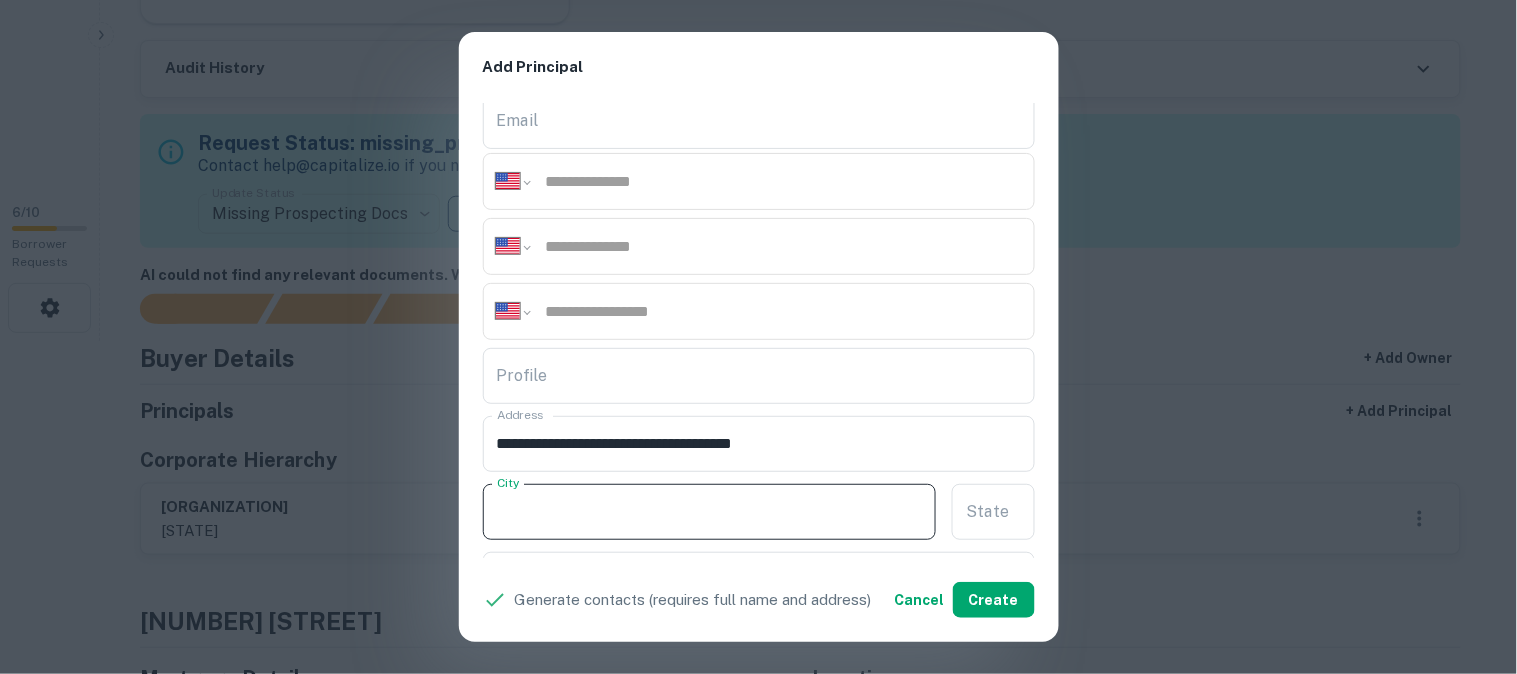 paste on "*********" 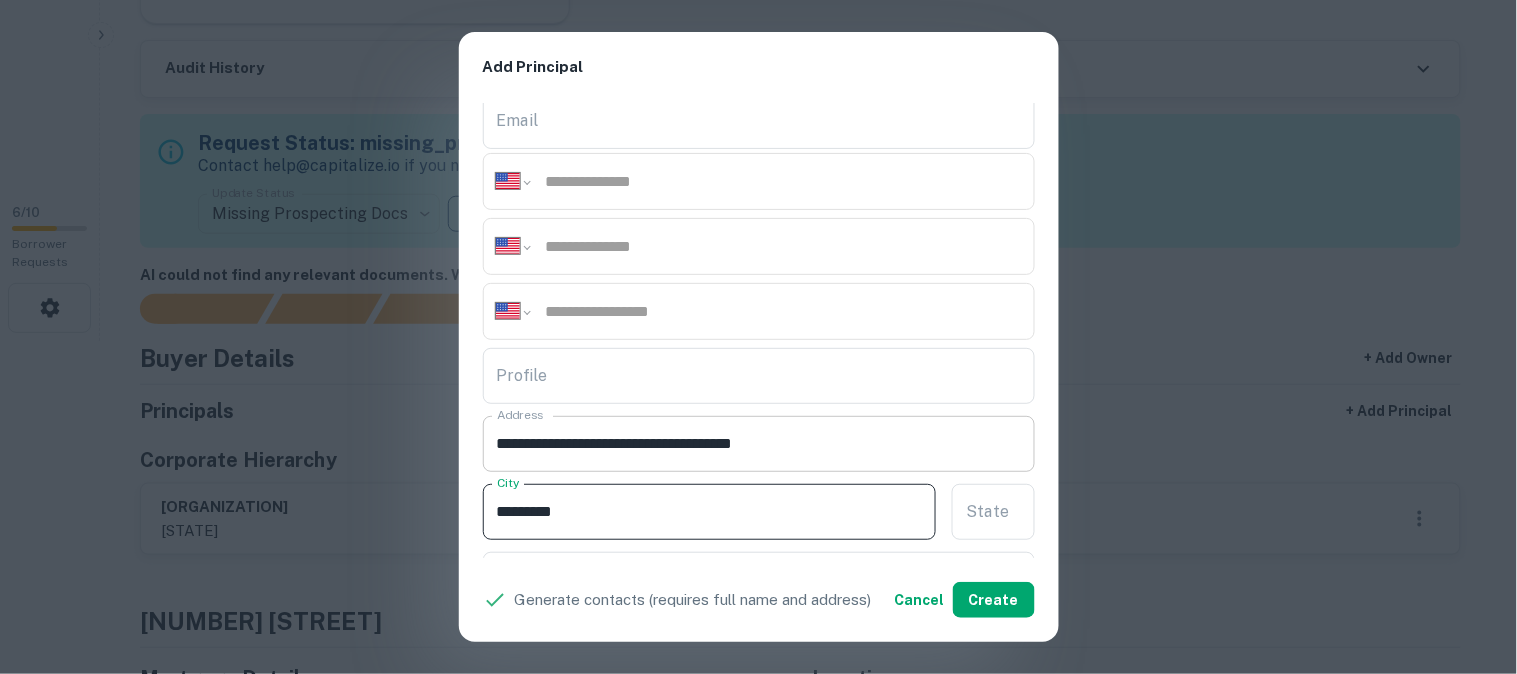type on "*********" 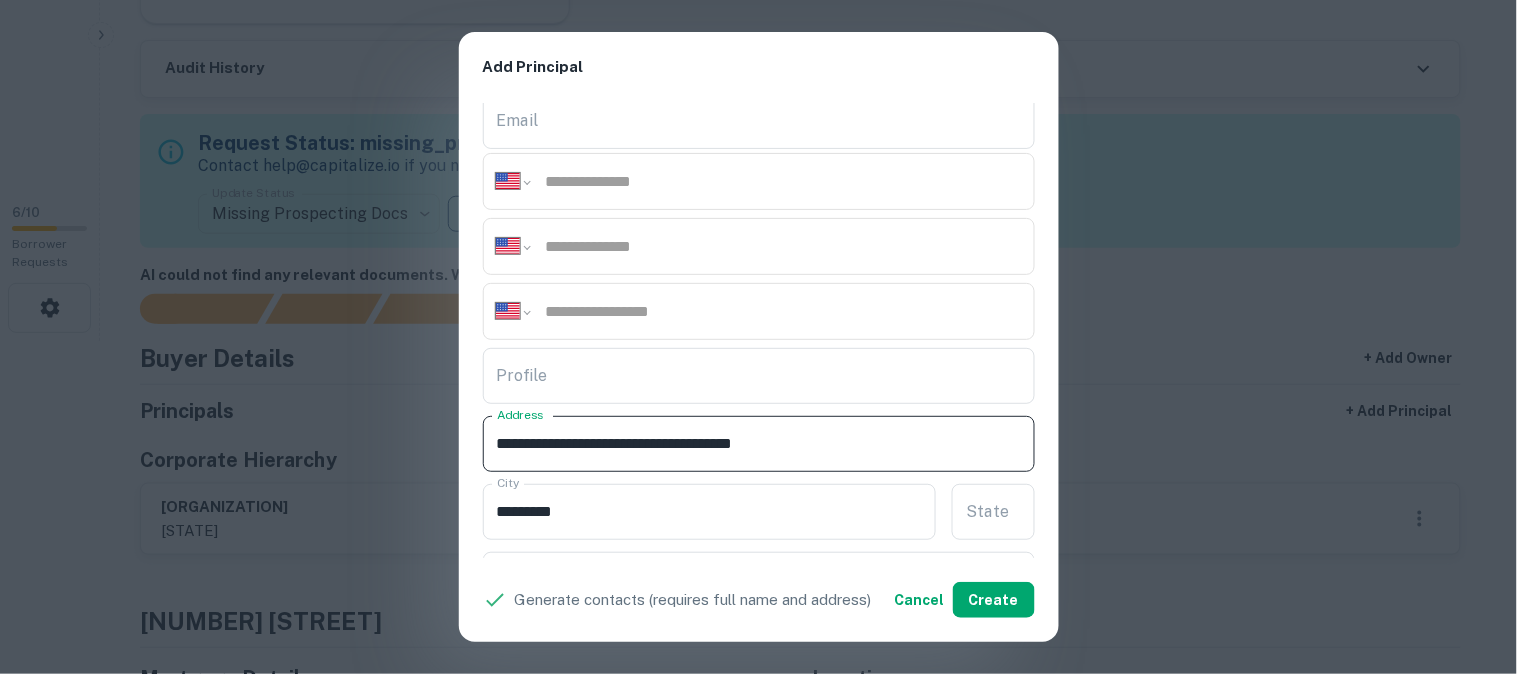 drag, startPoint x: 764, startPoint y: 444, endPoint x: 851, endPoint y: 448, distance: 87.0919 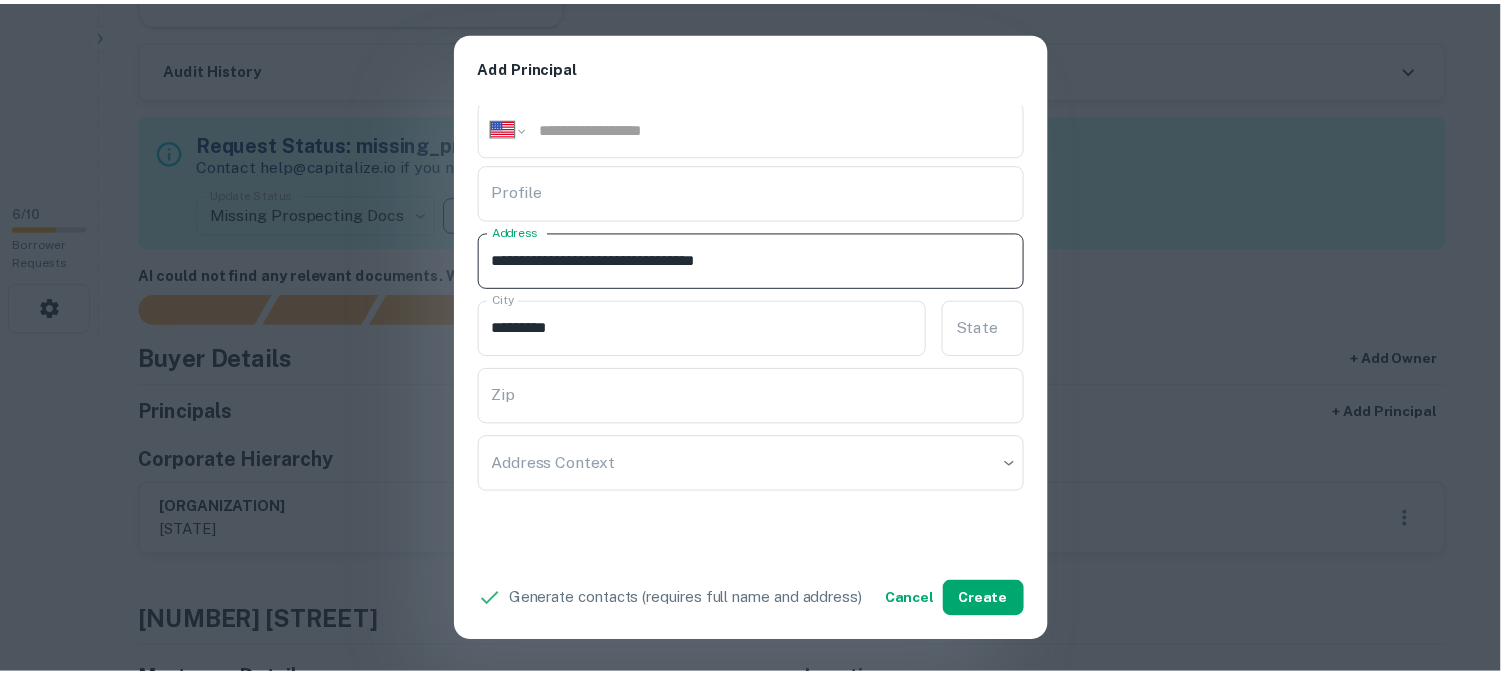 scroll, scrollTop: 444, scrollLeft: 0, axis: vertical 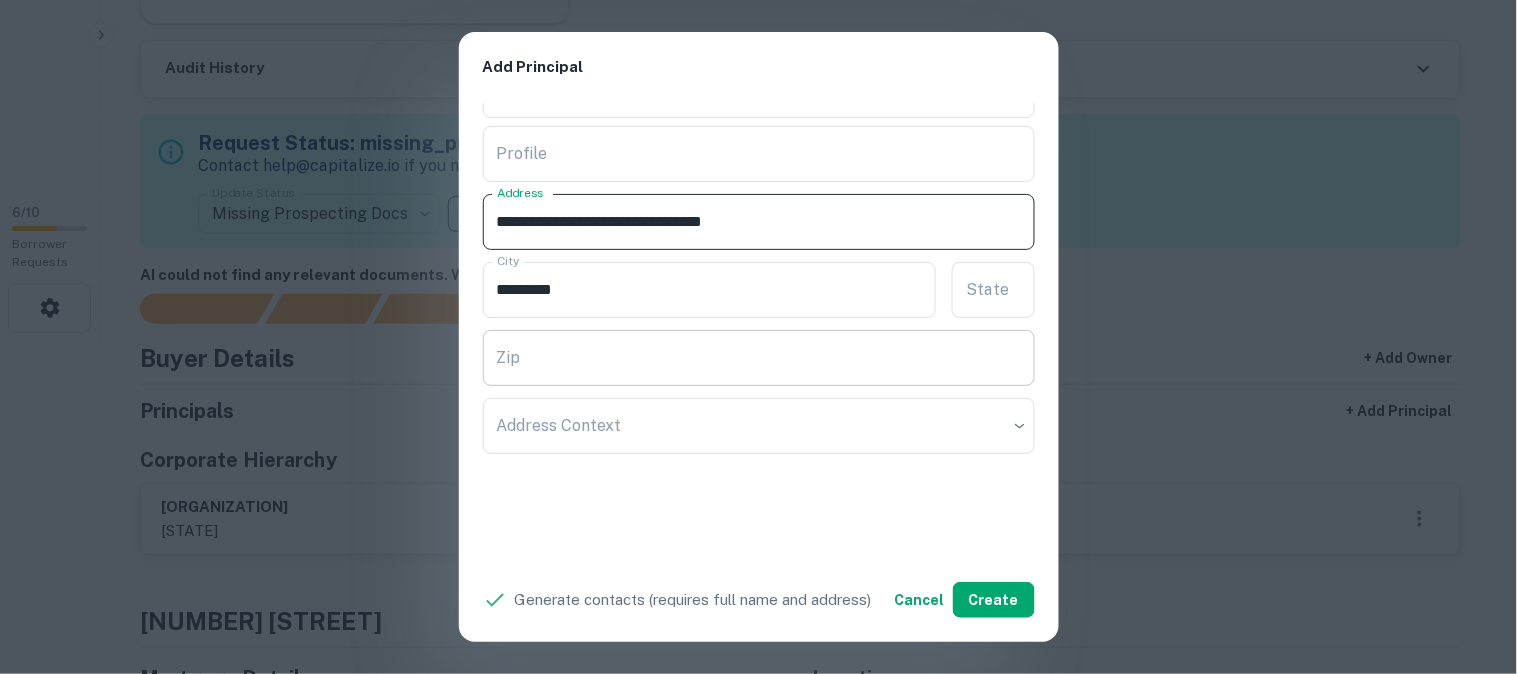 type on "**********" 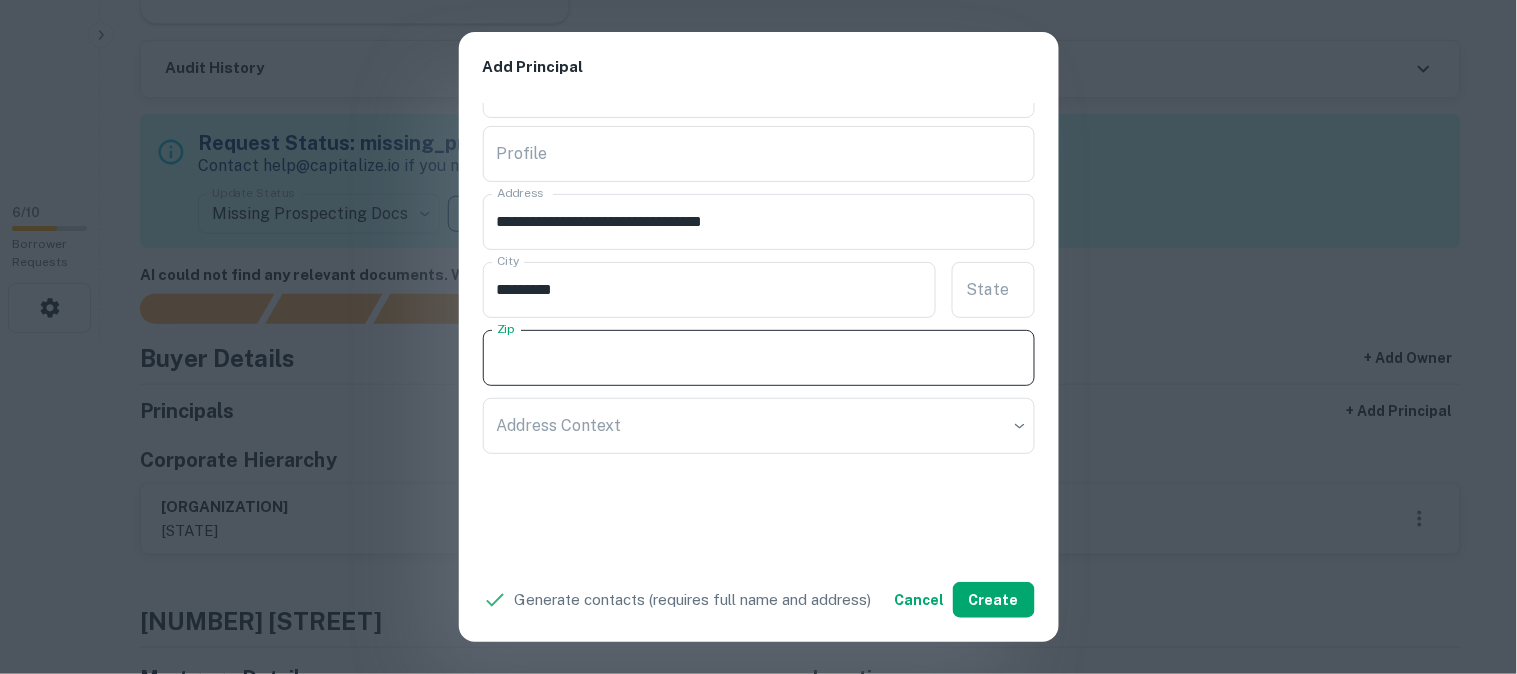 paste on "*****" 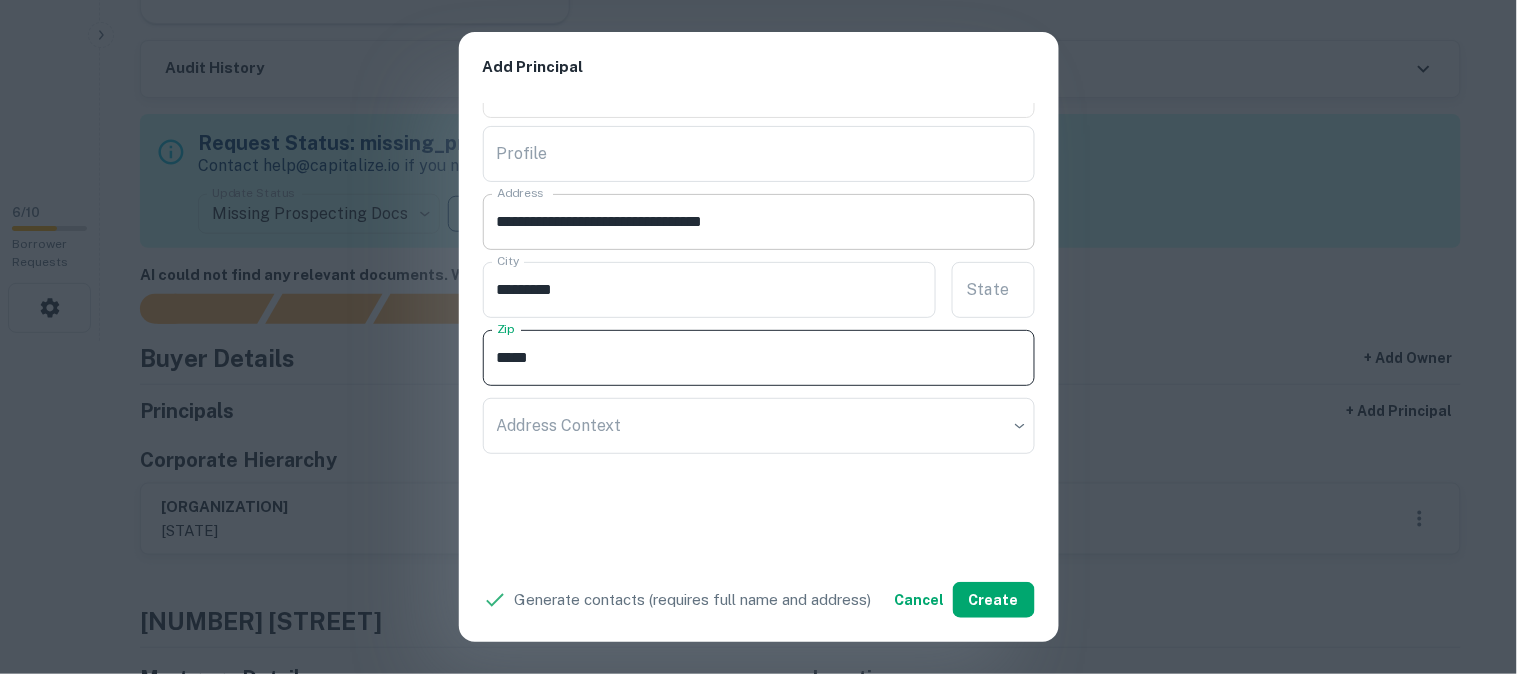 type on "*****" 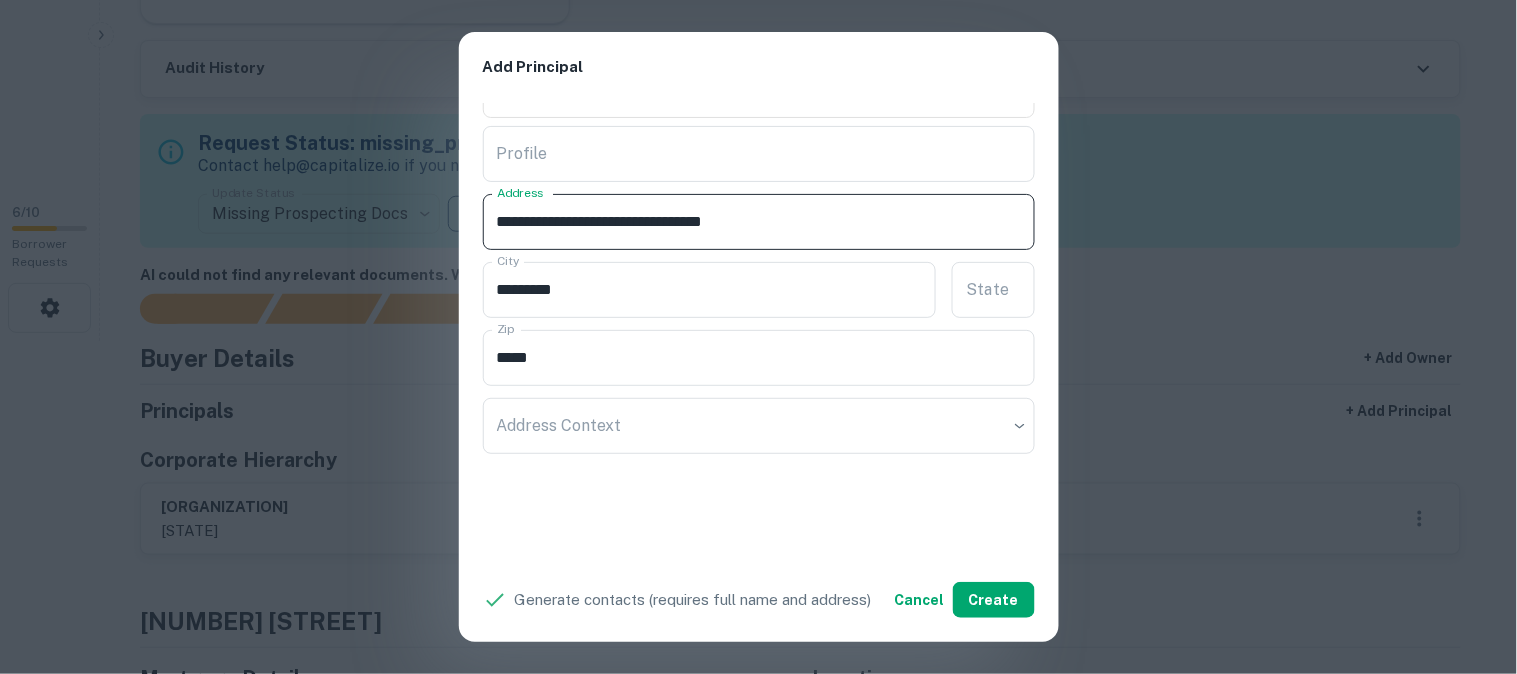 drag, startPoint x: 718, startPoint y: 228, endPoint x: 777, endPoint y: 240, distance: 60.207973 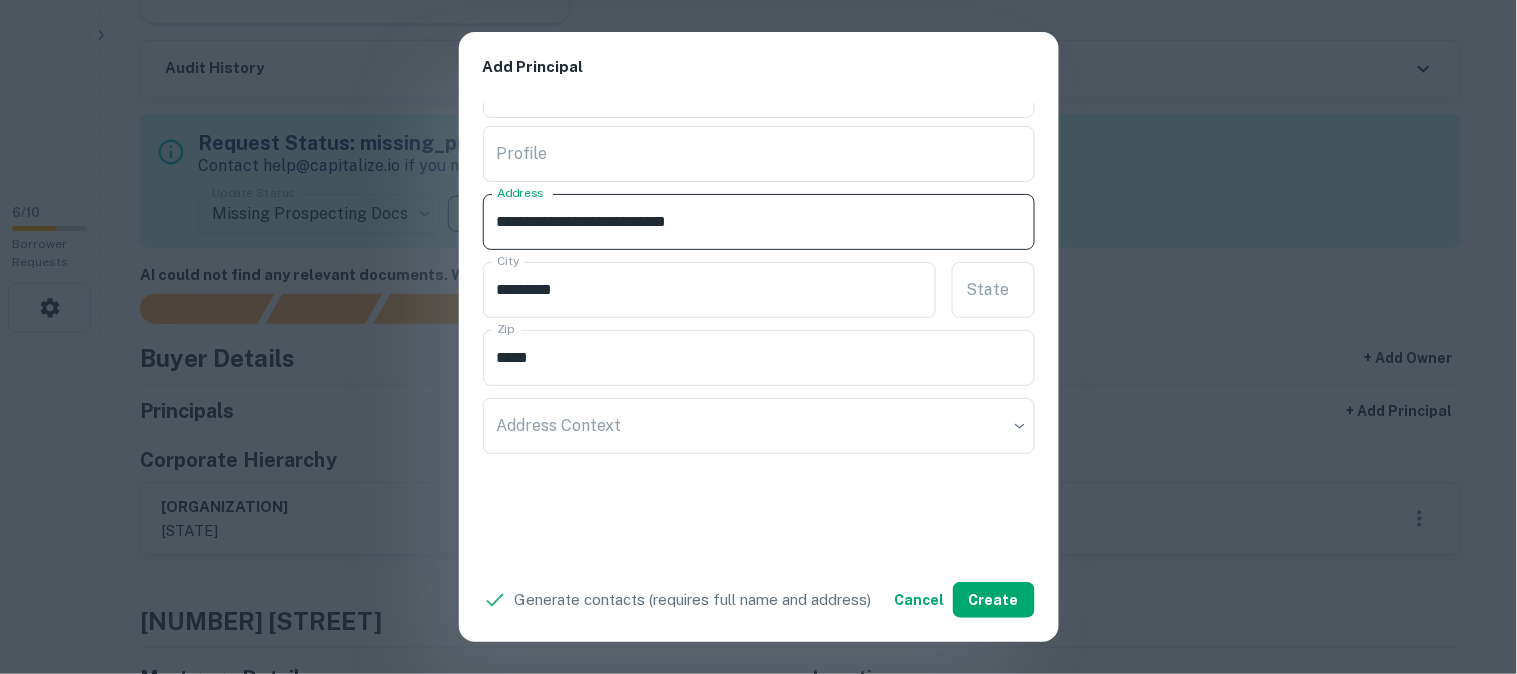 drag, startPoint x: 695, startPoint y: 211, endPoint x: 734, endPoint y: 230, distance: 43.382023 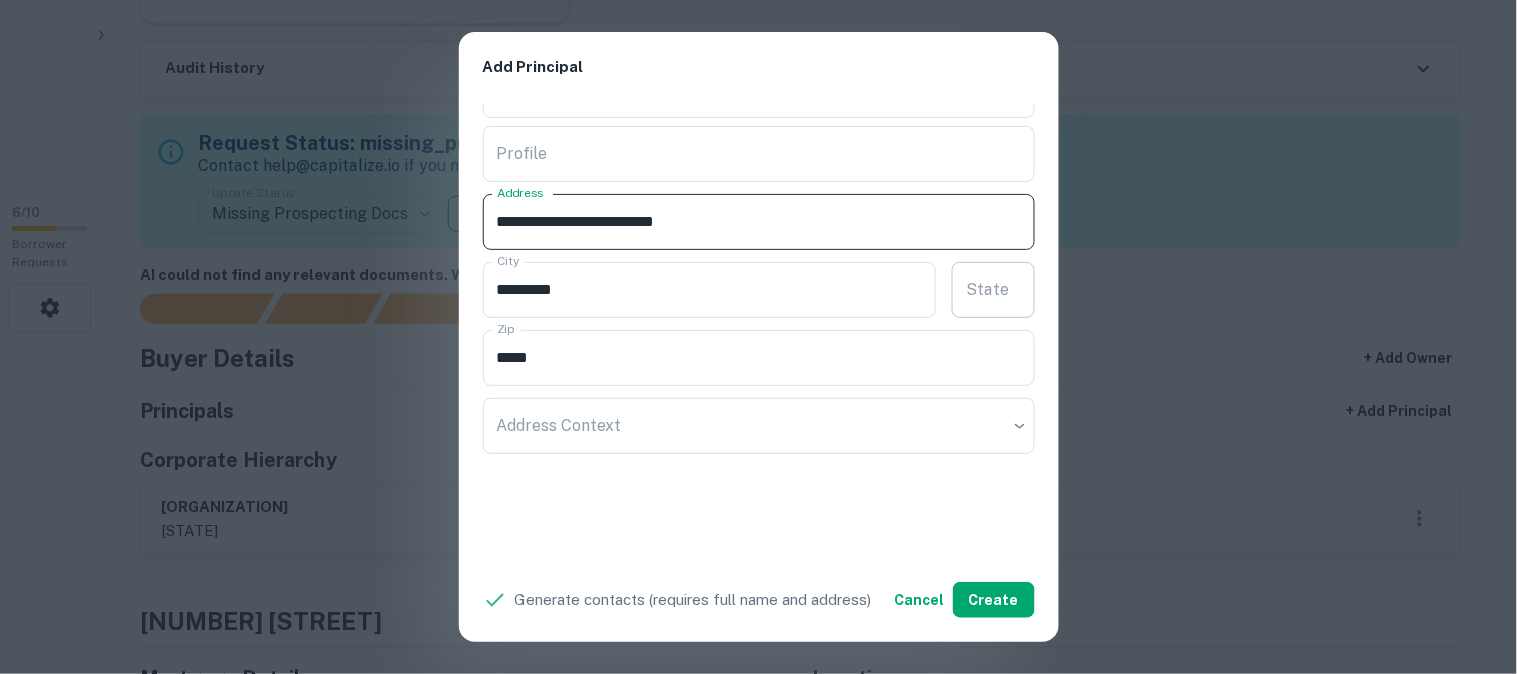 type on "**********" 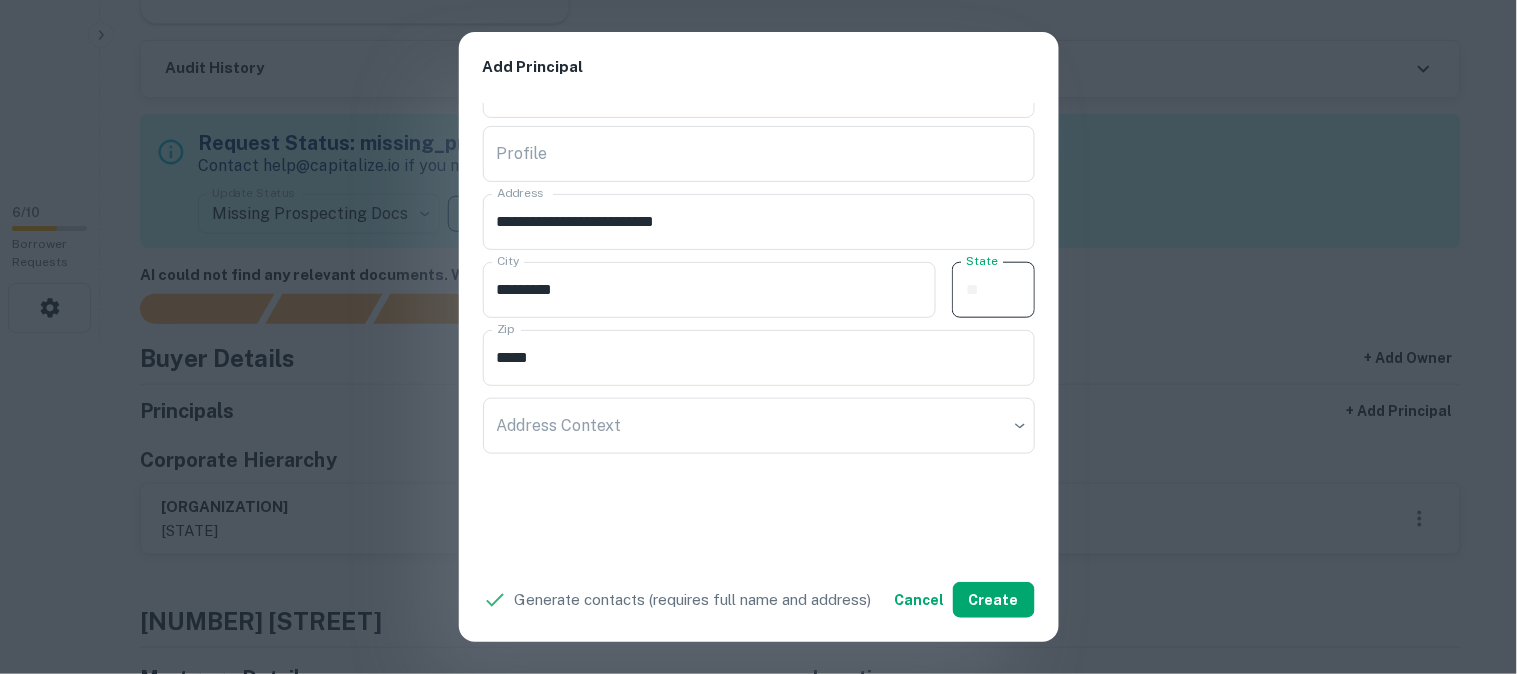 paste on "**" 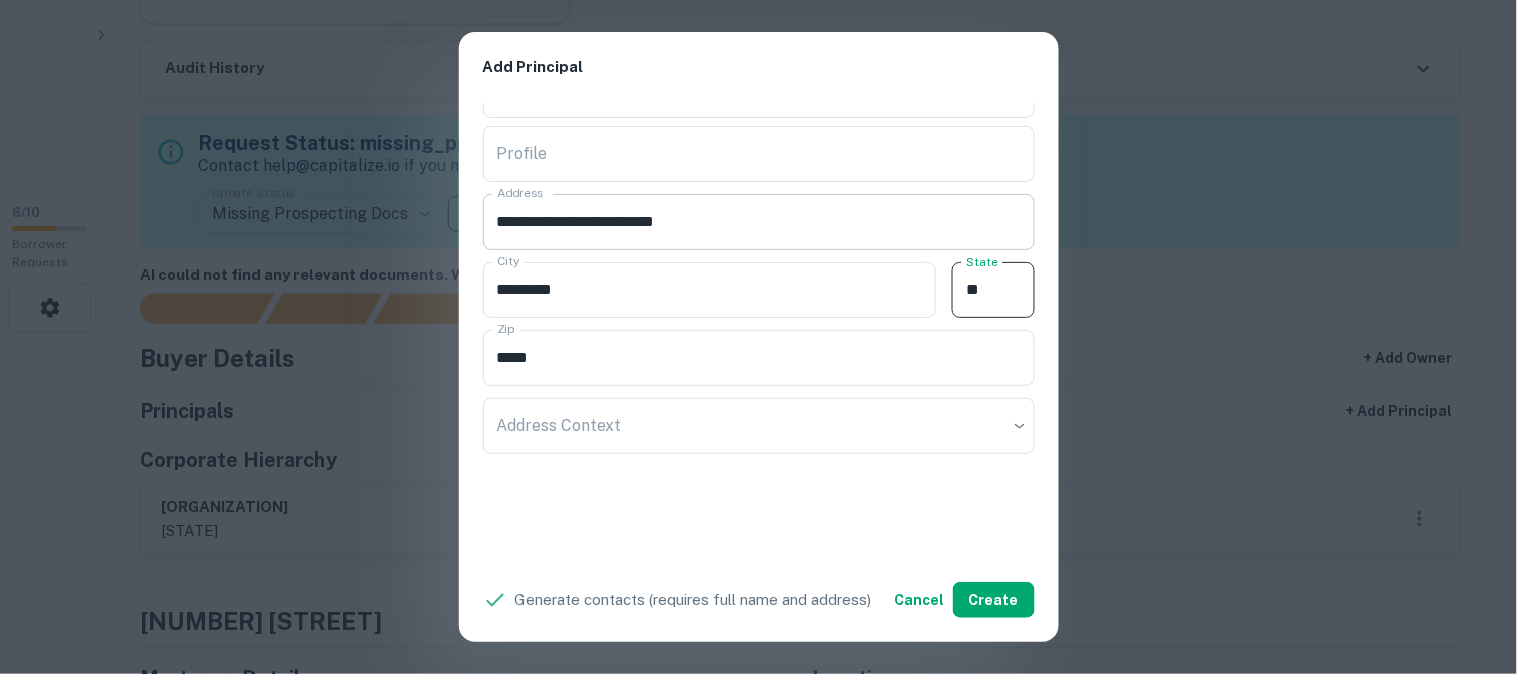 type on "**" 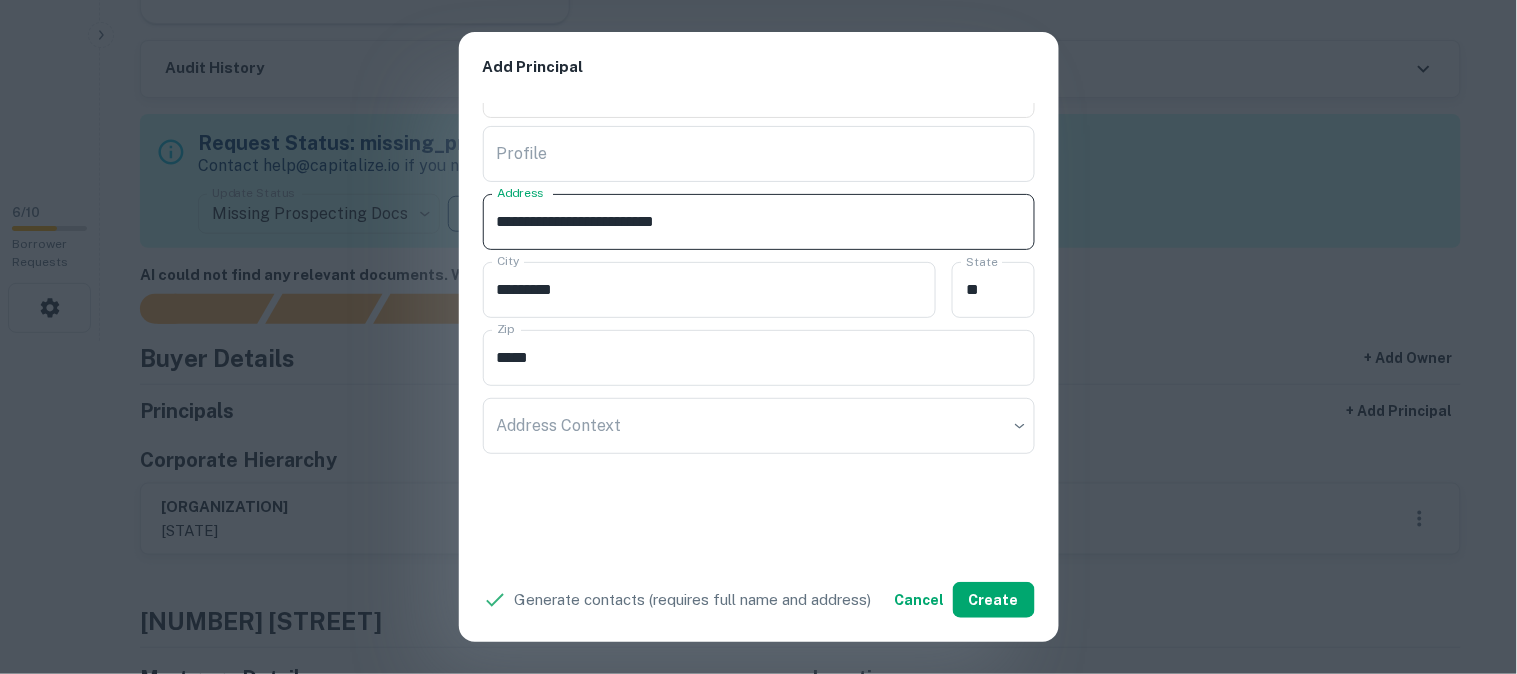 click on "**********" at bounding box center [759, 222] 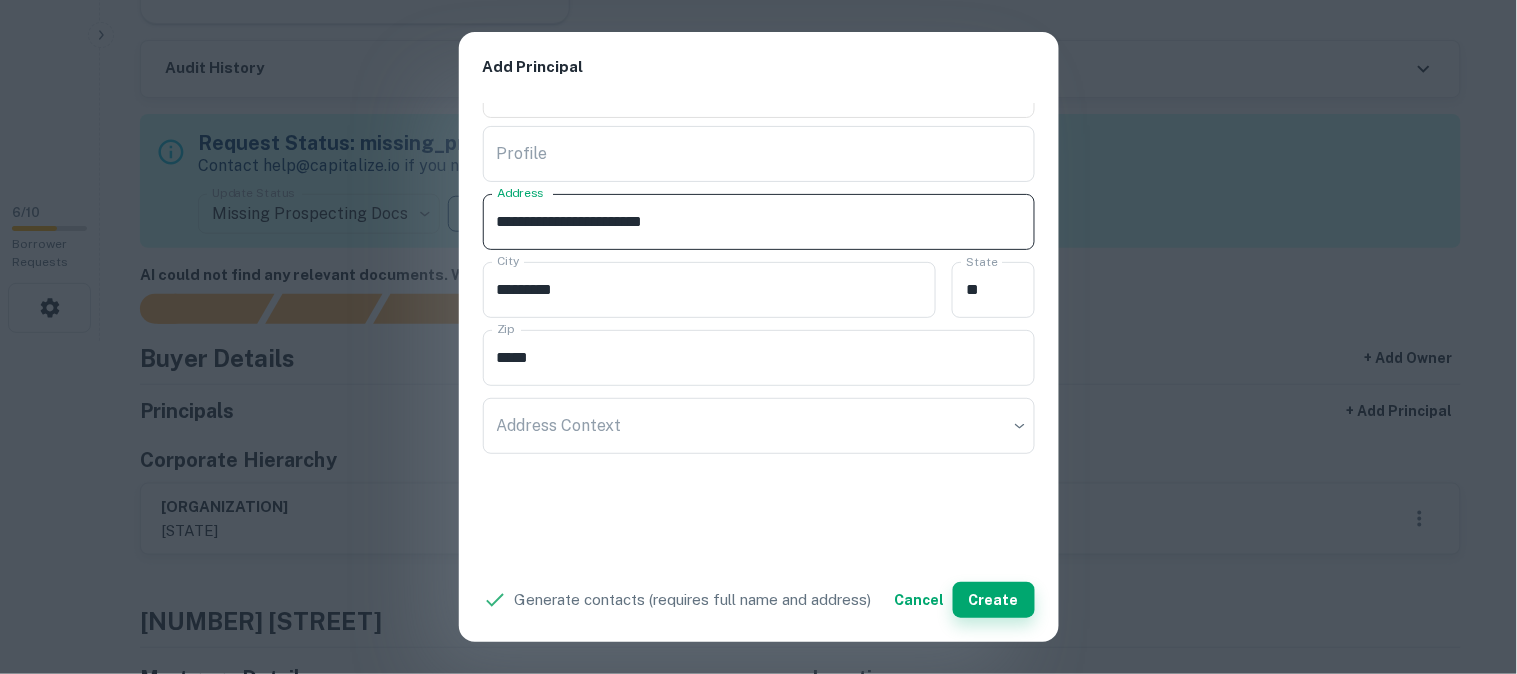 type on "**********" 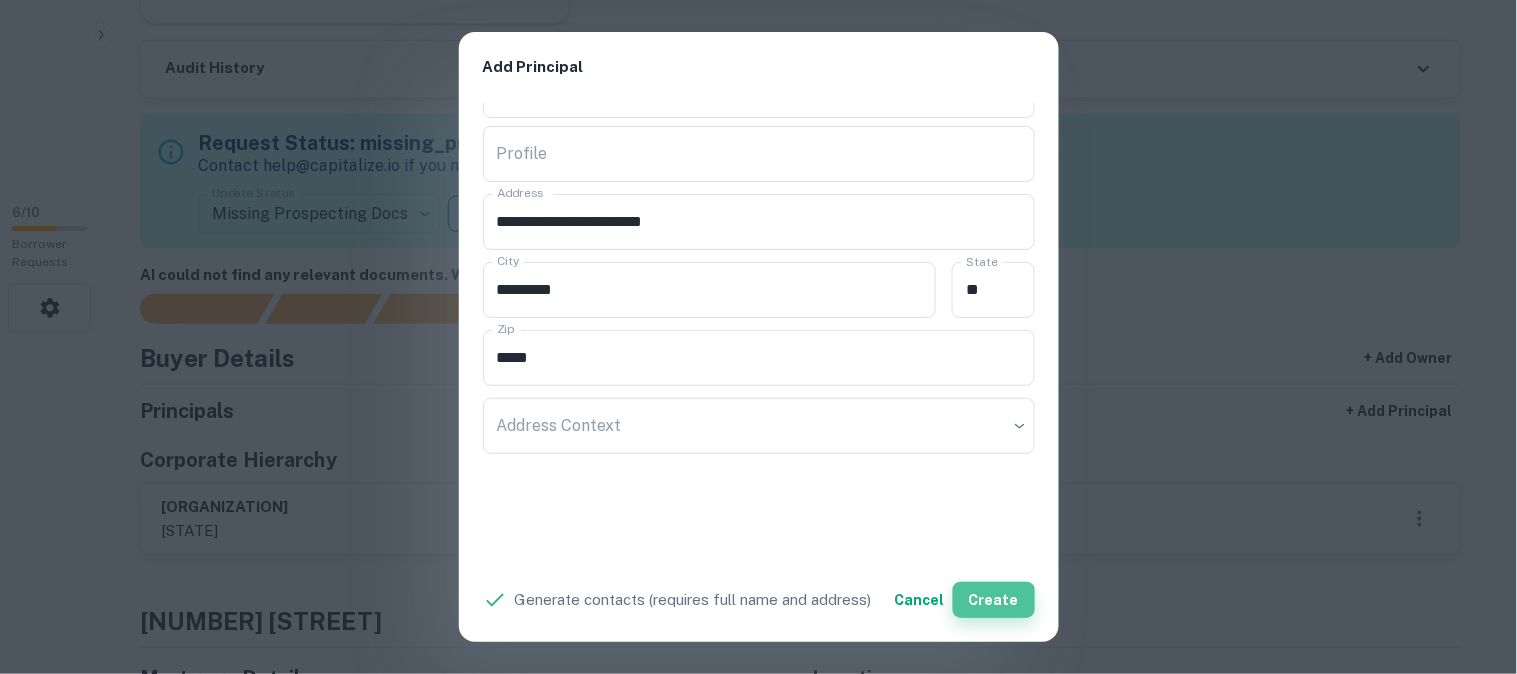 click on "Create" at bounding box center (994, 600) 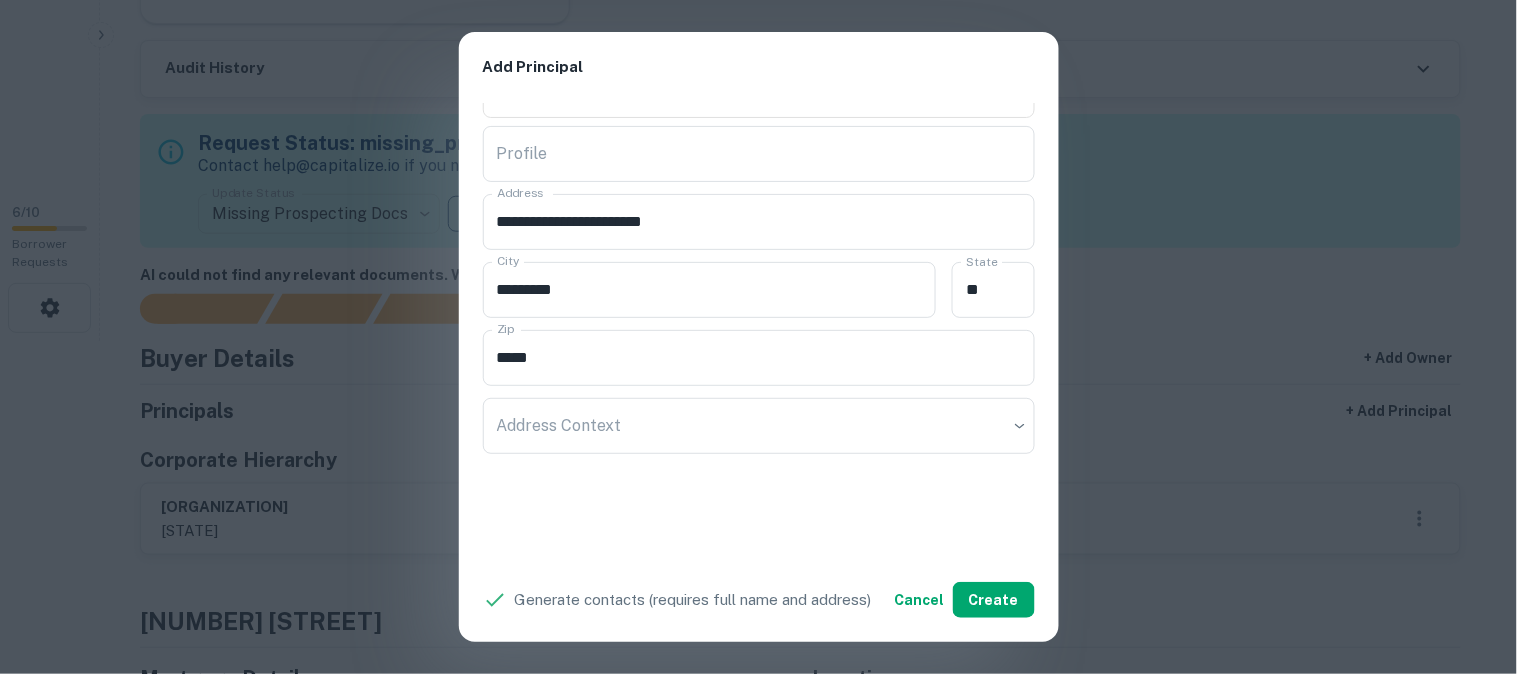 click on "**********" at bounding box center [758, 337] 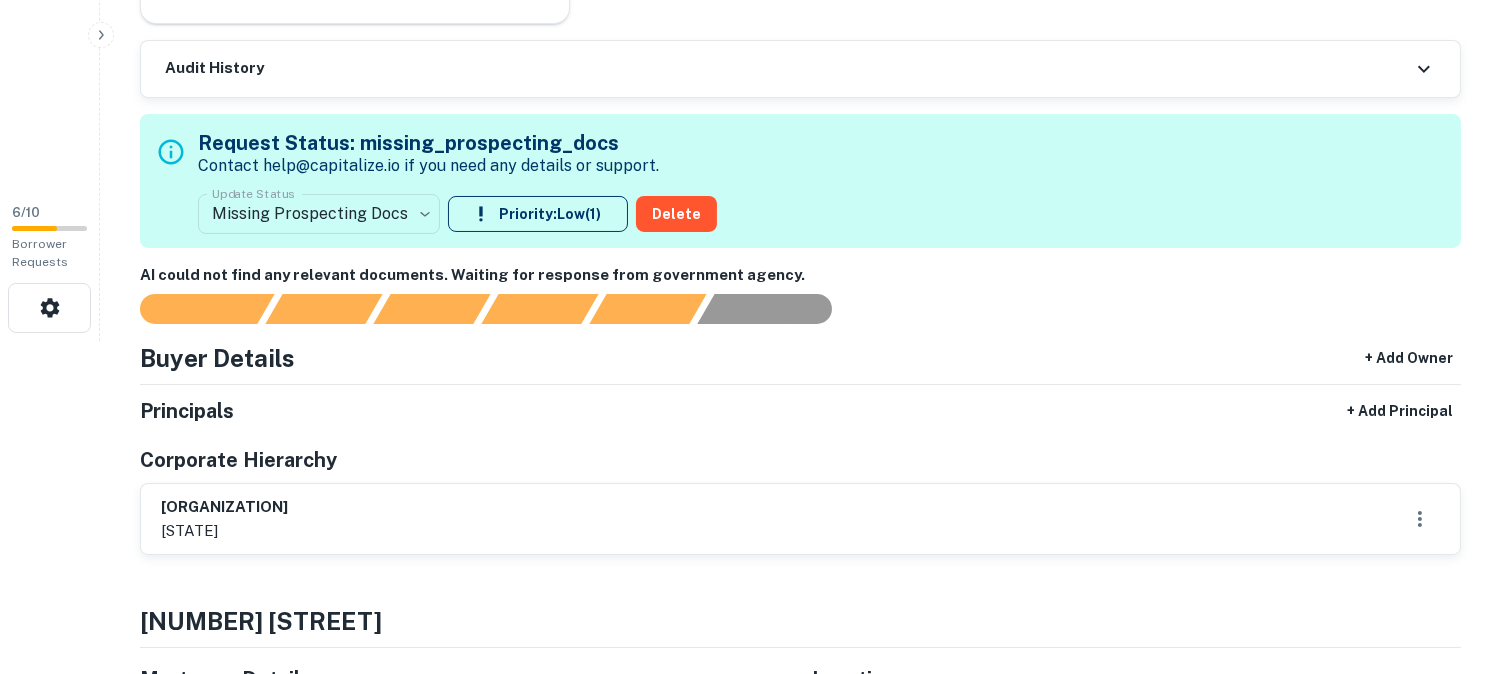 click on "**********" at bounding box center [750, 4] 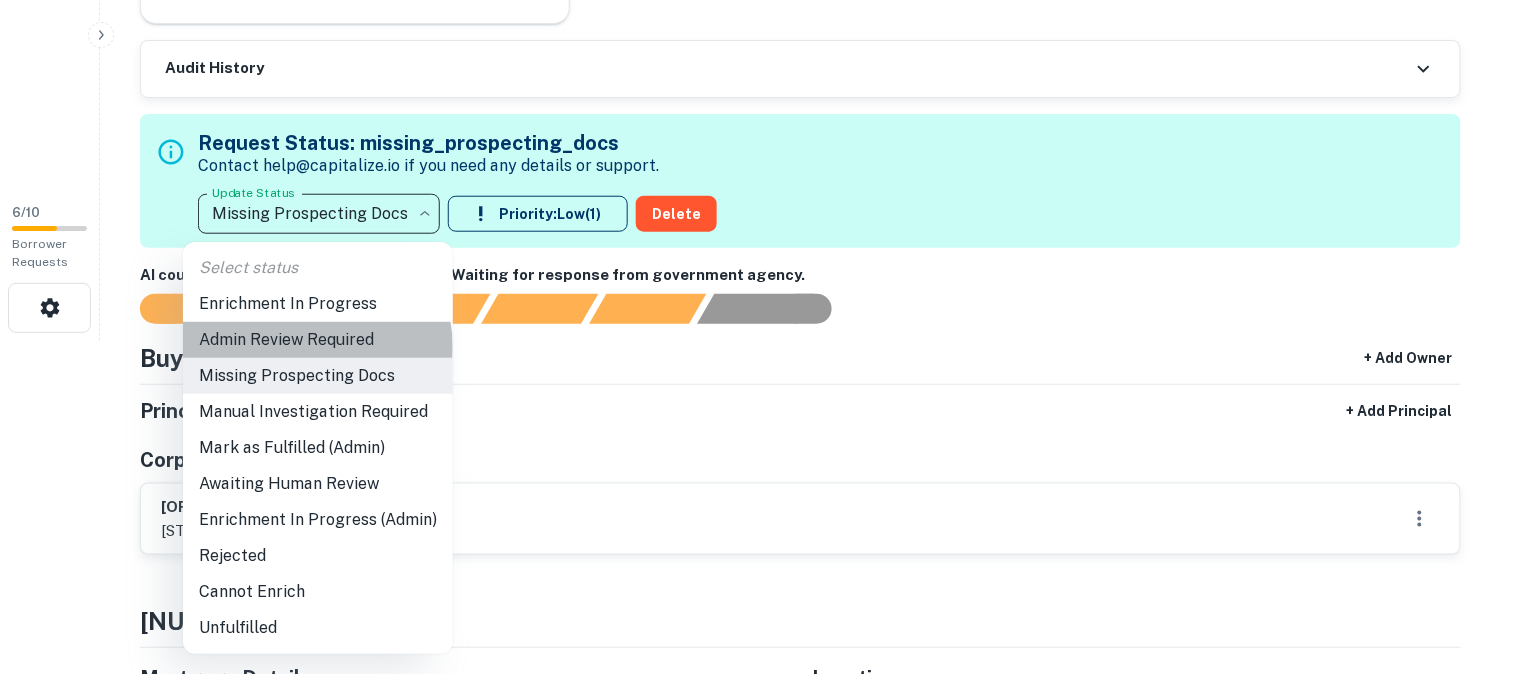click on "Admin Review Required" at bounding box center [318, 340] 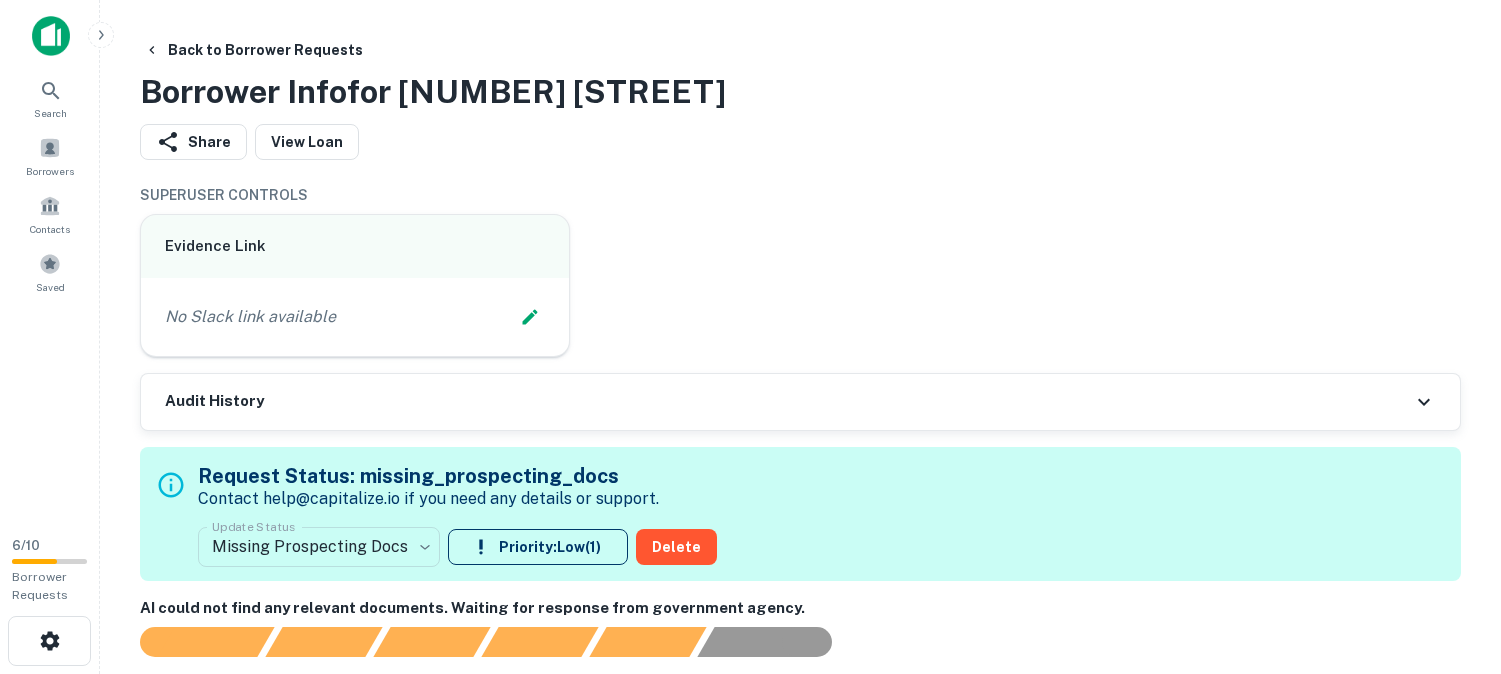 scroll, scrollTop: 0, scrollLeft: 0, axis: both 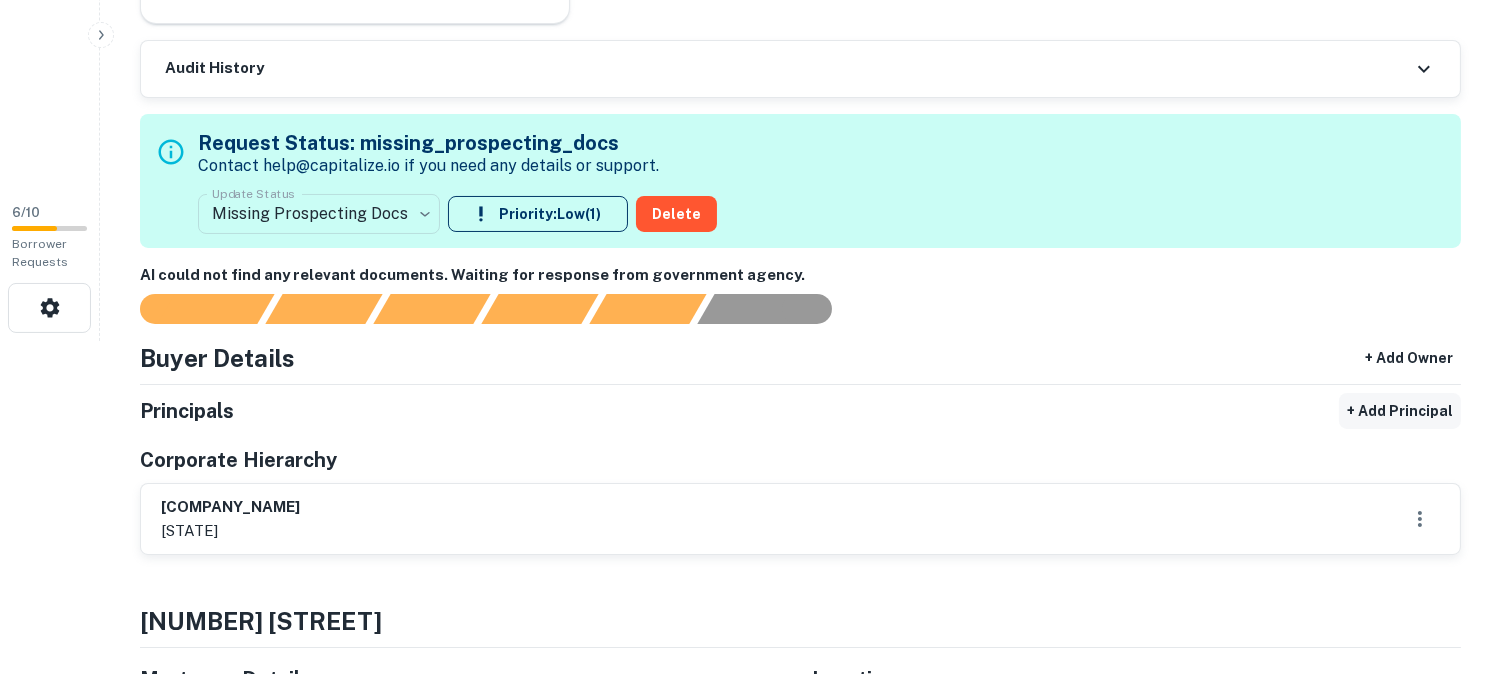 click on "+ Add Principal" at bounding box center [1400, 411] 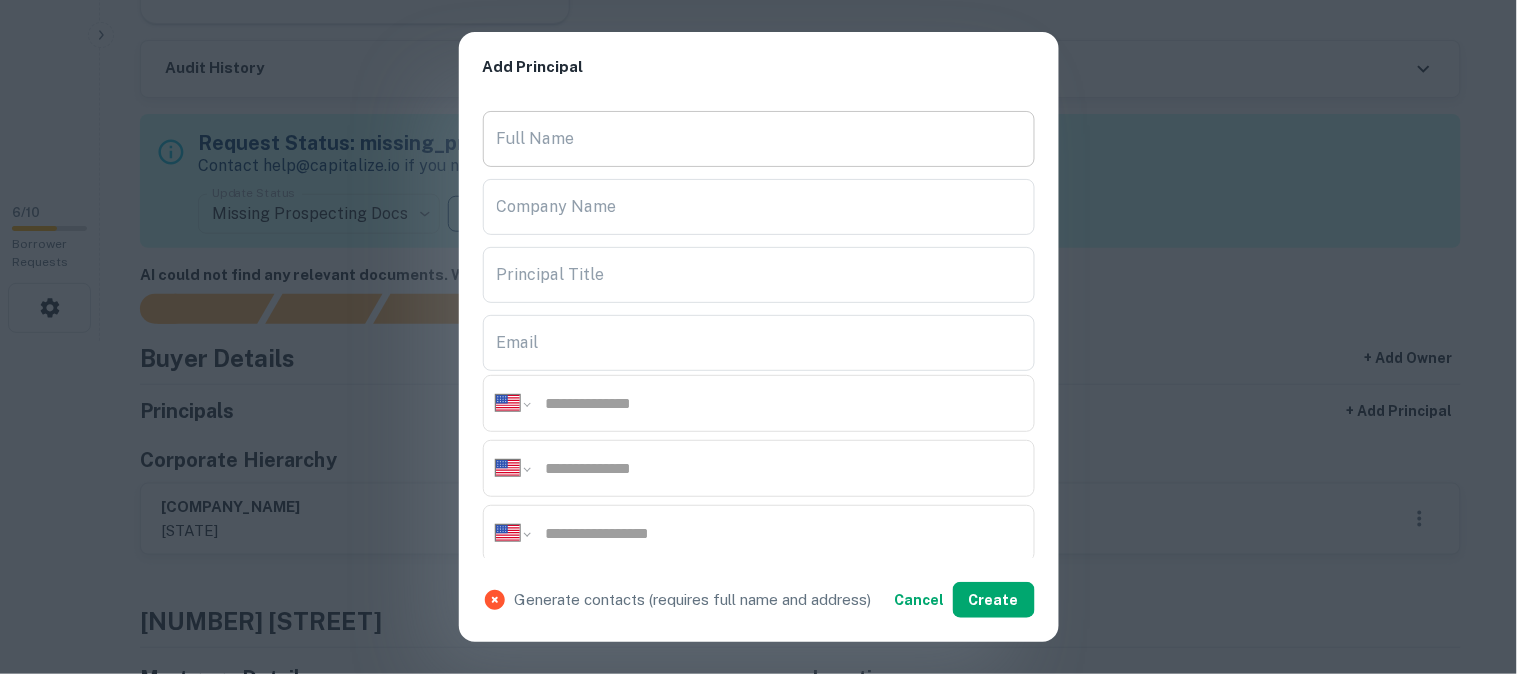 click on "Full Name" at bounding box center [759, 139] 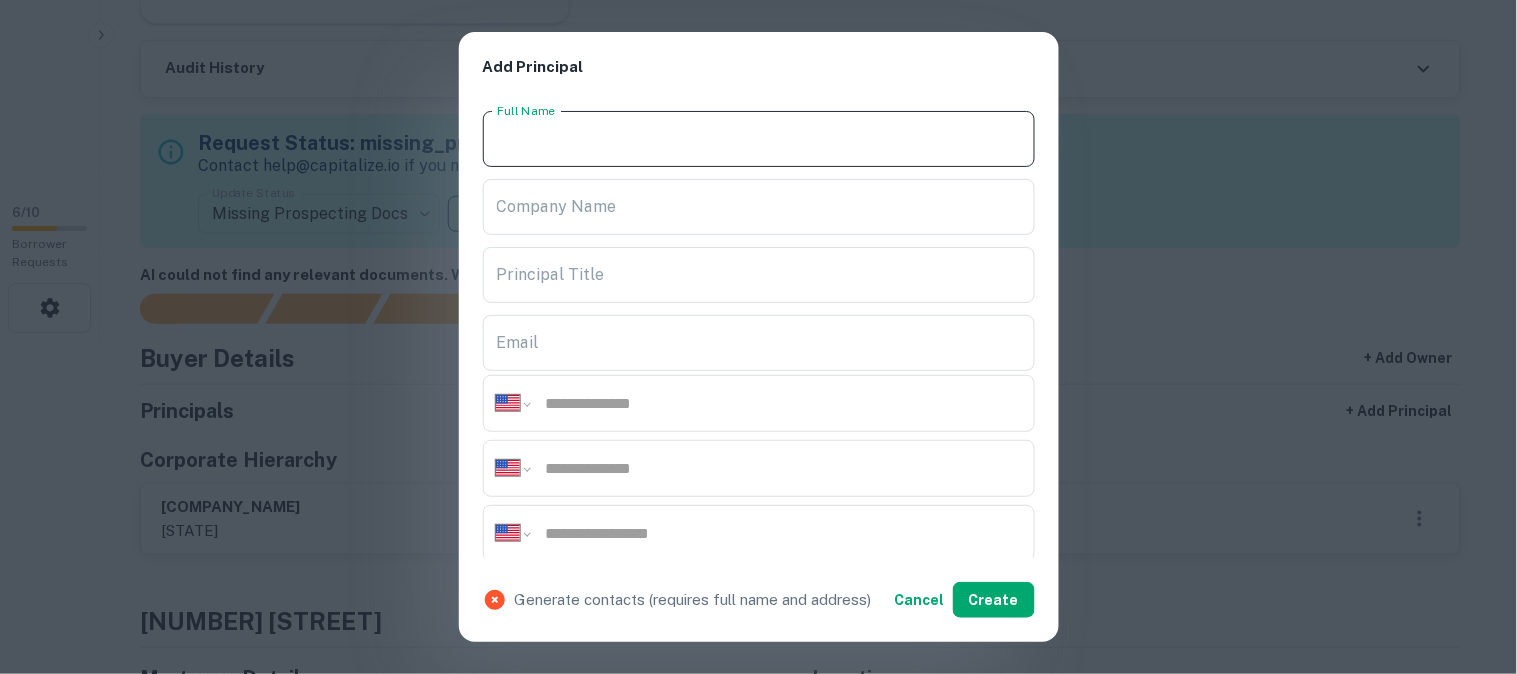 paste on "**********" 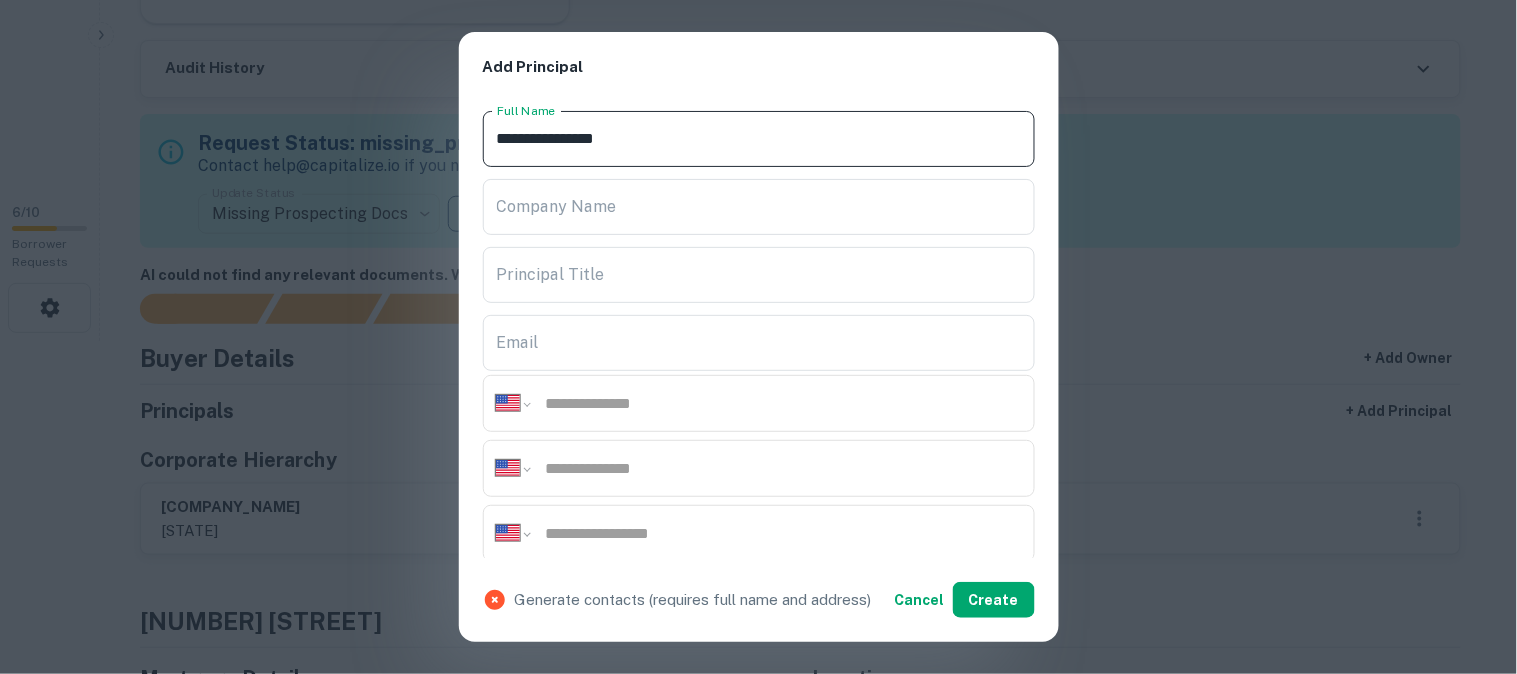 type on "**********" 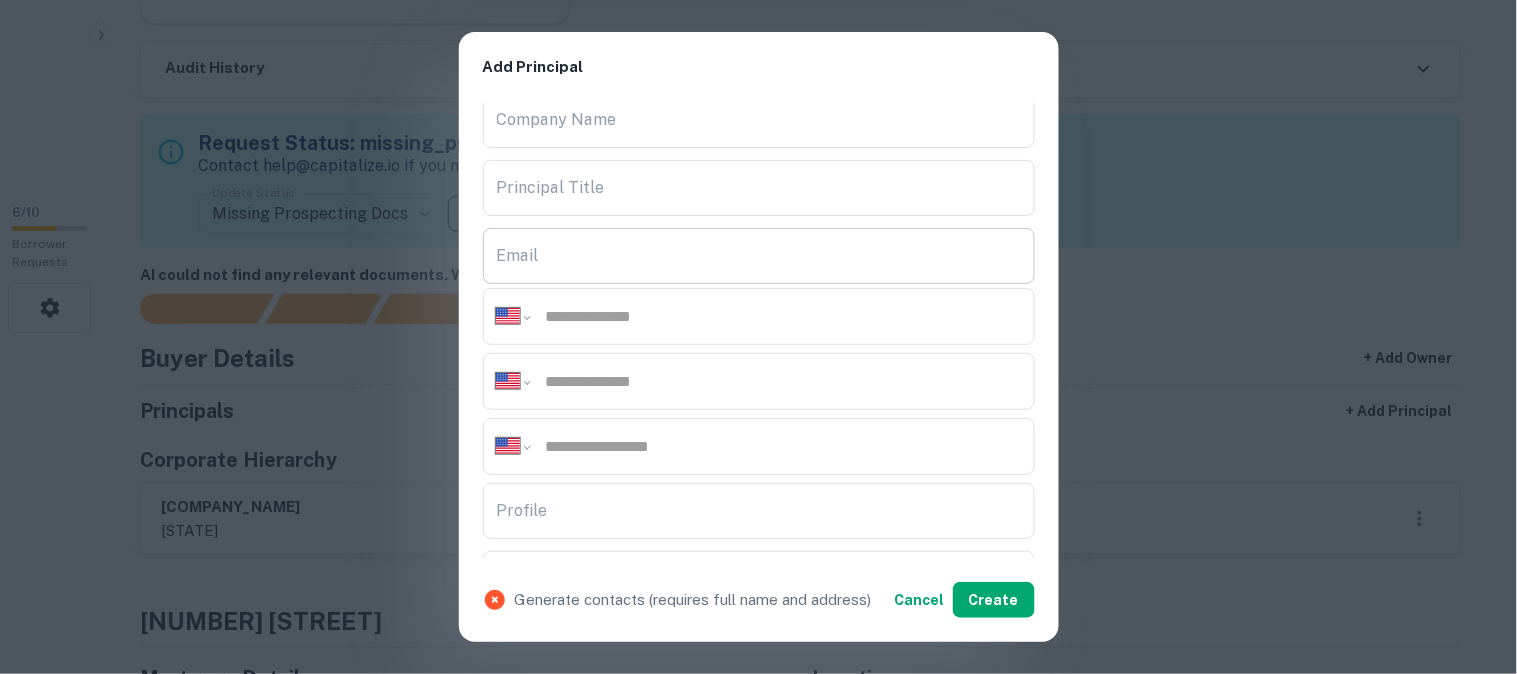 scroll, scrollTop: 333, scrollLeft: 0, axis: vertical 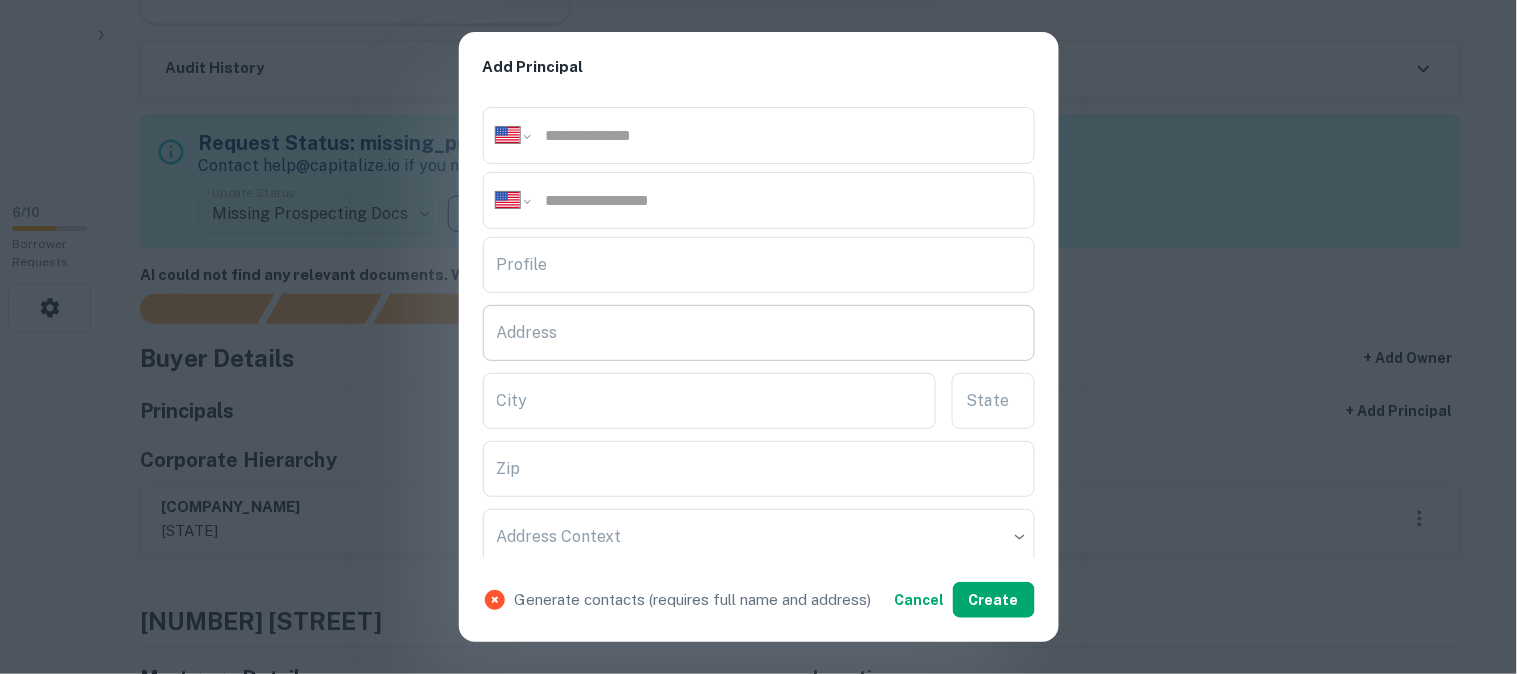 click on "Address" at bounding box center (759, 333) 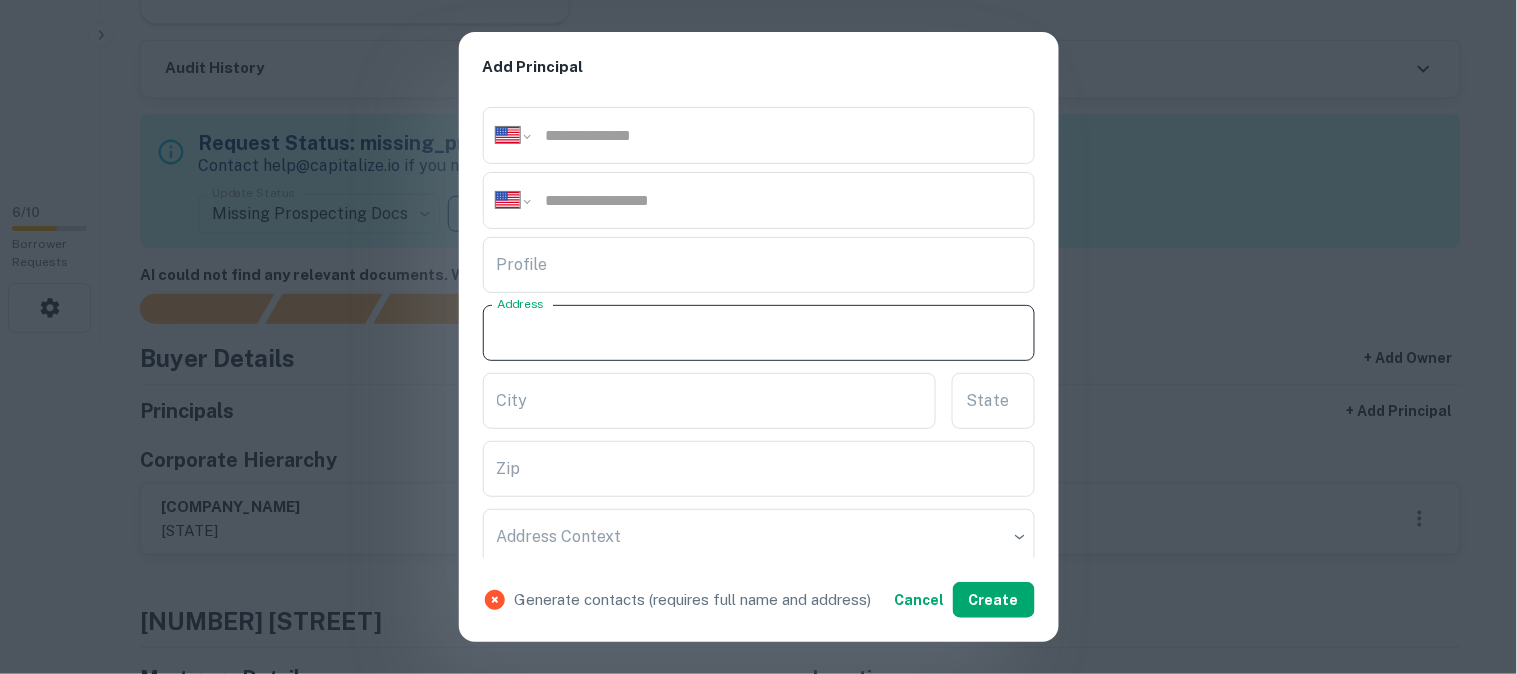 paste on "**********" 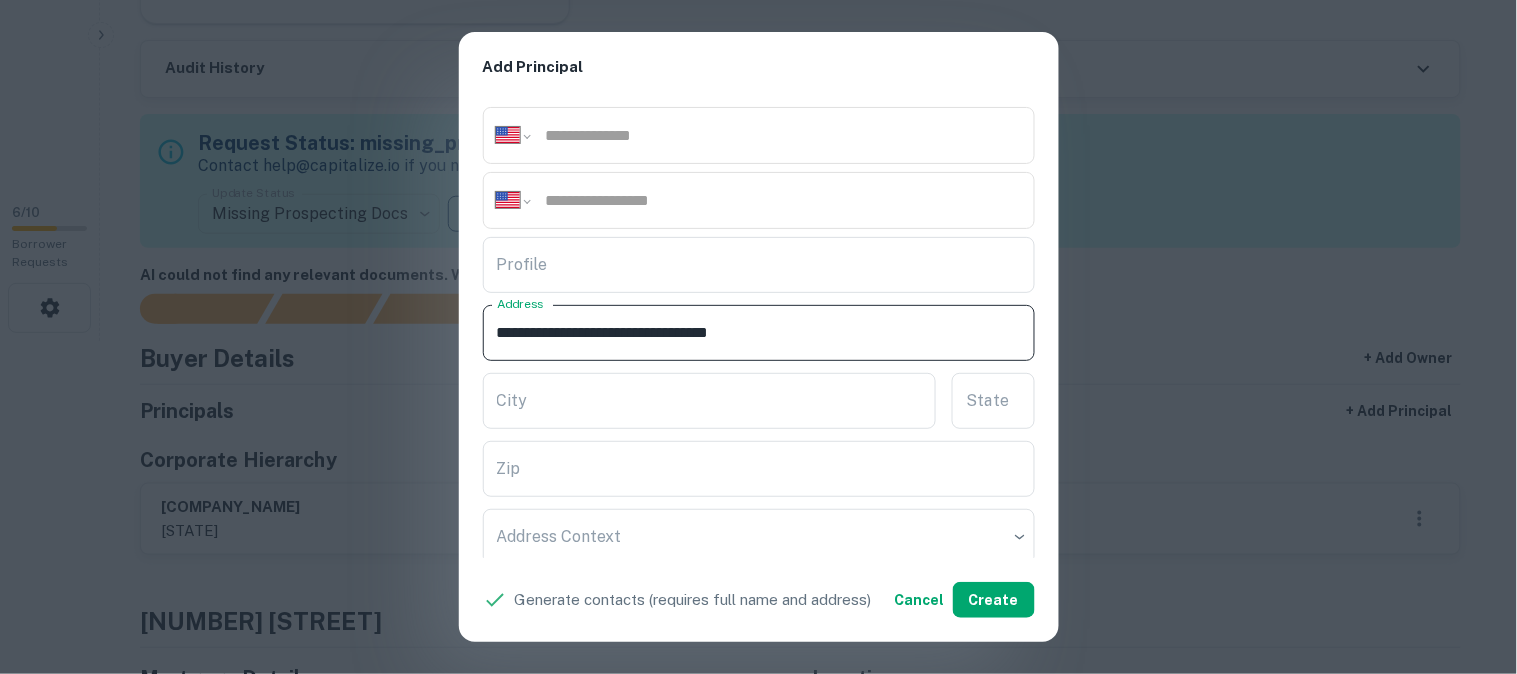 click on "**********" at bounding box center (759, 333) 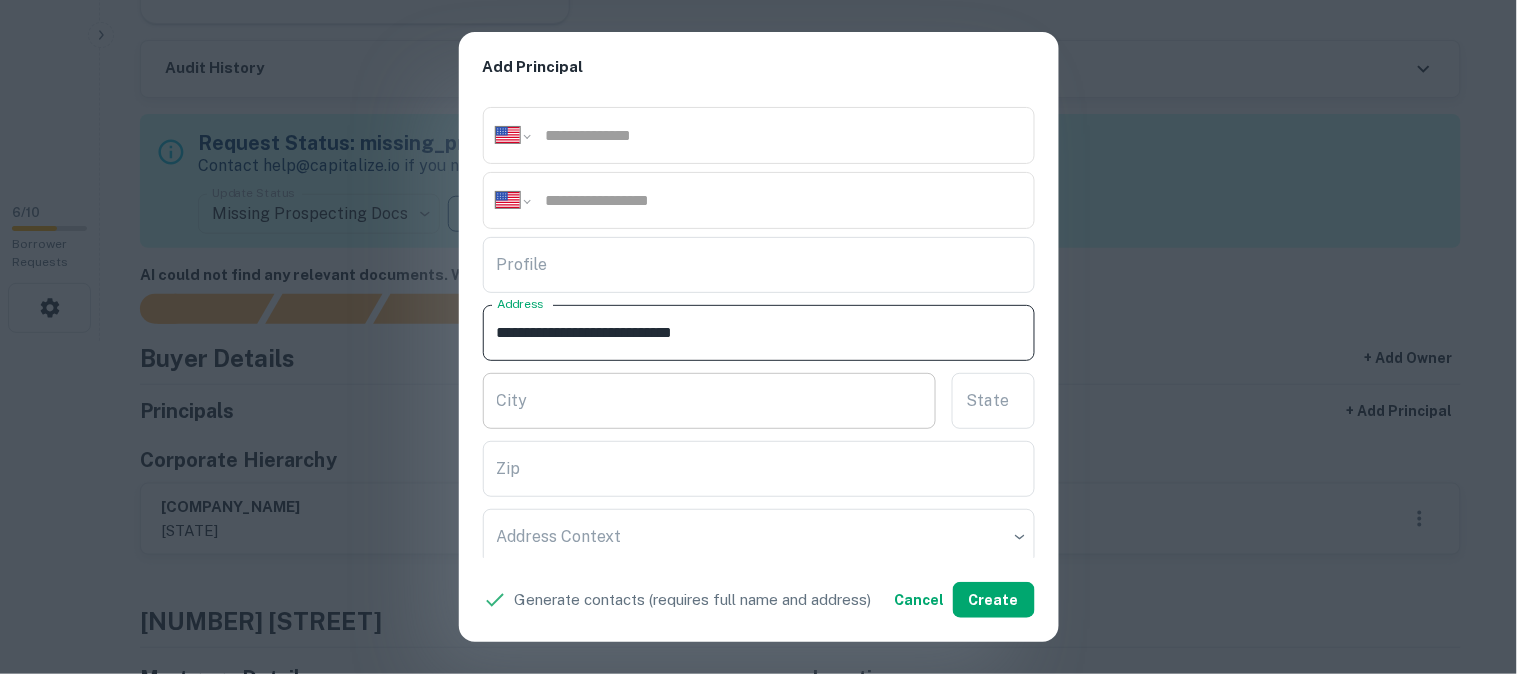 type on "**********" 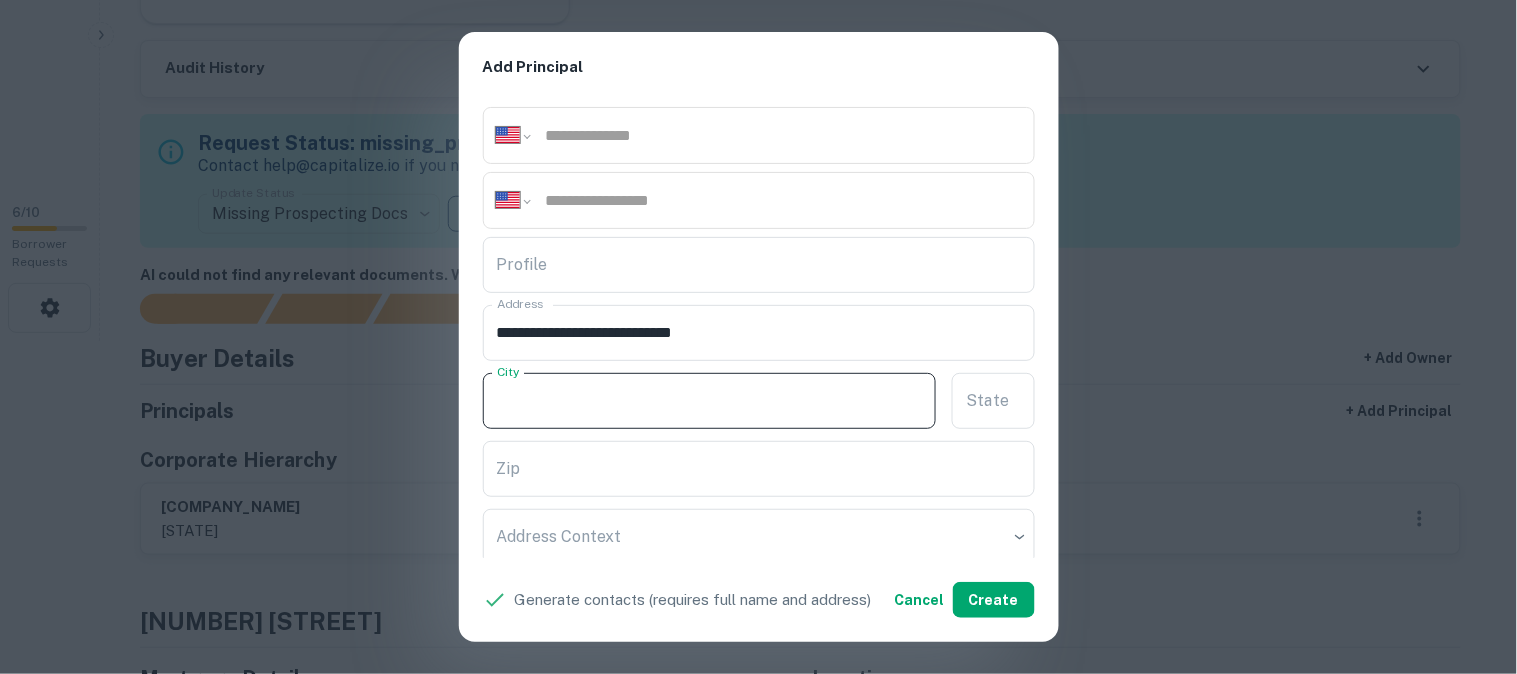 click on "City" at bounding box center (710, 401) 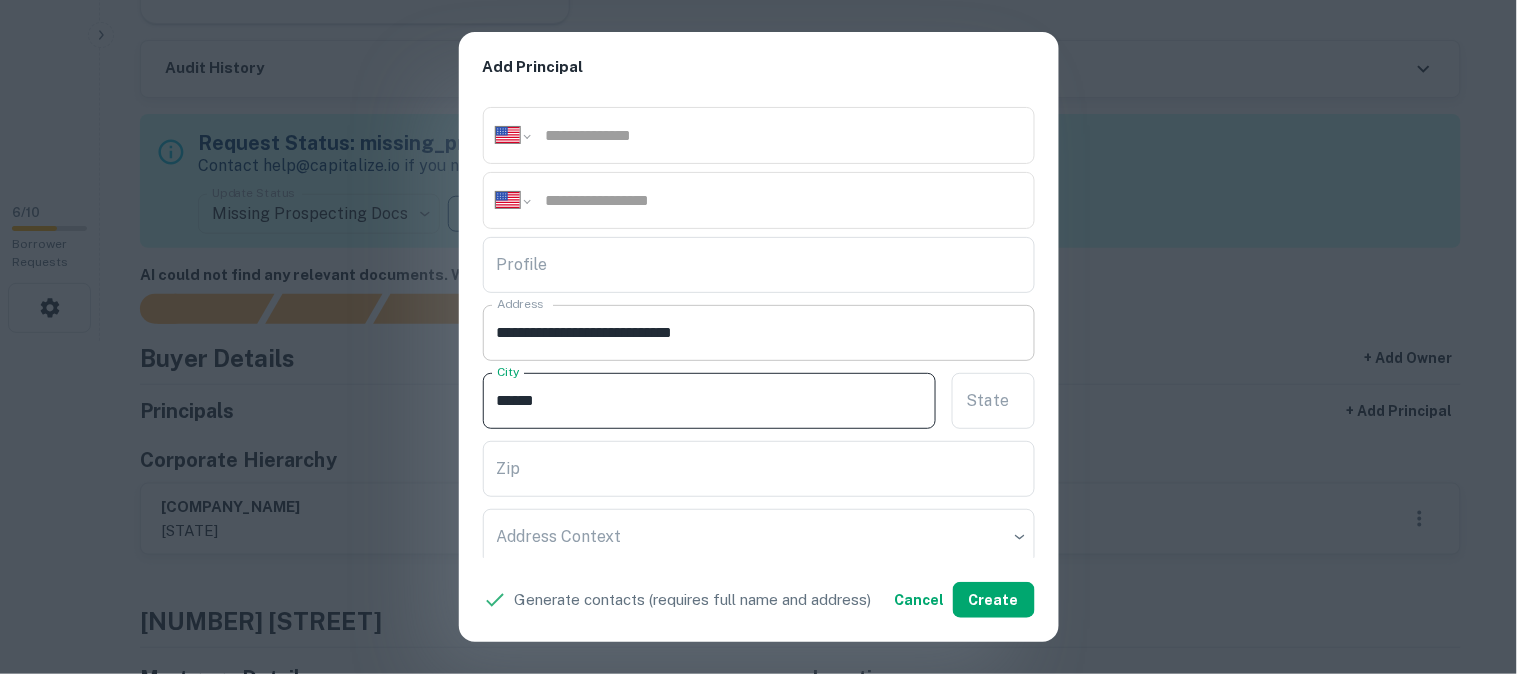 type on "******" 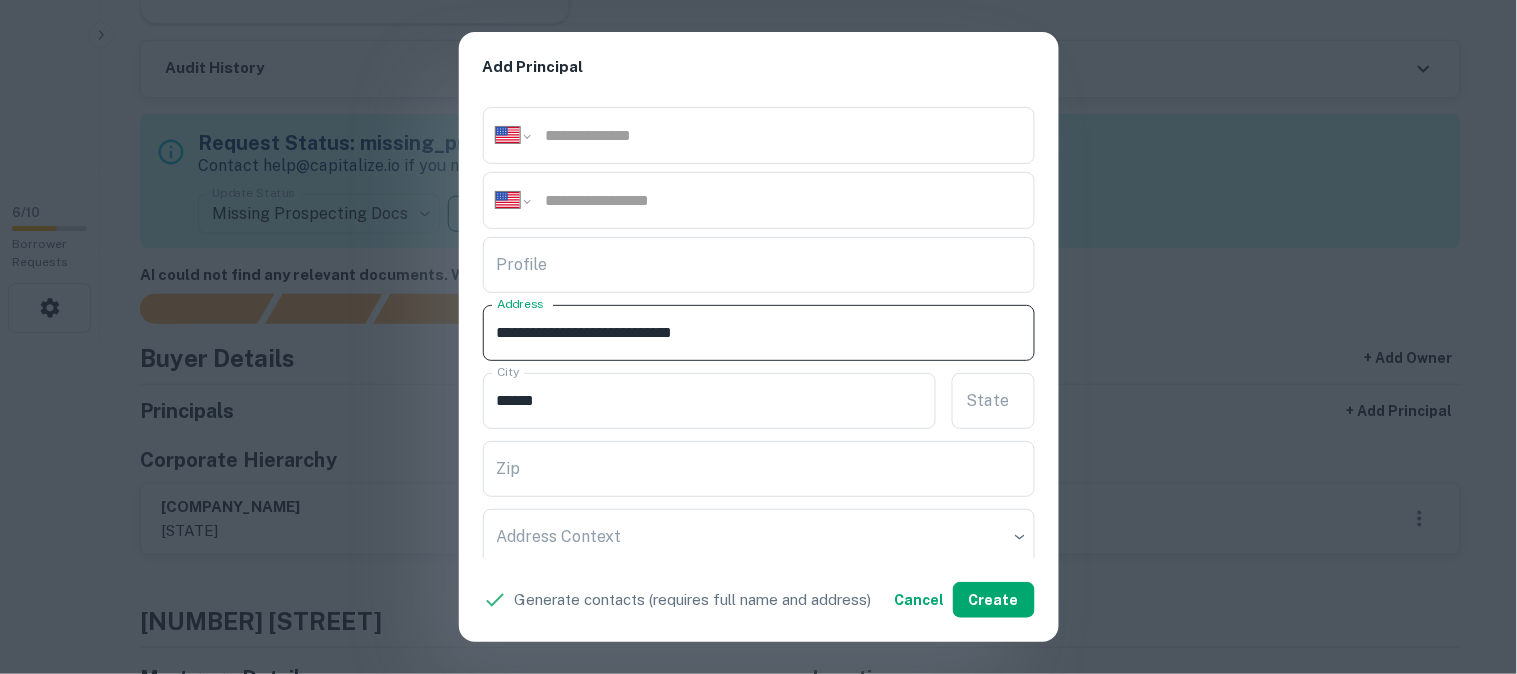 drag, startPoint x: 612, startPoint y: 332, endPoint x: 642, endPoint y: 350, distance: 34.98571 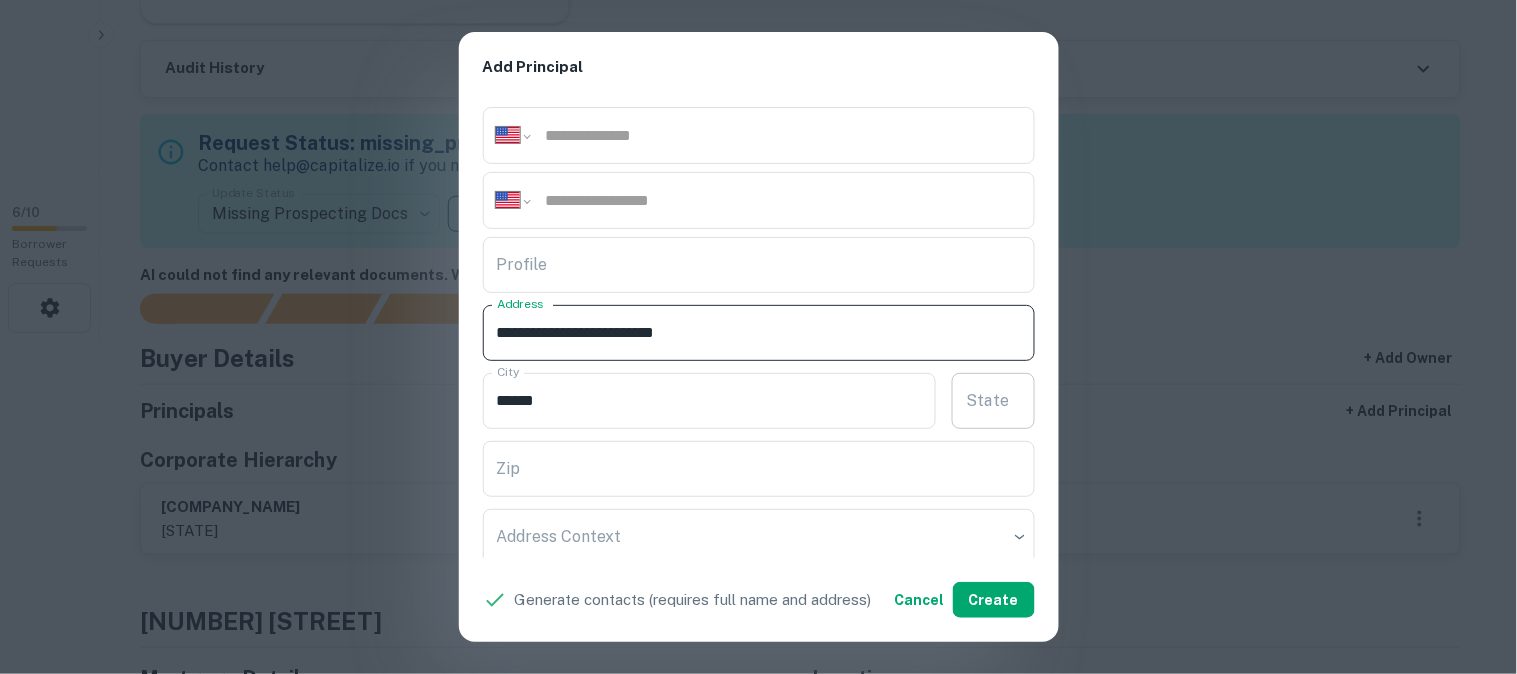 type on "**********" 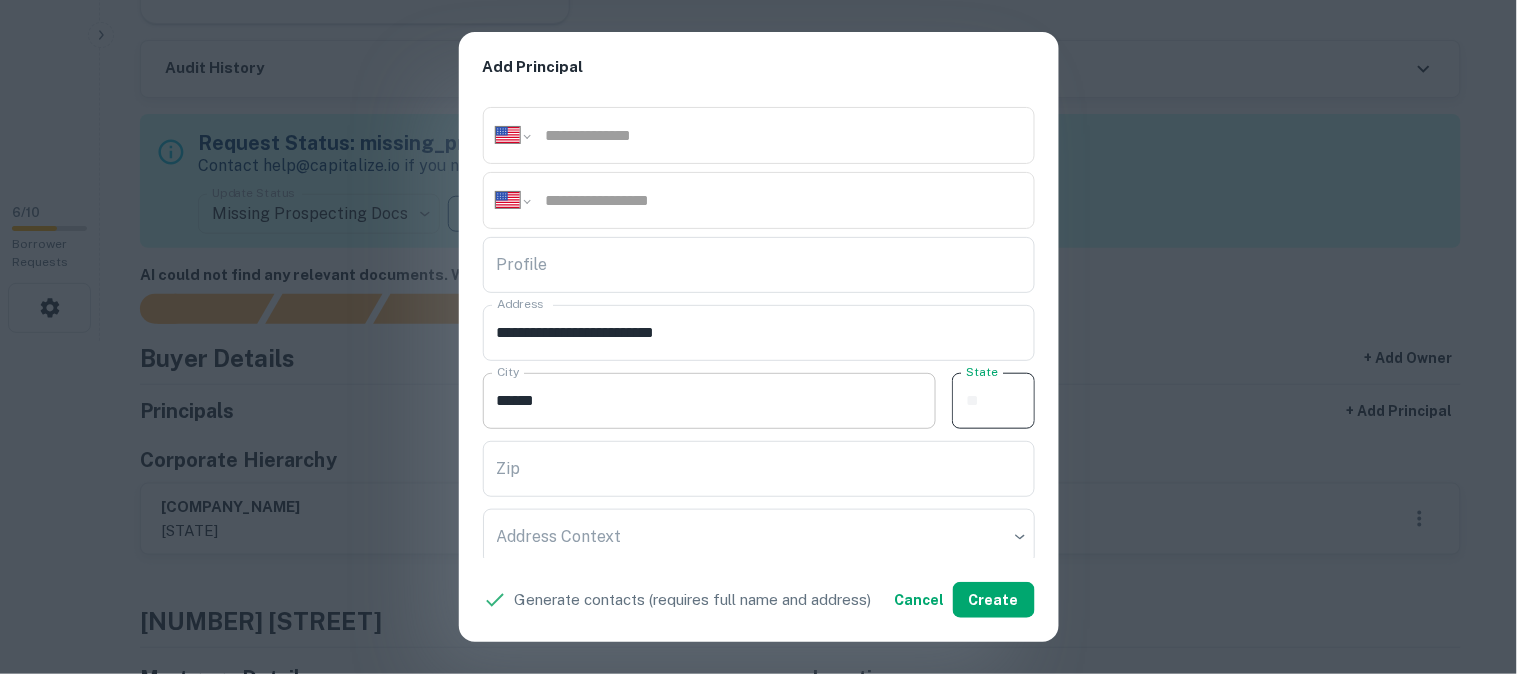 paste on "**" 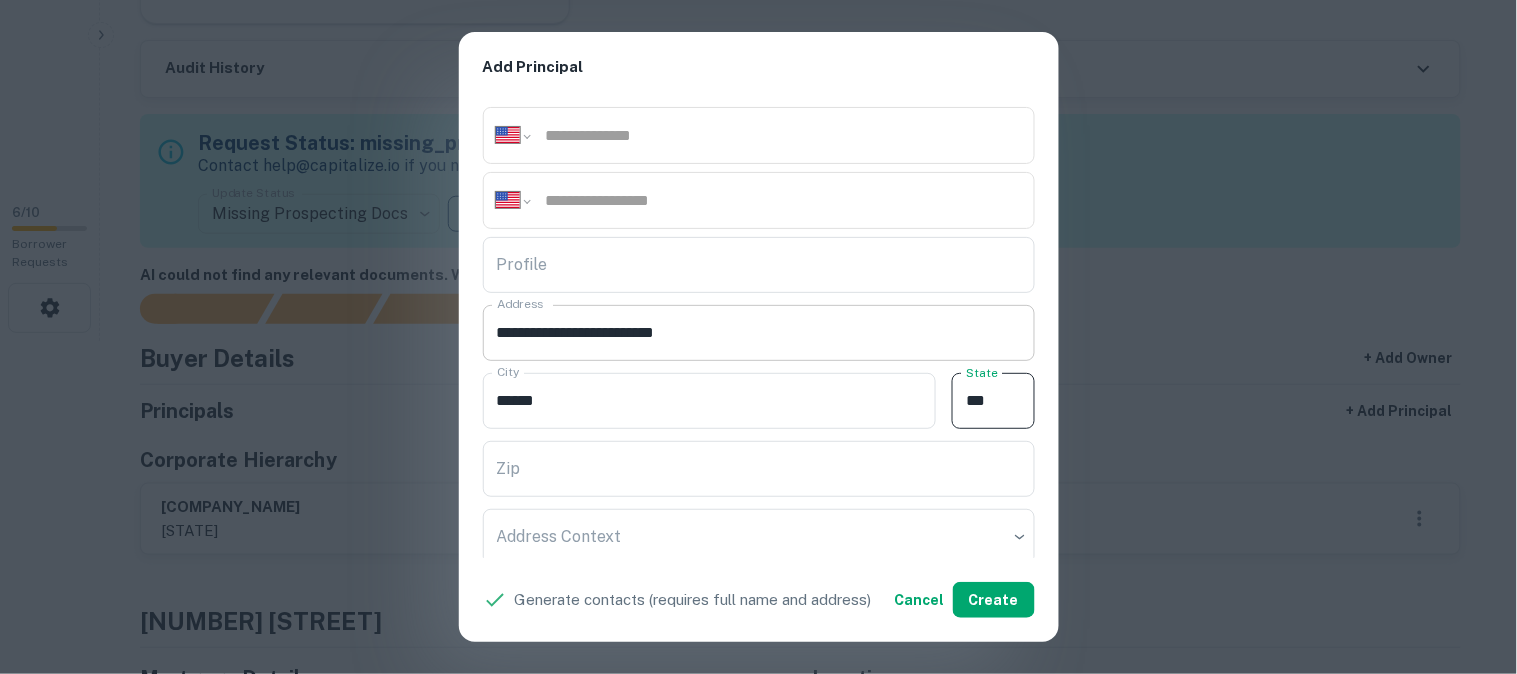 type on "**" 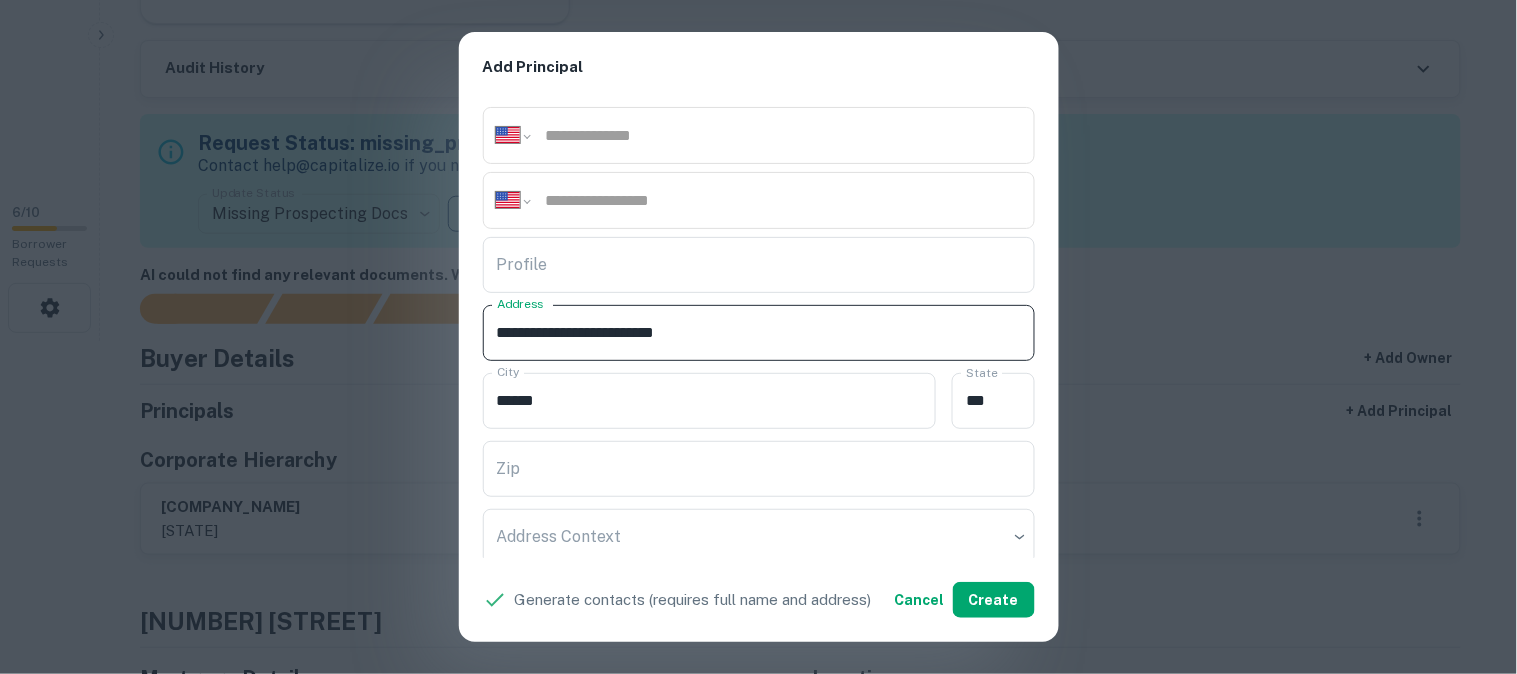 drag, startPoint x: 612, startPoint y: 330, endPoint x: 723, endPoint y: 365, distance: 116.38728 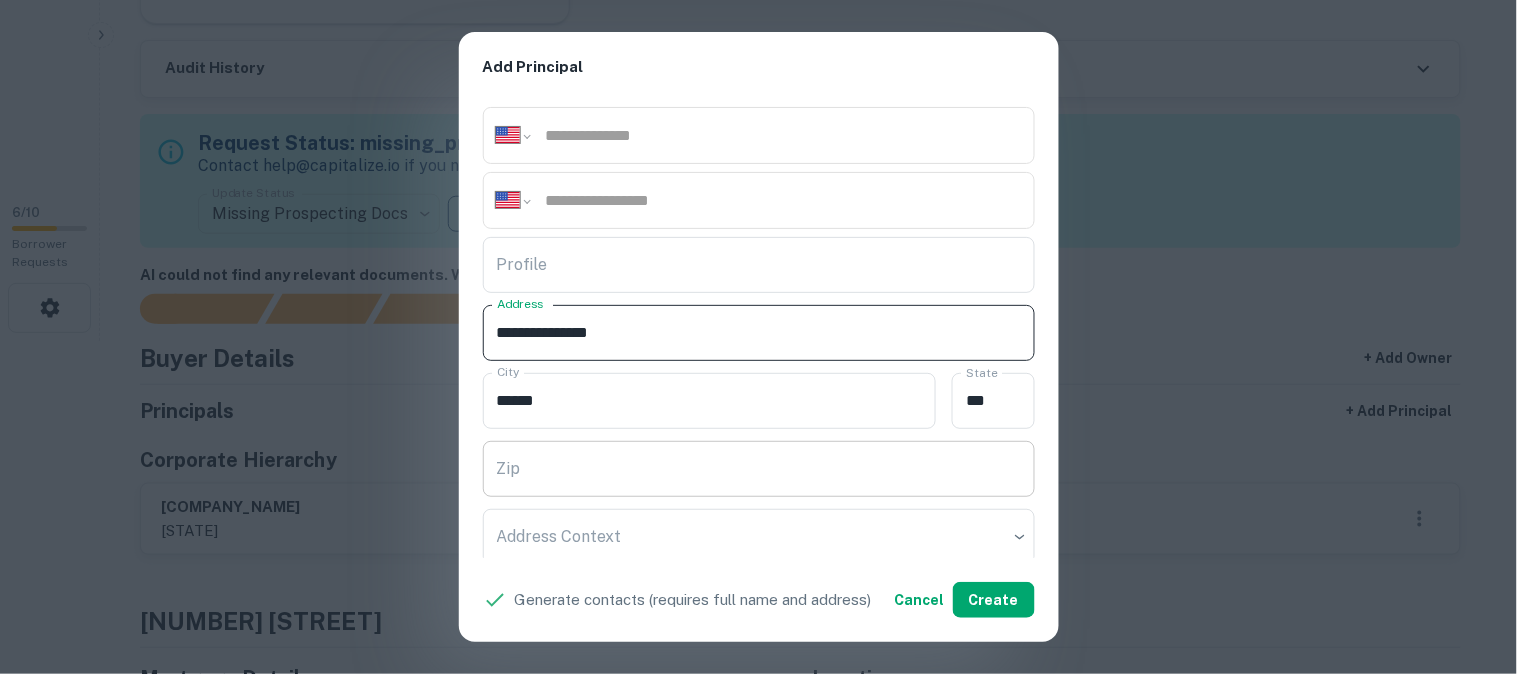 type on "**********" 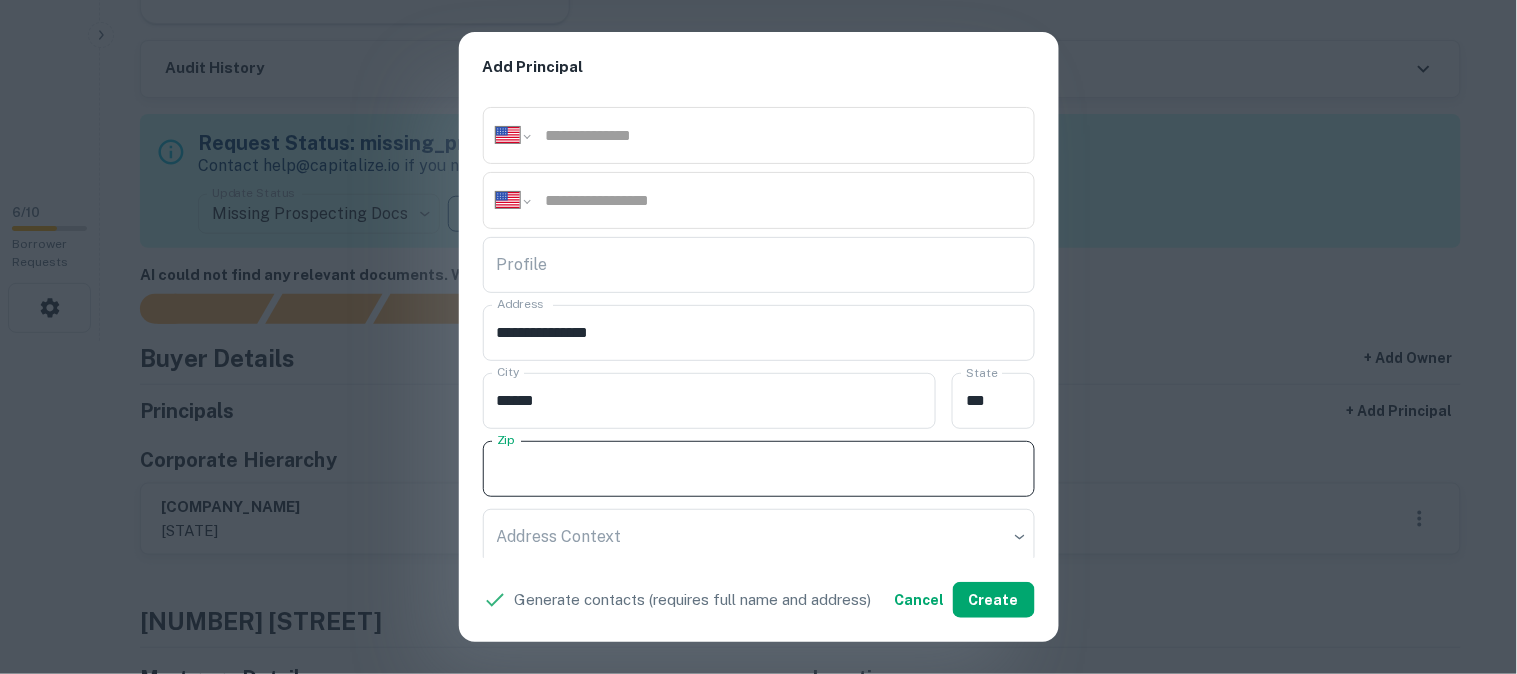 click on "Zip" at bounding box center (759, 469) 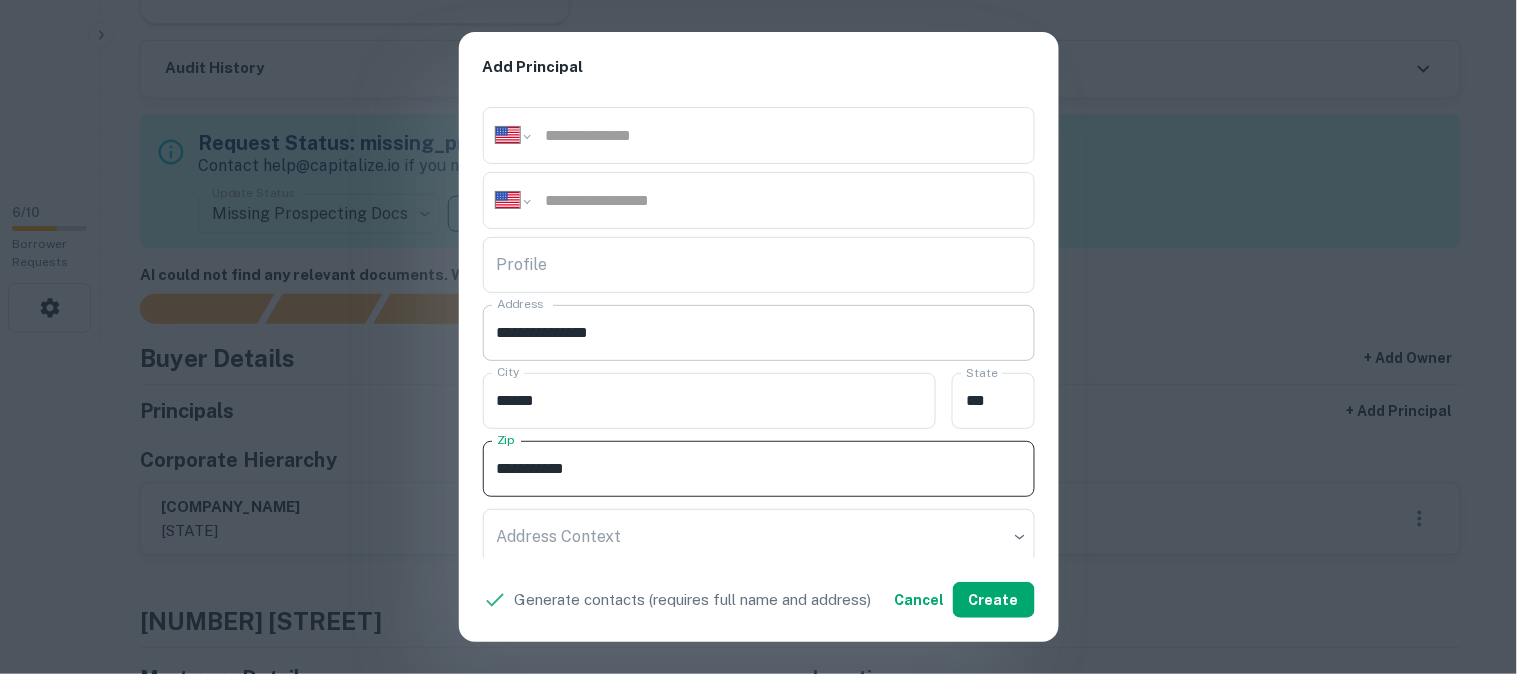 type on "**********" 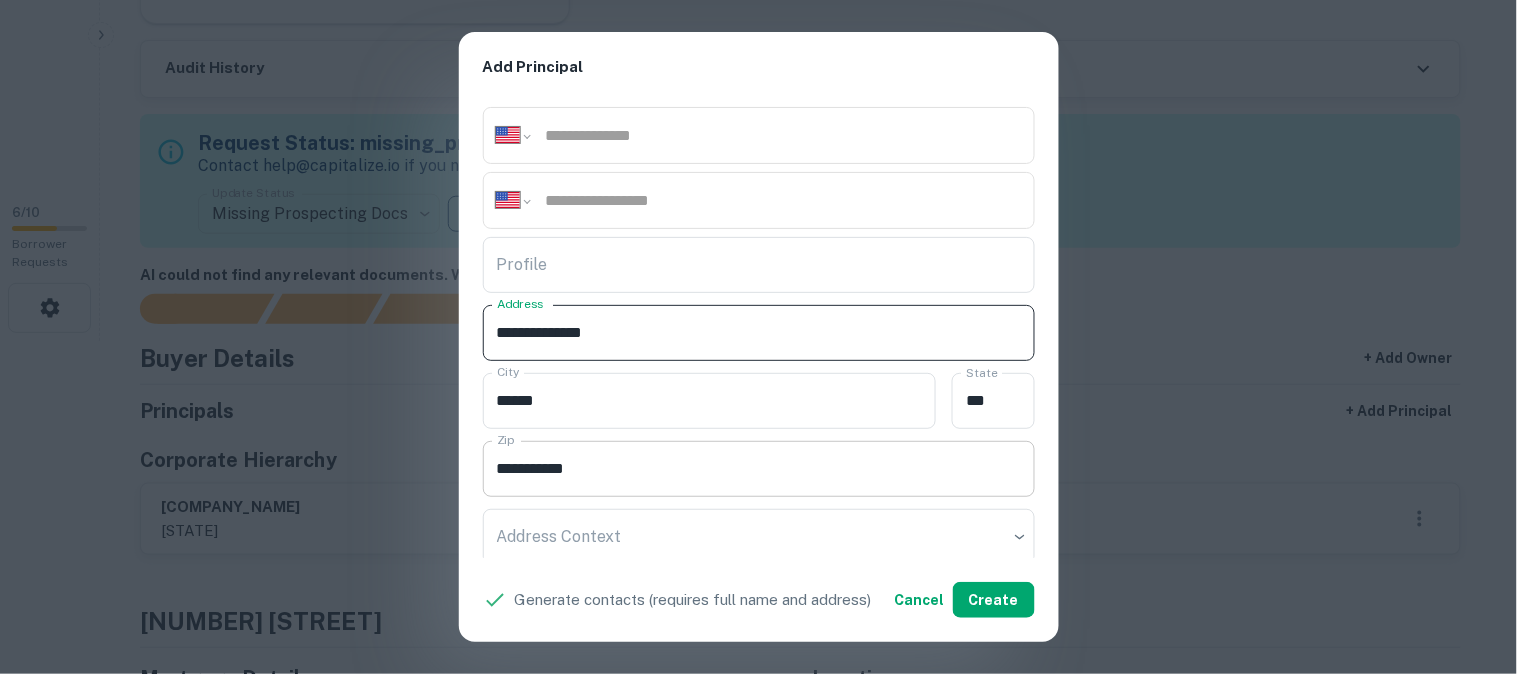 type on "**********" 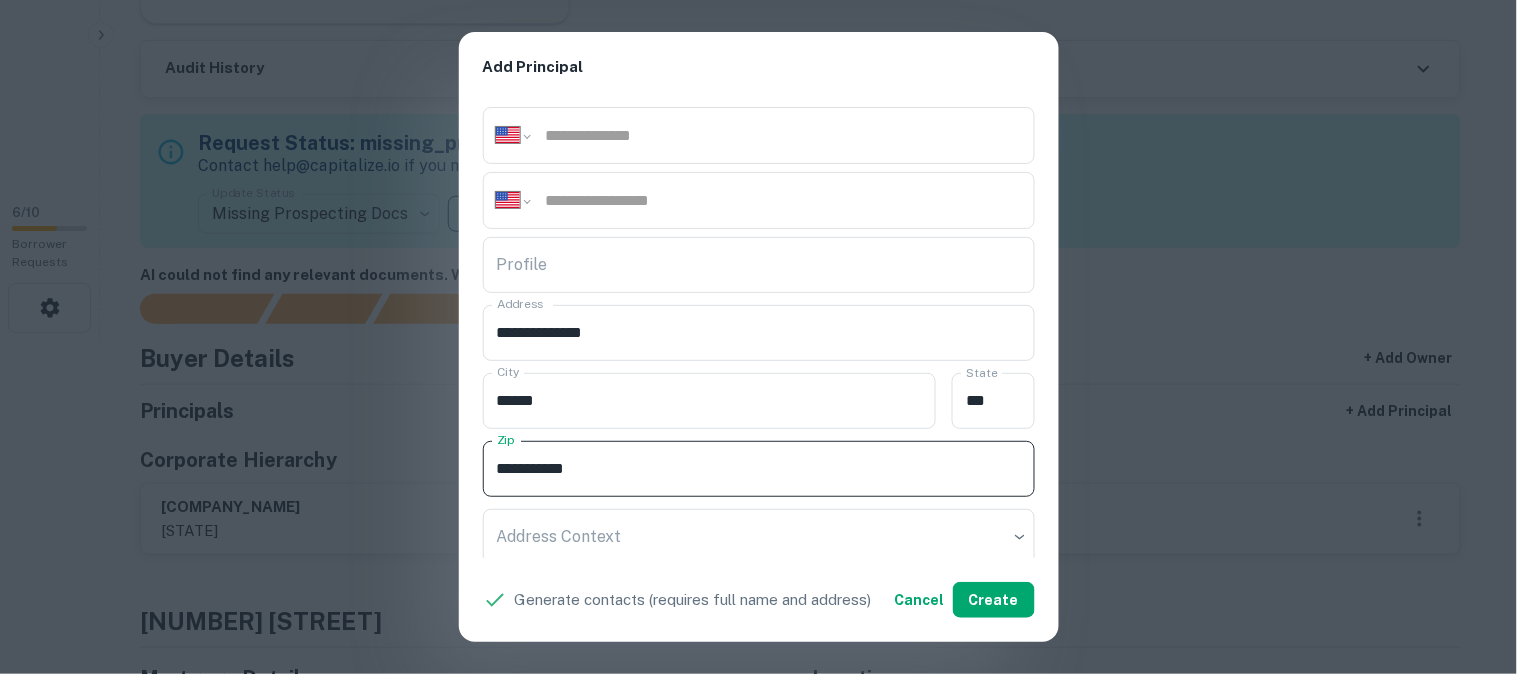 click on "**********" at bounding box center (759, 469) 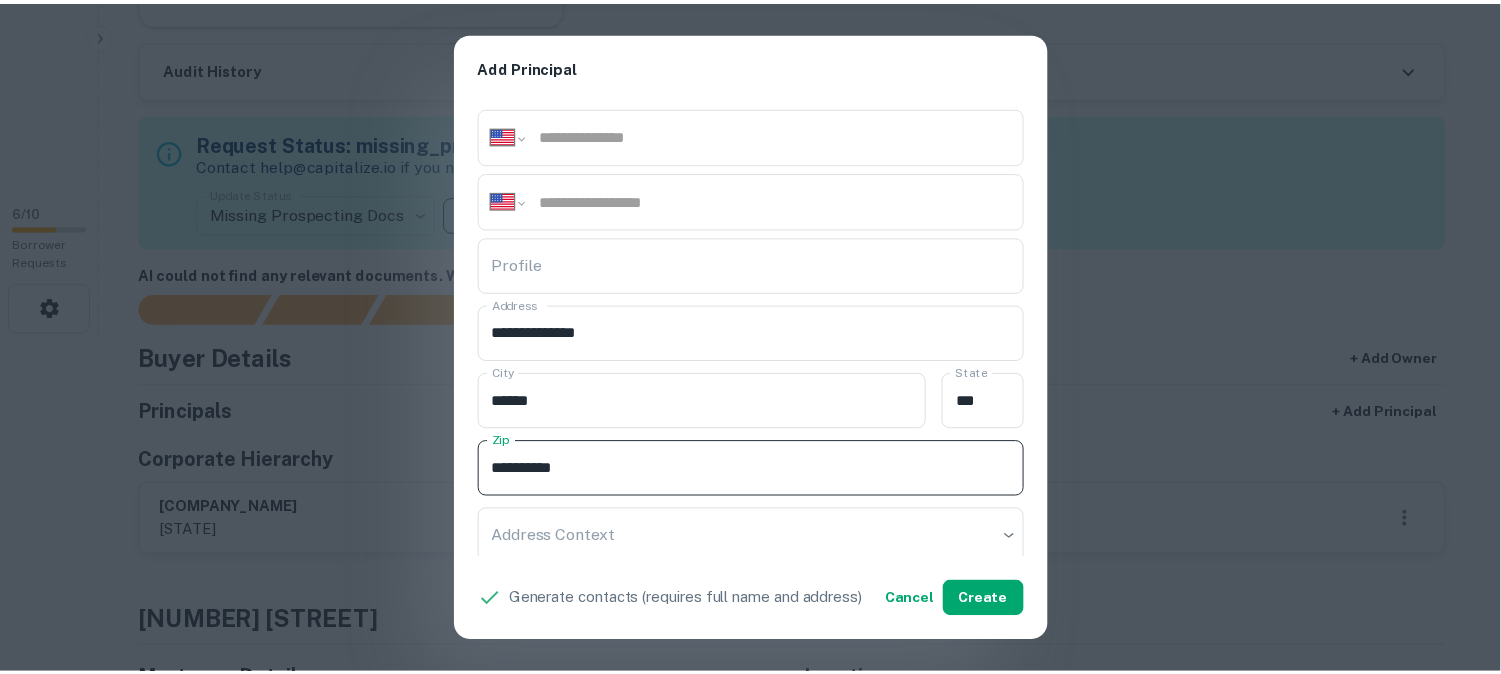 scroll, scrollTop: 444, scrollLeft: 0, axis: vertical 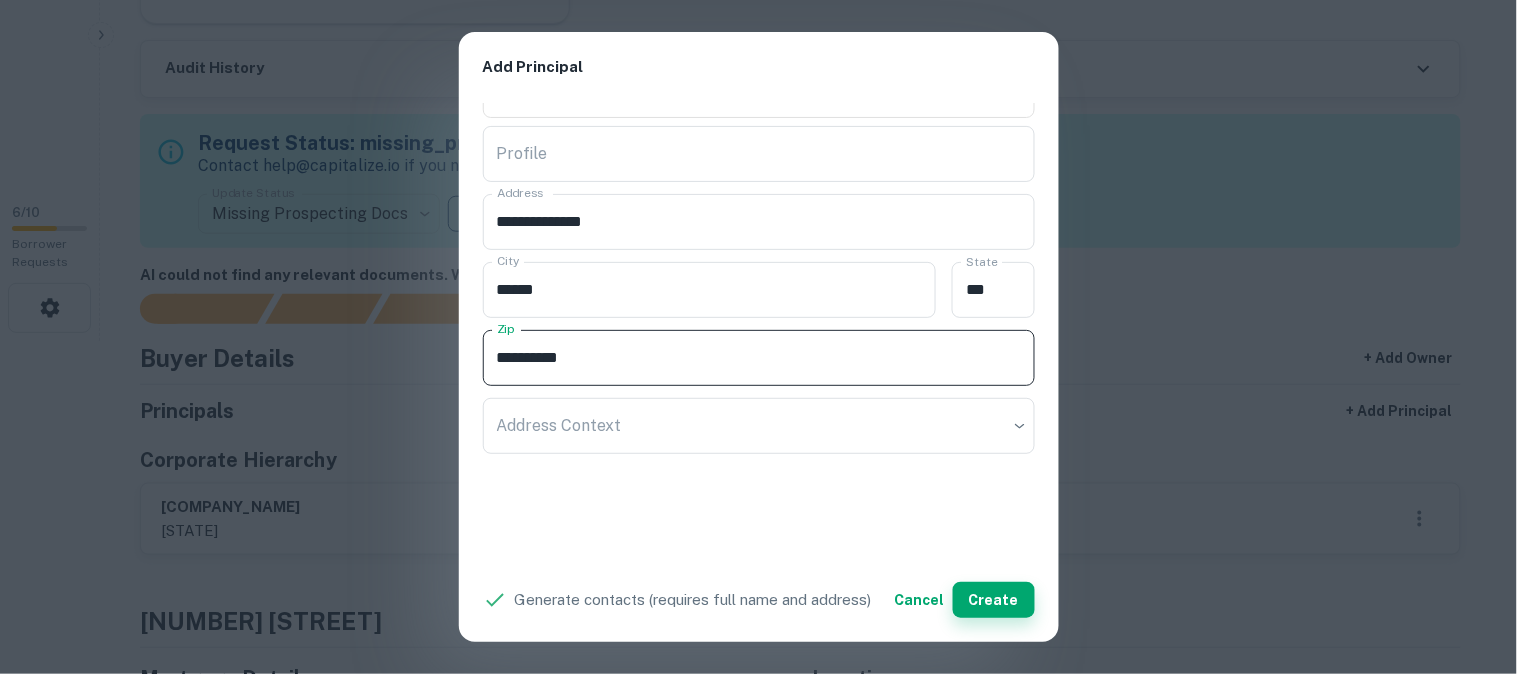 type on "**********" 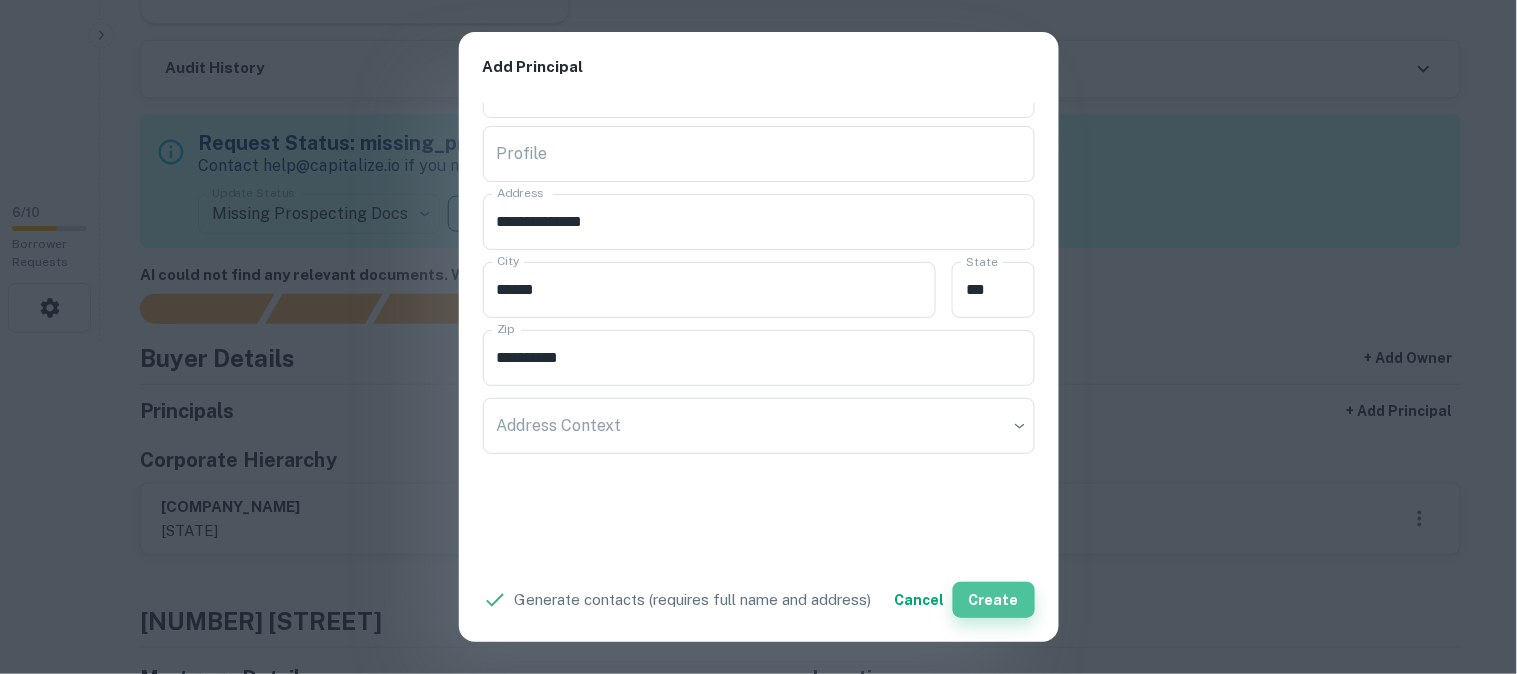 click on "Create" at bounding box center [994, 600] 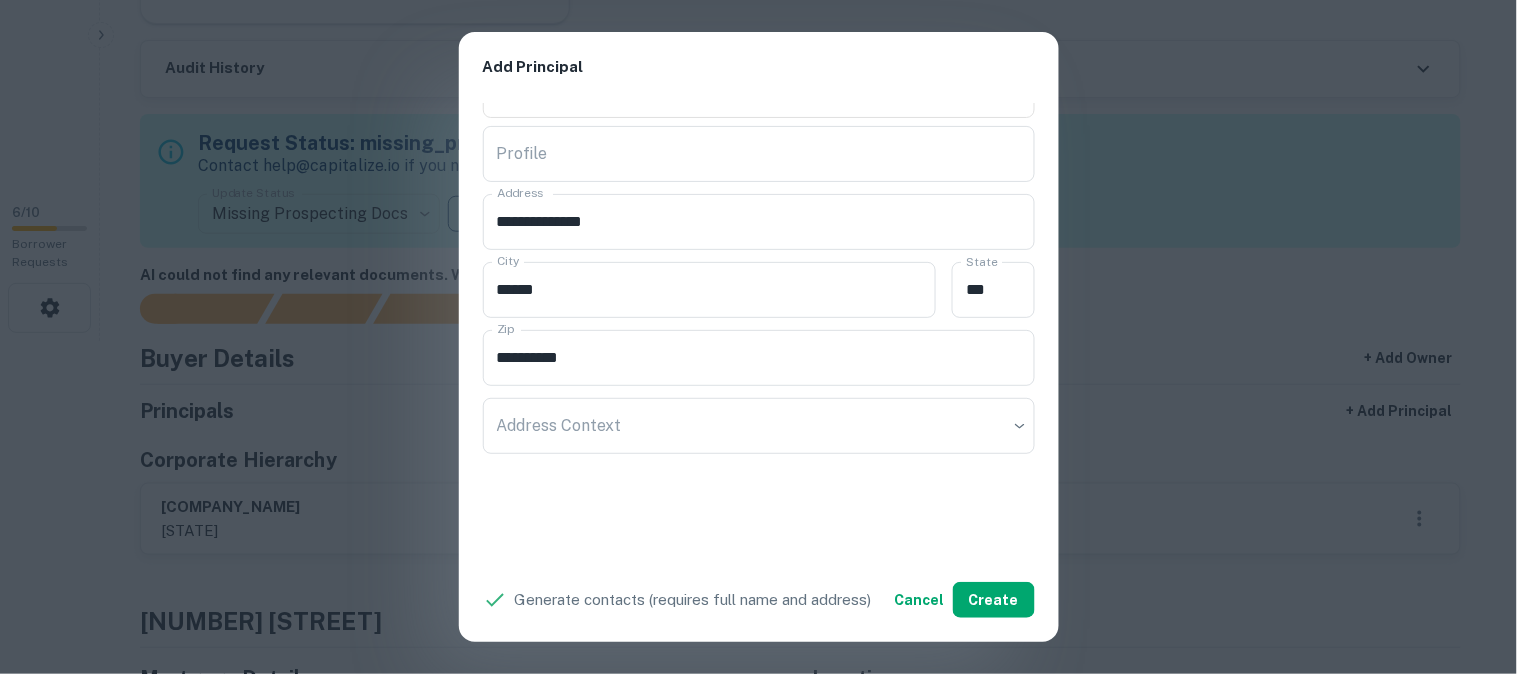 click on "**********" at bounding box center [758, 337] 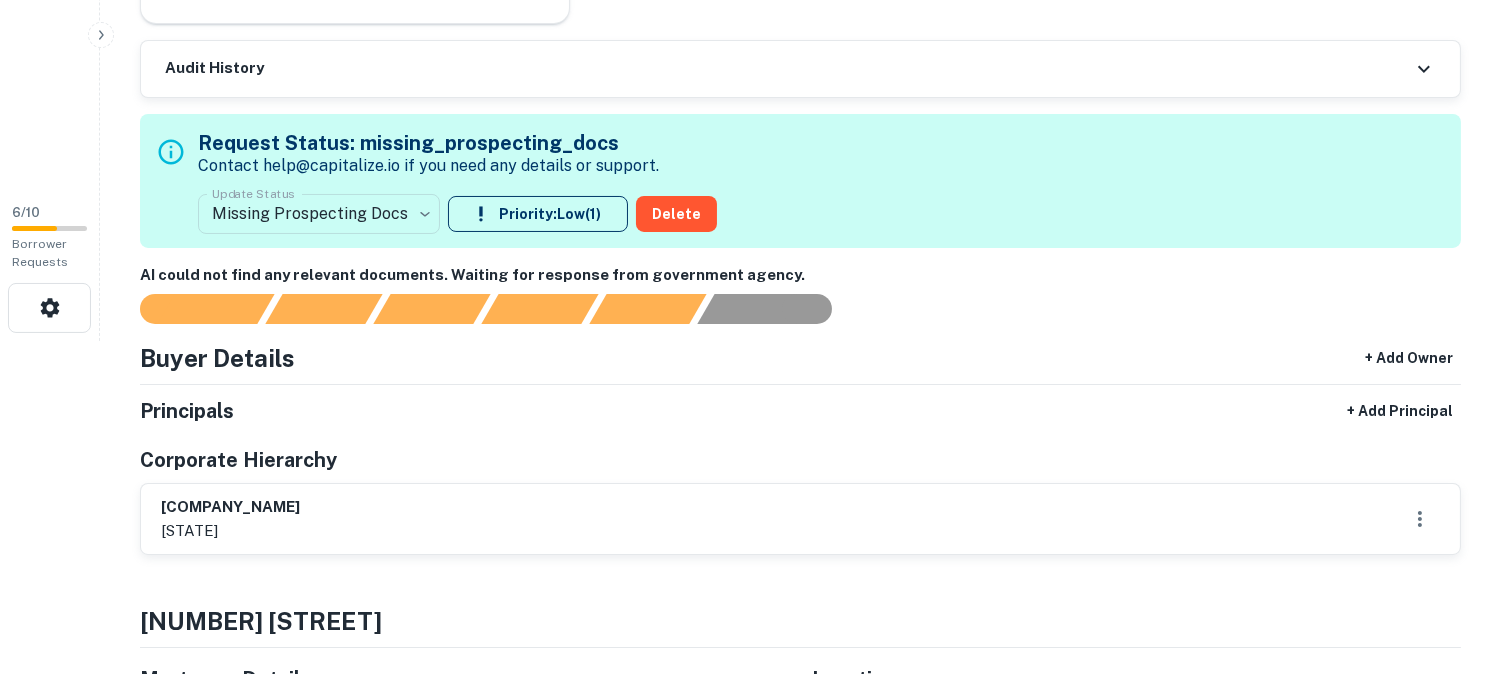 click on "**********" at bounding box center [750, 4] 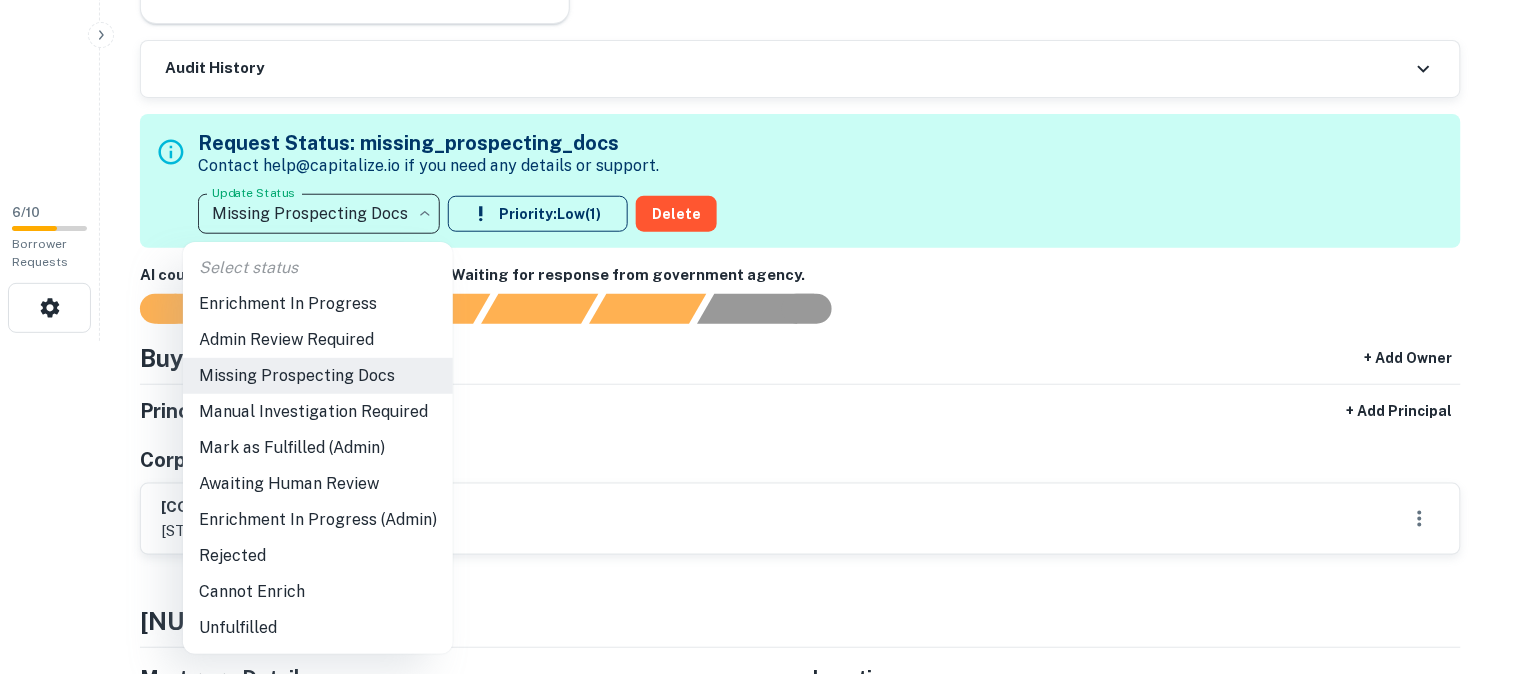 click at bounding box center [758, 337] 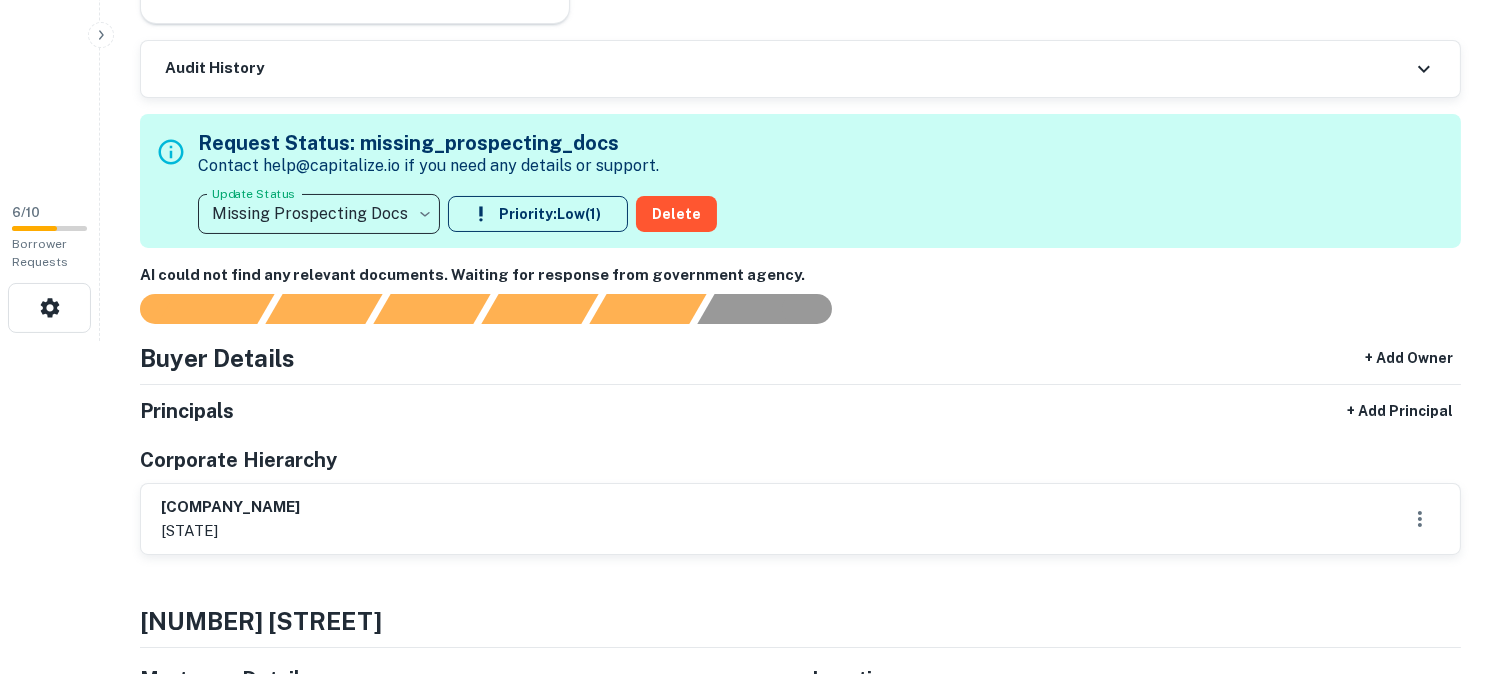 click on "**********" at bounding box center [750, 4] 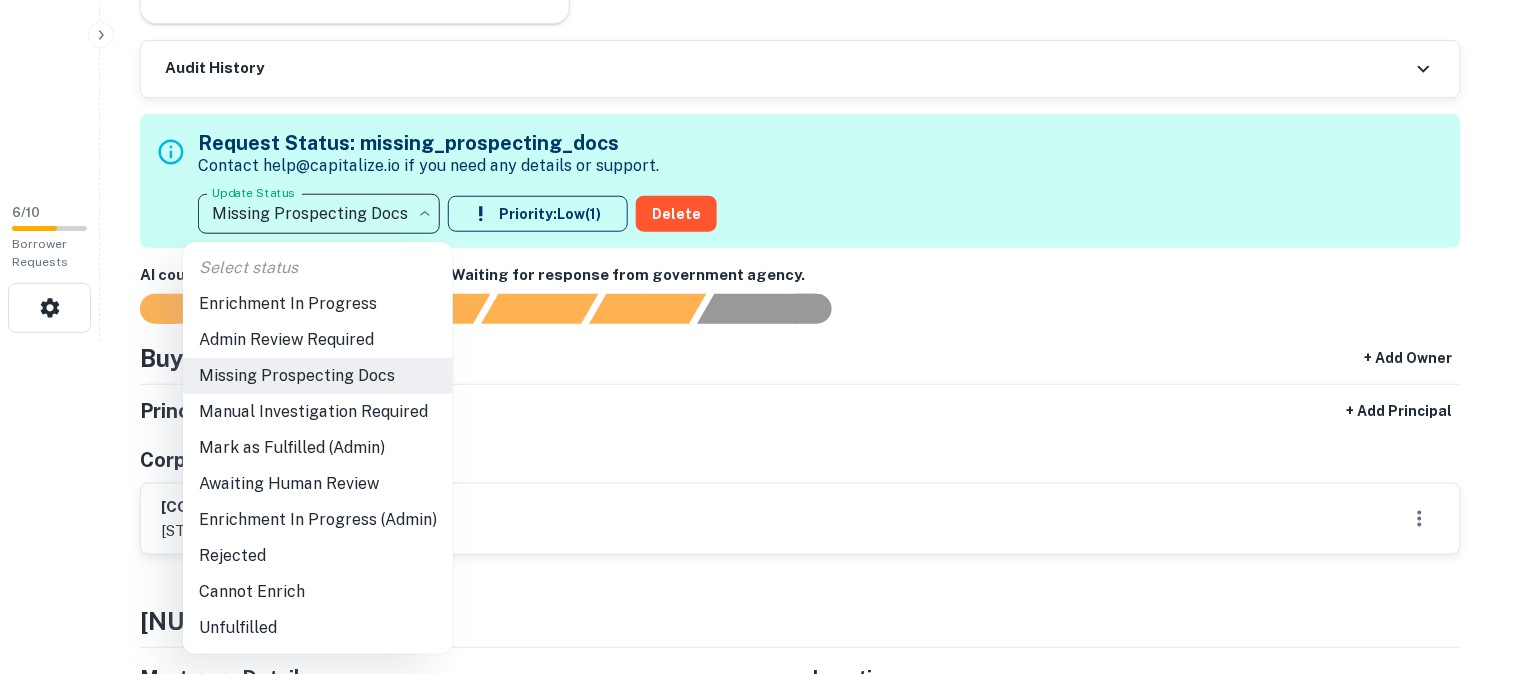 click on "Admin Review Required" at bounding box center [318, 340] 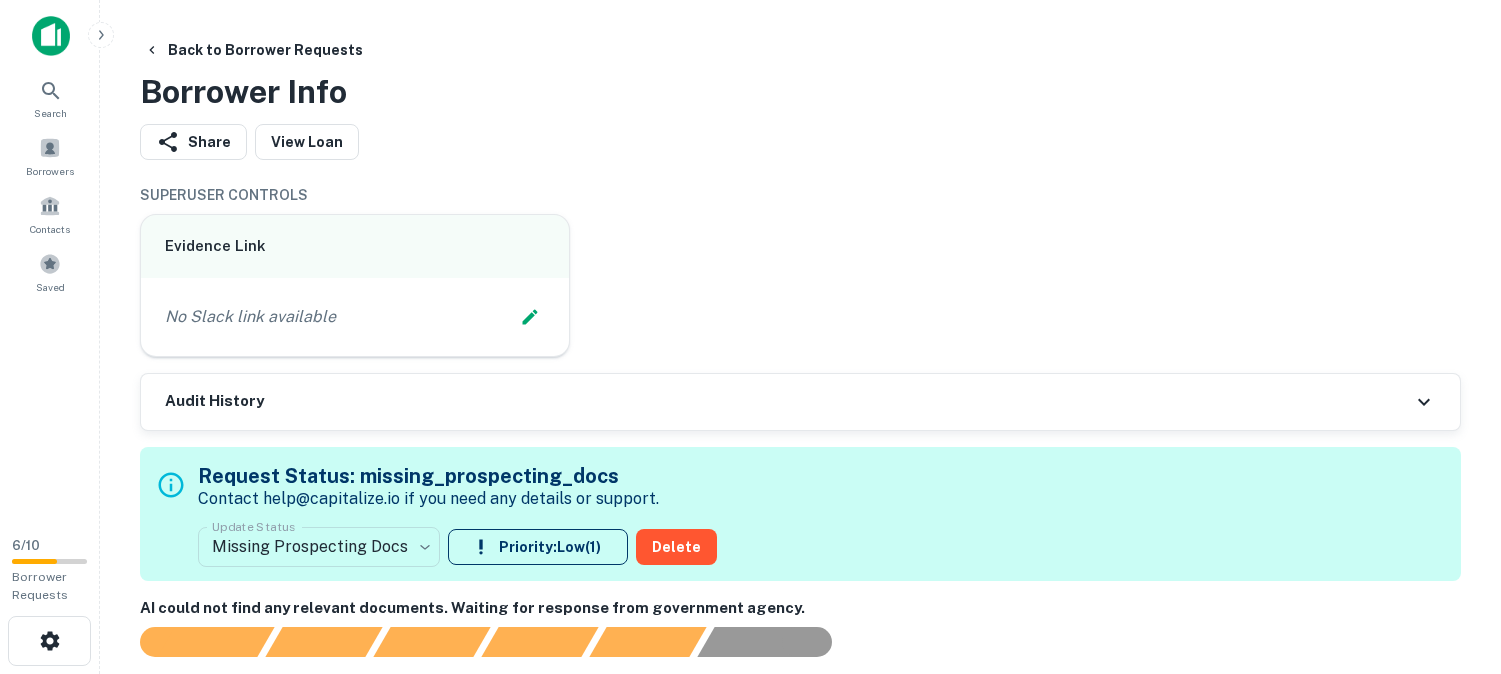 scroll, scrollTop: 222, scrollLeft: 0, axis: vertical 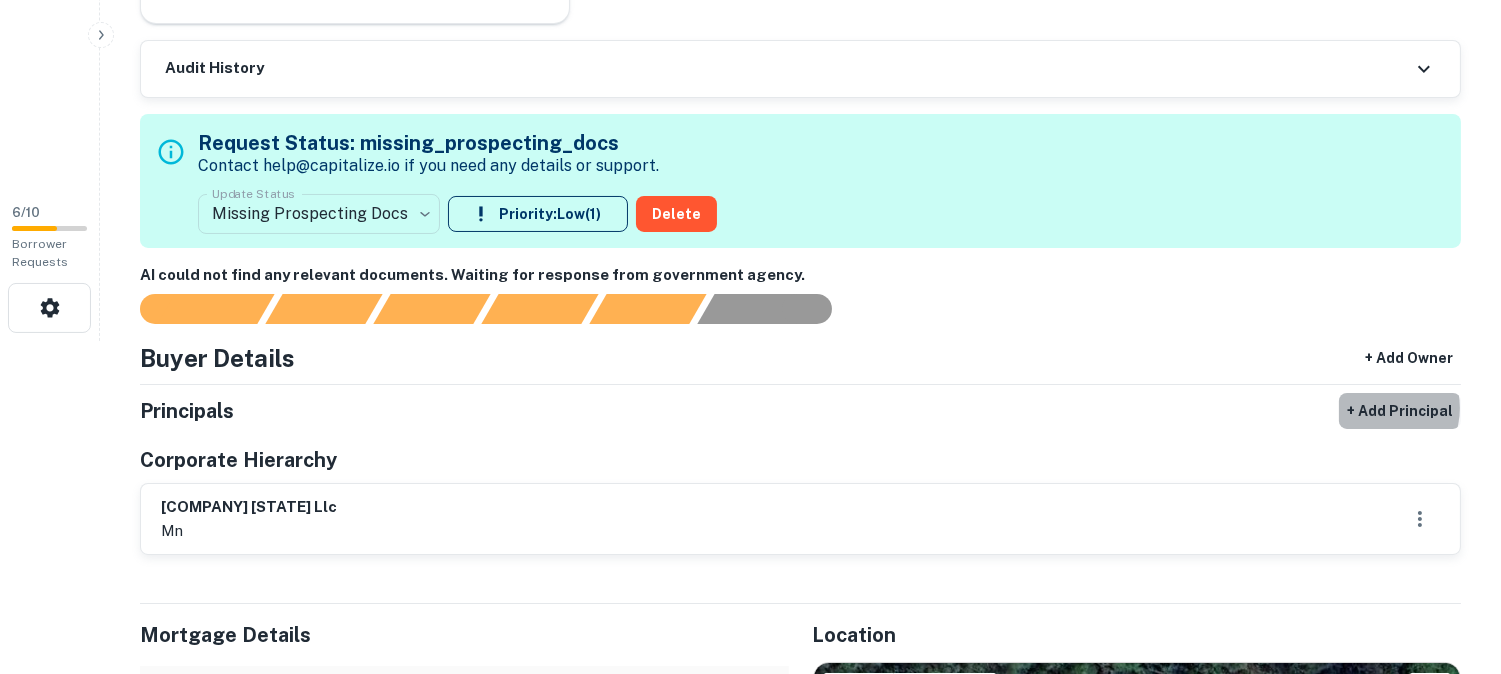 click on "+ Add Principal" at bounding box center (1400, 411) 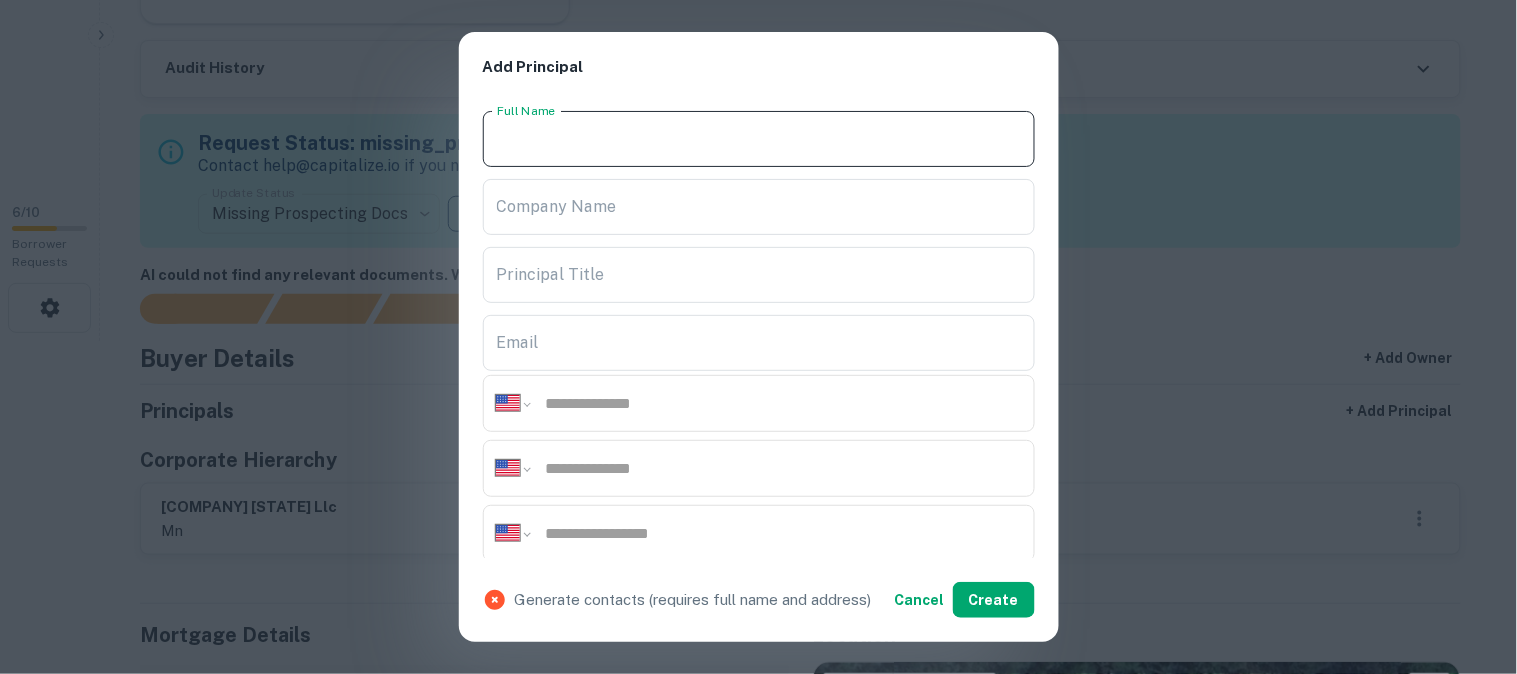 click on "Full Name" at bounding box center (759, 139) 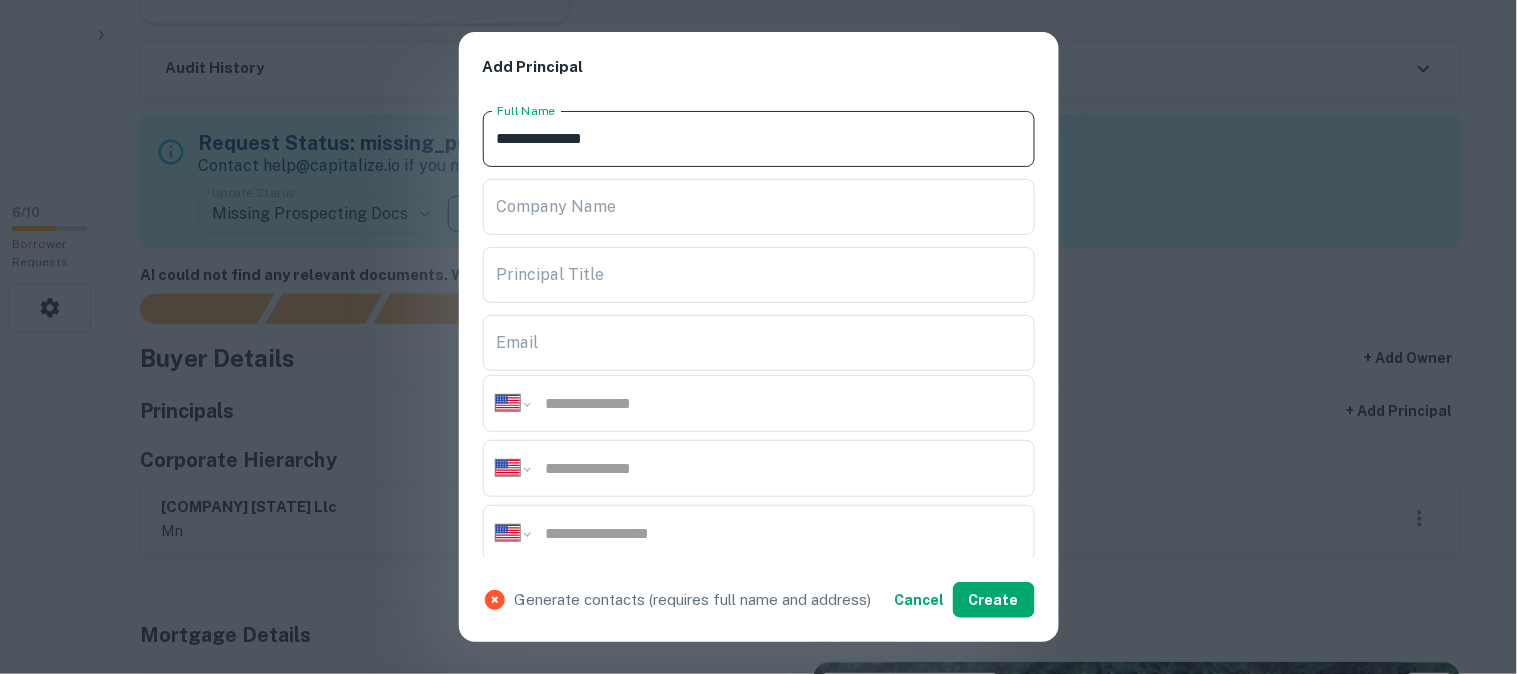 type on "**********" 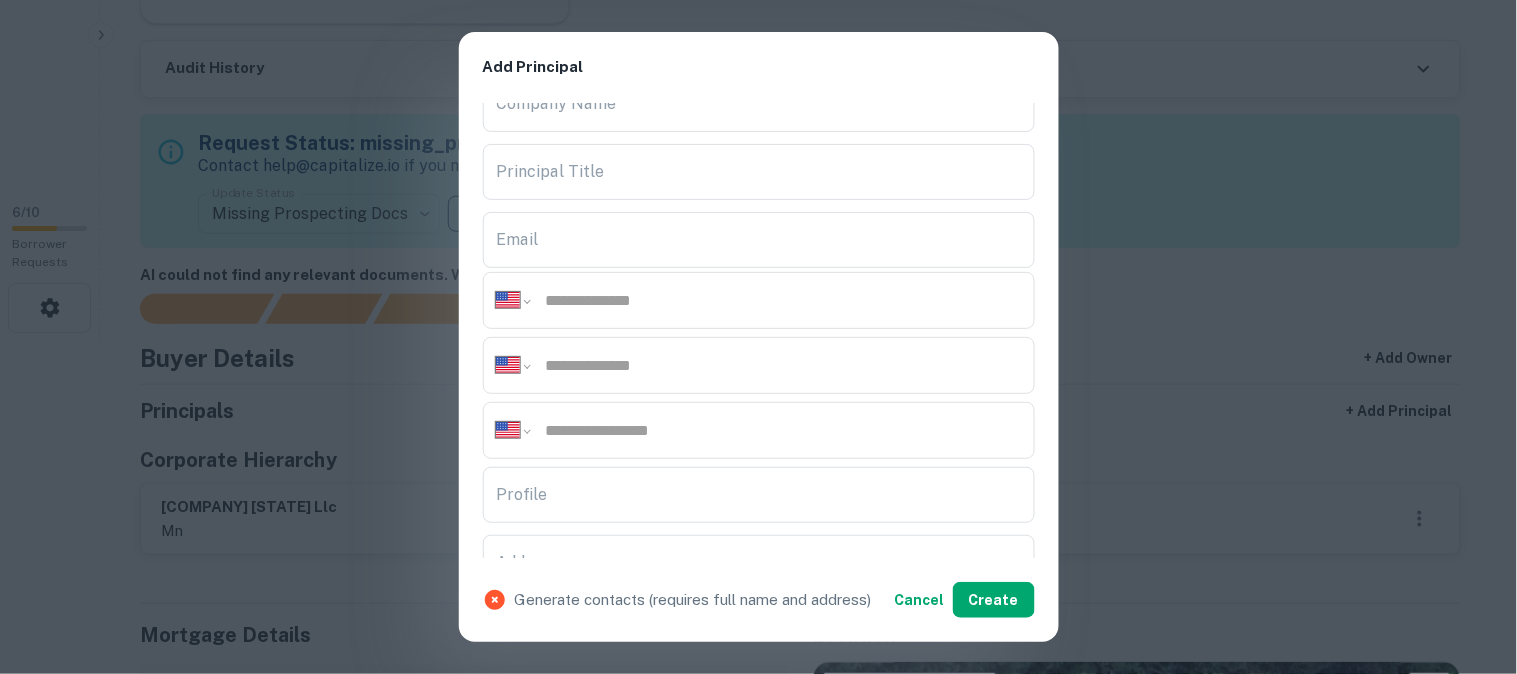scroll, scrollTop: 222, scrollLeft: 0, axis: vertical 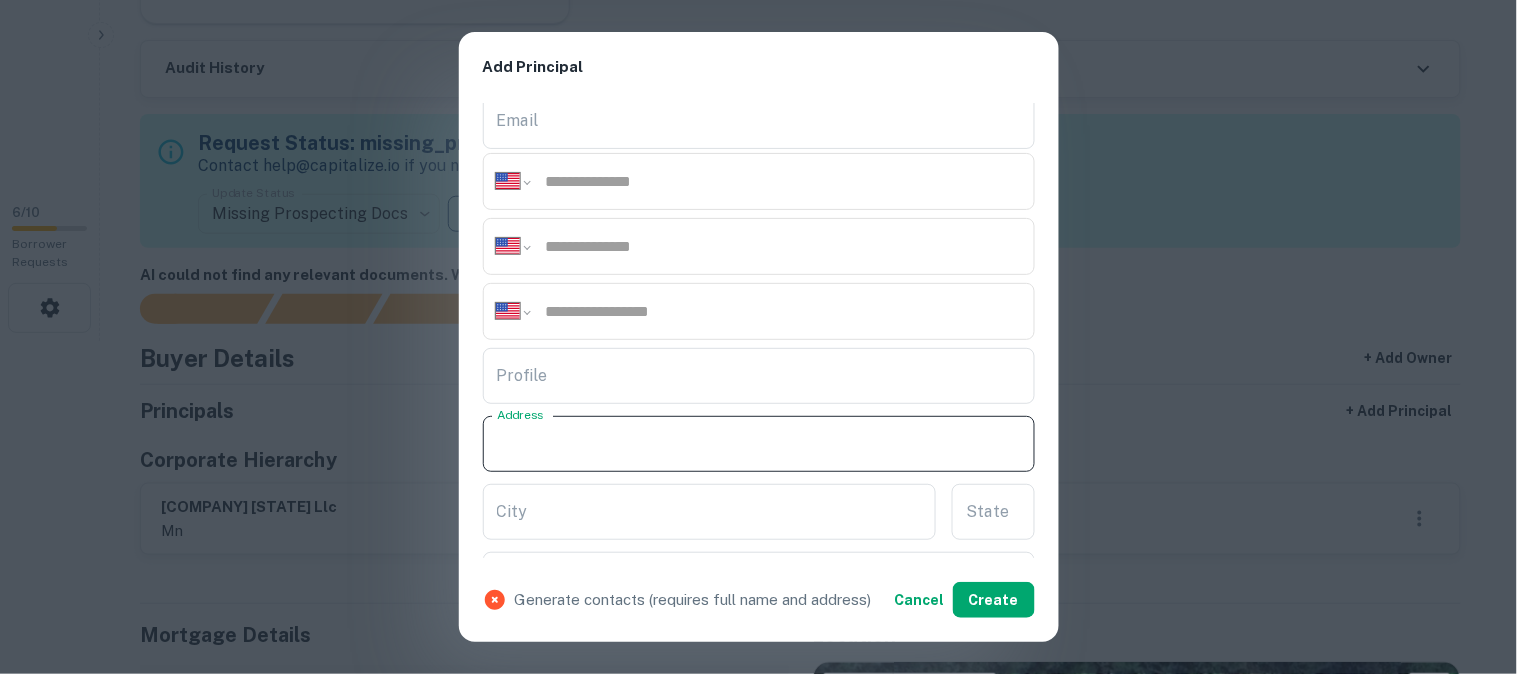click on "Address" at bounding box center (759, 444) 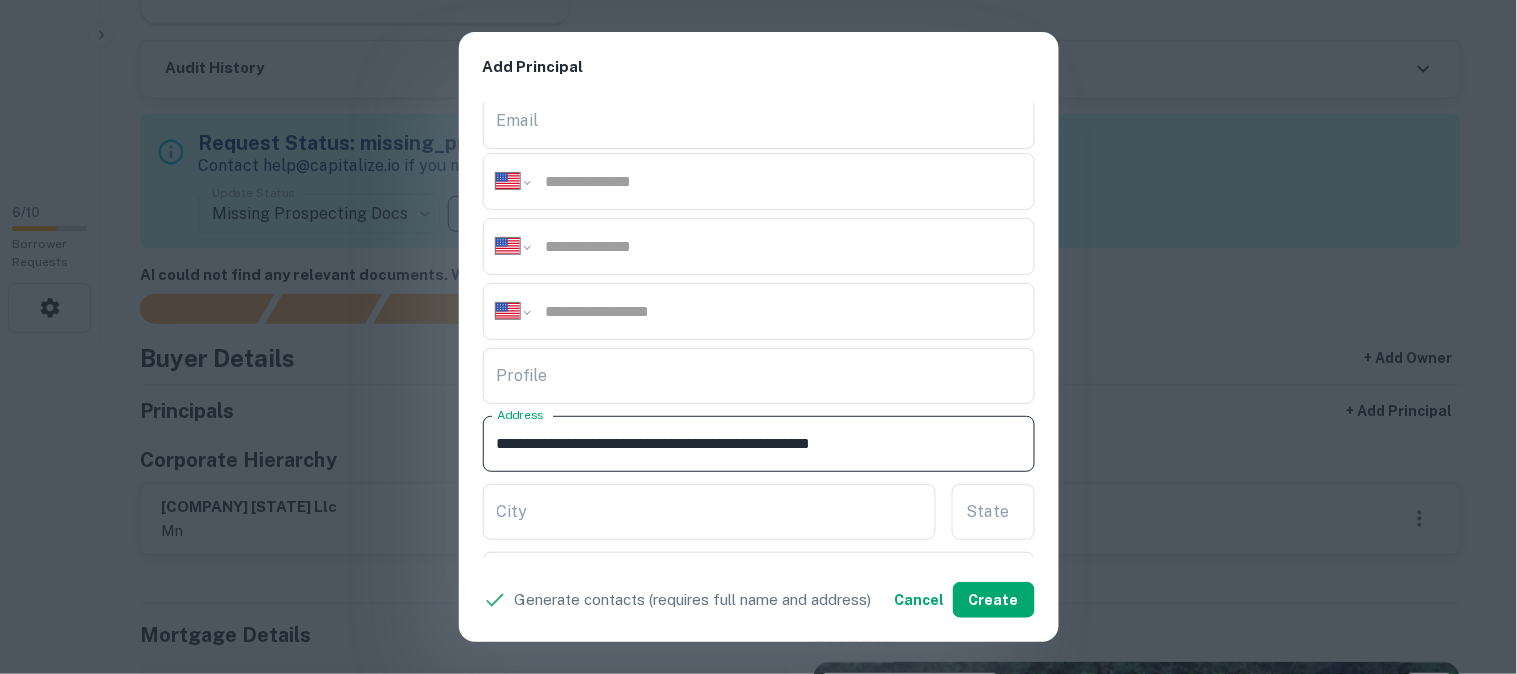 drag, startPoint x: 734, startPoint y: 442, endPoint x: 840, endPoint y: 463, distance: 108.060165 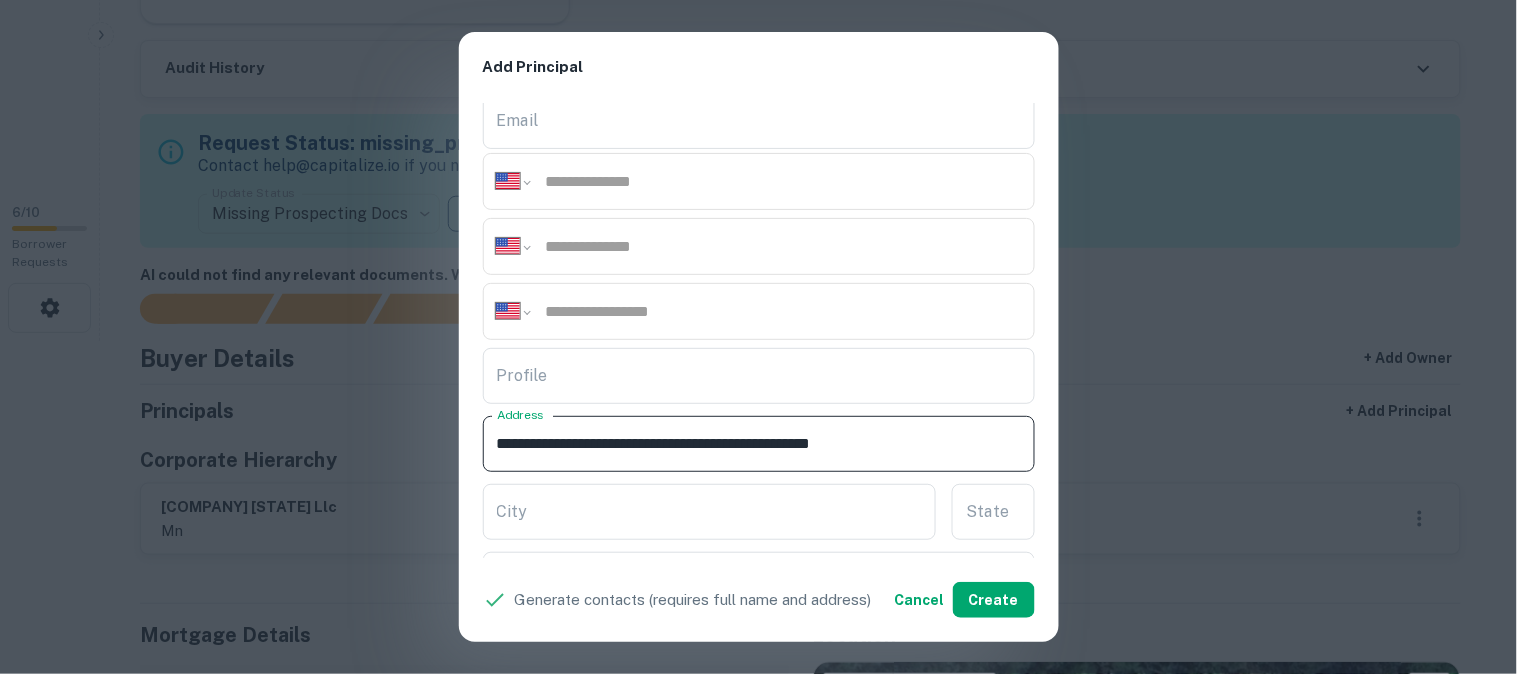 click on "**********" at bounding box center (759, 444) 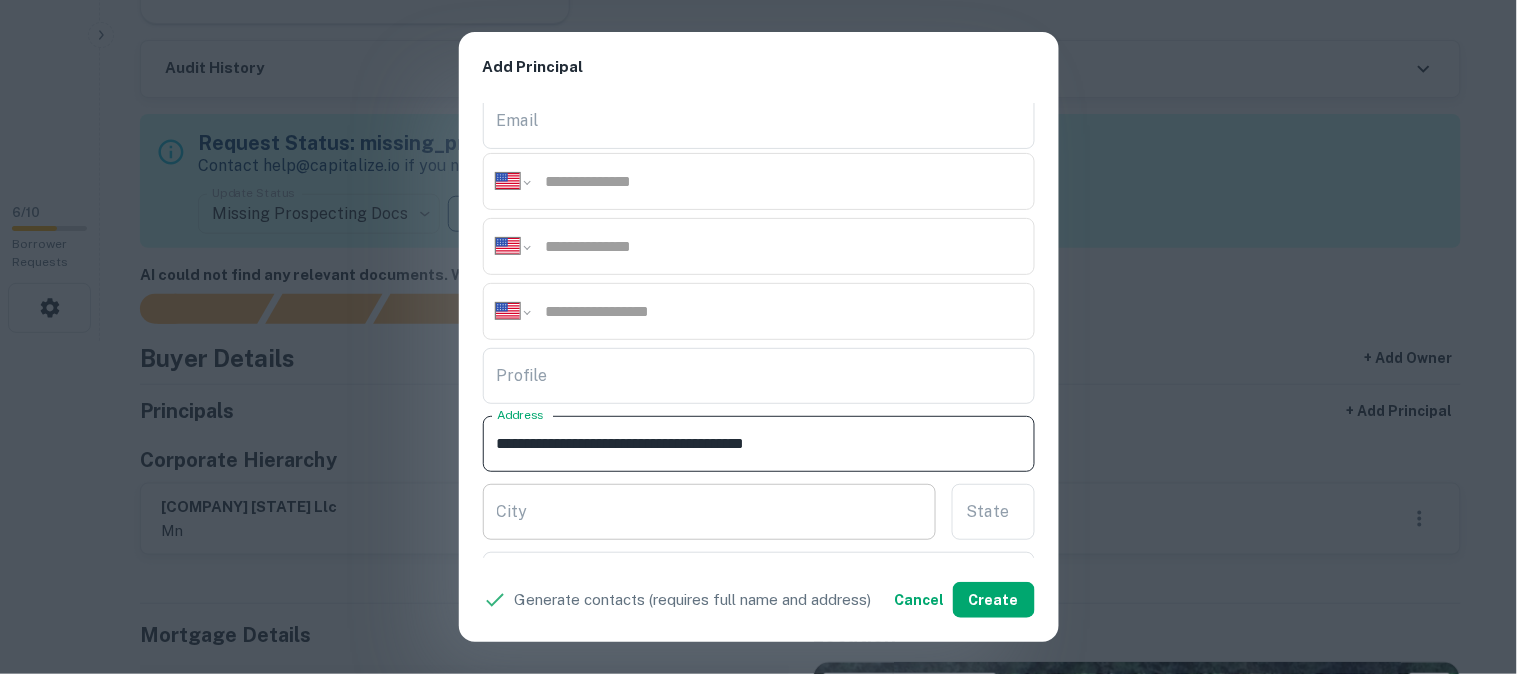 type on "**********" 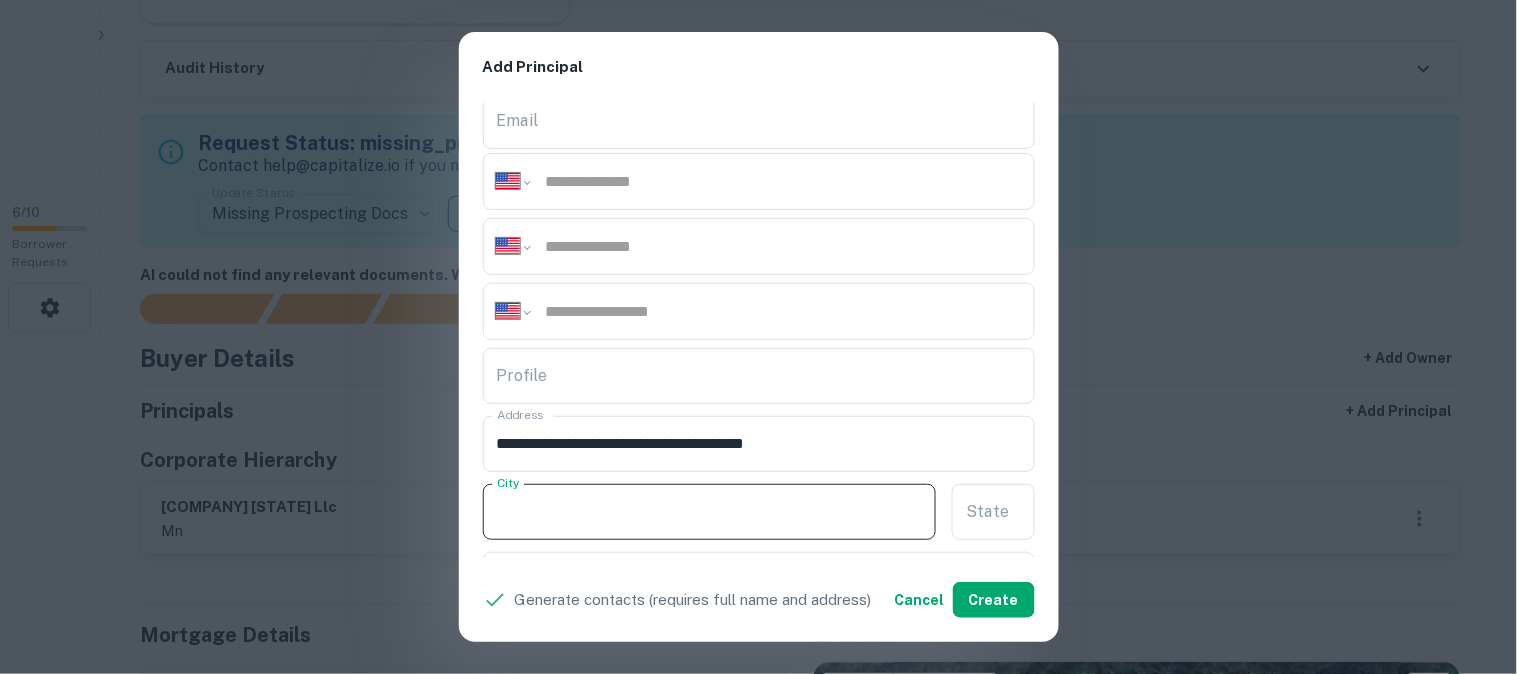 paste on "**********" 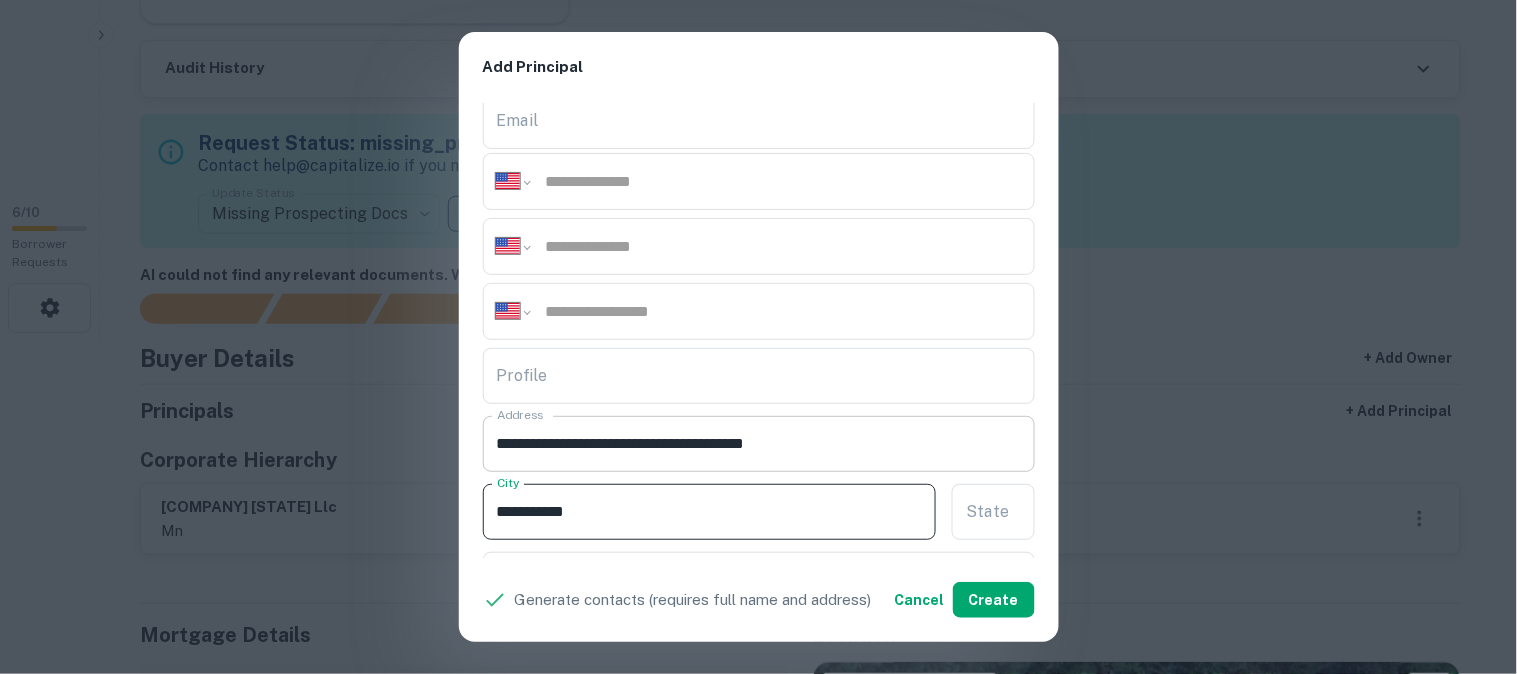 type on "**********" 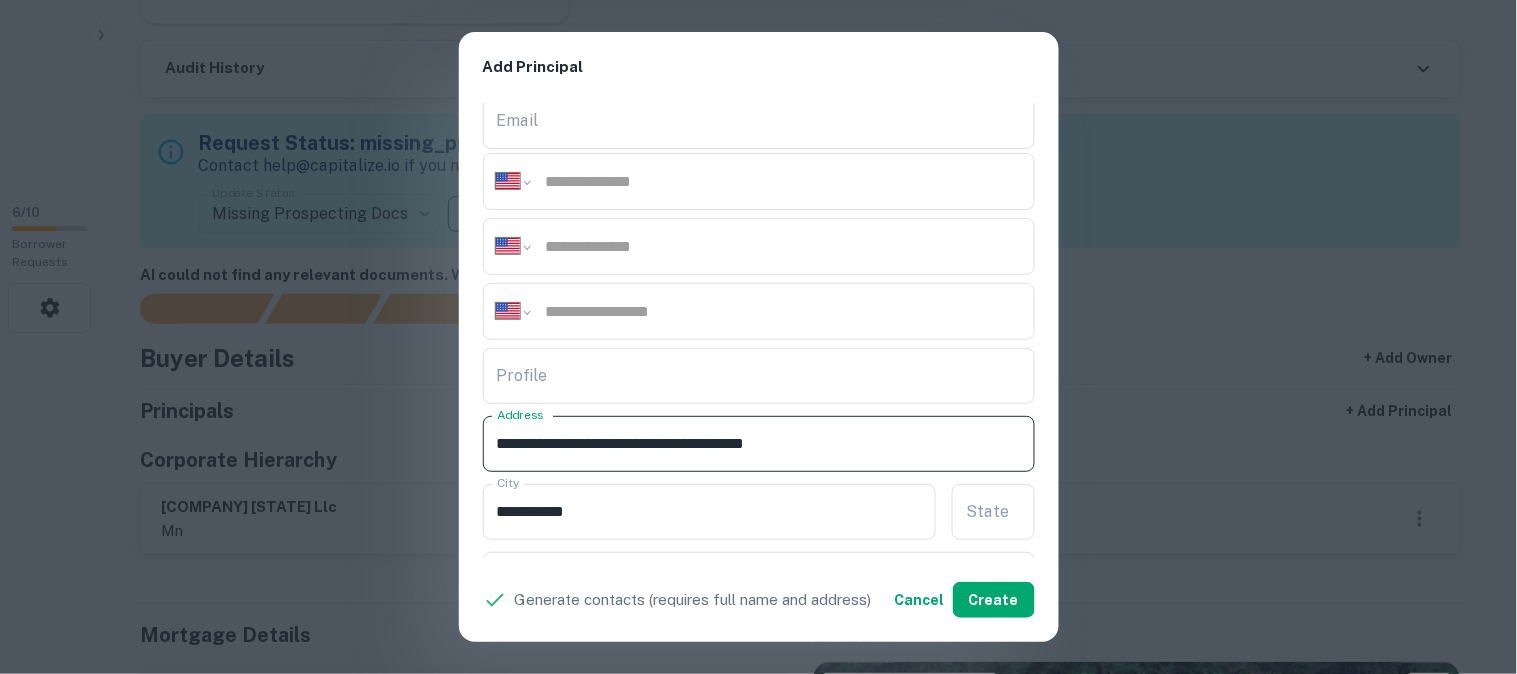 drag, startPoint x: 745, startPoint y: 443, endPoint x: 766, endPoint y: 461, distance: 27.658634 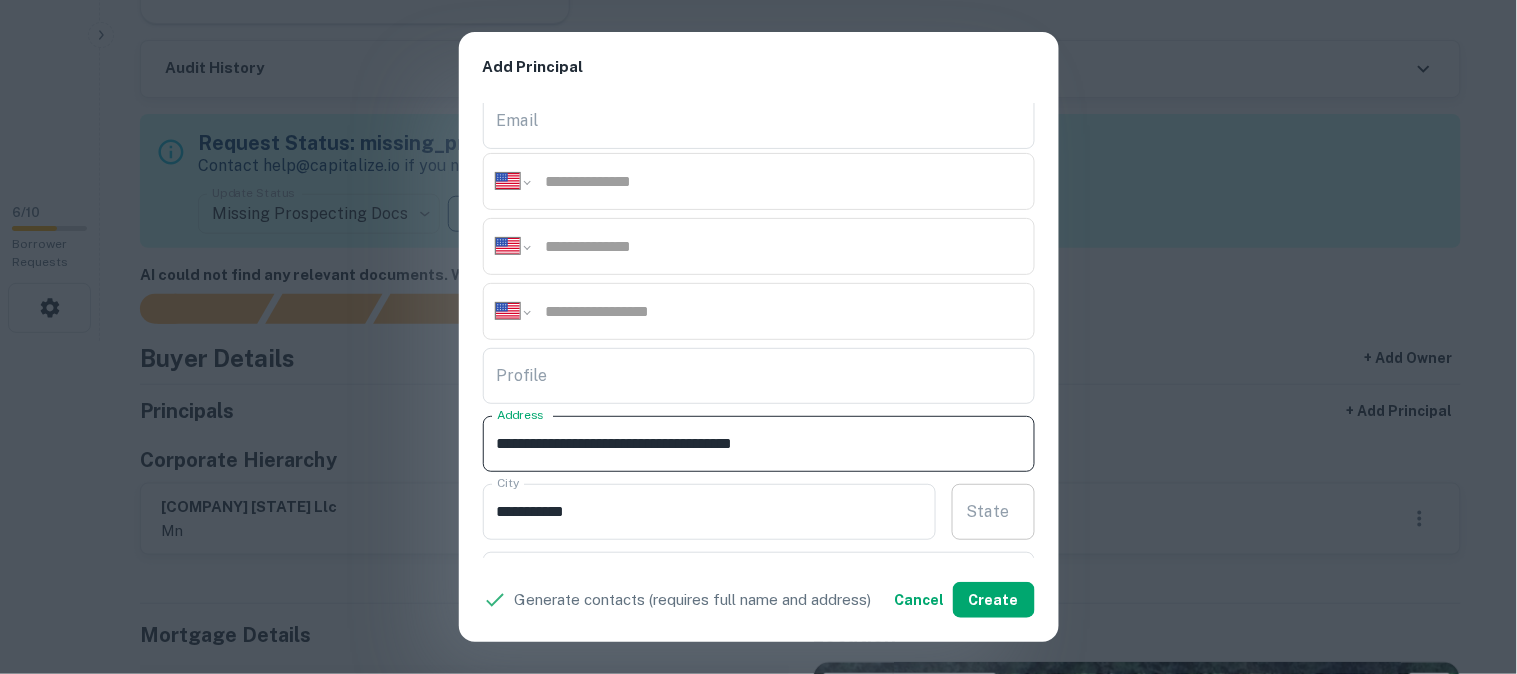 type on "**********" 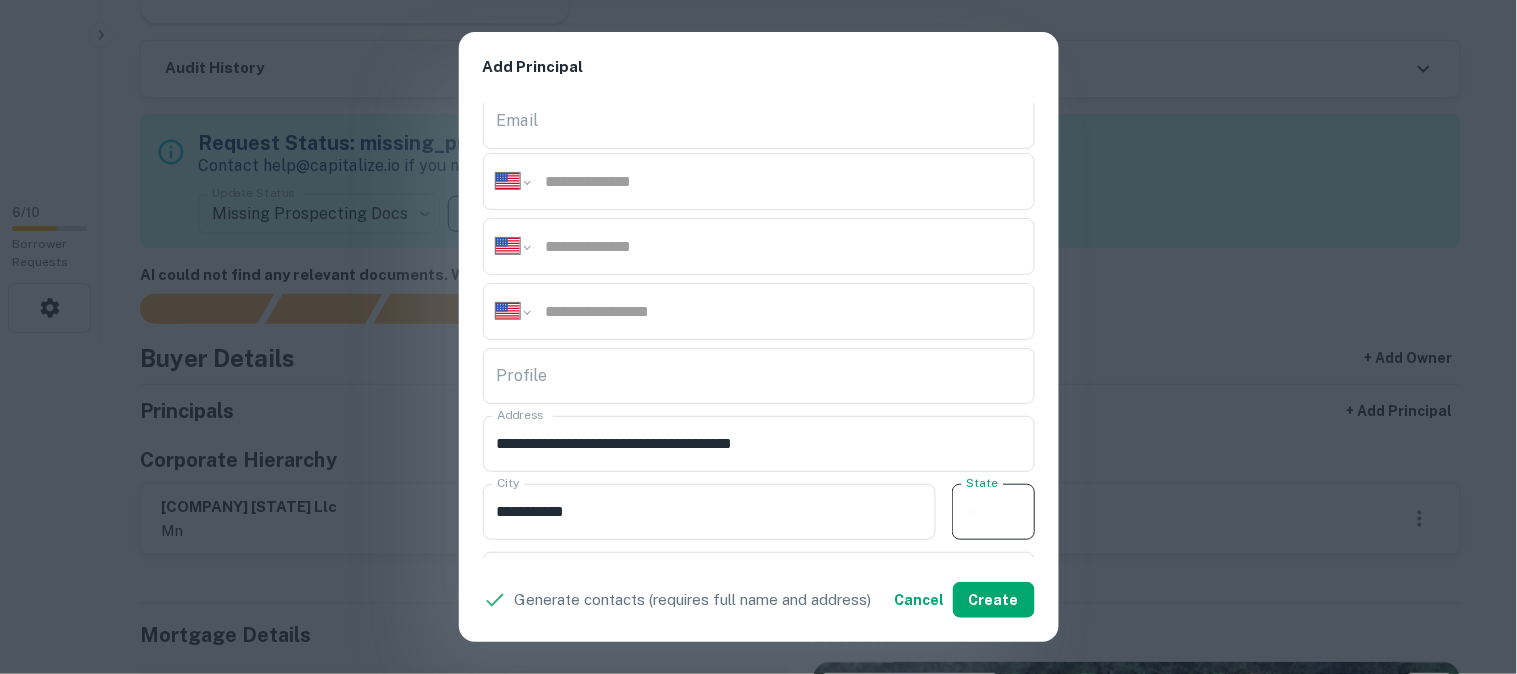 paste on "**" 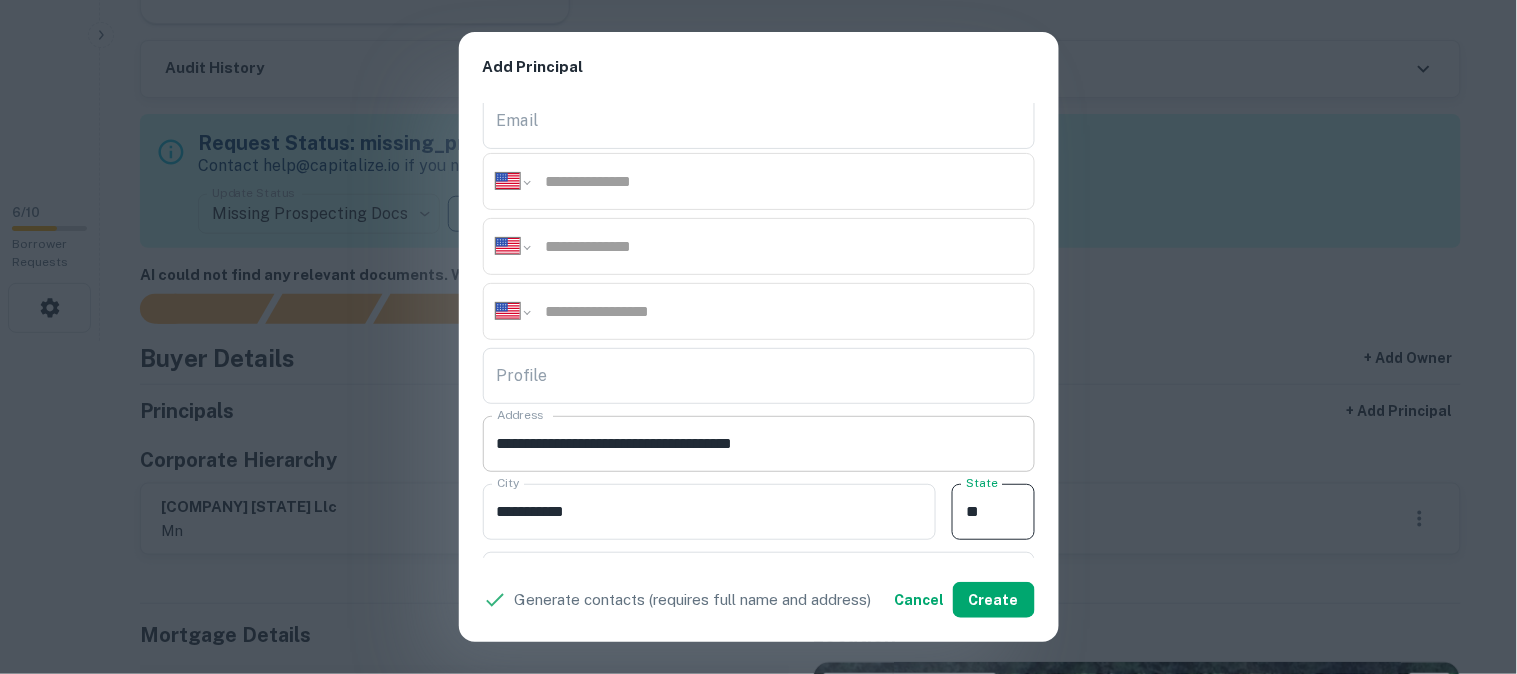 type on "**" 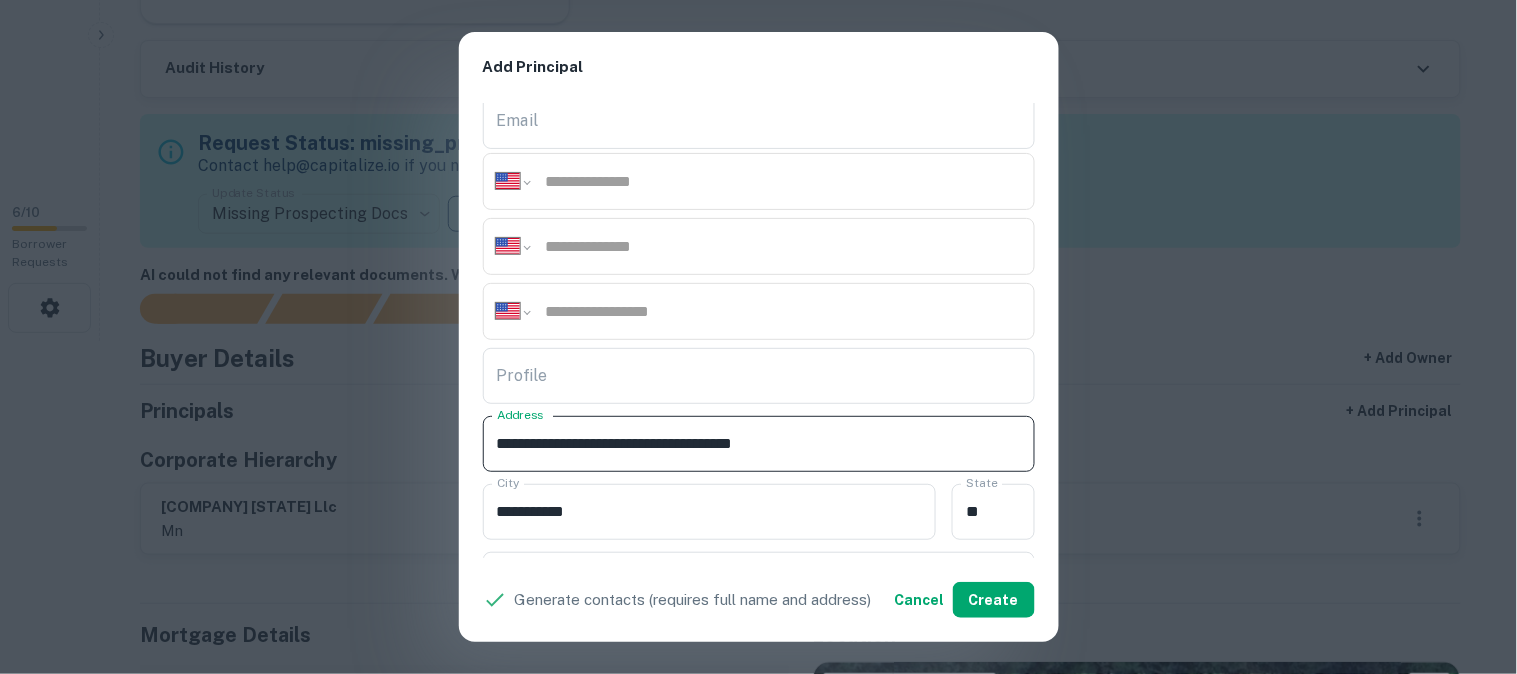 drag, startPoint x: 780, startPoint y: 450, endPoint x: 897, endPoint y: 457, distance: 117.20921 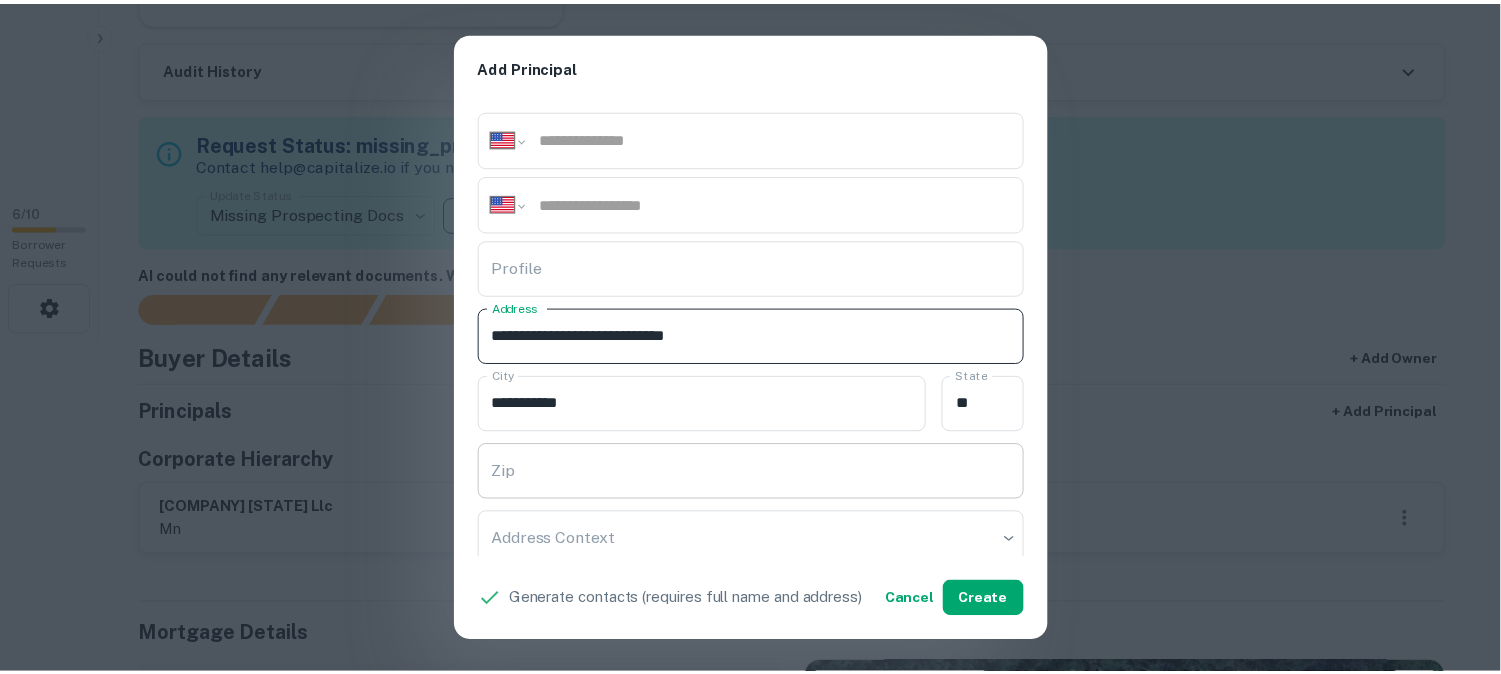 scroll, scrollTop: 333, scrollLeft: 0, axis: vertical 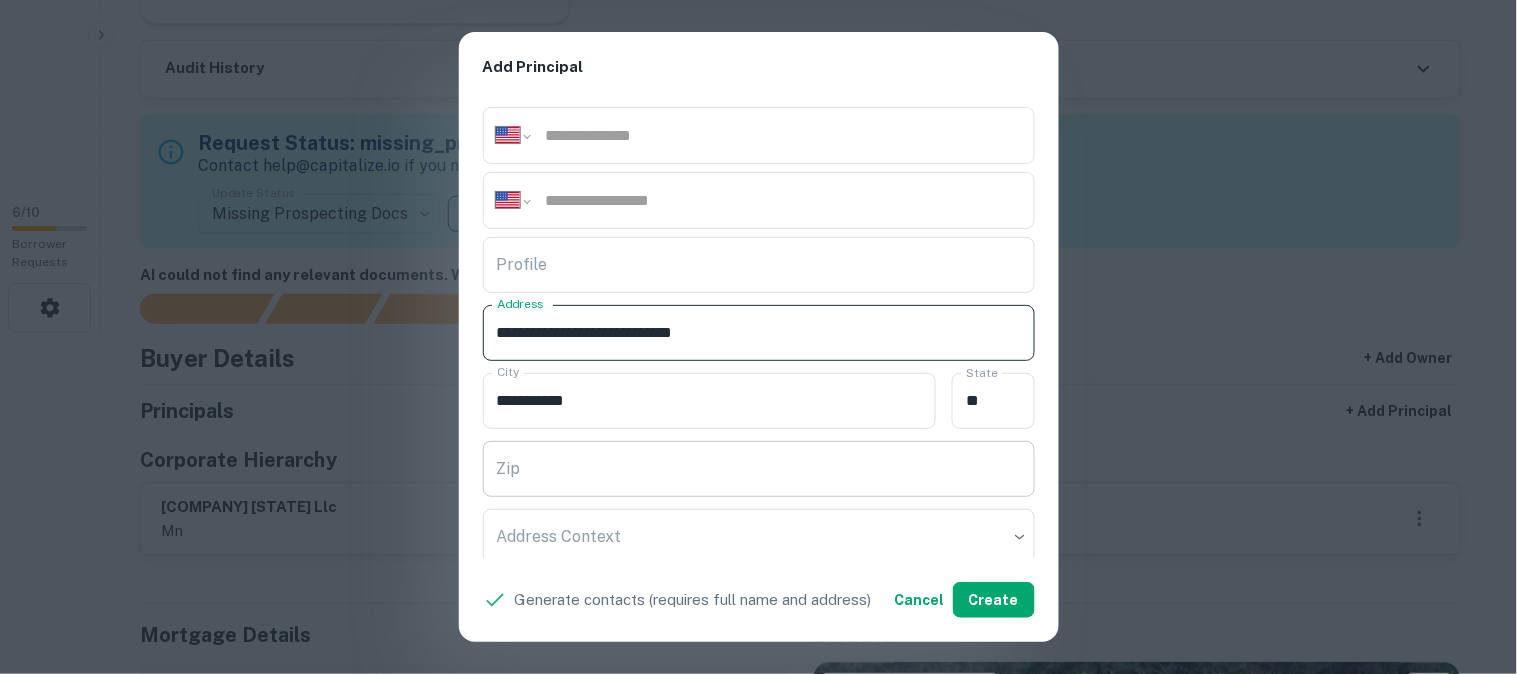 type on "**********" 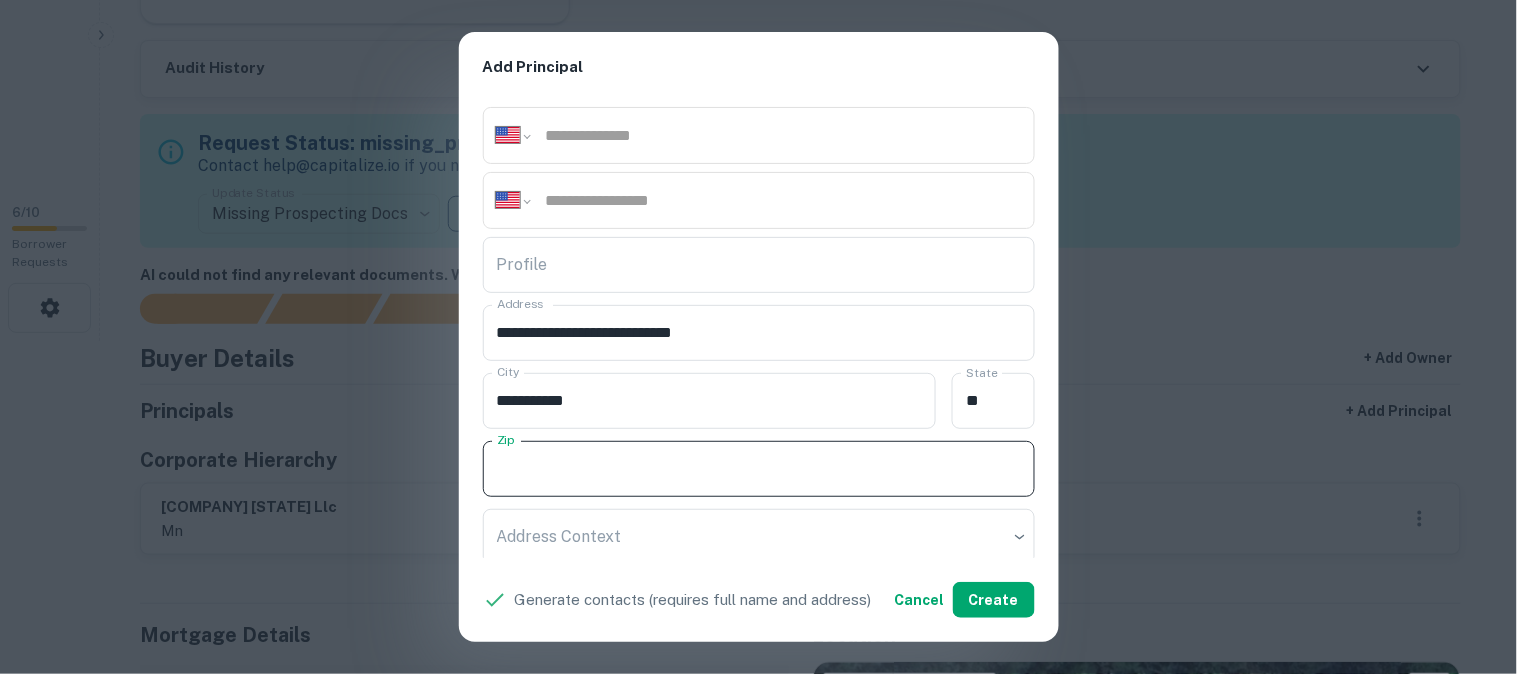 paste on "**********" 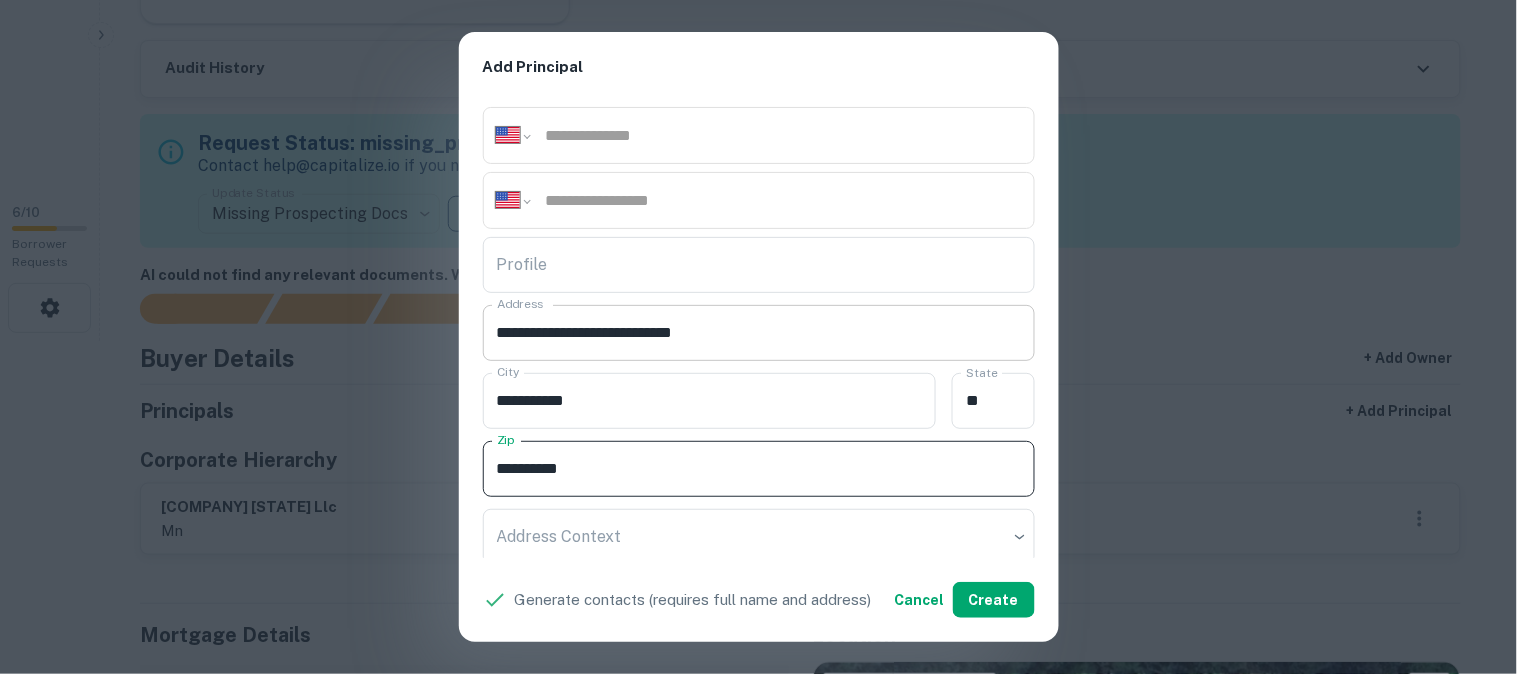 type on "**********" 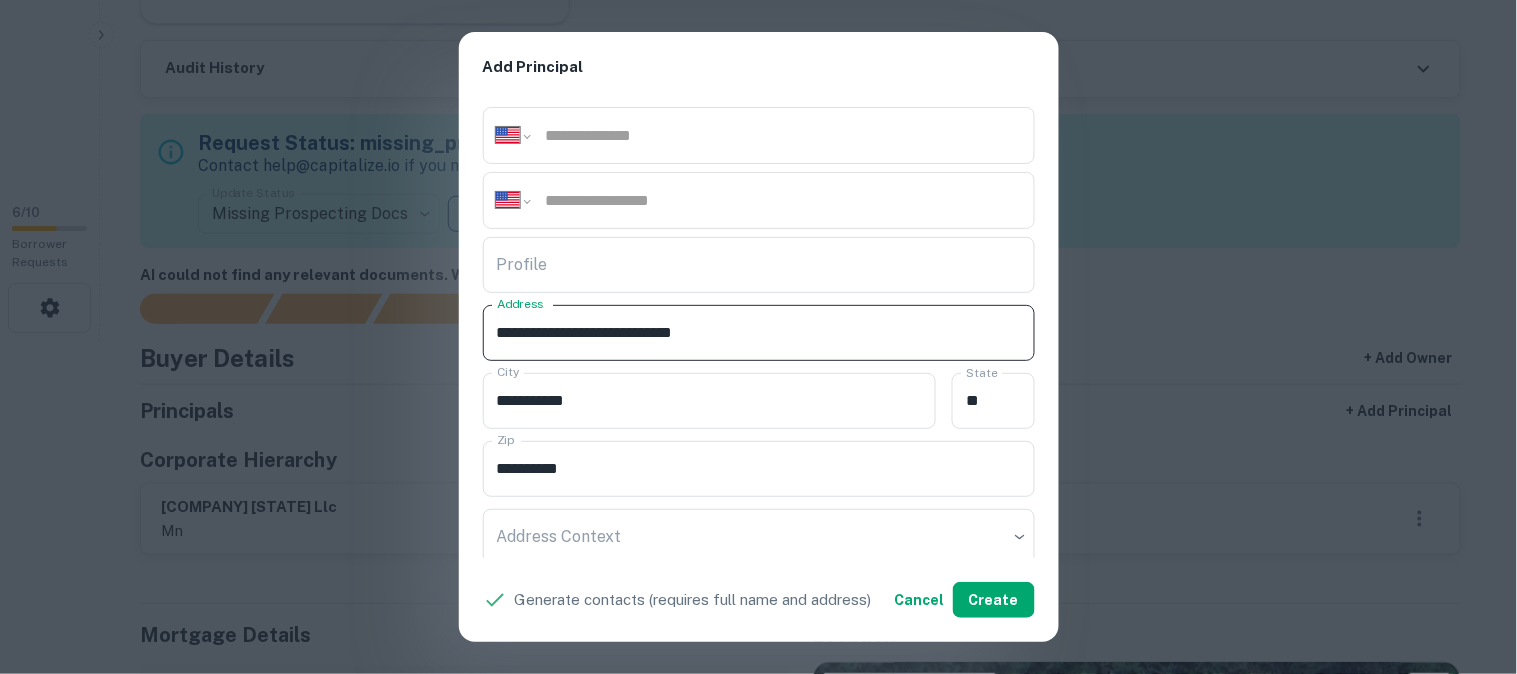 click on "**********" at bounding box center [759, 333] 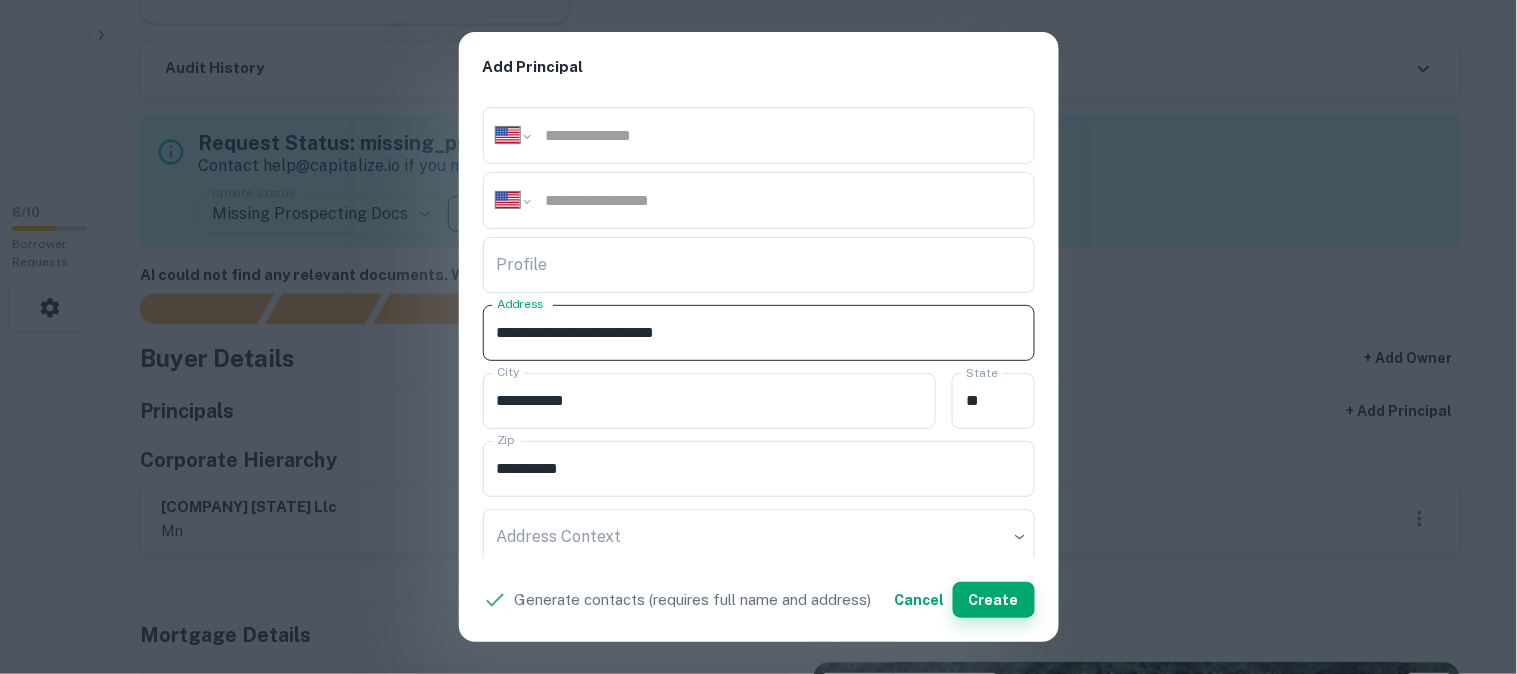 type on "**********" 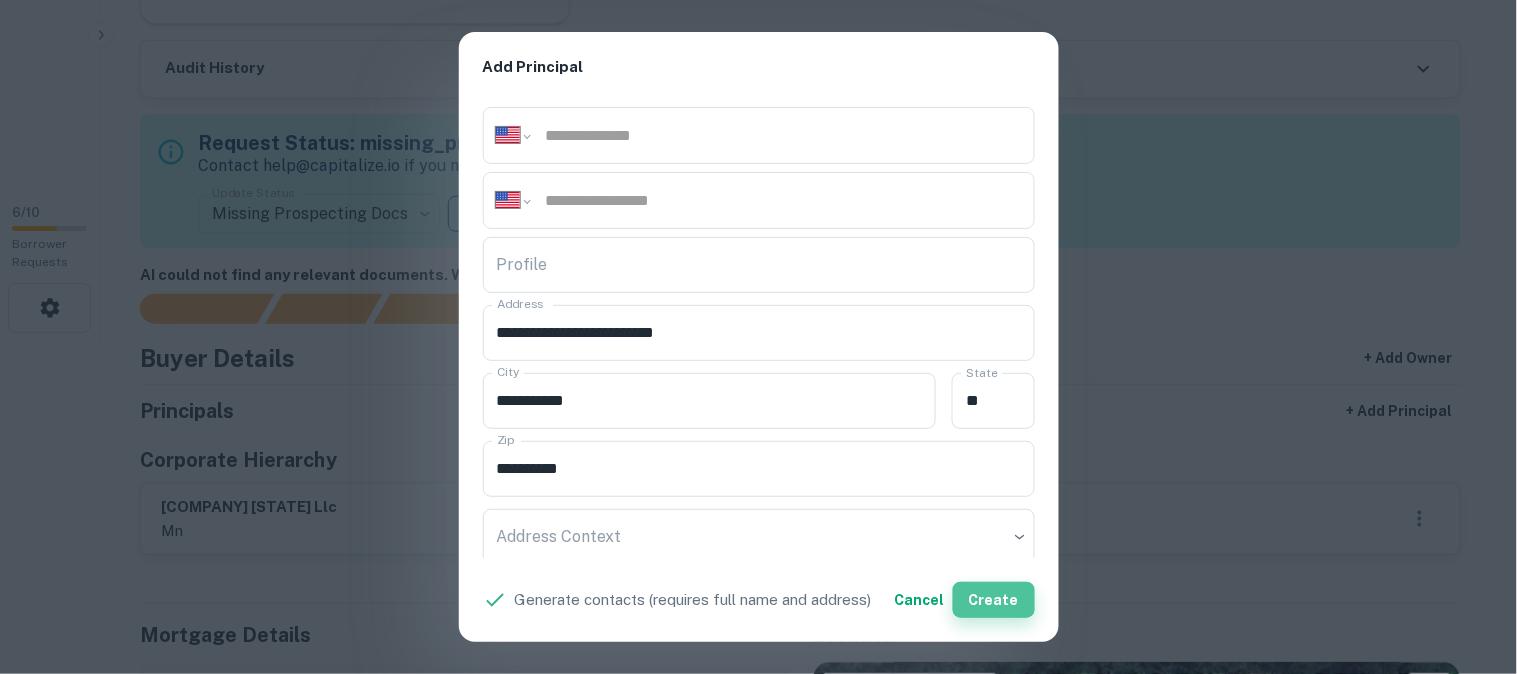 click on "Create" at bounding box center (994, 600) 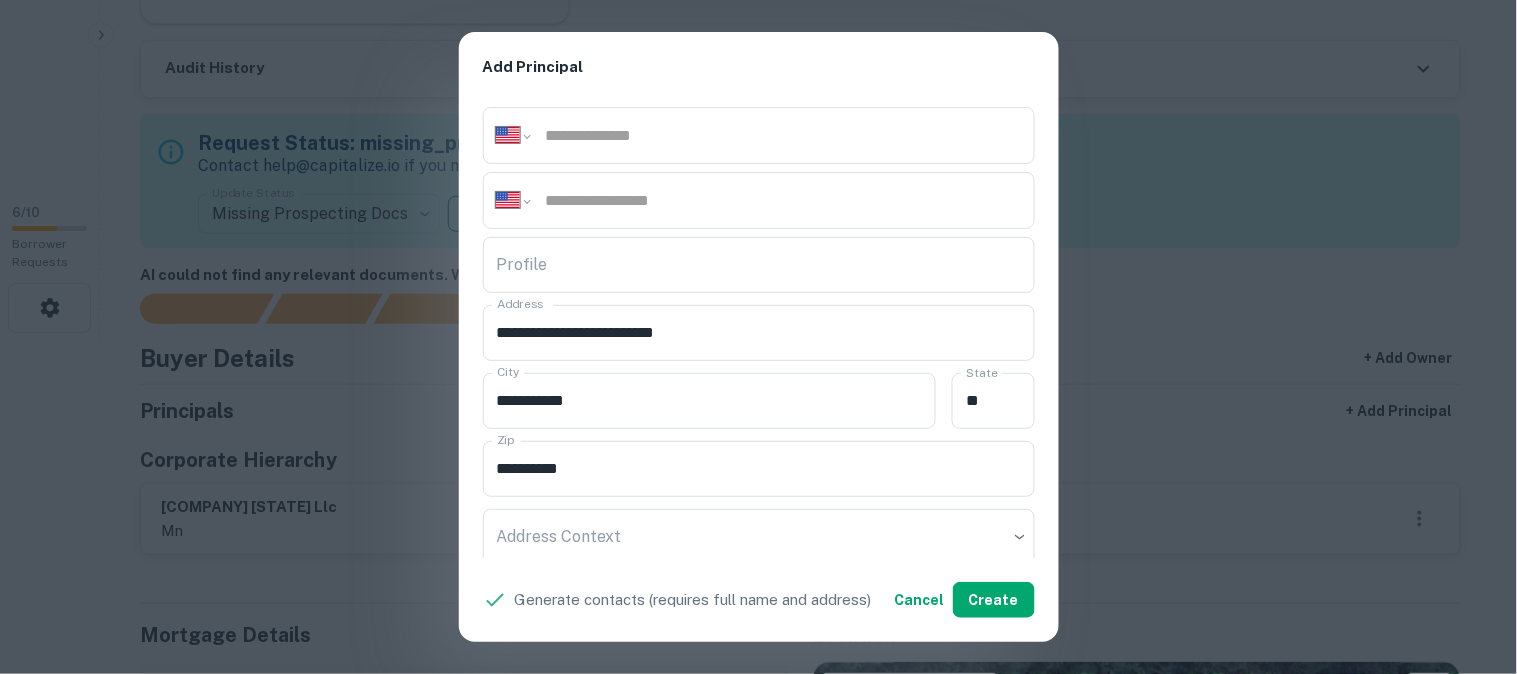 click on "**********" at bounding box center [758, 337] 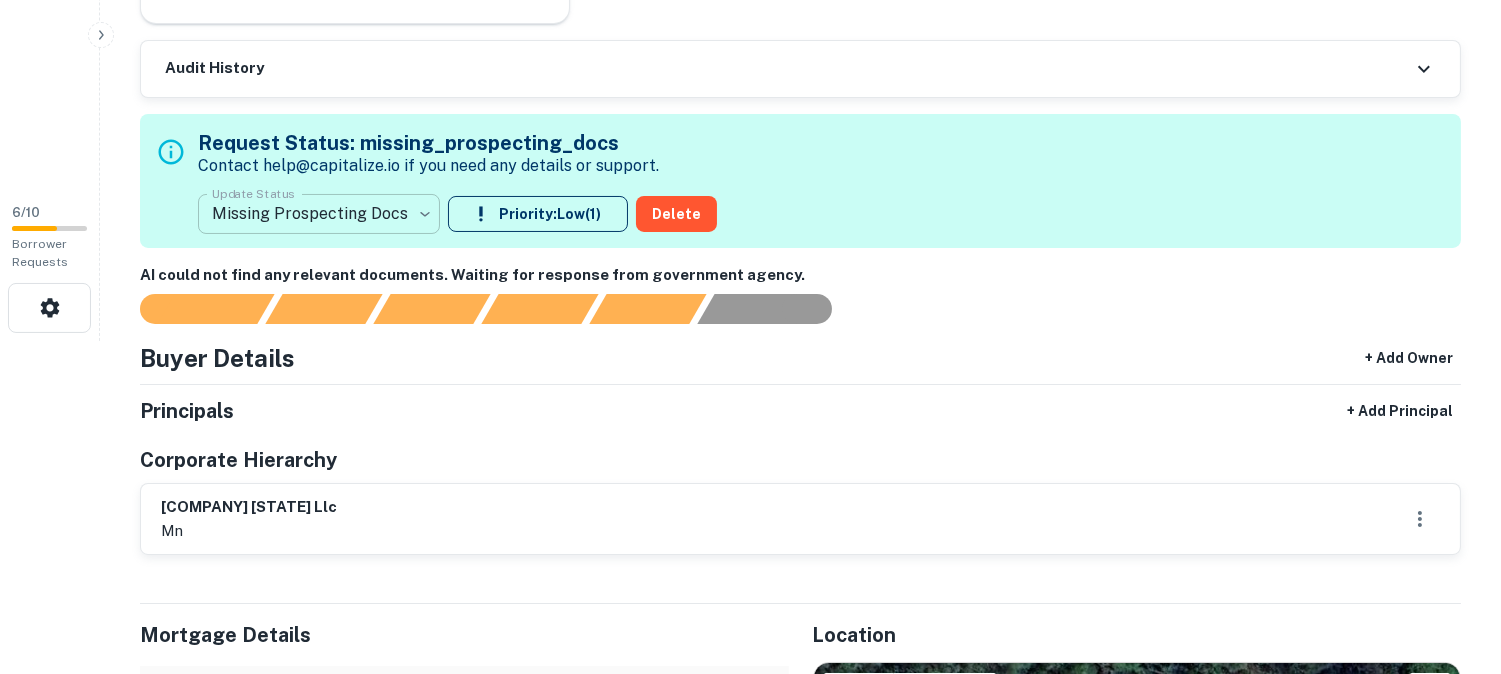 click on "**********" at bounding box center [750, 4] 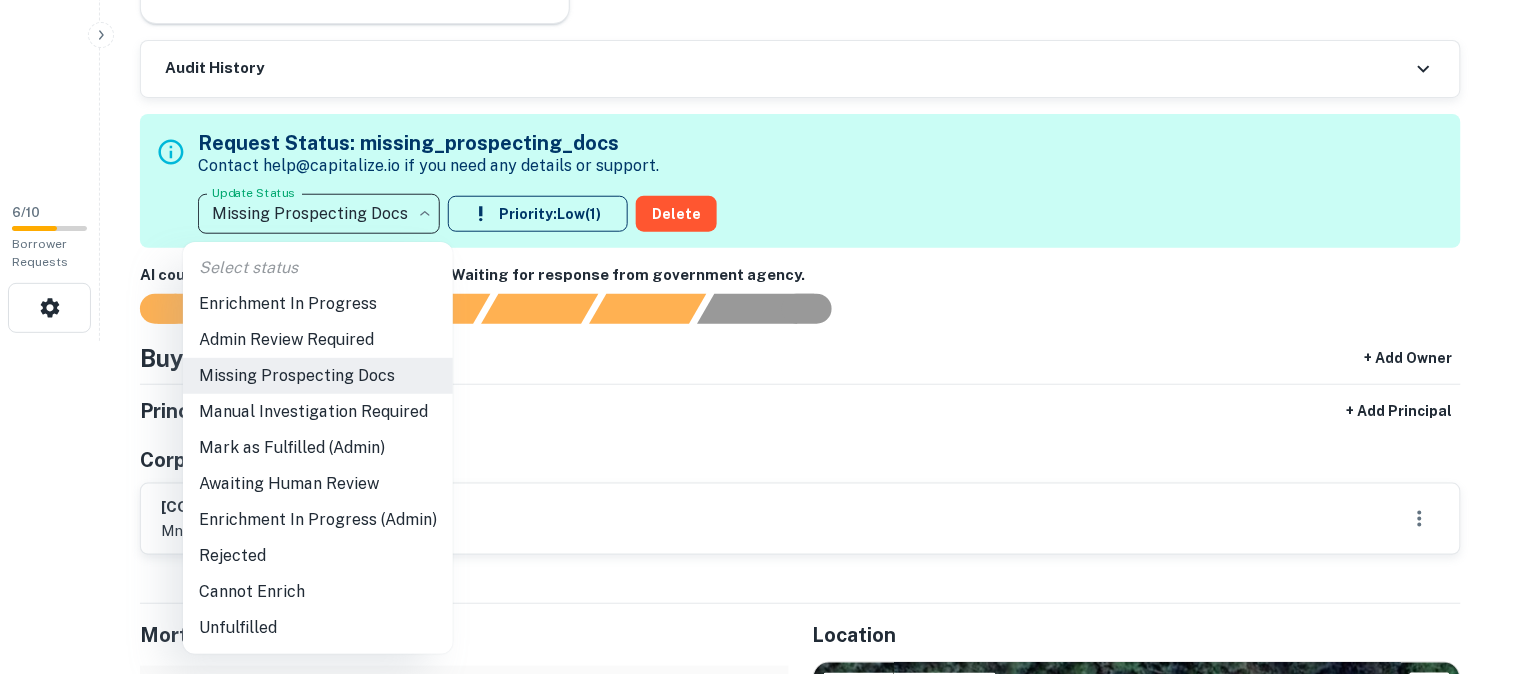 click on "Admin Review Required" at bounding box center [318, 340] 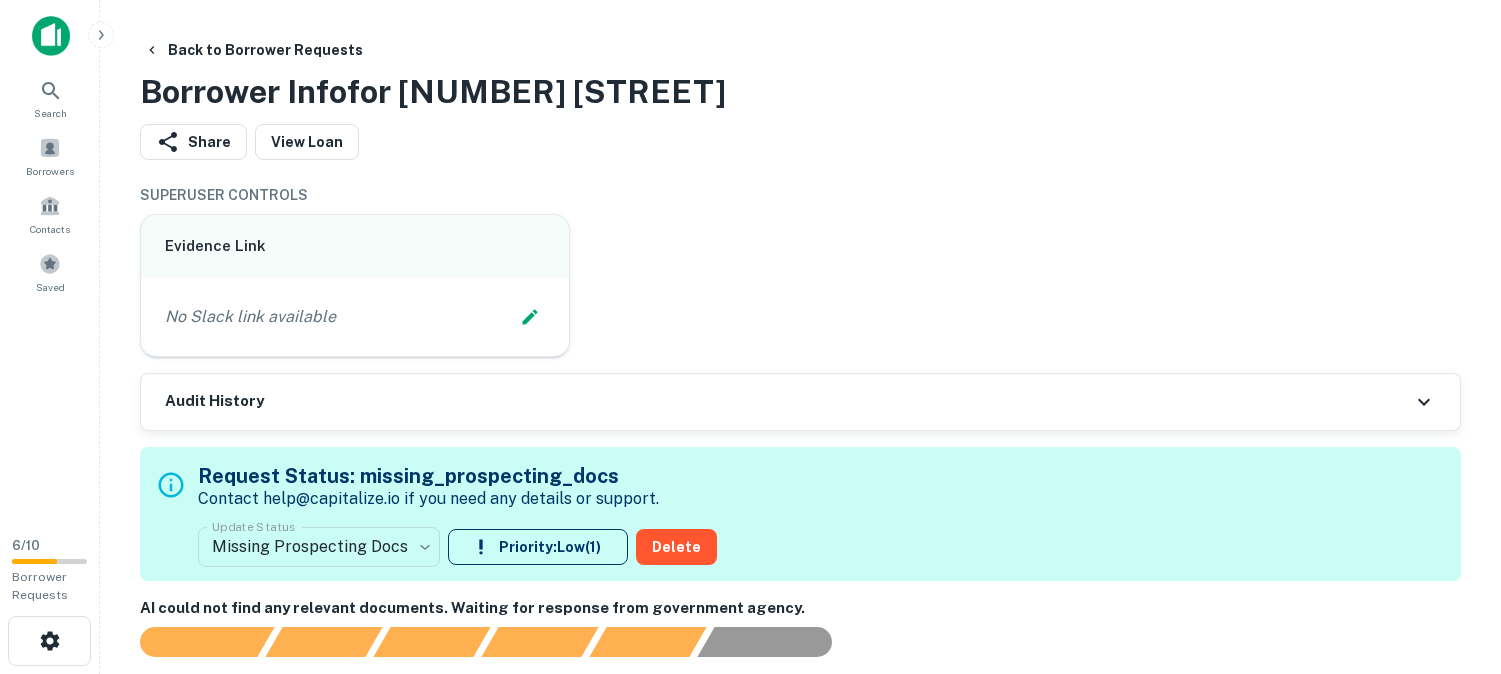 scroll, scrollTop: 0, scrollLeft: 0, axis: both 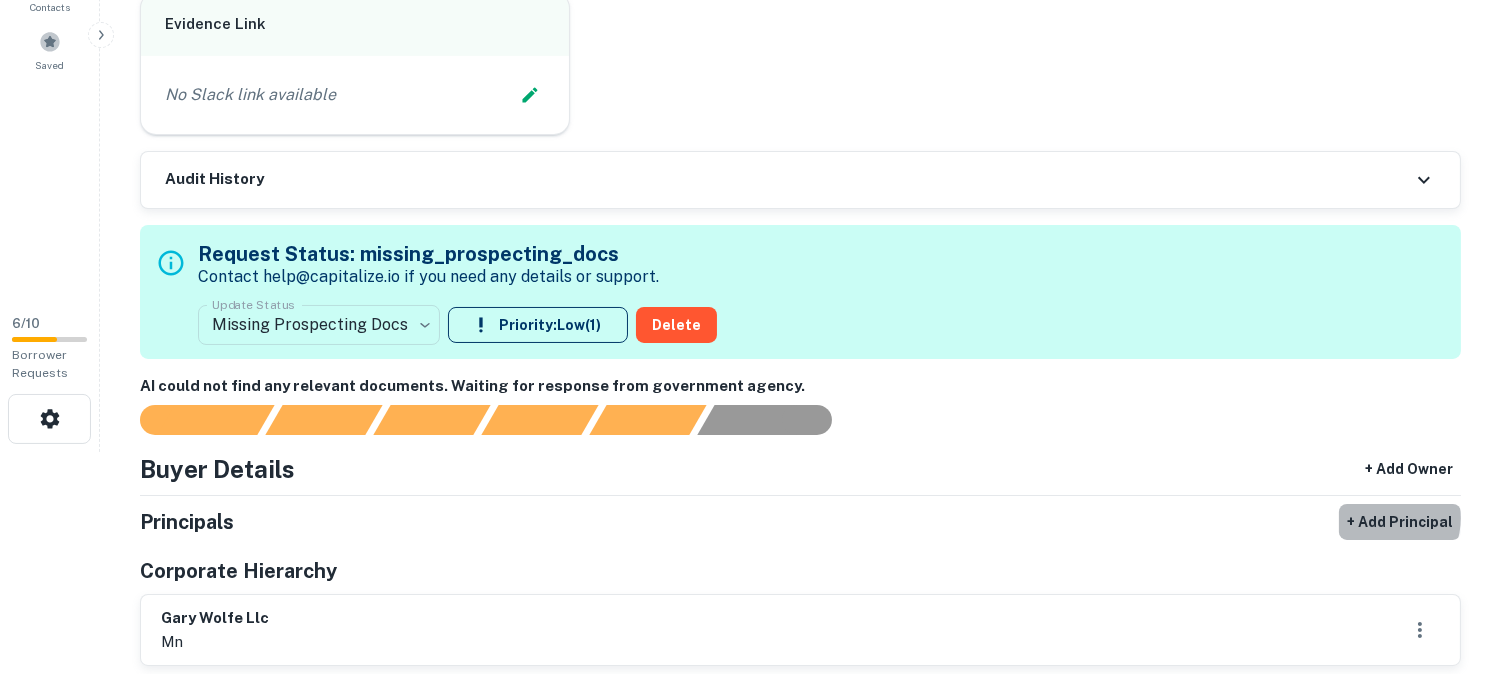 click on "+ Add Principal" at bounding box center (1400, 522) 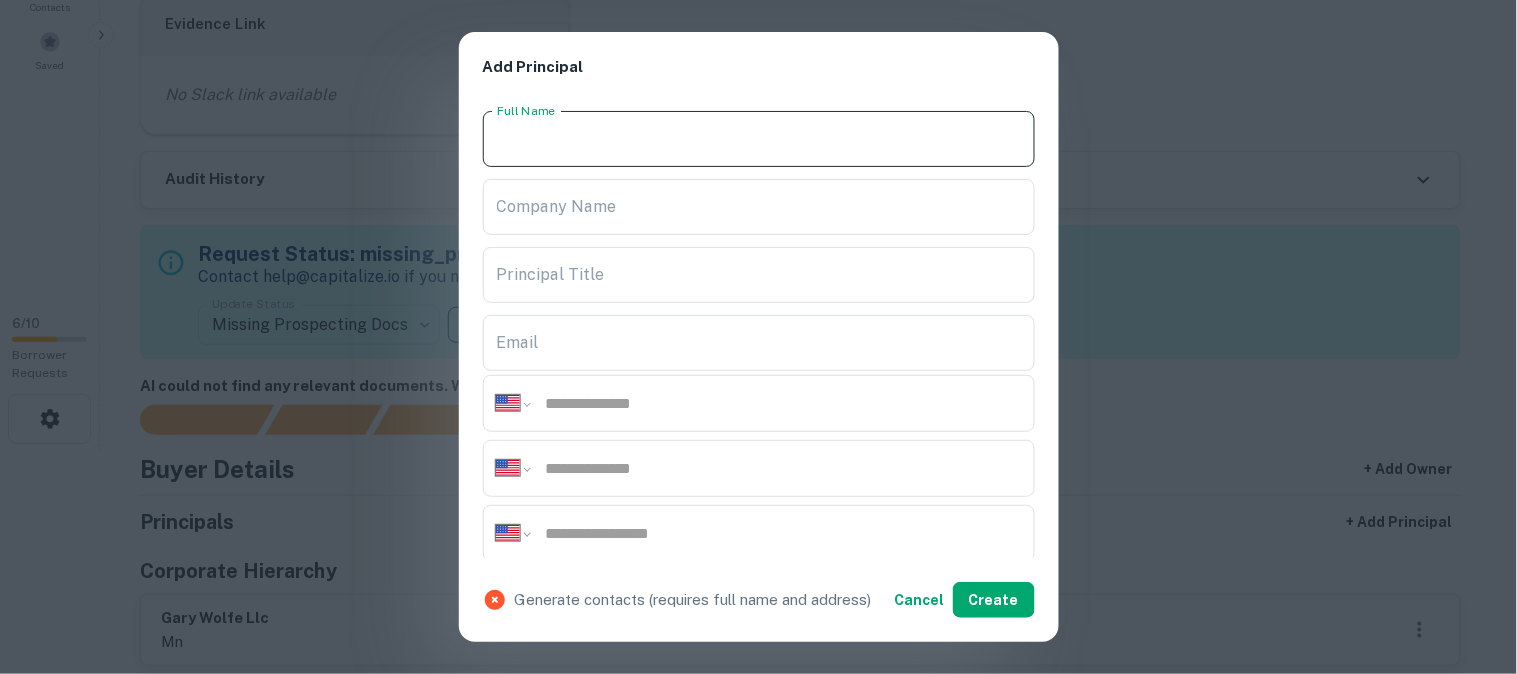 click on "Full Name" at bounding box center [759, 139] 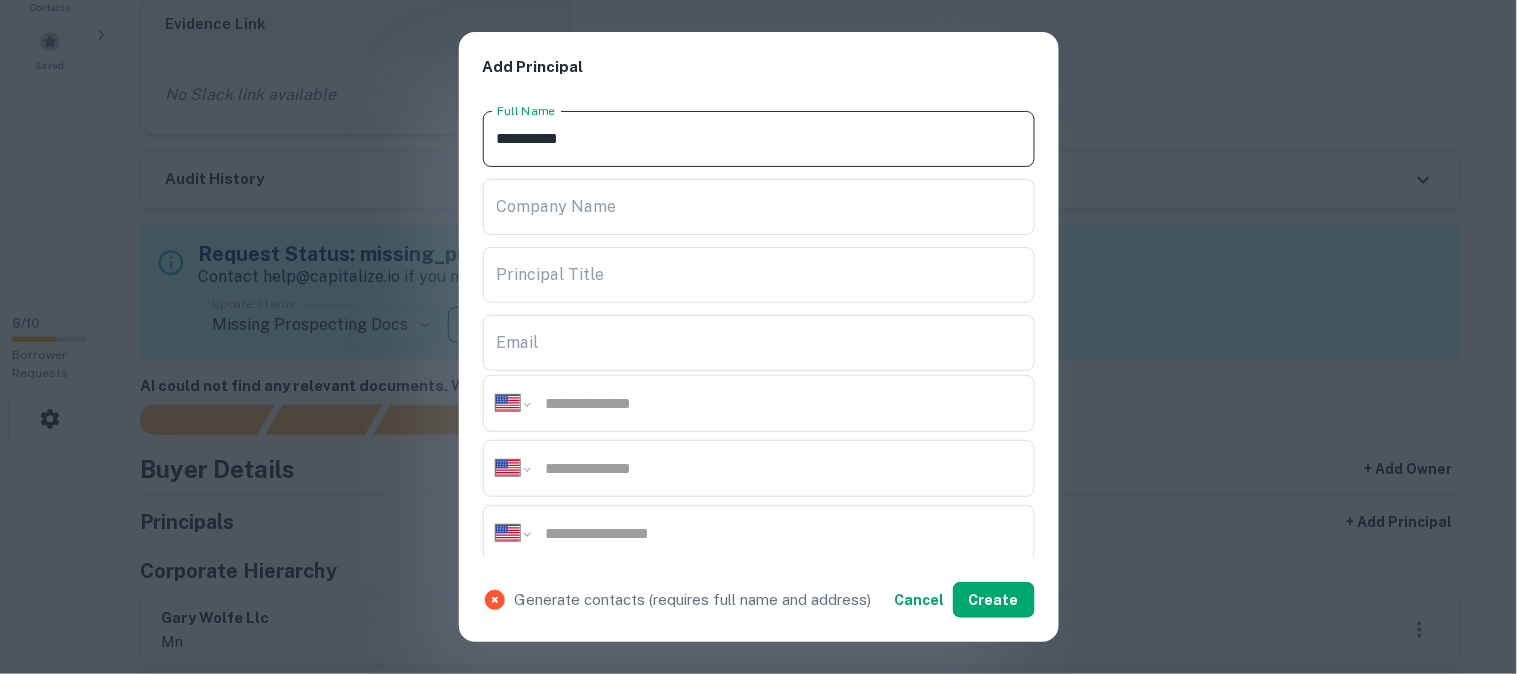 type on "**********" 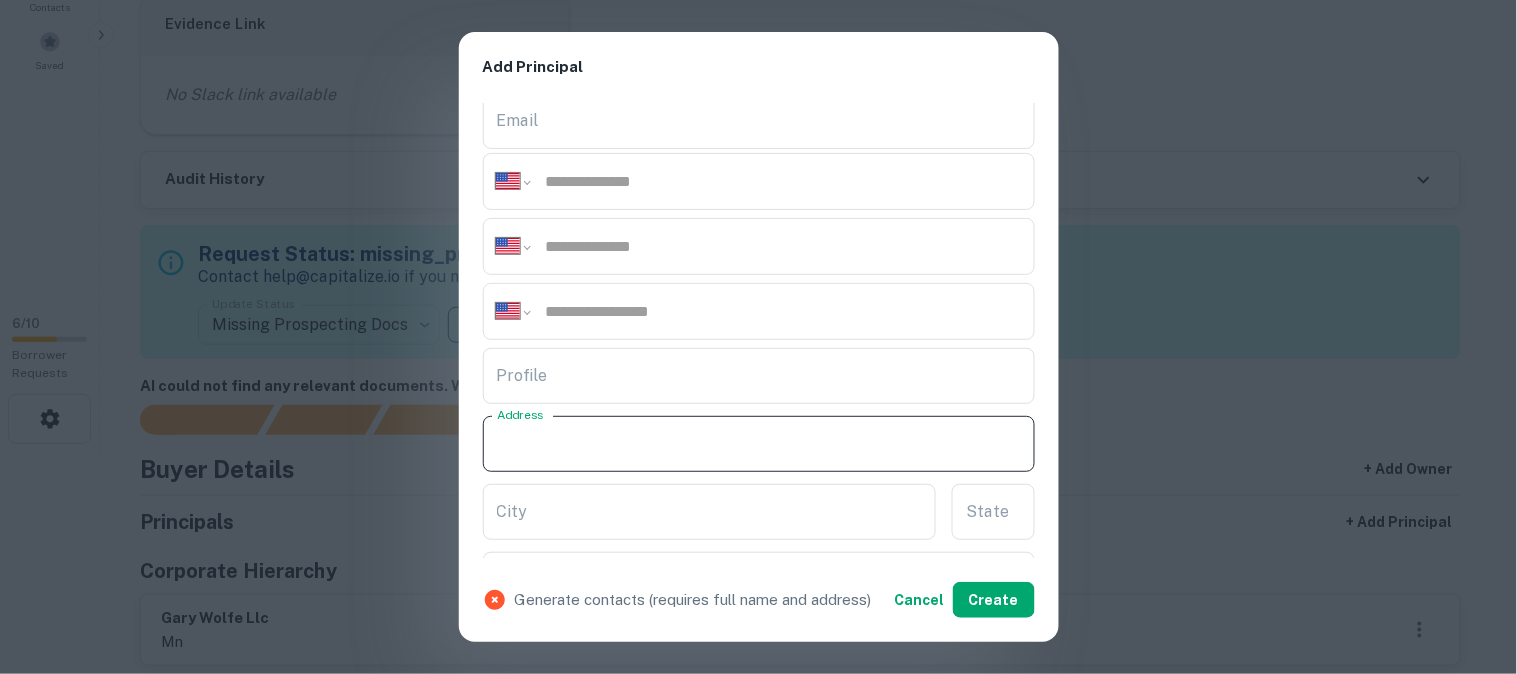 click on "Address" at bounding box center (759, 444) 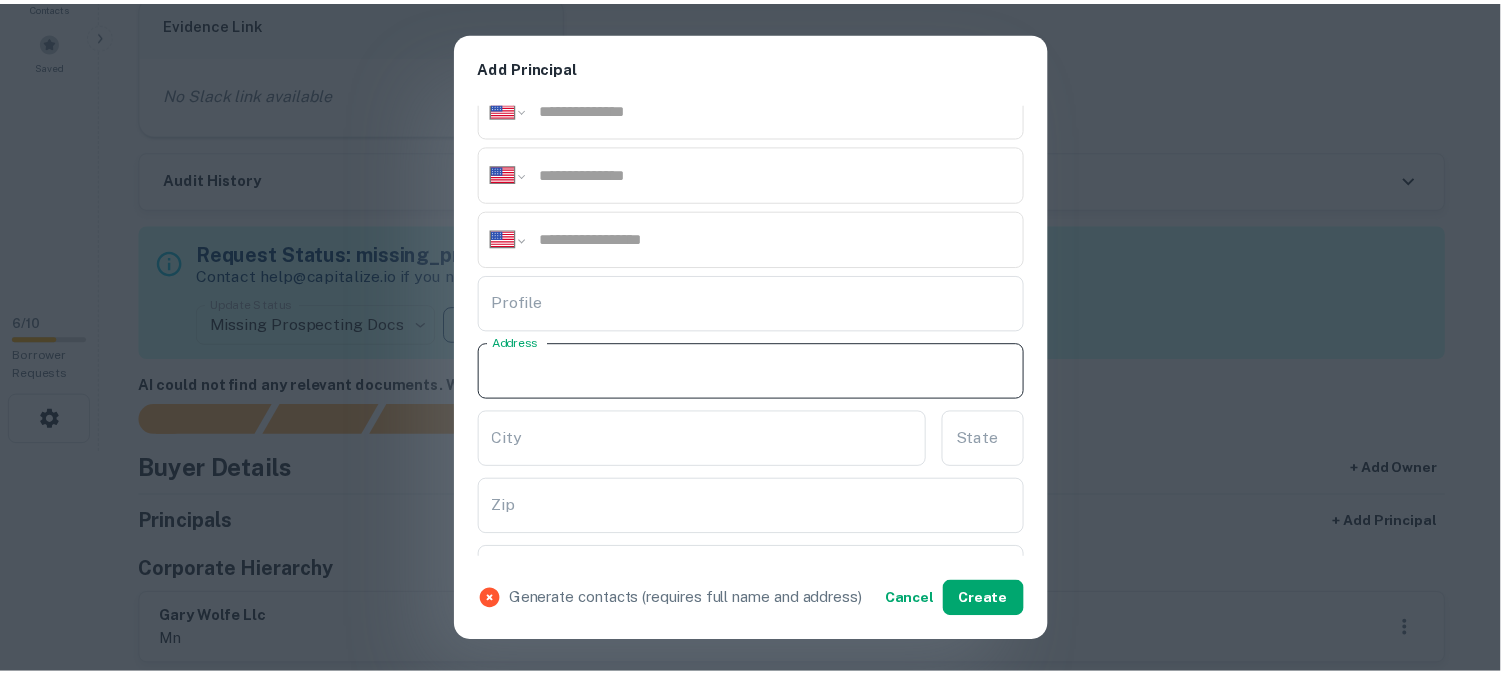 scroll, scrollTop: 333, scrollLeft: 0, axis: vertical 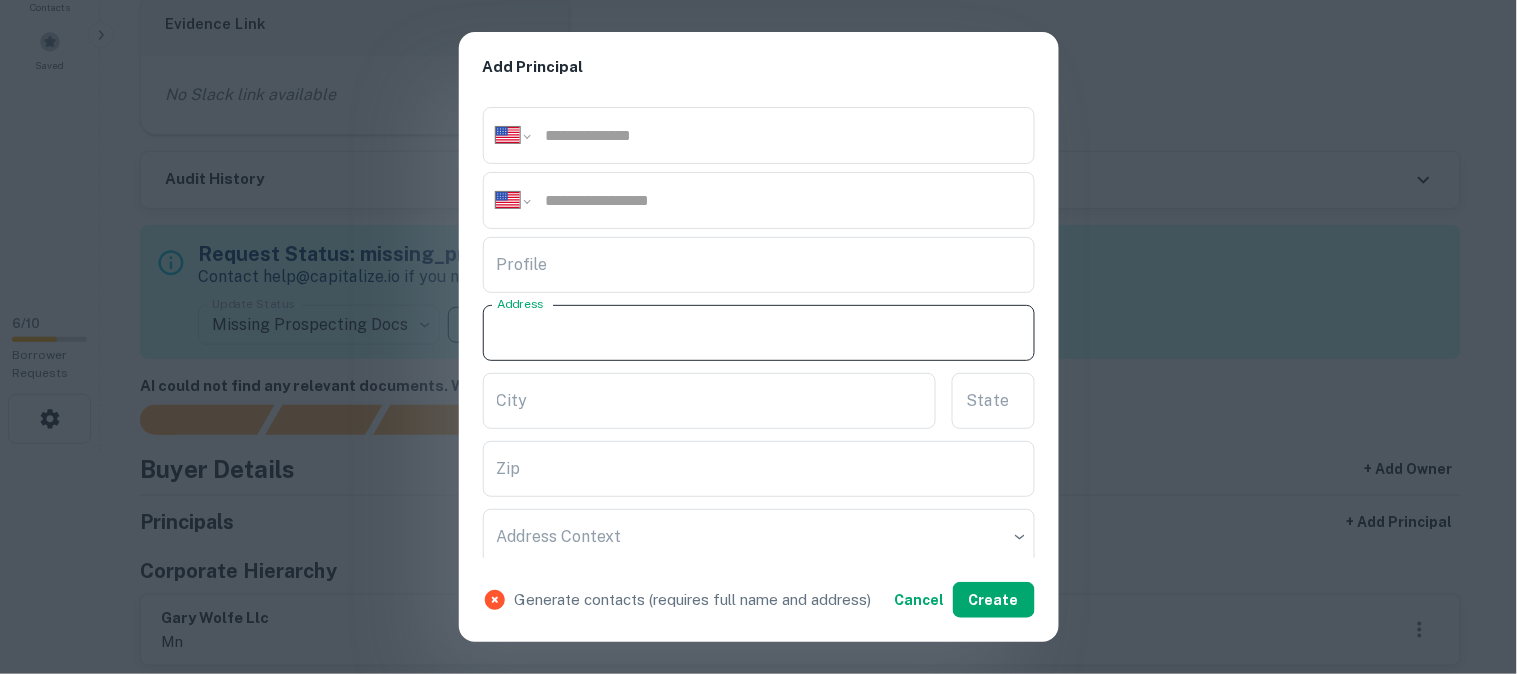 paste on "**********" 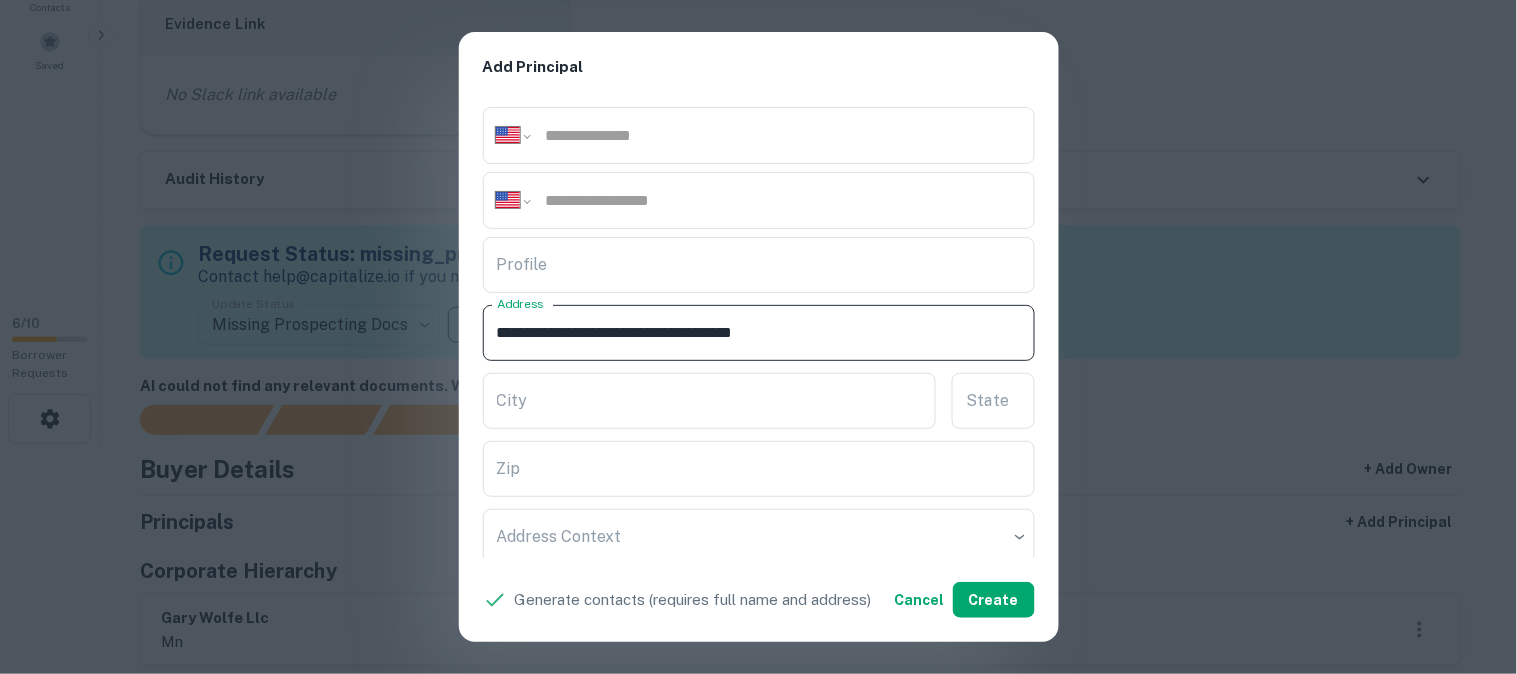 drag, startPoint x: 635, startPoint y: 327, endPoint x: 724, endPoint y: 357, distance: 93.92018 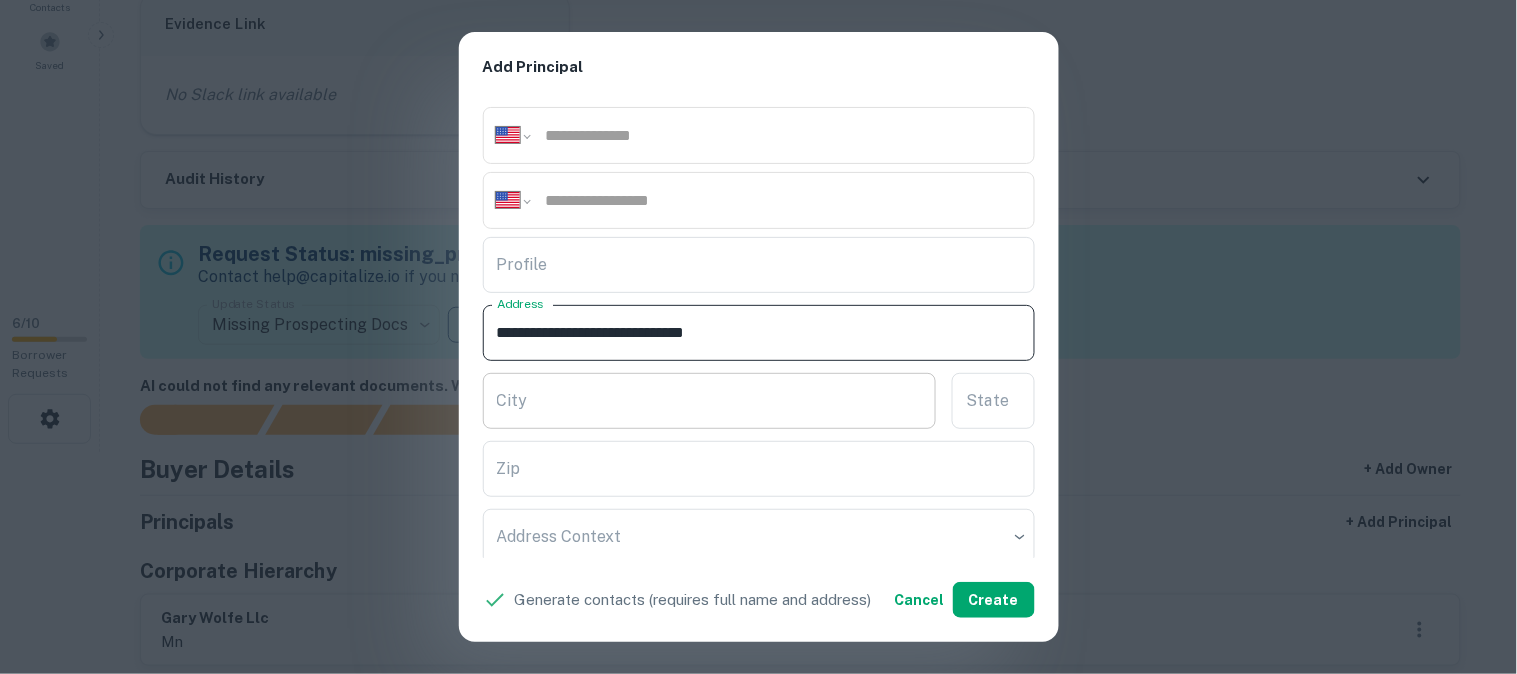 type on "**********" 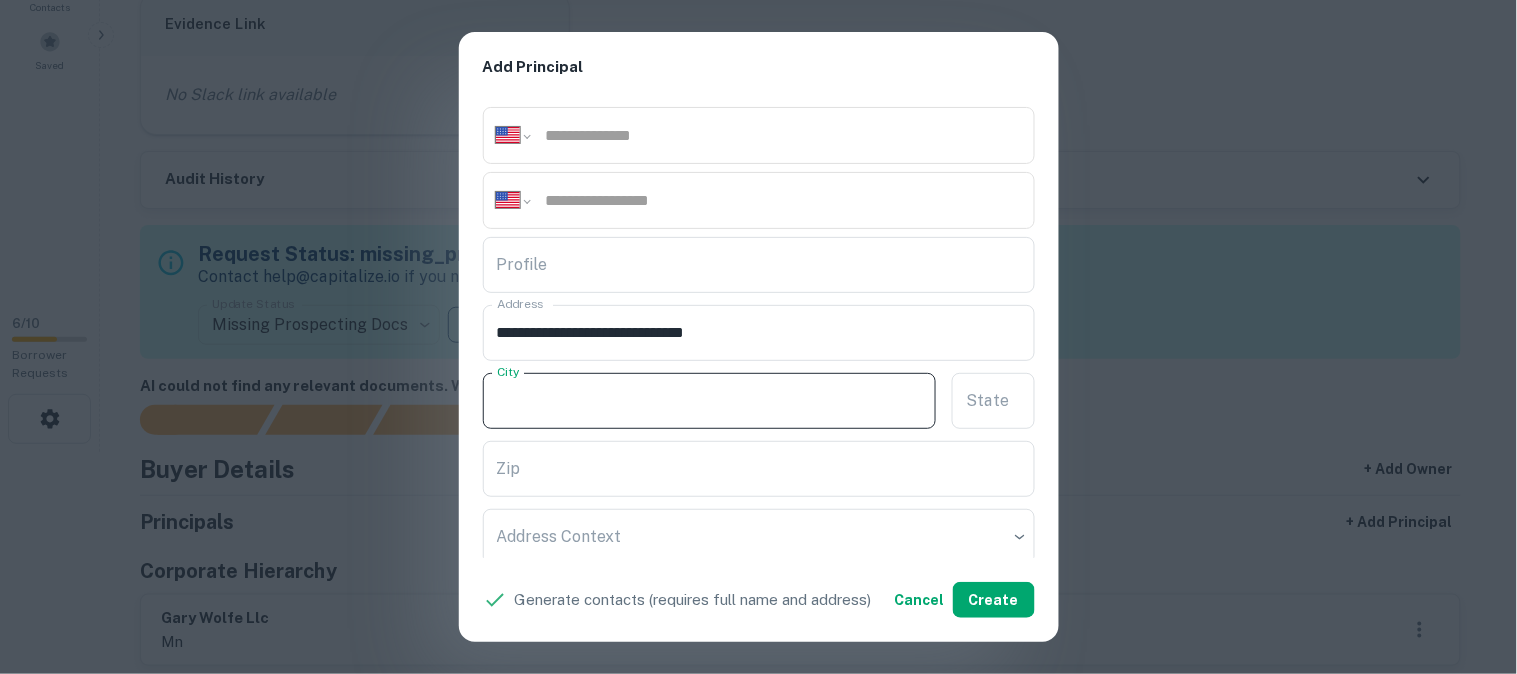 click on "City" at bounding box center [710, 401] 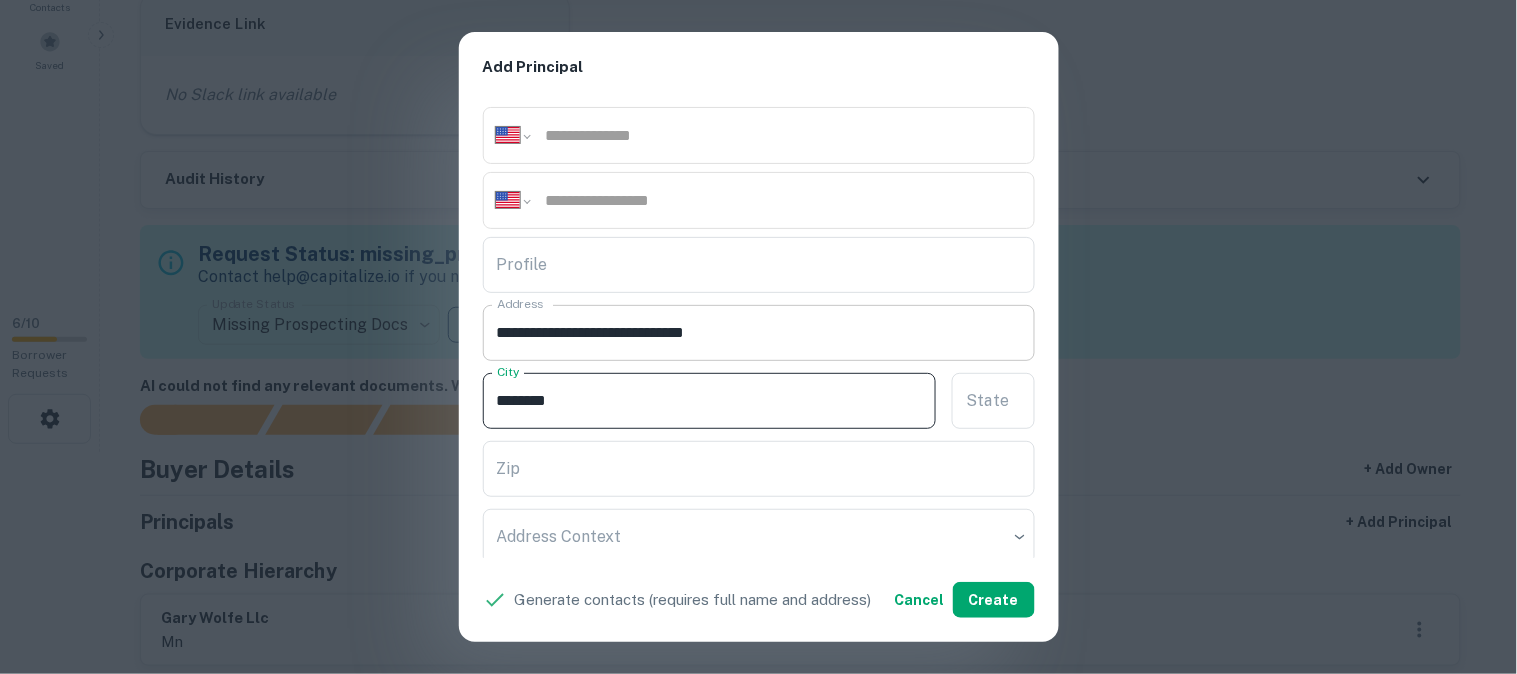 type on "********" 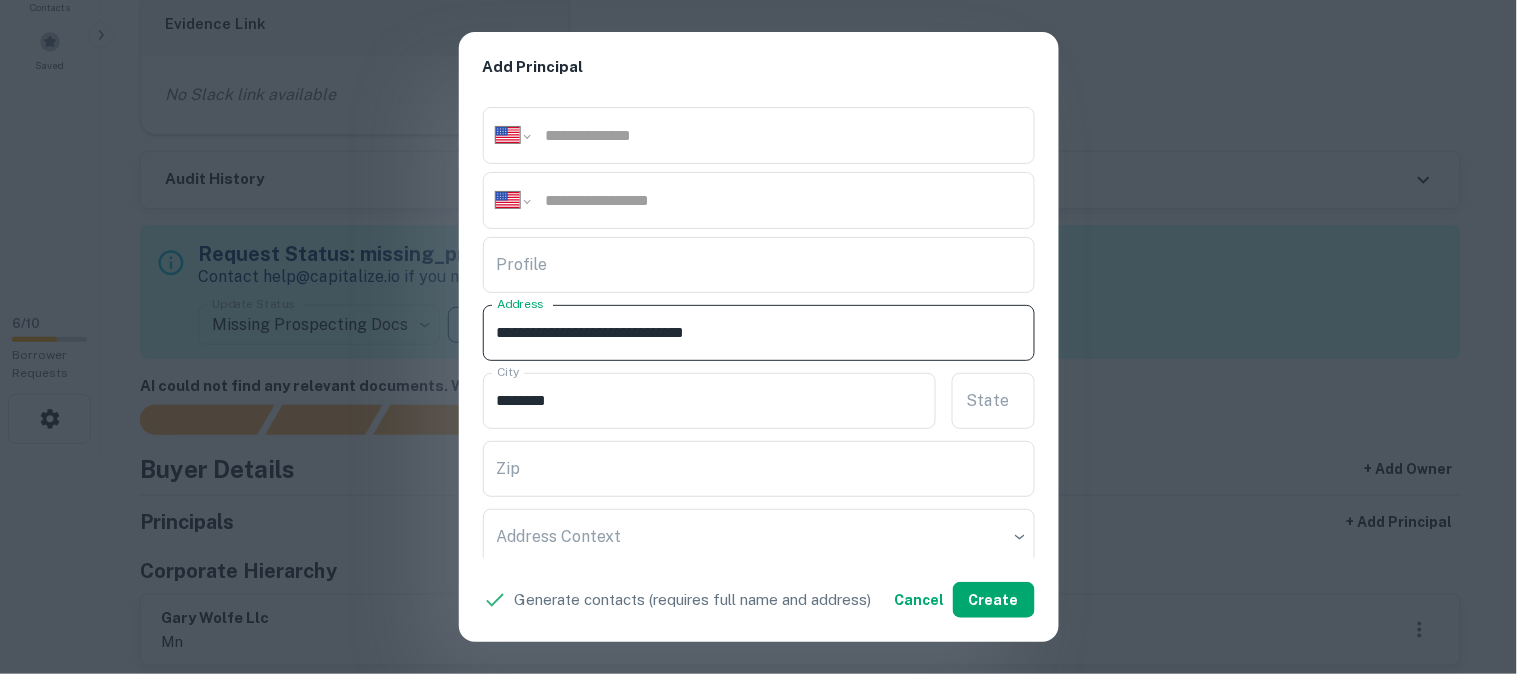 drag, startPoint x: 642, startPoint y: 328, endPoint x: 670, endPoint y: 345, distance: 32.75668 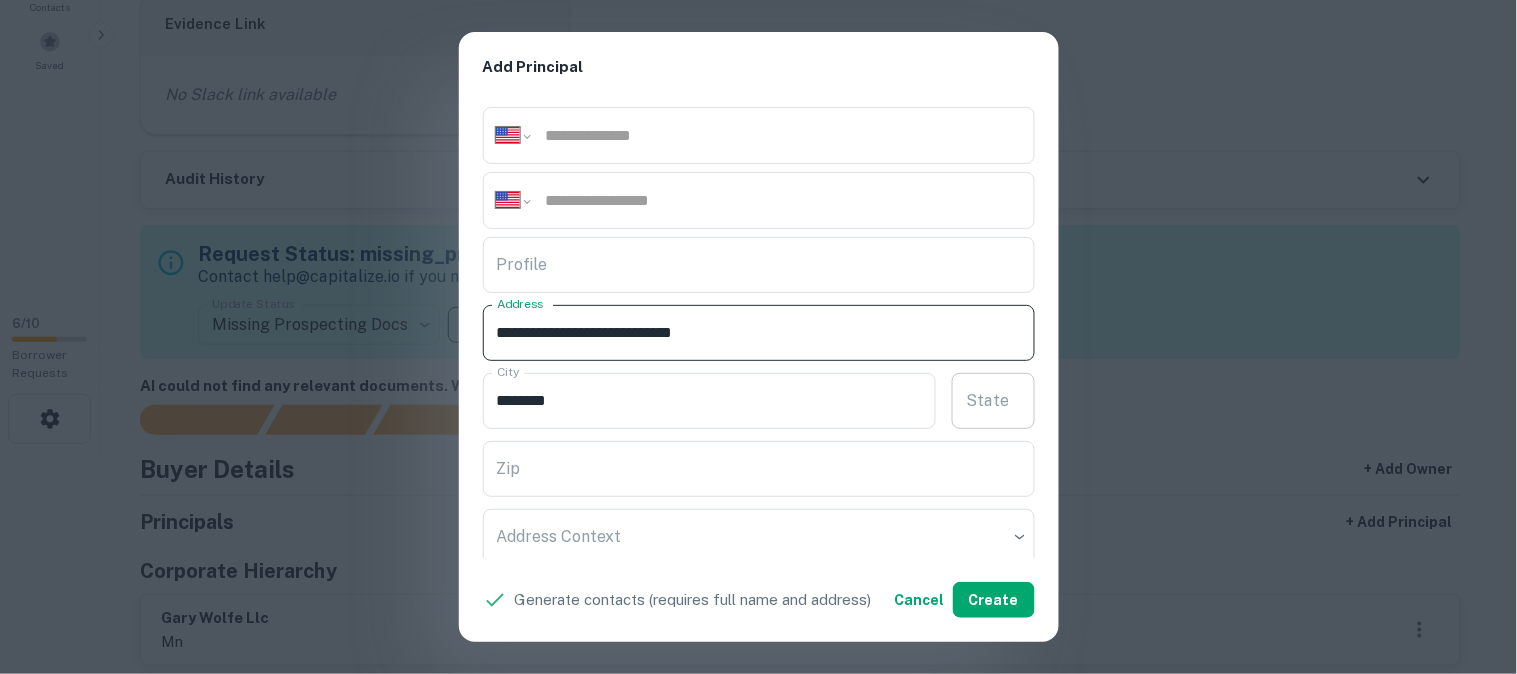 type on "**********" 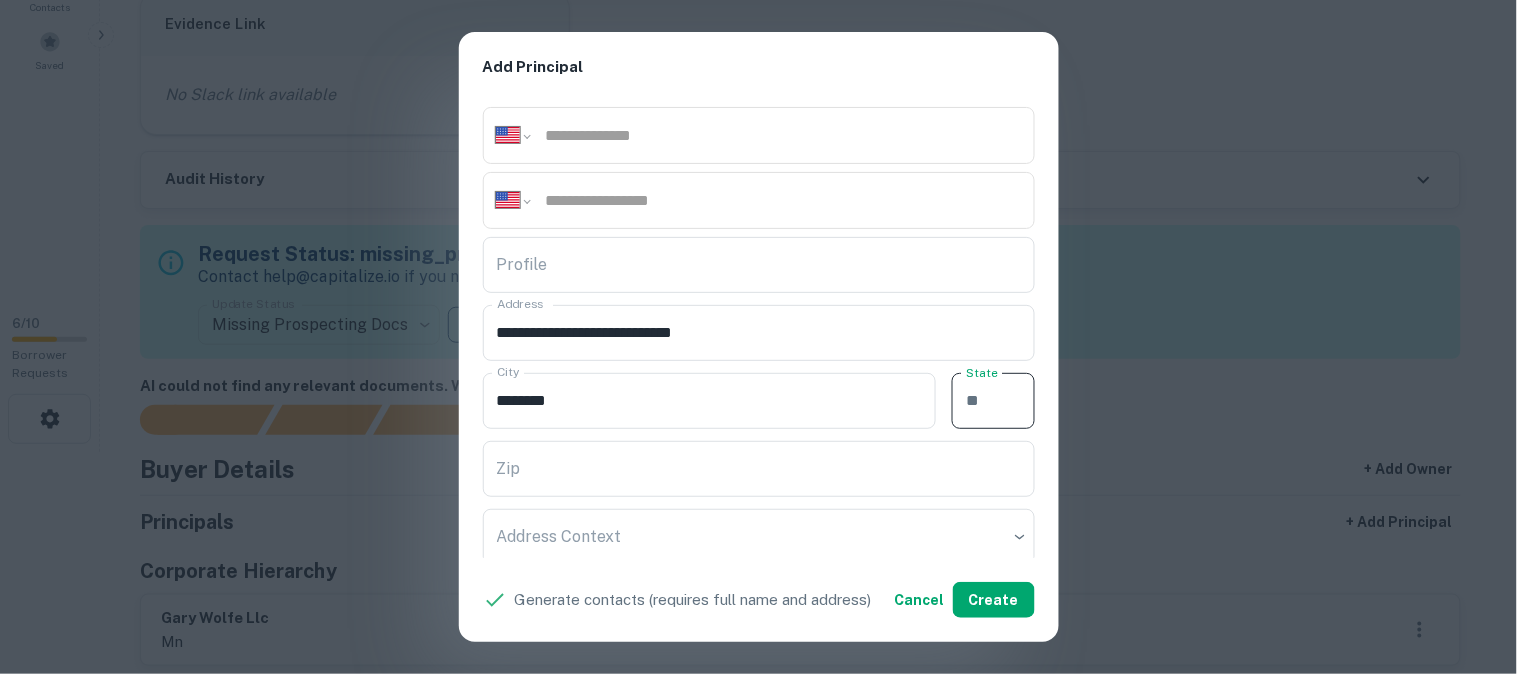 click on "State" at bounding box center (993, 401) 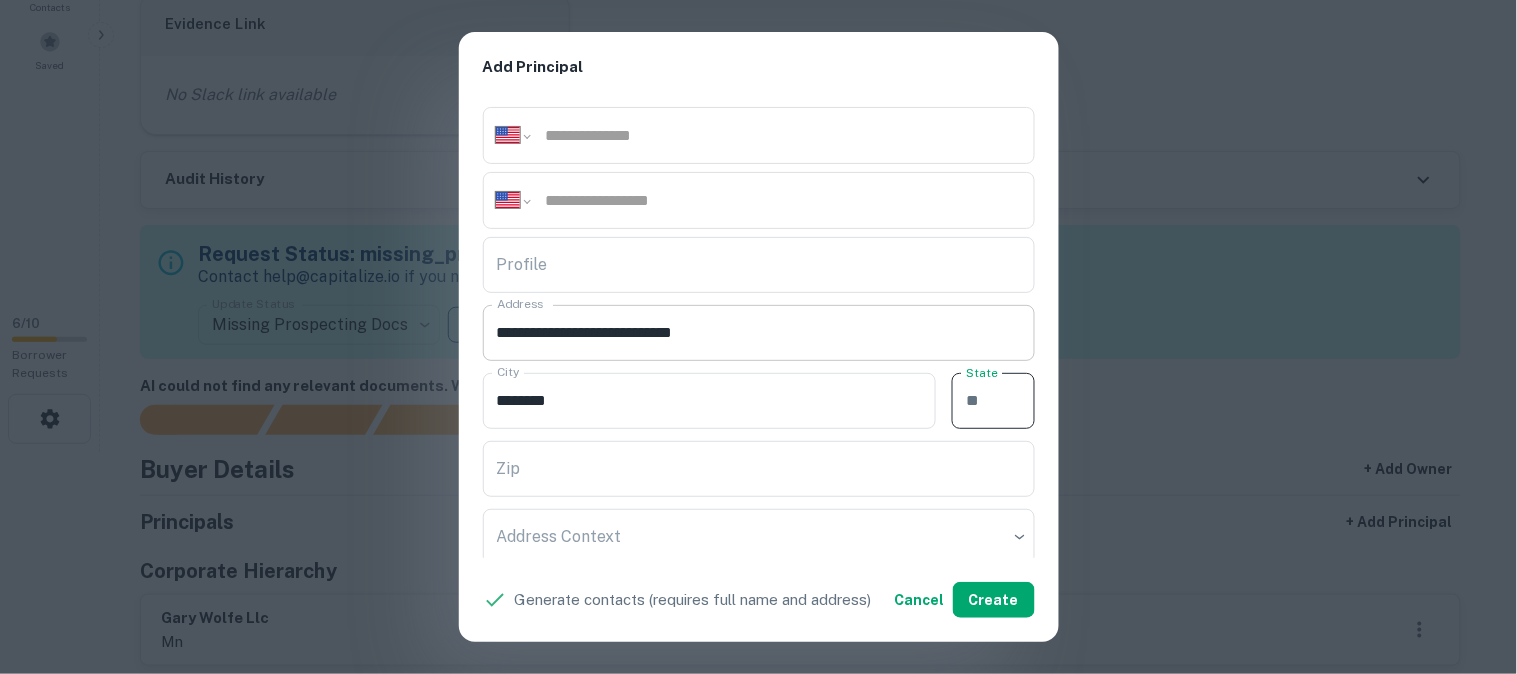 paste on "**" 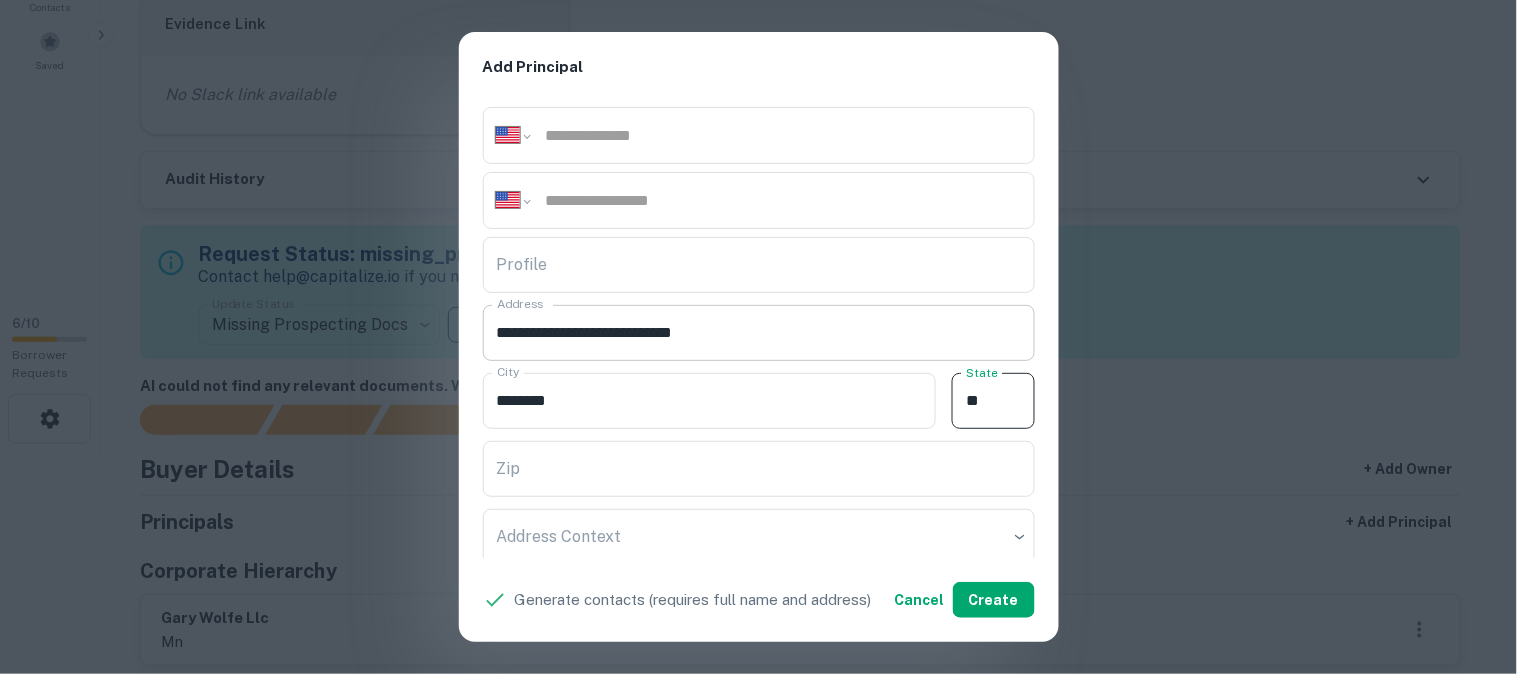 type on "**" 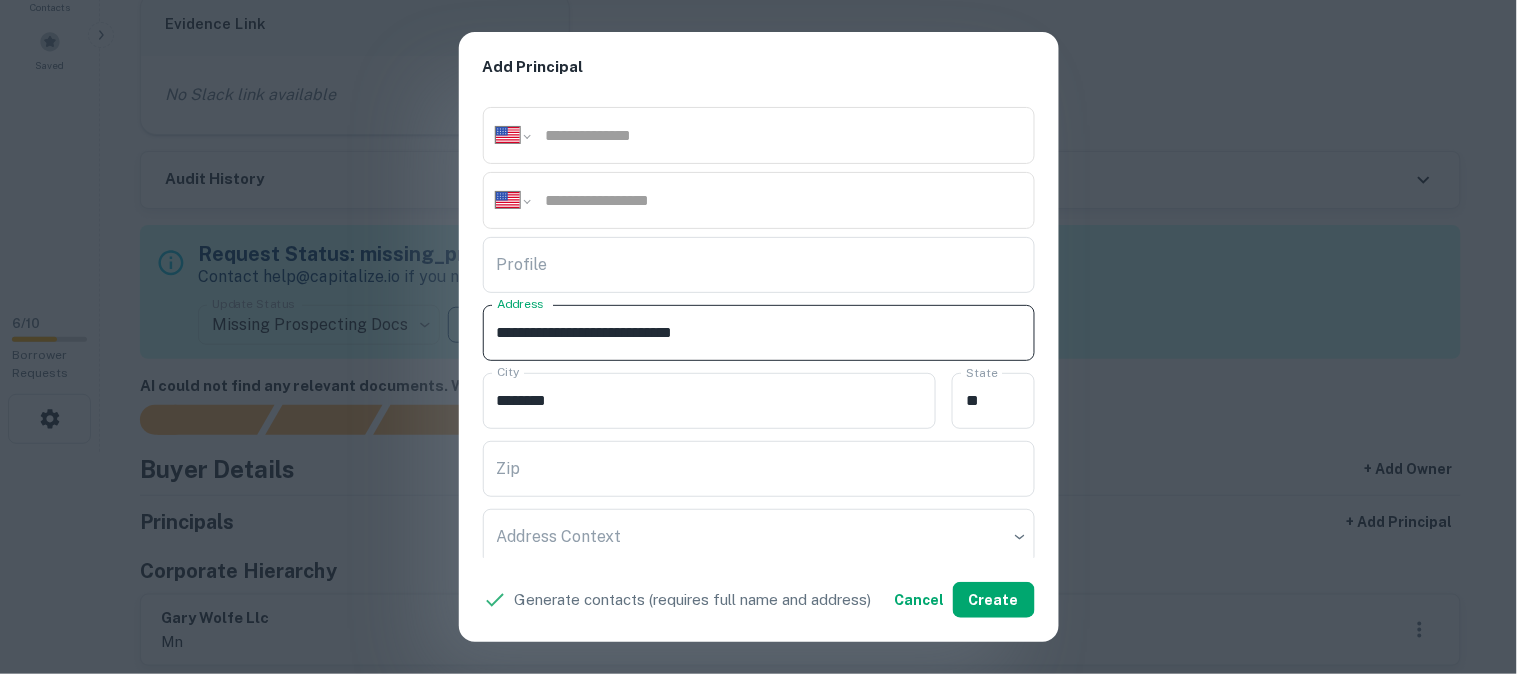 drag, startPoint x: 650, startPoint y: 332, endPoint x: 801, endPoint y: 356, distance: 152.89539 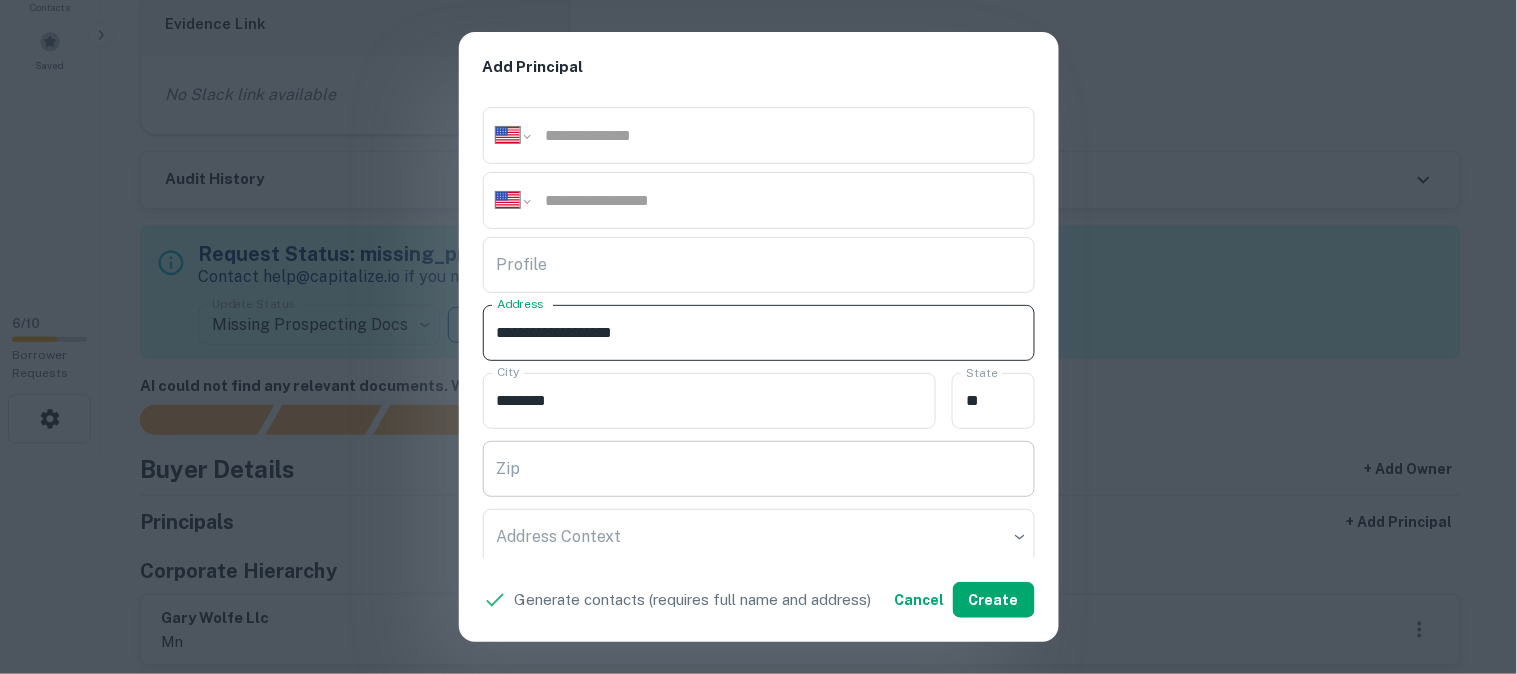 type on "**********" 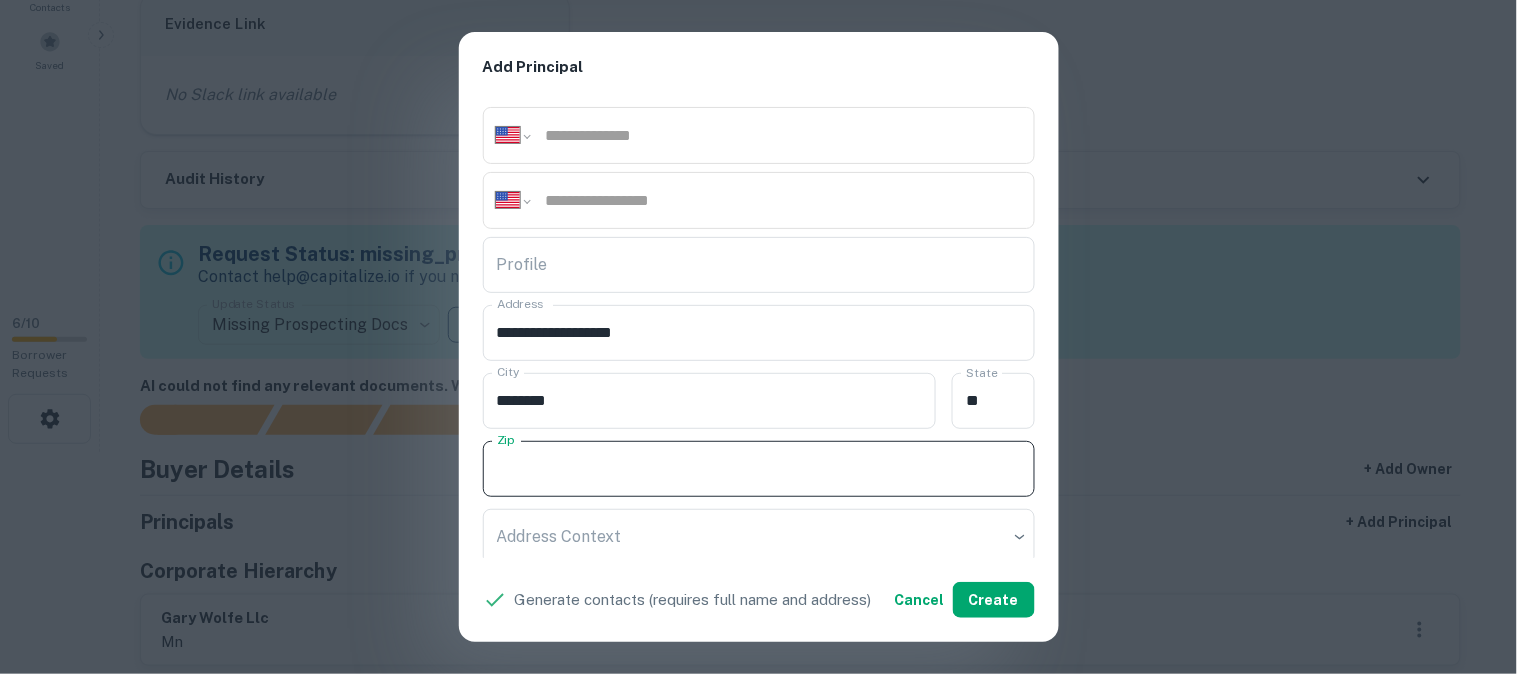 paste on "**********" 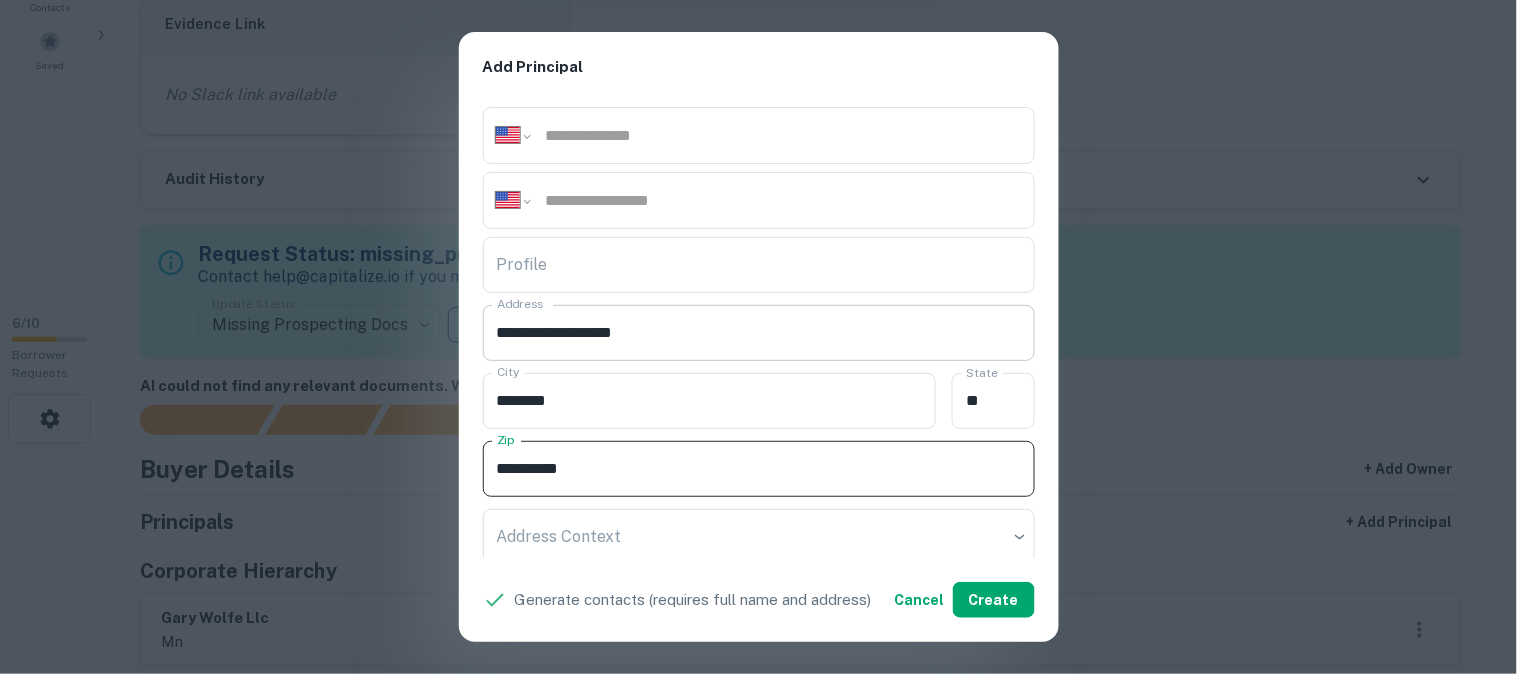 type on "**********" 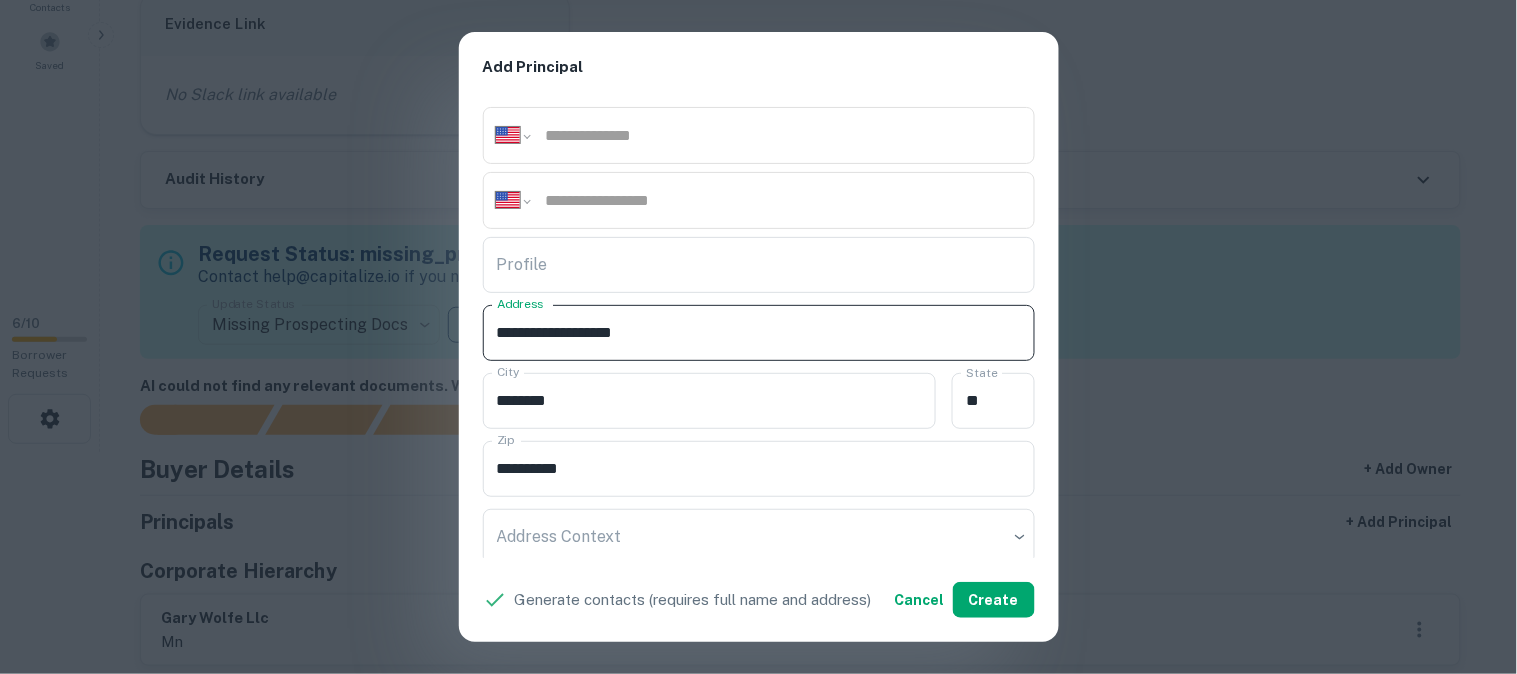 click on "**********" at bounding box center (759, 333) 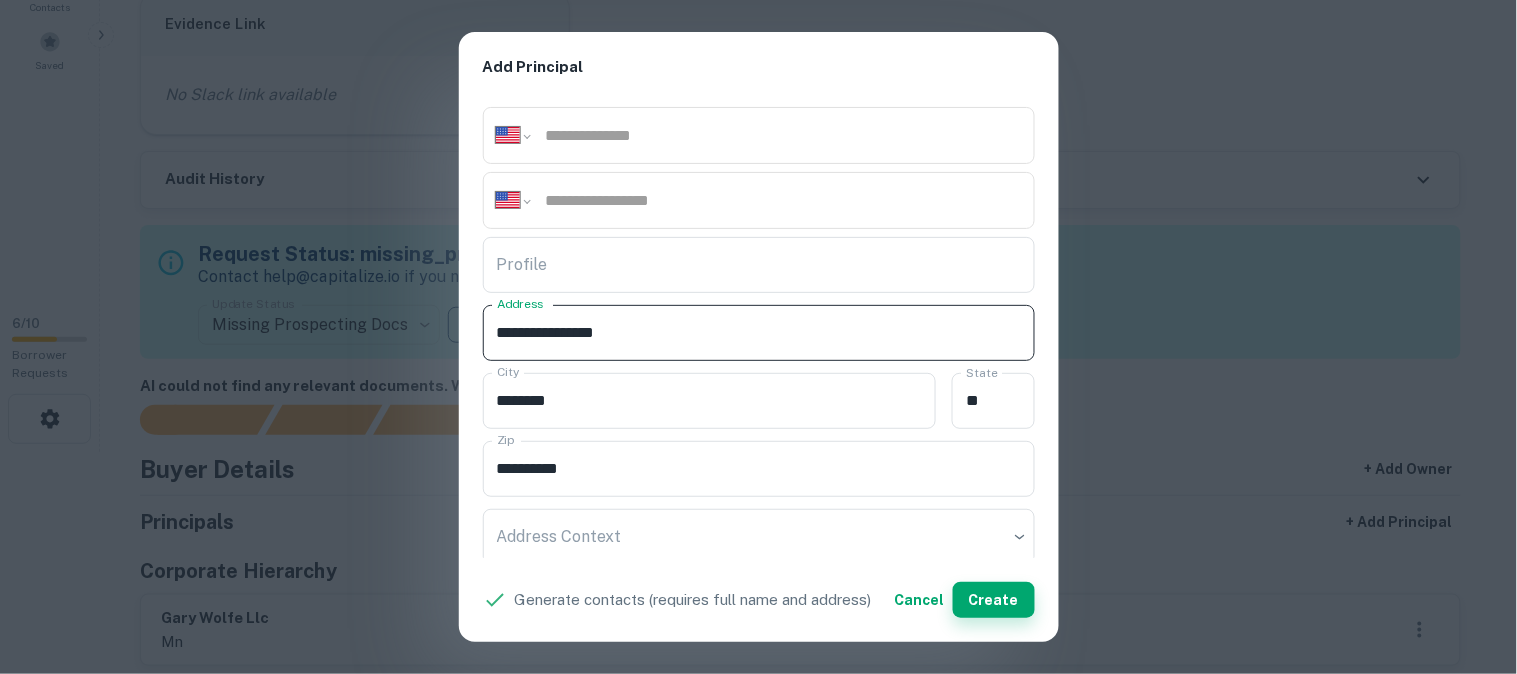 type on "**********" 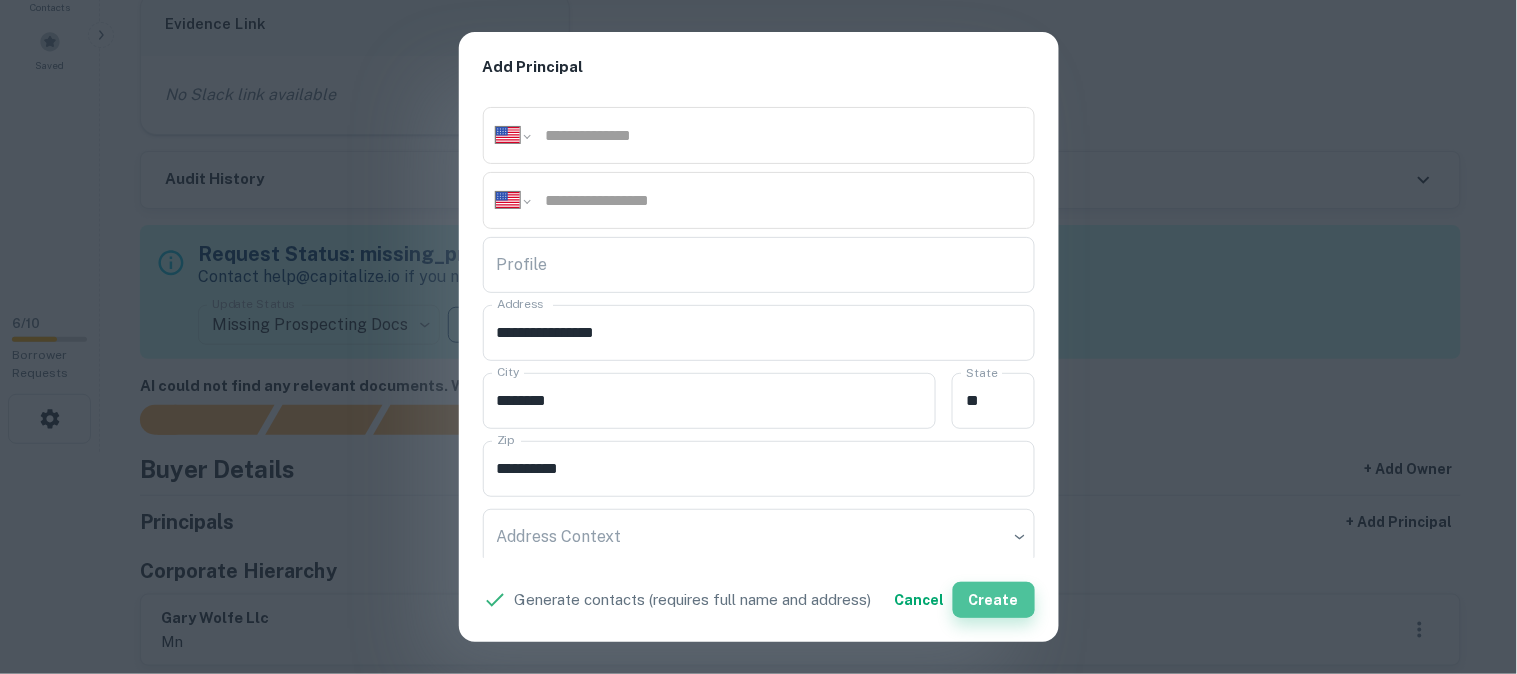 click on "Create" at bounding box center (994, 600) 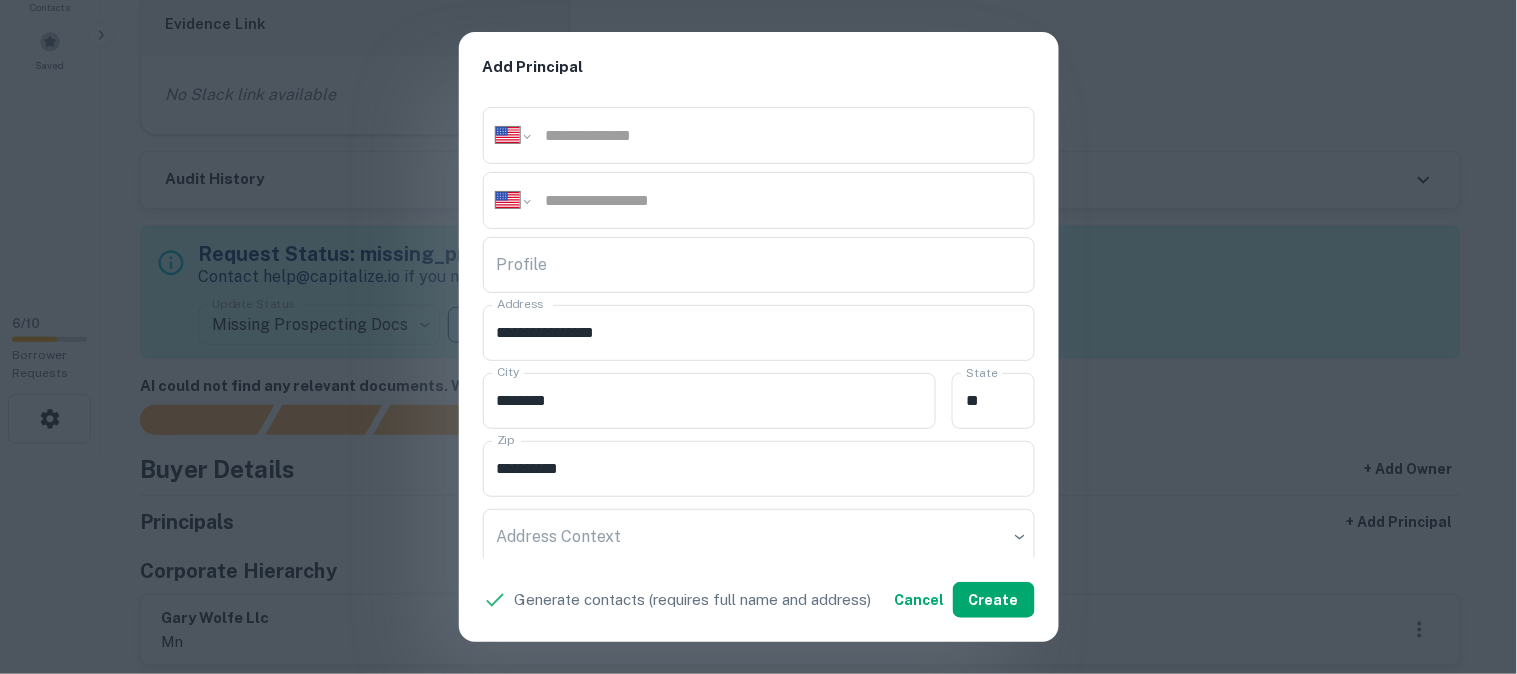click on "**********" at bounding box center [758, 337] 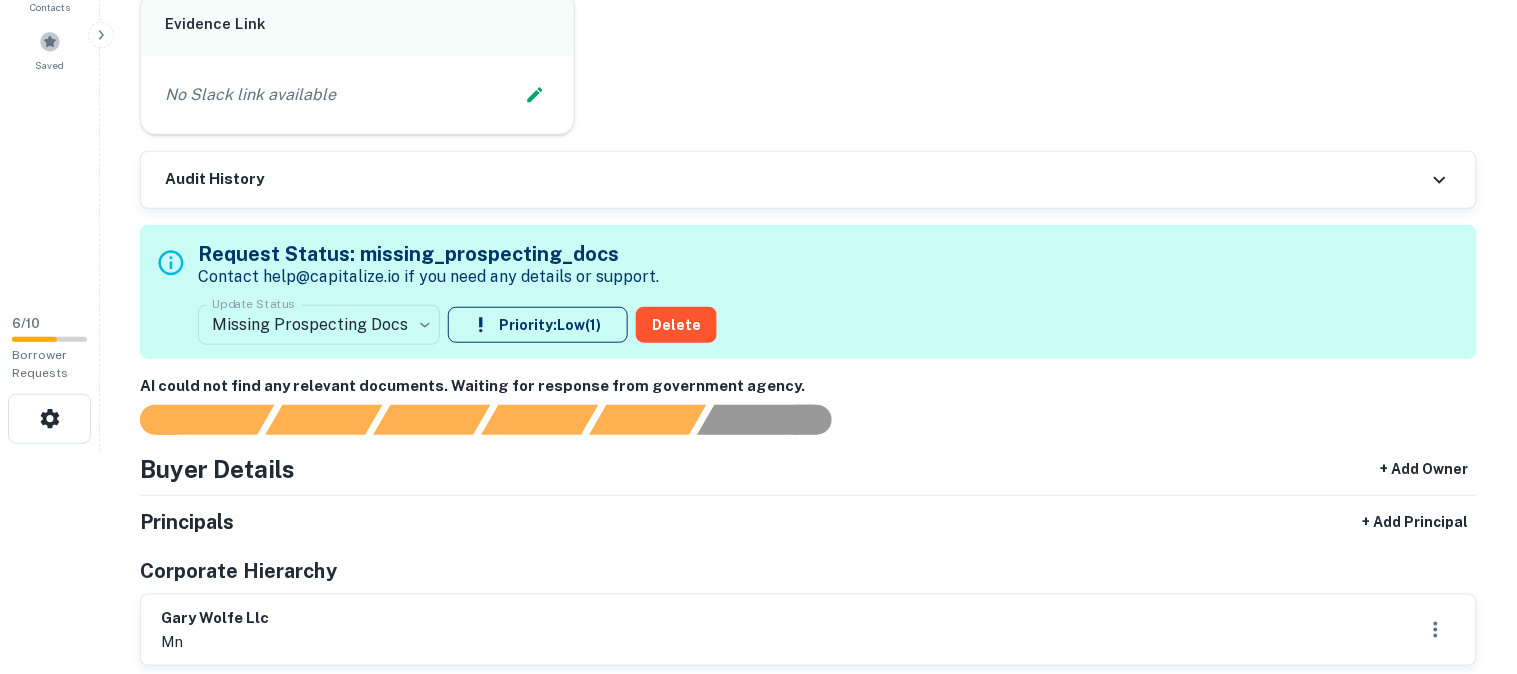 click on "**********" at bounding box center [758, 115] 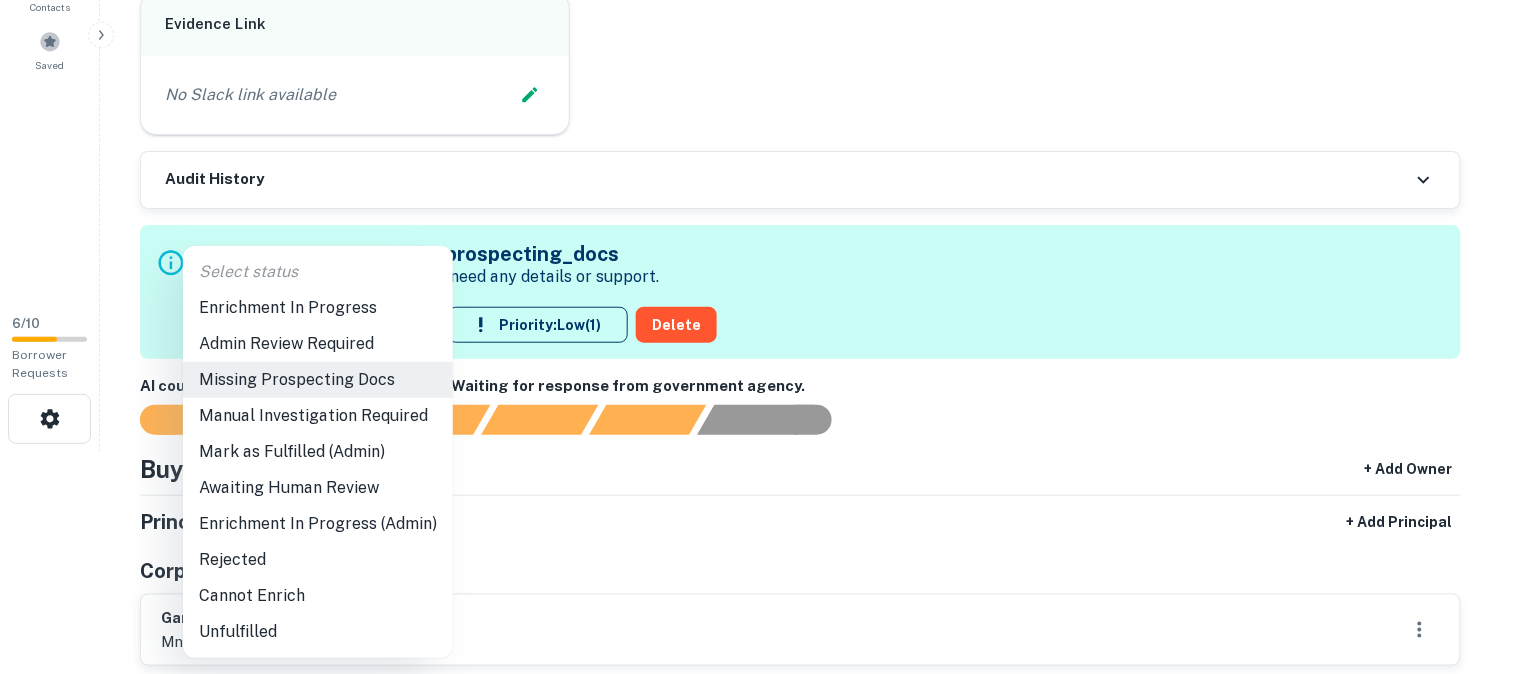 click on "Admin Review Required" at bounding box center (318, 344) 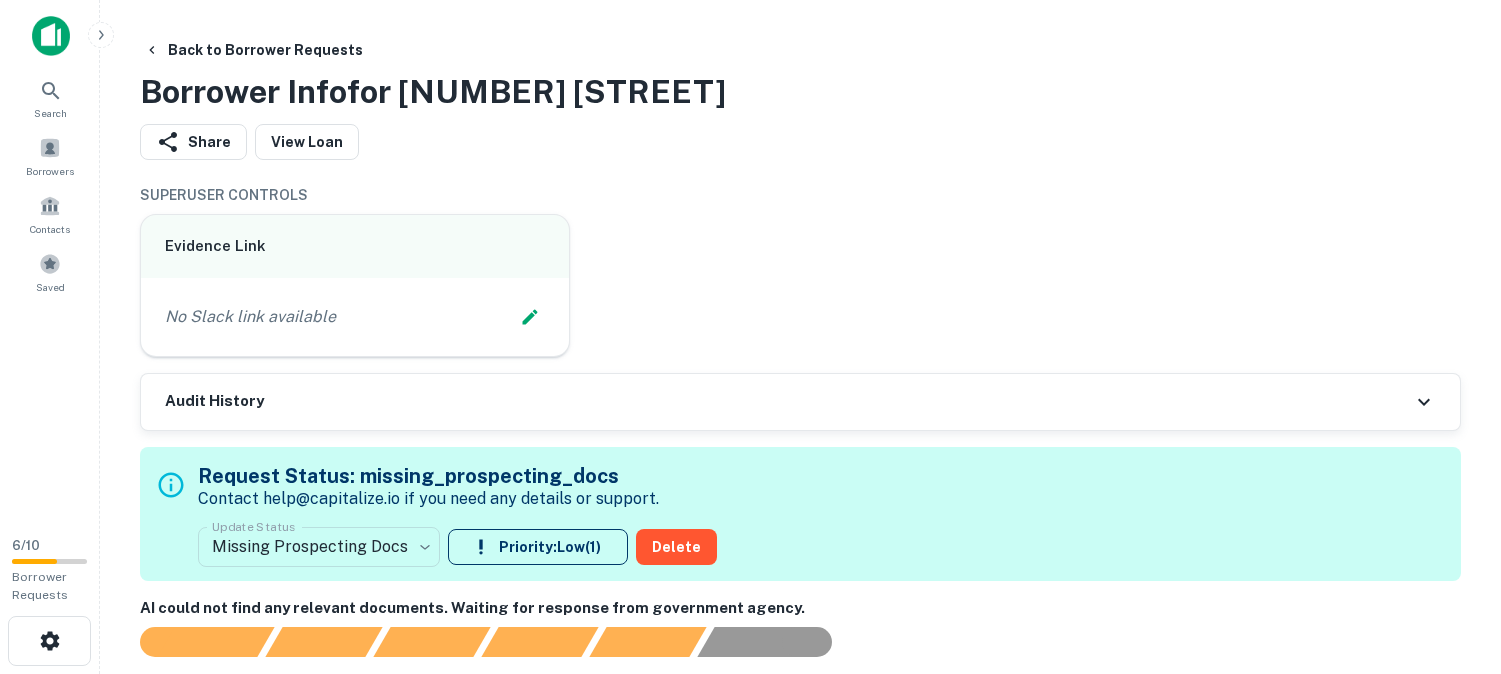 scroll, scrollTop: 0, scrollLeft: 0, axis: both 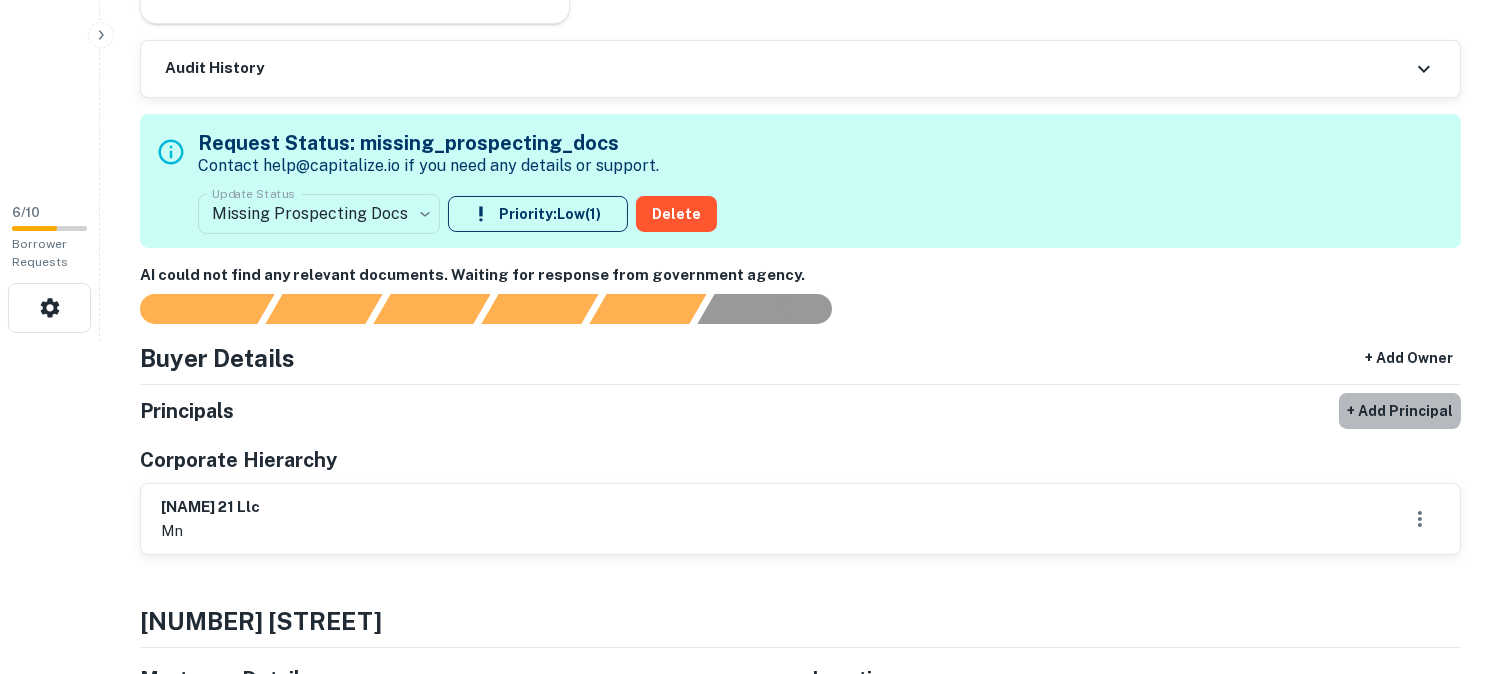 click on "+ Add Principal" at bounding box center (1400, 411) 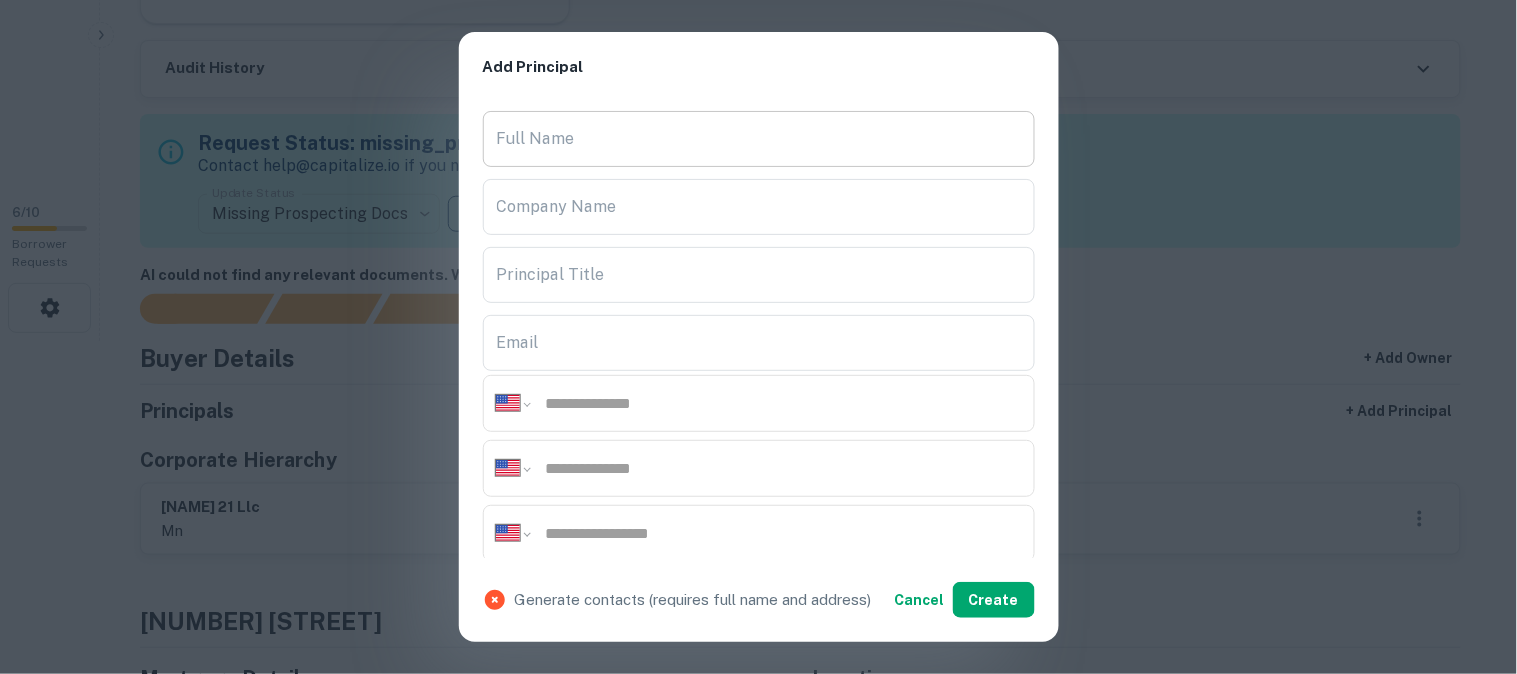click on "Full Name" at bounding box center [759, 139] 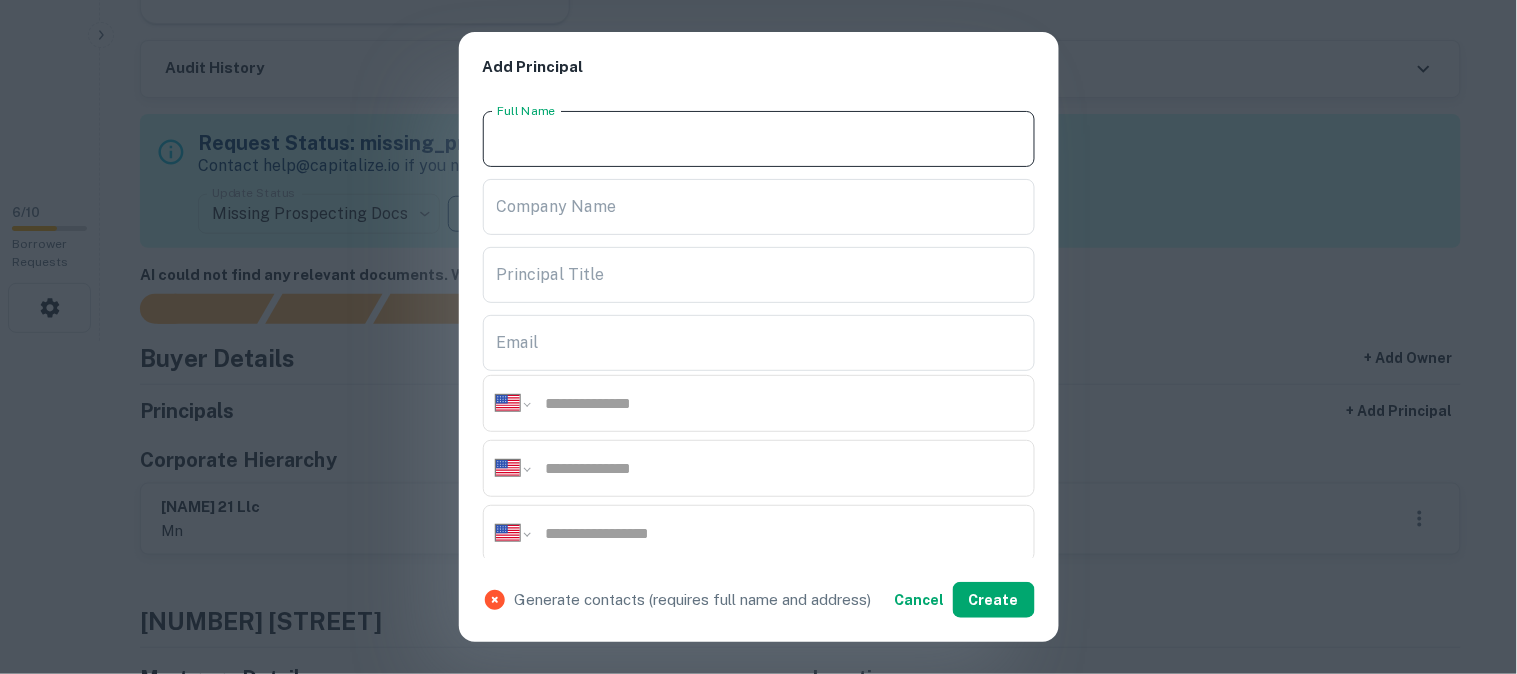 paste on "**********" 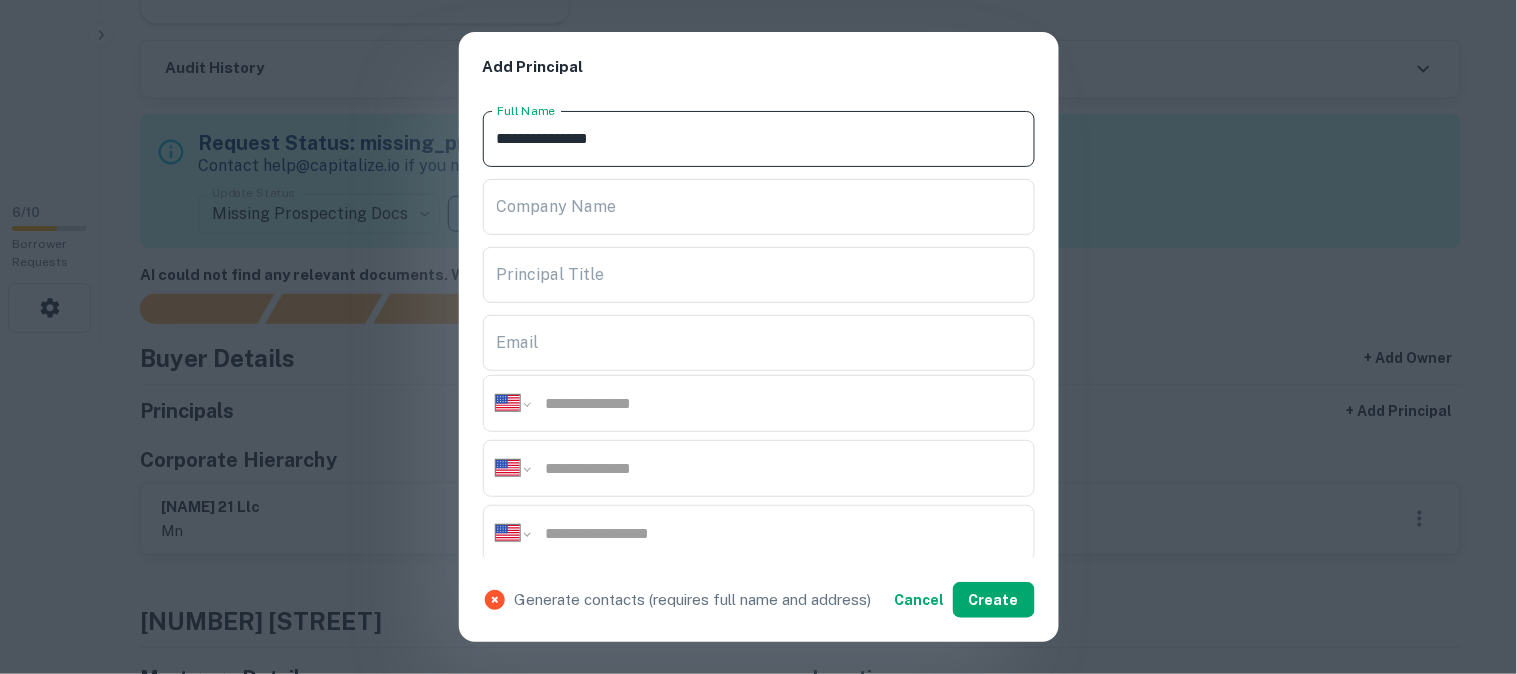 type on "**********" 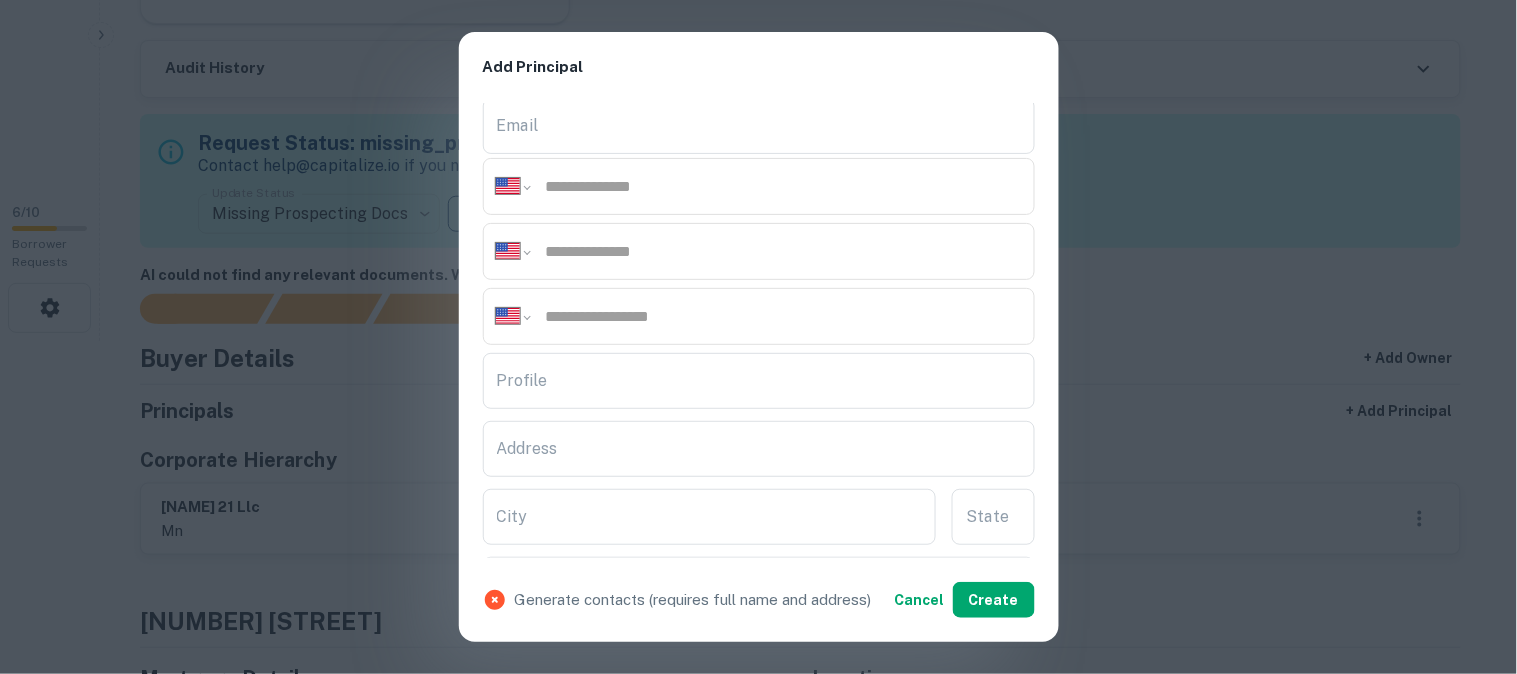 scroll, scrollTop: 222, scrollLeft: 0, axis: vertical 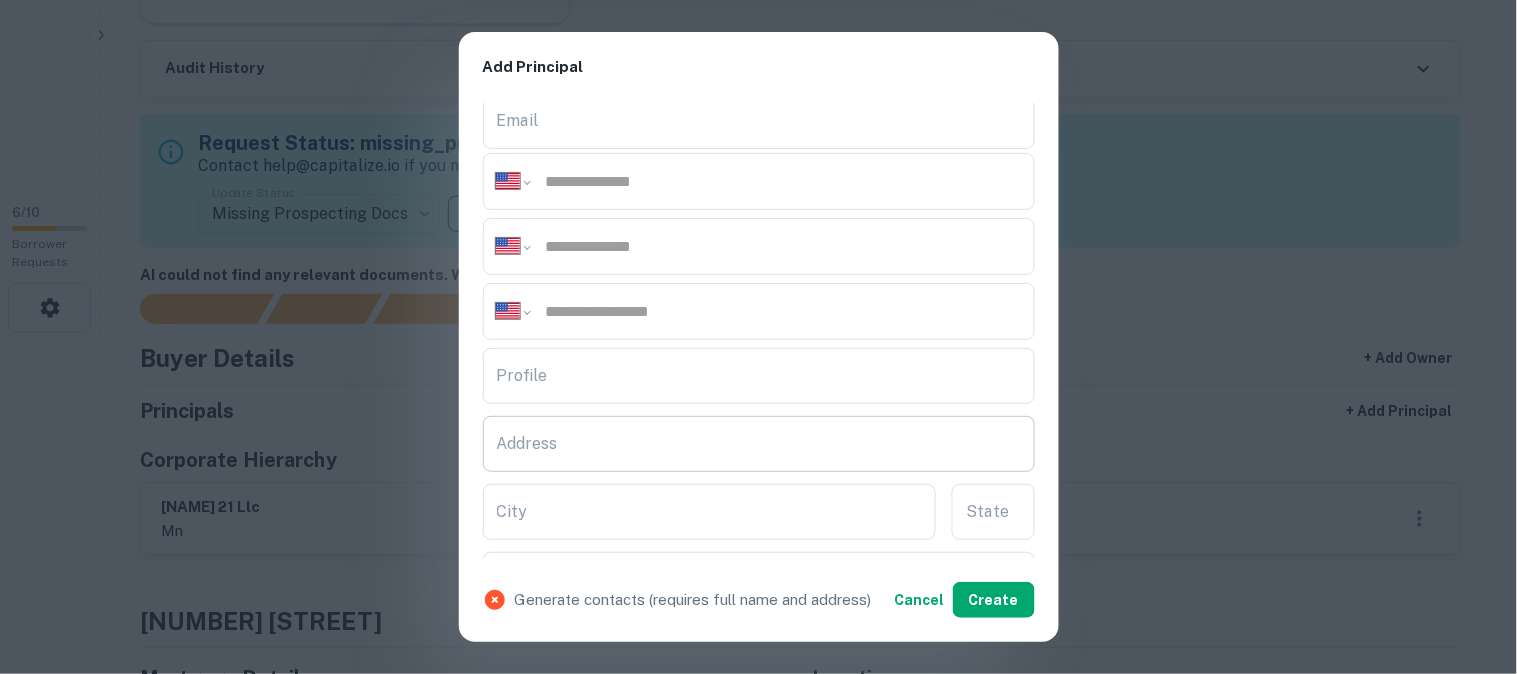 click on "Address" at bounding box center [759, 444] 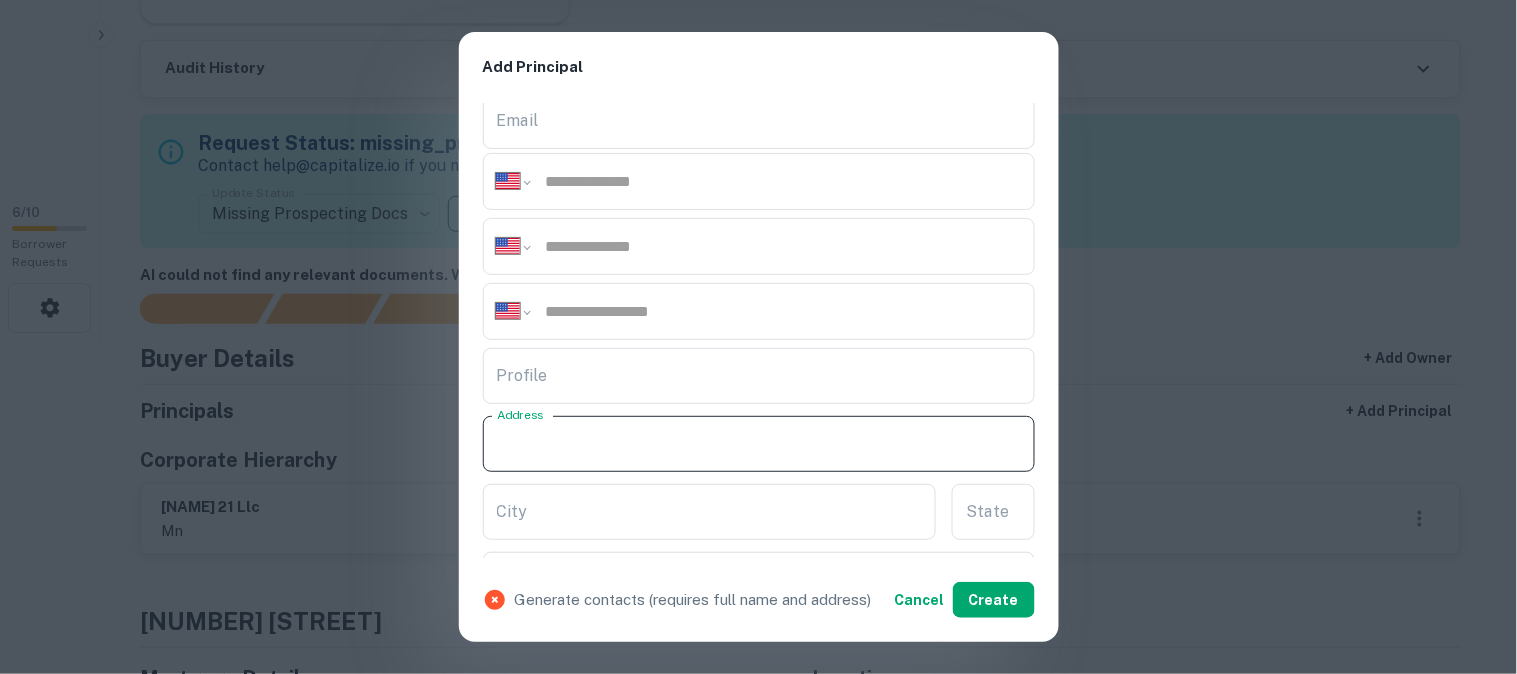 paste on "**********" 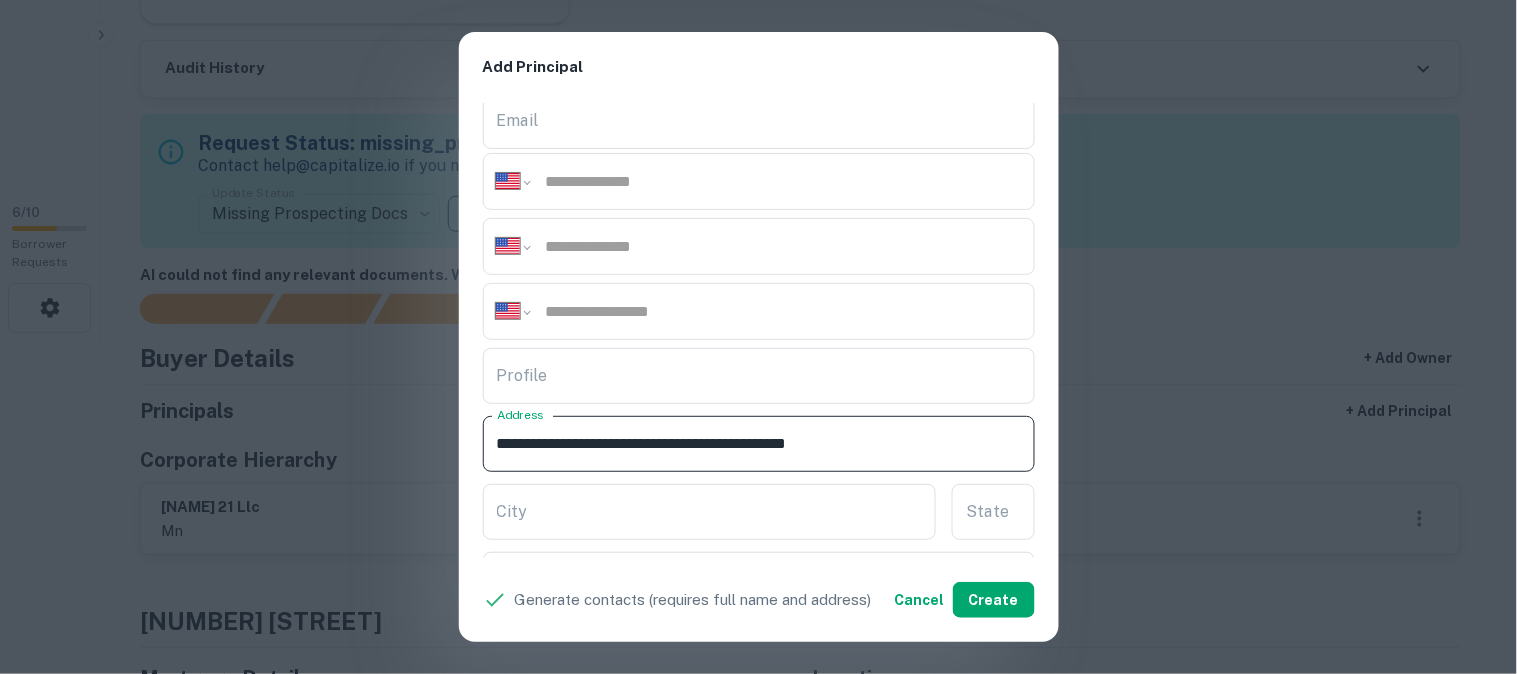 drag, startPoint x: 707, startPoint y: 446, endPoint x: 791, endPoint y: 466, distance: 86.34813 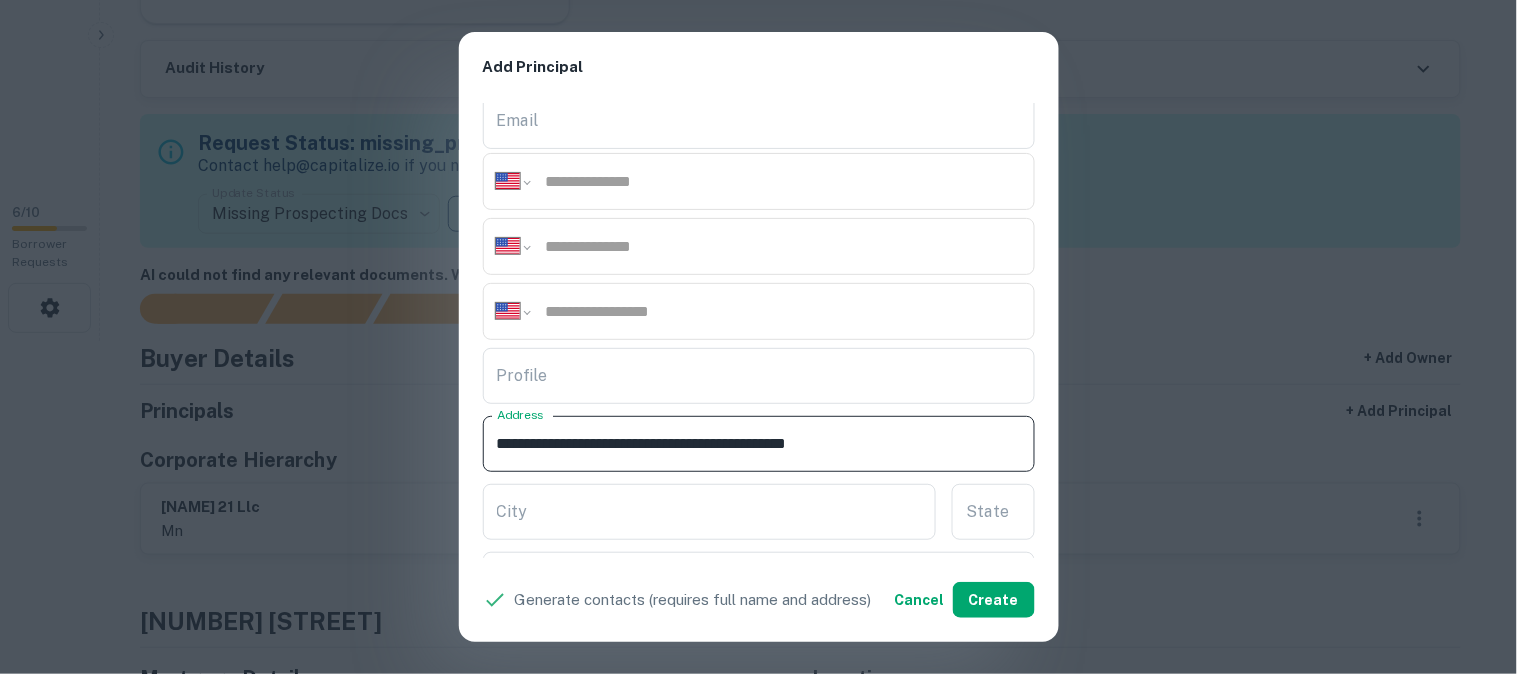 click on "**********" at bounding box center (759, 444) 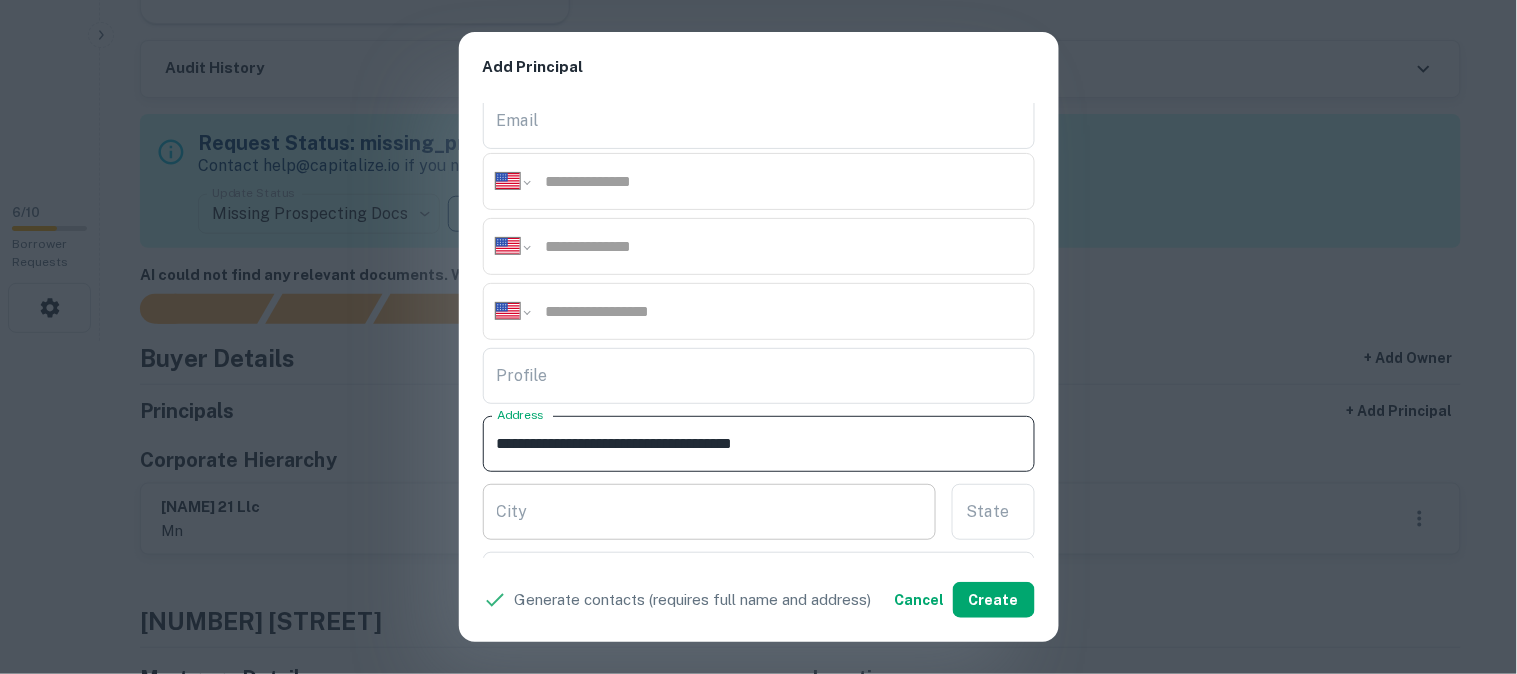 type on "**********" 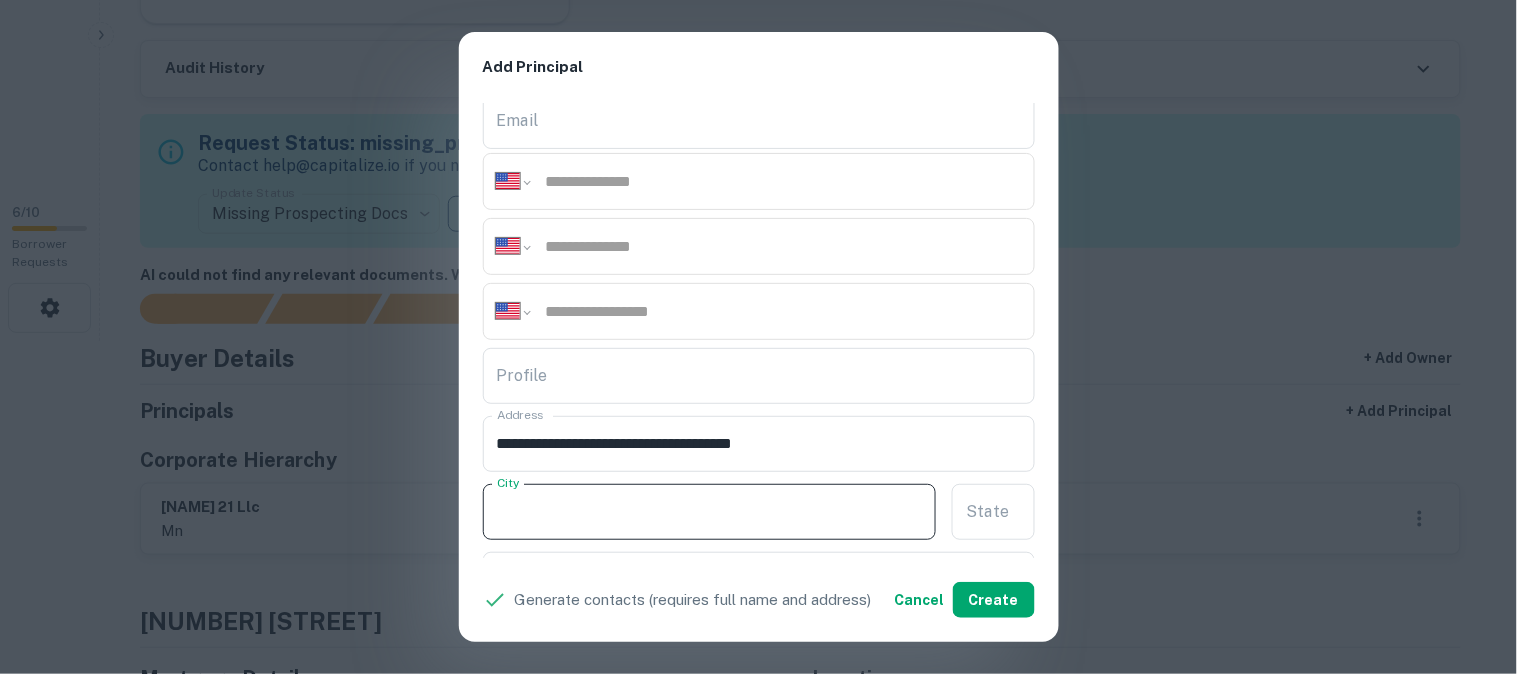 paste on "********" 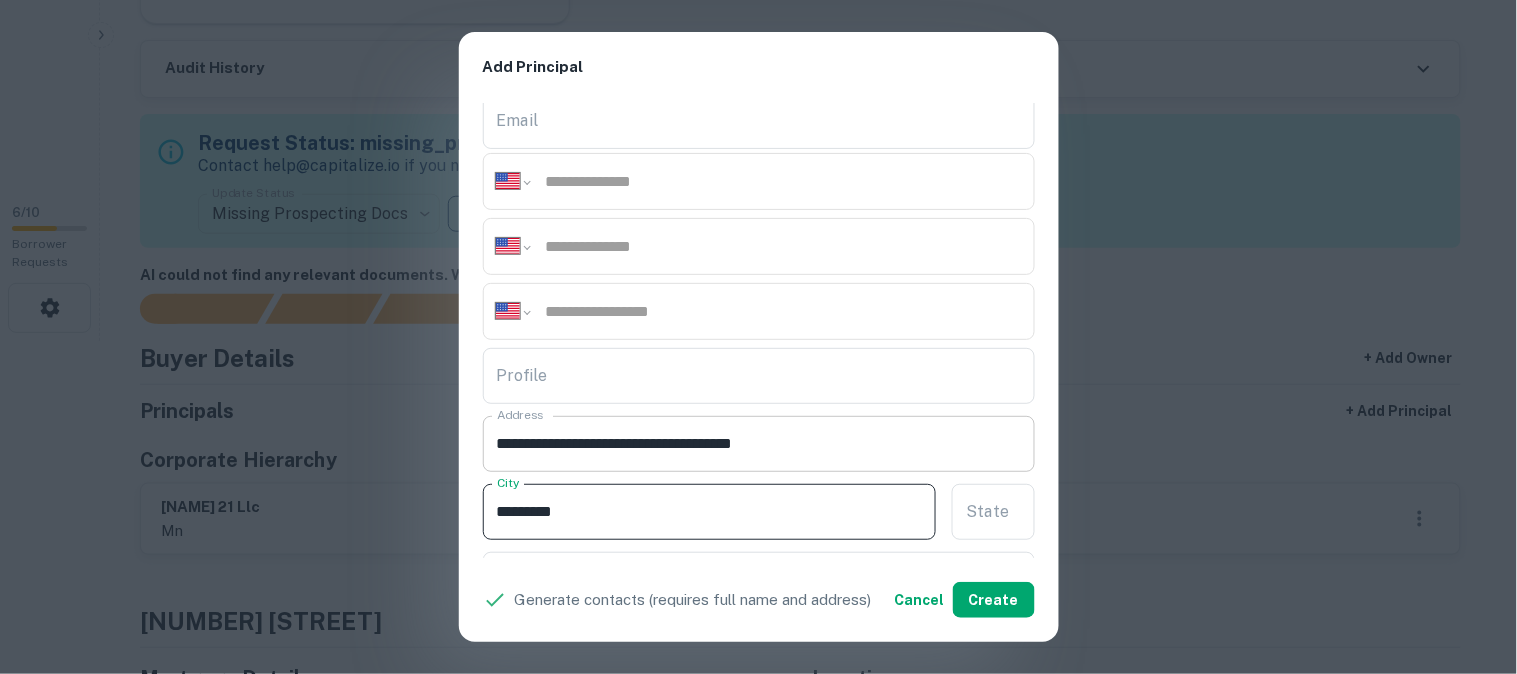 type on "********" 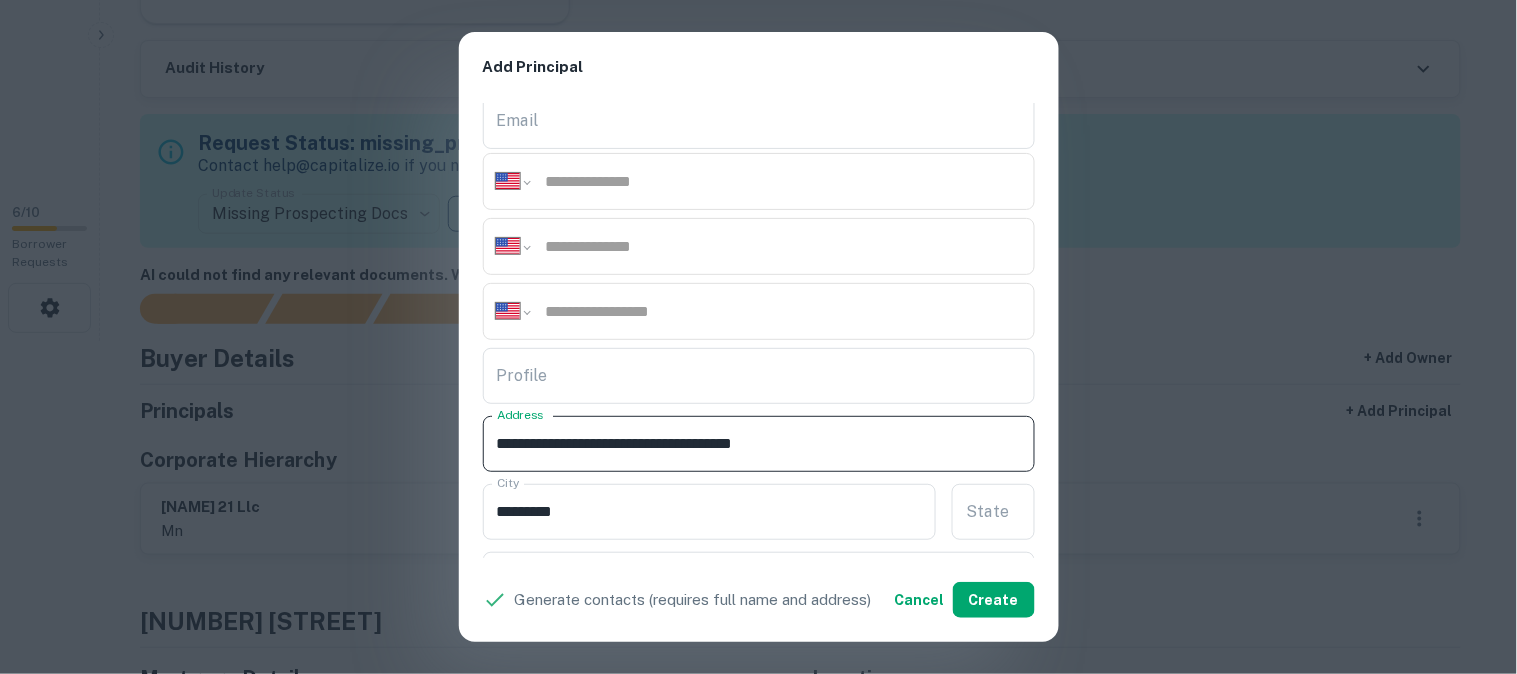 drag, startPoint x: 746, startPoint y: 442, endPoint x: 871, endPoint y: 452, distance: 125.39936 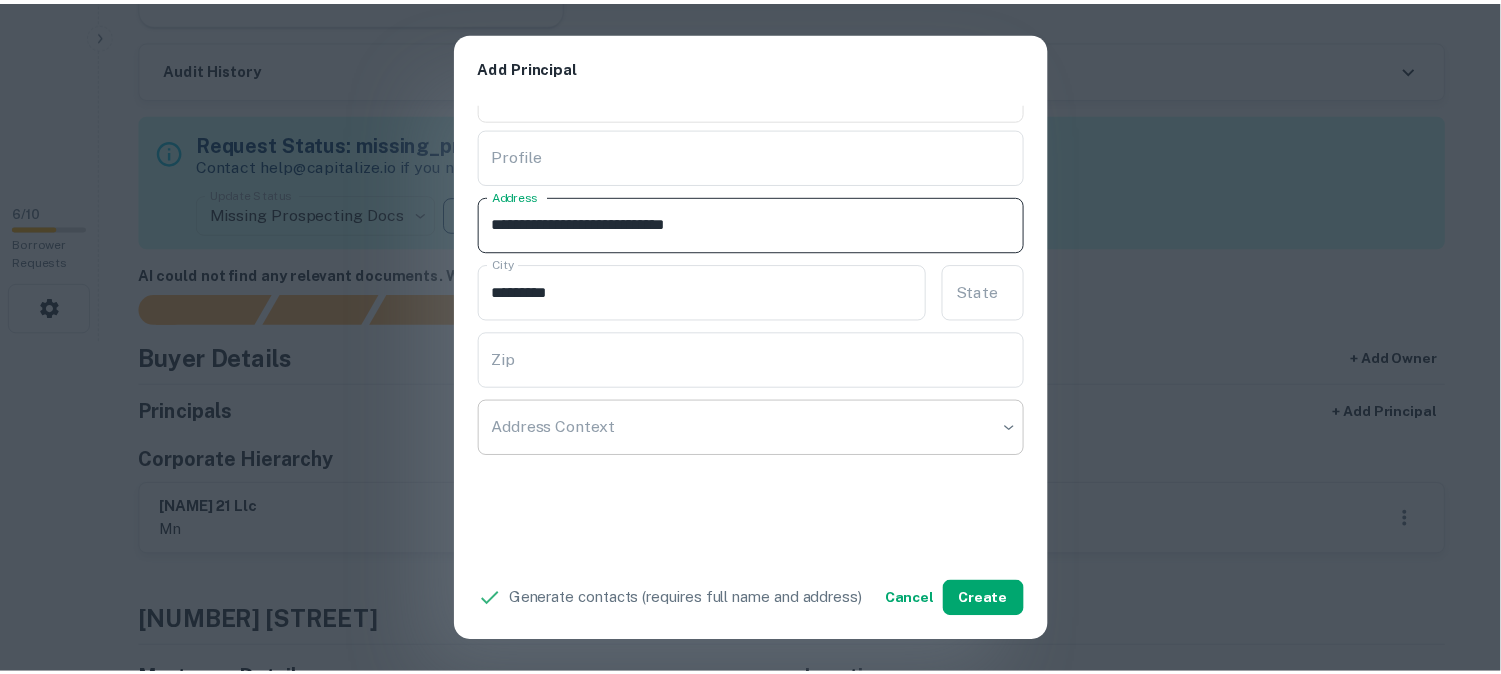 scroll, scrollTop: 444, scrollLeft: 0, axis: vertical 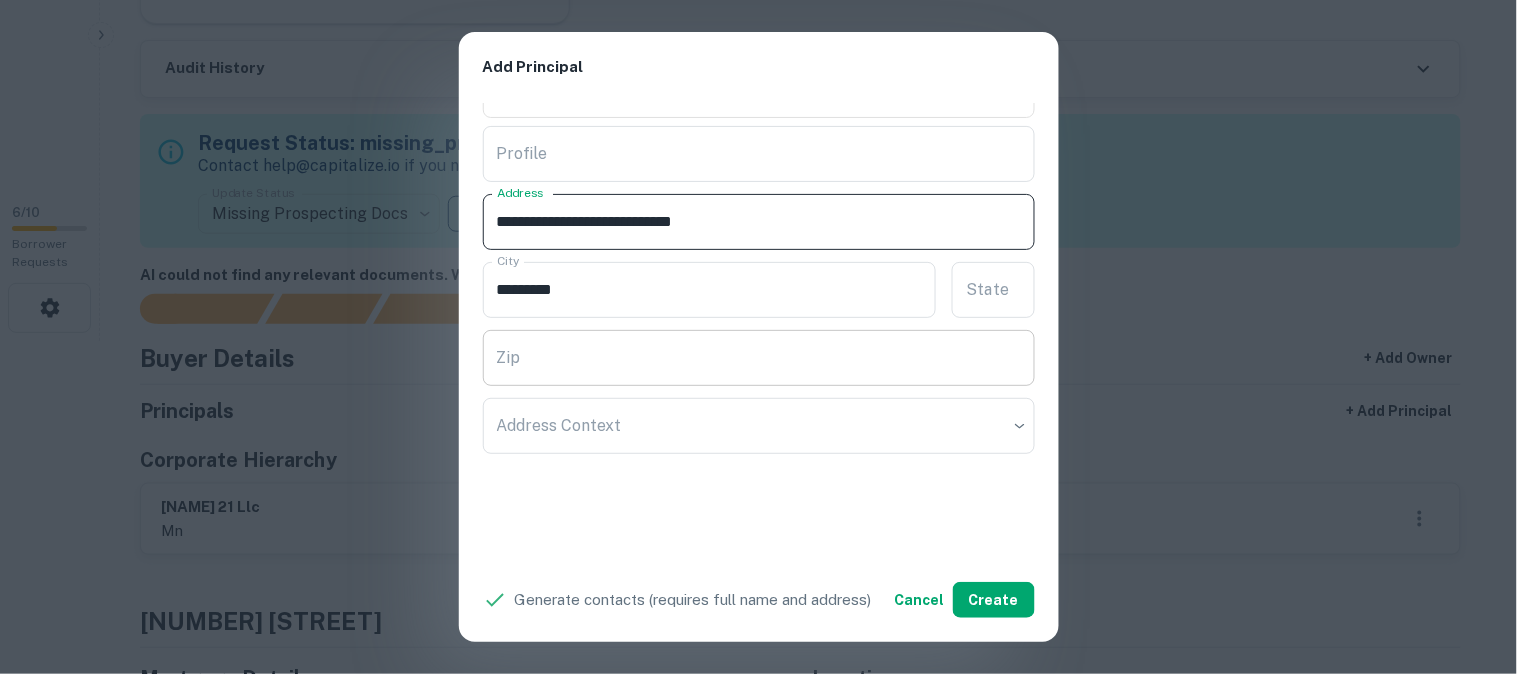 type on "**********" 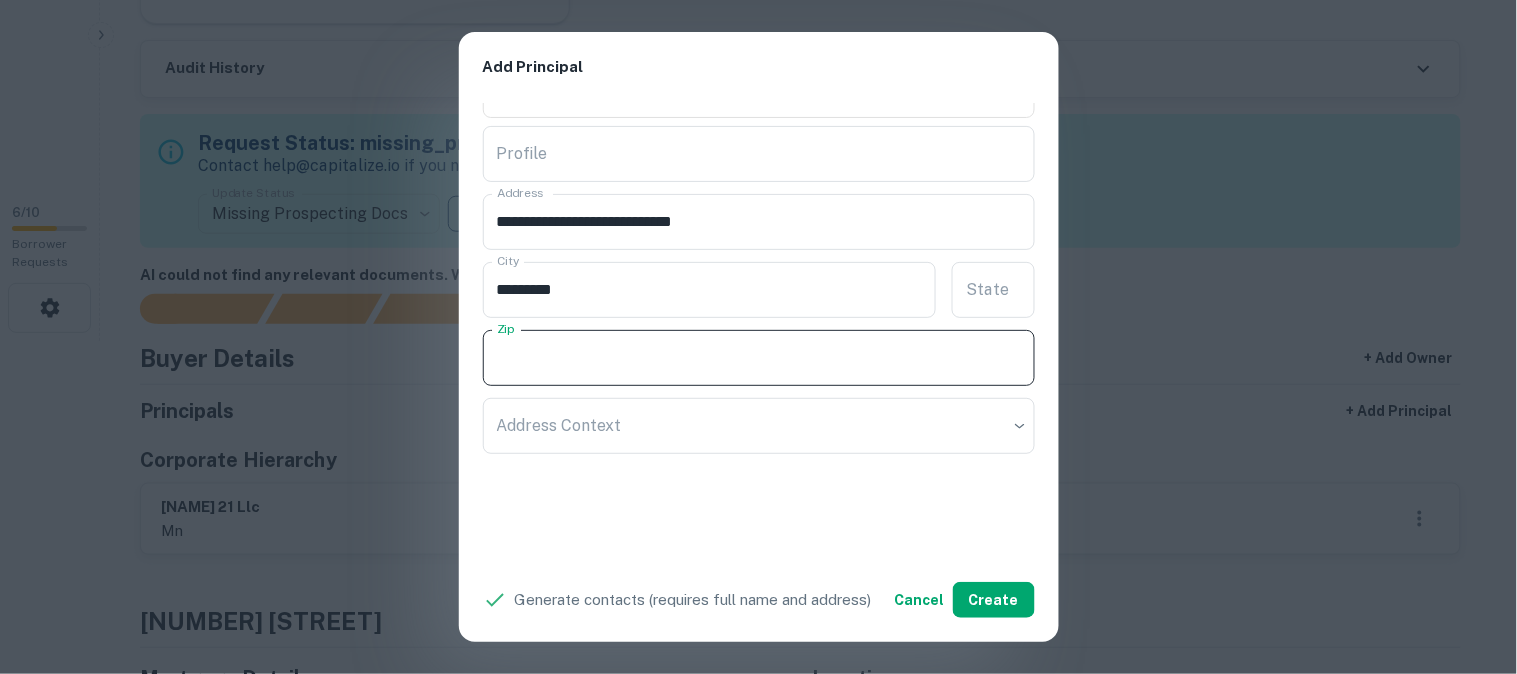 click on "Zip" at bounding box center [759, 358] 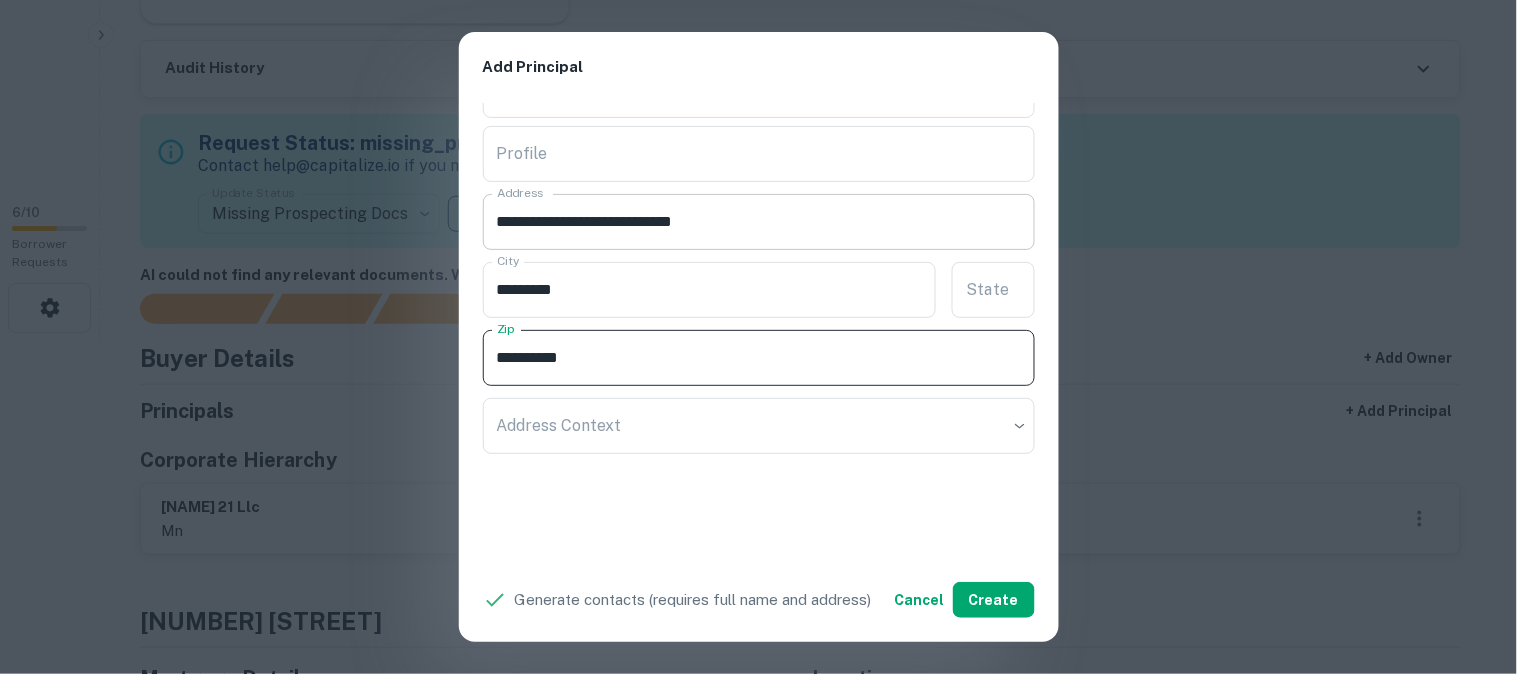 type on "**********" 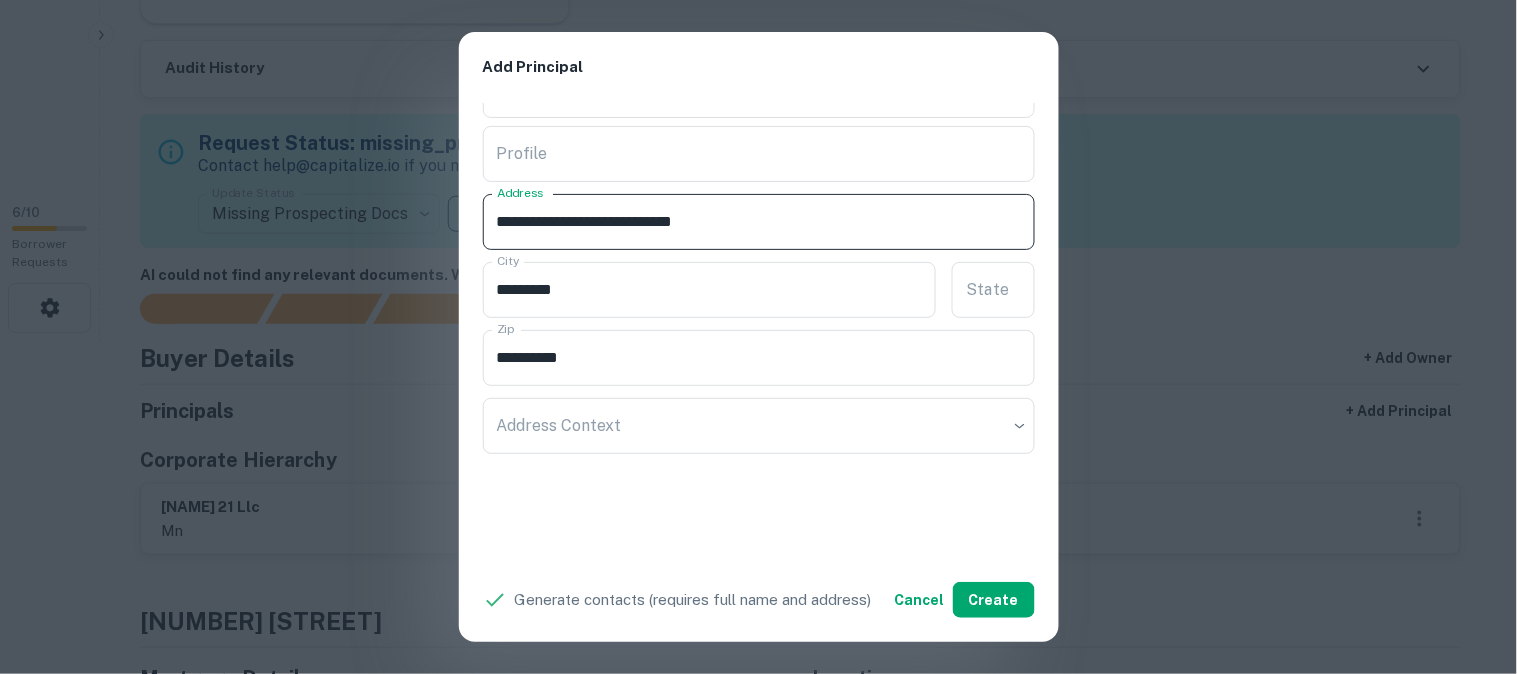 drag, startPoint x: 713, startPoint y: 218, endPoint x: 783, endPoint y: 250, distance: 76.96753 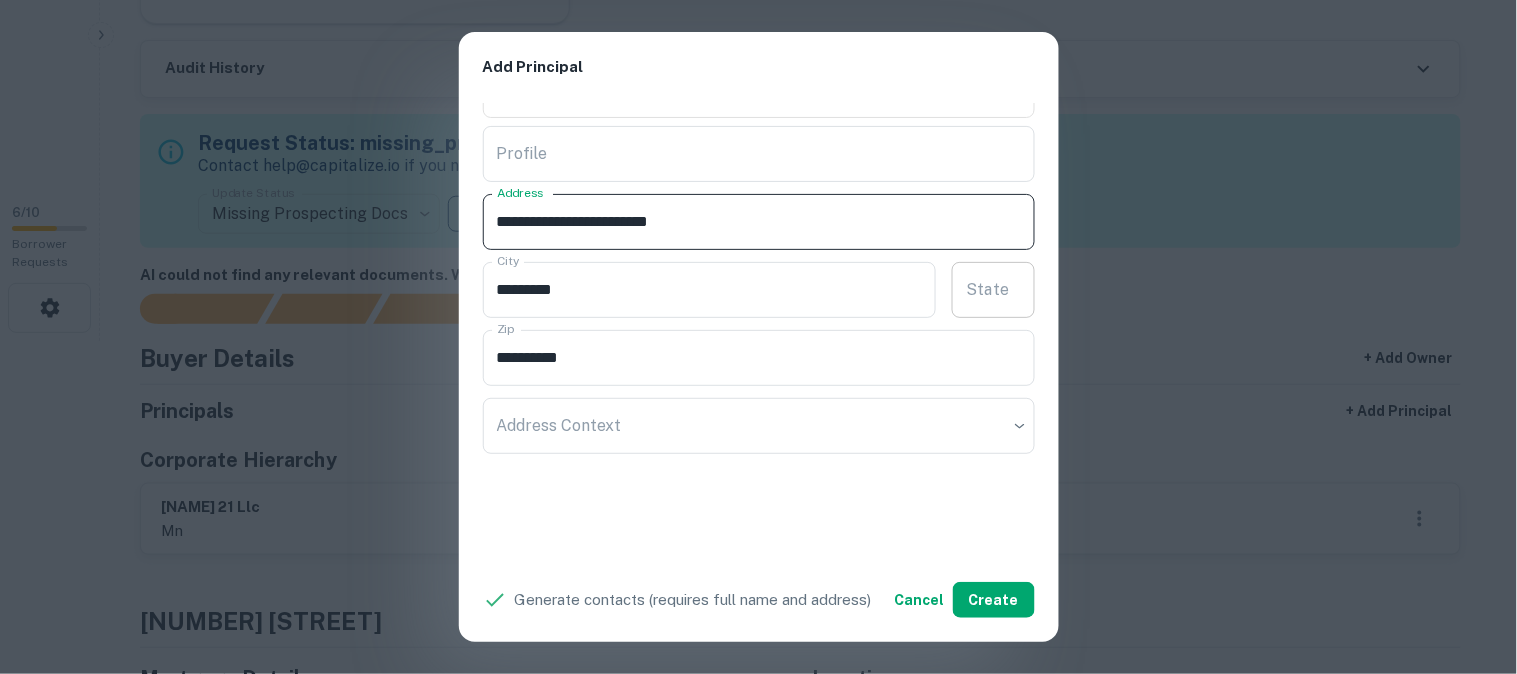 type on "**********" 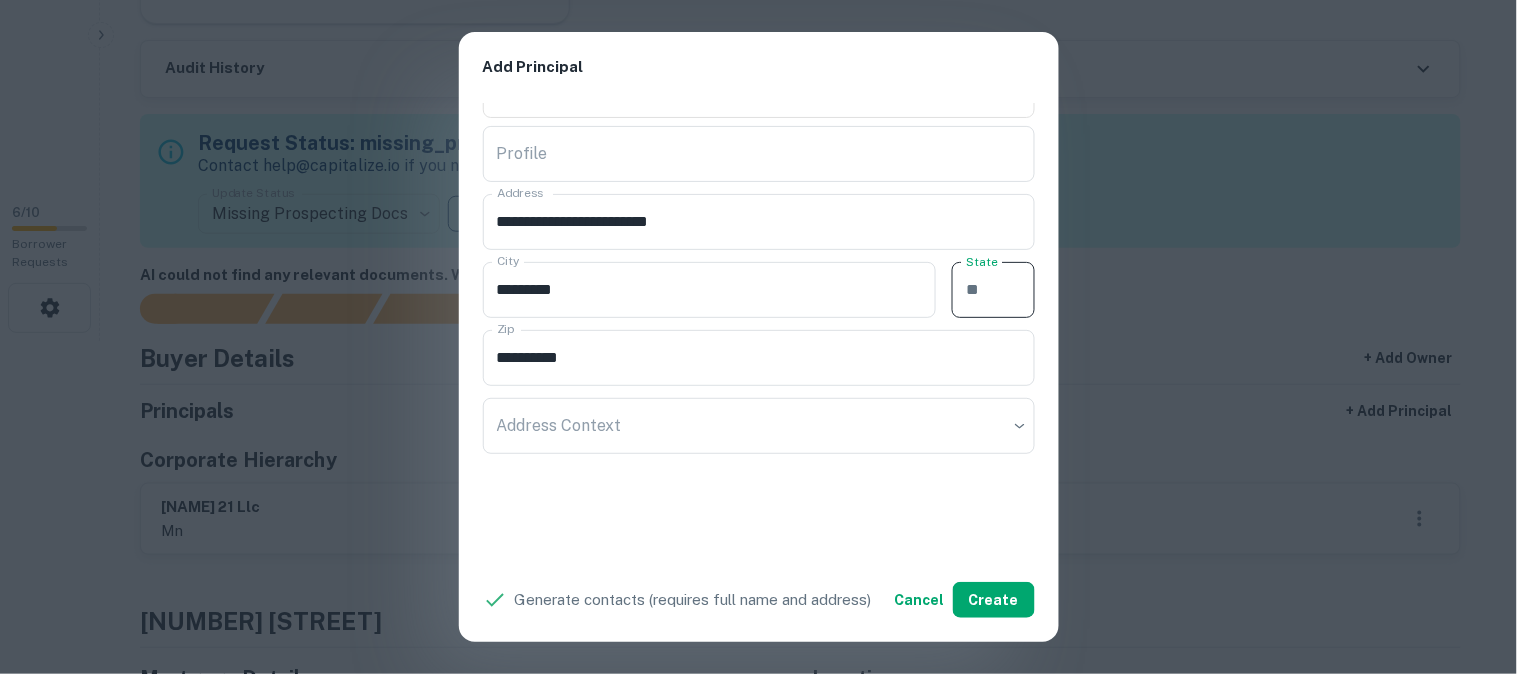 paste on "**" 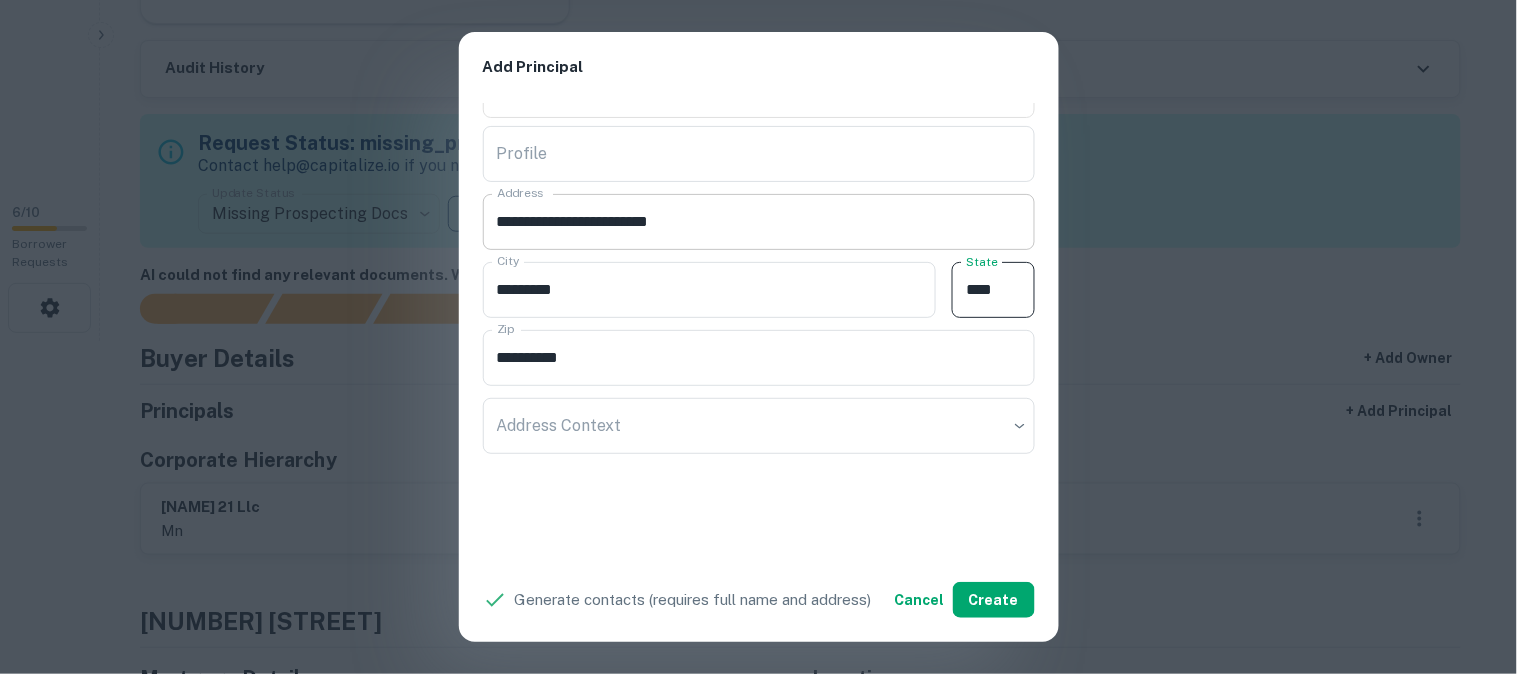 type on "**" 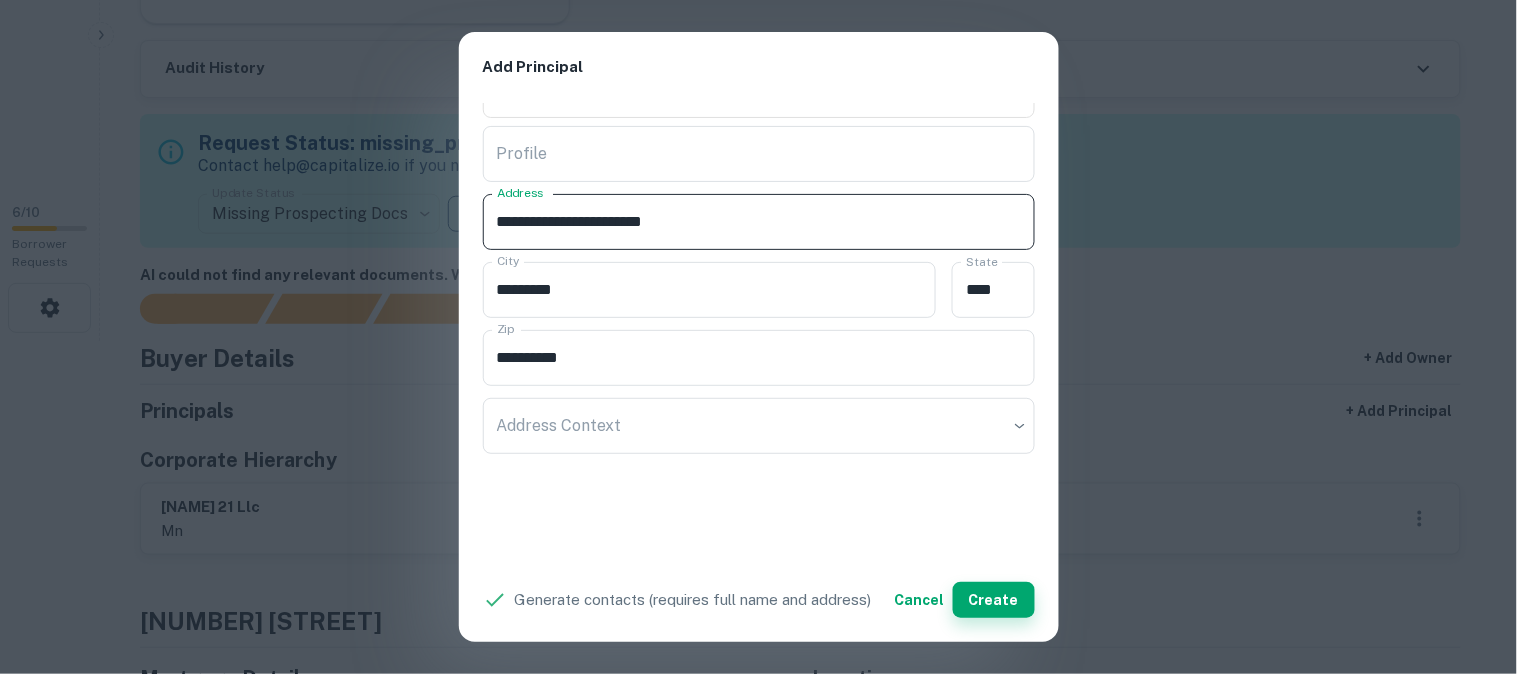 type on "**********" 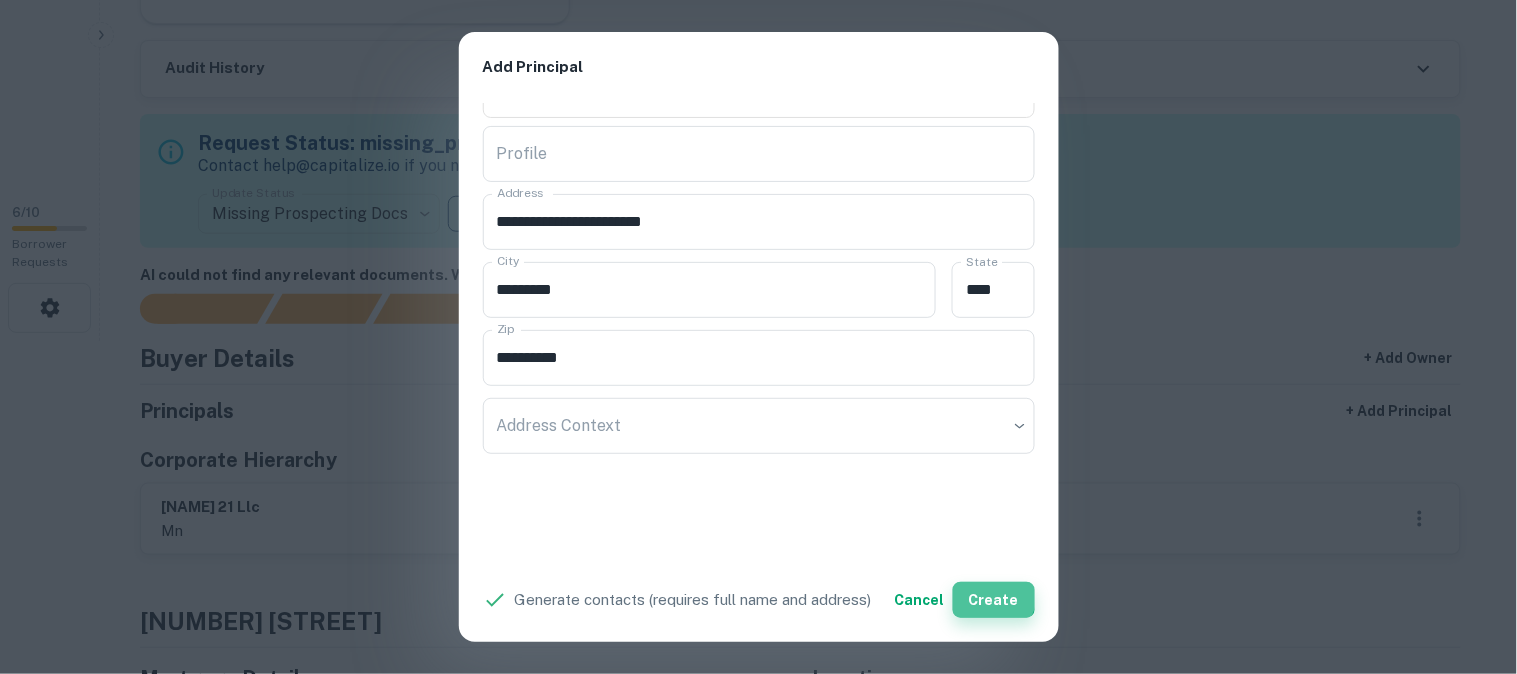click on "Create" at bounding box center [994, 600] 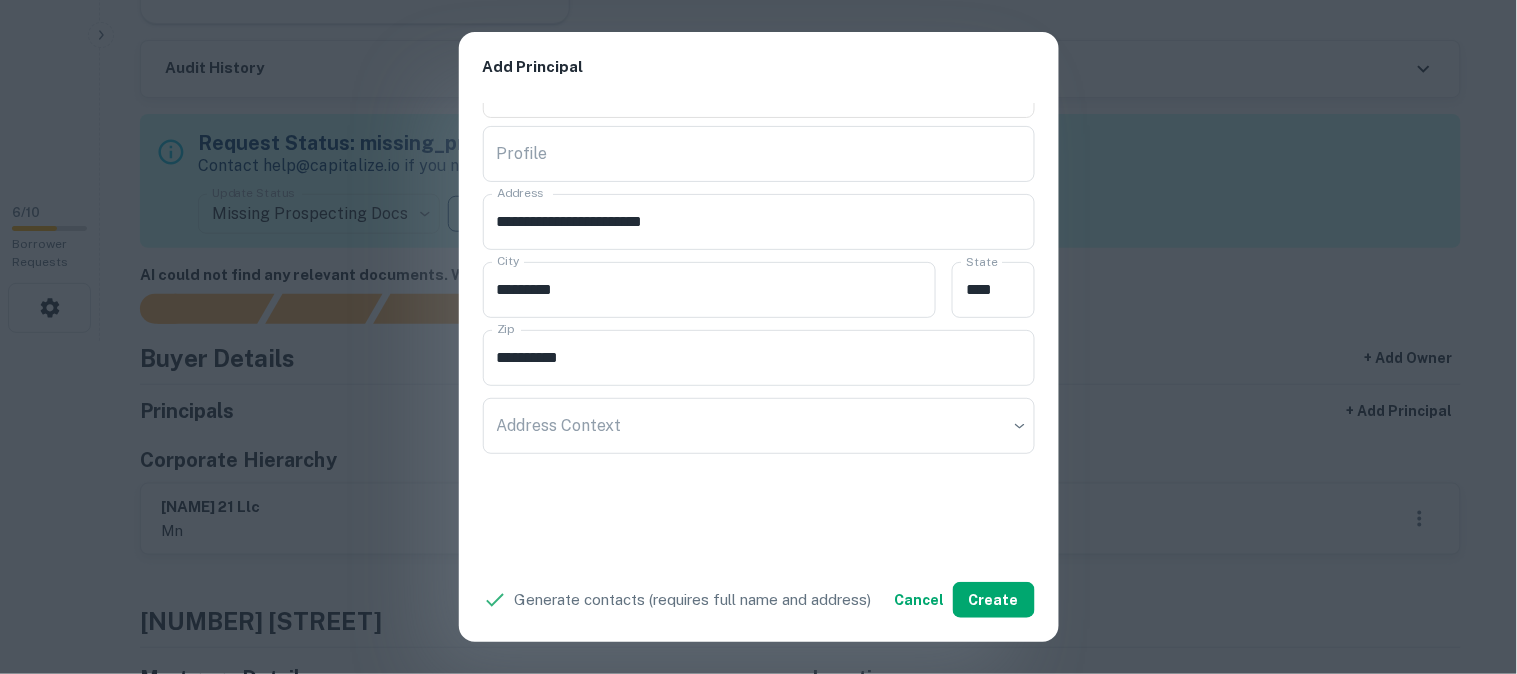 click on "**********" at bounding box center [758, 337] 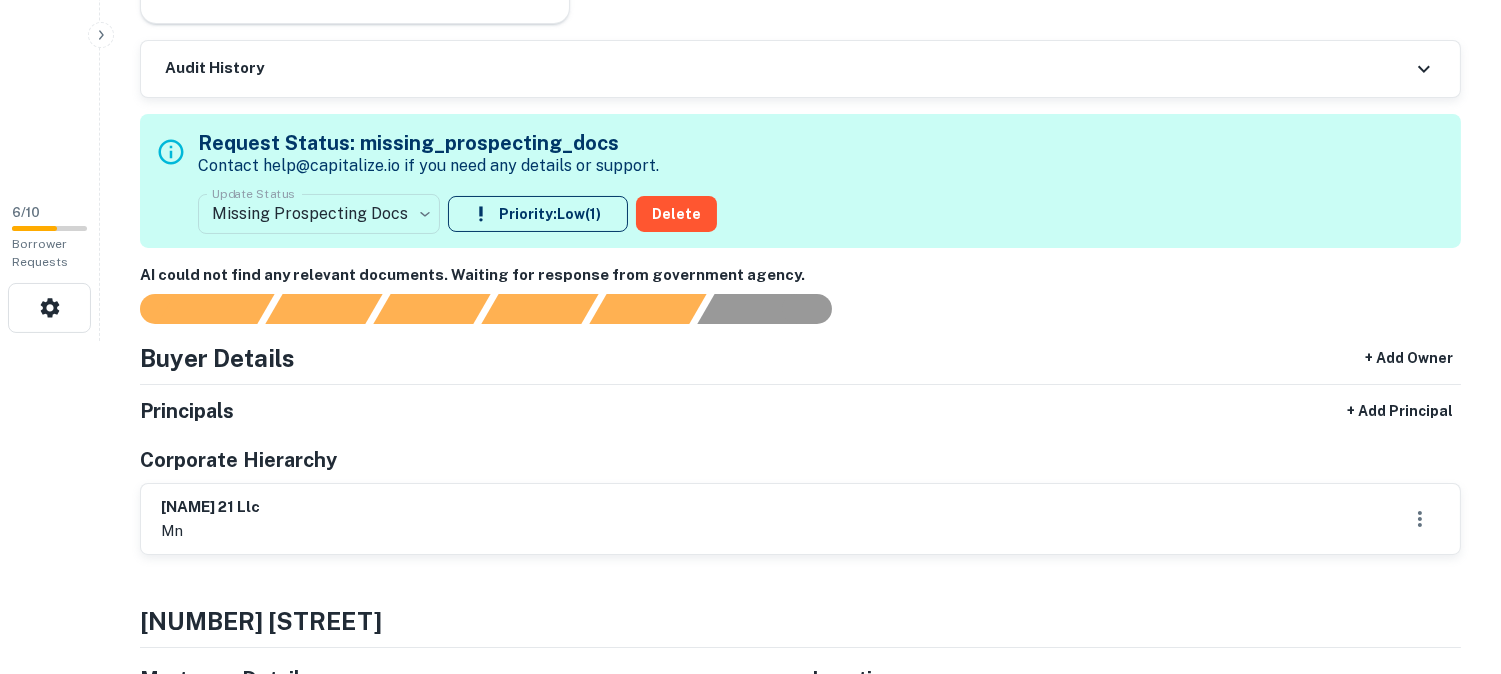 click on "**********" at bounding box center (750, 4) 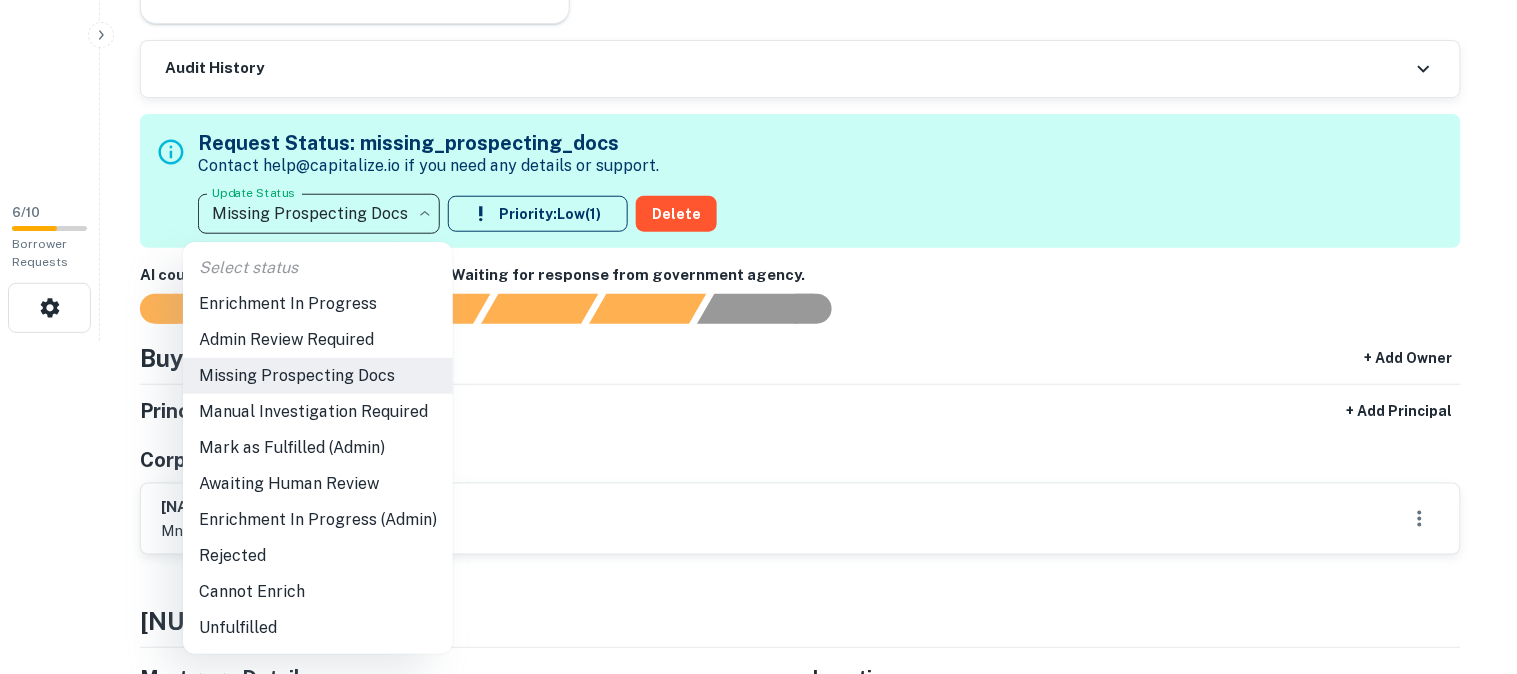 click on "Admin Review Required" at bounding box center (318, 340) 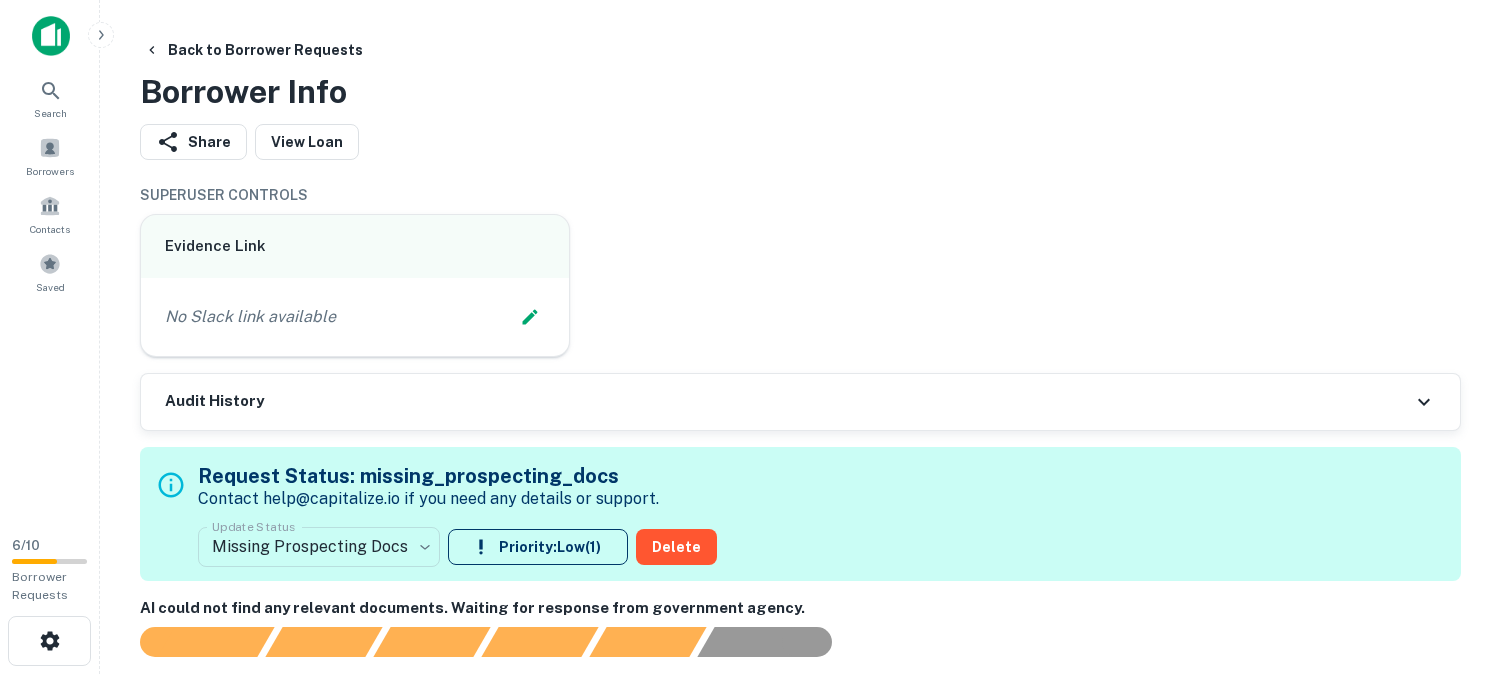 scroll, scrollTop: 0, scrollLeft: 0, axis: both 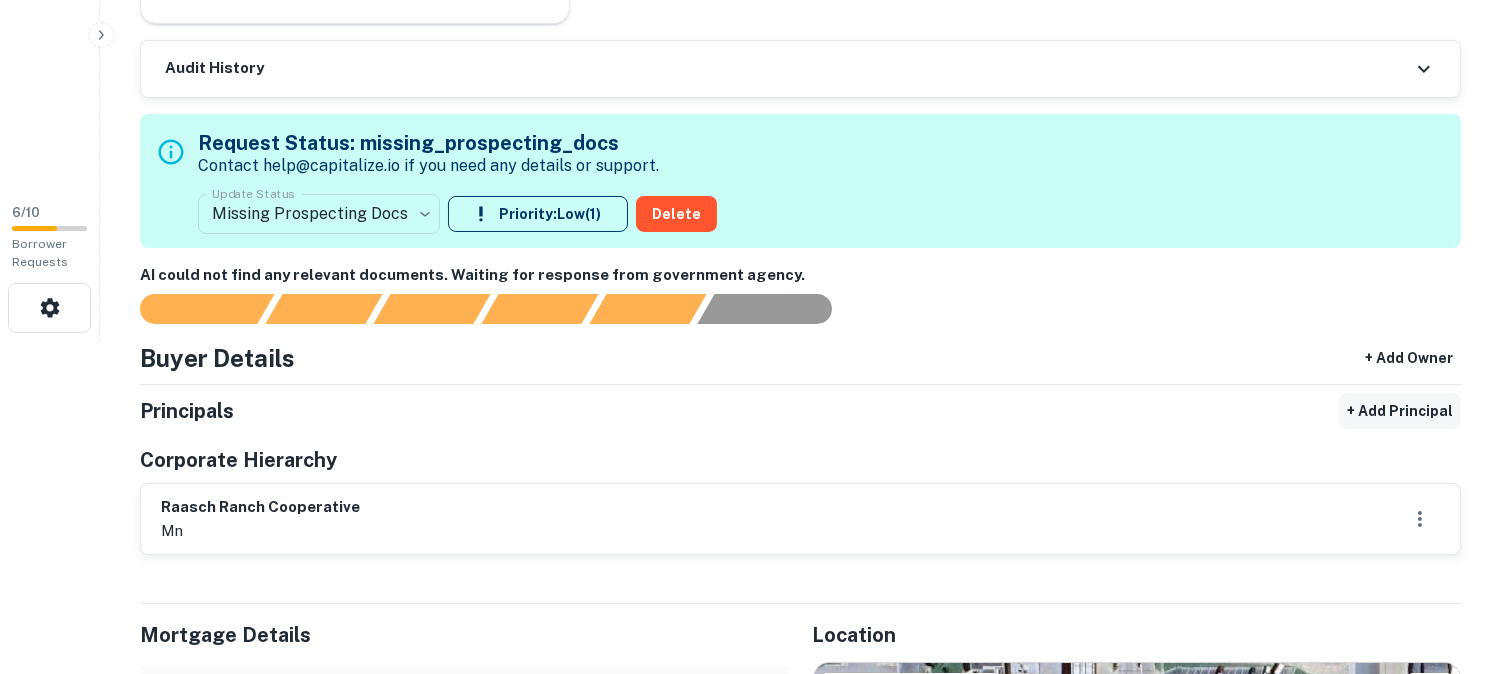 click on "+ Add Principal" at bounding box center [1400, 411] 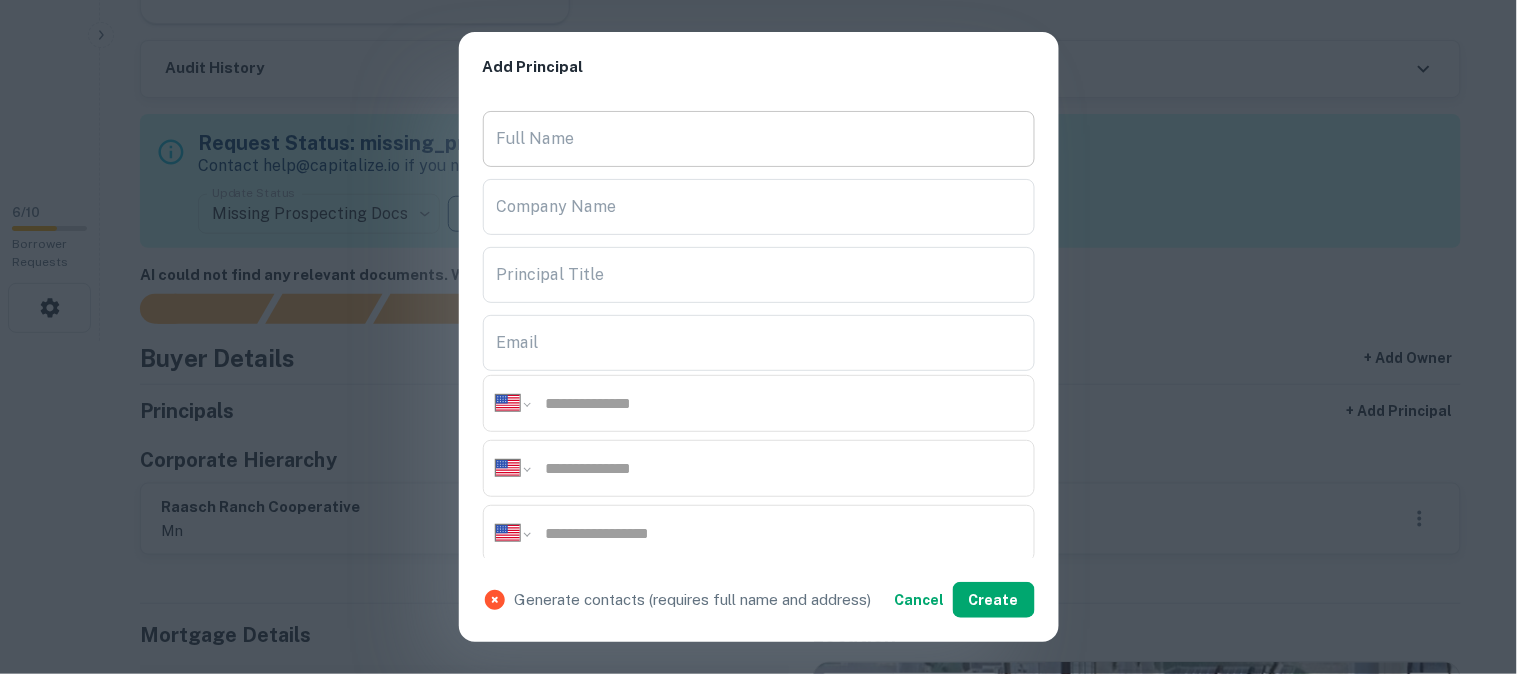 click on "Full Name" at bounding box center [759, 139] 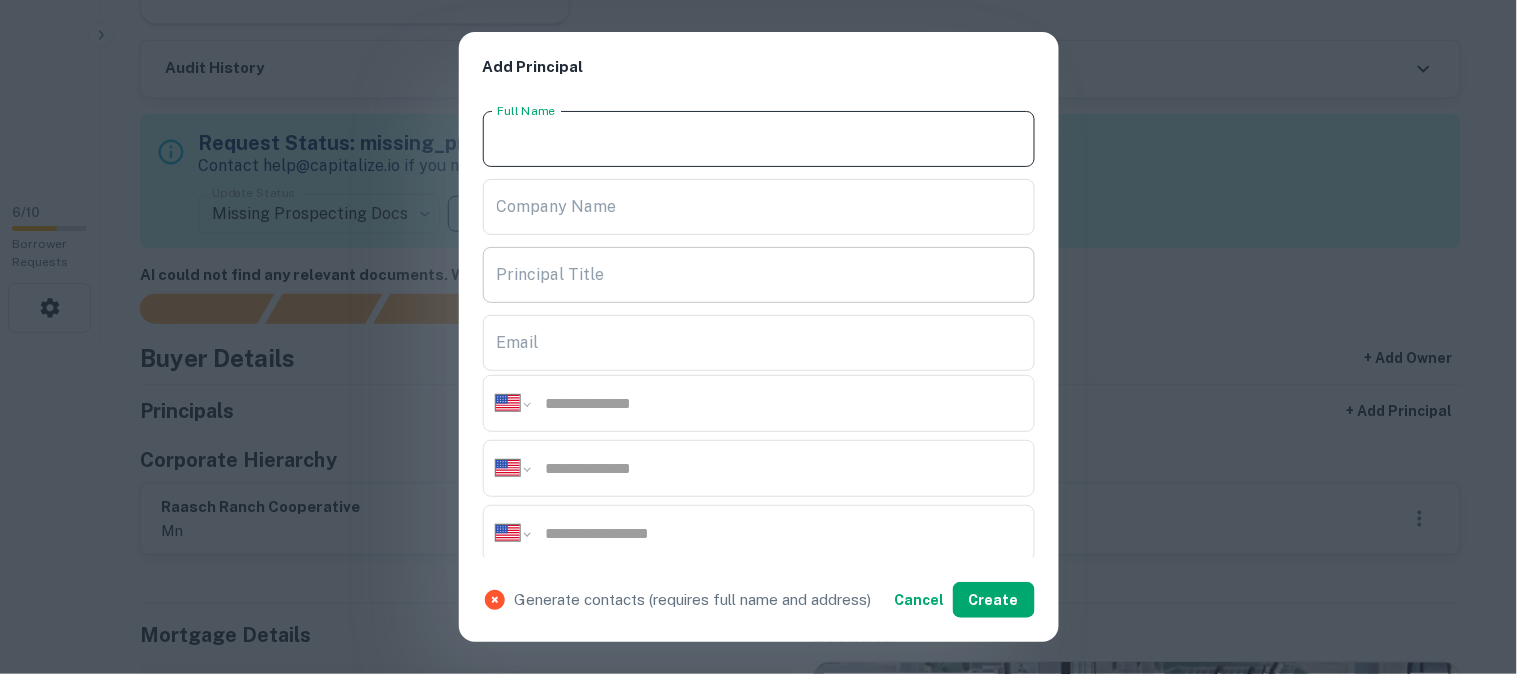 paste on "**********" 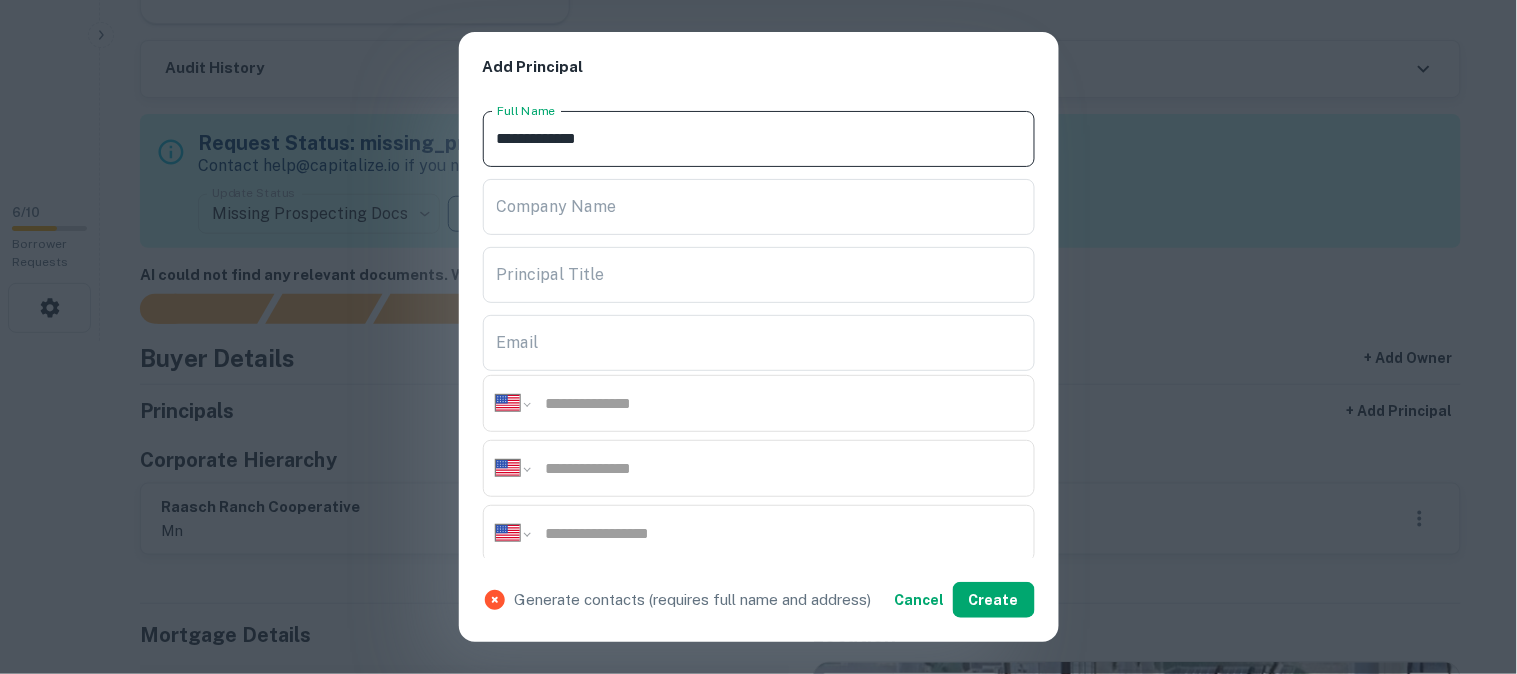 type on "**********" 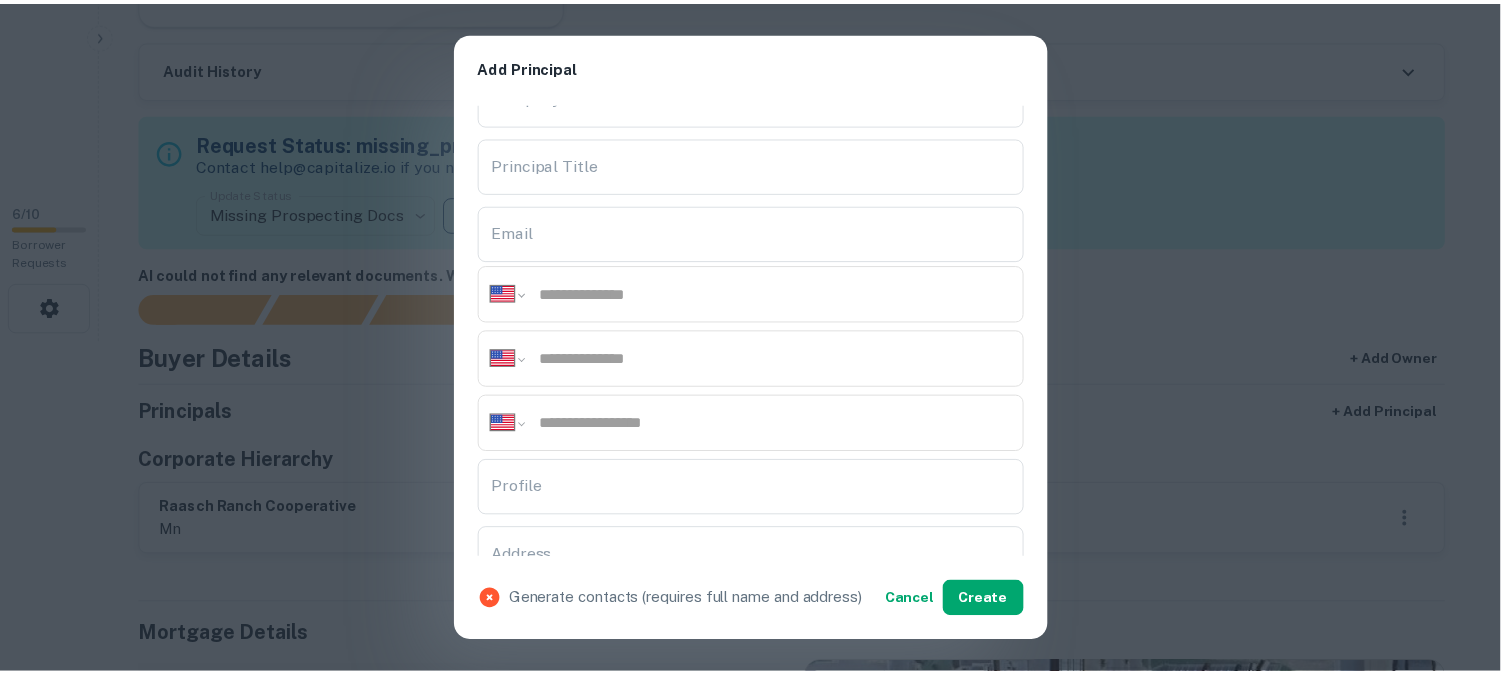scroll, scrollTop: 333, scrollLeft: 0, axis: vertical 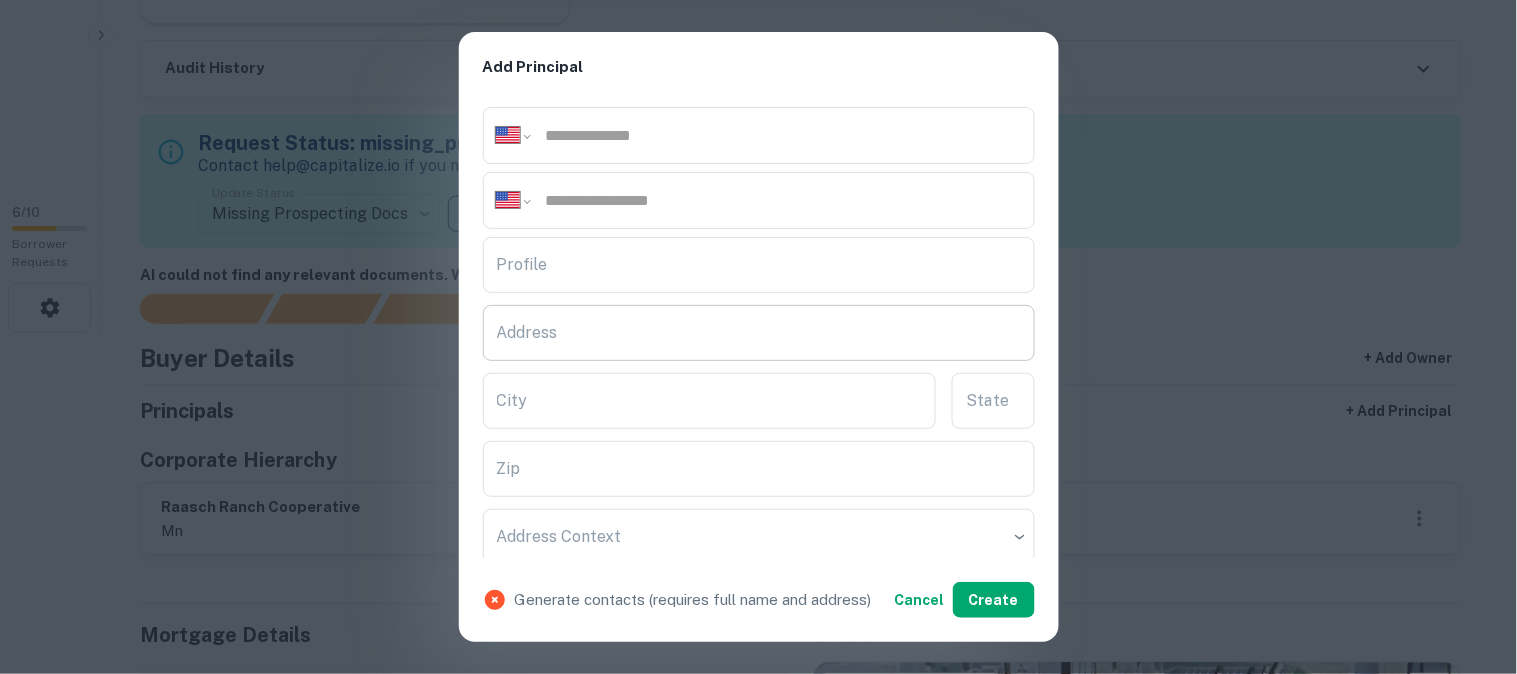 click on "Address" at bounding box center [759, 333] 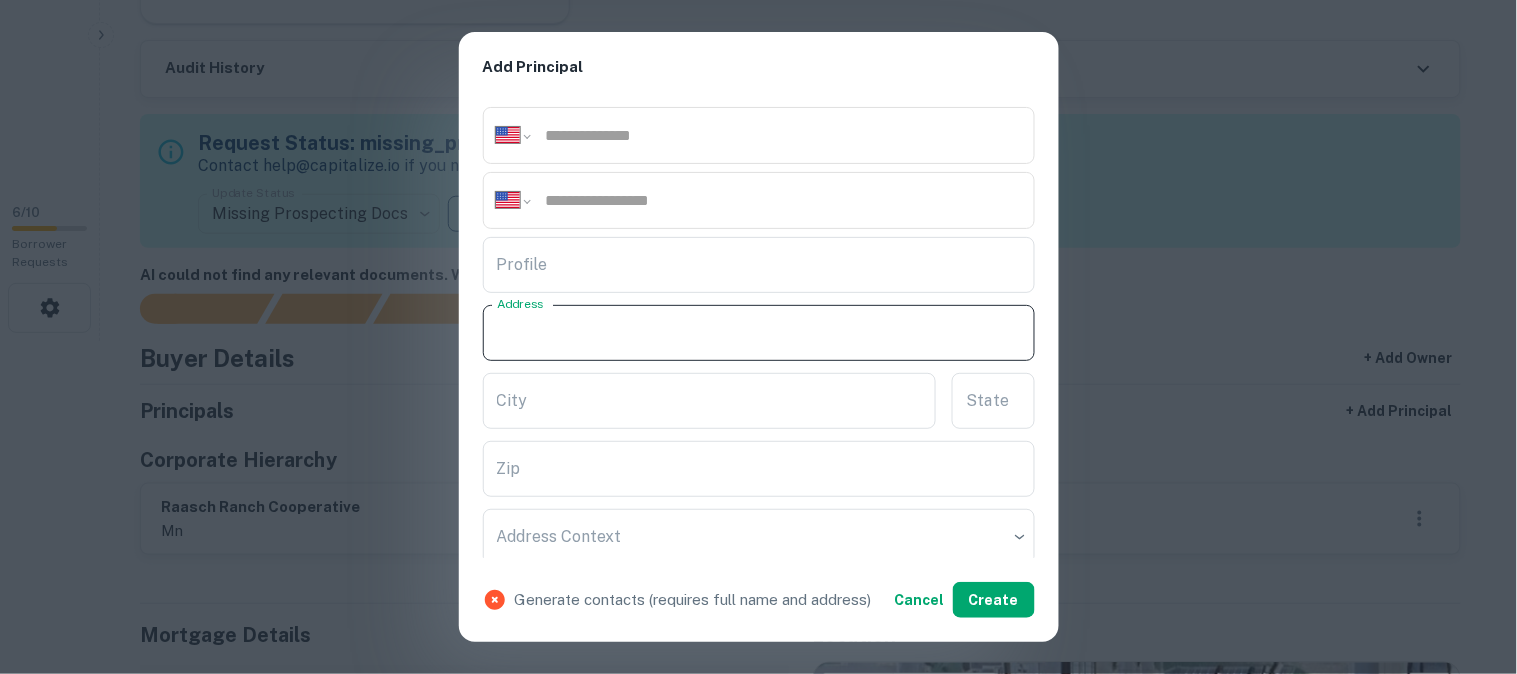 paste on "**********" 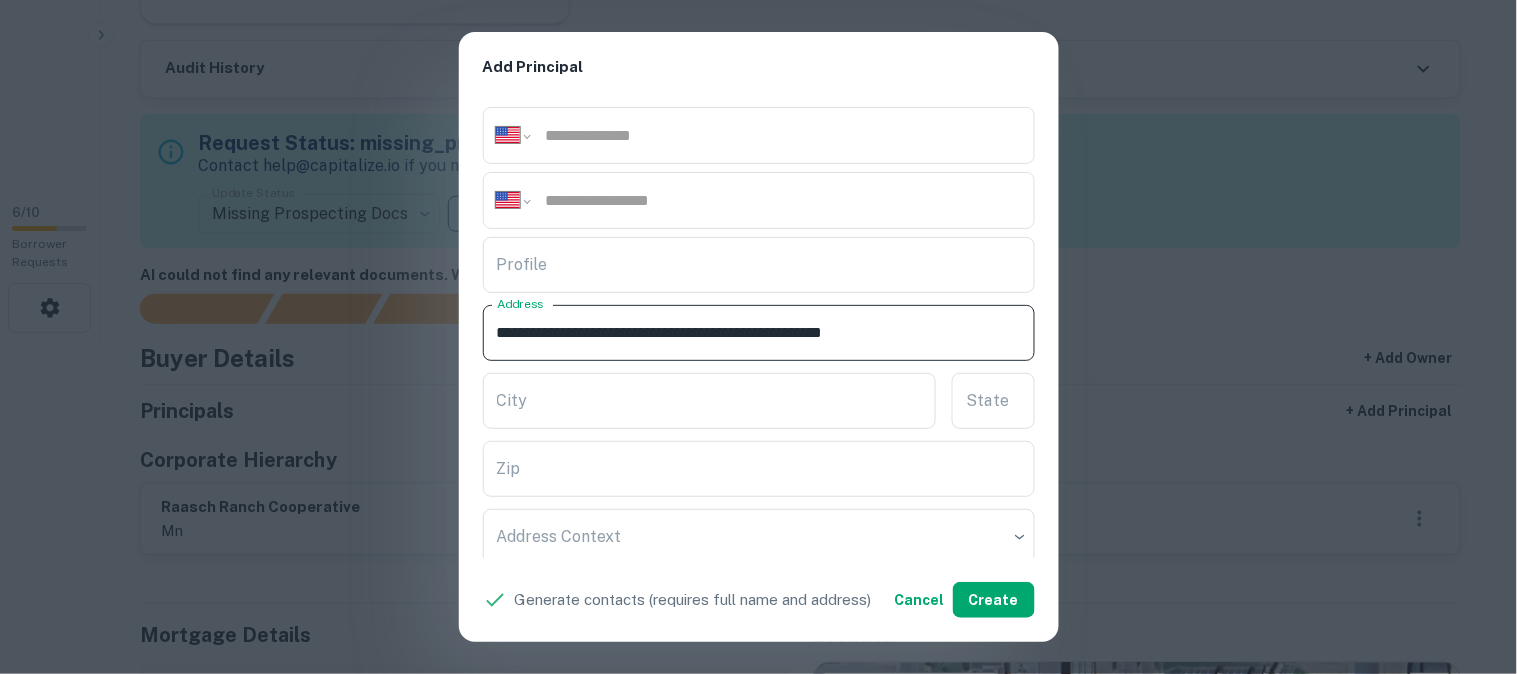 drag, startPoint x: 766, startPoint y: 333, endPoint x: 824, endPoint y: 354, distance: 61.68468 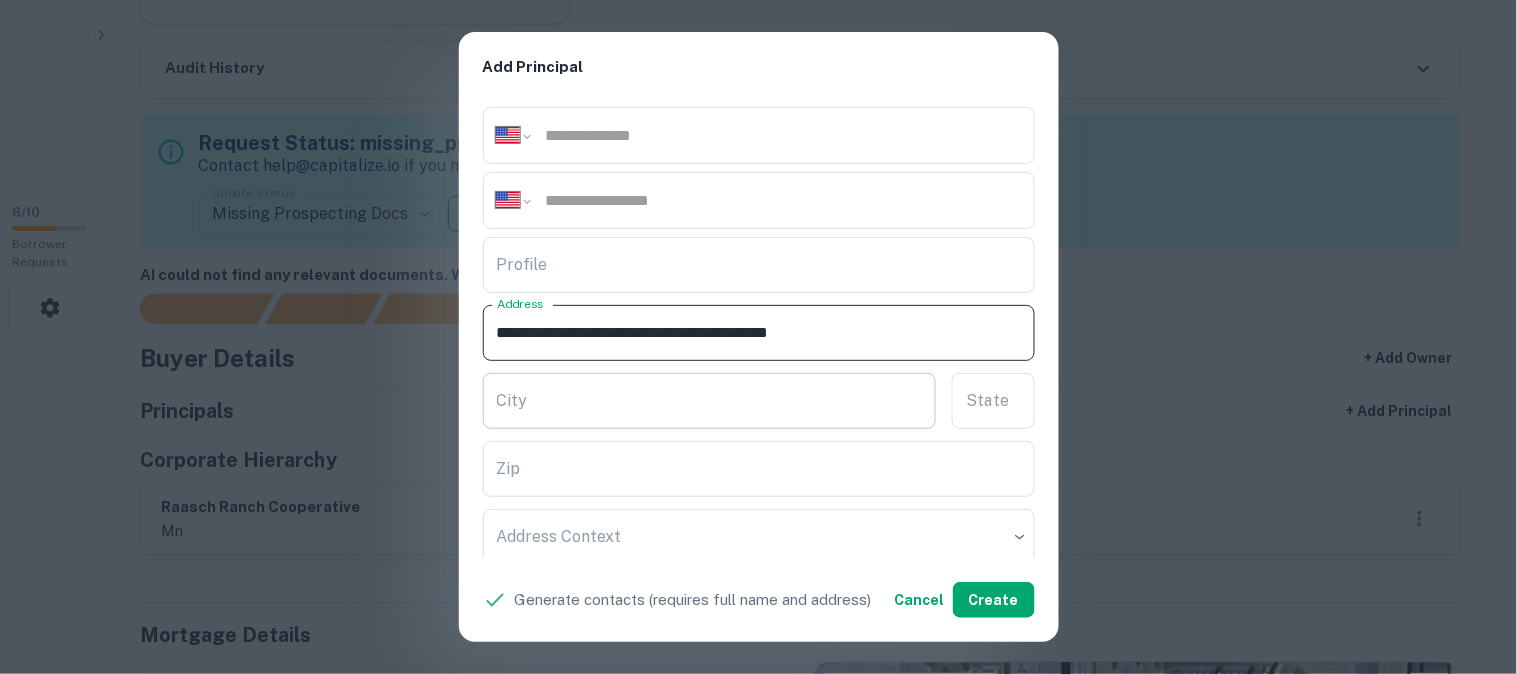 type on "**********" 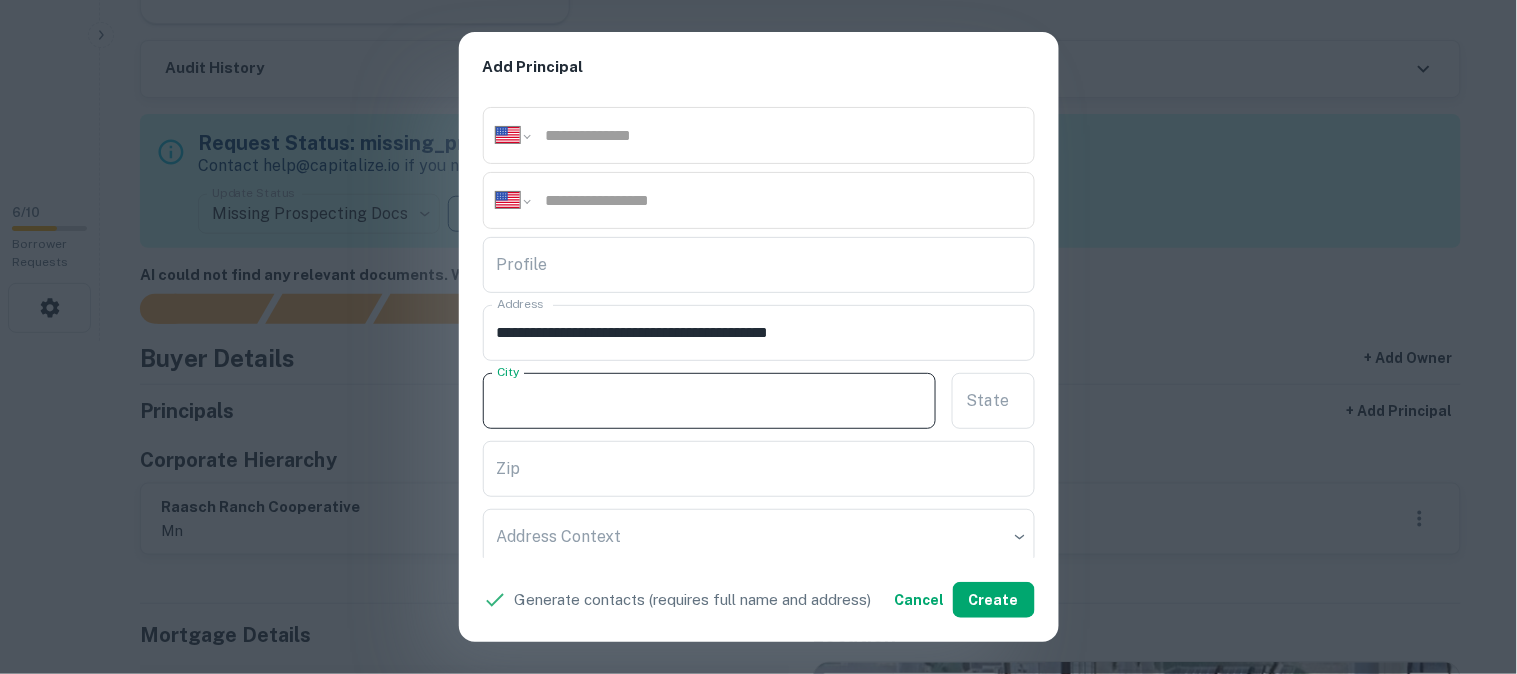 click on "City" at bounding box center (710, 401) 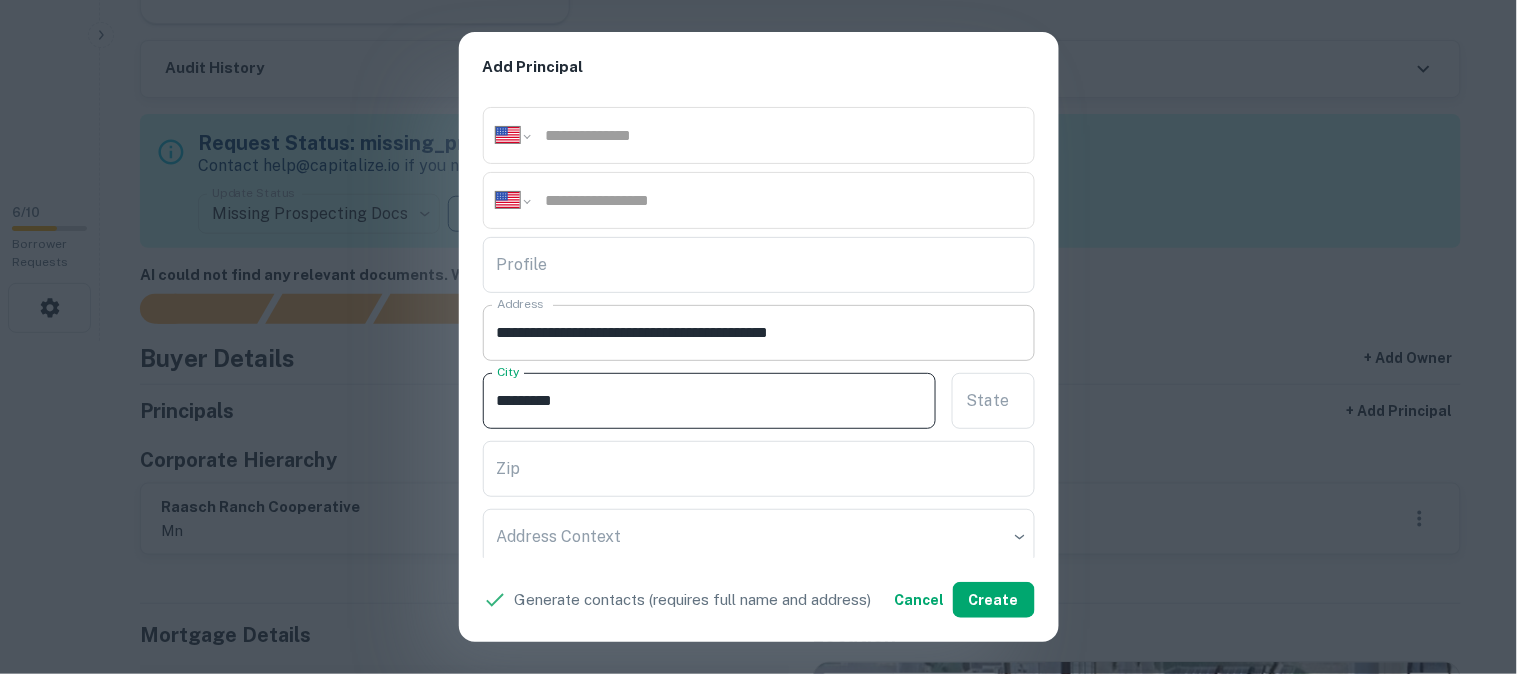 type on "********" 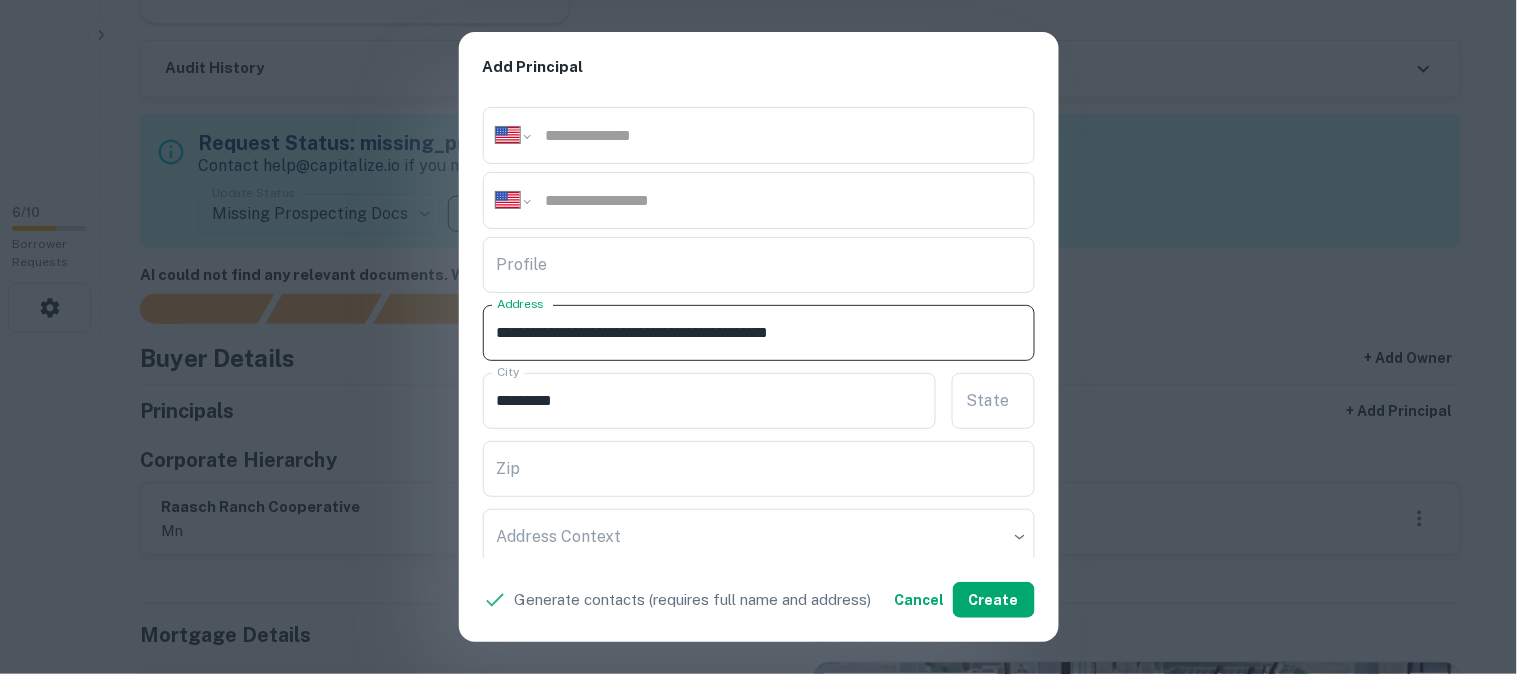 drag, startPoint x: 796, startPoint y: 330, endPoint x: 887, endPoint y: 352, distance: 93.62158 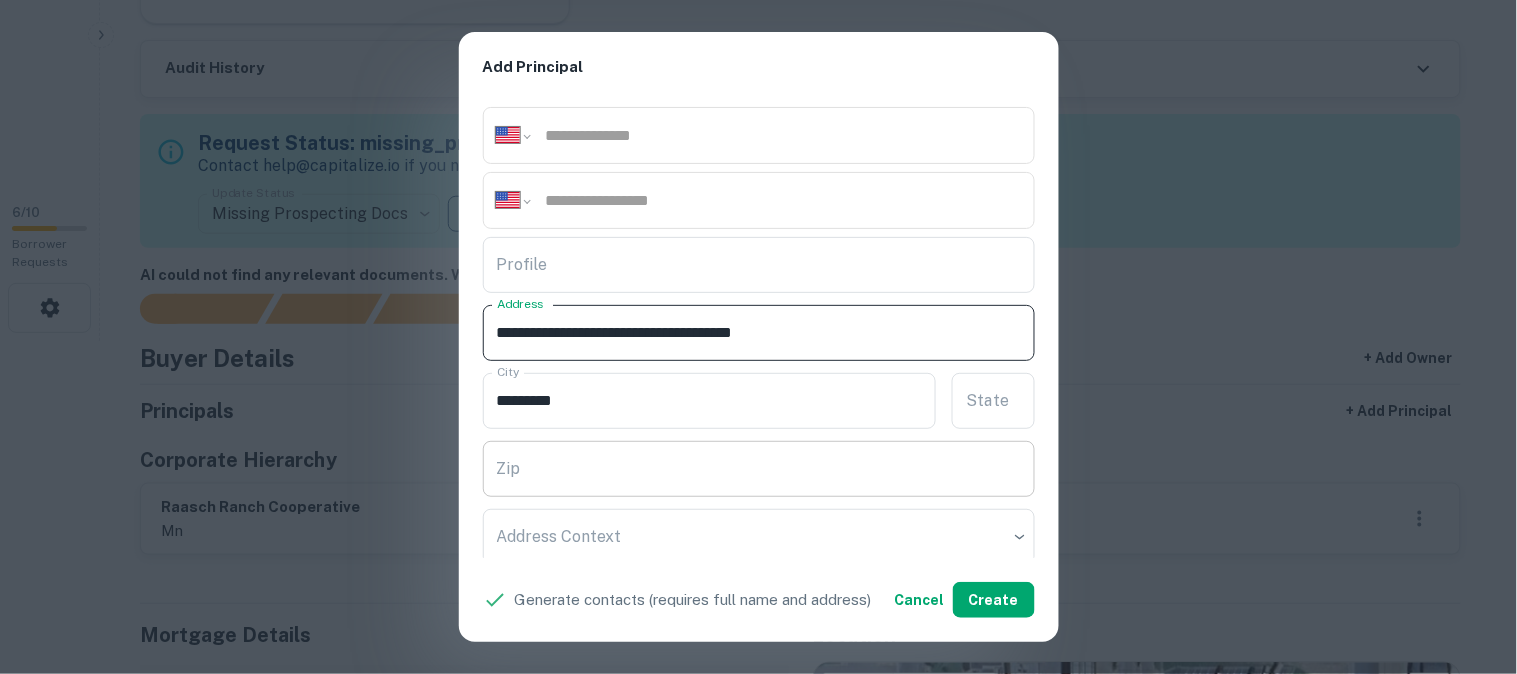 type on "**********" 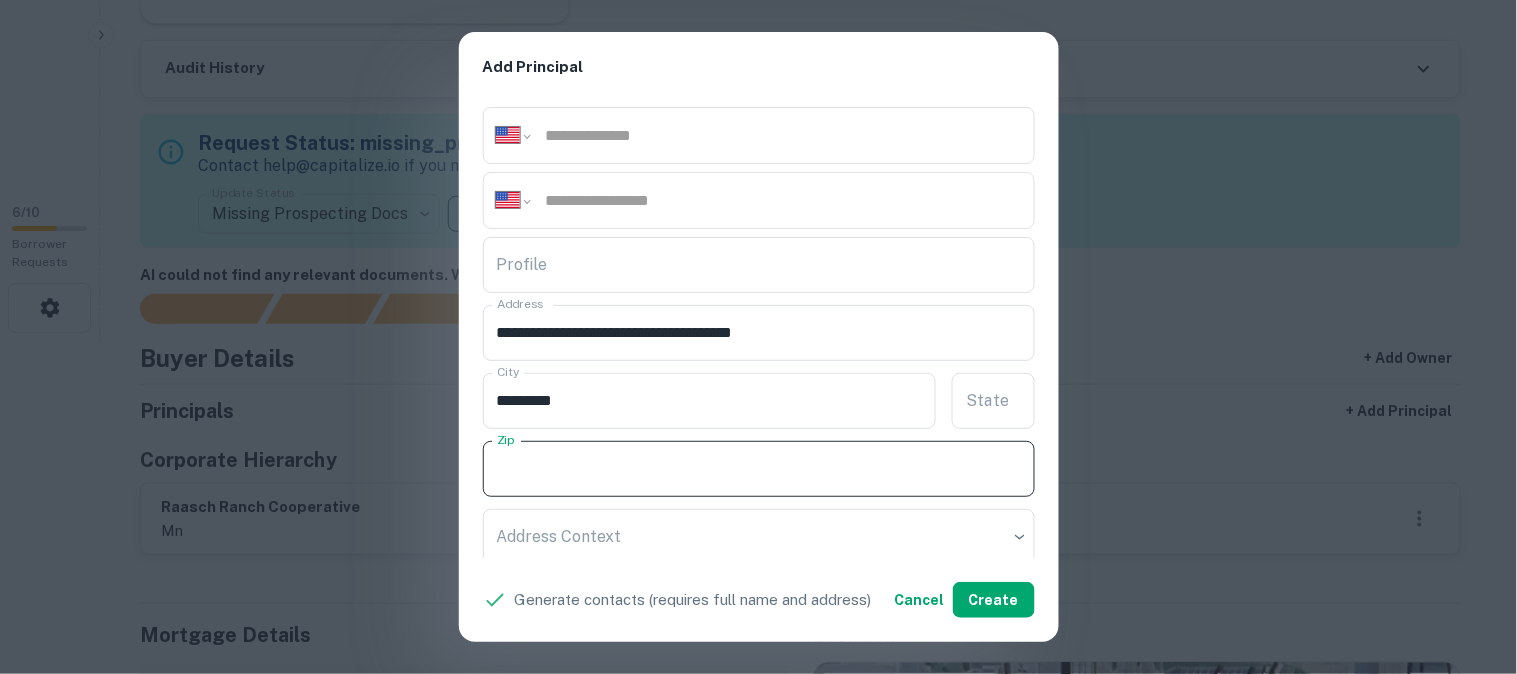 click on "Zip" at bounding box center [759, 469] 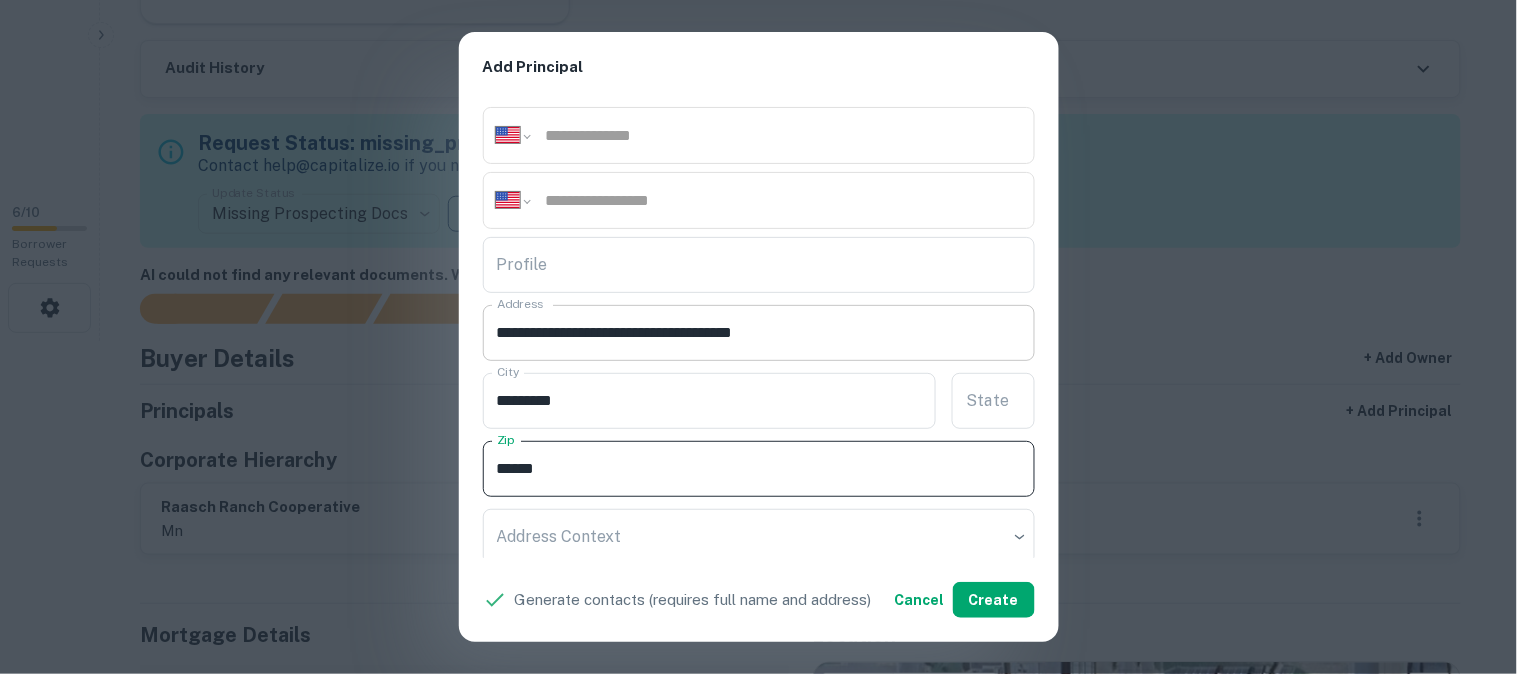 type on "*****" 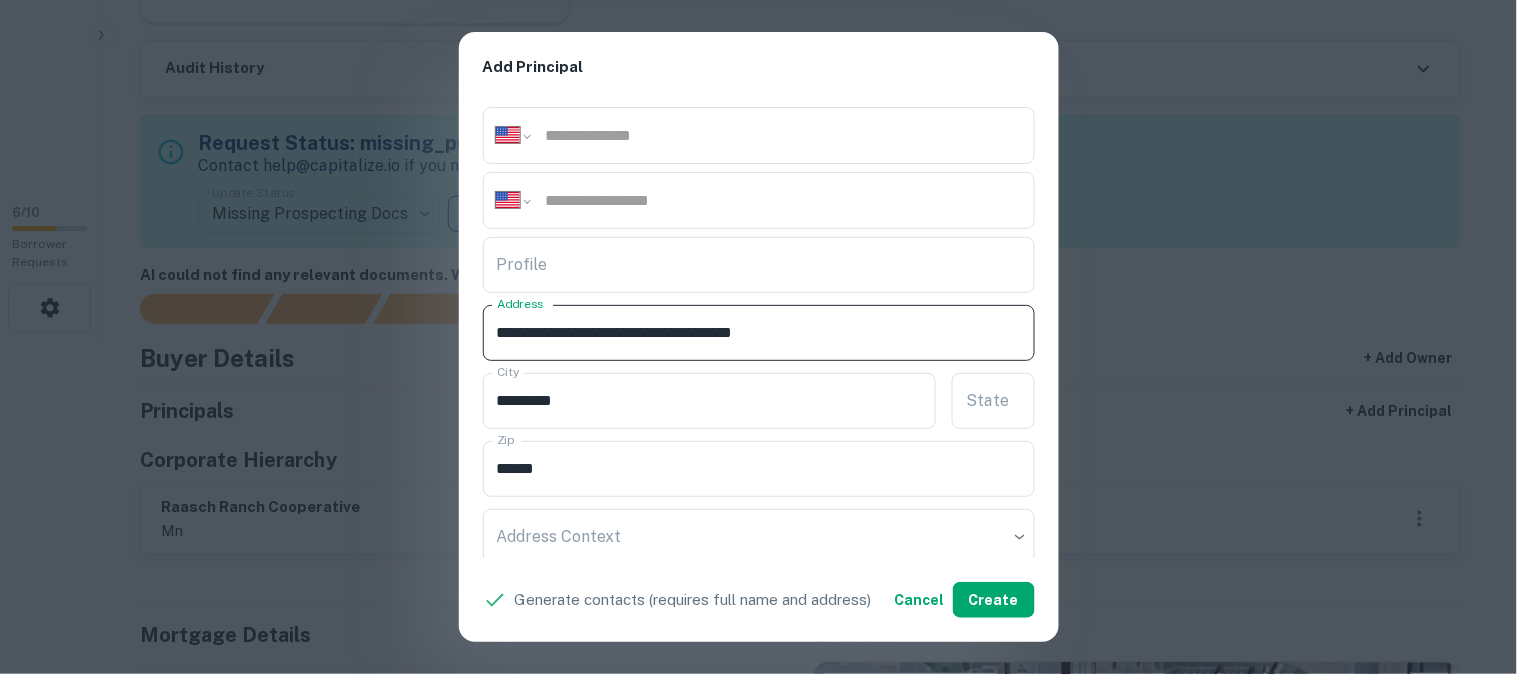 drag, startPoint x: 773, startPoint y: 330, endPoint x: 845, endPoint y: 341, distance: 72.835434 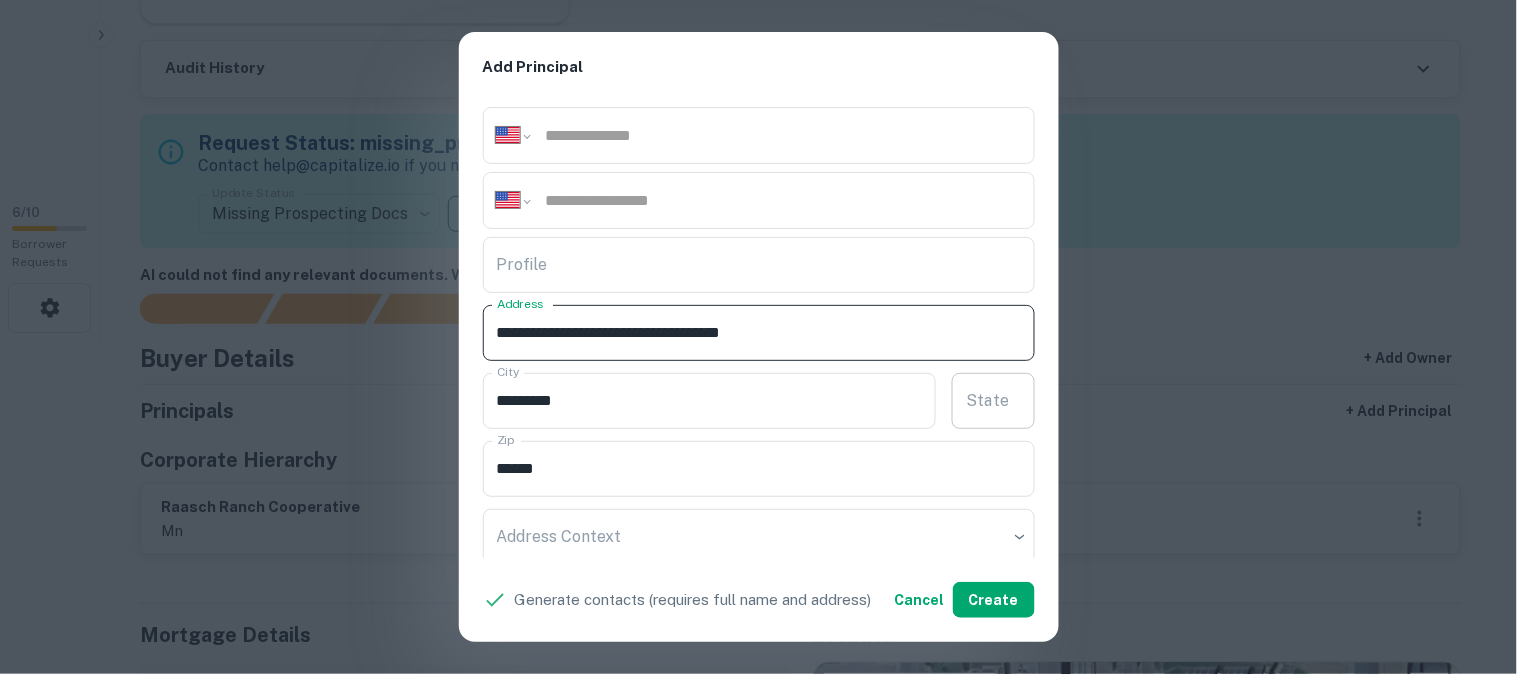 type on "**********" 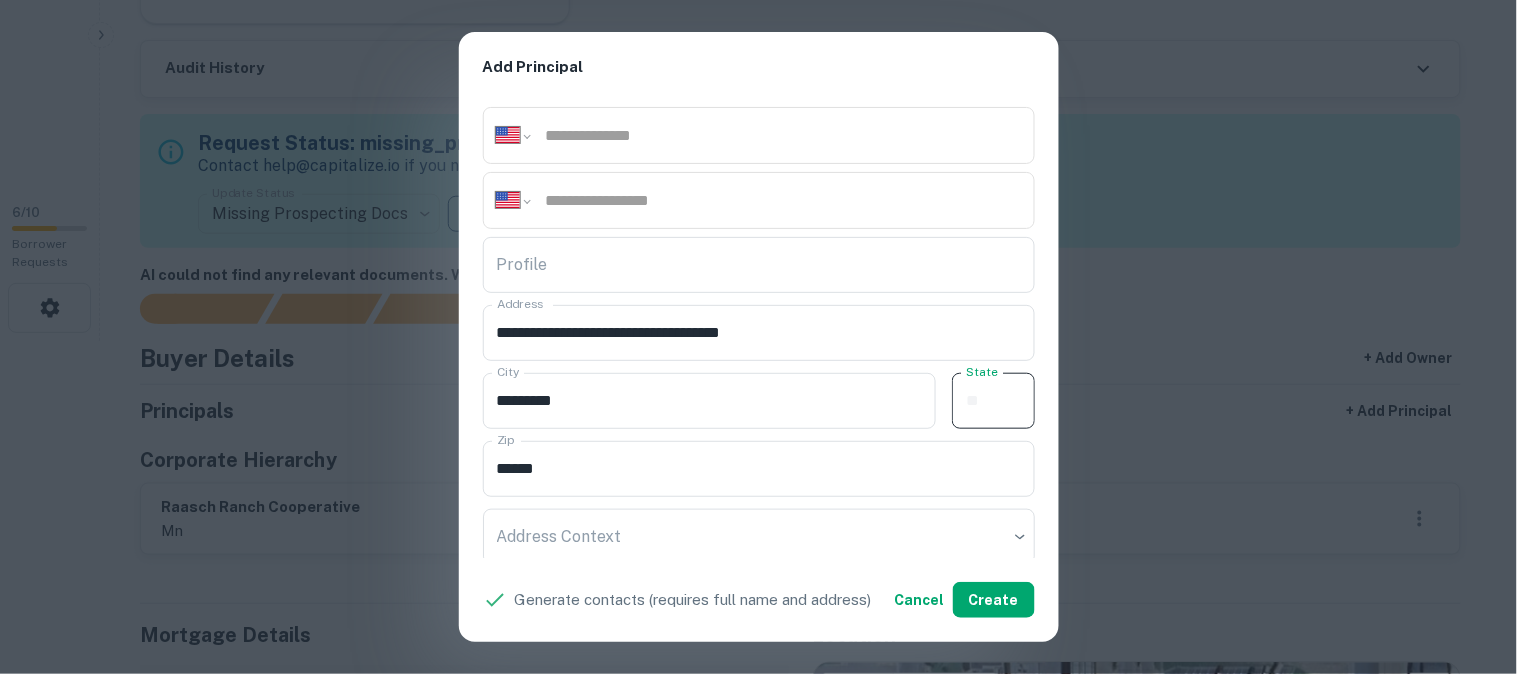 paste on "**" 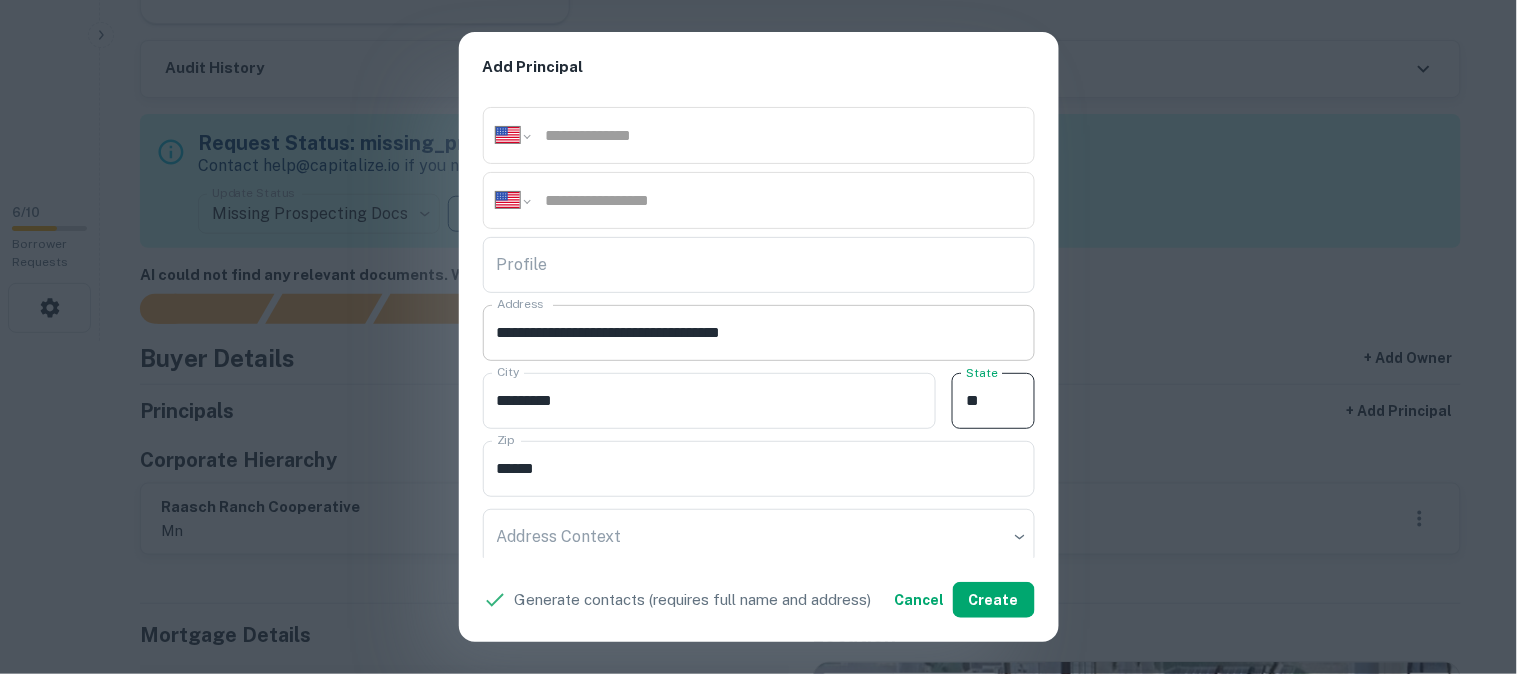 type on "**" 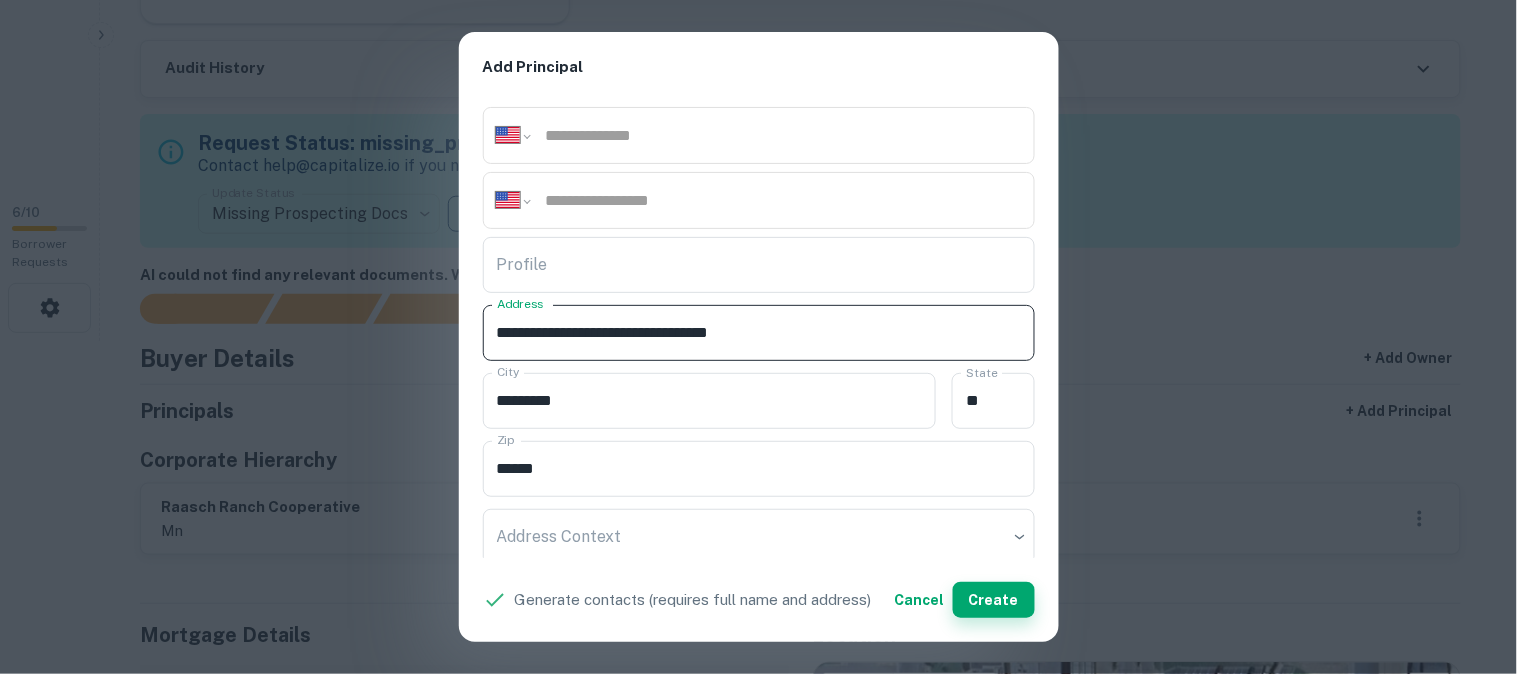 type on "**********" 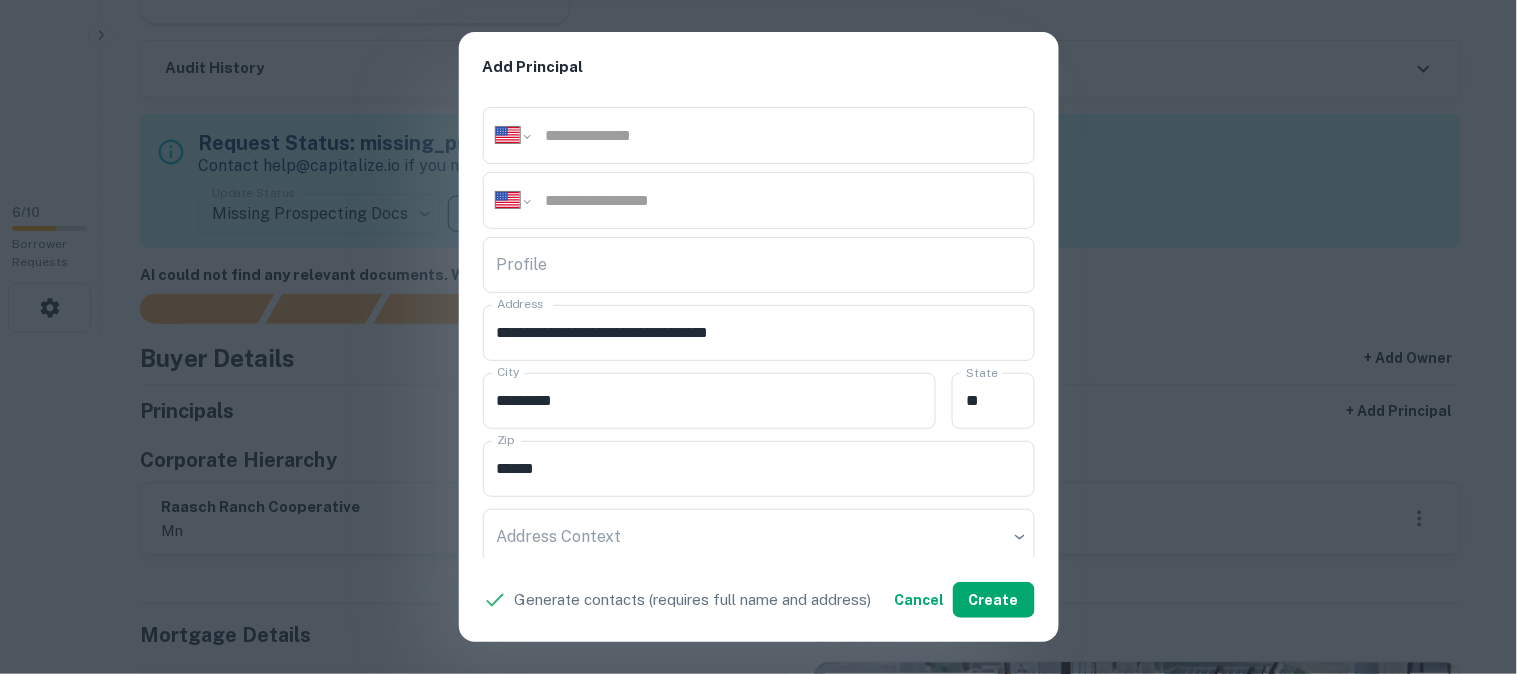 click on "**********" at bounding box center [758, 337] 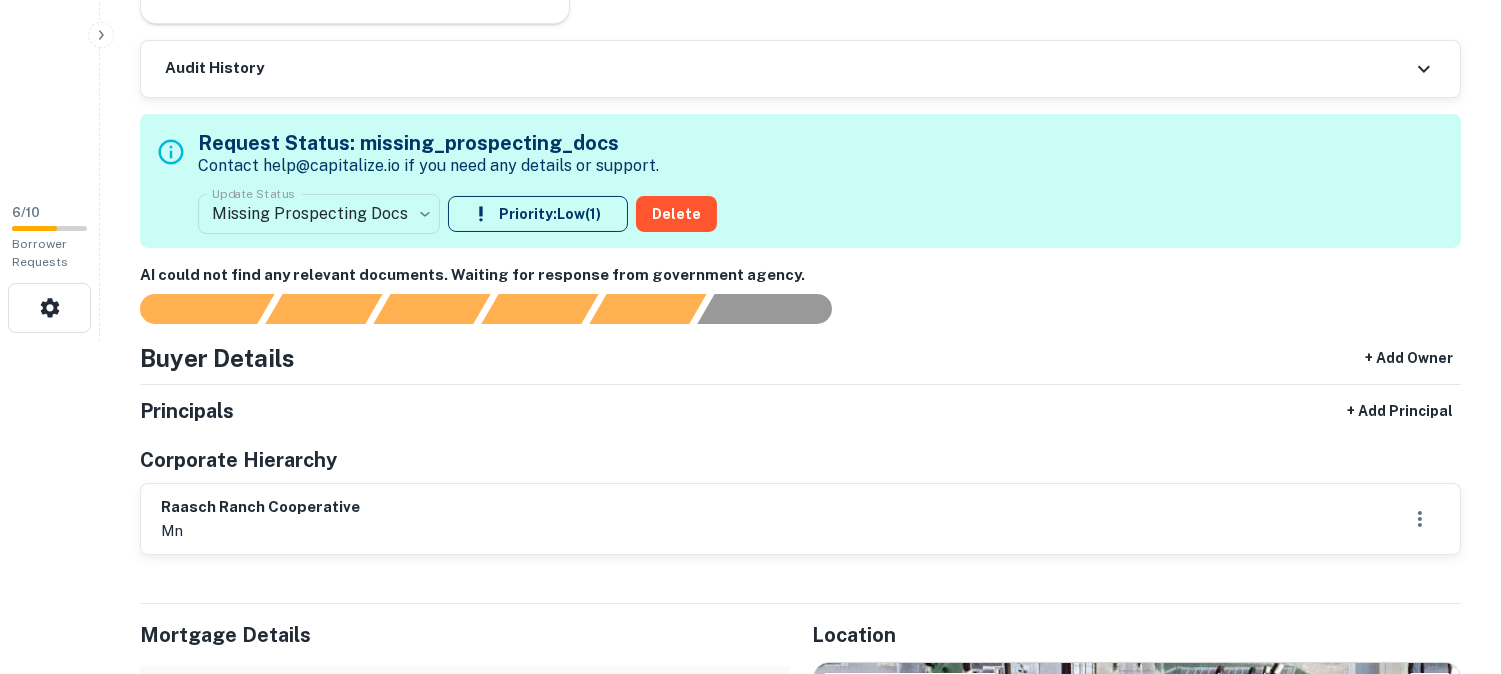 click on "**********" at bounding box center (750, 4) 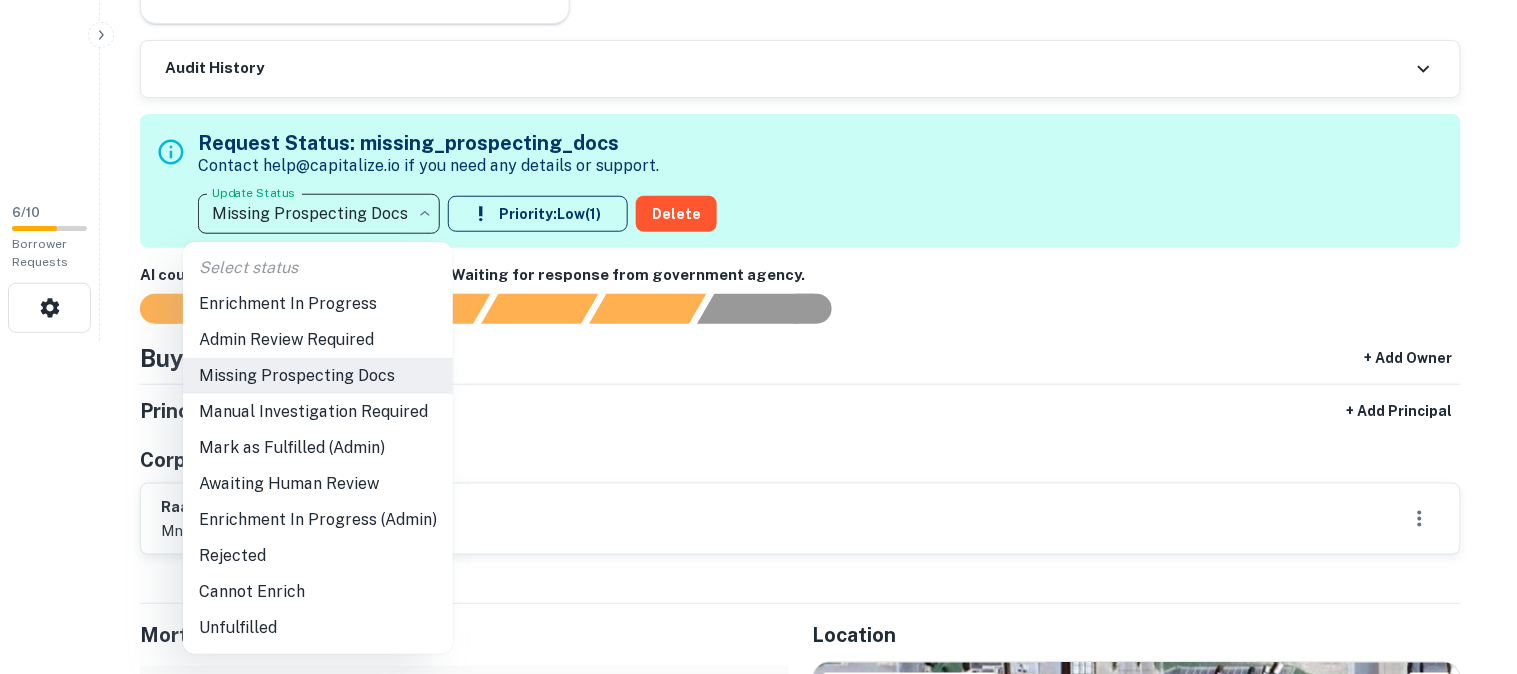 click on "Admin Review Required" at bounding box center [318, 340] 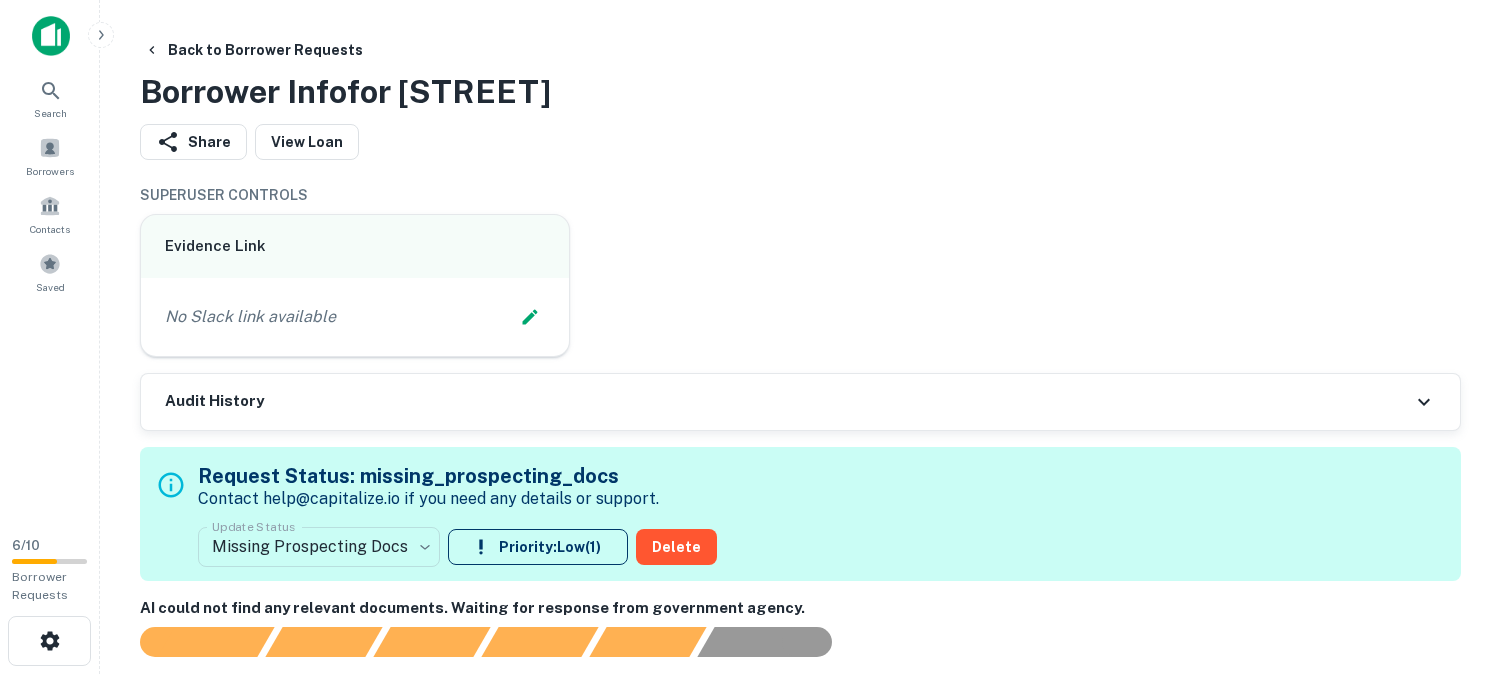 scroll, scrollTop: 0, scrollLeft: 0, axis: both 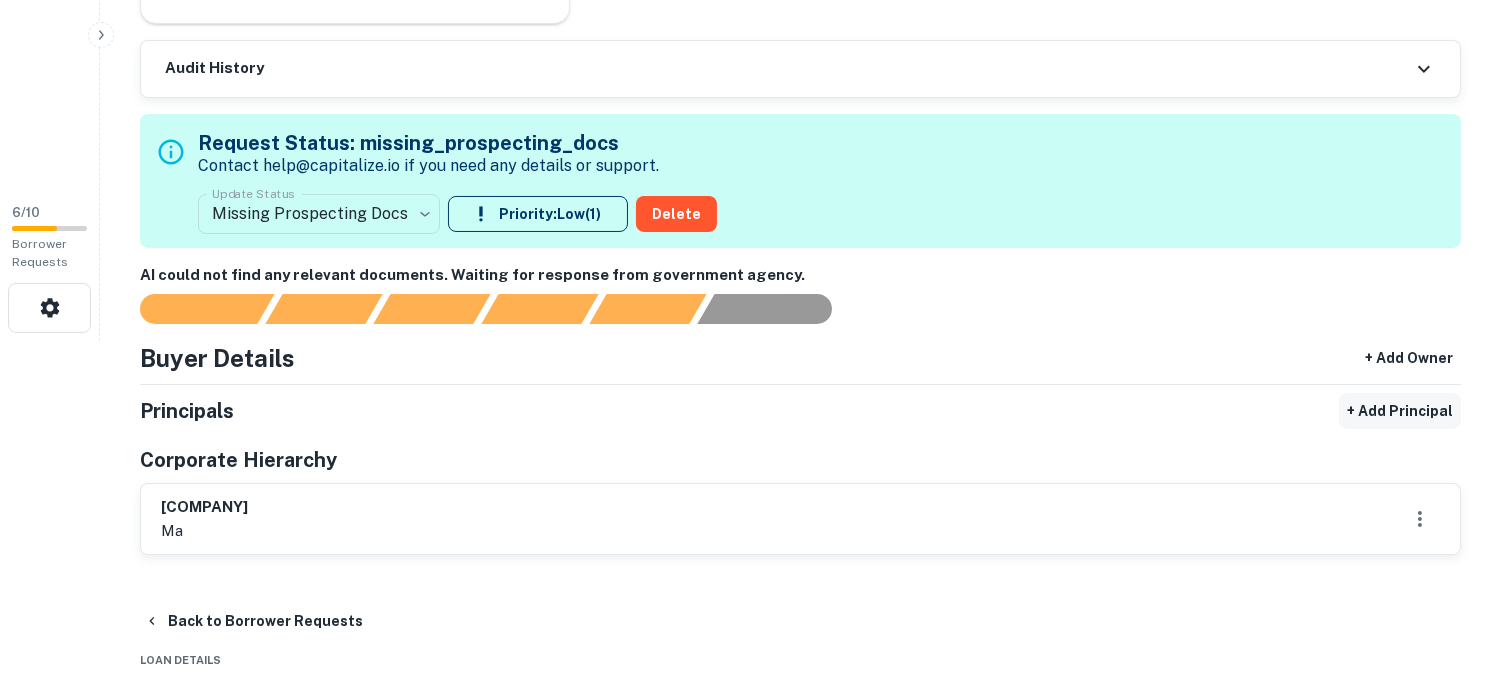 click on "+ Add Principal" at bounding box center [1400, 411] 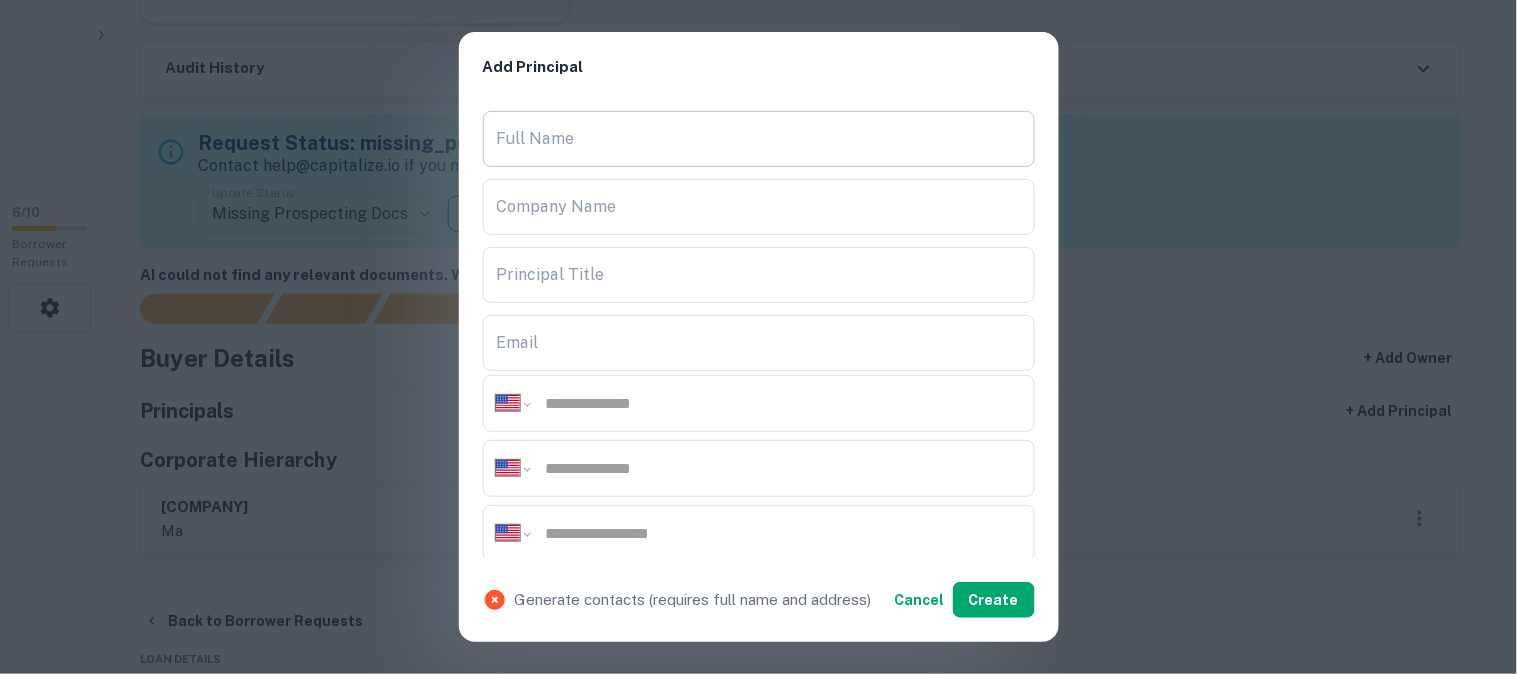 click on "Full Name" at bounding box center [759, 139] 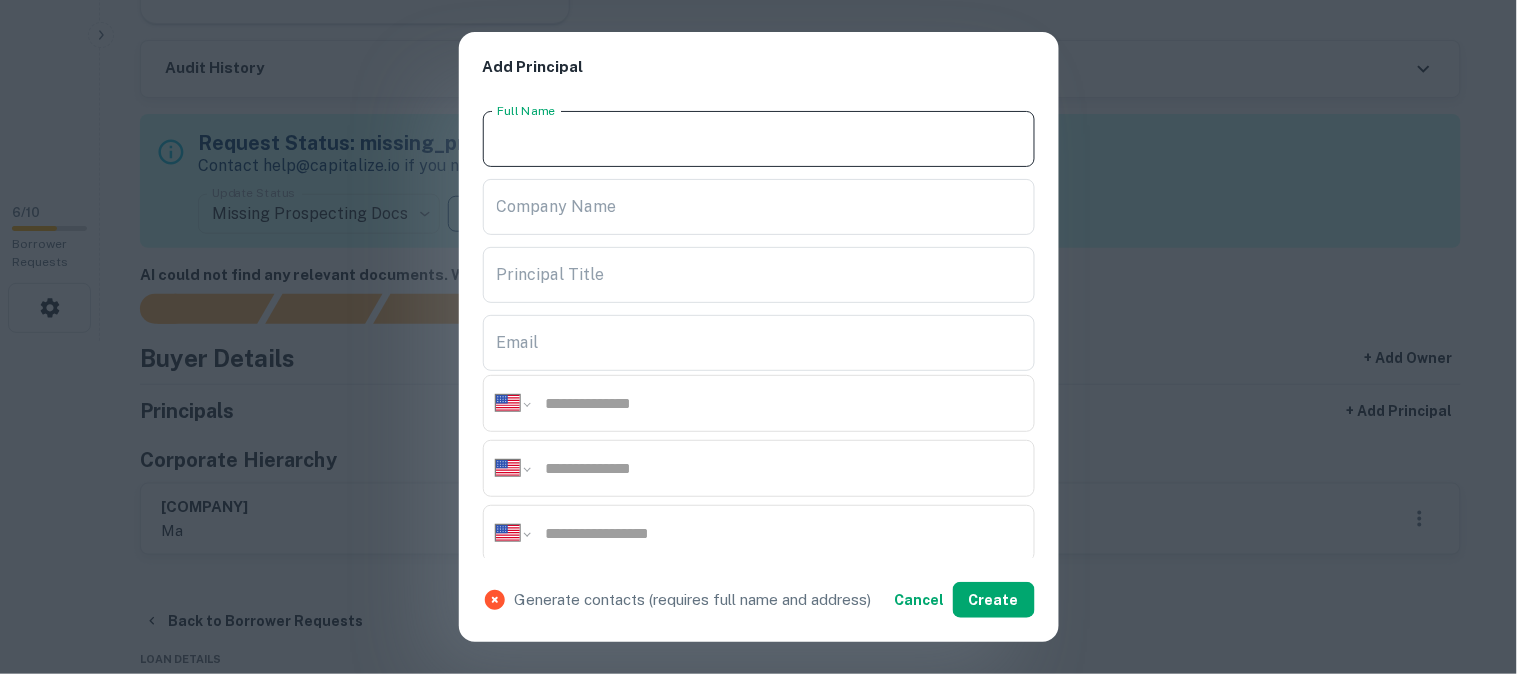 paste on "**********" 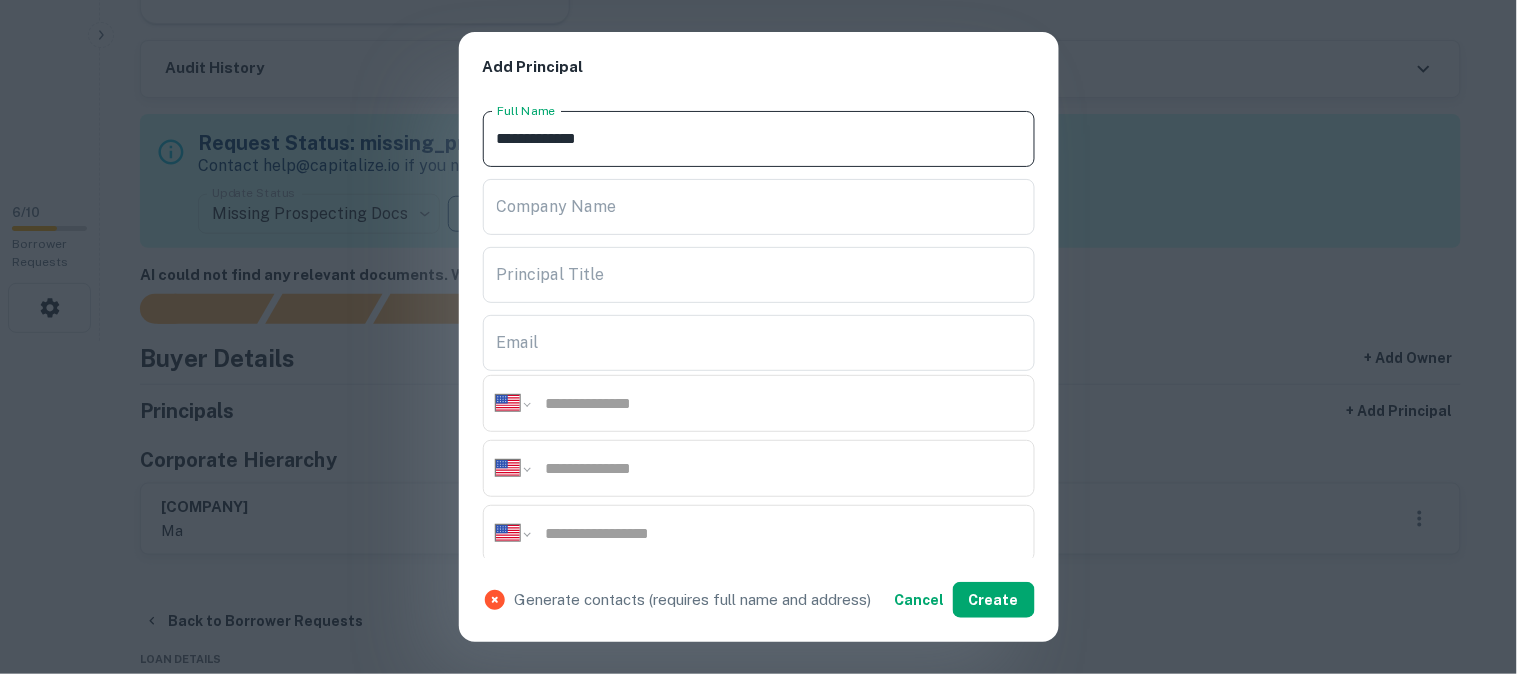 type on "**********" 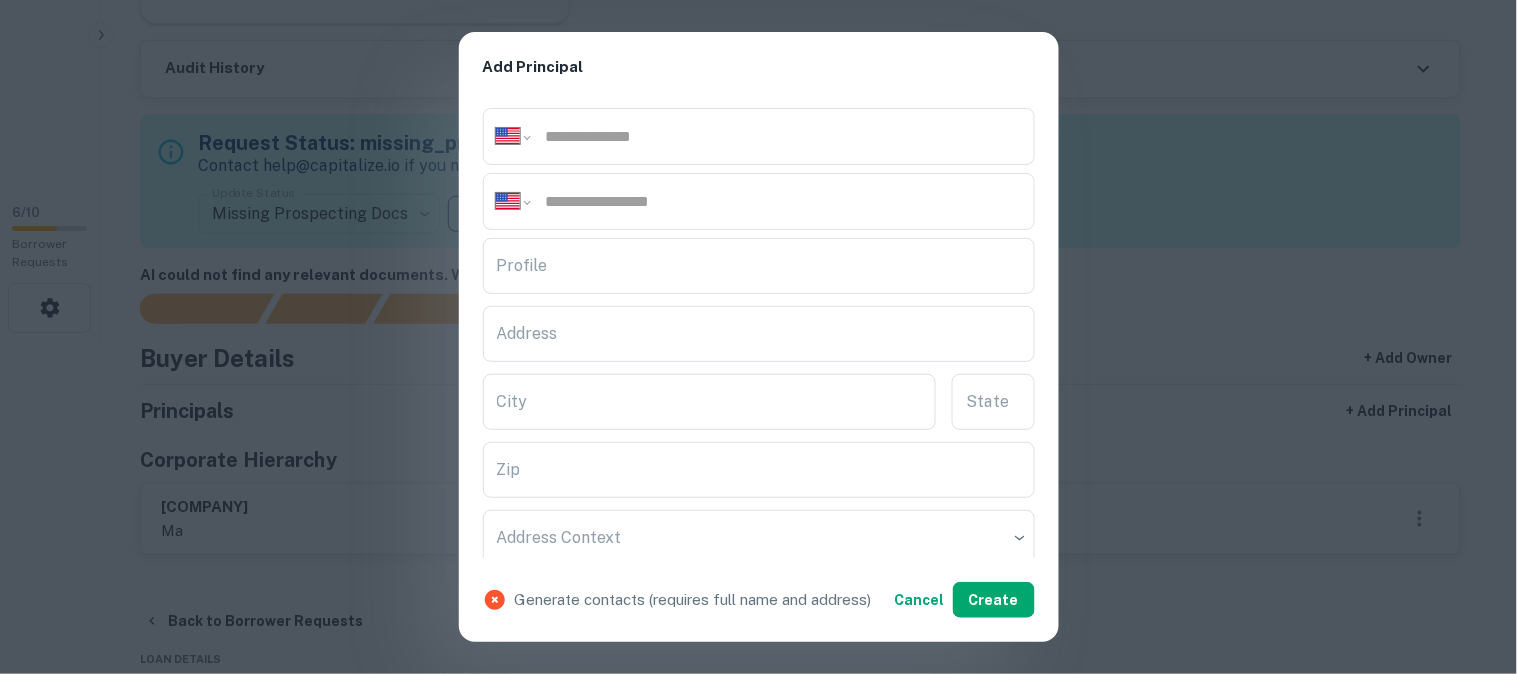 scroll, scrollTop: 333, scrollLeft: 0, axis: vertical 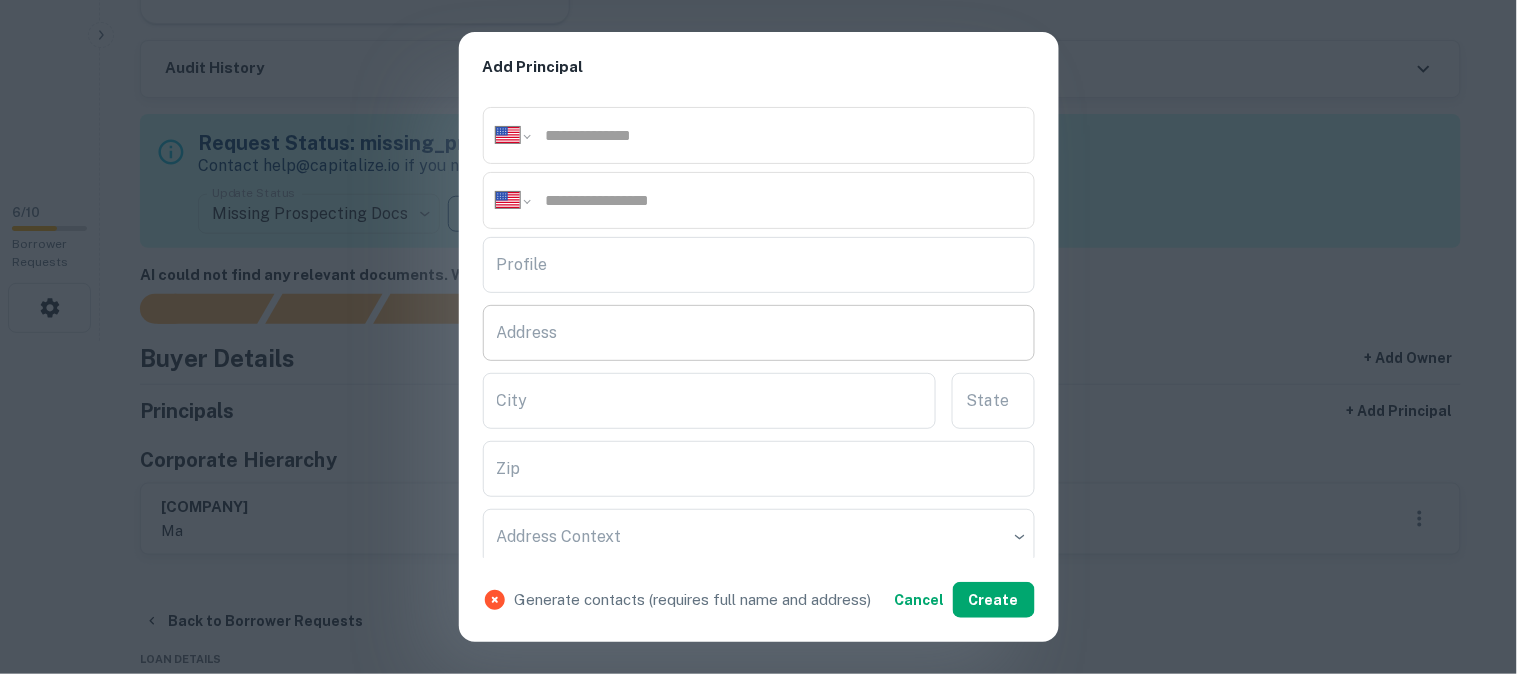 click on "Address" at bounding box center (759, 333) 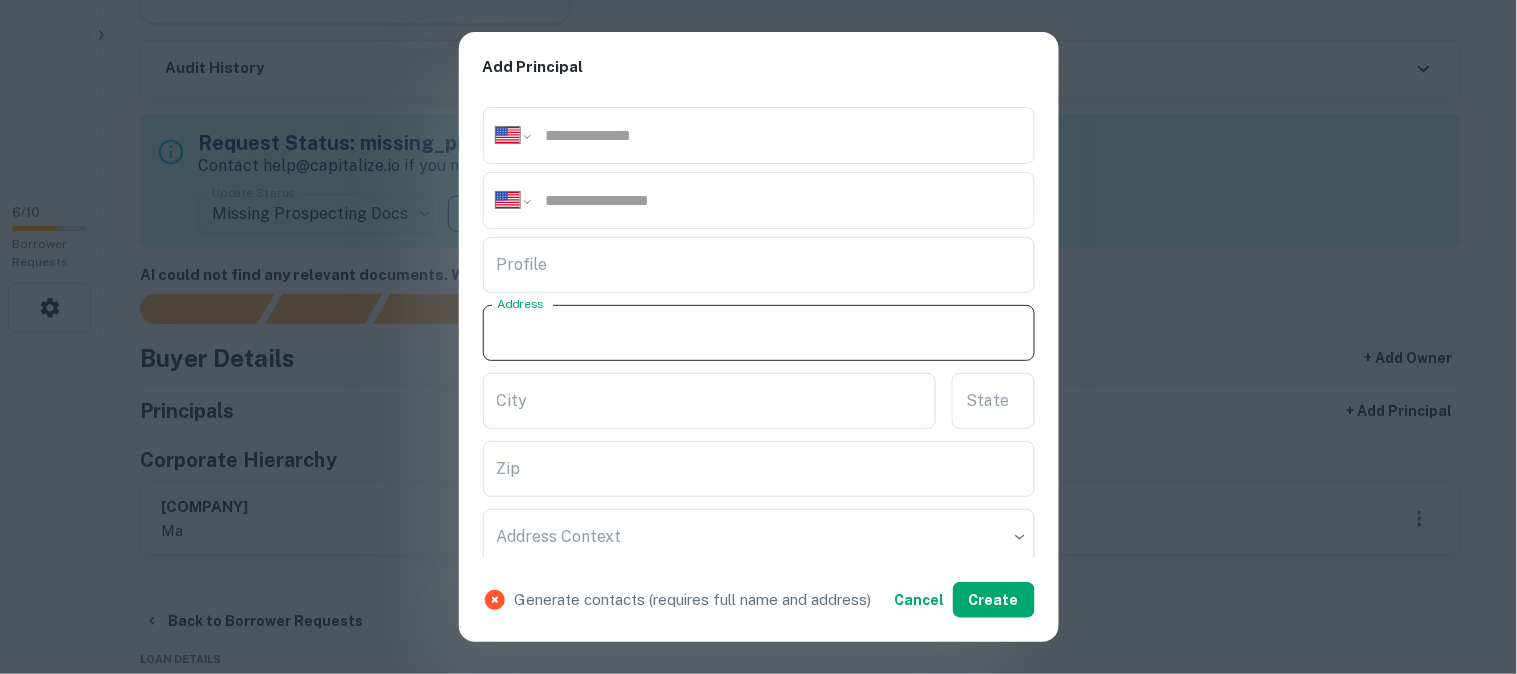 paste on "**********" 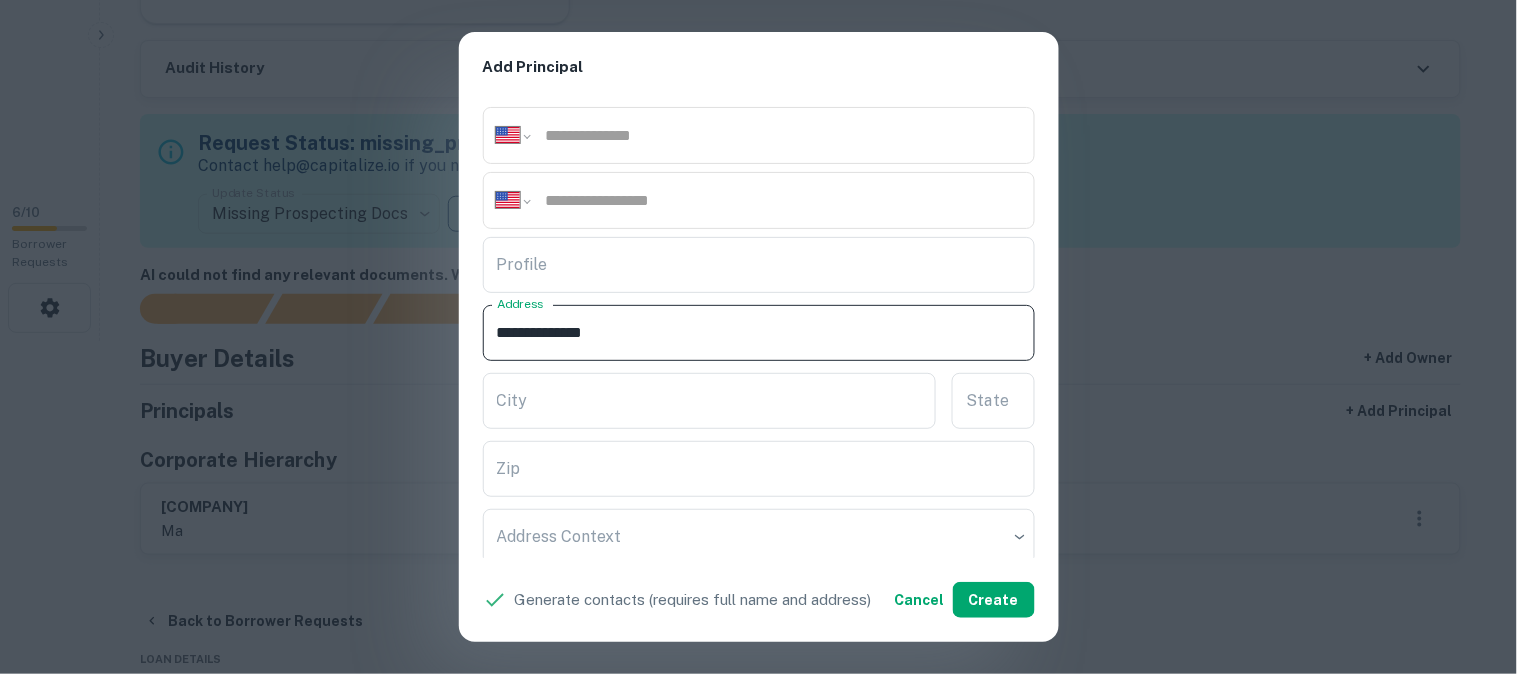 type on "**********" 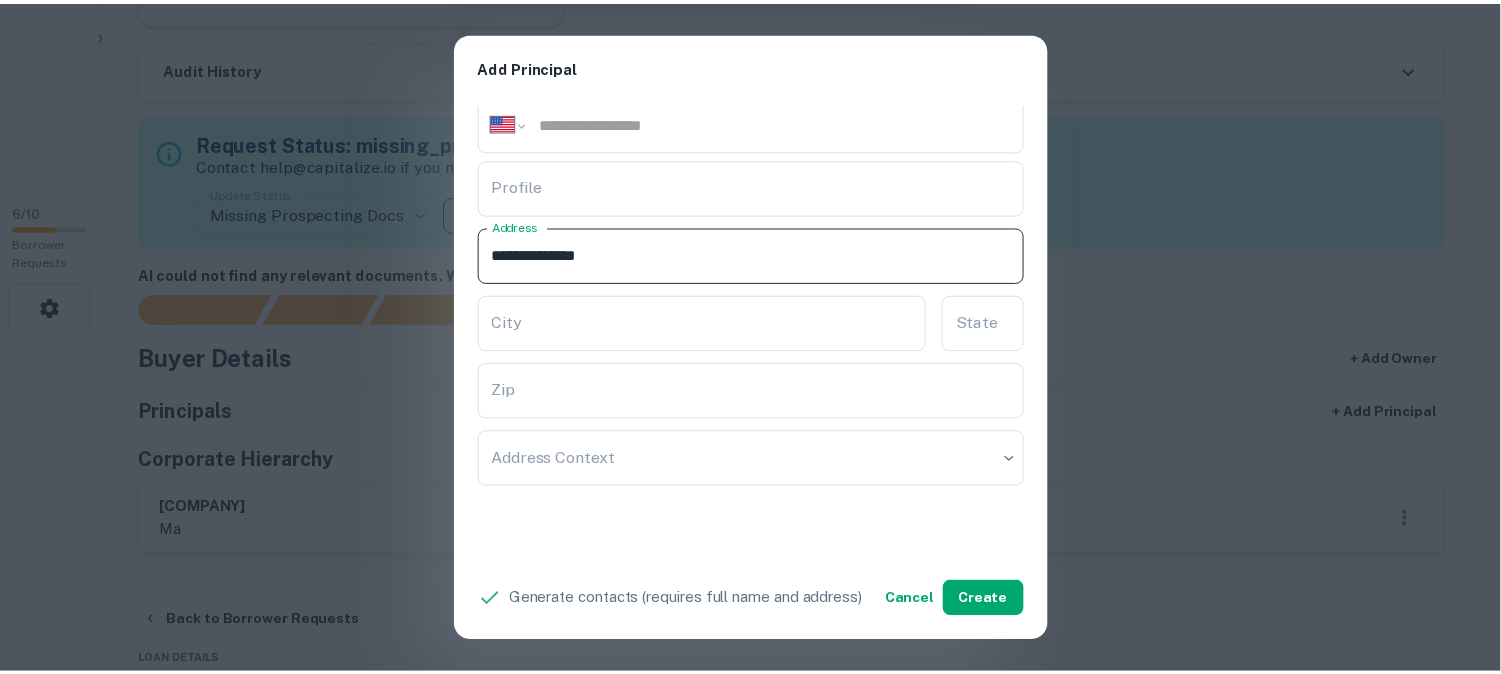 scroll, scrollTop: 444, scrollLeft: 0, axis: vertical 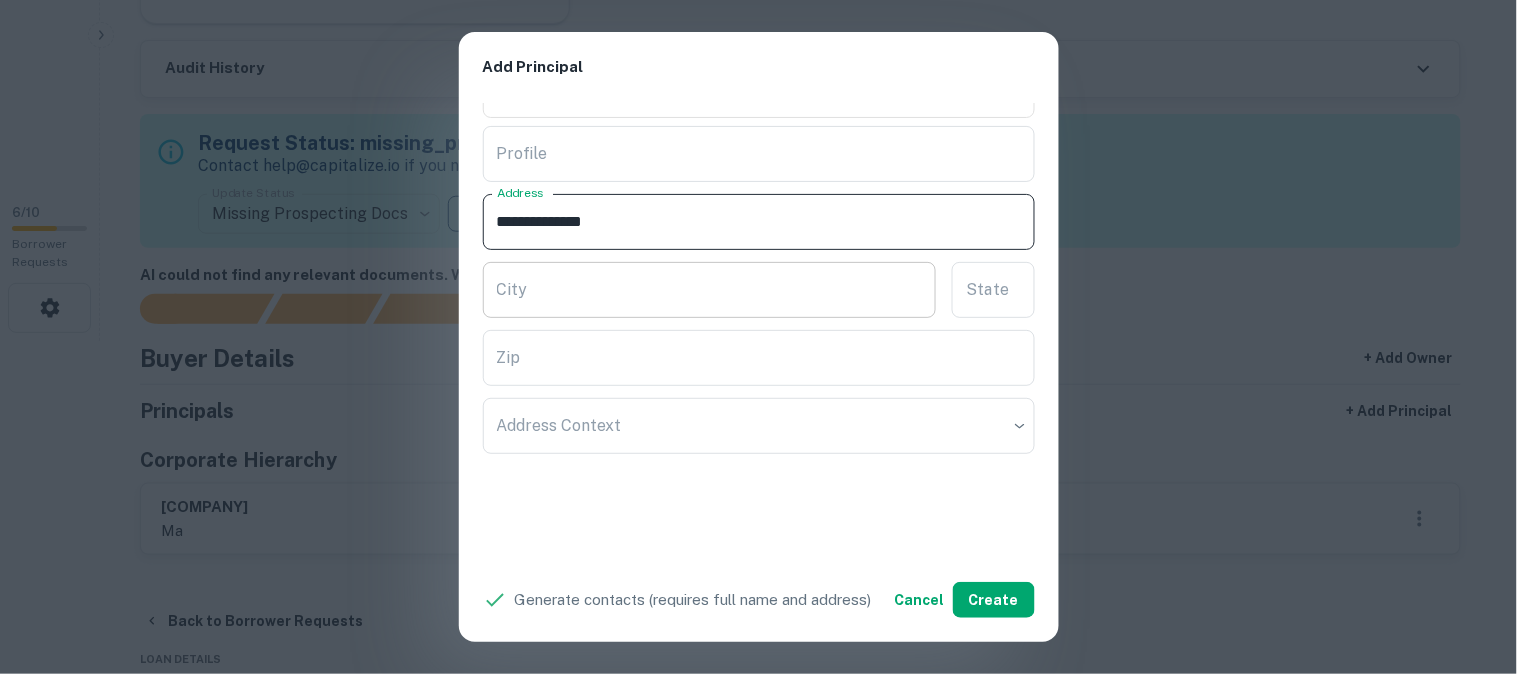 click on "City" at bounding box center [710, 290] 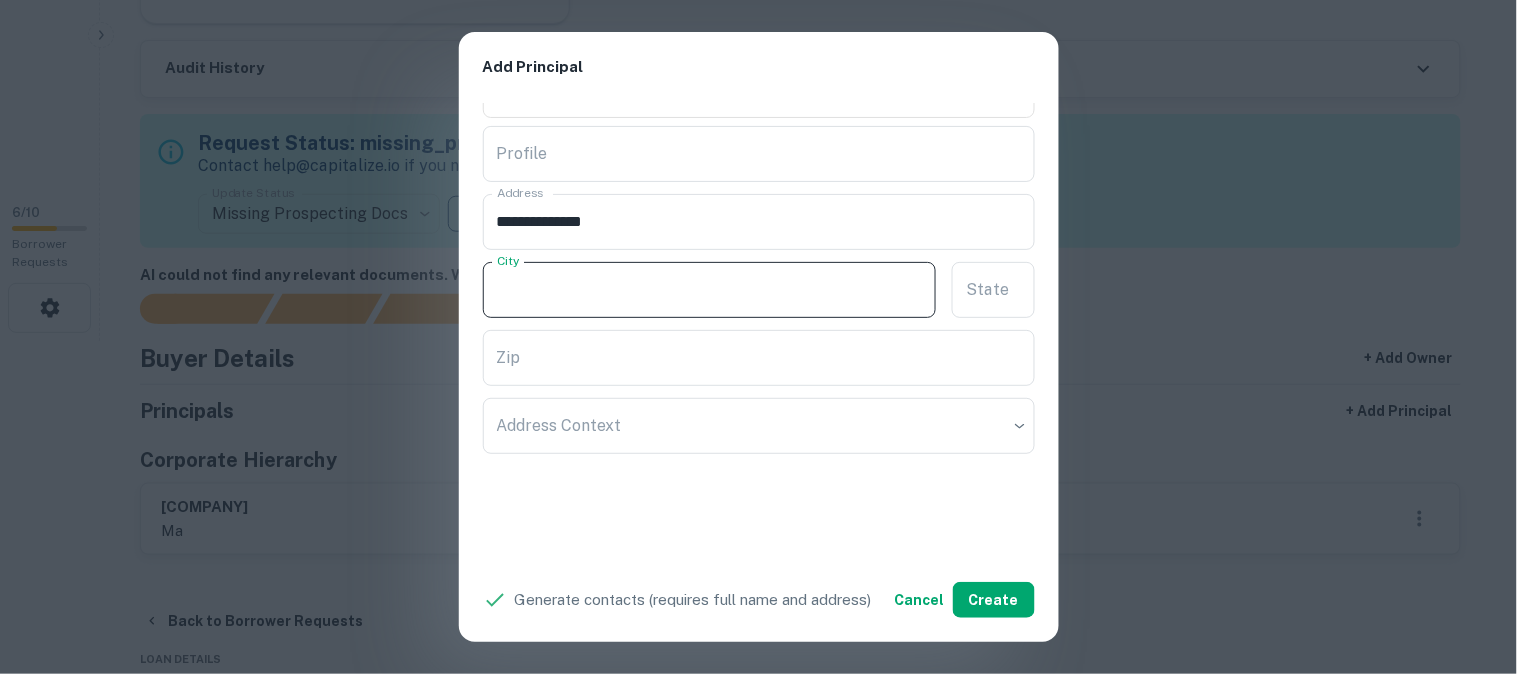 paste on "**********" 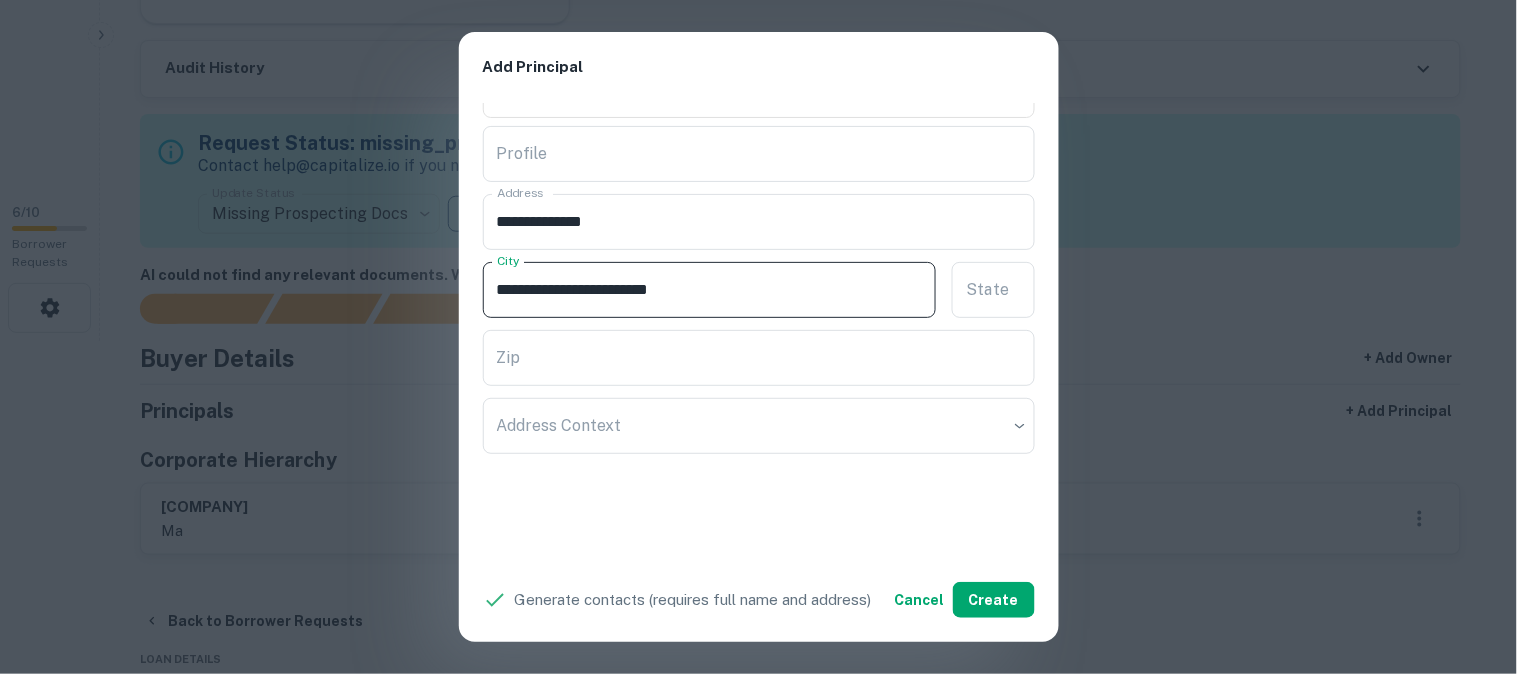 drag, startPoint x: 670, startPoint y: 286, endPoint x: 793, endPoint y: 286, distance: 123 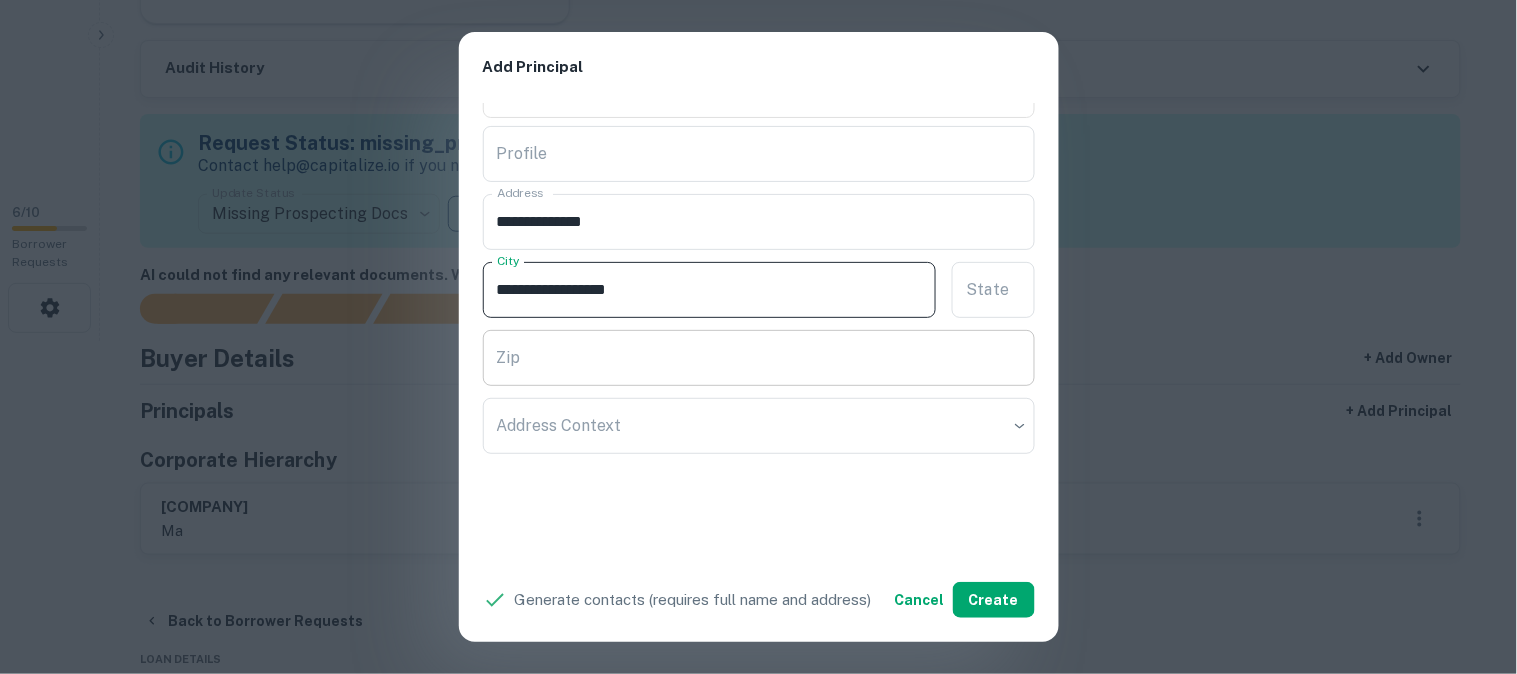 type on "**********" 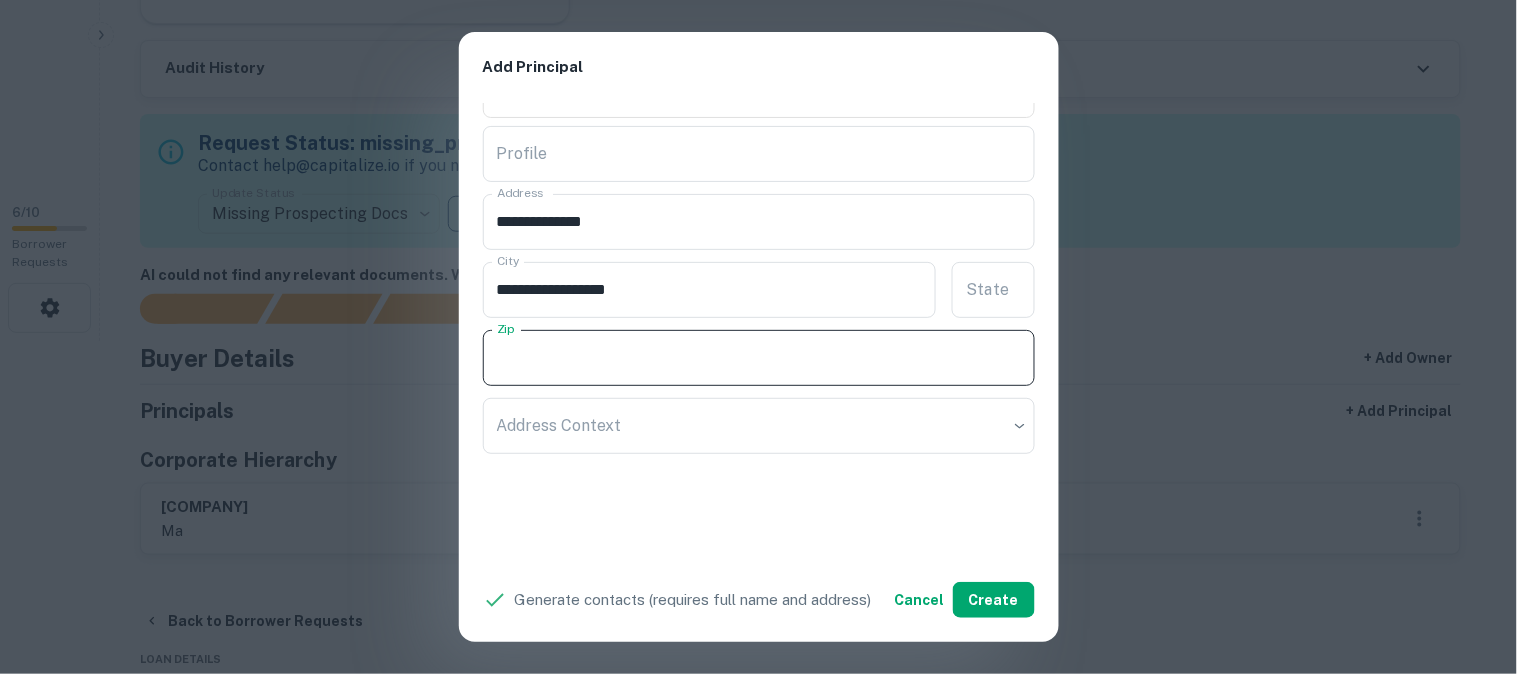 paste on "*****" 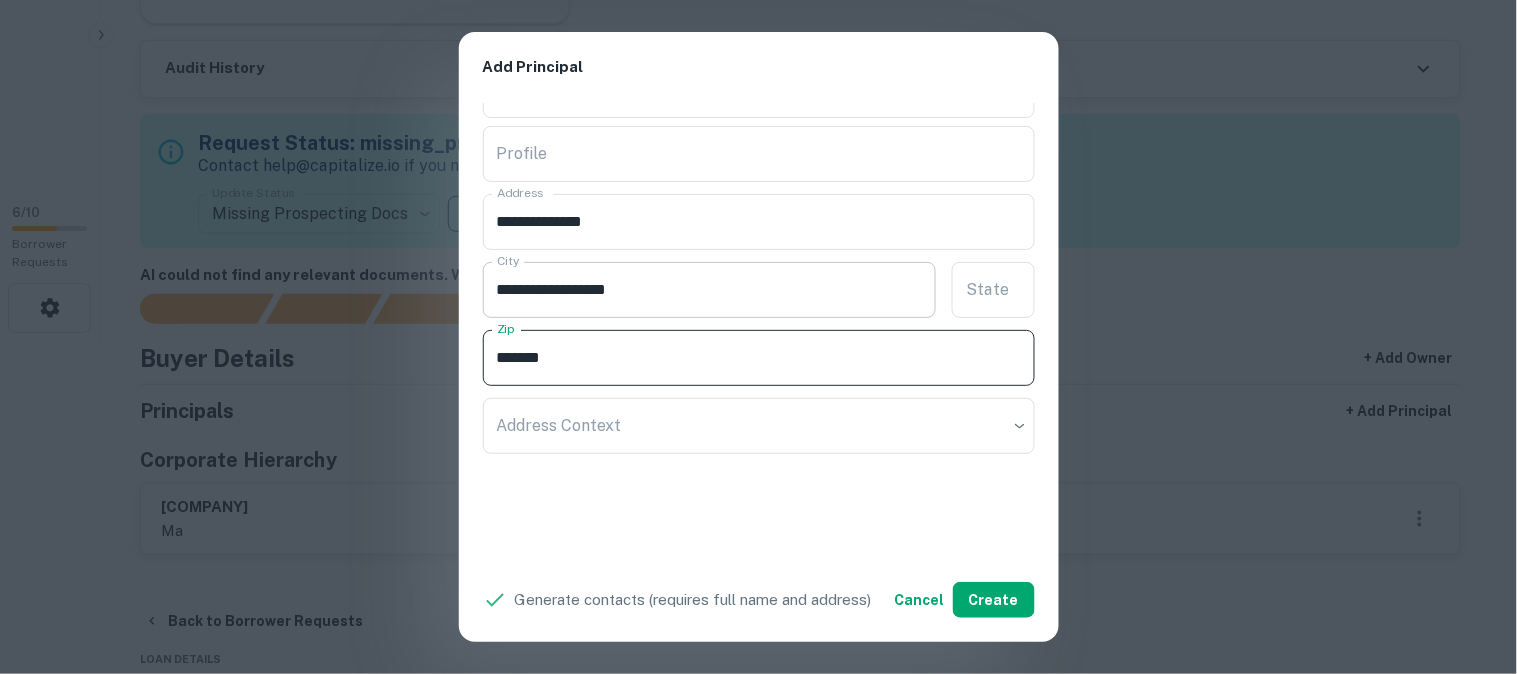 type on "*****" 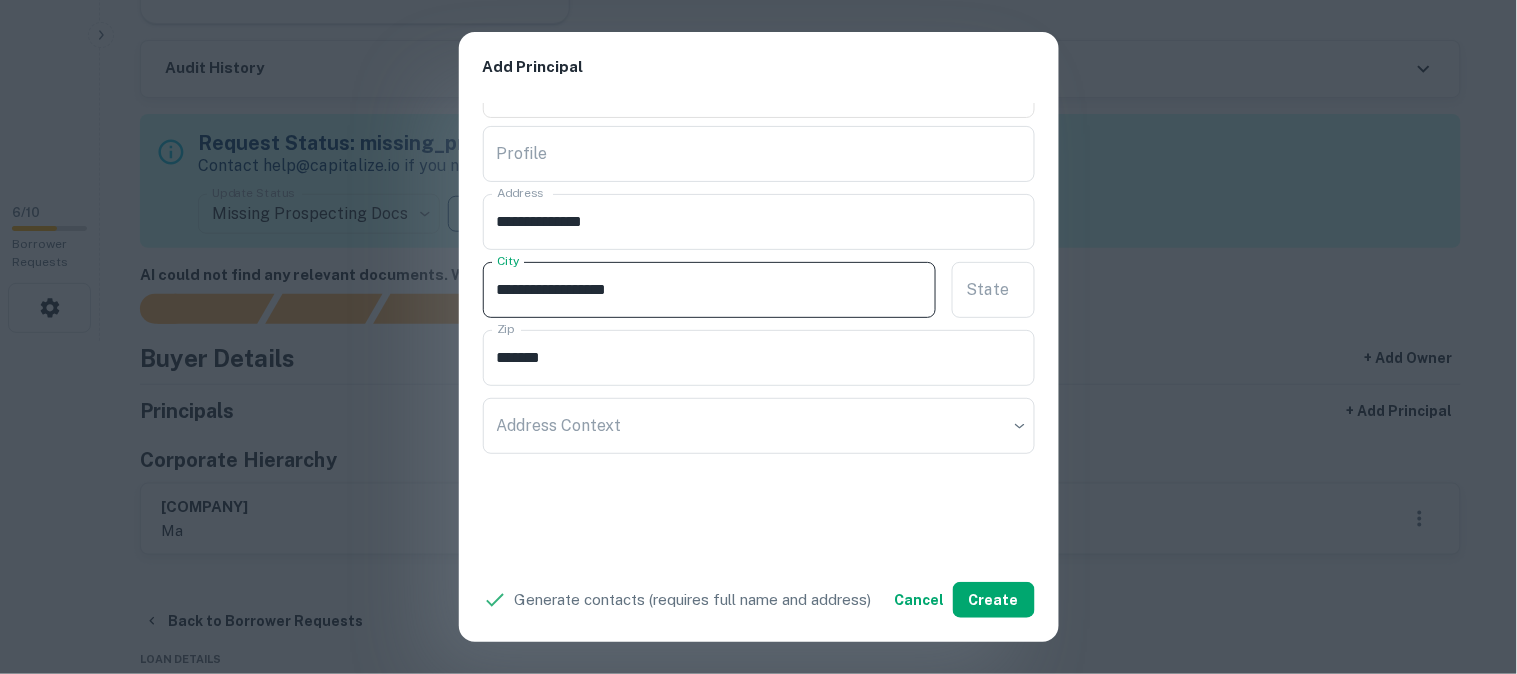 drag, startPoint x: 641, startPoint y: 293, endPoint x: 754, endPoint y: 295, distance: 113.0177 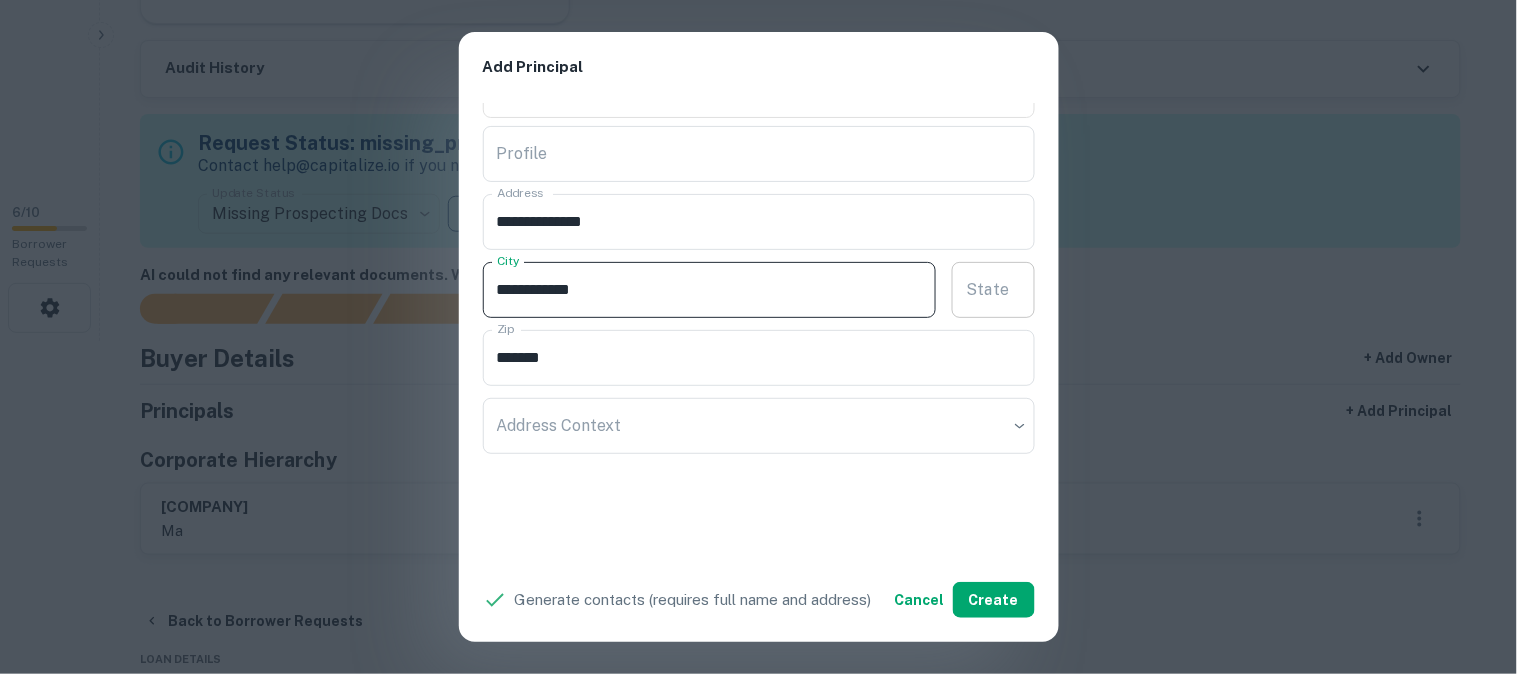 type on "*********" 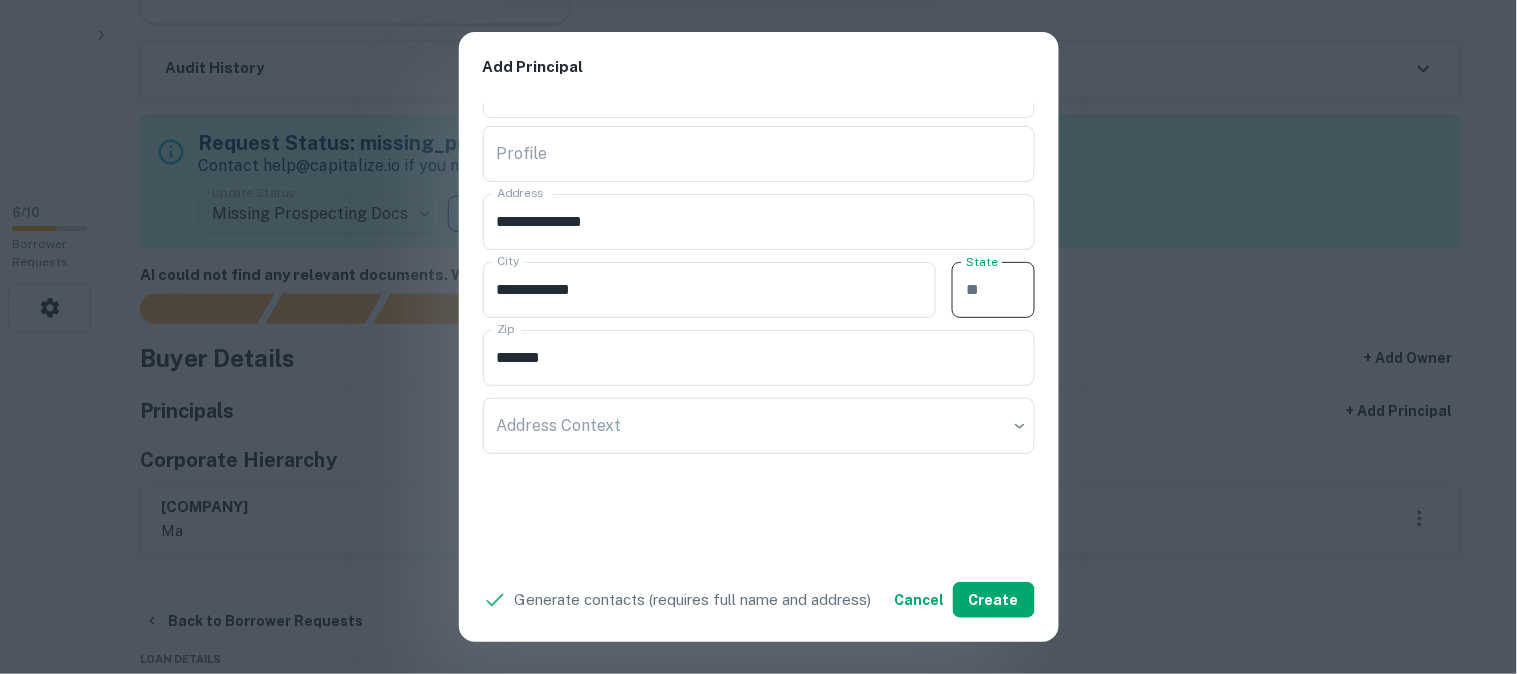 click on "State" at bounding box center [993, 290] 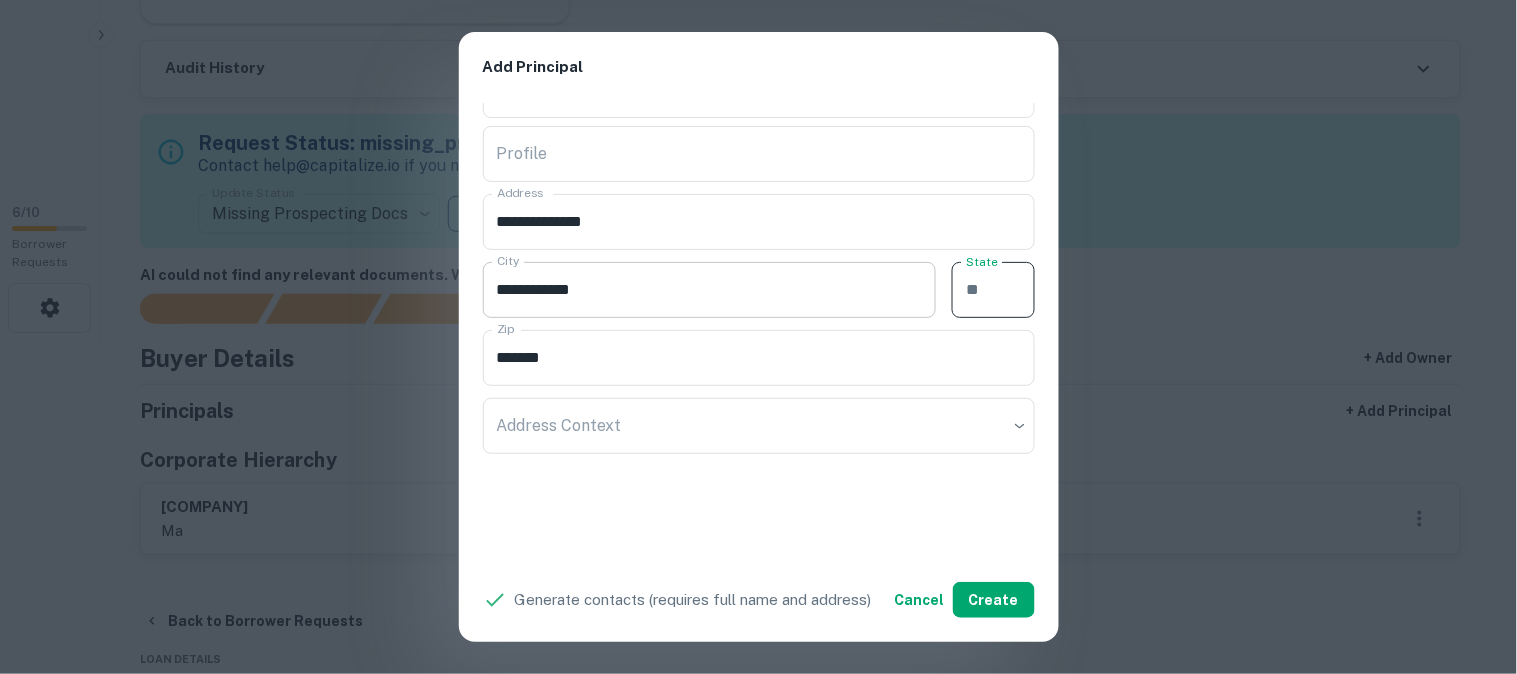 paste on "**" 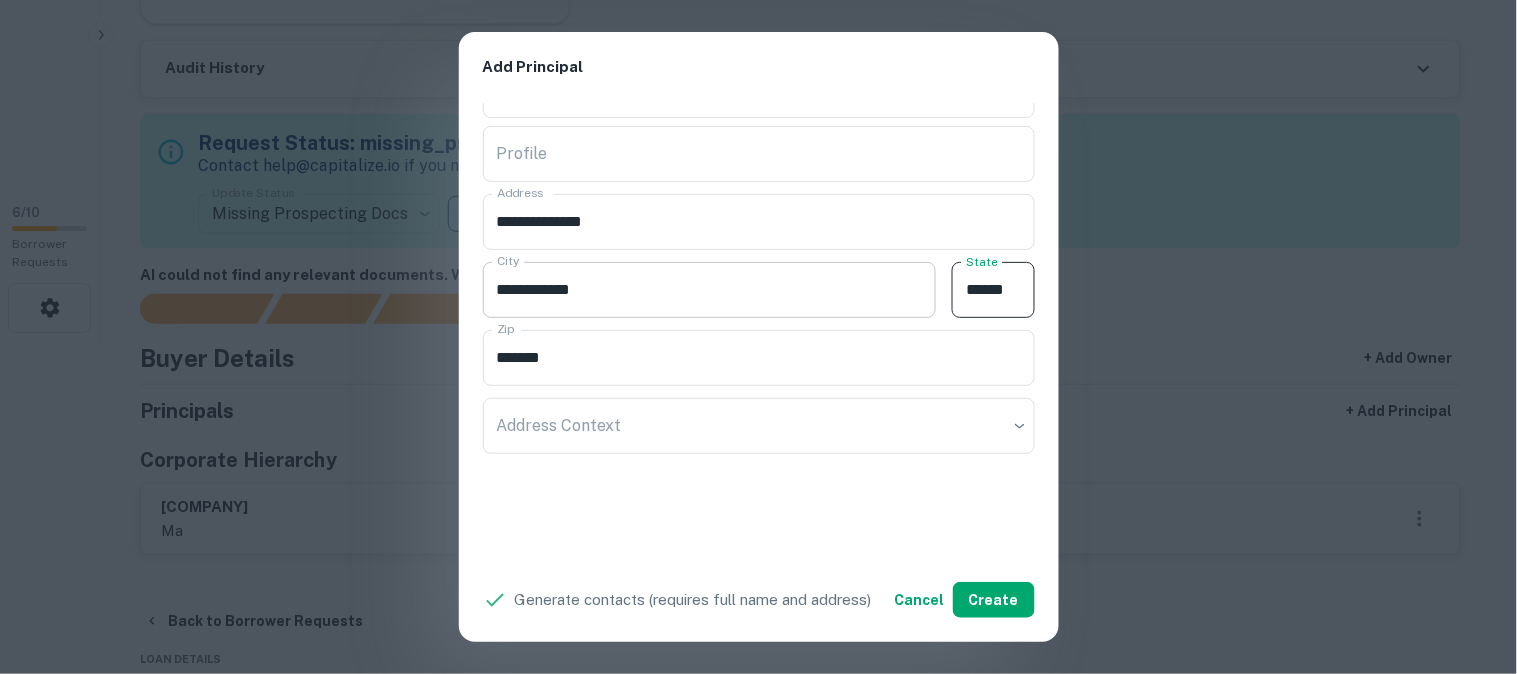 type on "**" 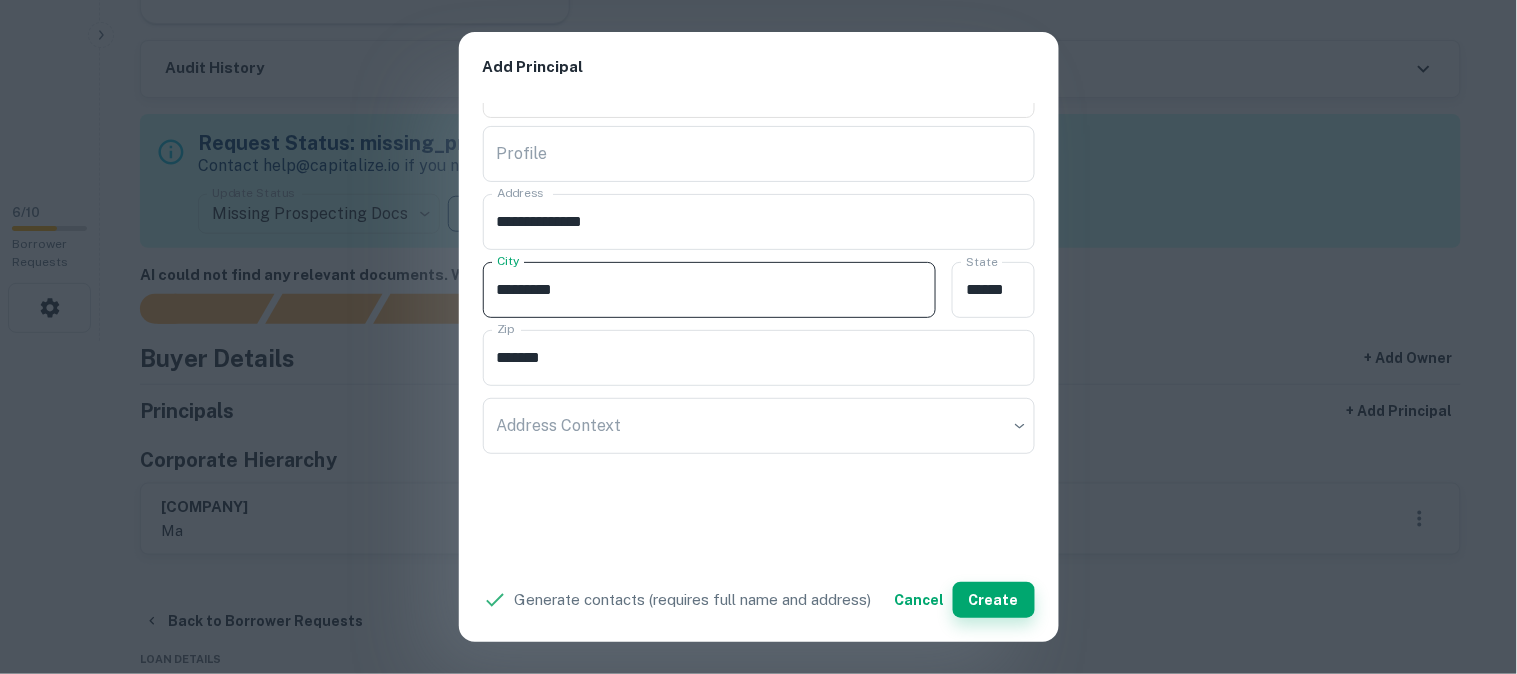type on "********" 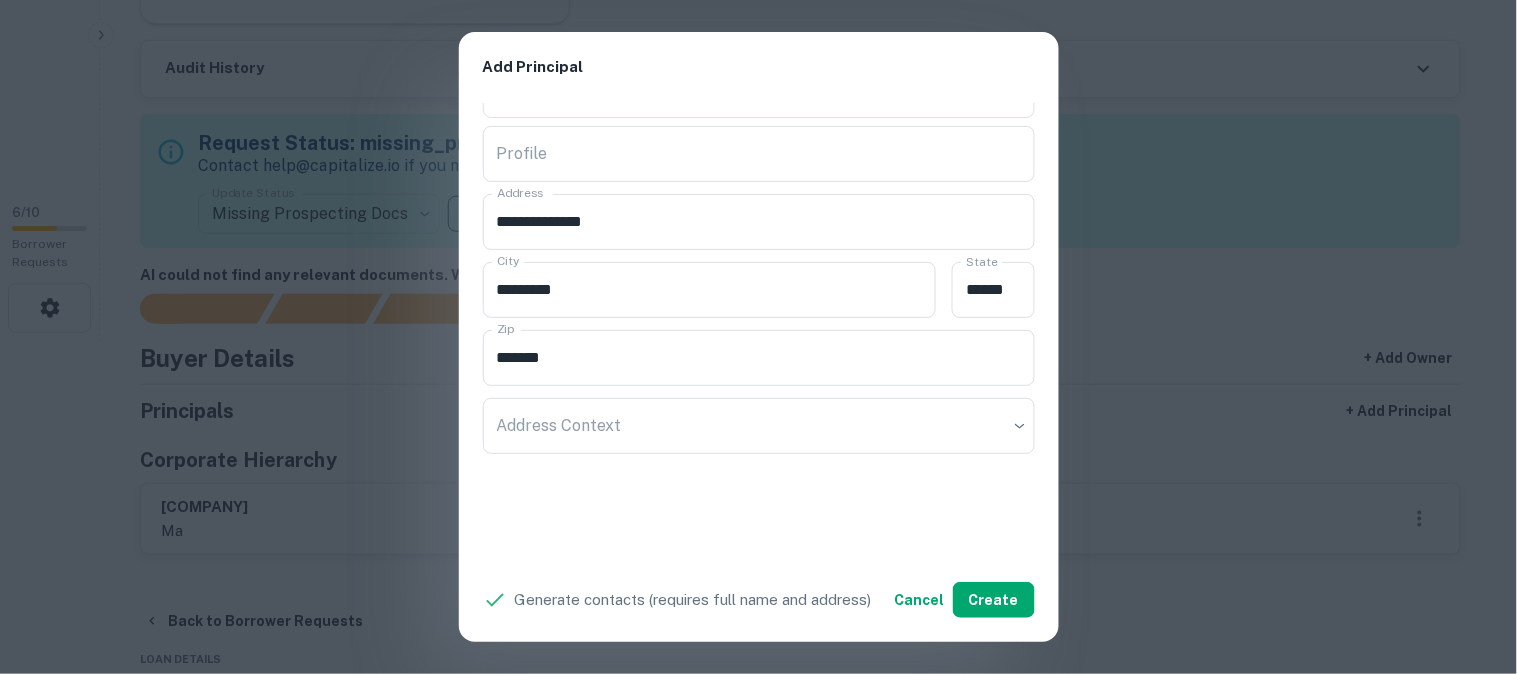 click on "**********" at bounding box center (758, 337) 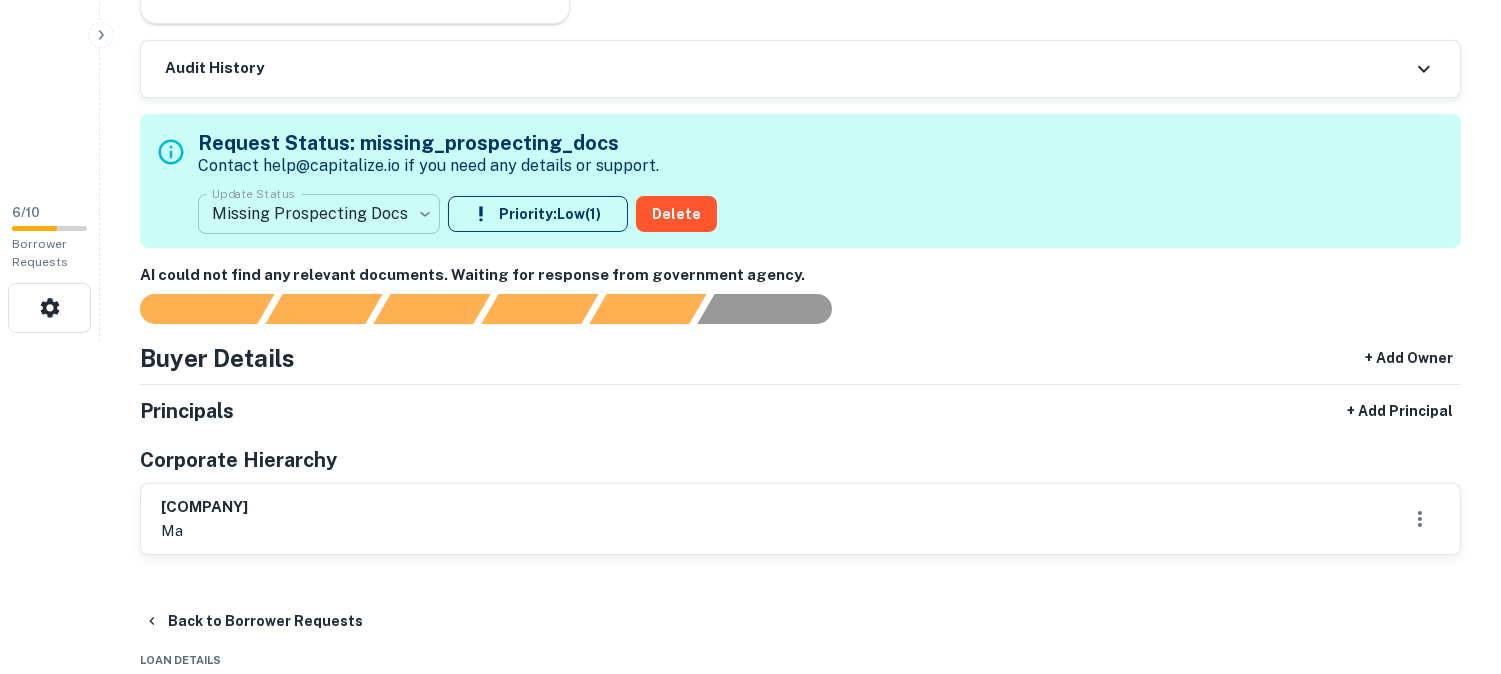 click on "**********" at bounding box center [750, 4] 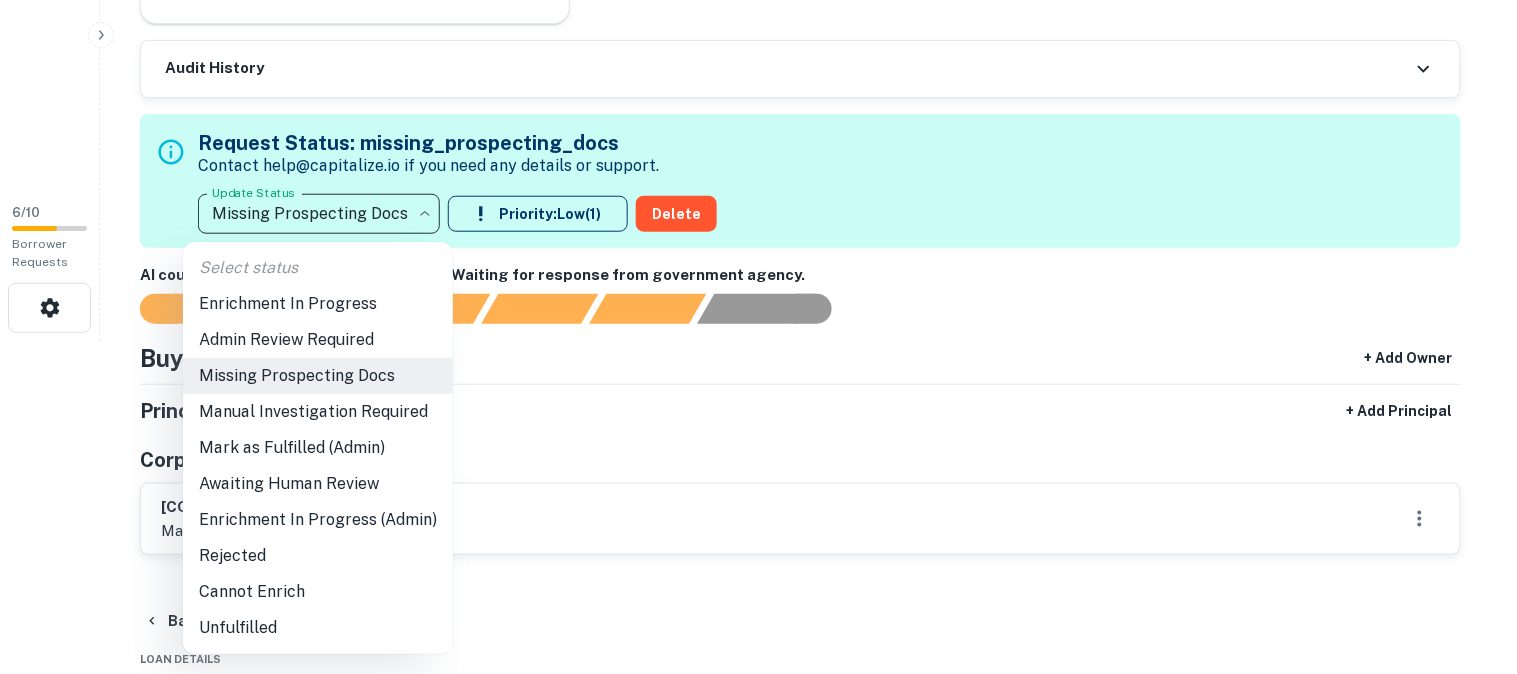 click at bounding box center [758, 337] 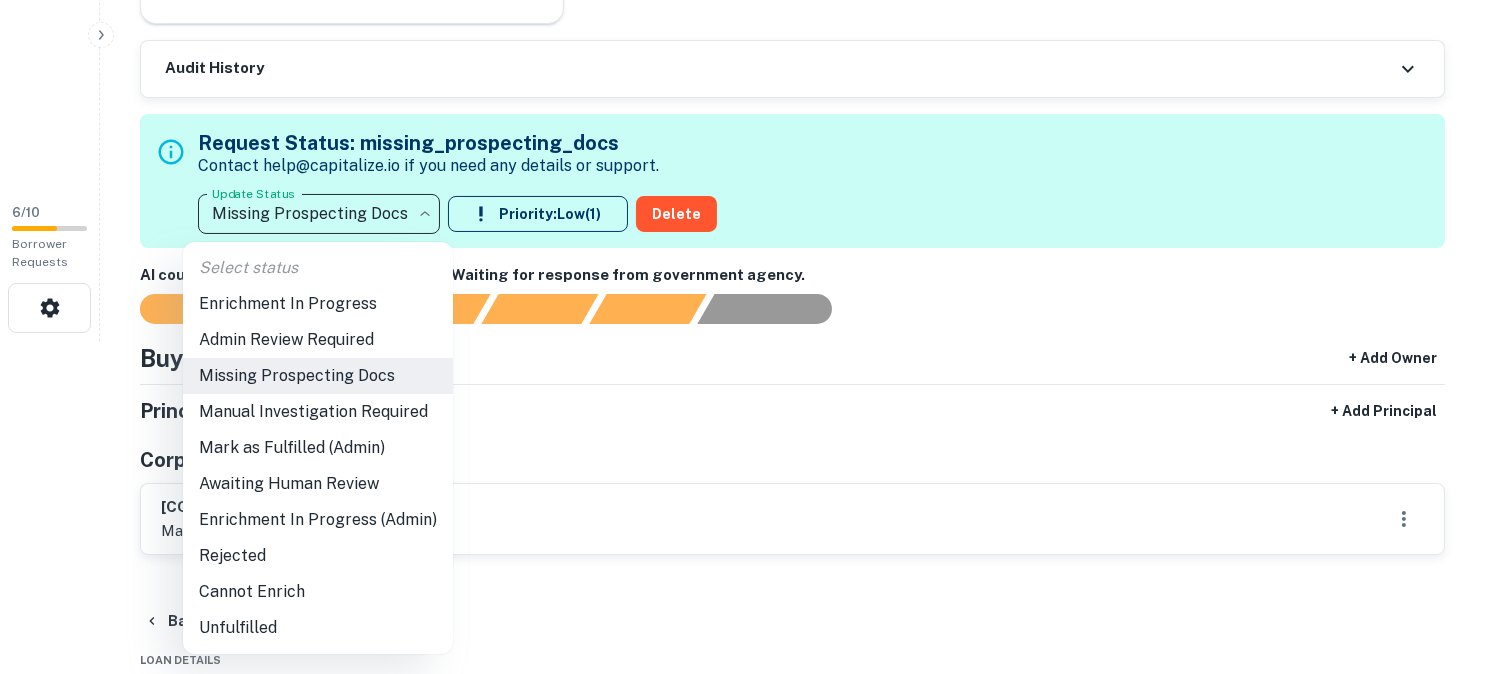 click on "**********" at bounding box center [750, 4] 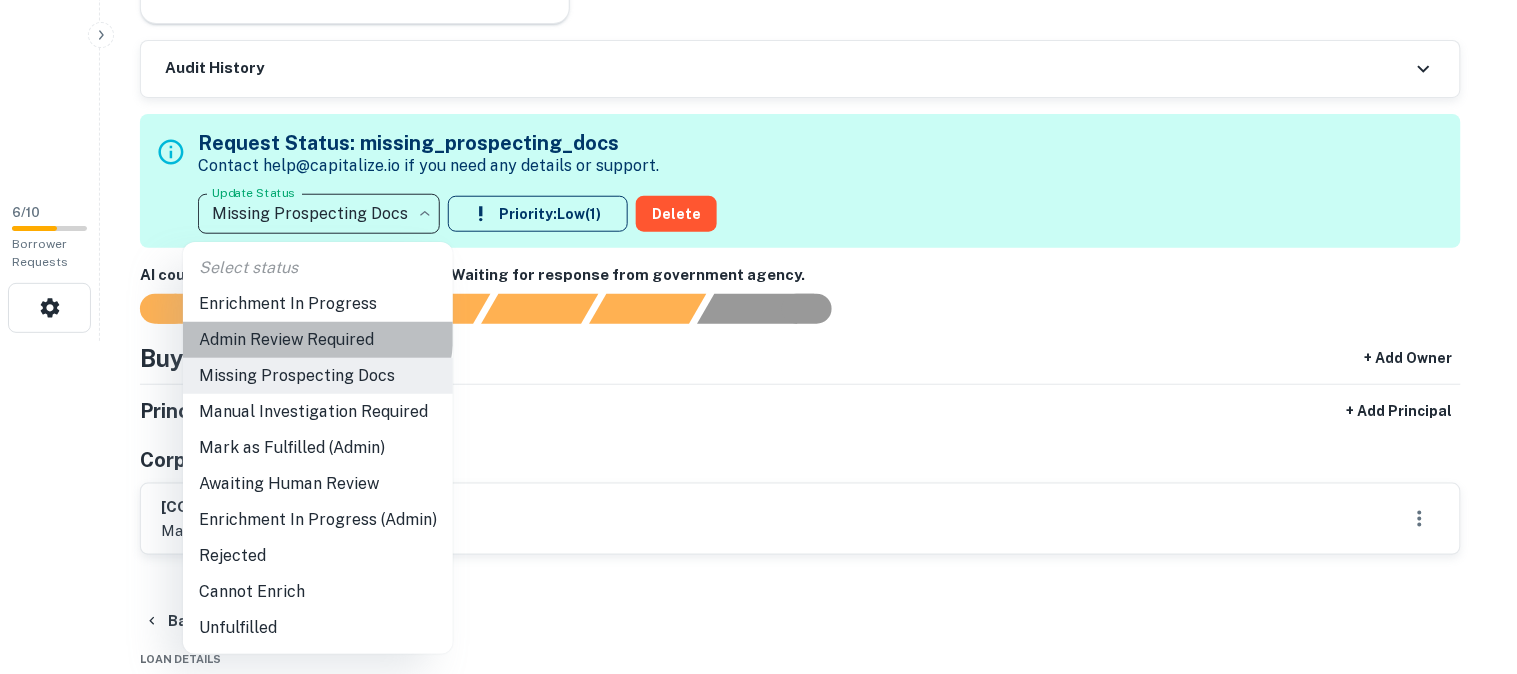 click on "Admin Review Required" at bounding box center [318, 340] 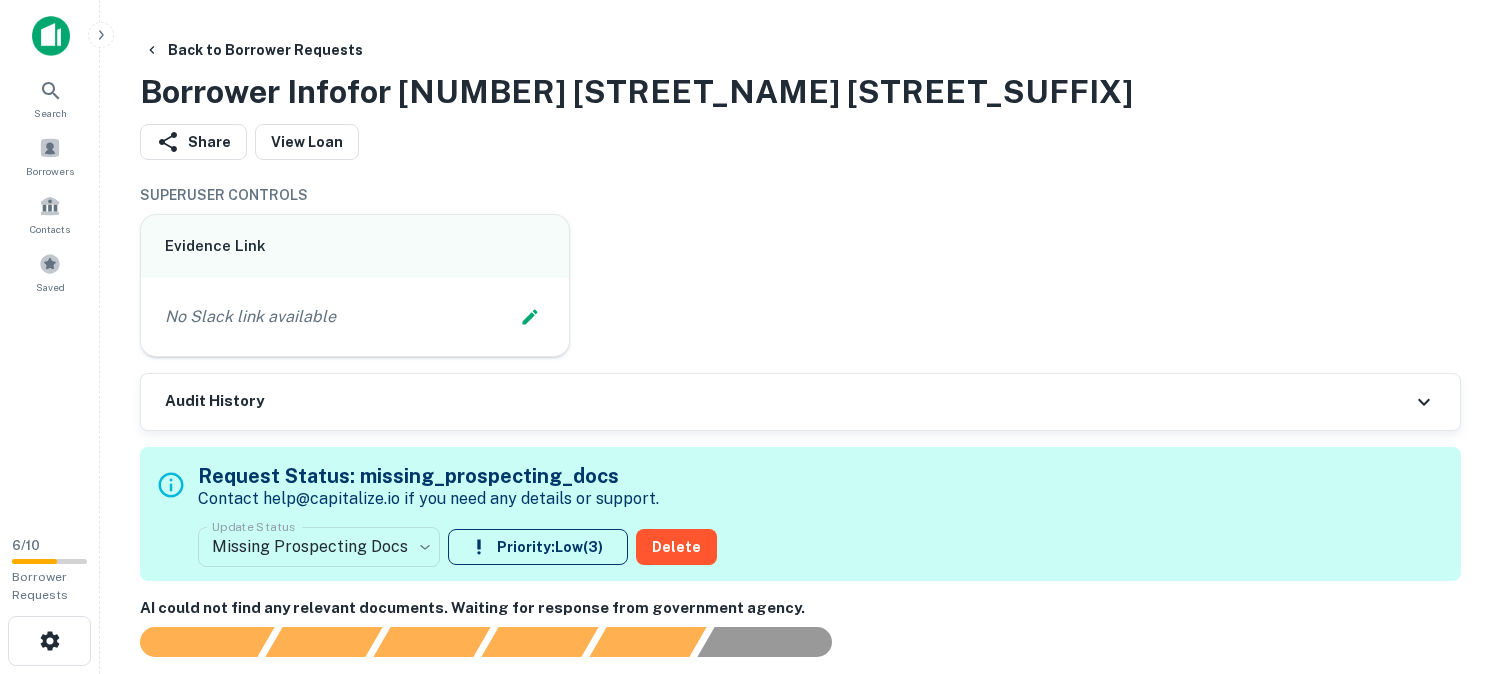 scroll, scrollTop: 0, scrollLeft: 0, axis: both 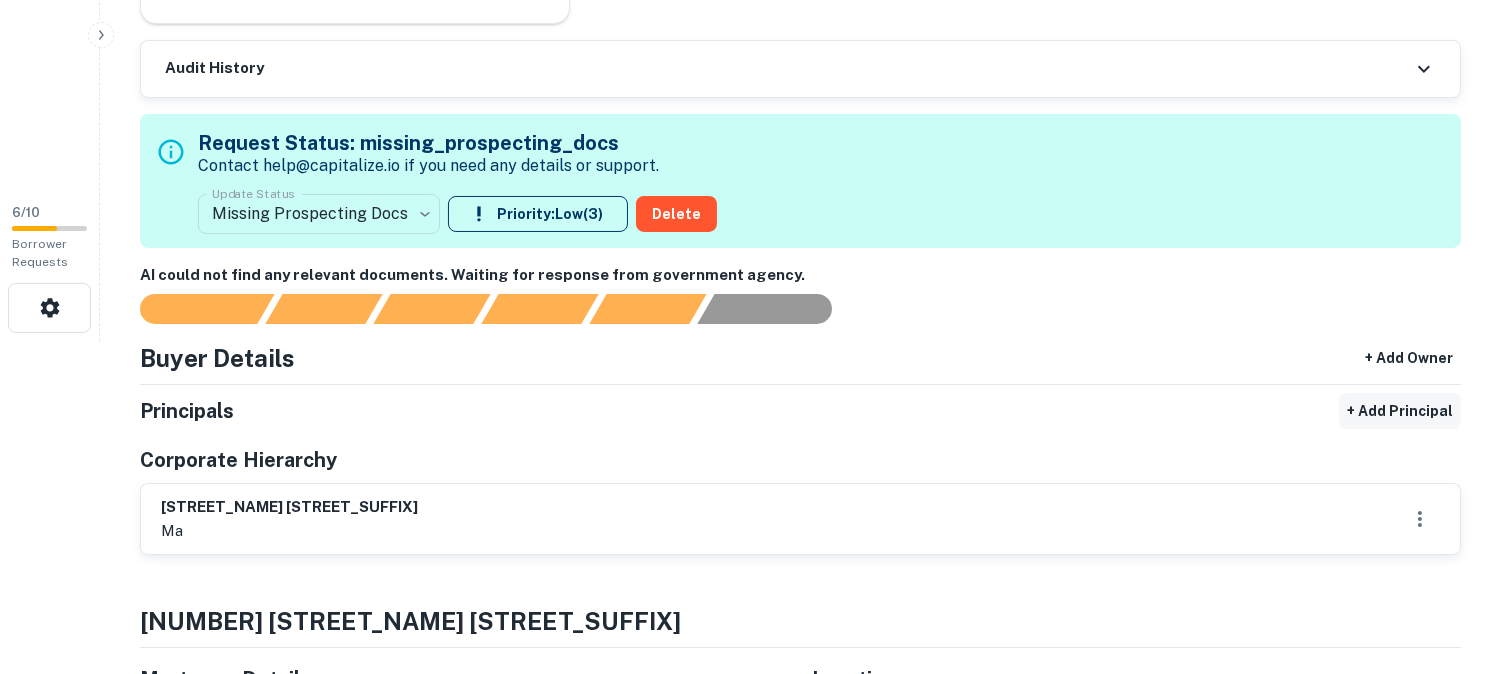 click on "+ Add Principal" at bounding box center [1400, 411] 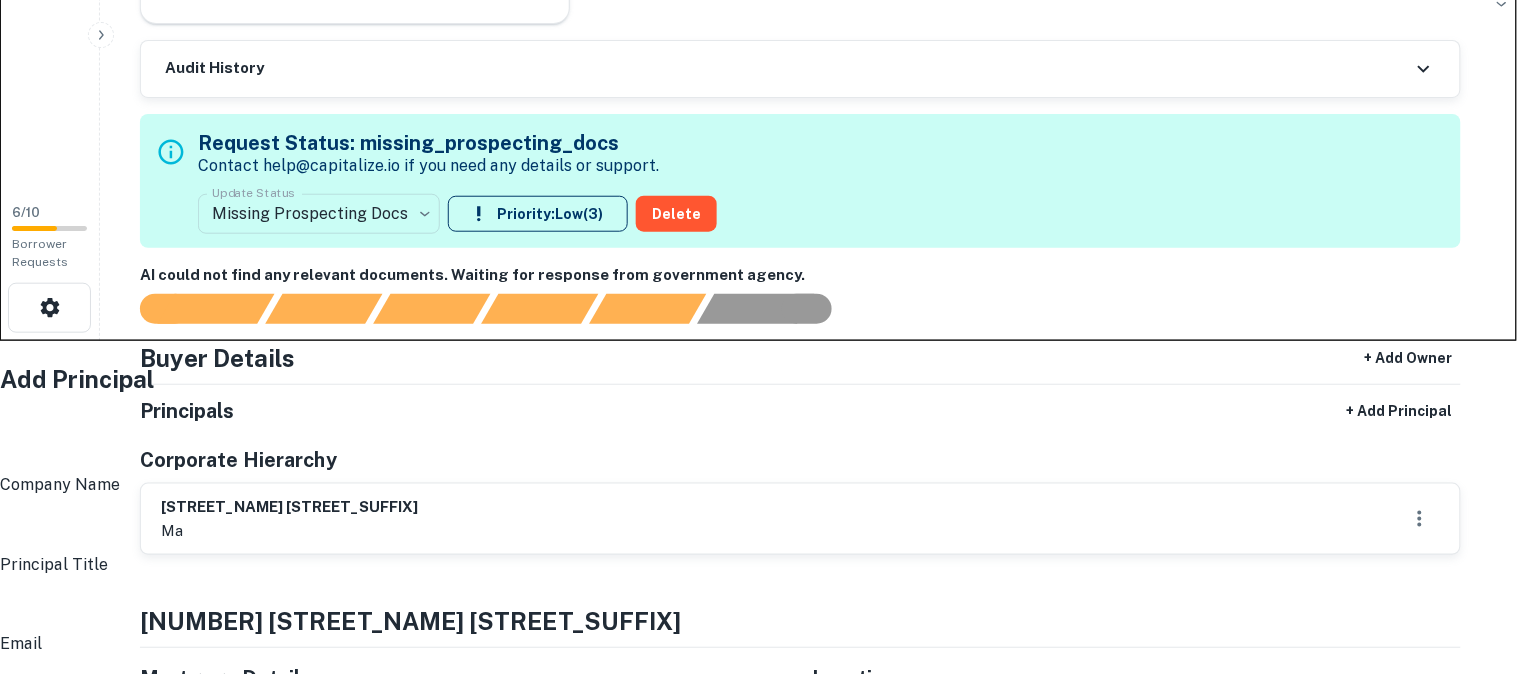 click on "Full Name" at bounding box center [764, 445] 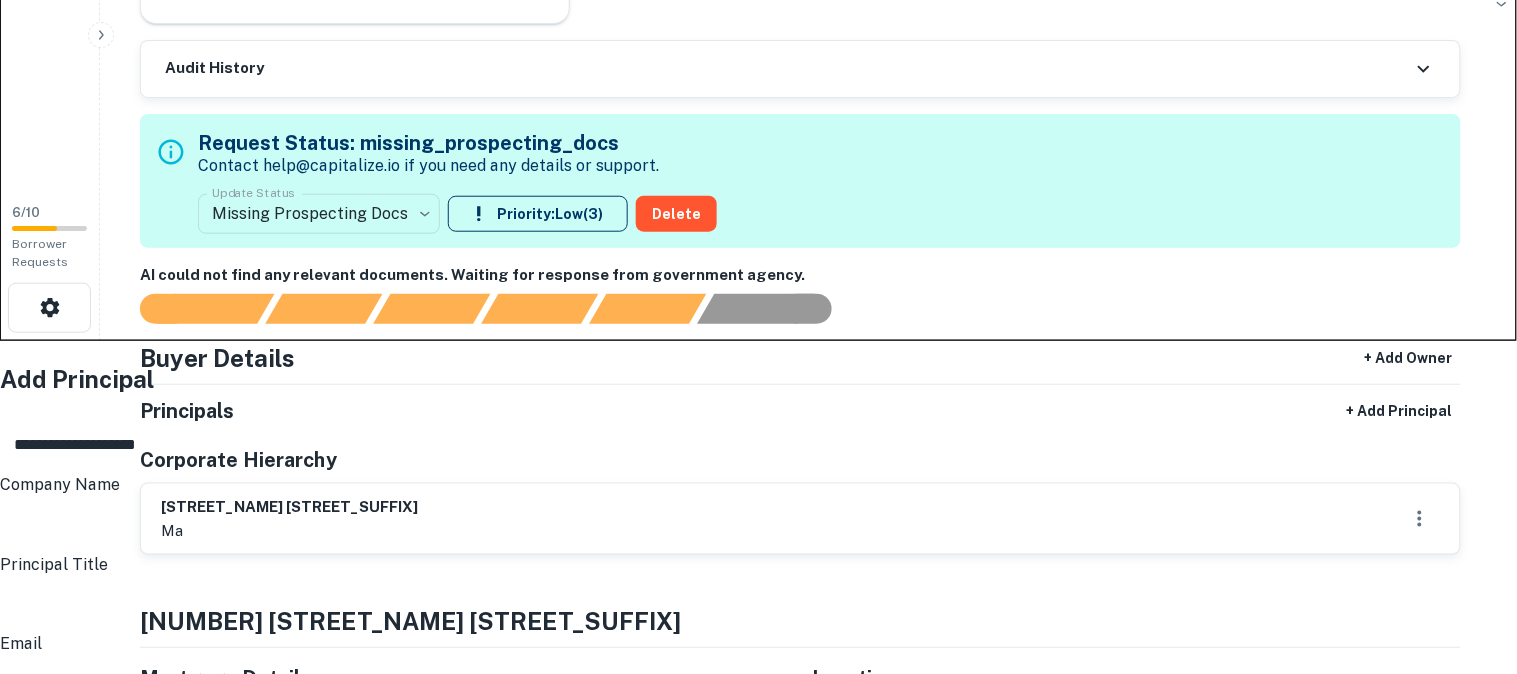 type on "**********" 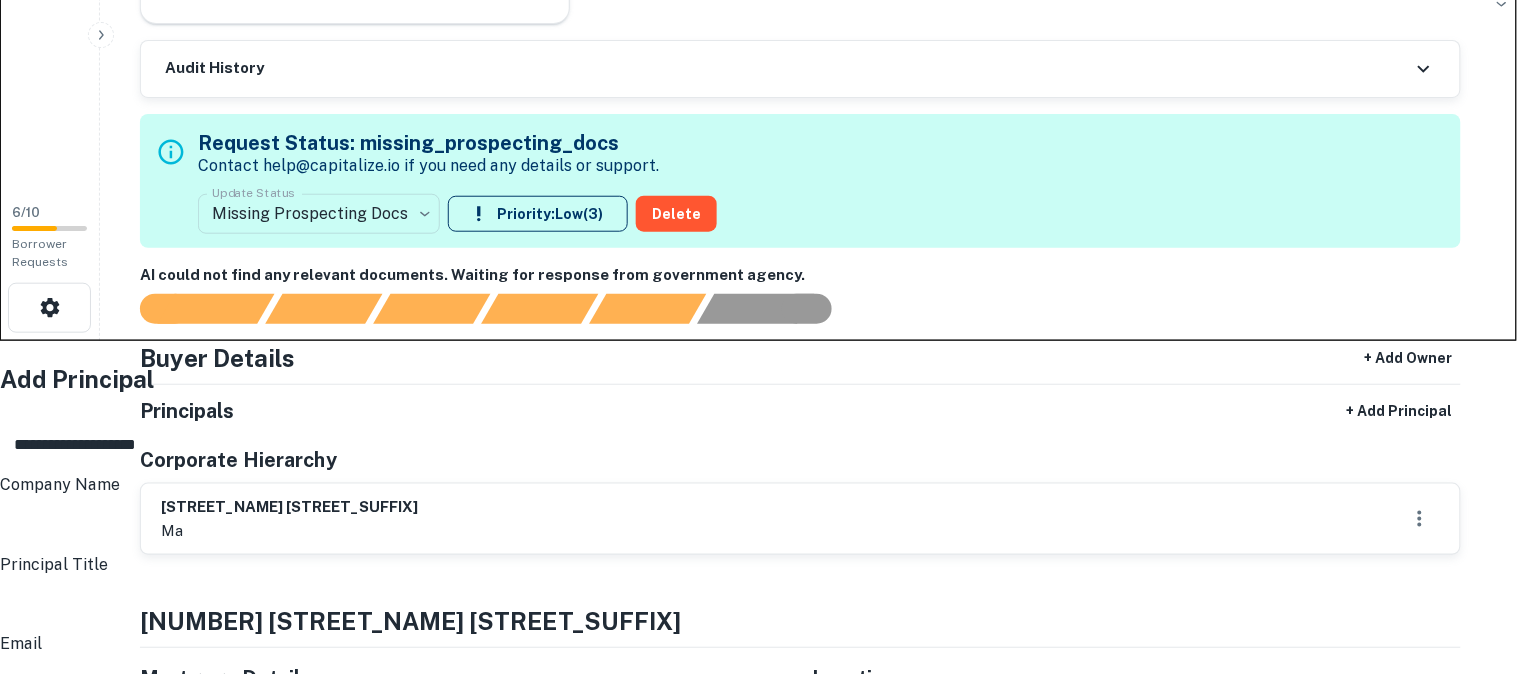 scroll, scrollTop: 222, scrollLeft: 0, axis: vertical 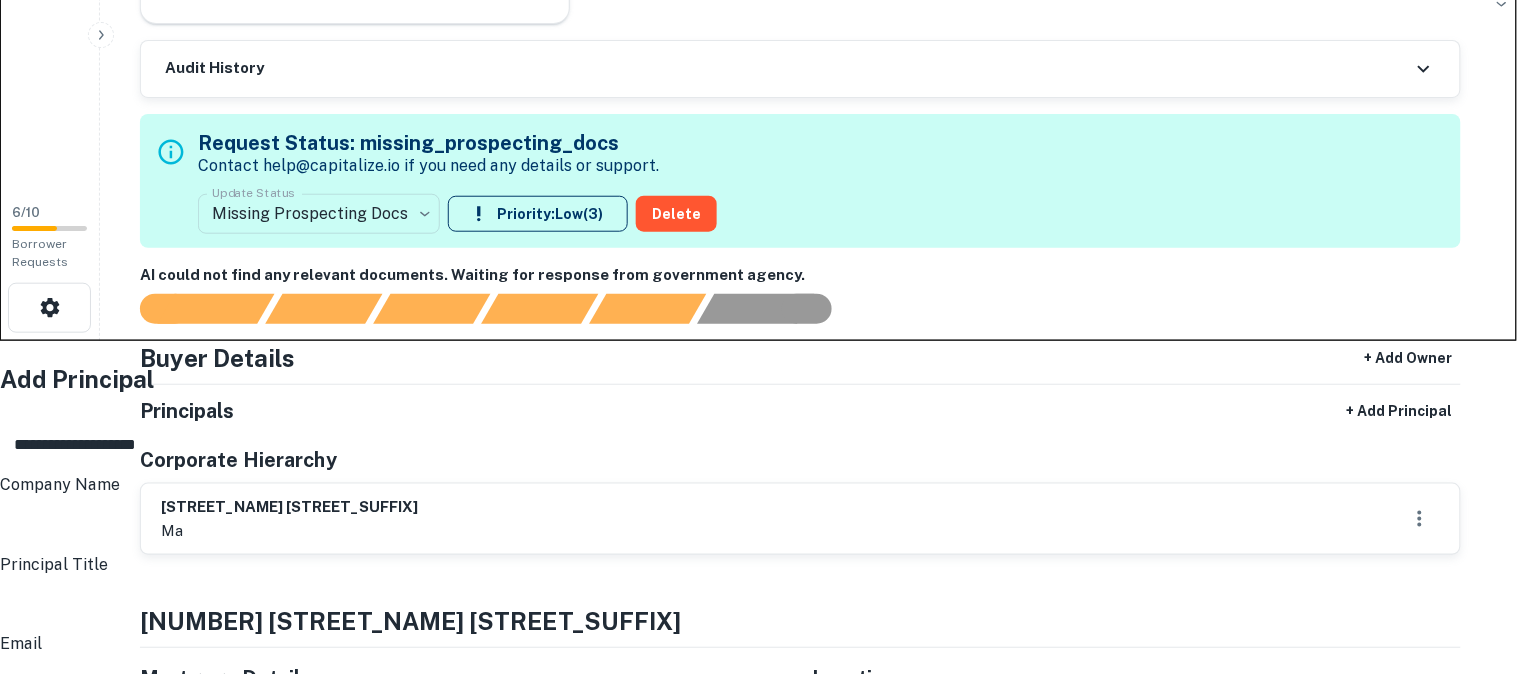 type on "******" 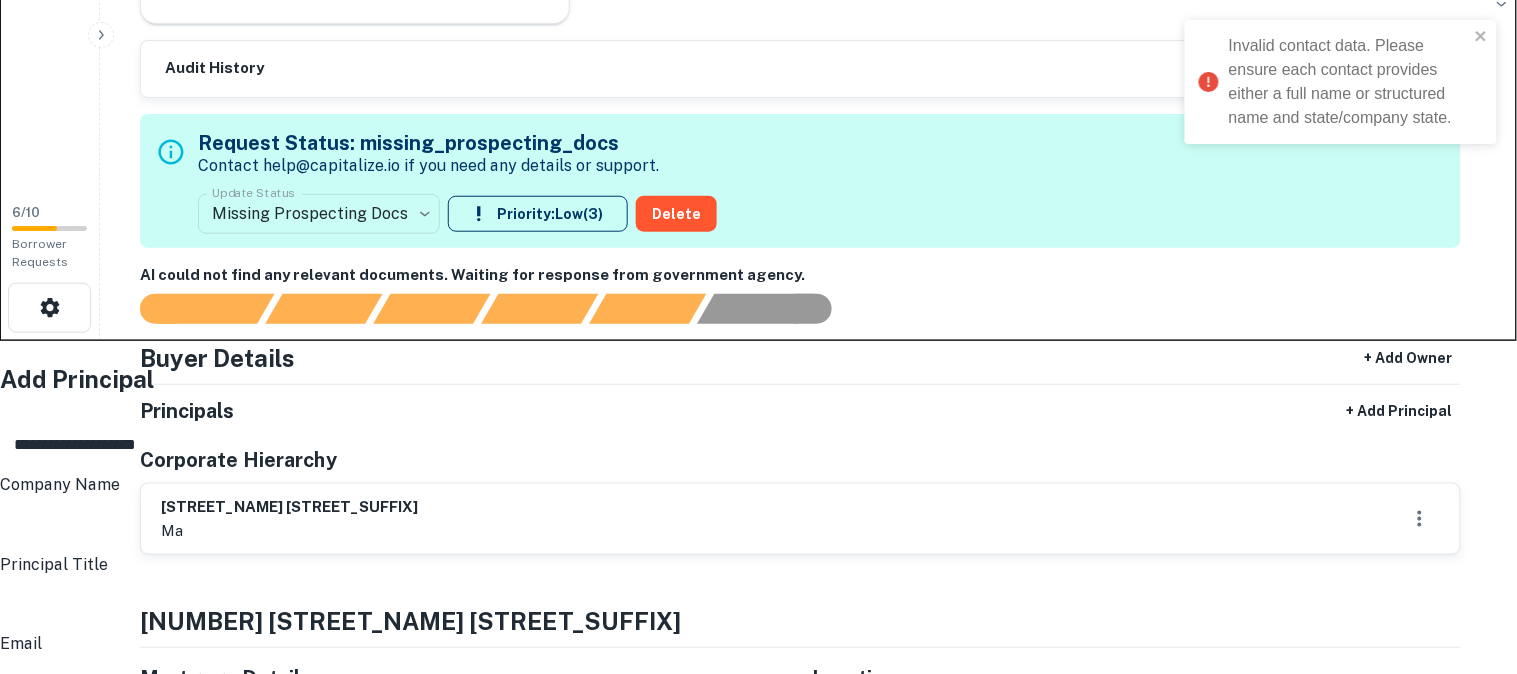 click on "**********" at bounding box center [750, 1573] 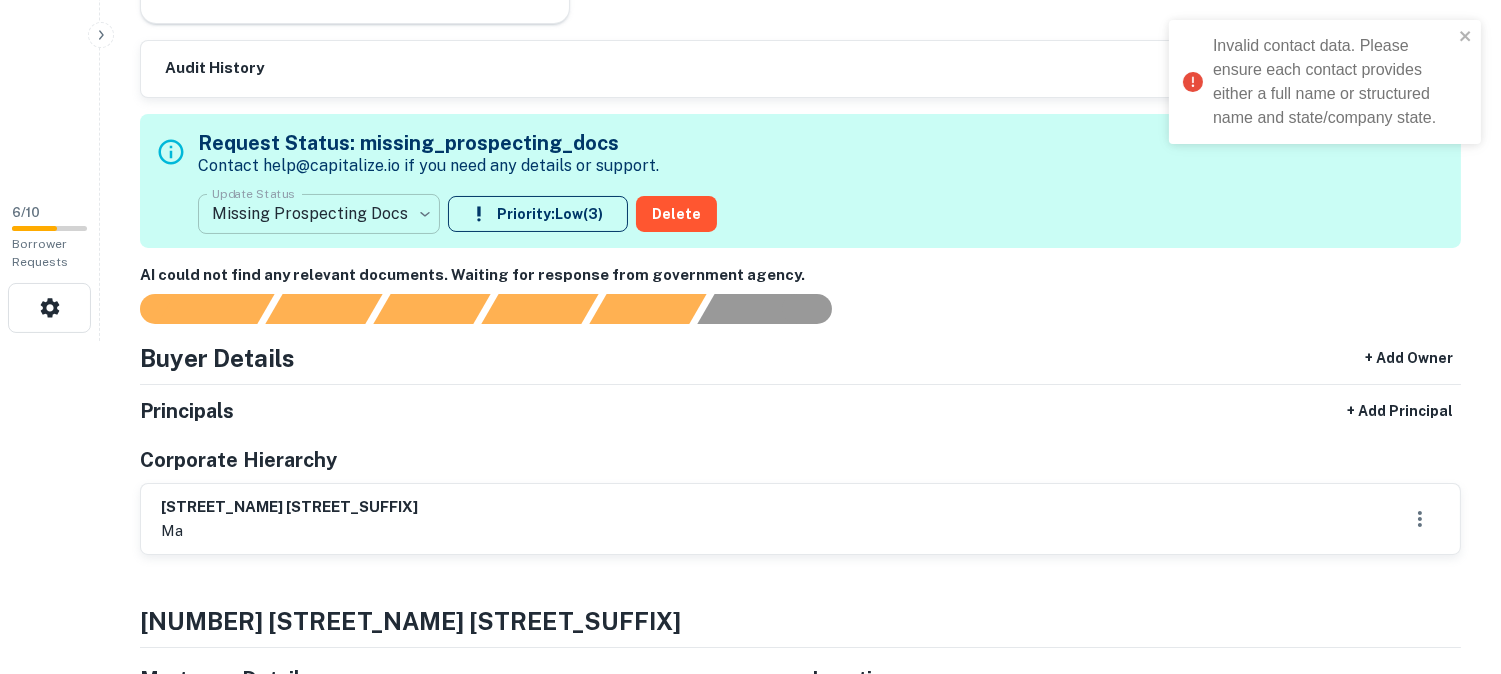 click on "**********" at bounding box center (750, 4) 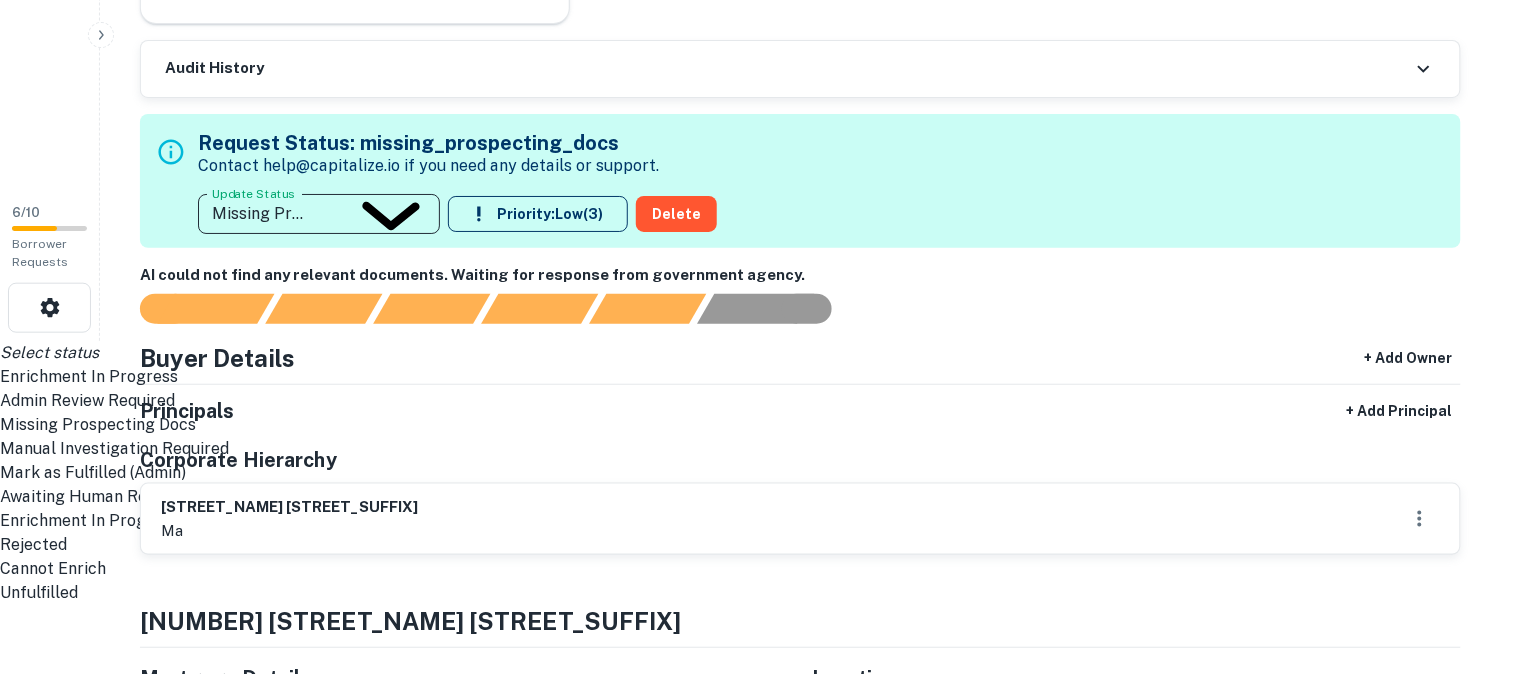 click on "Admin Review Required" at bounding box center (750, 401) 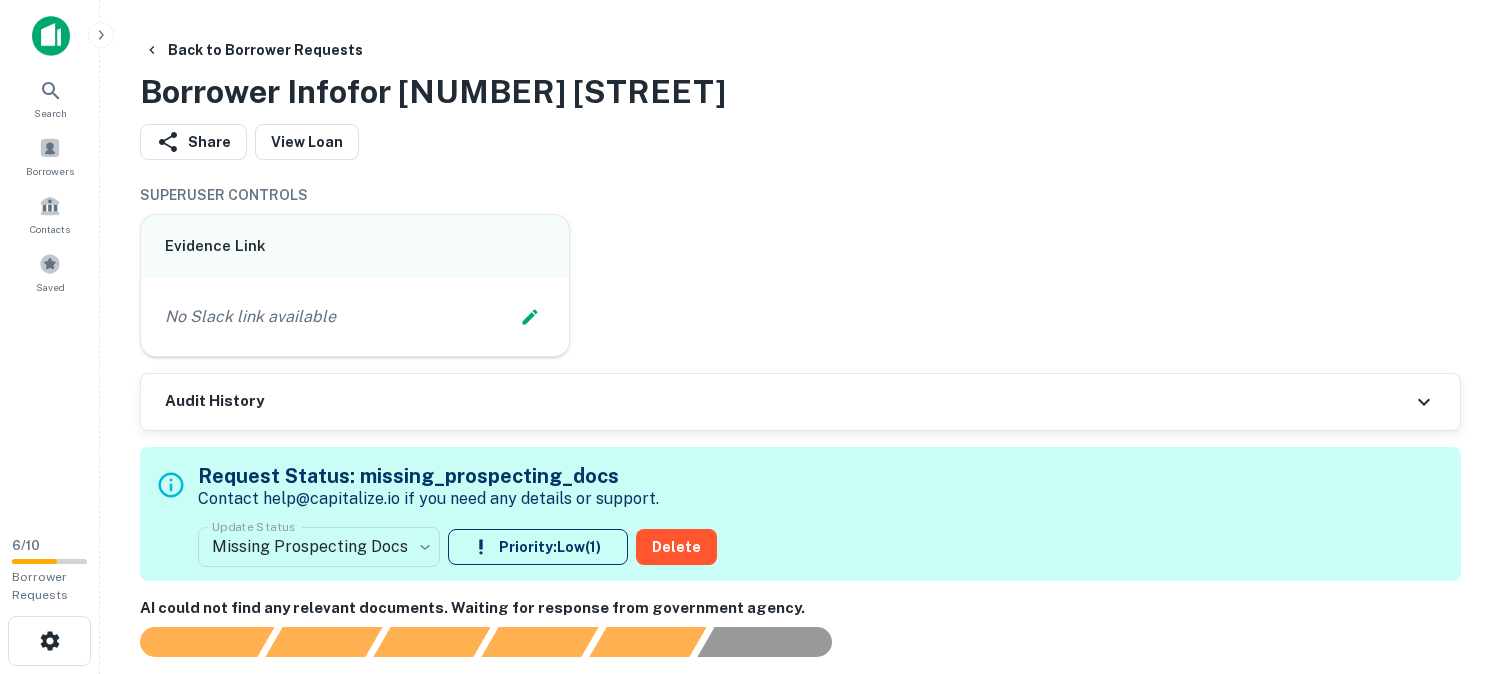 scroll, scrollTop: 0, scrollLeft: 0, axis: both 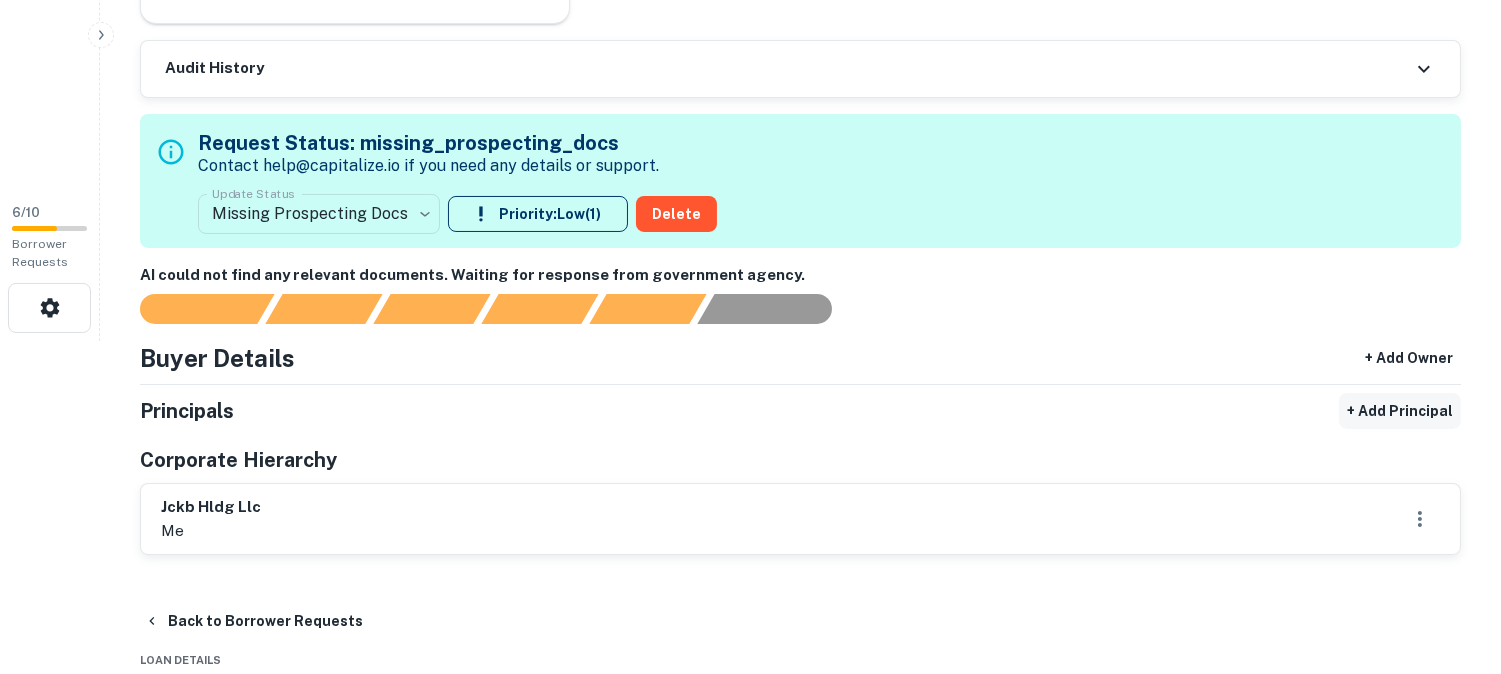 click on "+ Add Principal" at bounding box center [1400, 411] 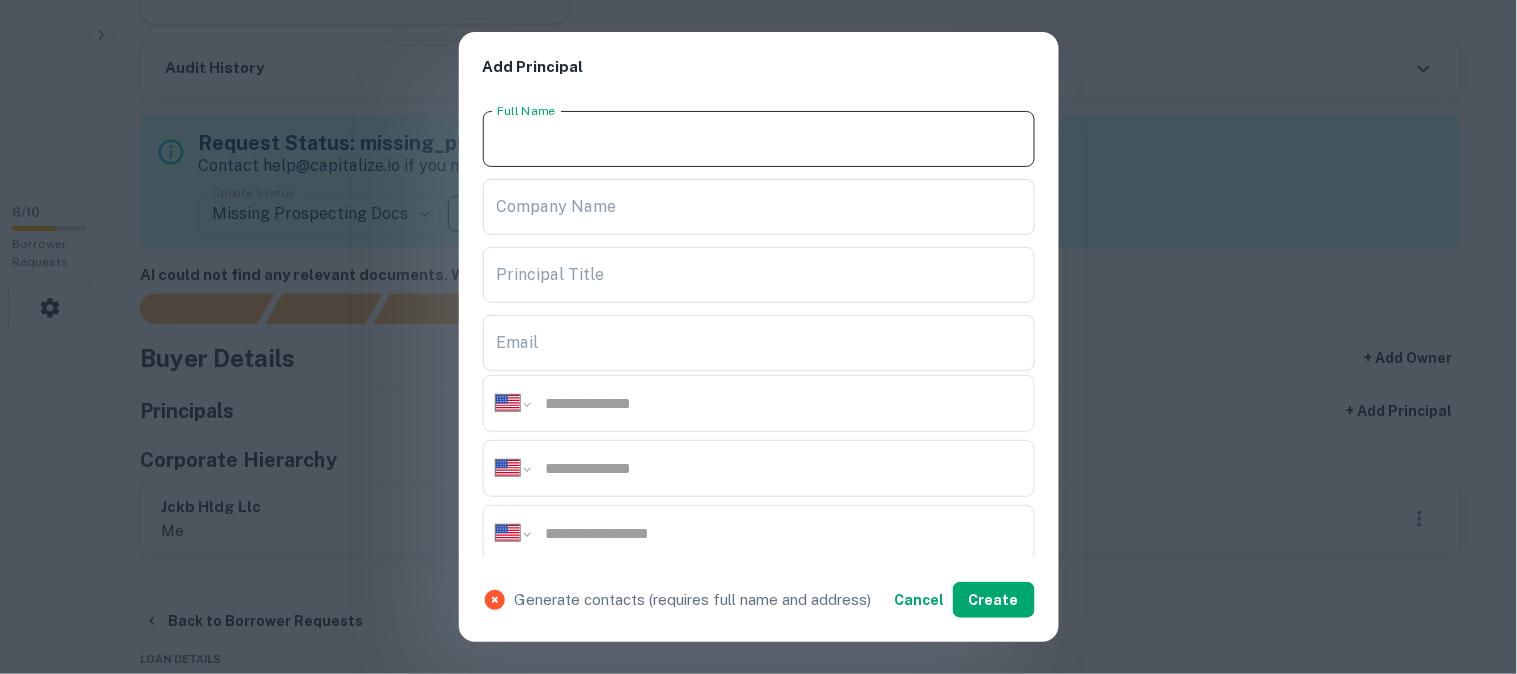 click on "Full Name" at bounding box center (759, 139) 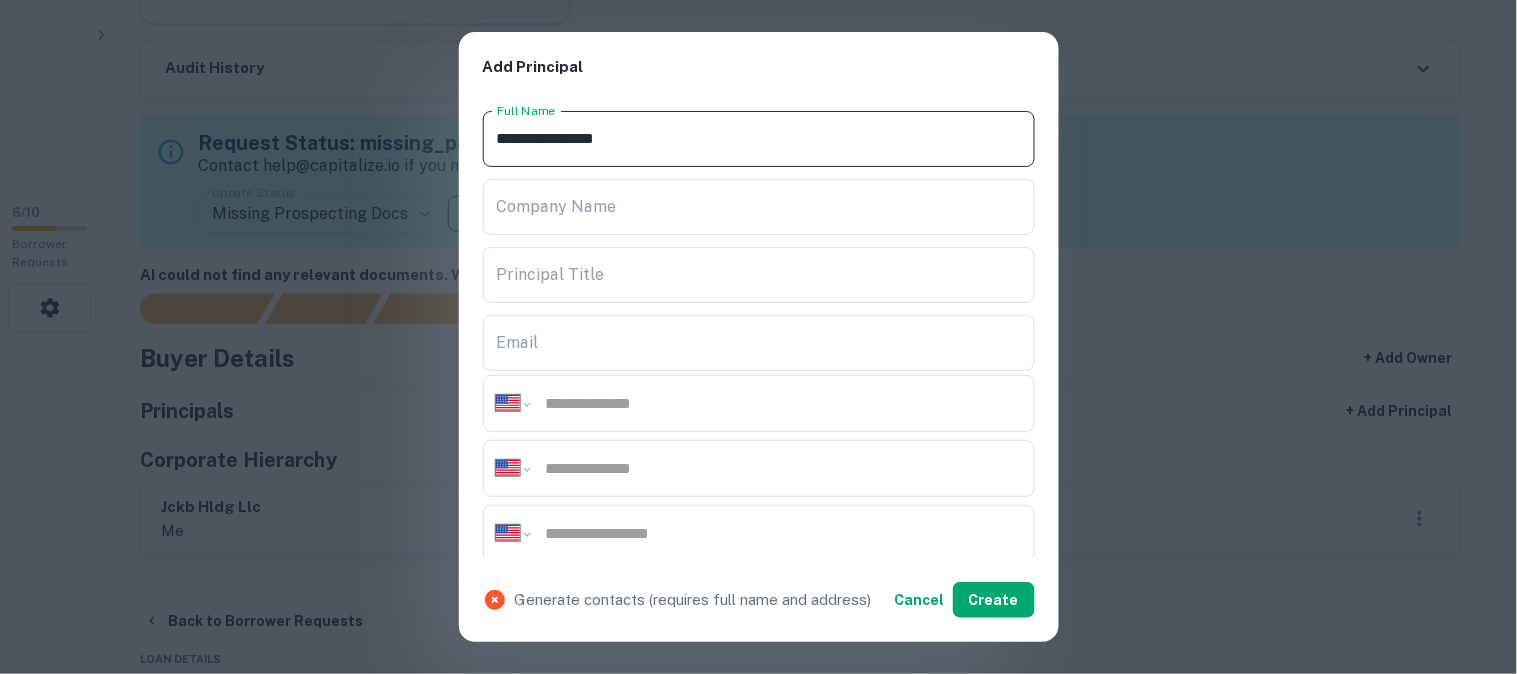 type on "**********" 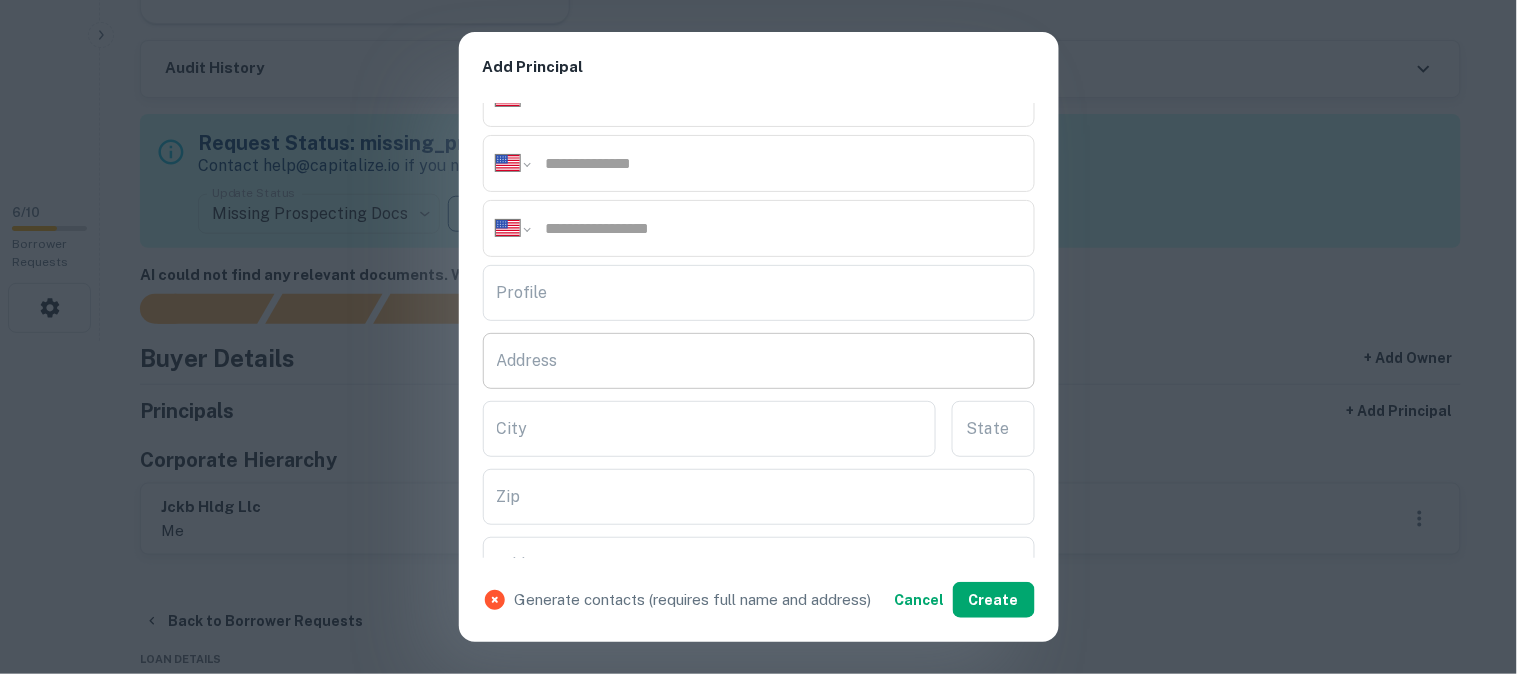 scroll, scrollTop: 333, scrollLeft: 0, axis: vertical 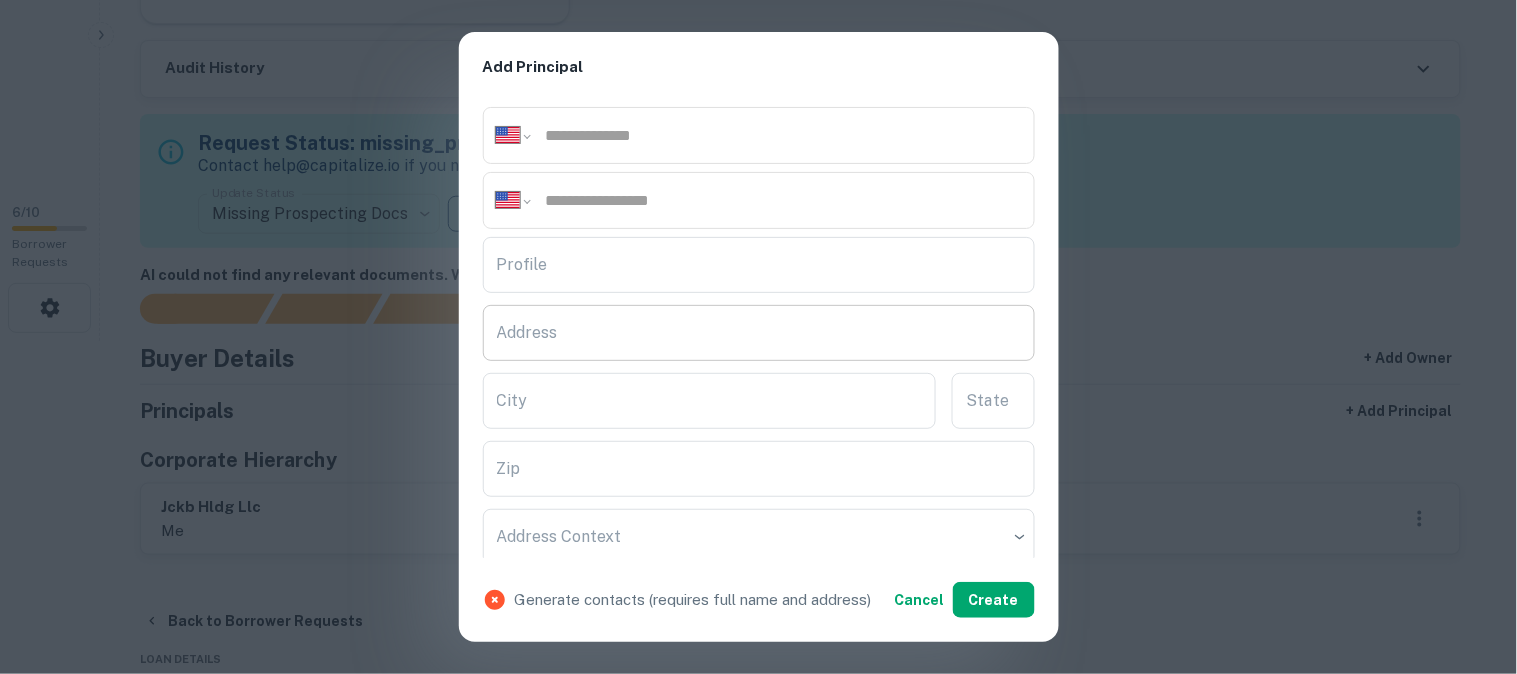 click on "Address" at bounding box center (759, 333) 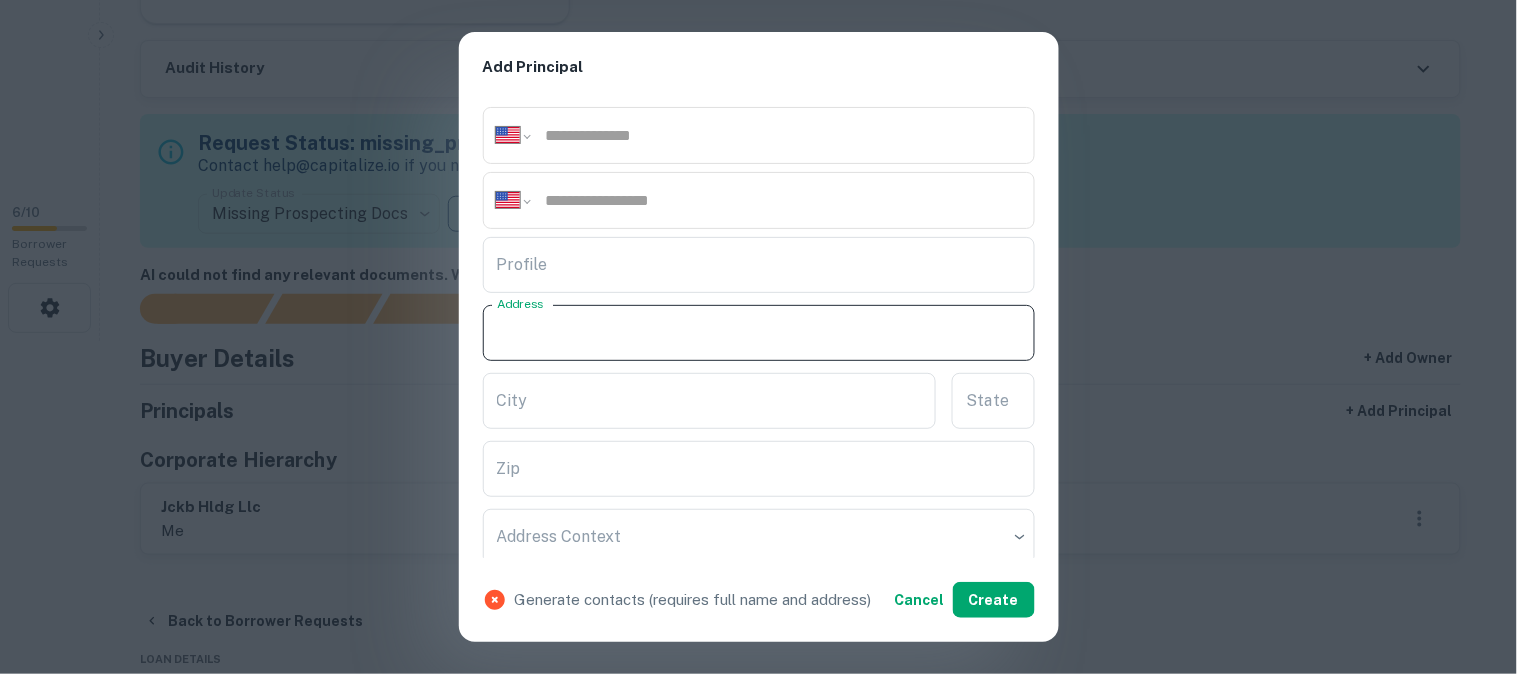 paste on "**********" 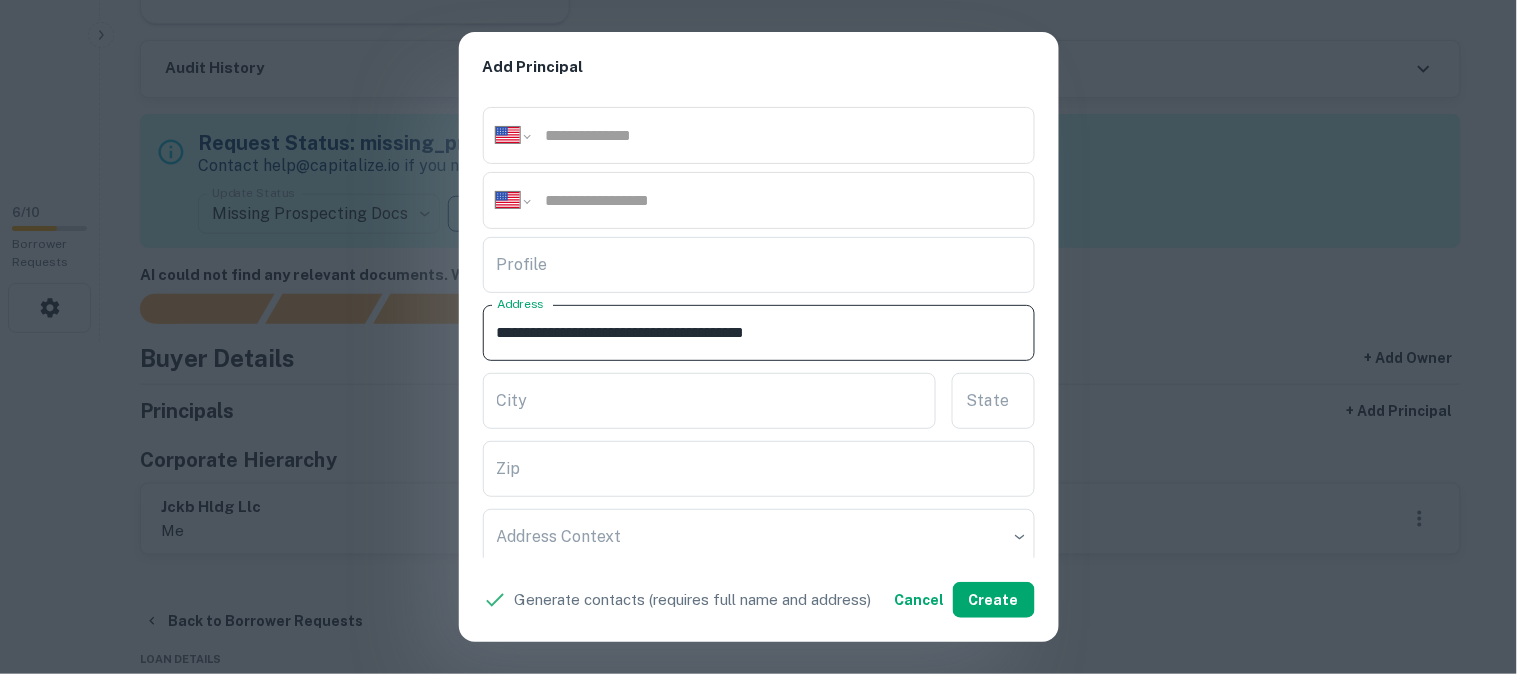 drag, startPoint x: 727, startPoint y: 330, endPoint x: 758, endPoint y: 340, distance: 32.572994 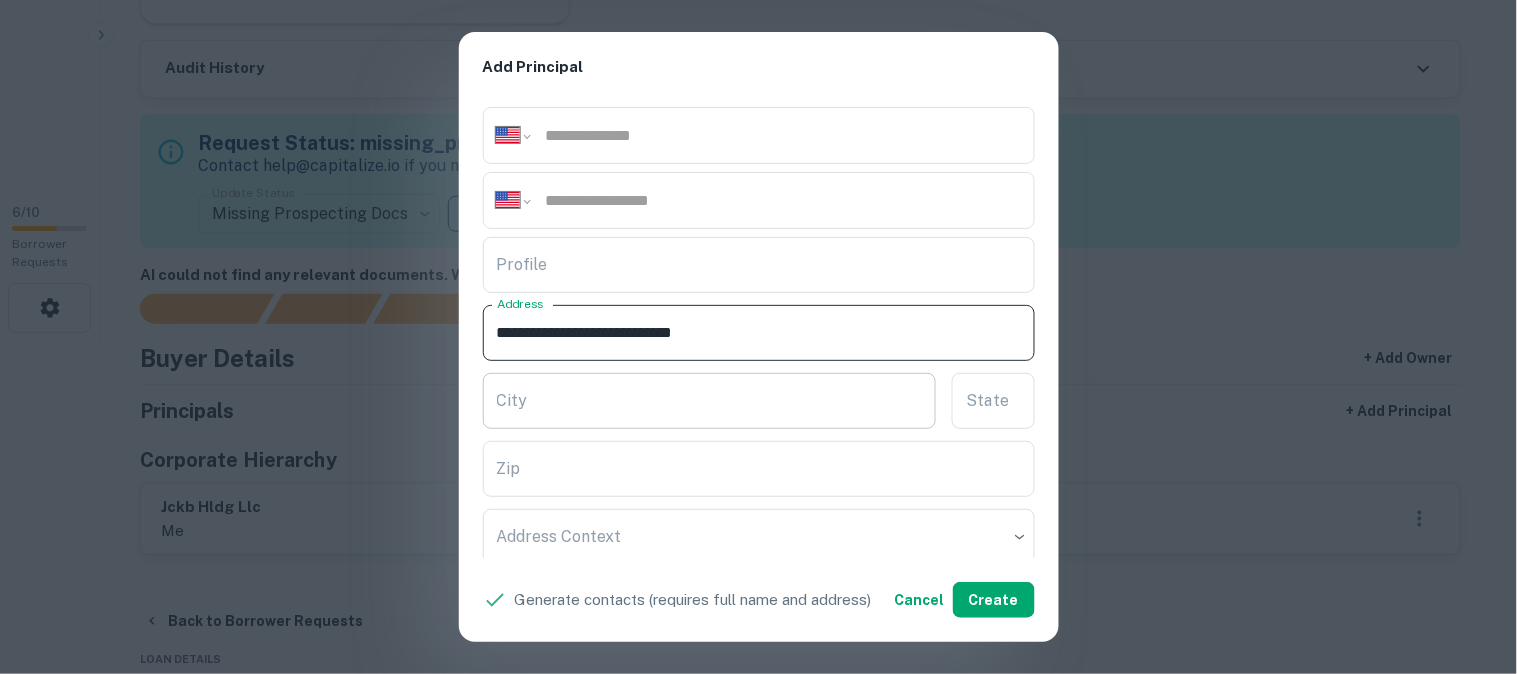 type on "**********" 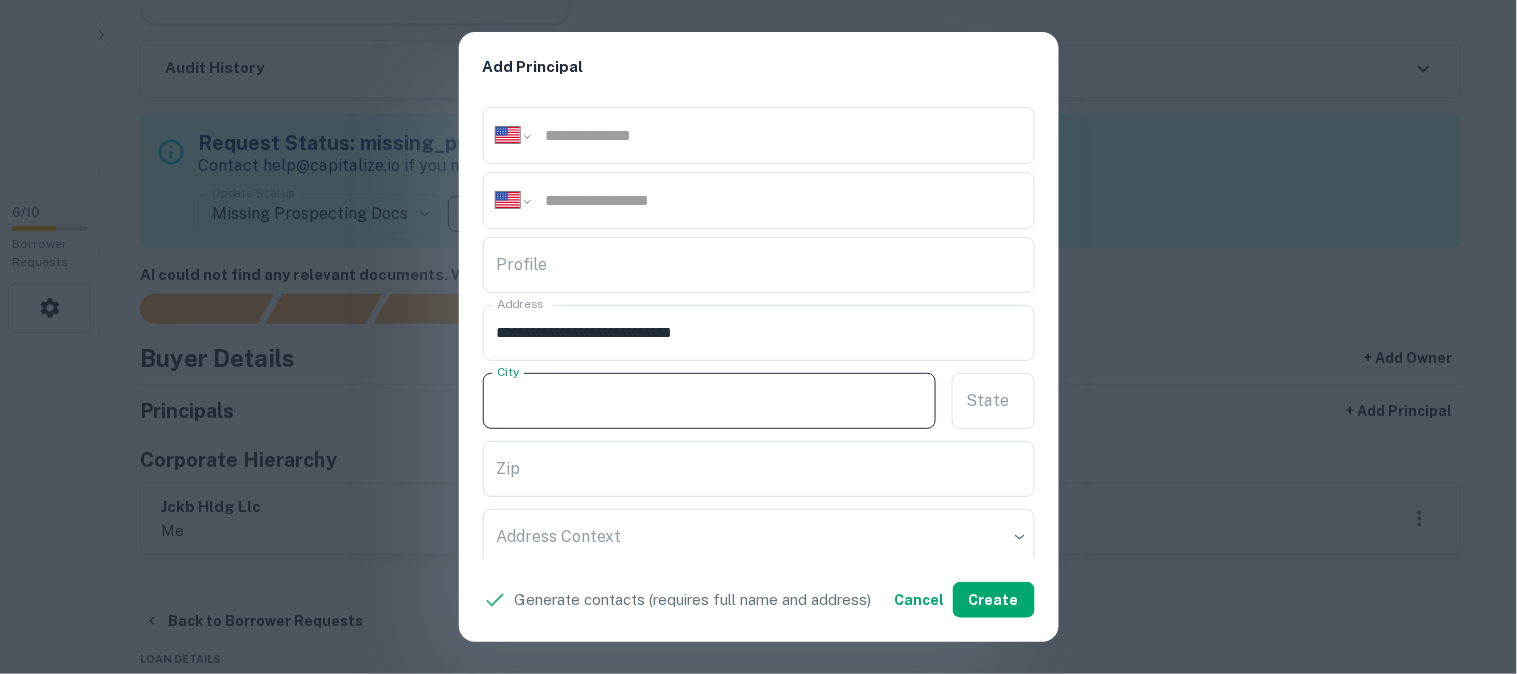 click on "City" at bounding box center (710, 401) 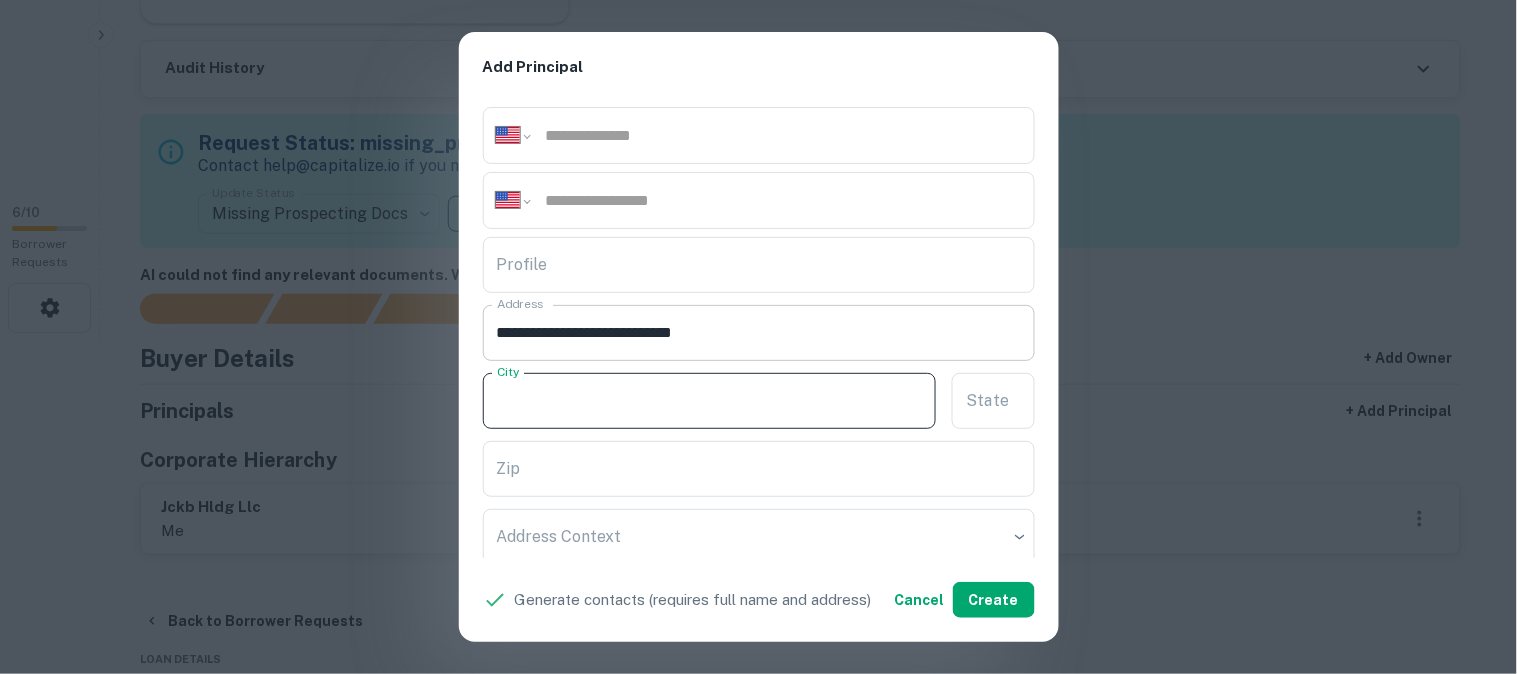 paste on "**********" 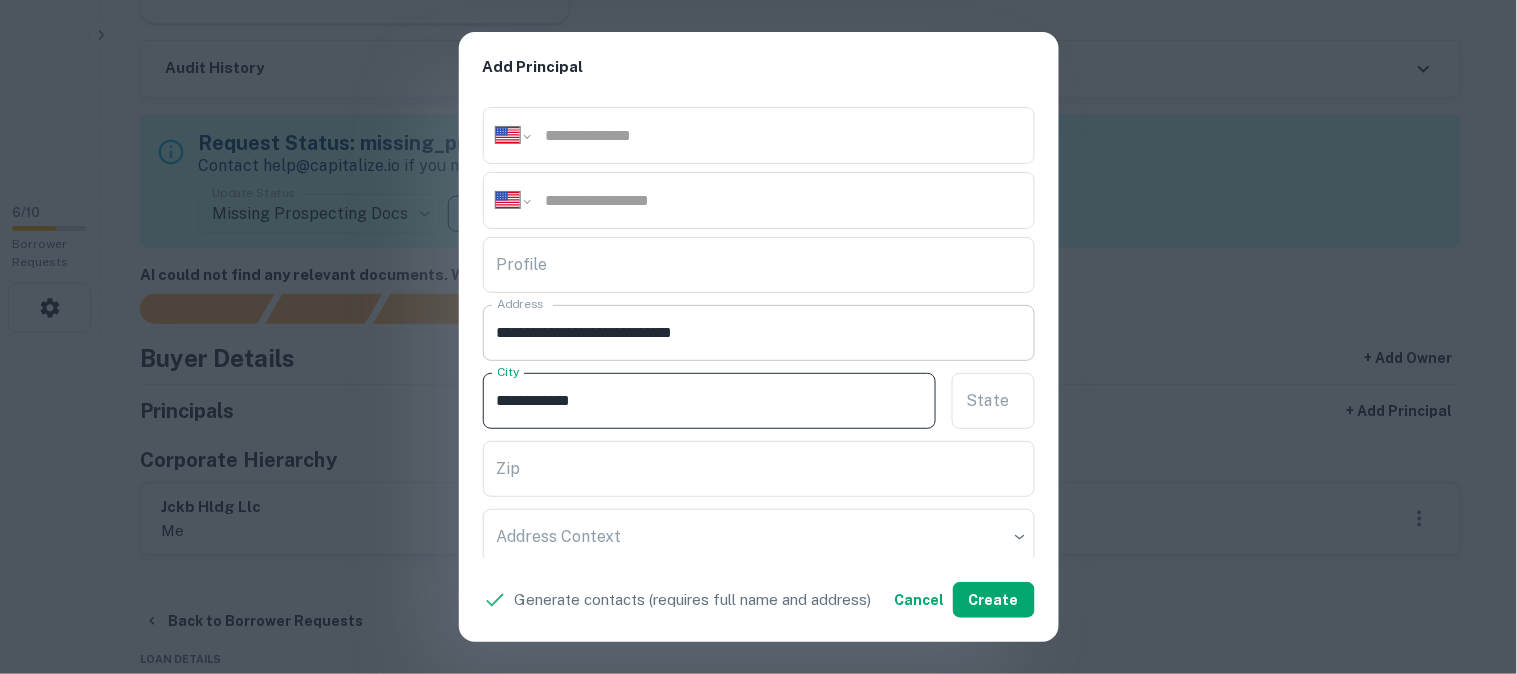 type on "**********" 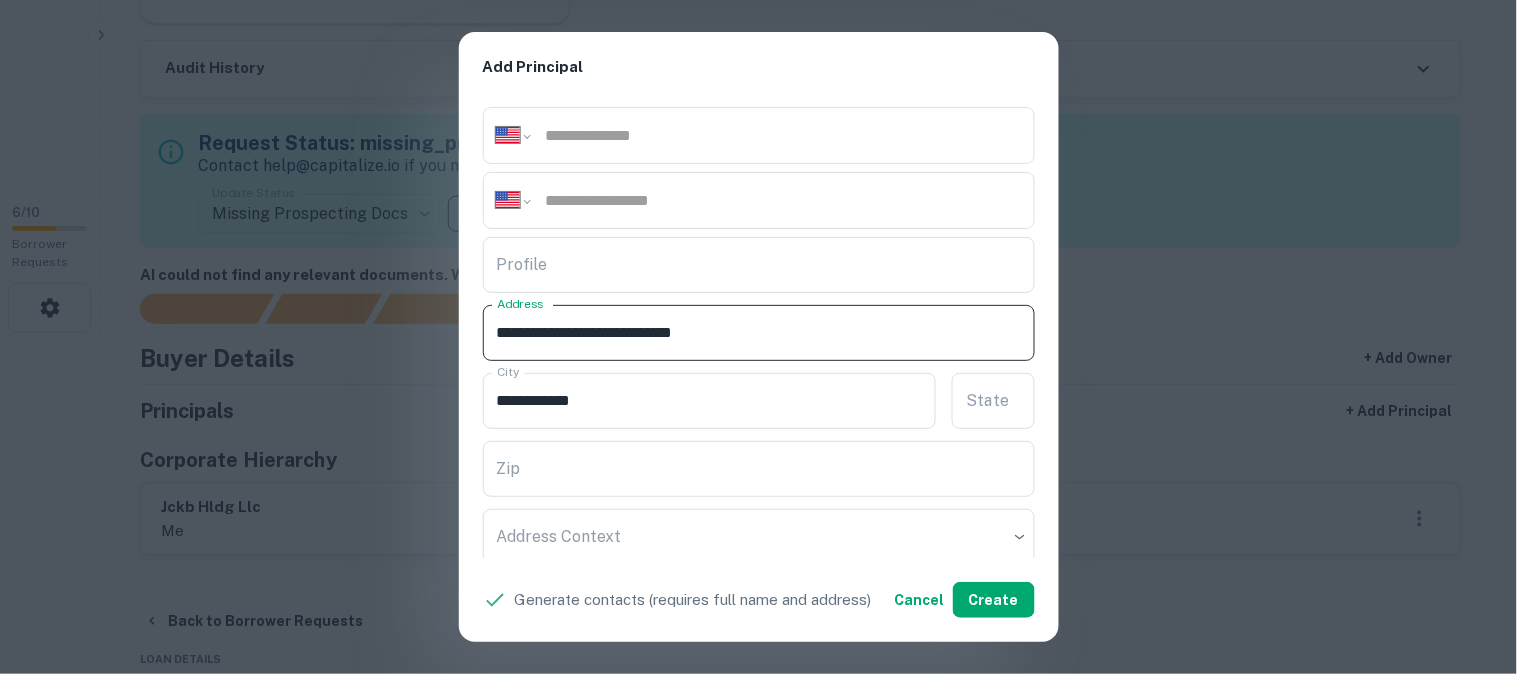 drag, startPoint x: 736, startPoint y: 334, endPoint x: 786, endPoint y: 345, distance: 51.1957 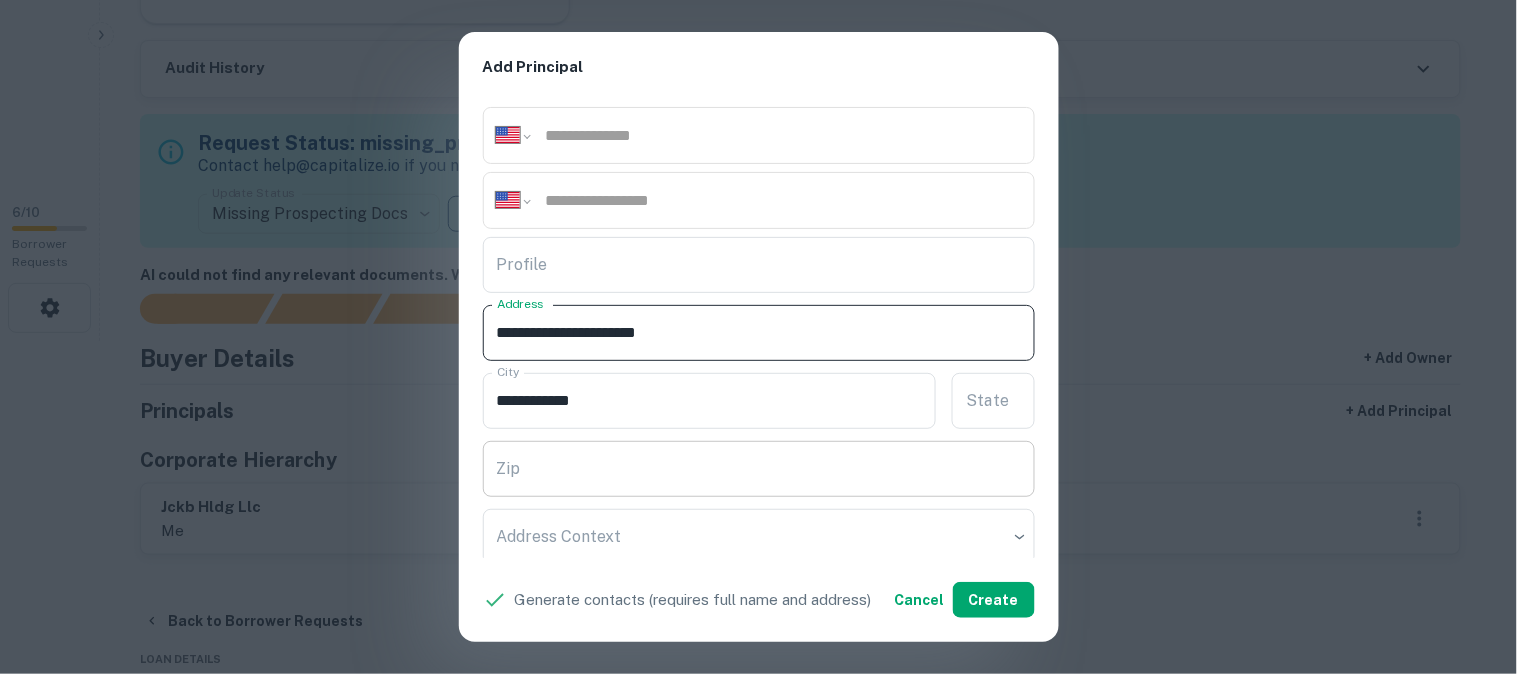 type on "**********" 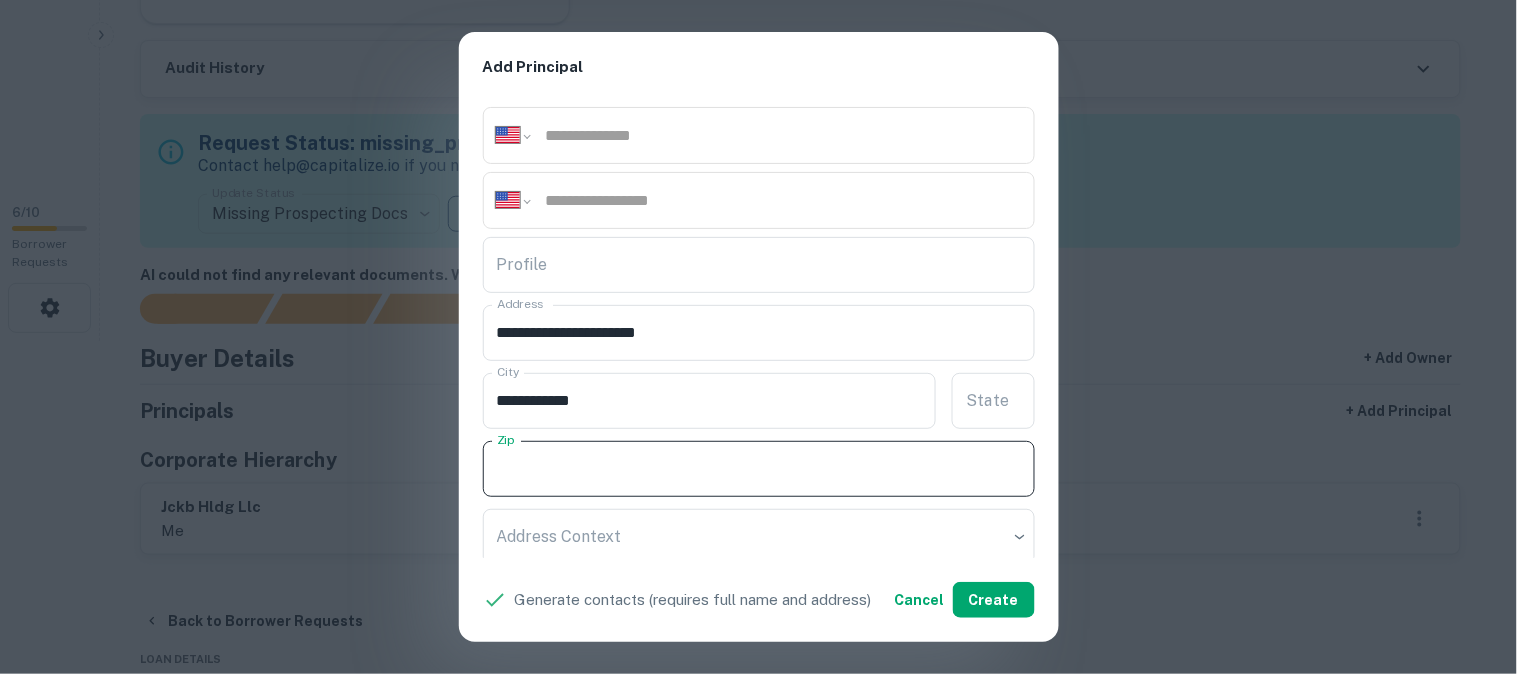 paste on "*****" 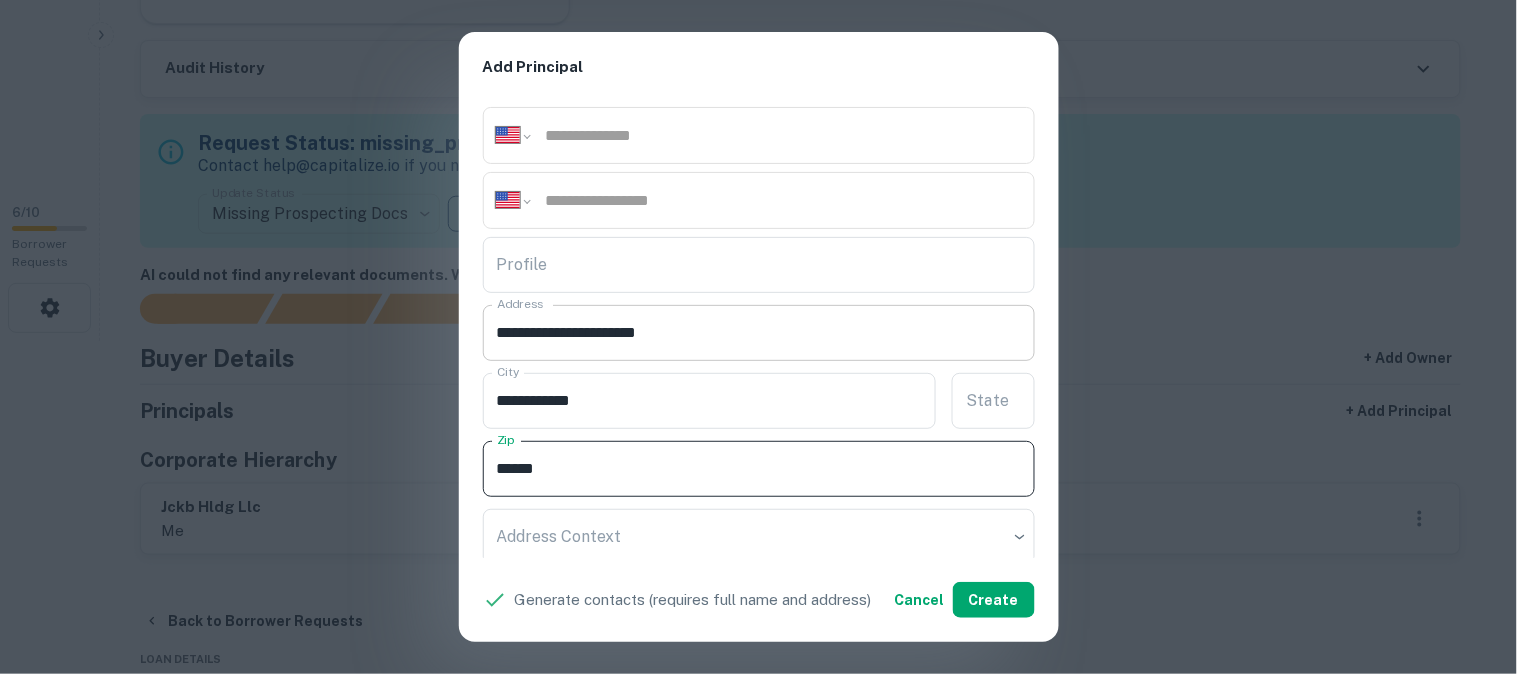 type on "*****" 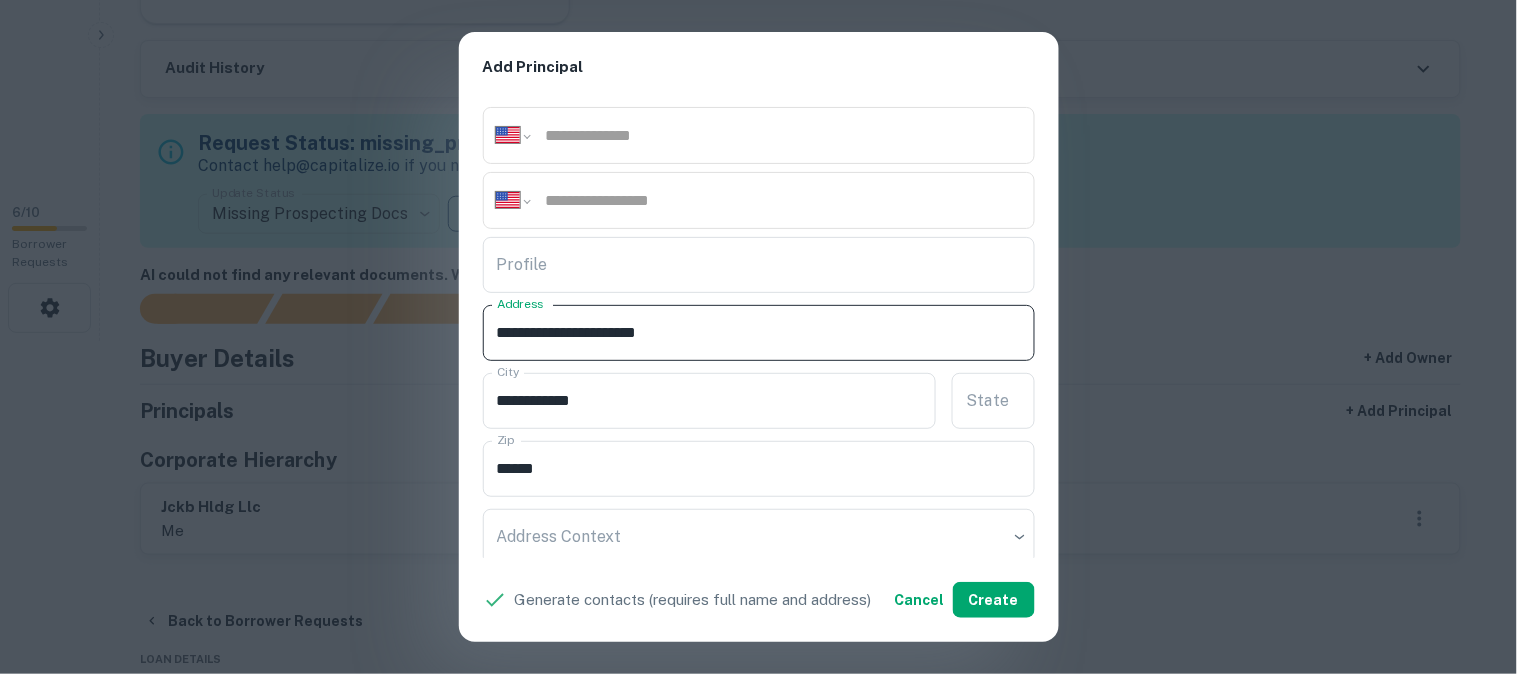 drag, startPoint x: 678, startPoint y: 333, endPoint x: 732, endPoint y: 352, distance: 57.245087 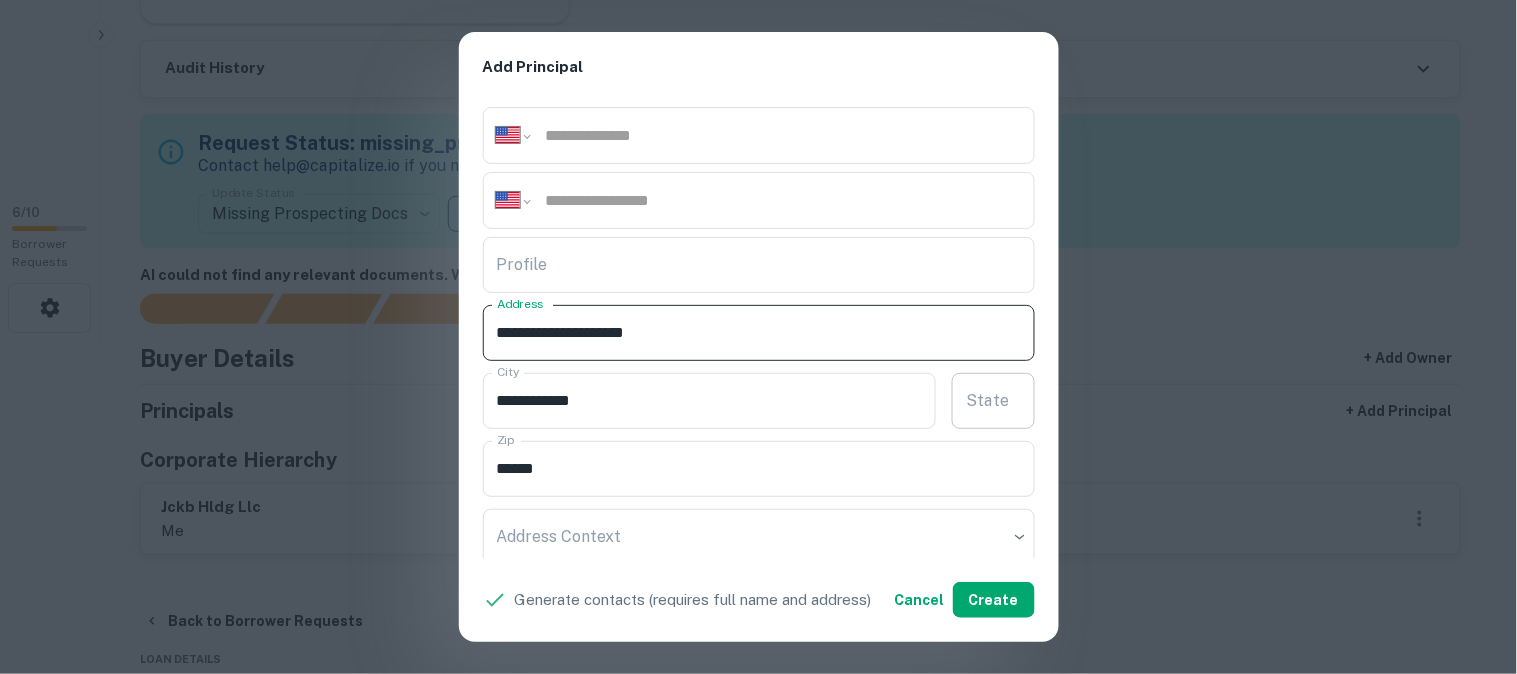 type on "**********" 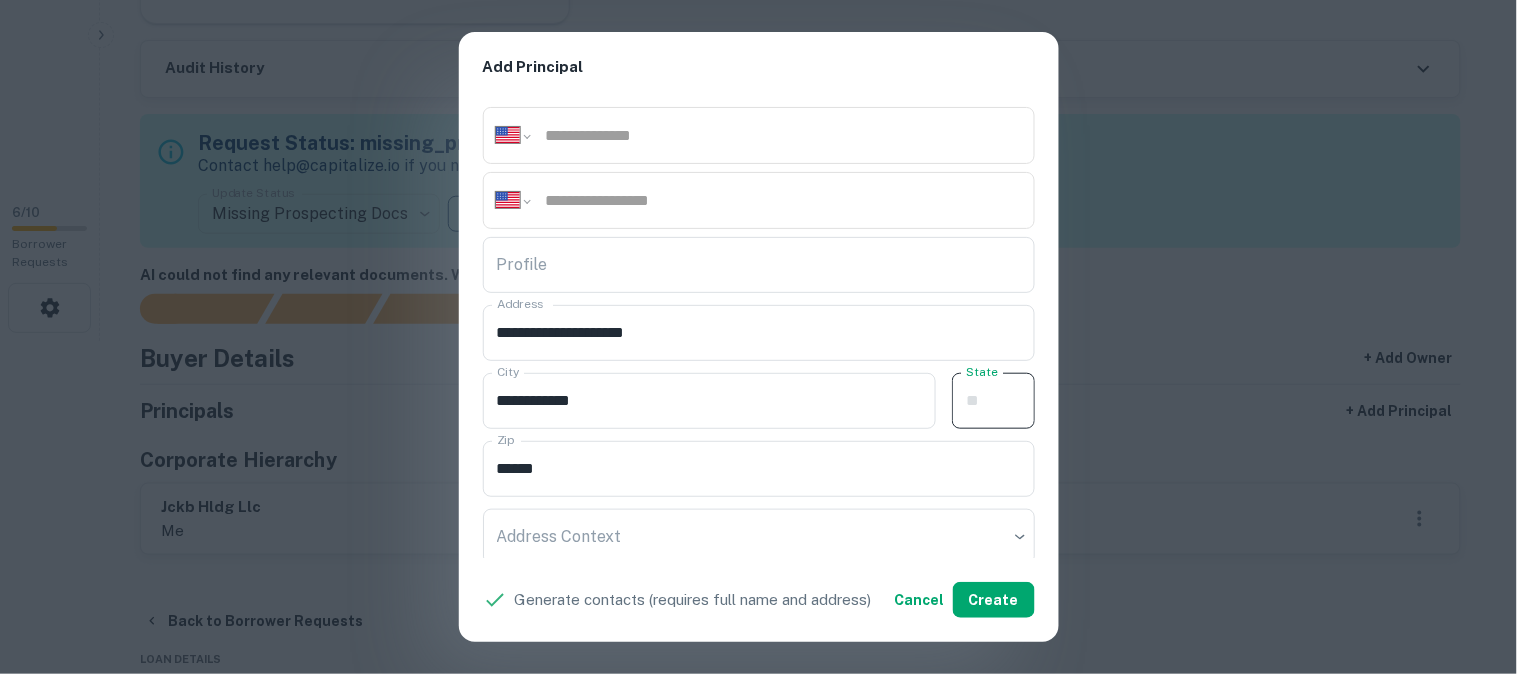 paste on "**" 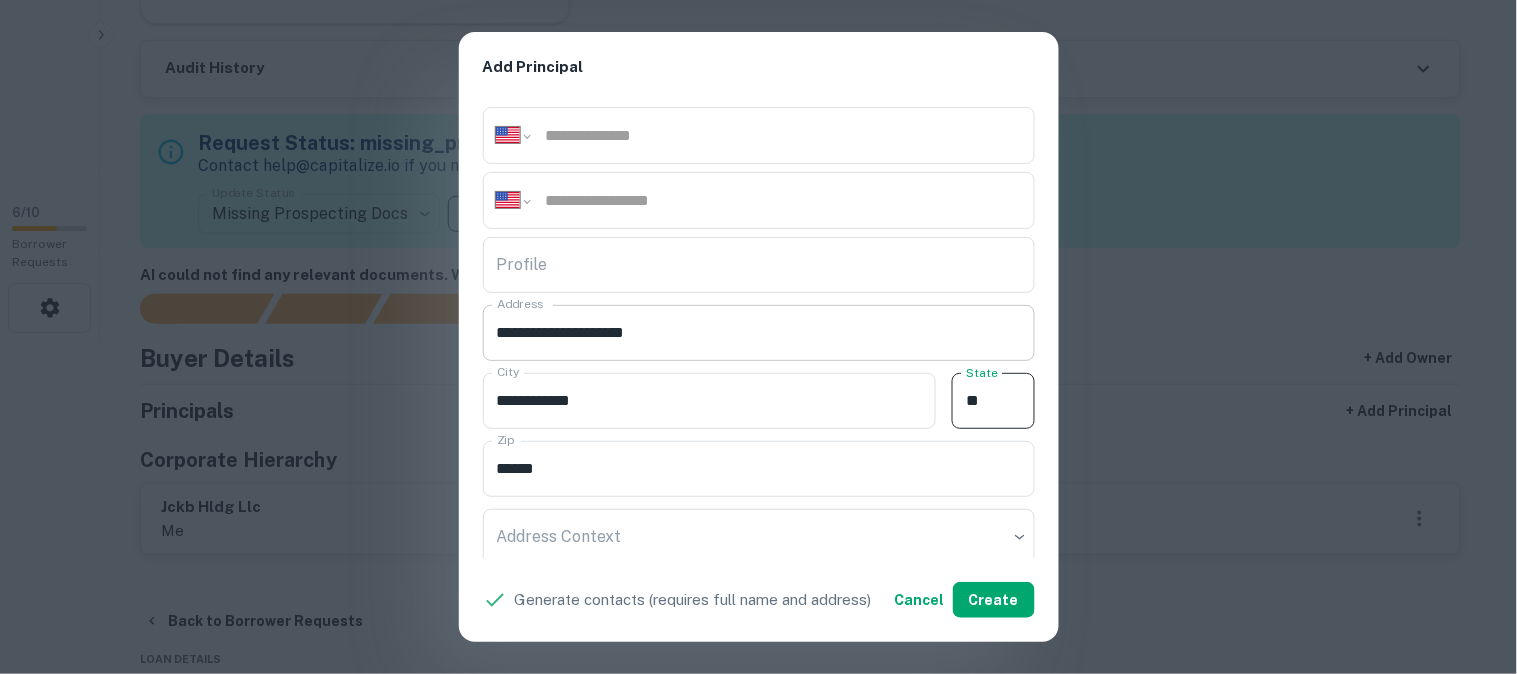 type on "**" 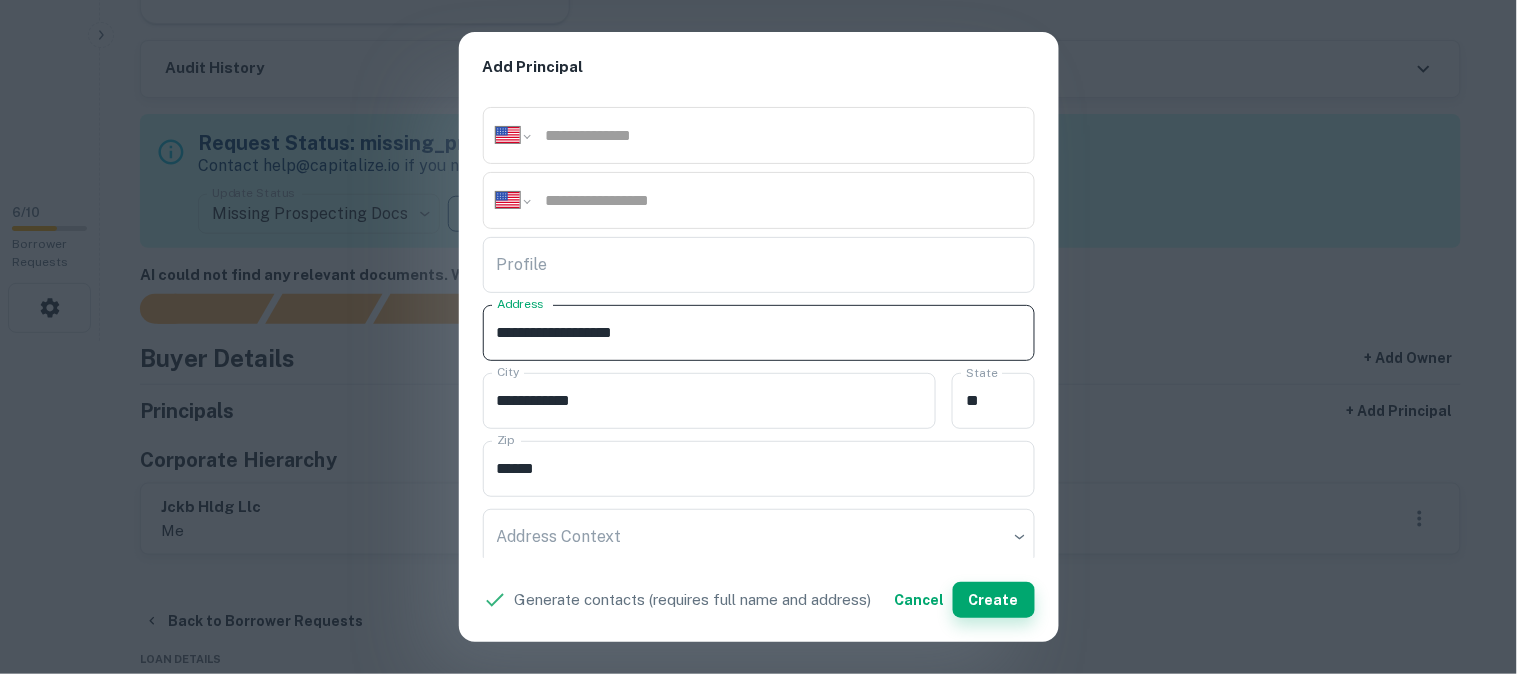 type on "**********" 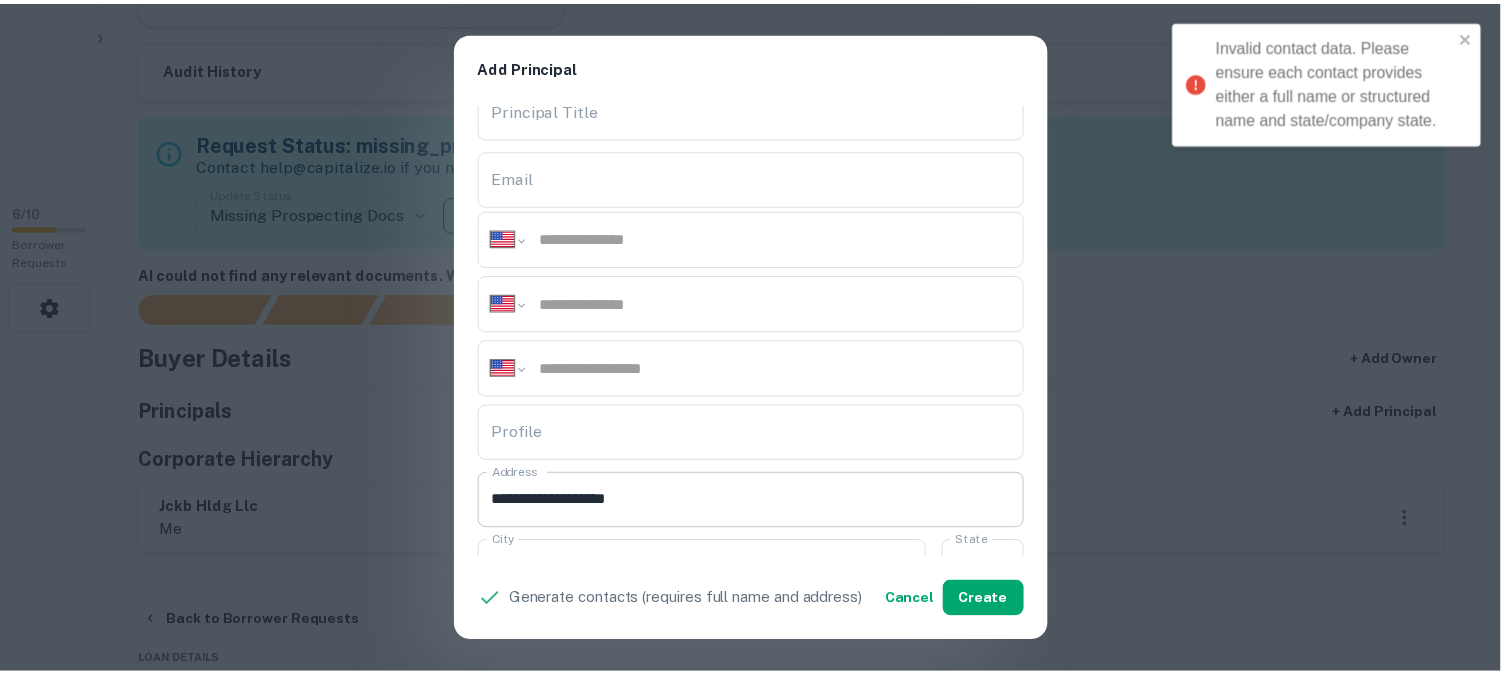 scroll, scrollTop: 0, scrollLeft: 0, axis: both 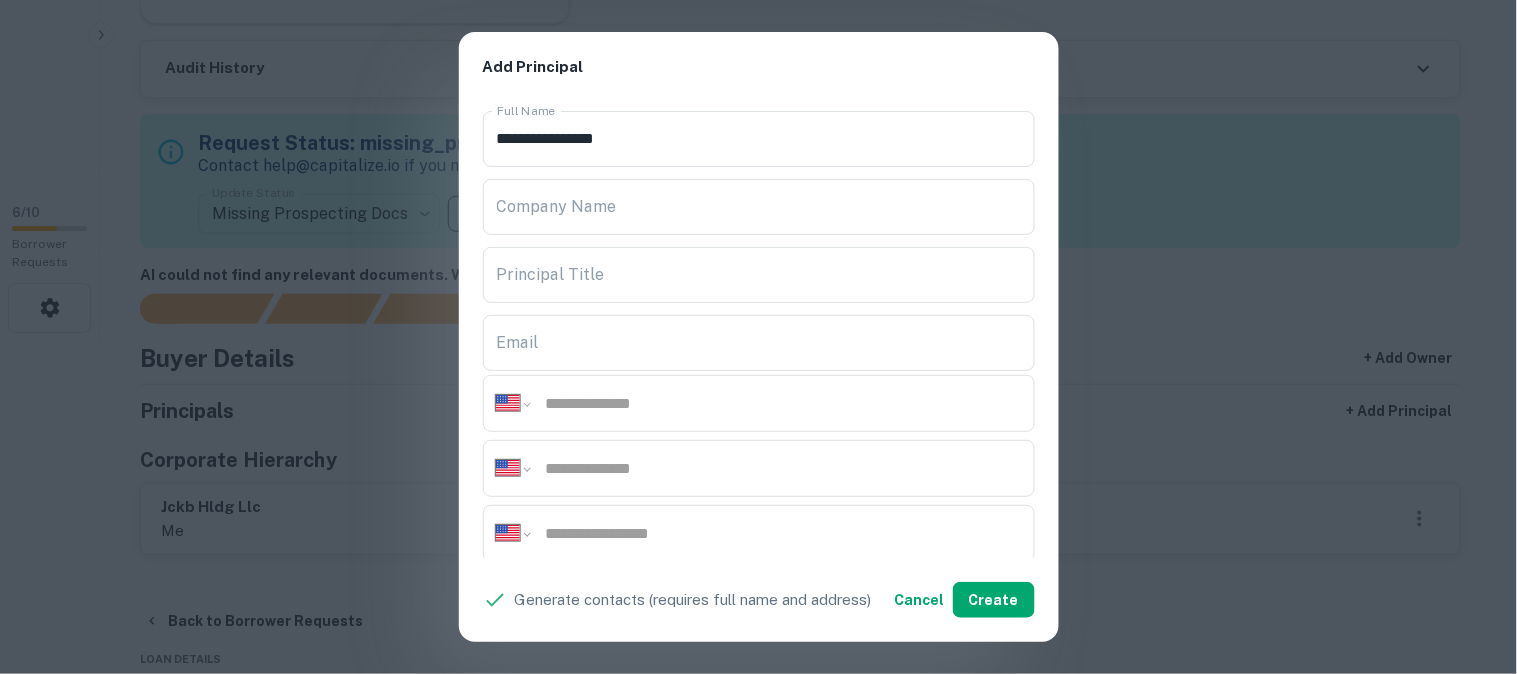 click on "**********" at bounding box center (758, 337) 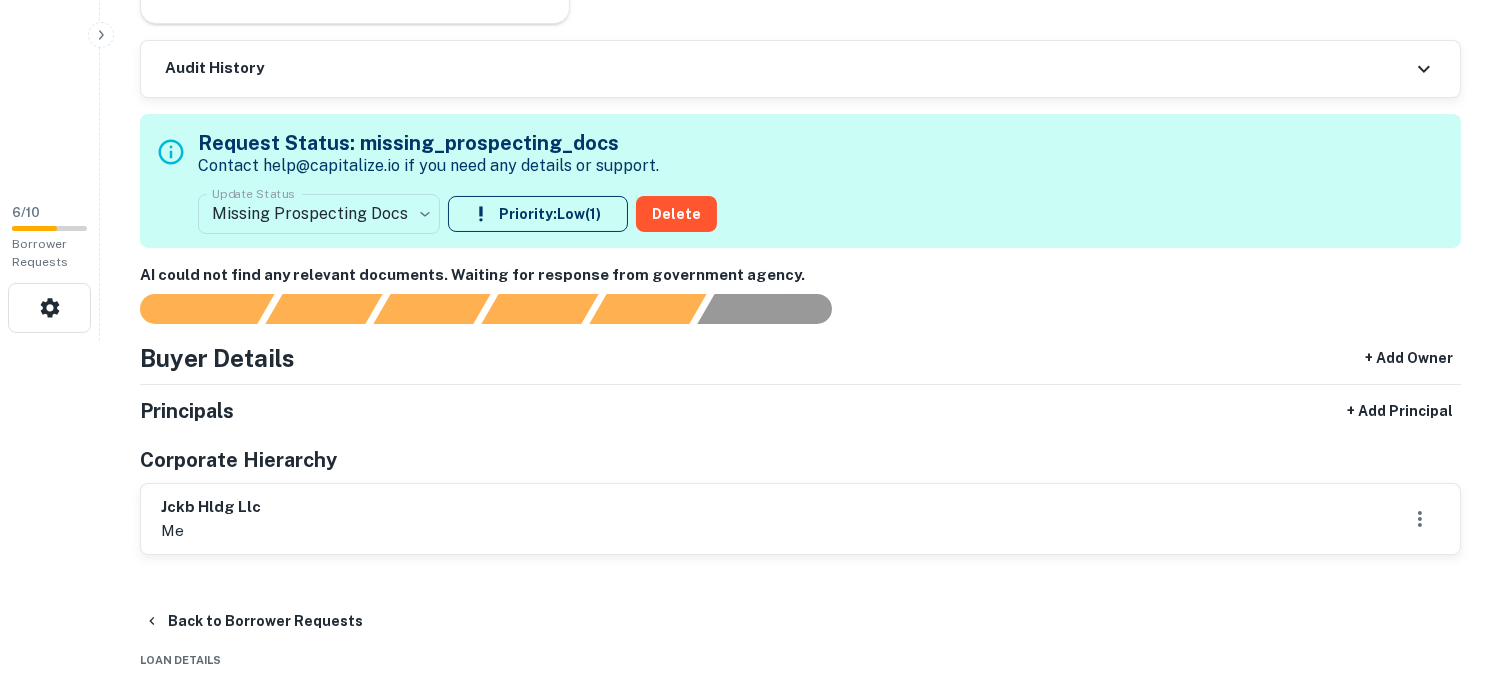 click on "**********" at bounding box center [750, 4] 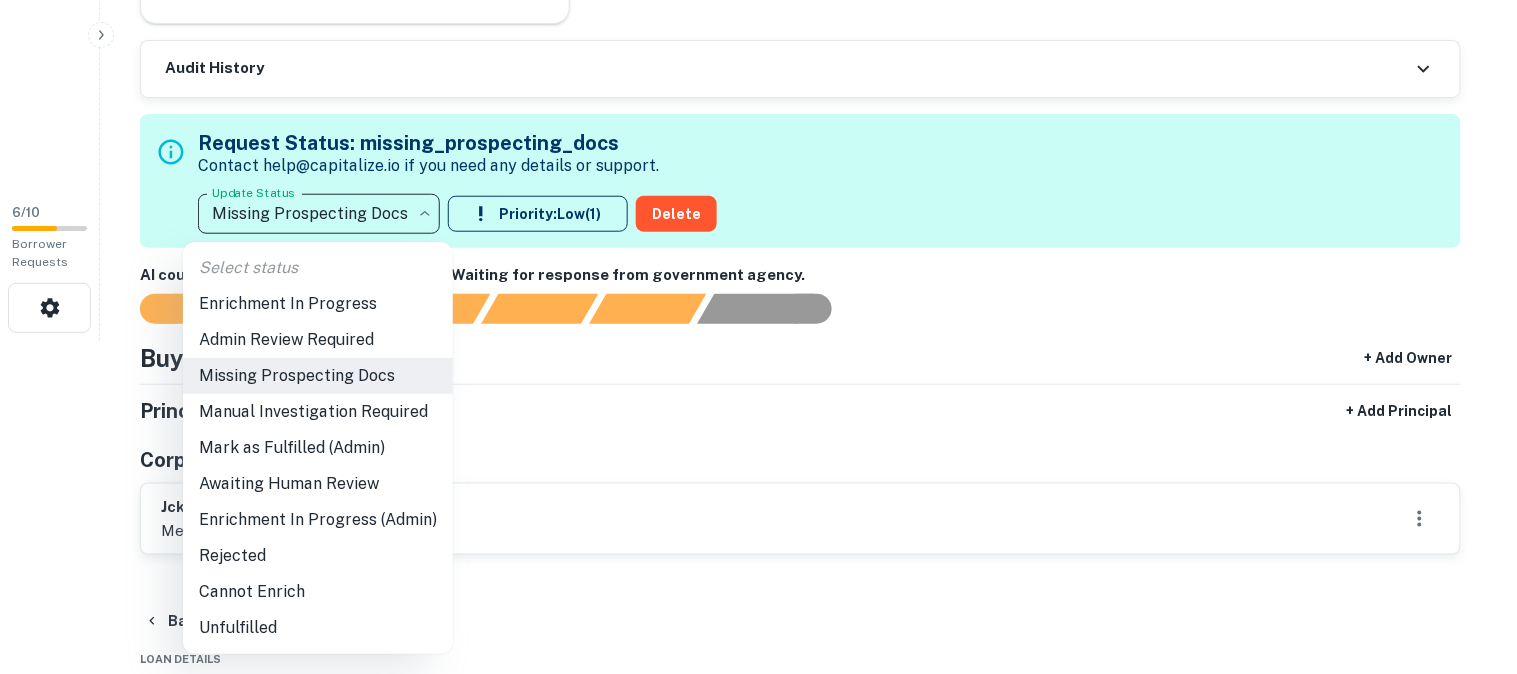 click on "Admin Review Required" at bounding box center (318, 340) 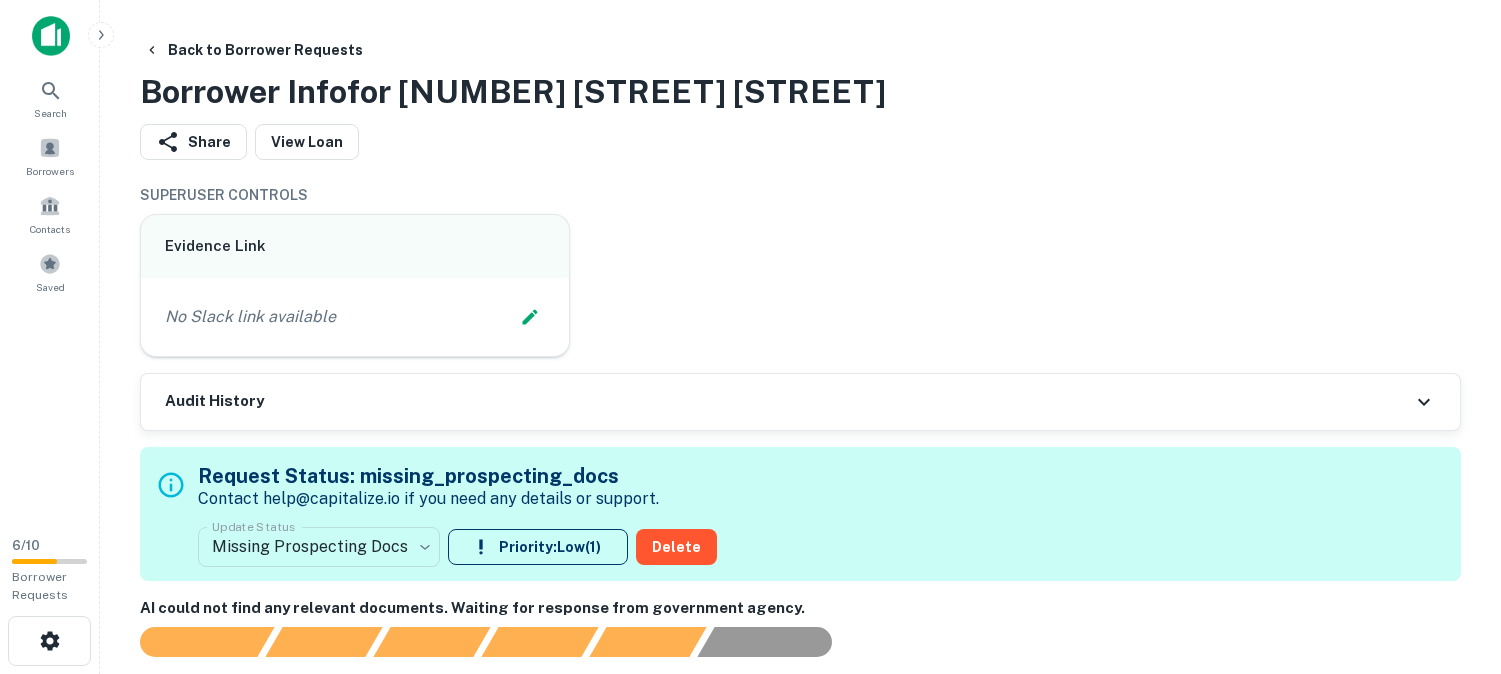 scroll, scrollTop: 0, scrollLeft: 0, axis: both 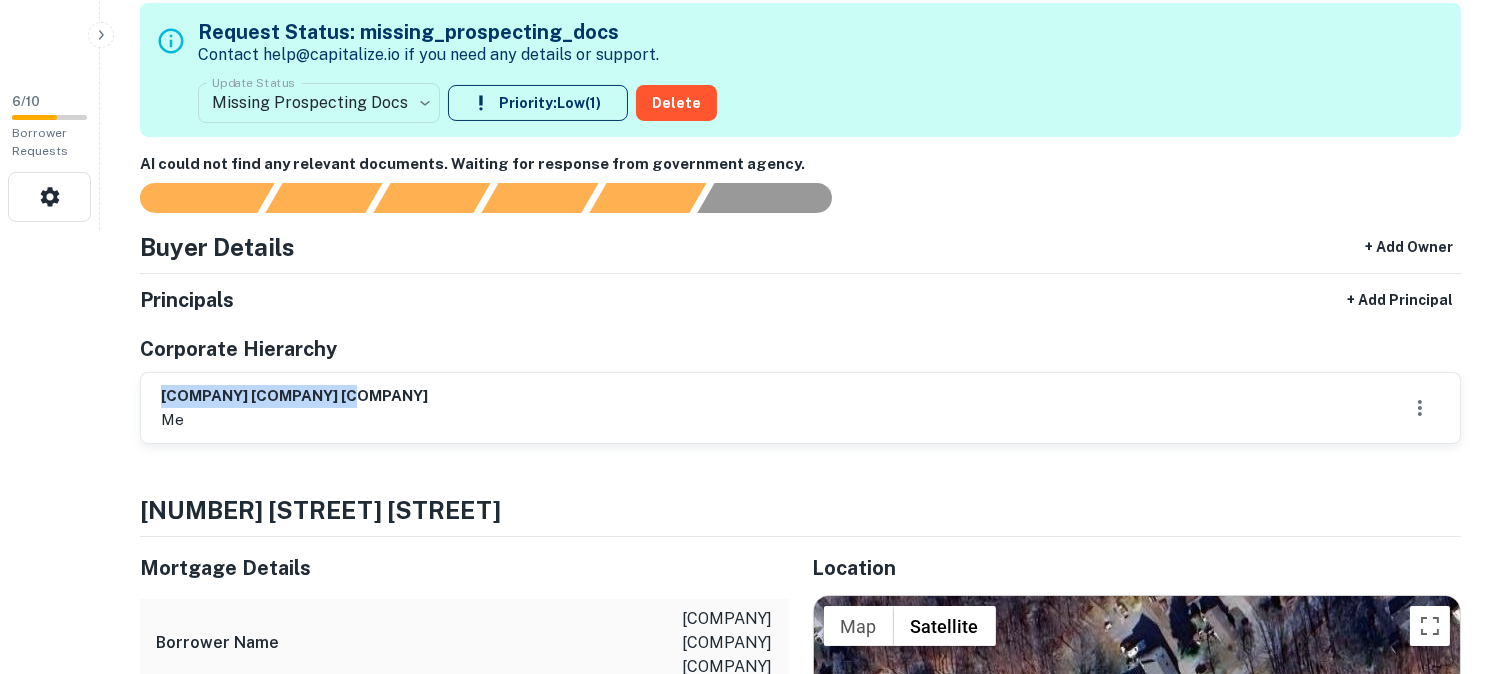 drag, startPoint x: 383, startPoint y: 393, endPoint x: 160, endPoint y: 386, distance: 223.10983 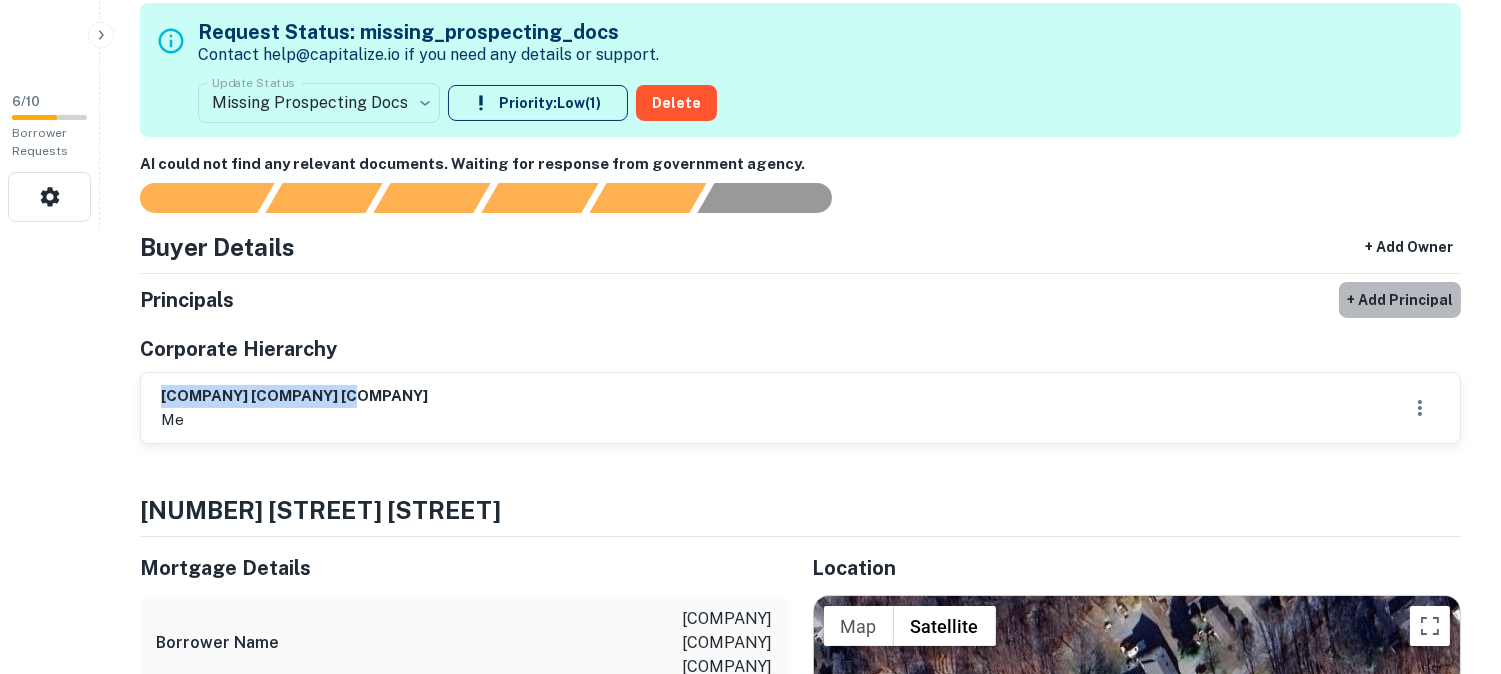 click on "+ Add Principal" at bounding box center (1400, 300) 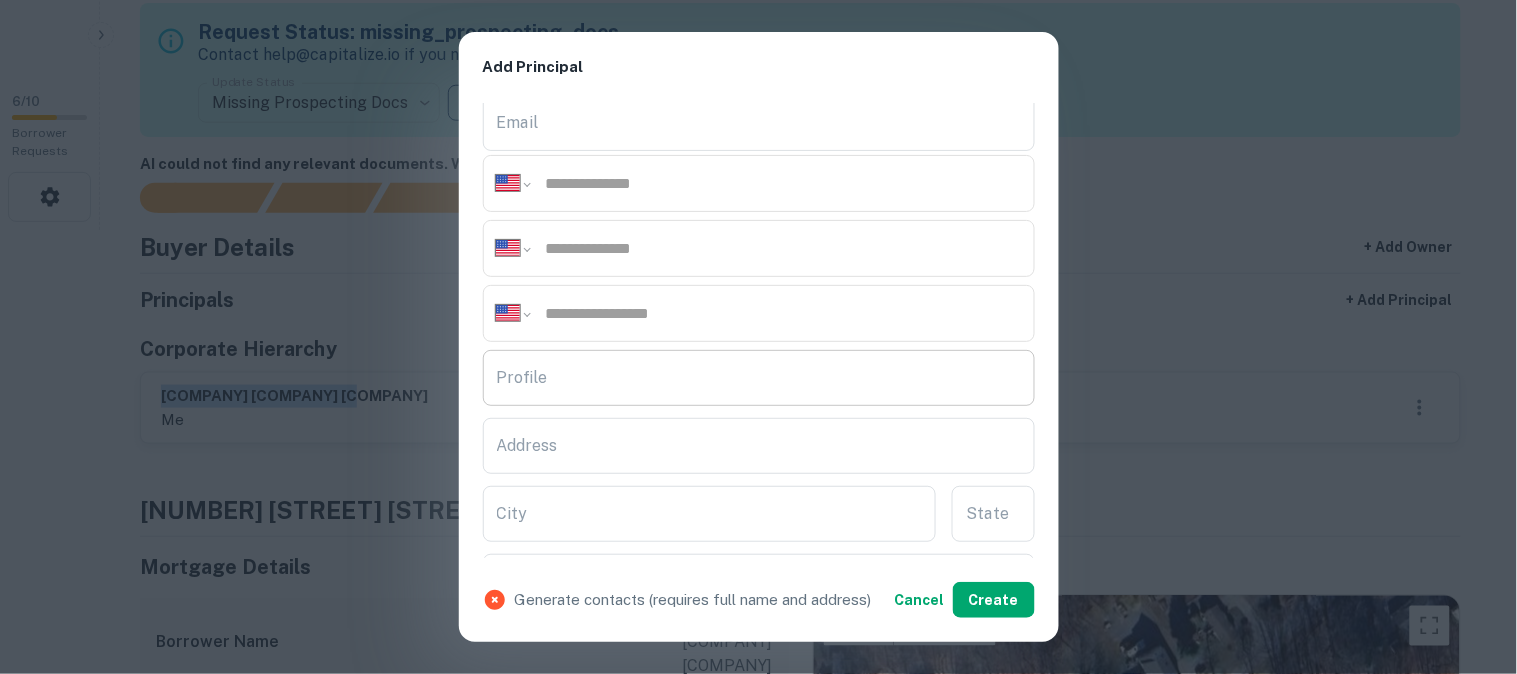 scroll, scrollTop: 222, scrollLeft: 0, axis: vertical 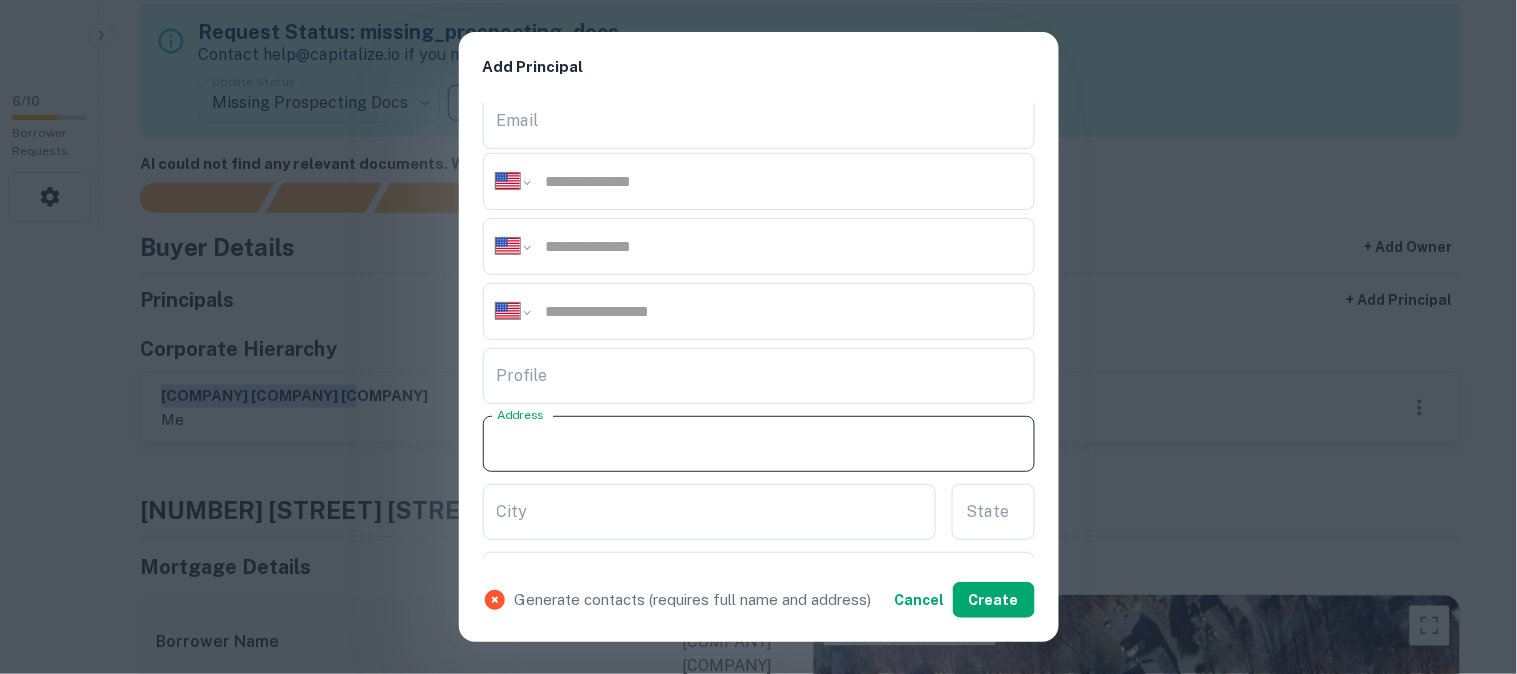 click on "Address" at bounding box center [759, 444] 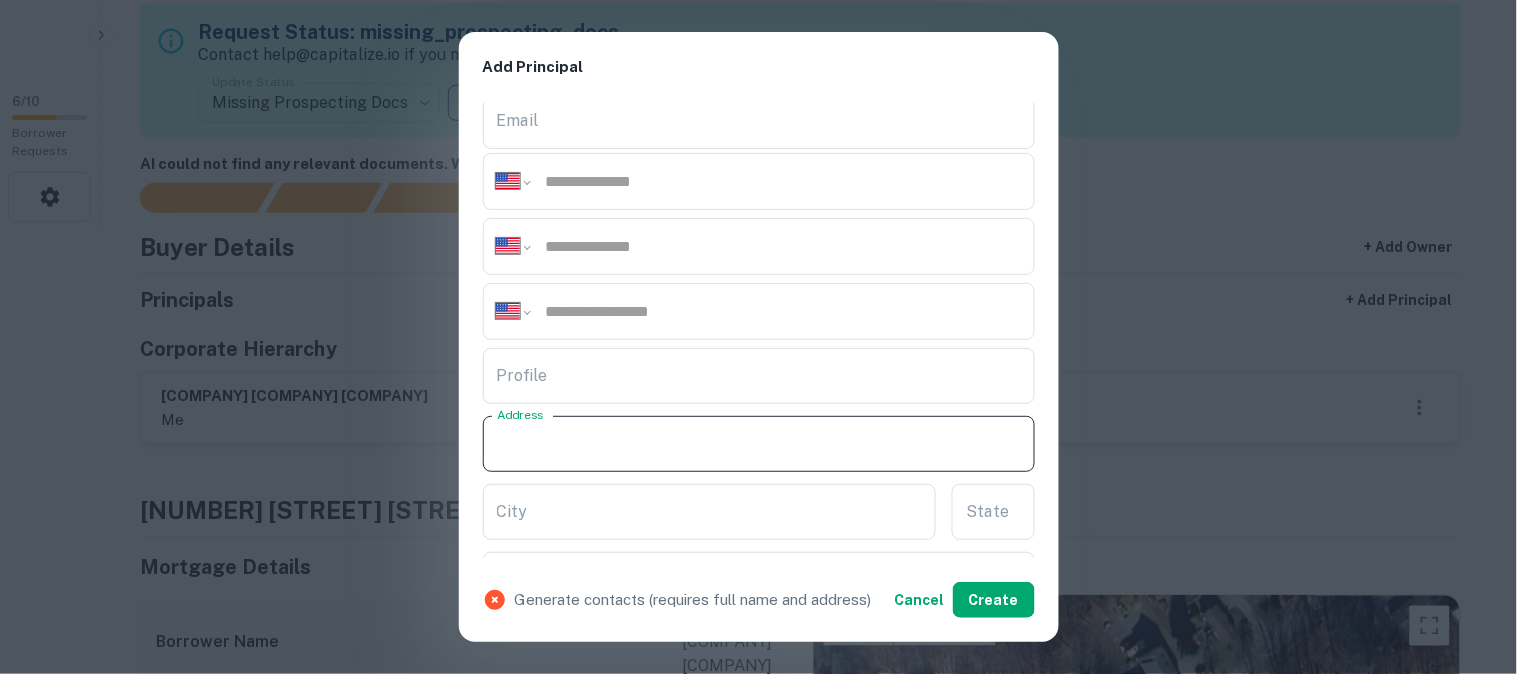paste on "**********" 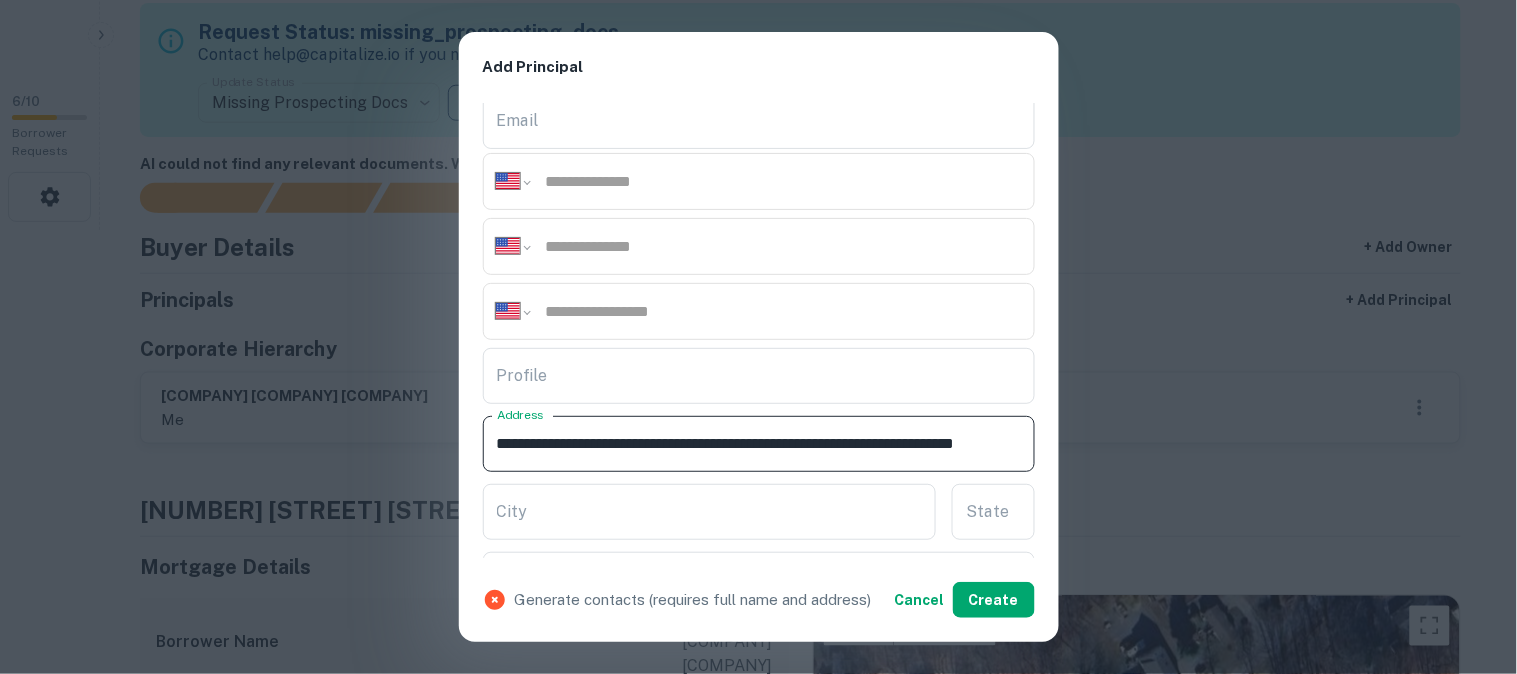 scroll, scrollTop: 0, scrollLeft: 164, axis: horizontal 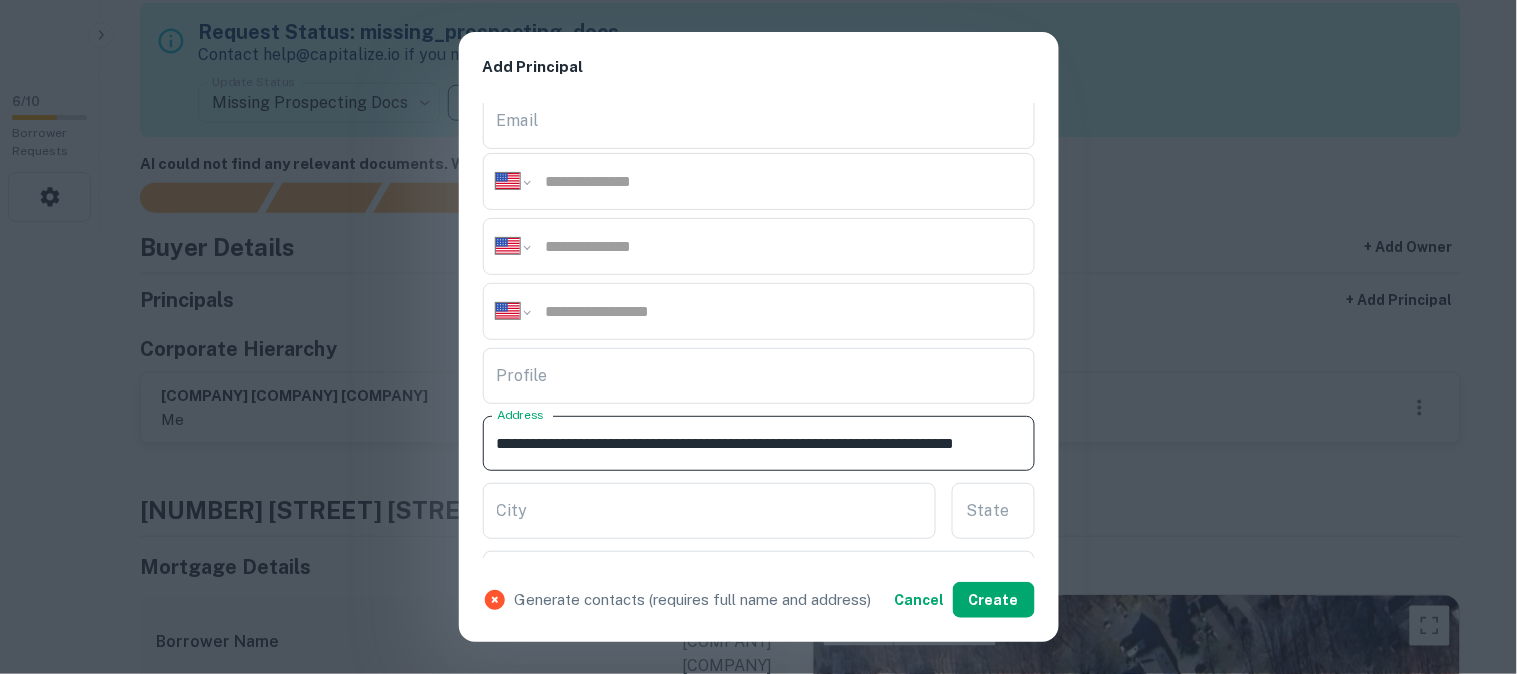 drag, startPoint x: 815, startPoint y: 440, endPoint x: 904, endPoint y: 465, distance: 92.44458 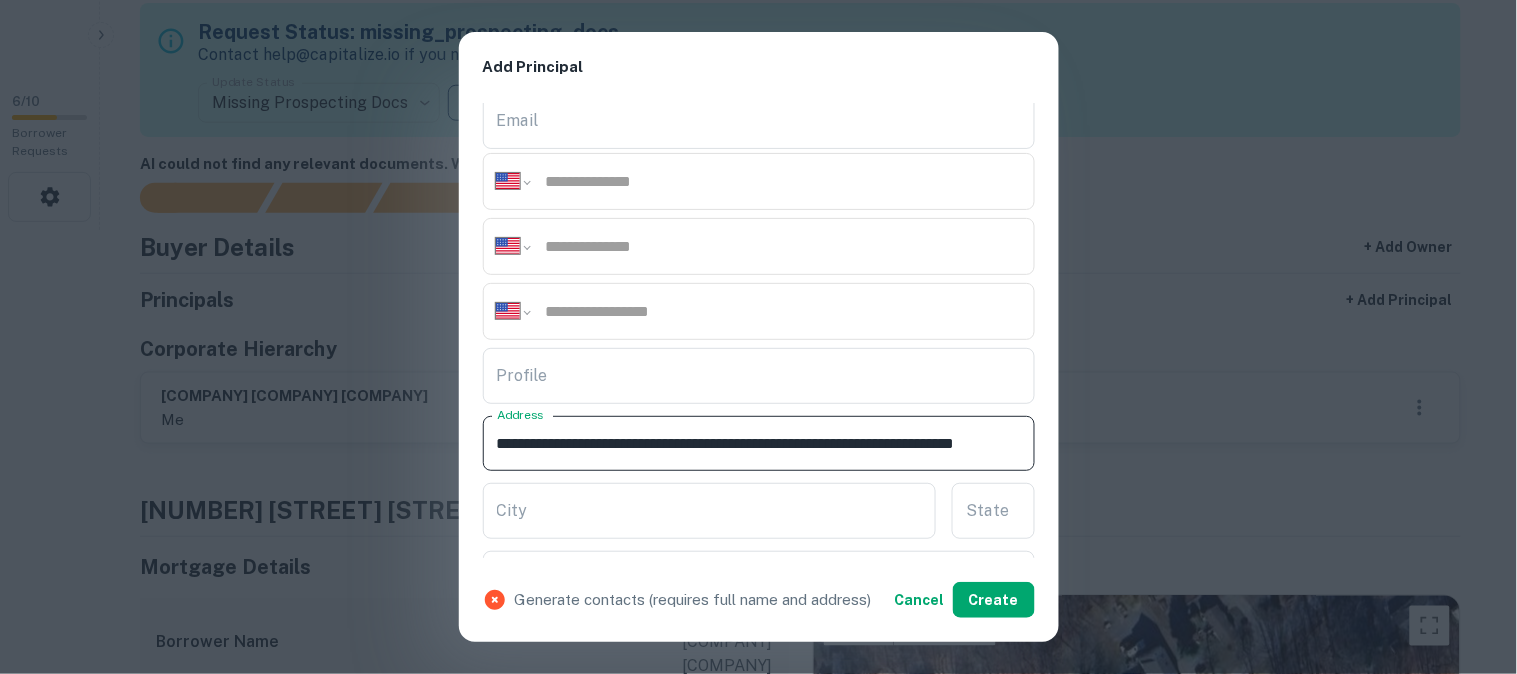 click on "**********" at bounding box center [750, 444] 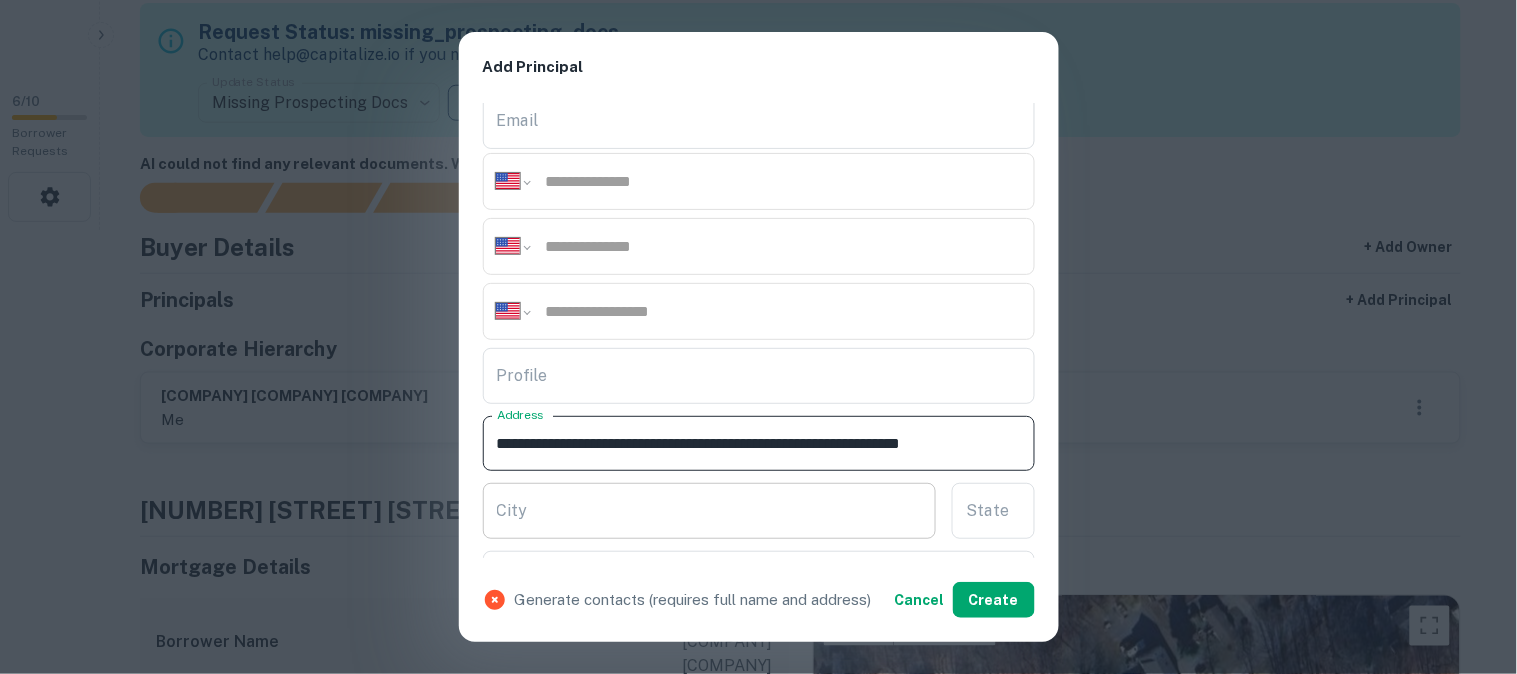 scroll, scrollTop: 0, scrollLeft: 67, axis: horizontal 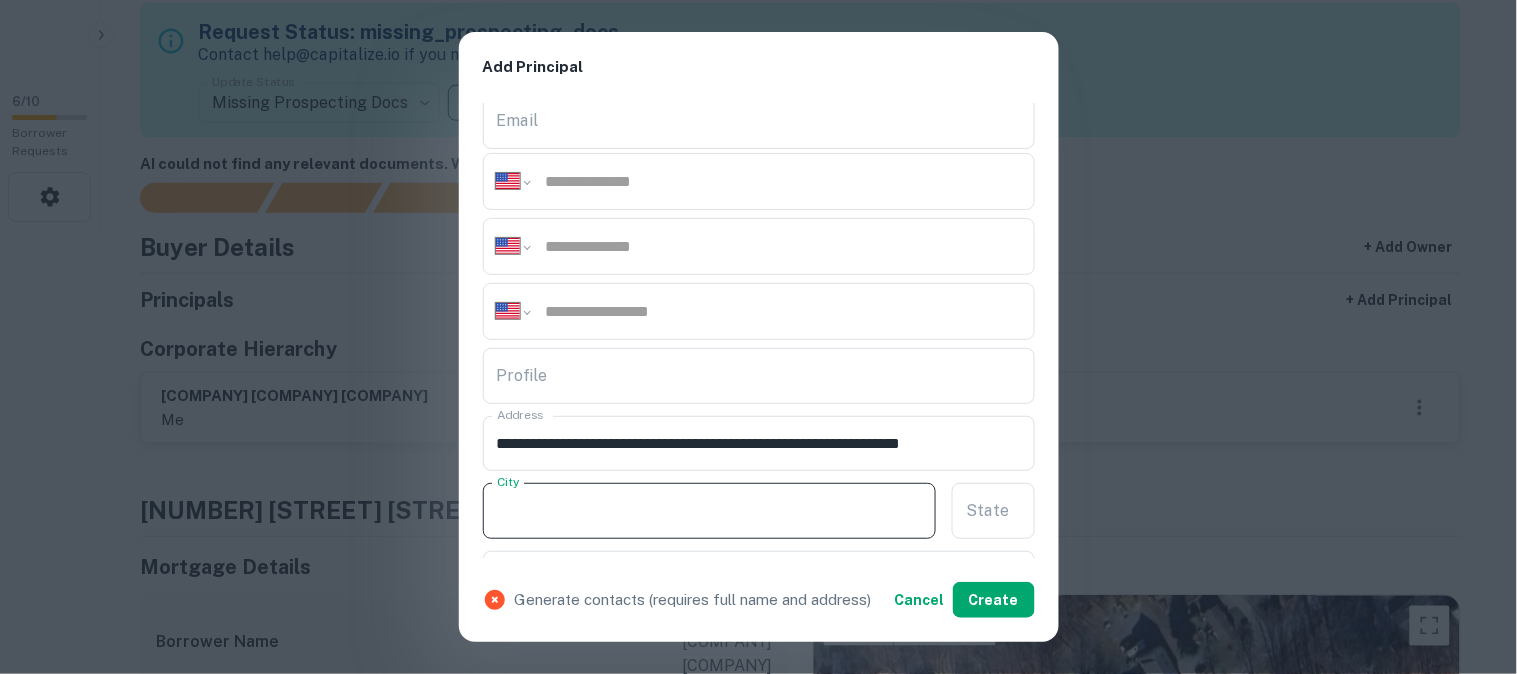 click on "City" at bounding box center (710, 511) 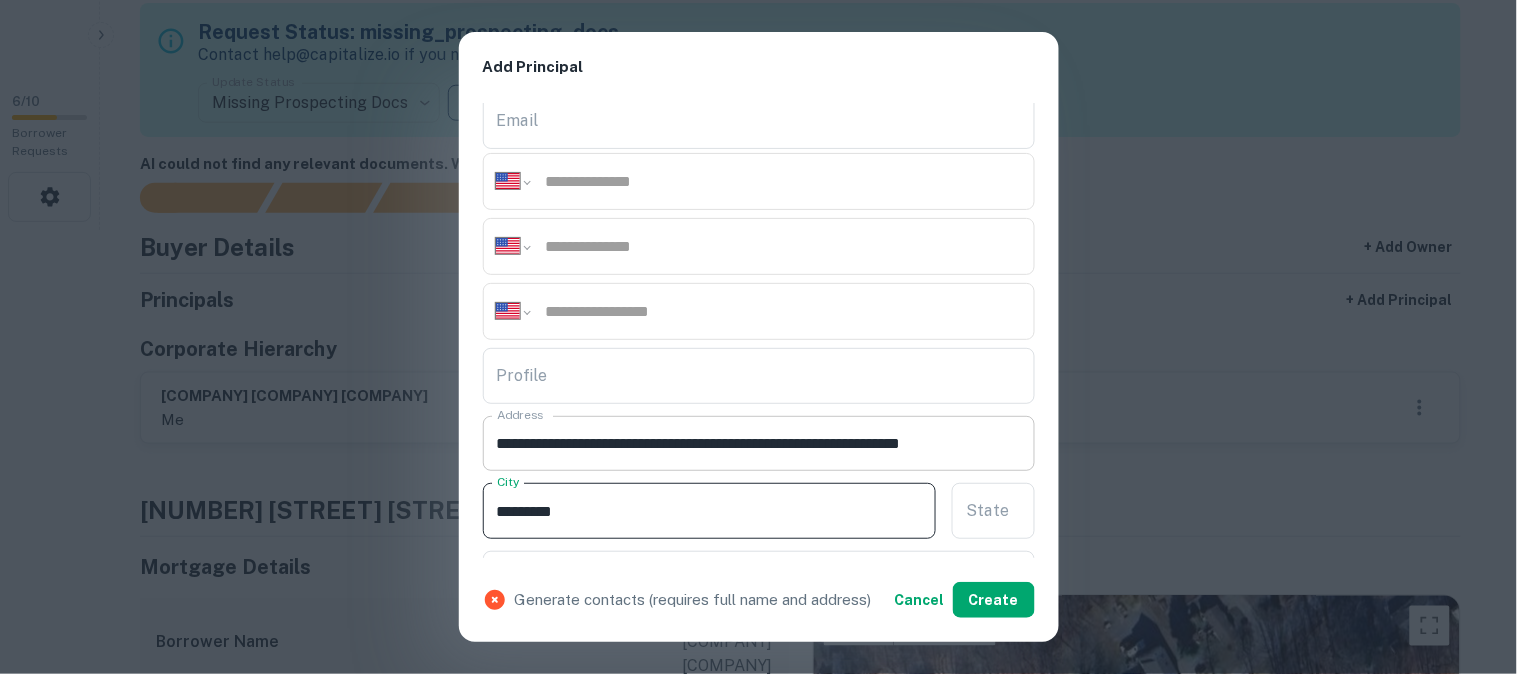 type on "*********" 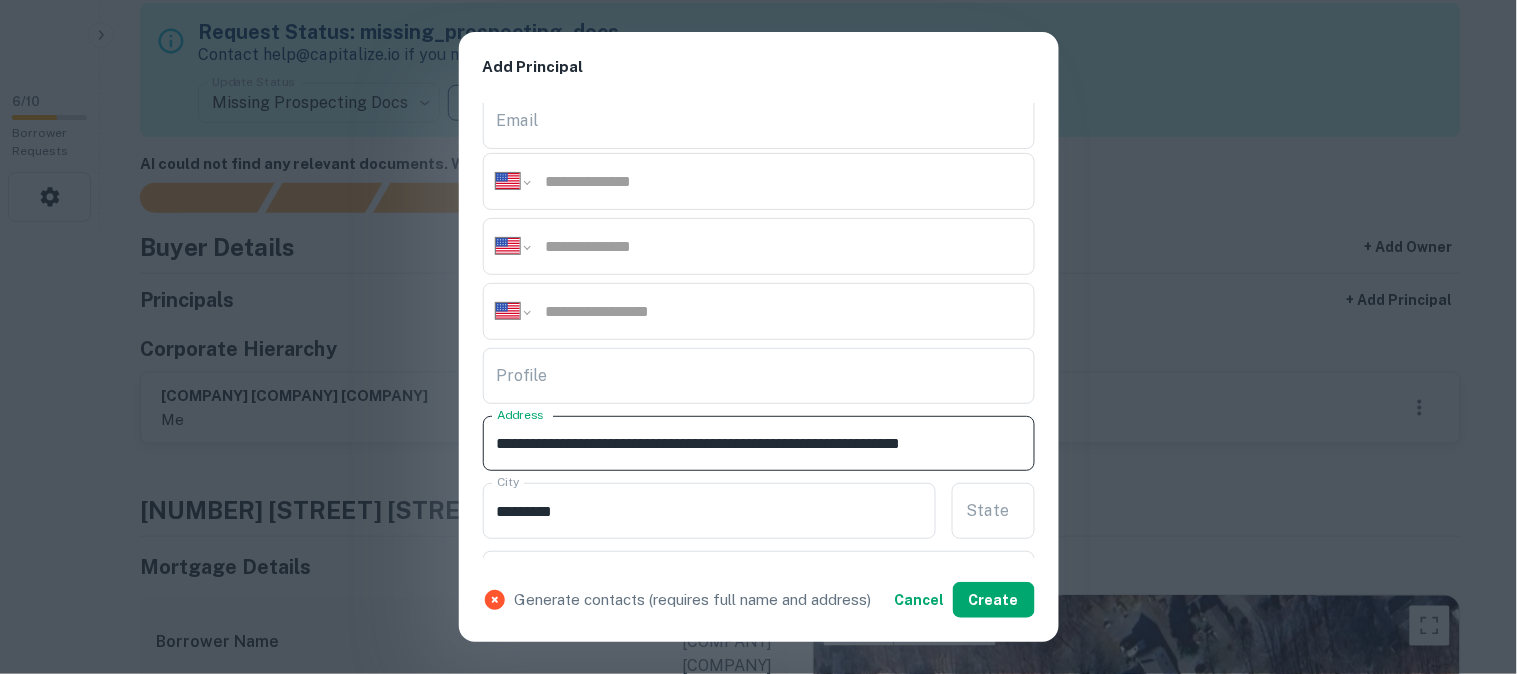 drag, startPoint x: 985, startPoint y: 443, endPoint x: 997, endPoint y: 446, distance: 12.369317 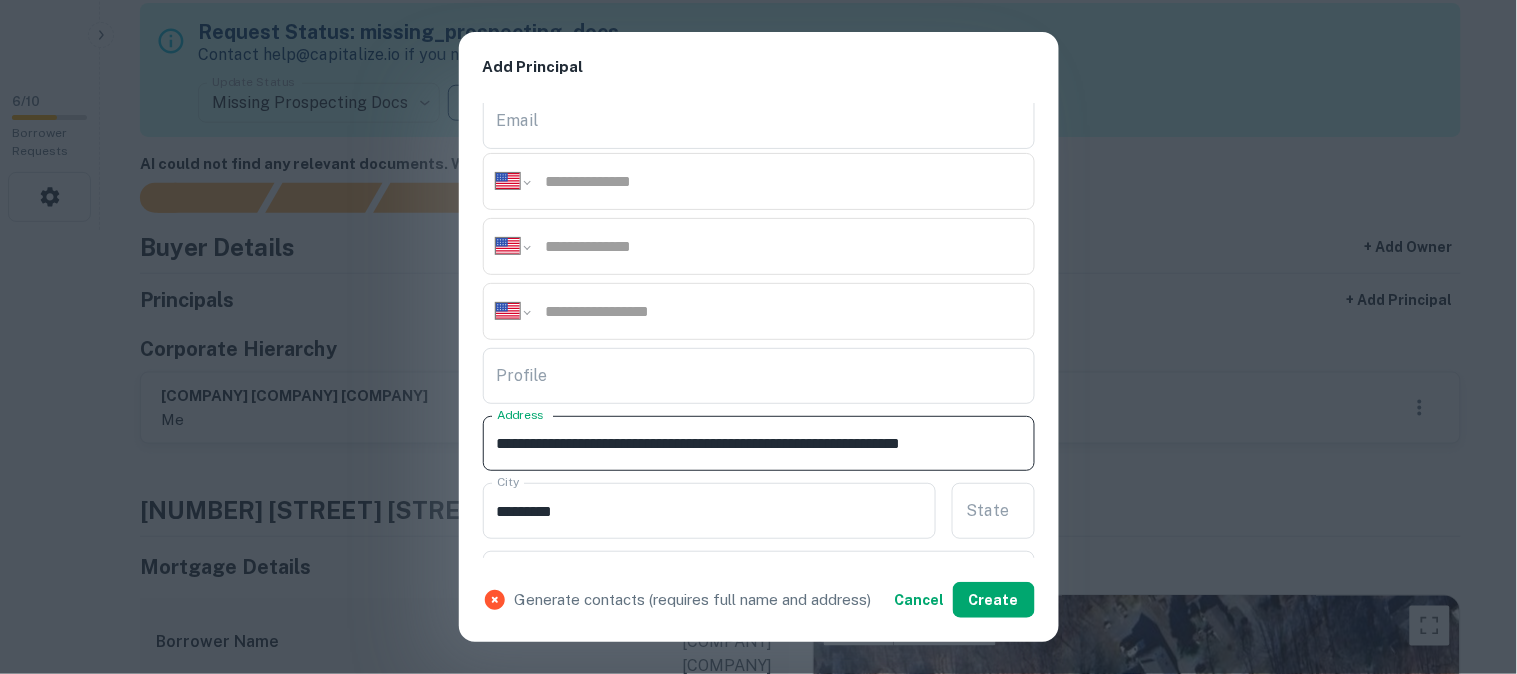 scroll, scrollTop: 0, scrollLeft: 67, axis: horizontal 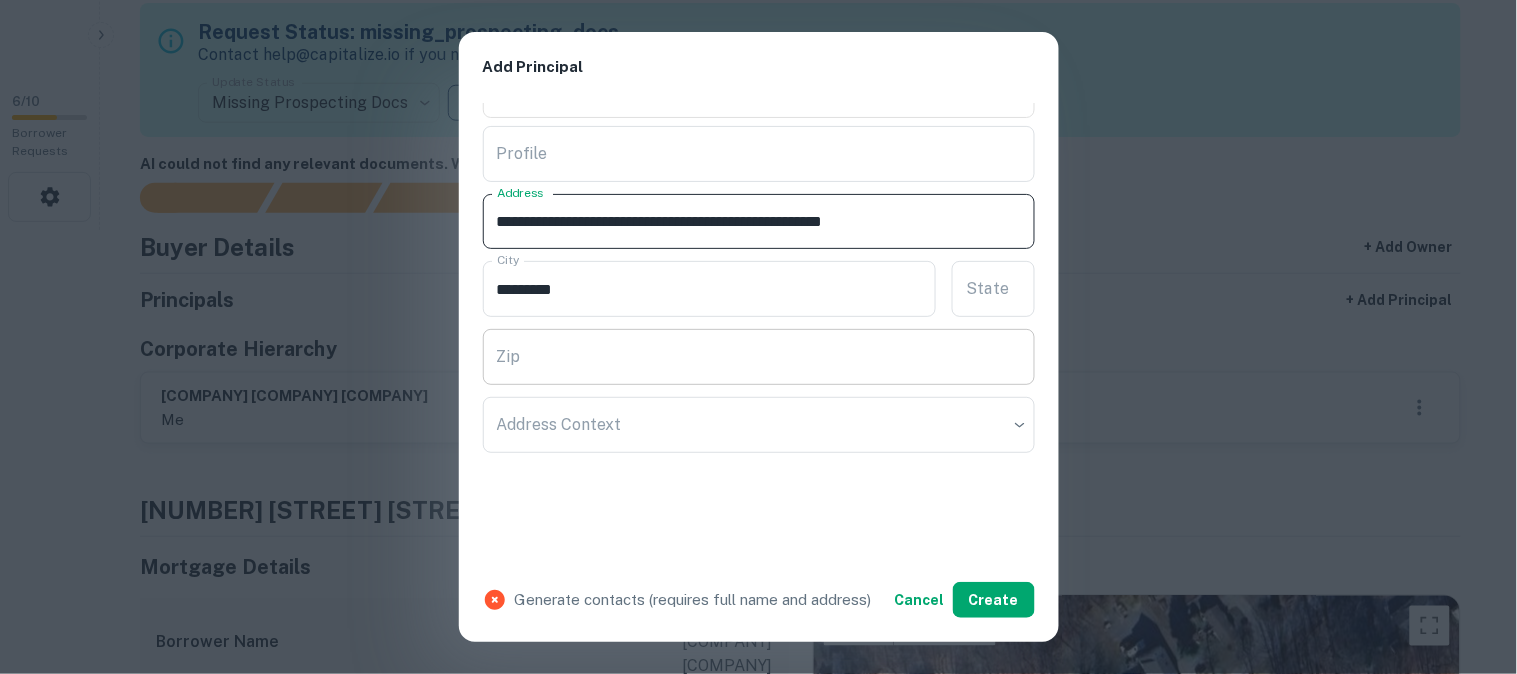 type on "**********" 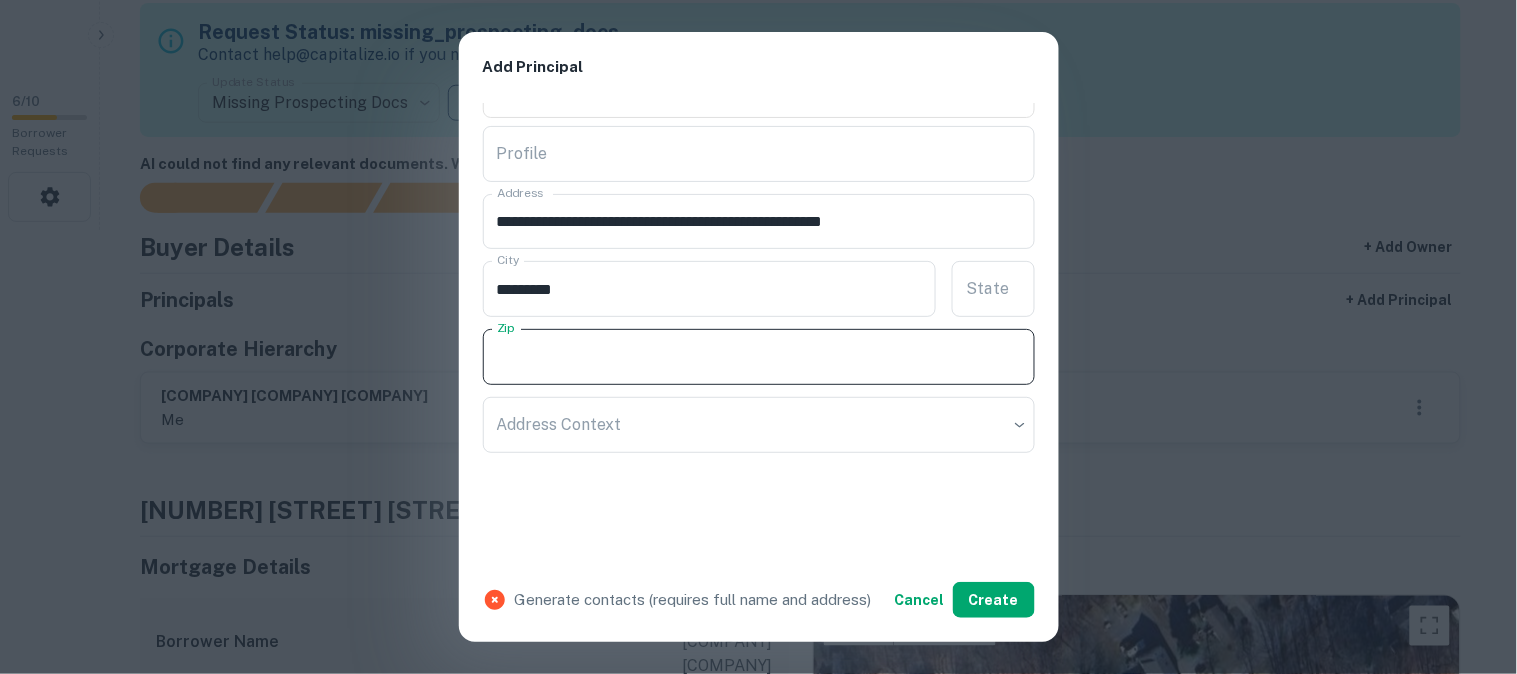 paste on "**********" 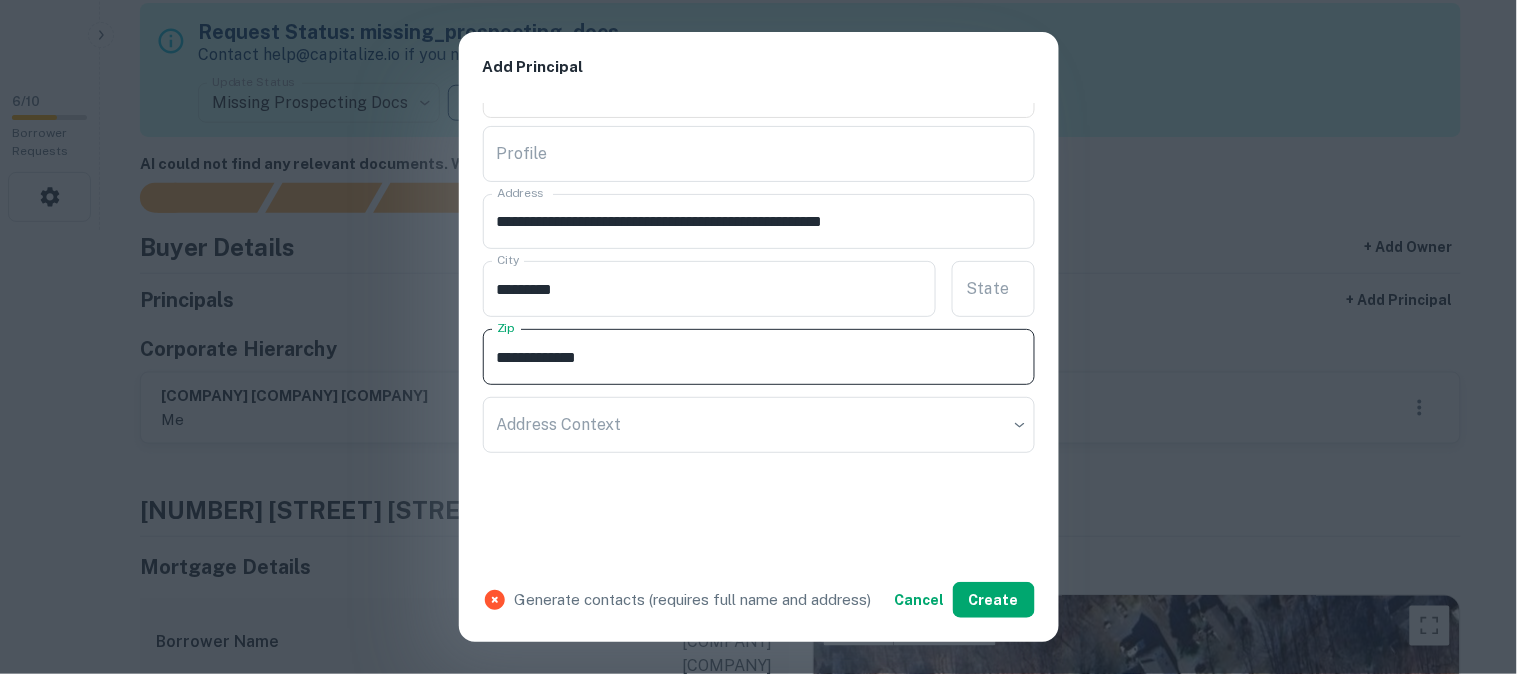 drag, startPoint x: 532, startPoint y: 358, endPoint x: 505, endPoint y: 352, distance: 27.658634 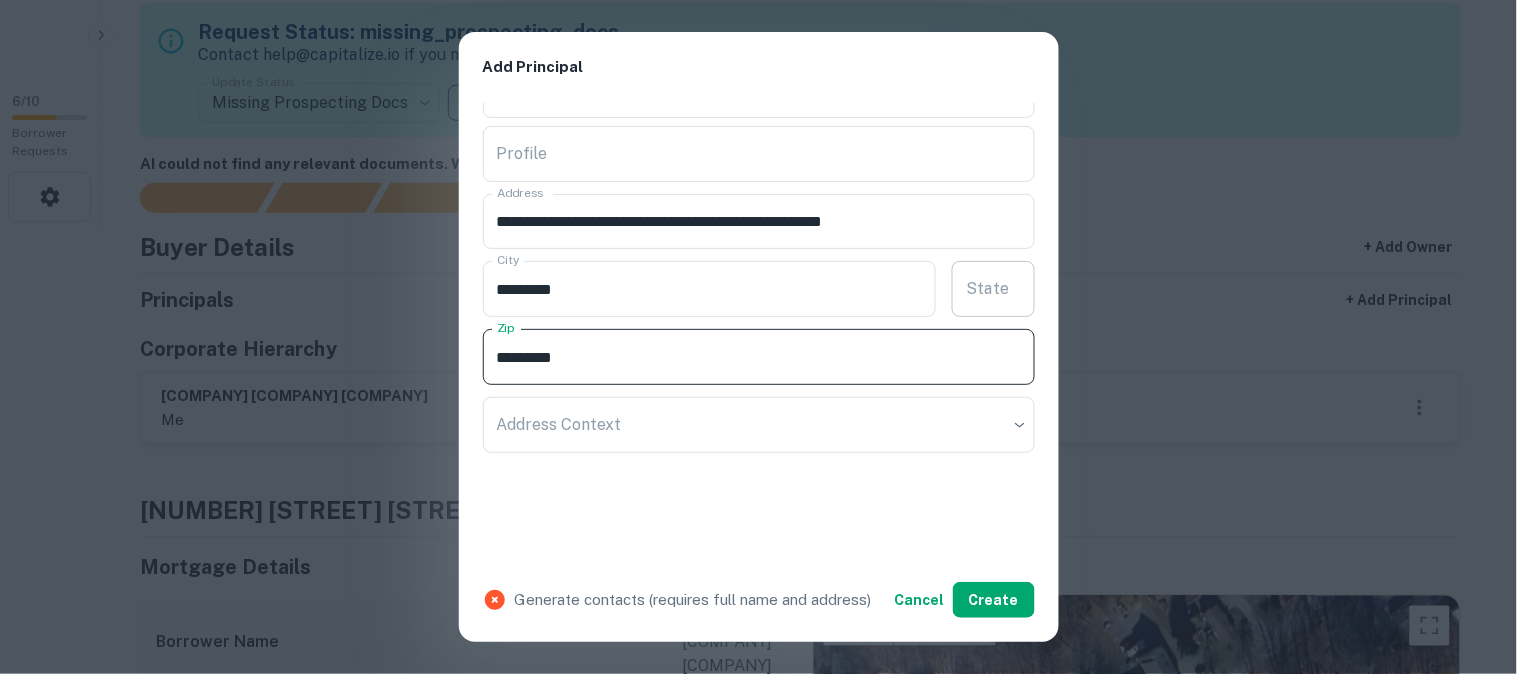 type on "********" 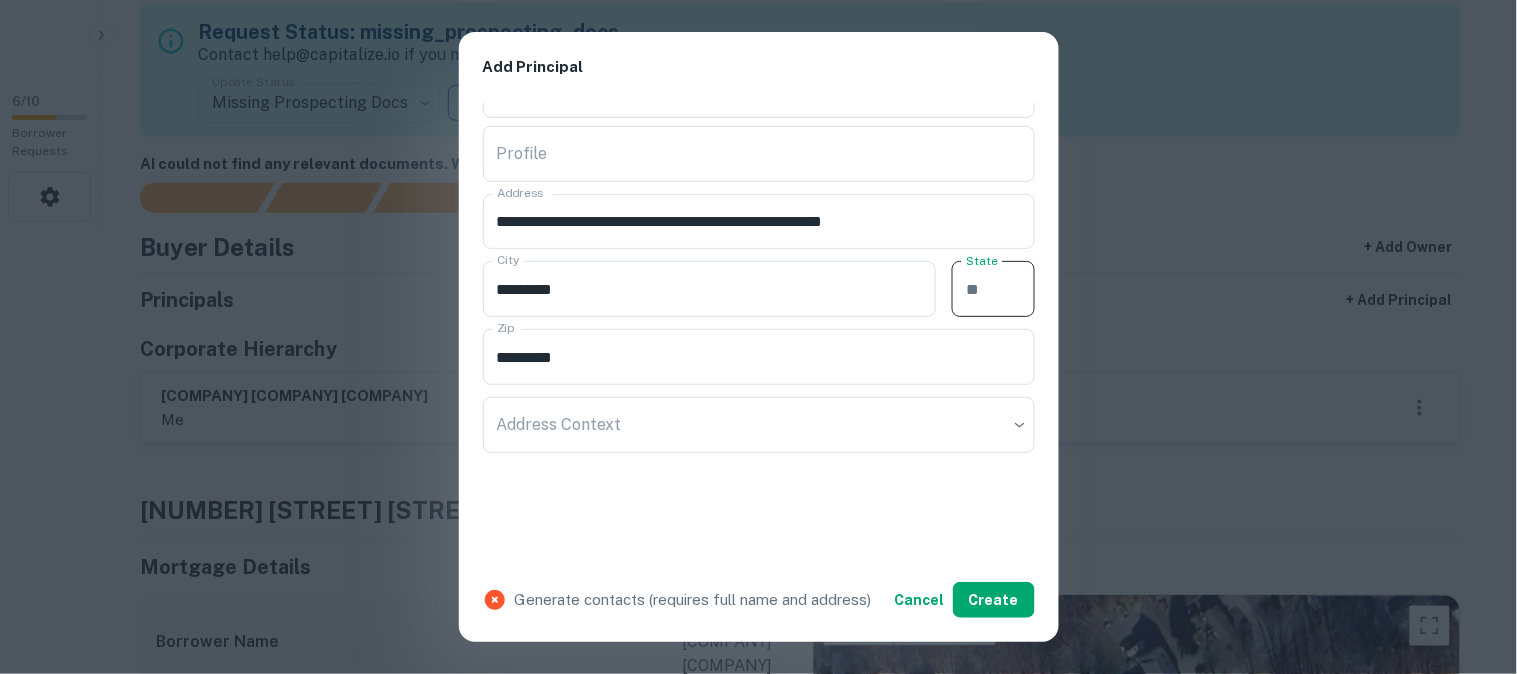 click on "State State" at bounding box center [993, 289] 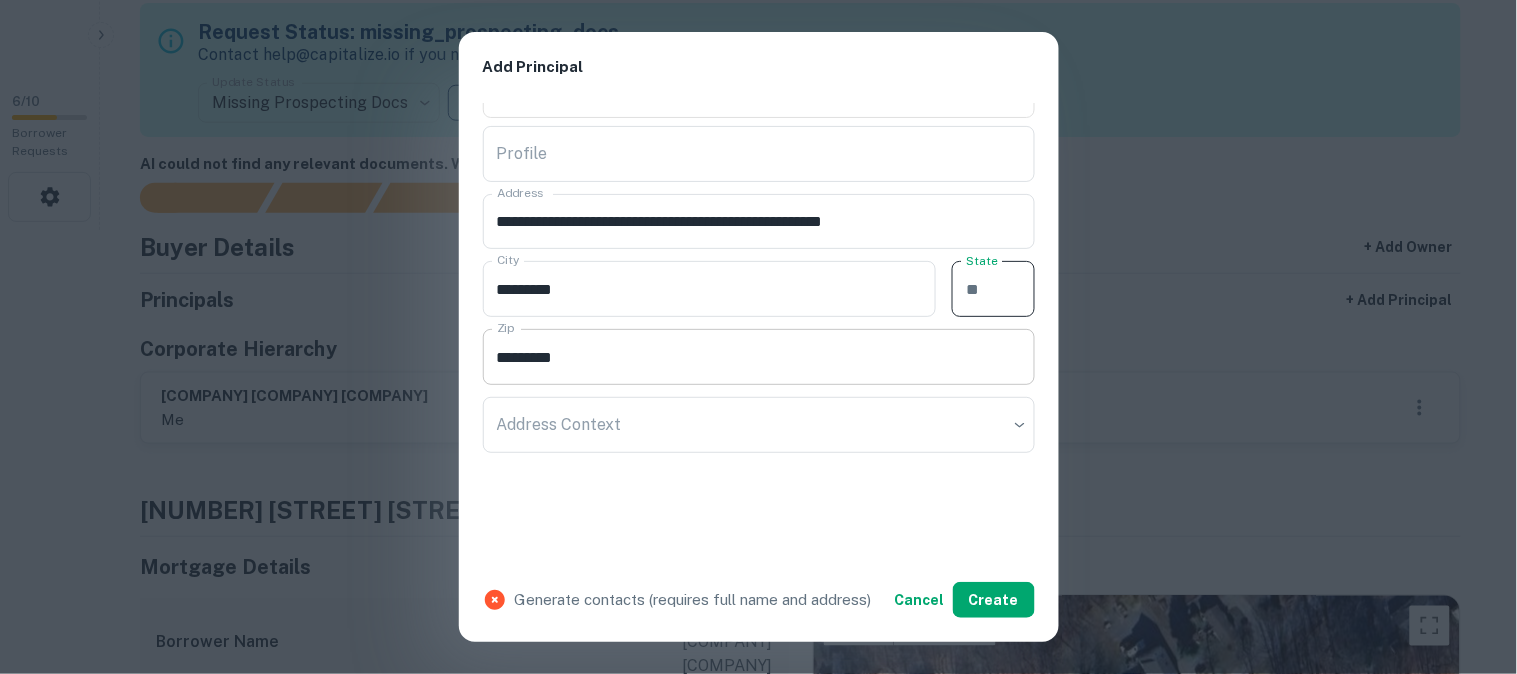 paste on "**" 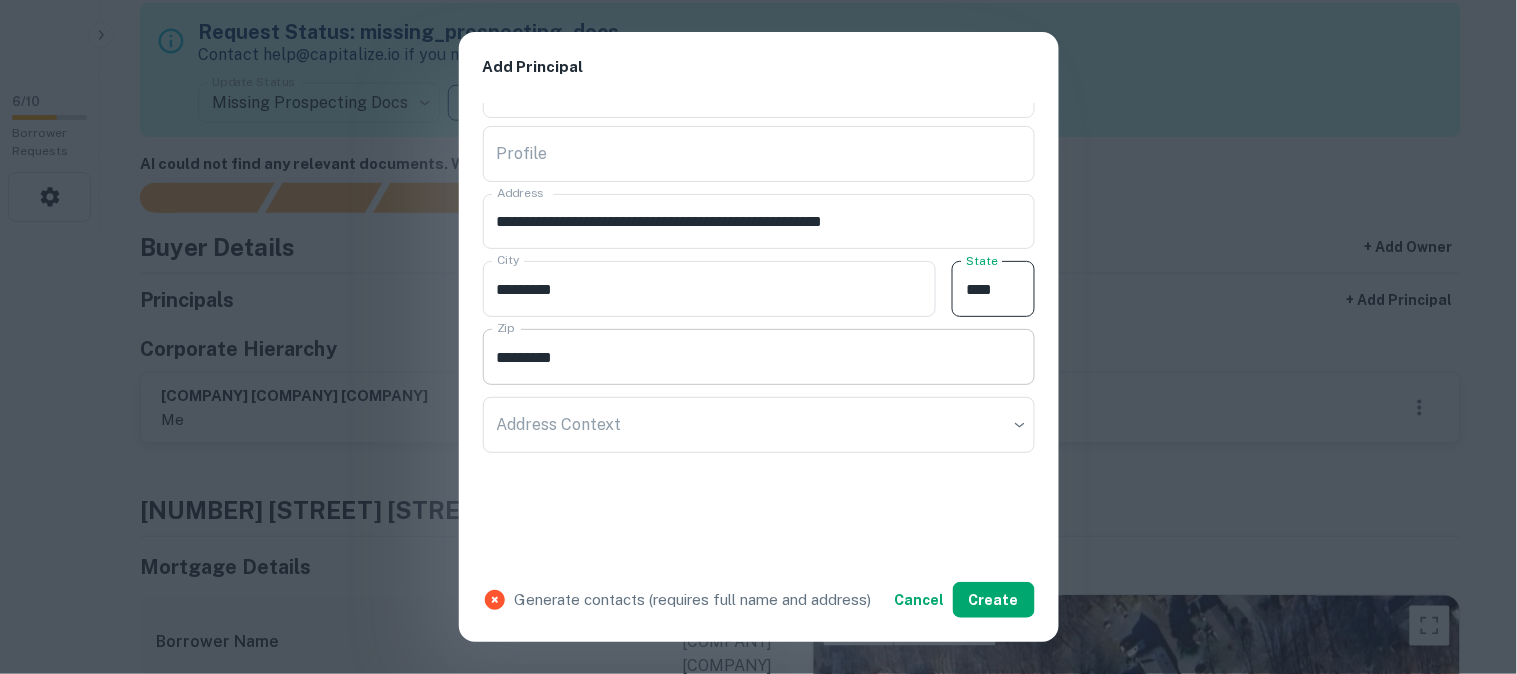 type on "**" 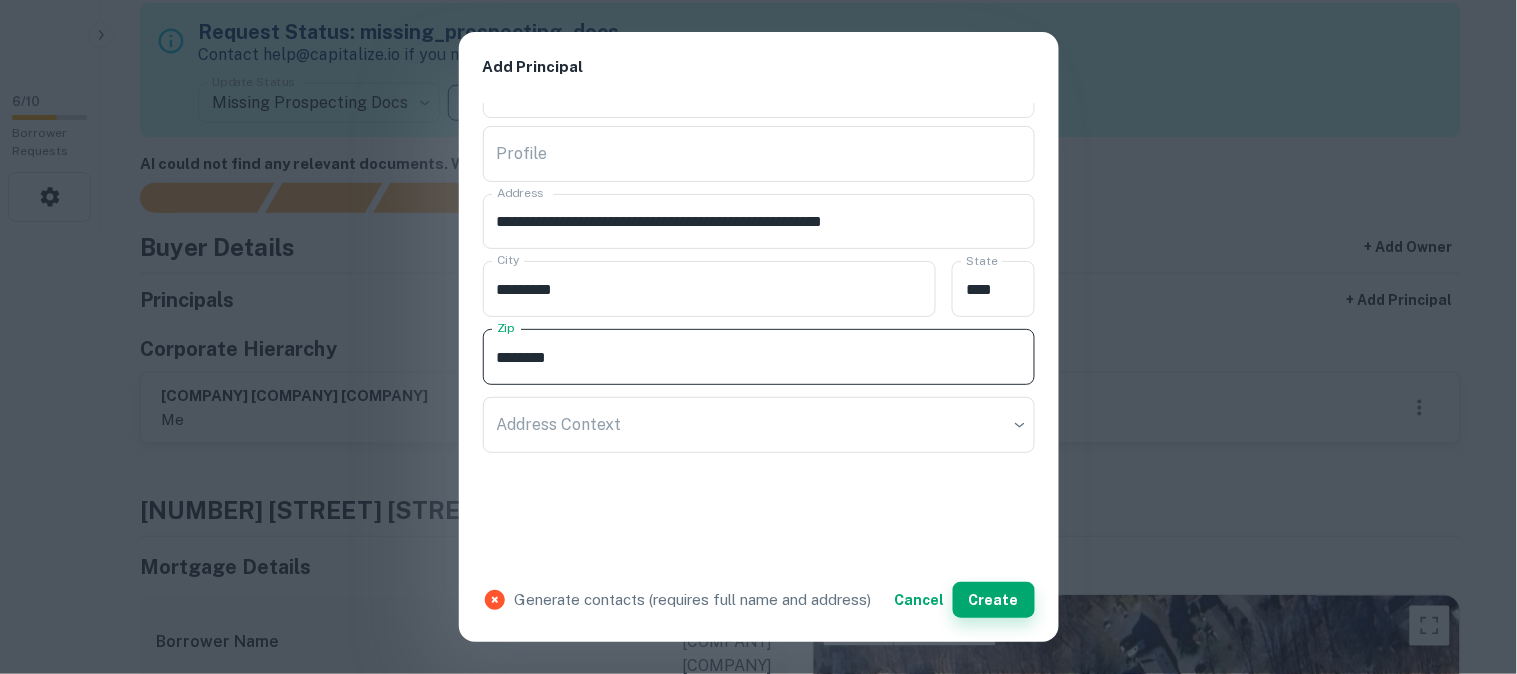 type on "*******" 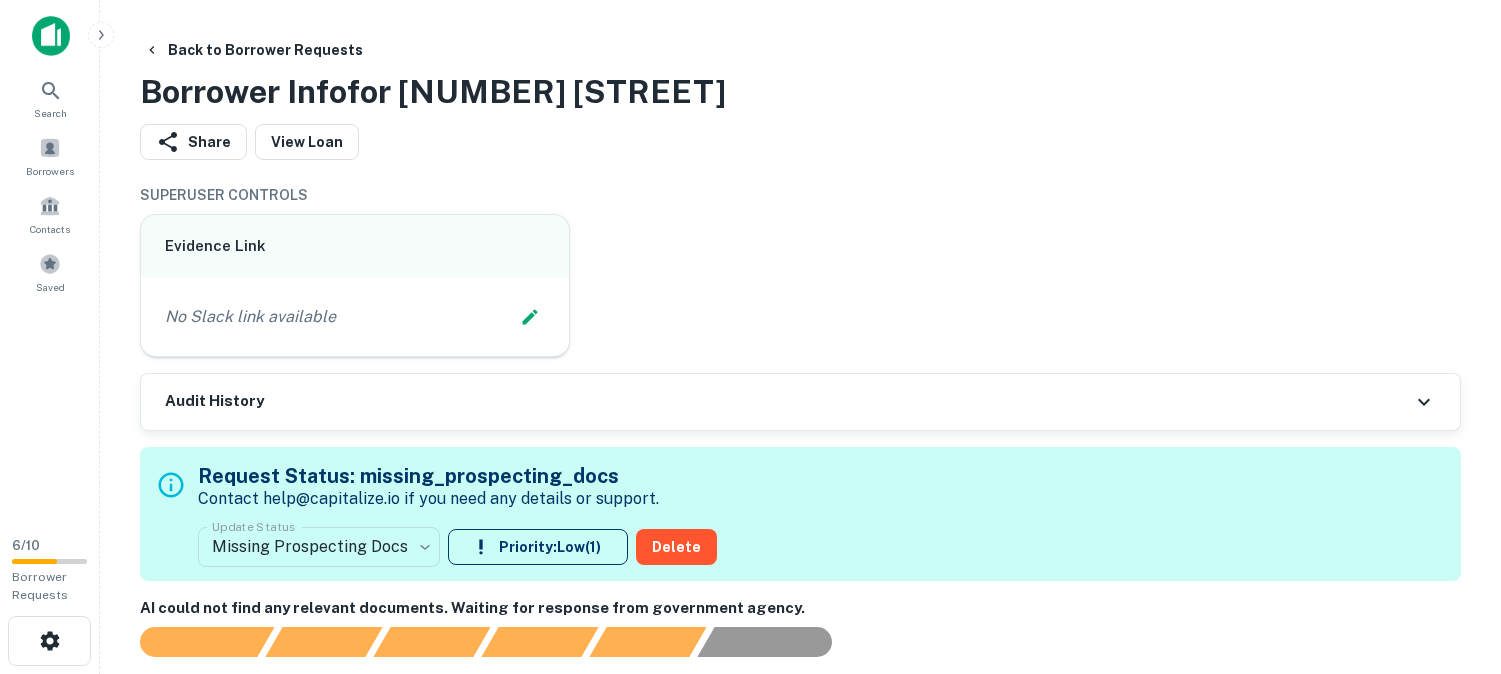 scroll, scrollTop: 0, scrollLeft: 0, axis: both 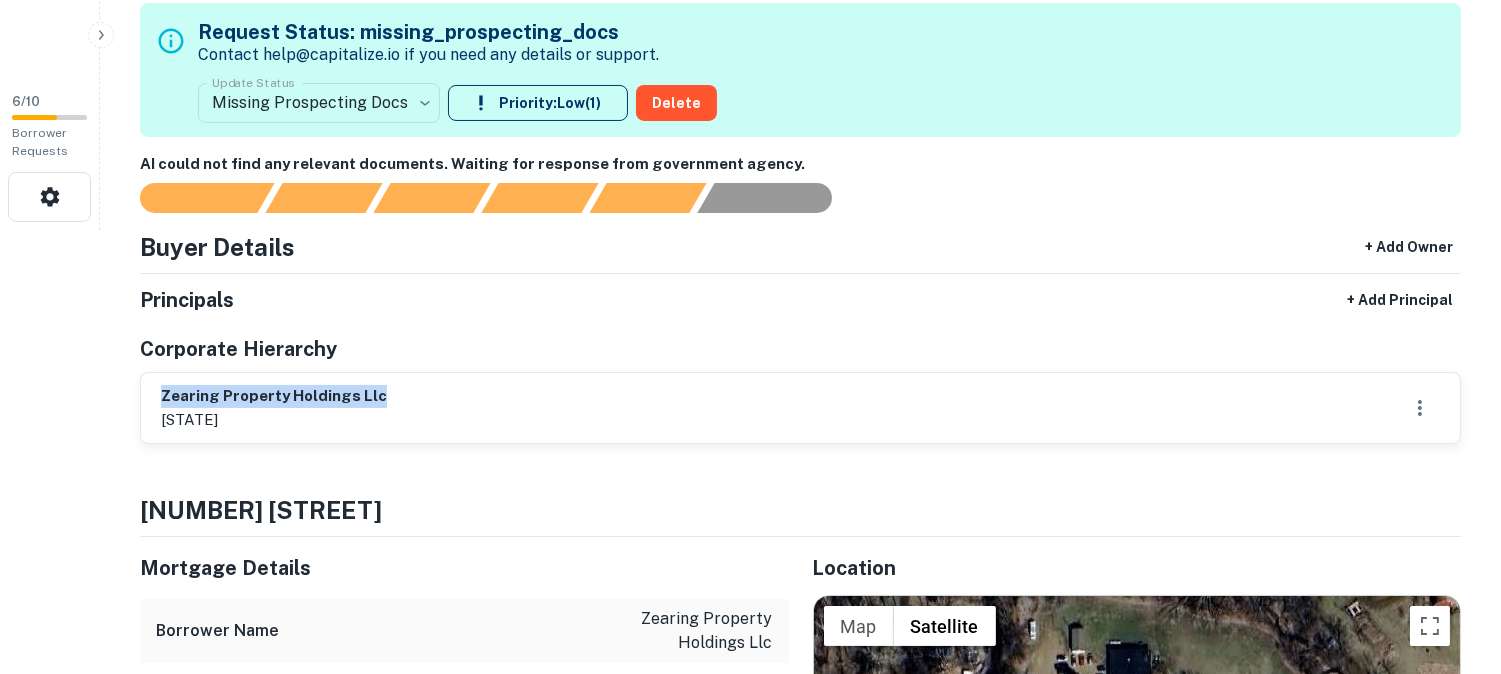 drag, startPoint x: 161, startPoint y: 383, endPoint x: 394, endPoint y: 403, distance: 233.8568 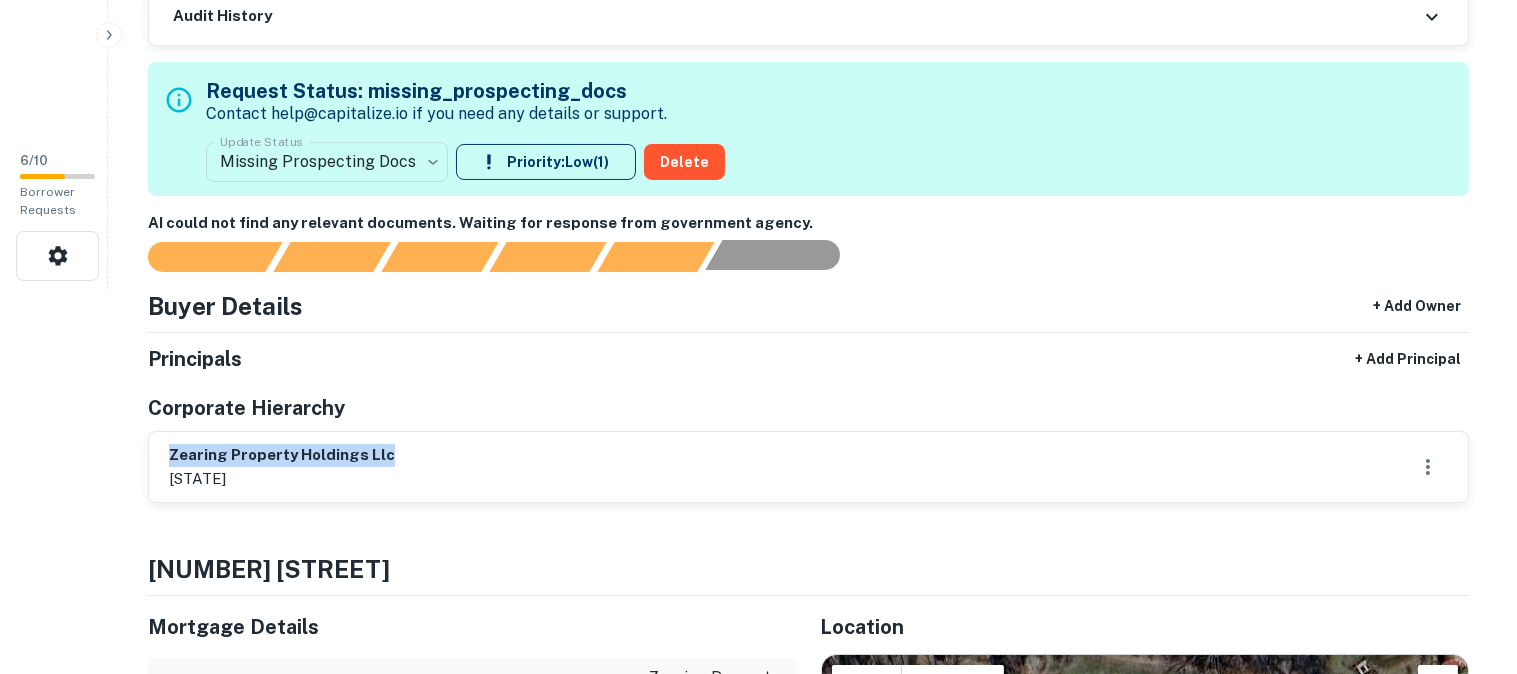 scroll, scrollTop: 333, scrollLeft: 0, axis: vertical 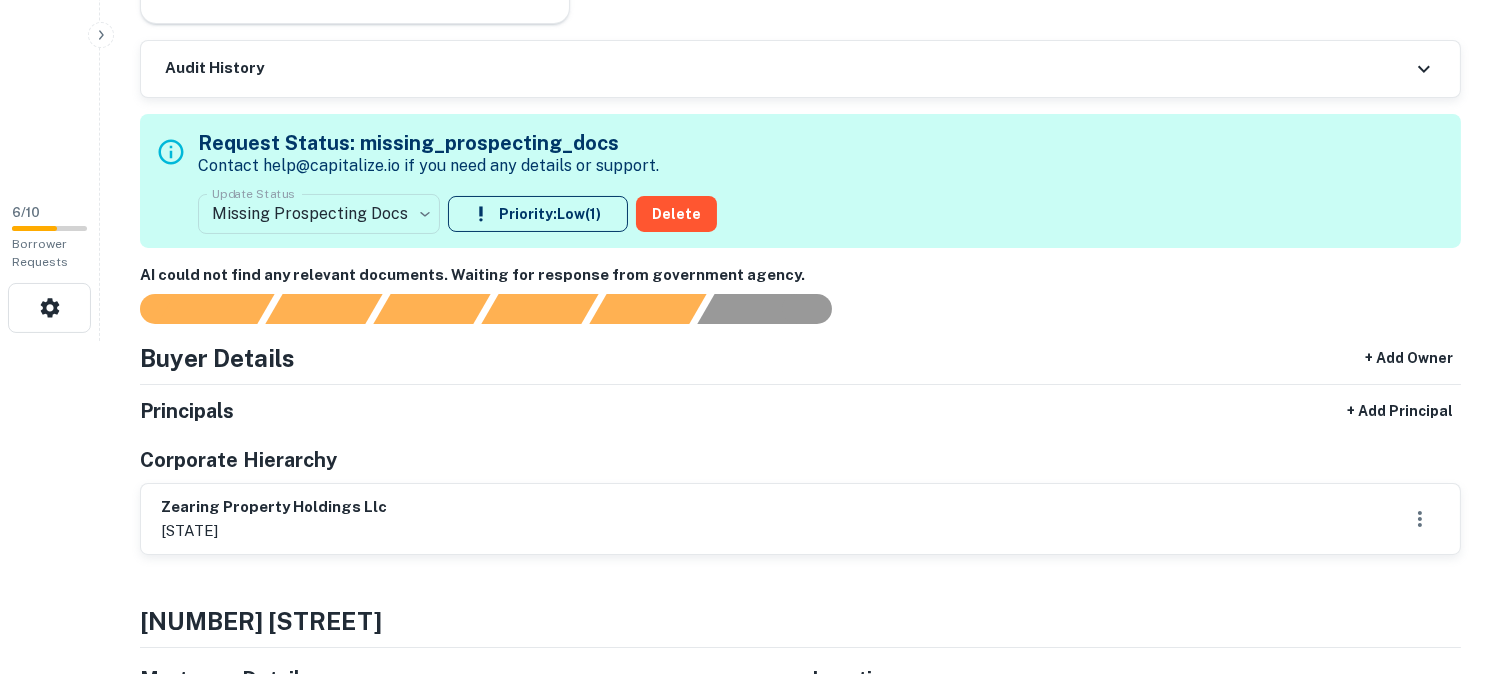 click on "Corporate Hierarchy" at bounding box center (800, 460) 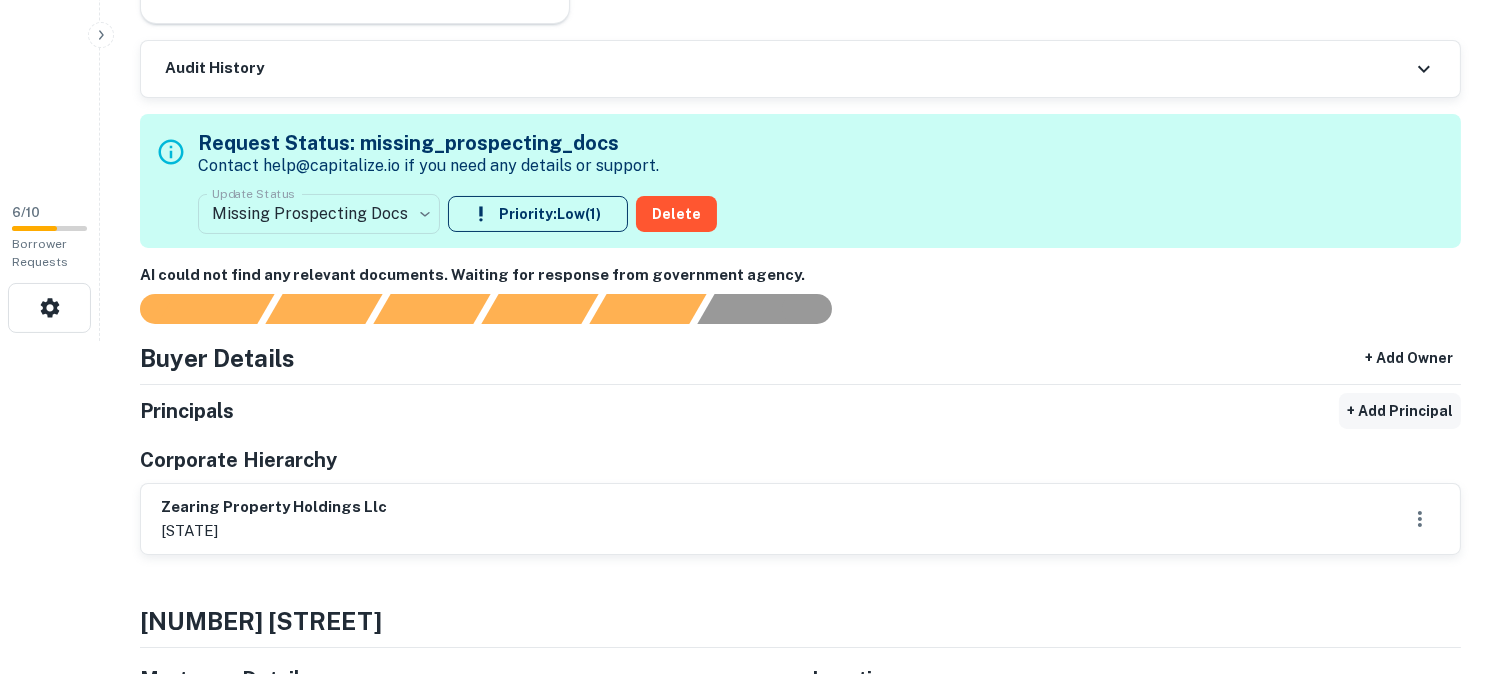 click on "+ Add Principal" at bounding box center (1400, 411) 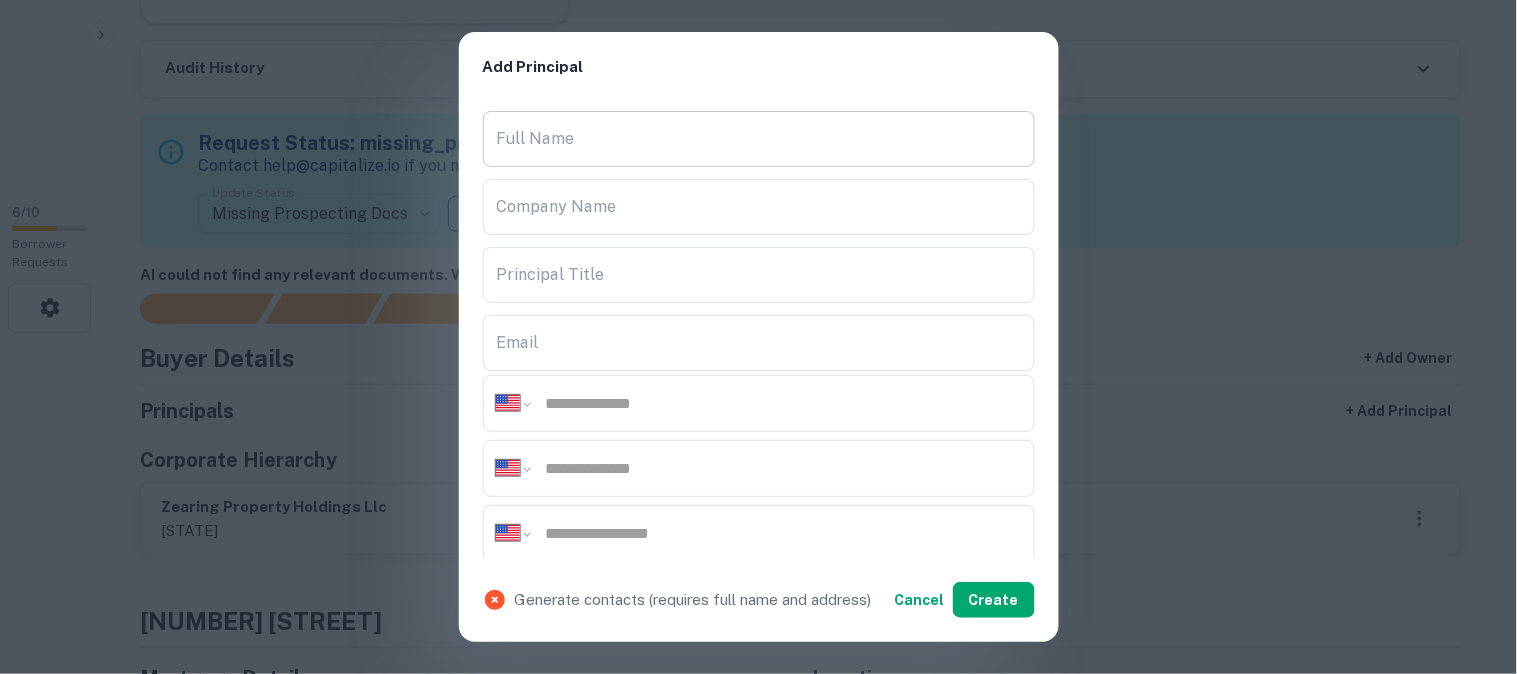 click on "Full Name" at bounding box center (759, 139) 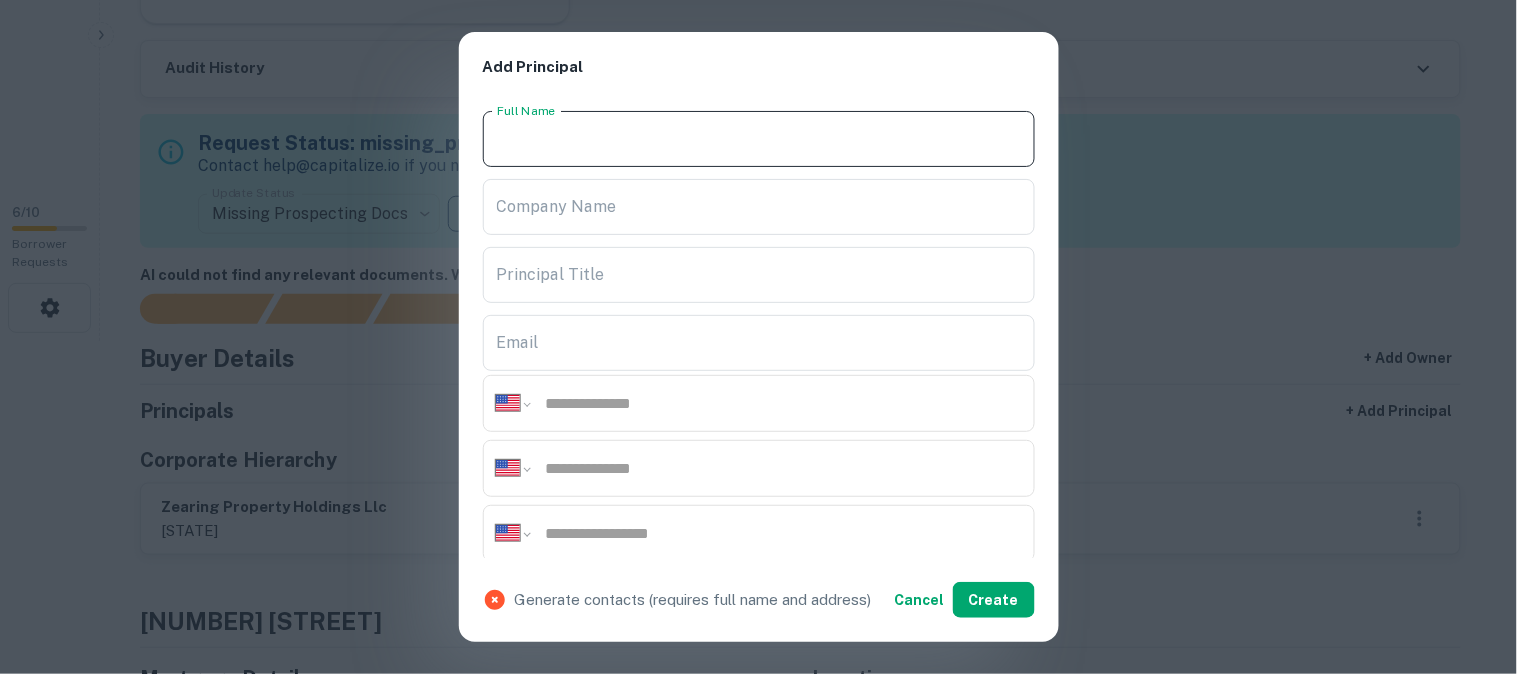 paste on "**********" 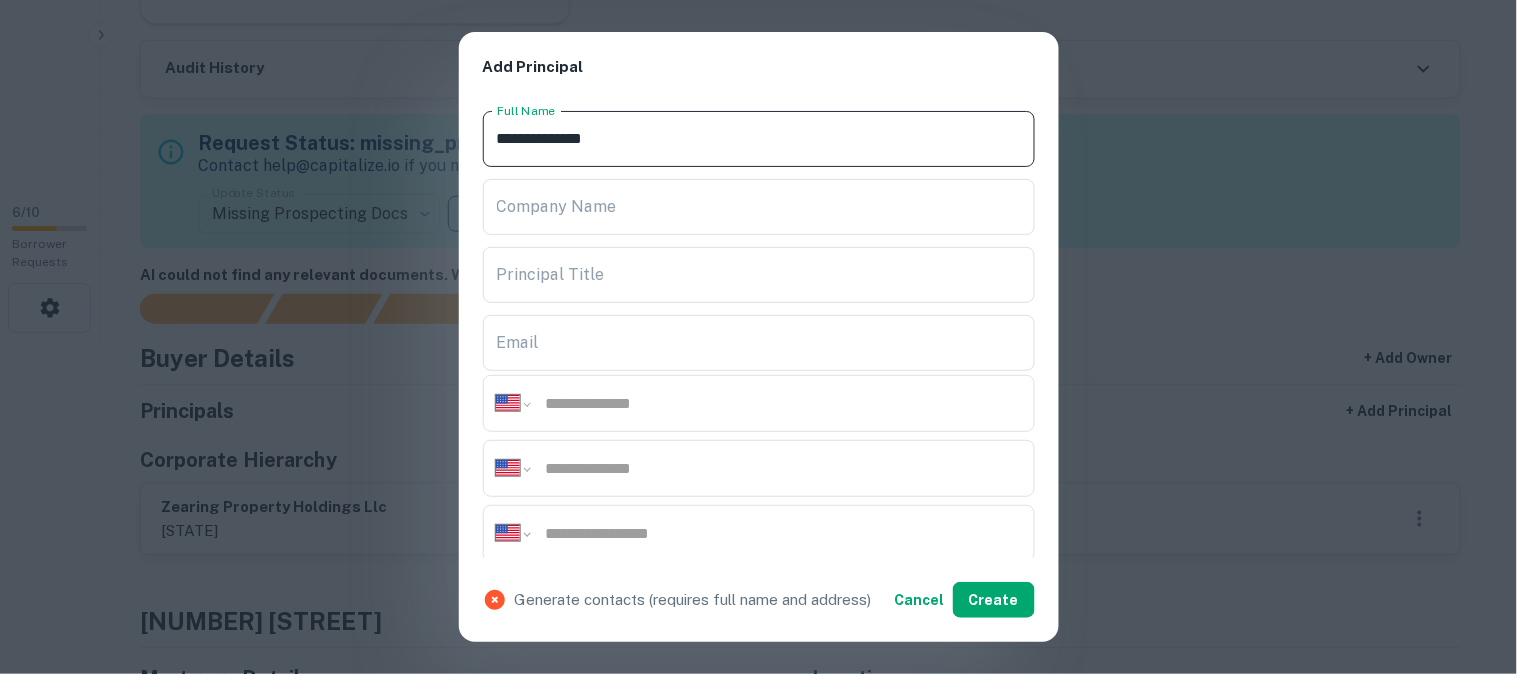 type on "**********" 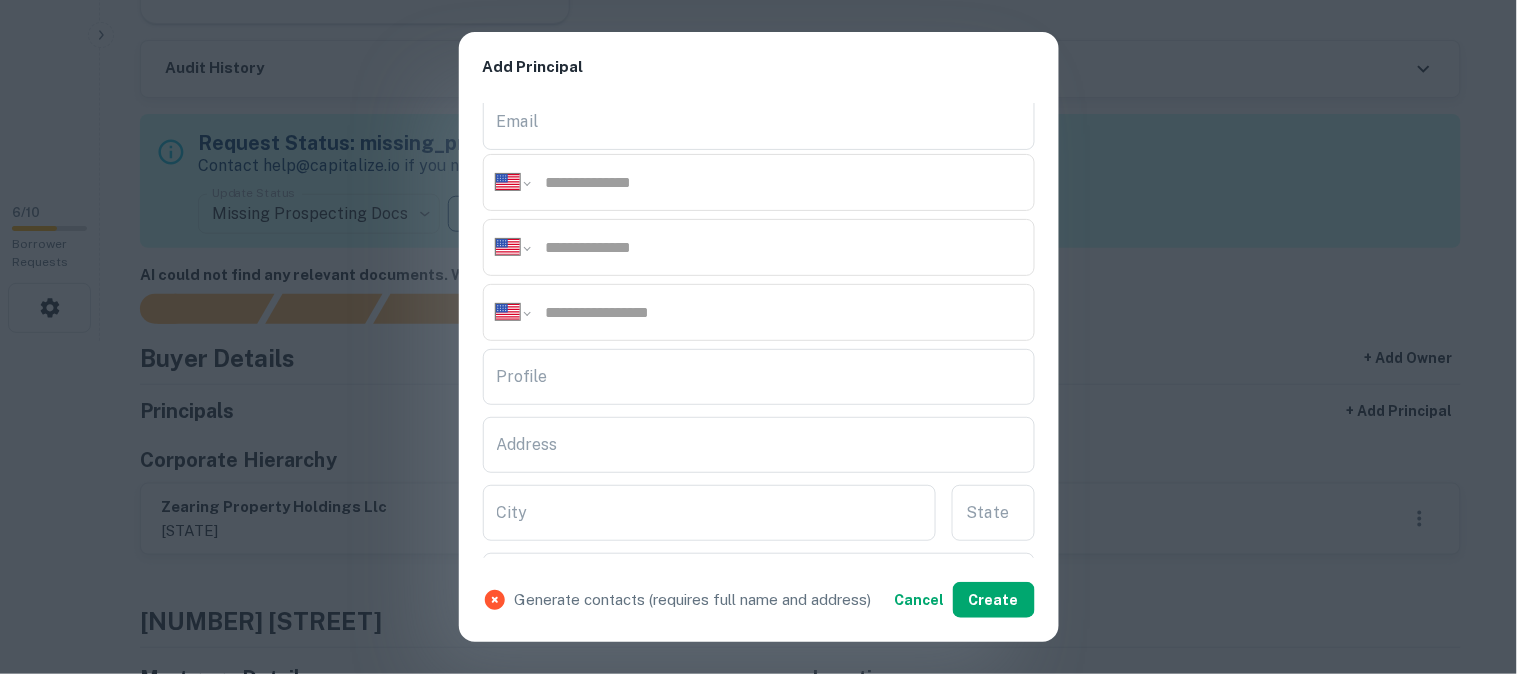 scroll, scrollTop: 222, scrollLeft: 0, axis: vertical 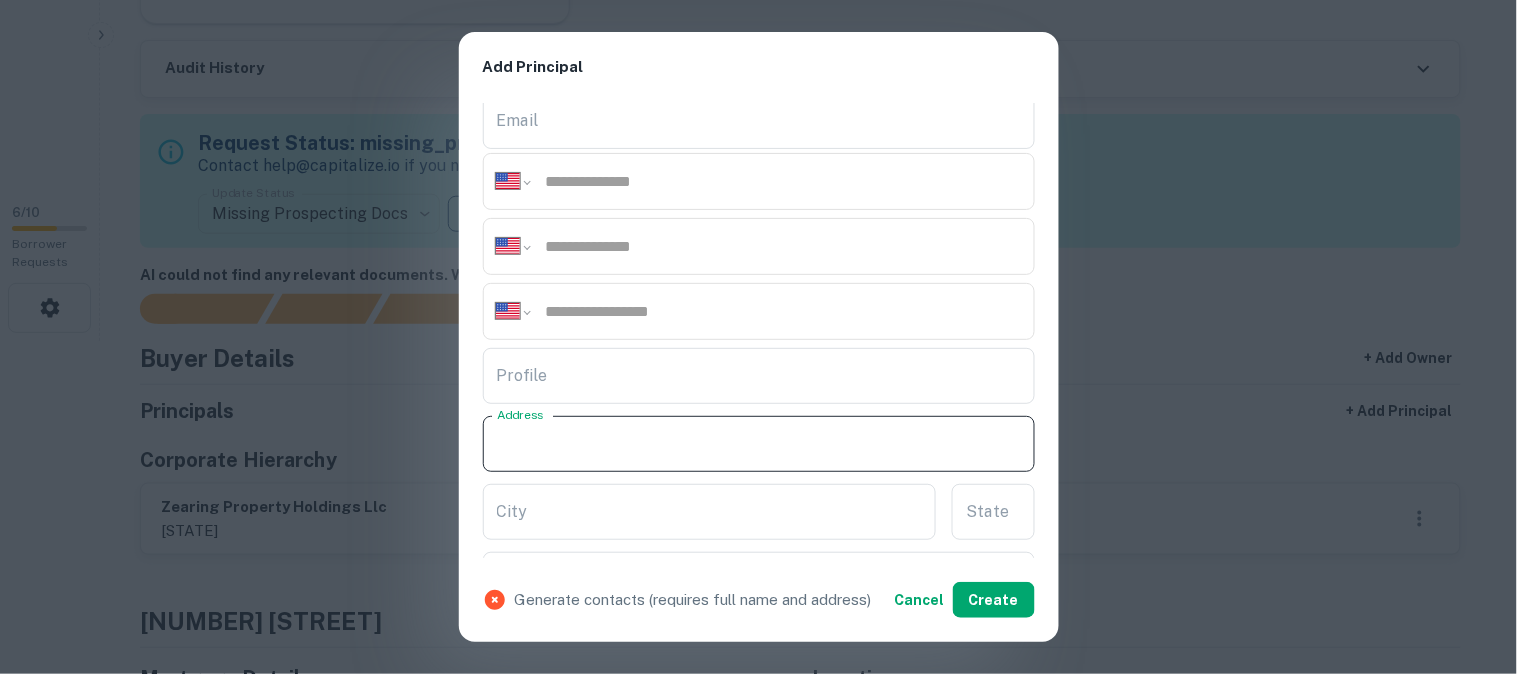 click on "Address" at bounding box center (759, 444) 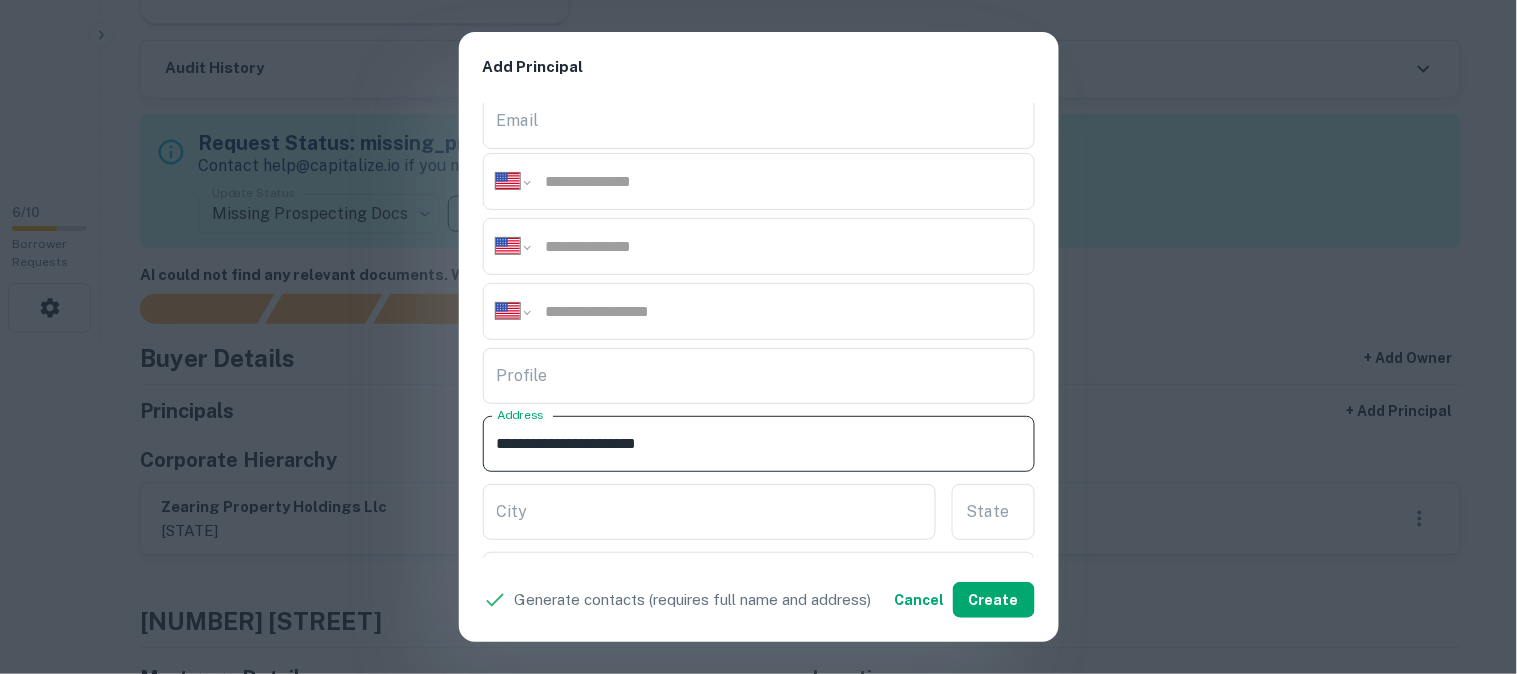 type on "**********" 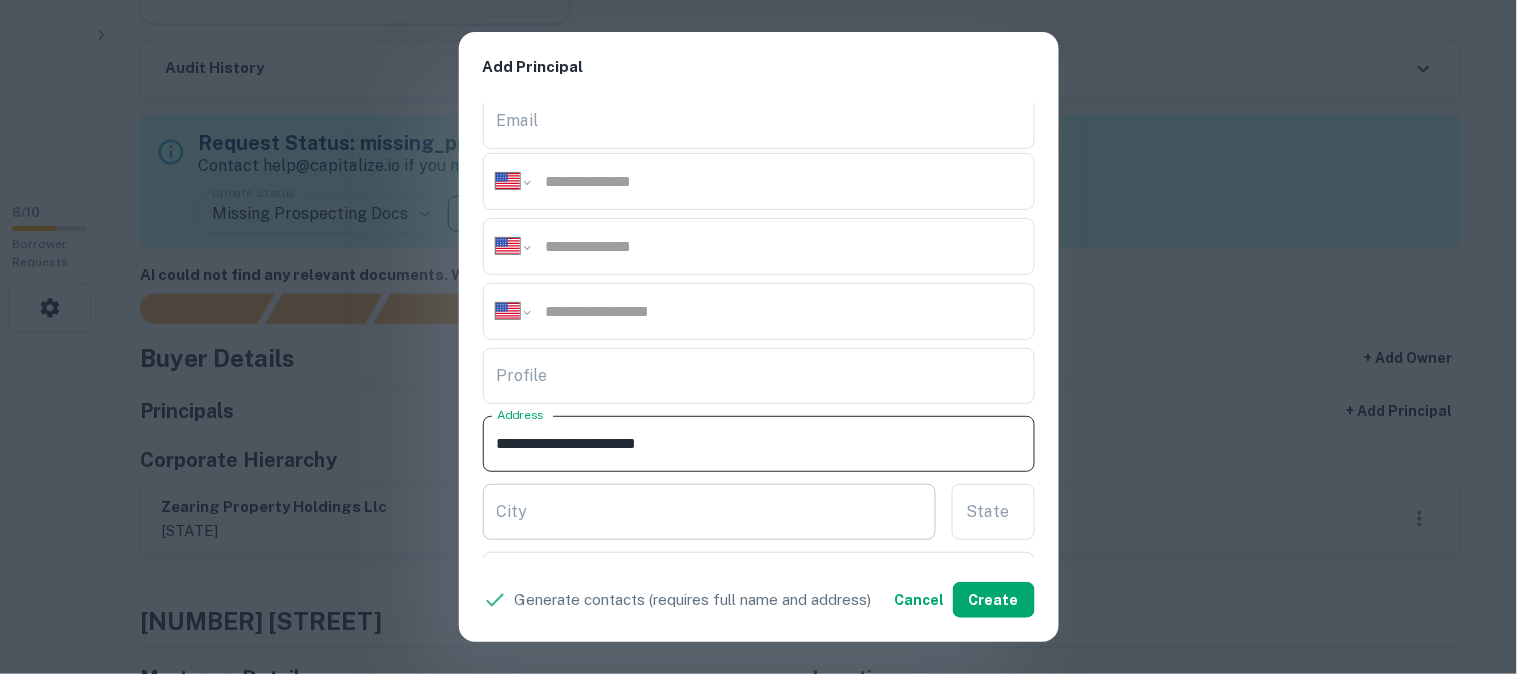 click on "City" at bounding box center (710, 512) 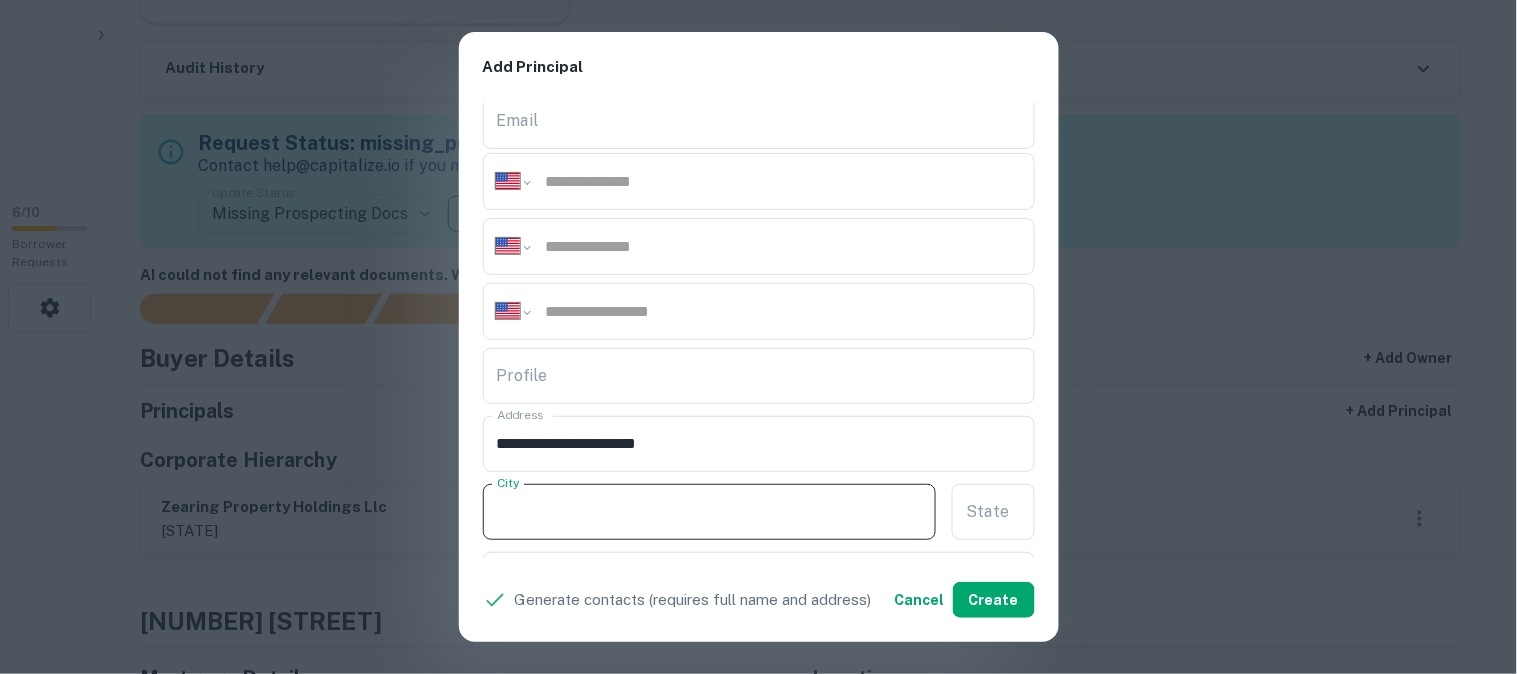 paste on "*******" 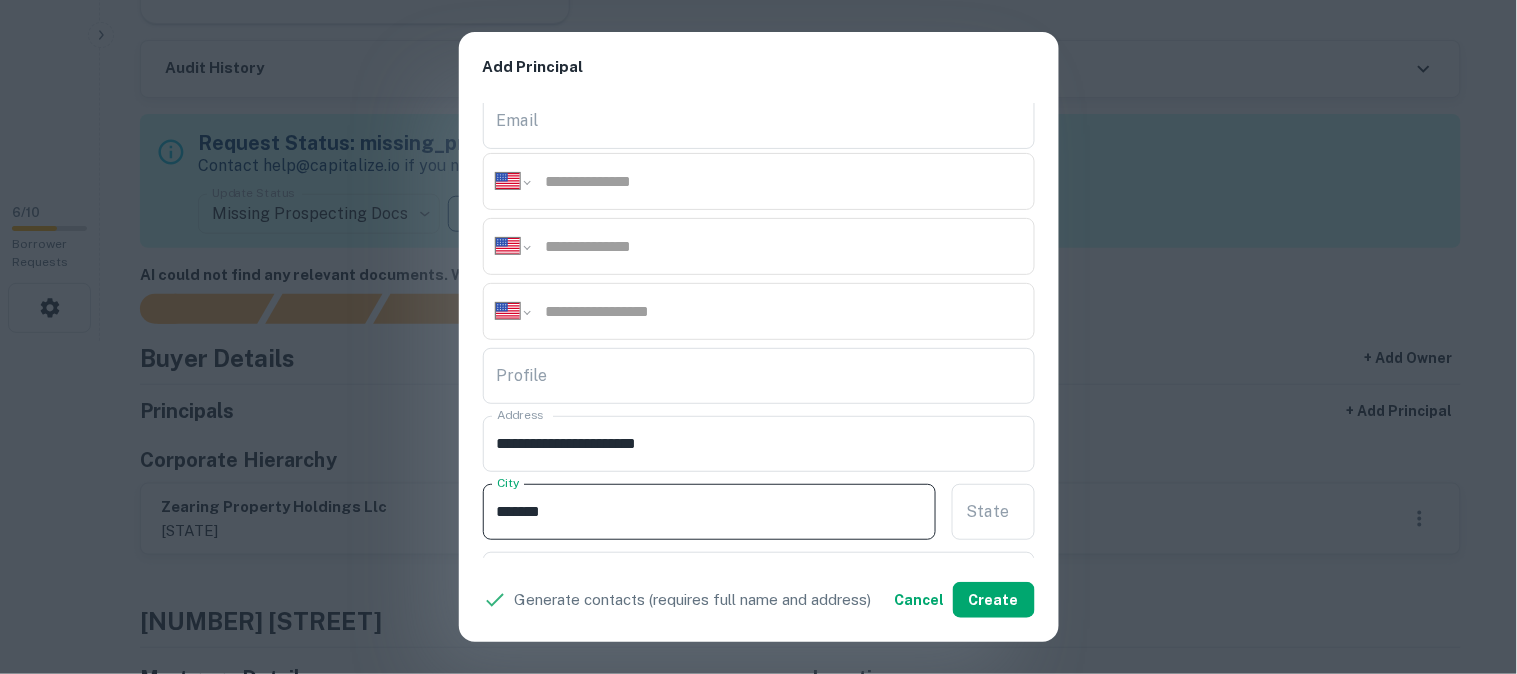 type on "*******" 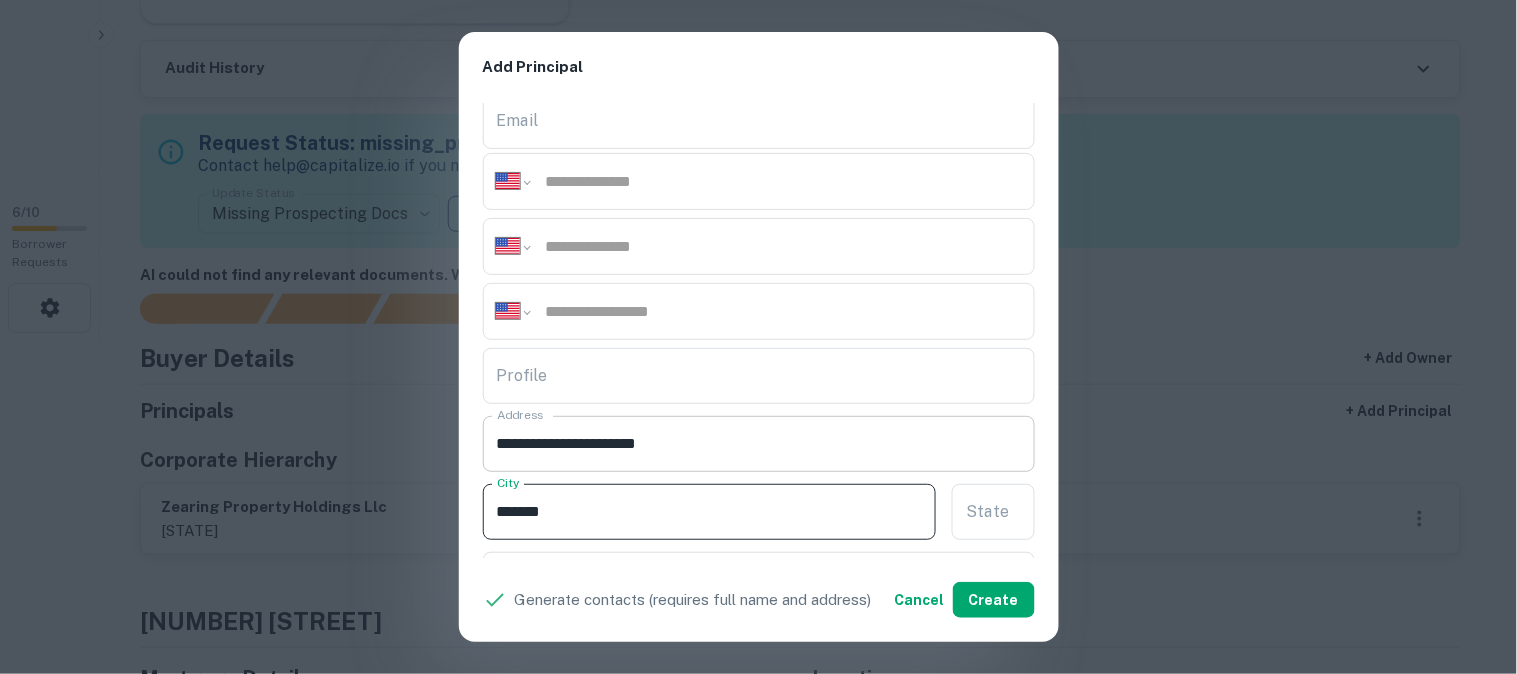 click on "**********" at bounding box center [759, 444] 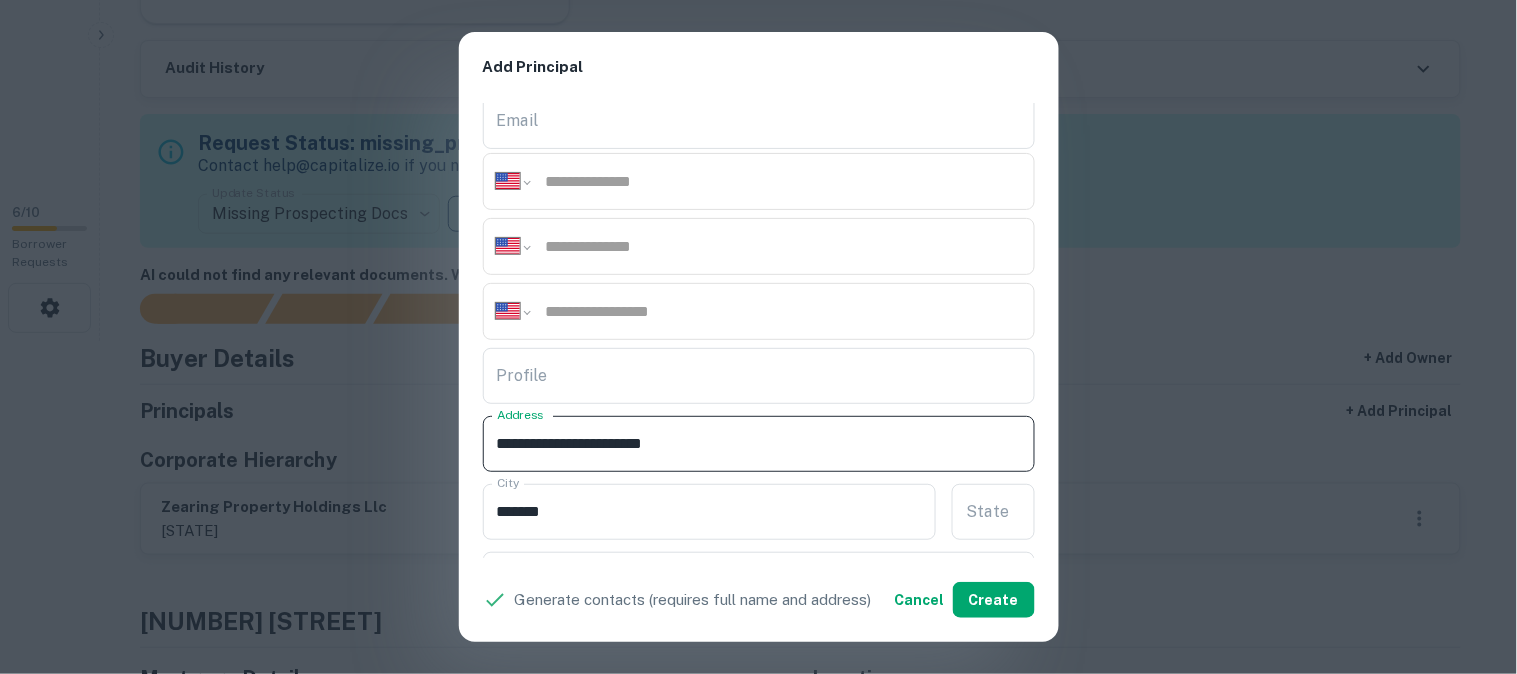paste on "**********" 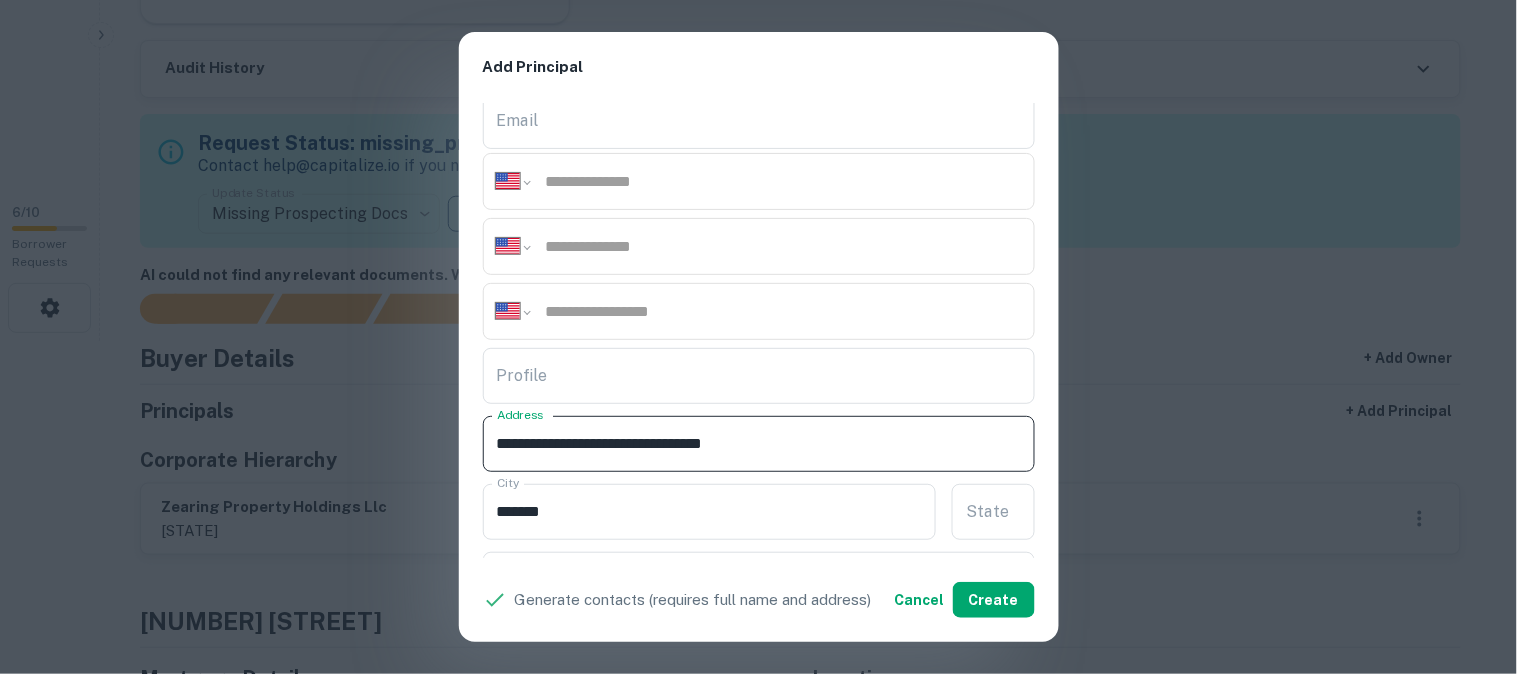 type on "**********" 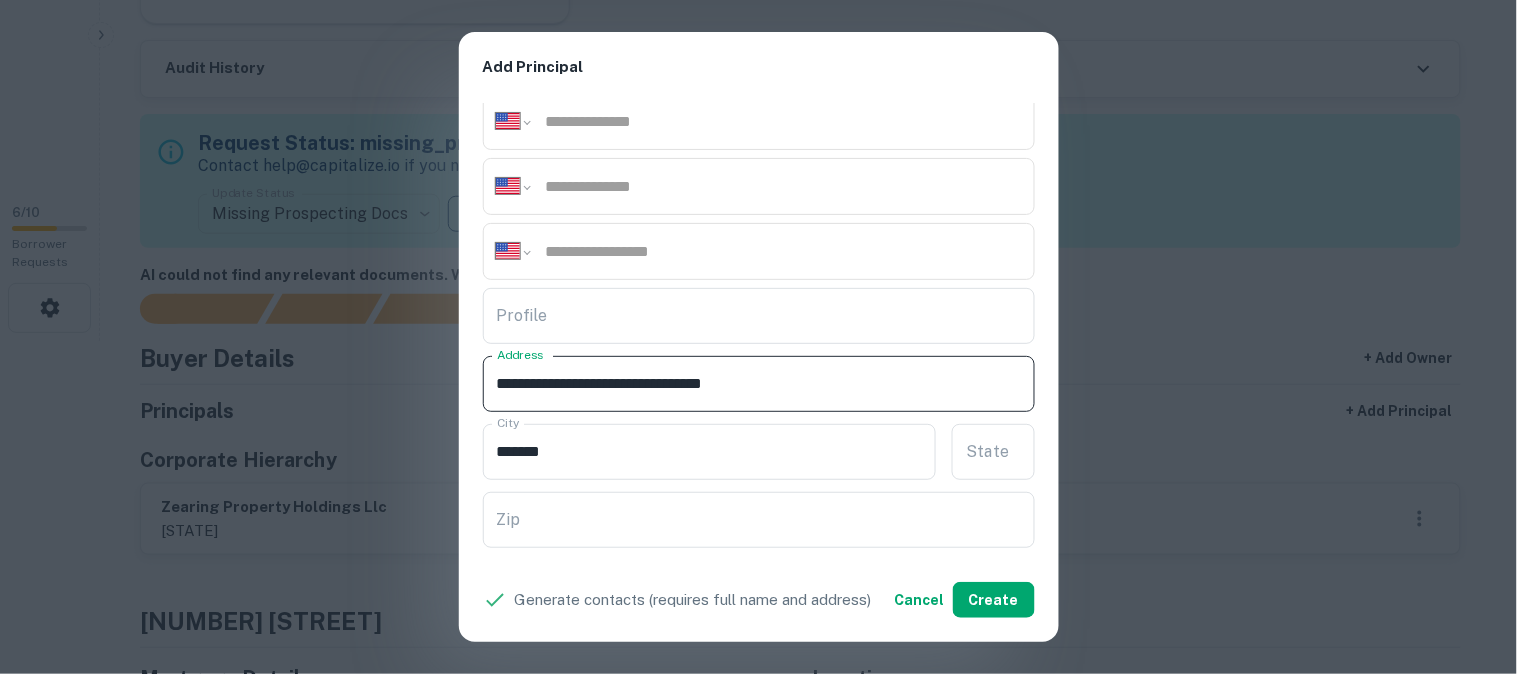 scroll, scrollTop: 444, scrollLeft: 0, axis: vertical 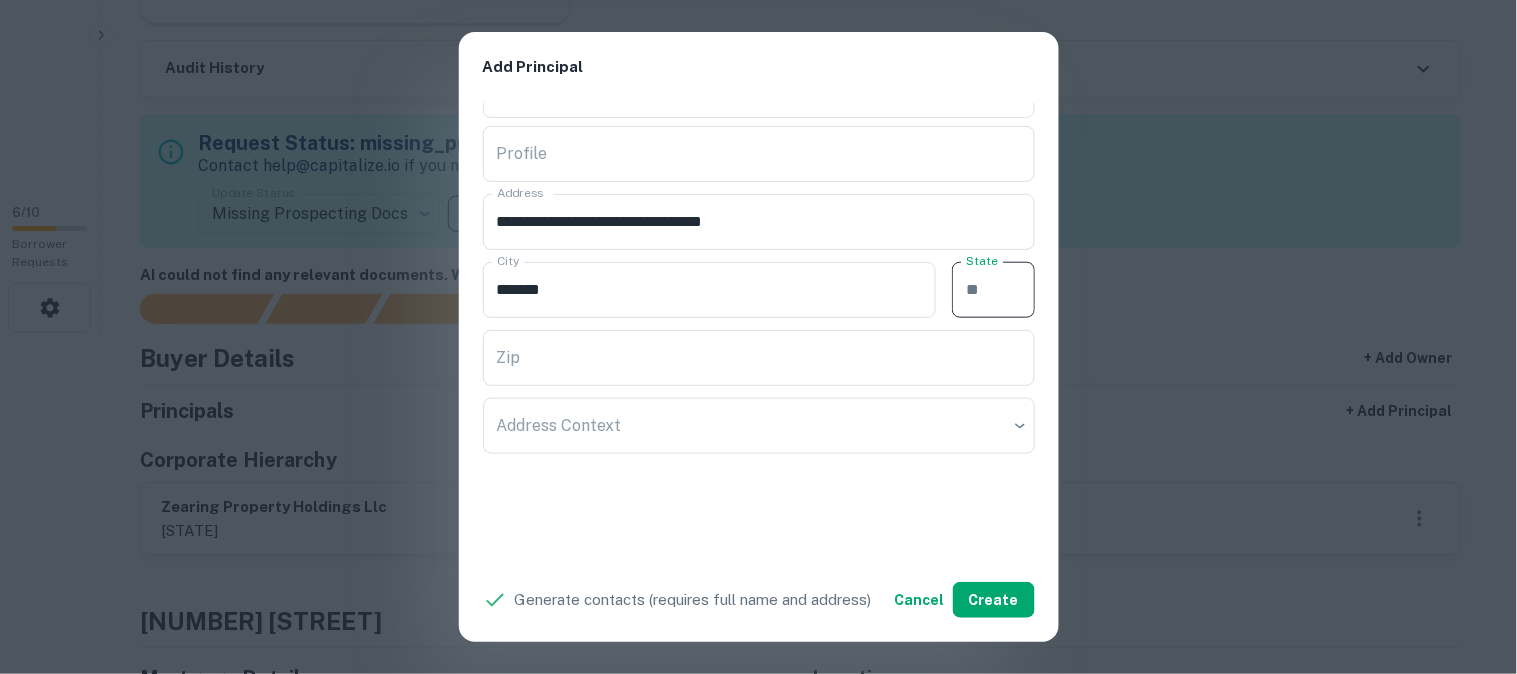 click on "State" at bounding box center [993, 290] 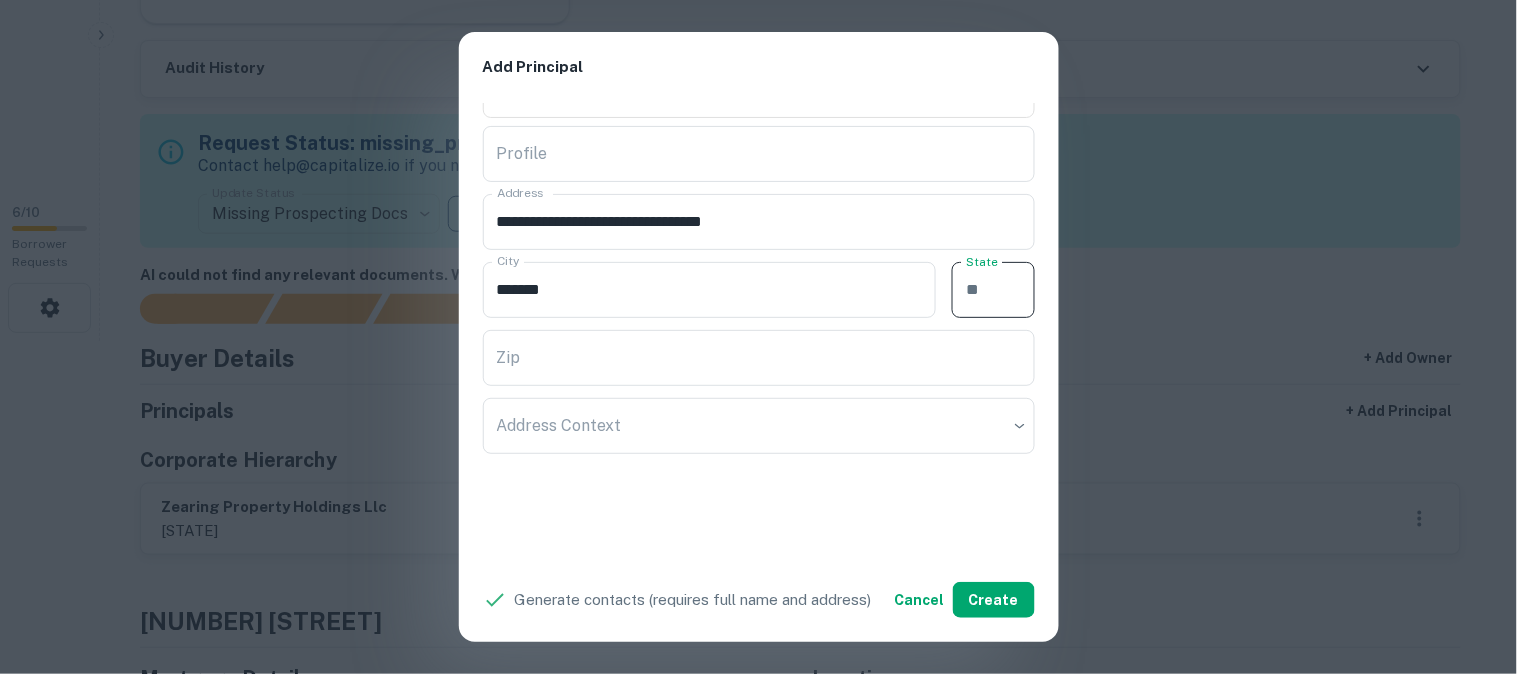 paste on "*****" 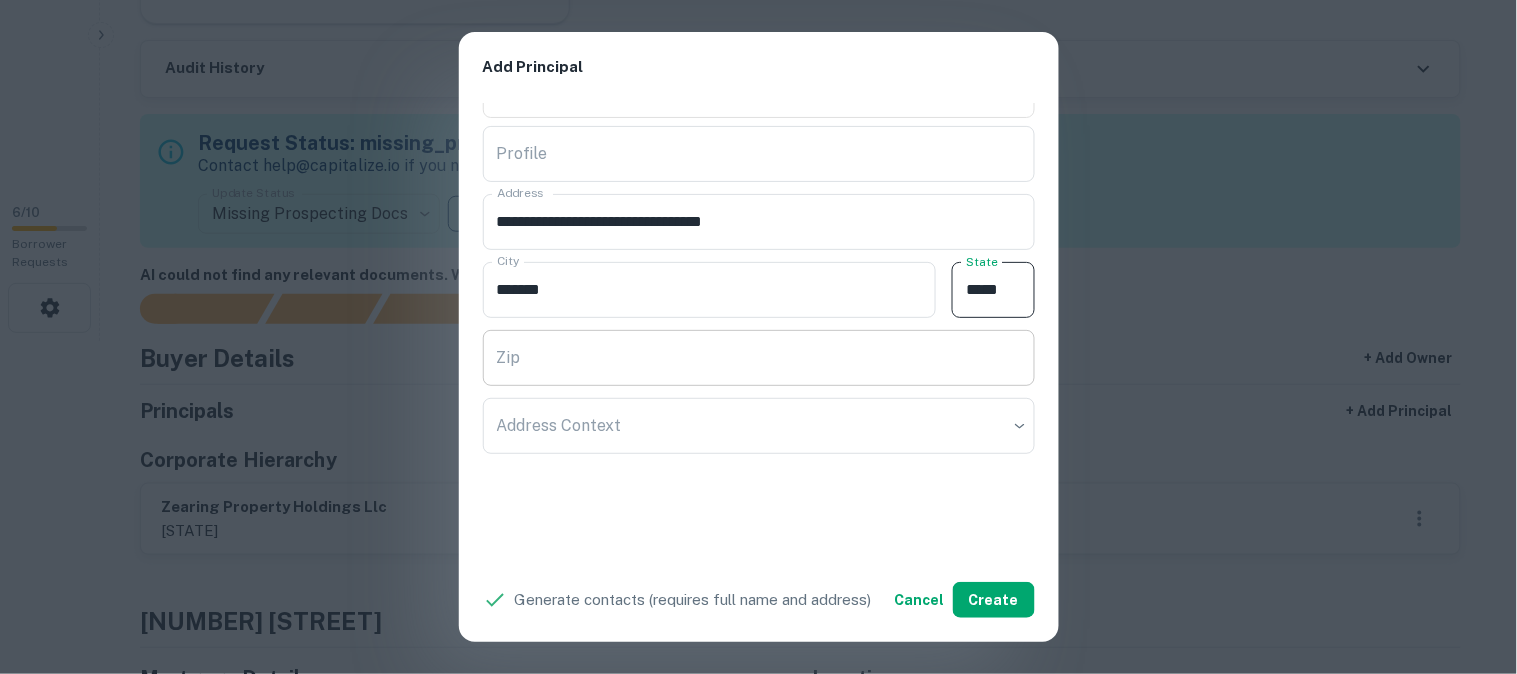 type on "*****" 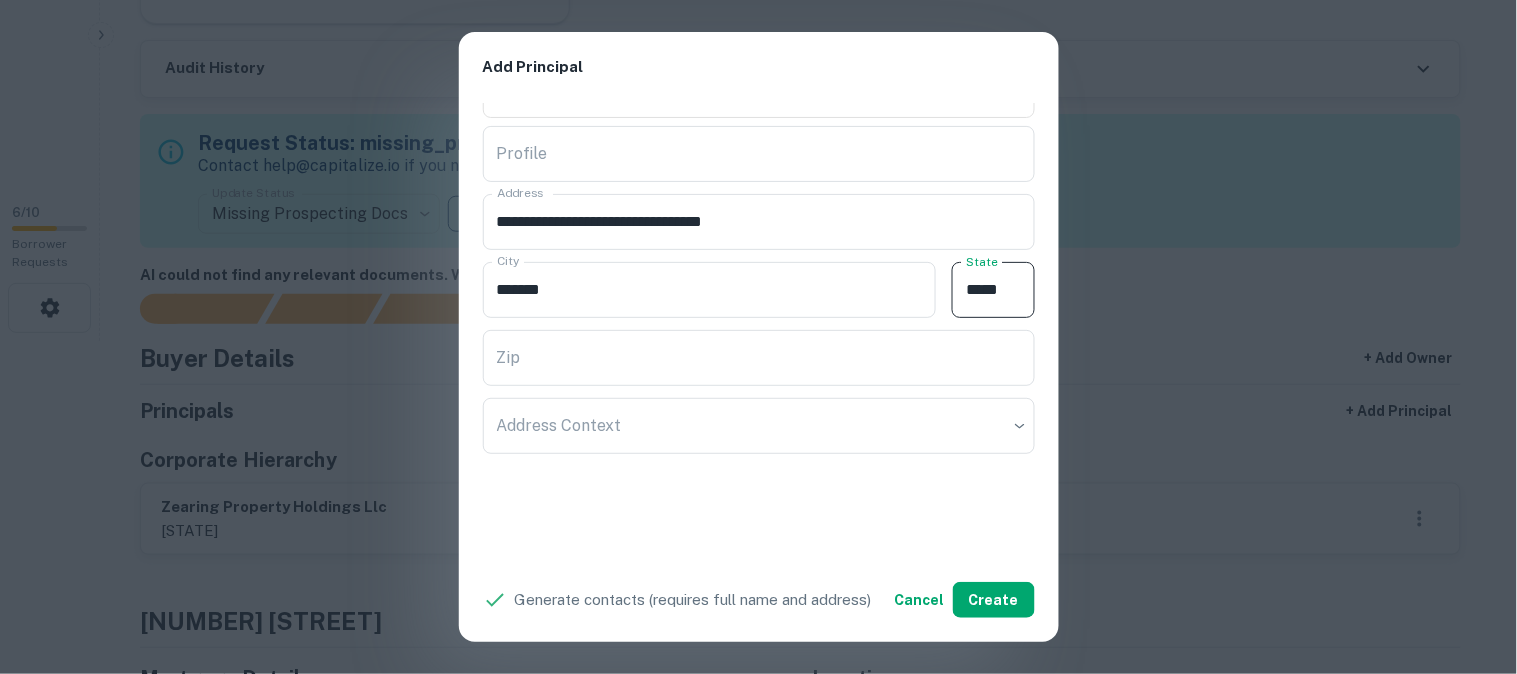 drag, startPoint x: 982, startPoint y: 292, endPoint x: 1011, endPoint y: 295, distance: 29.15476 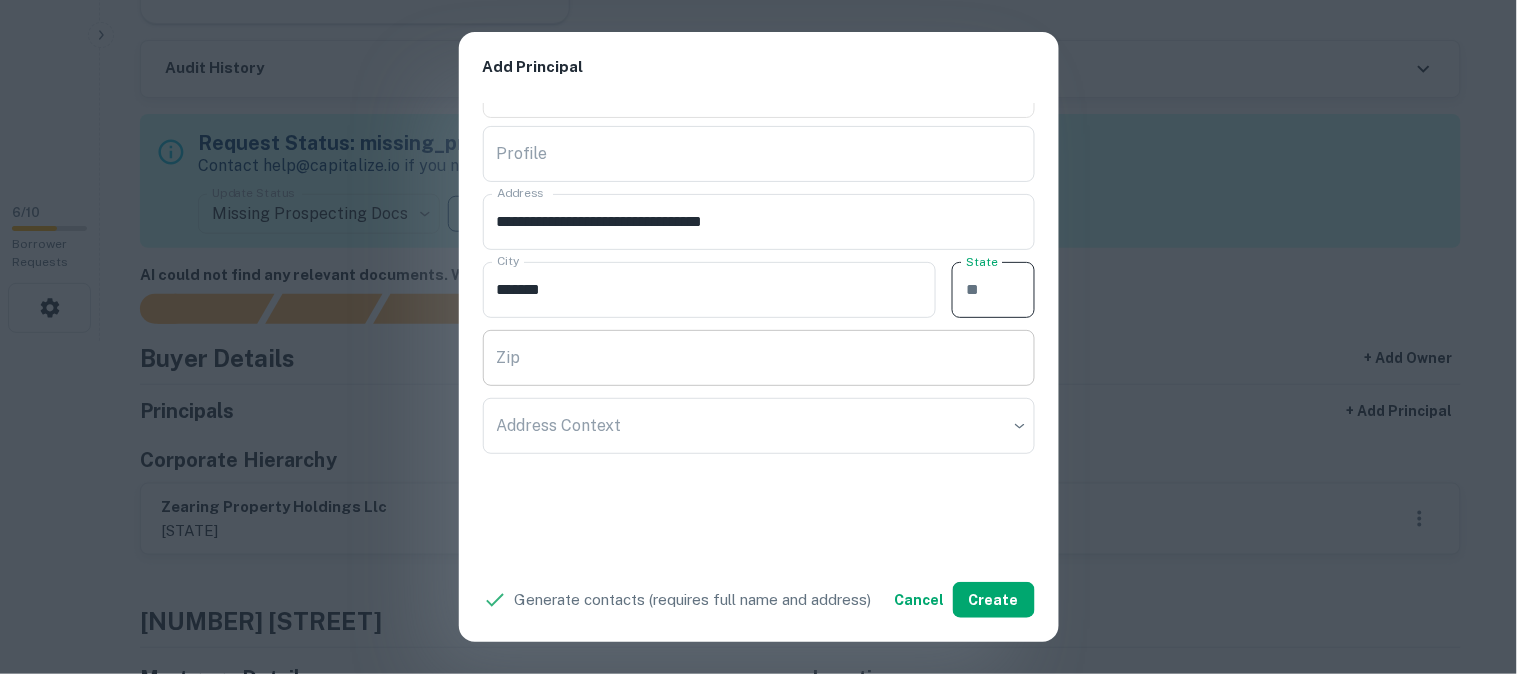 type 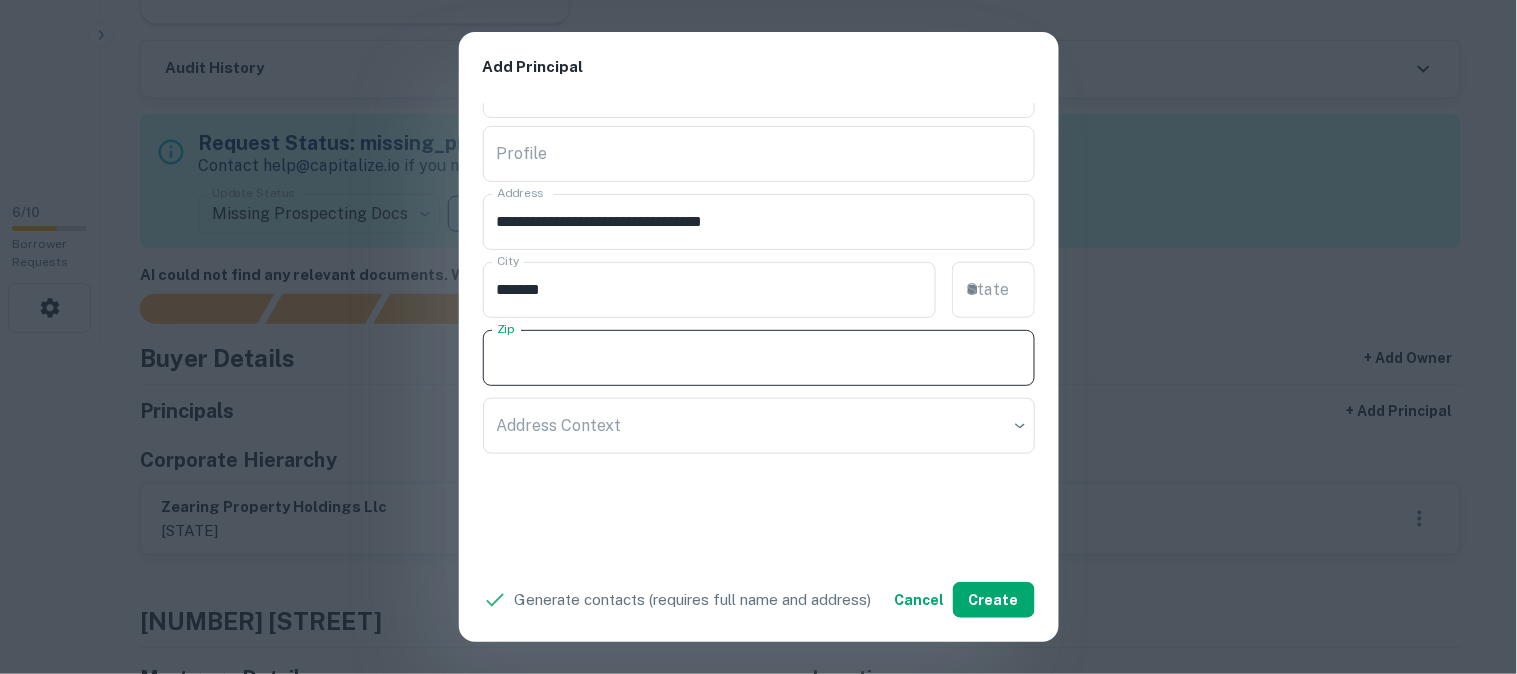 paste on "*****" 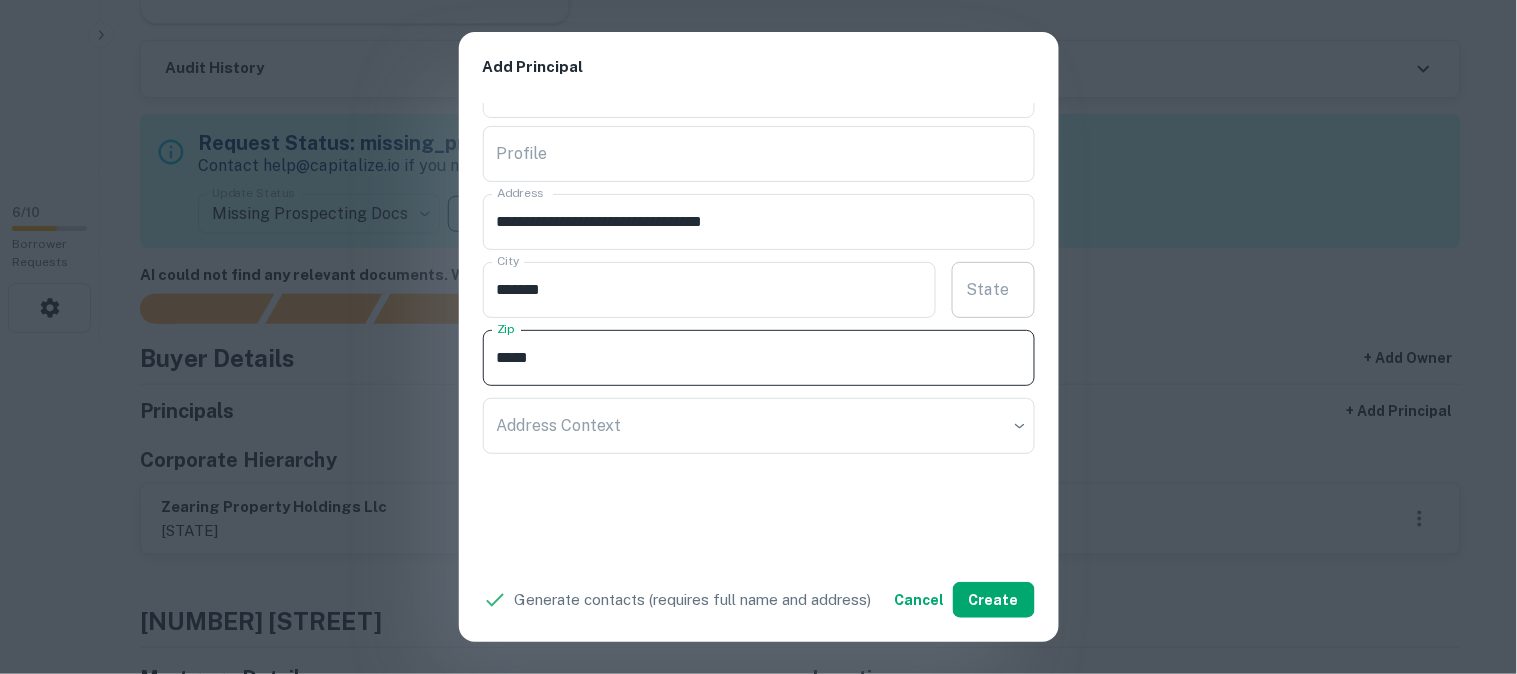 type on "*****" 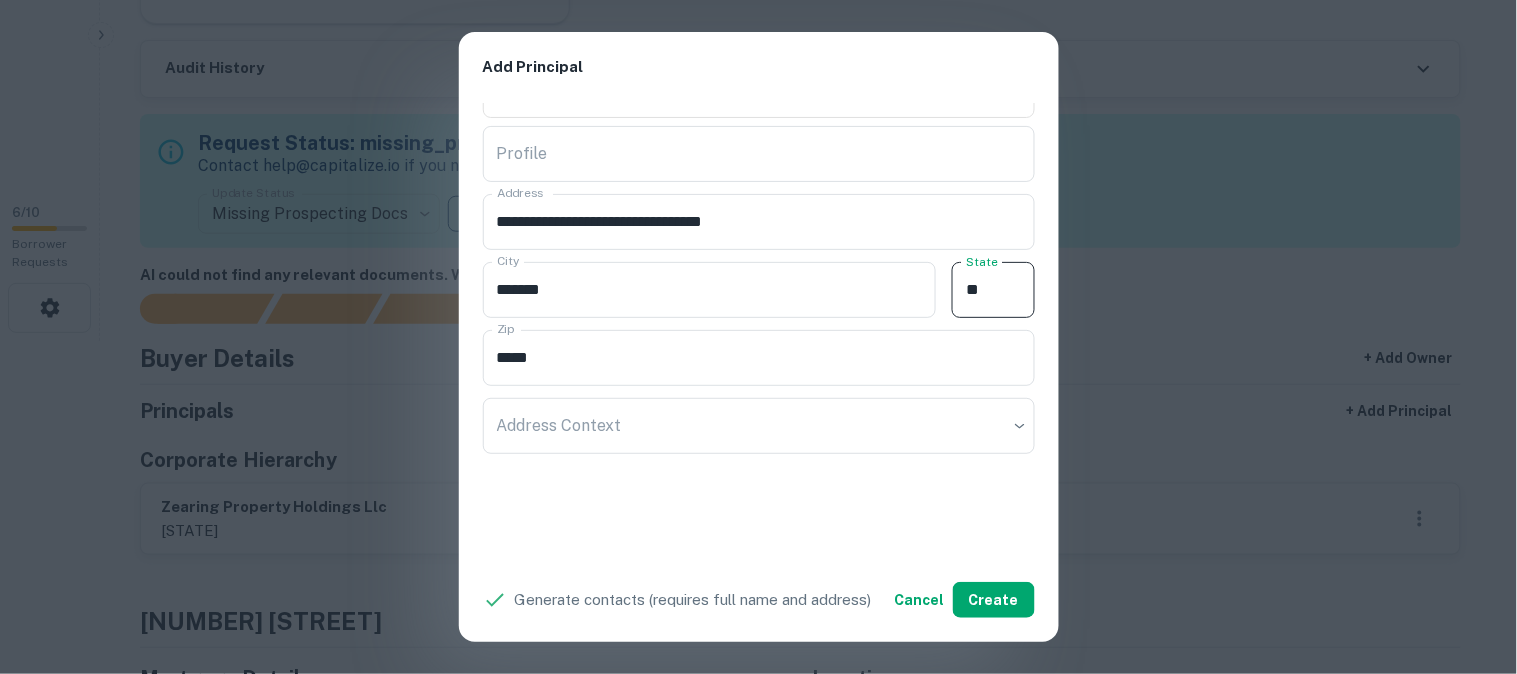 type on "**" 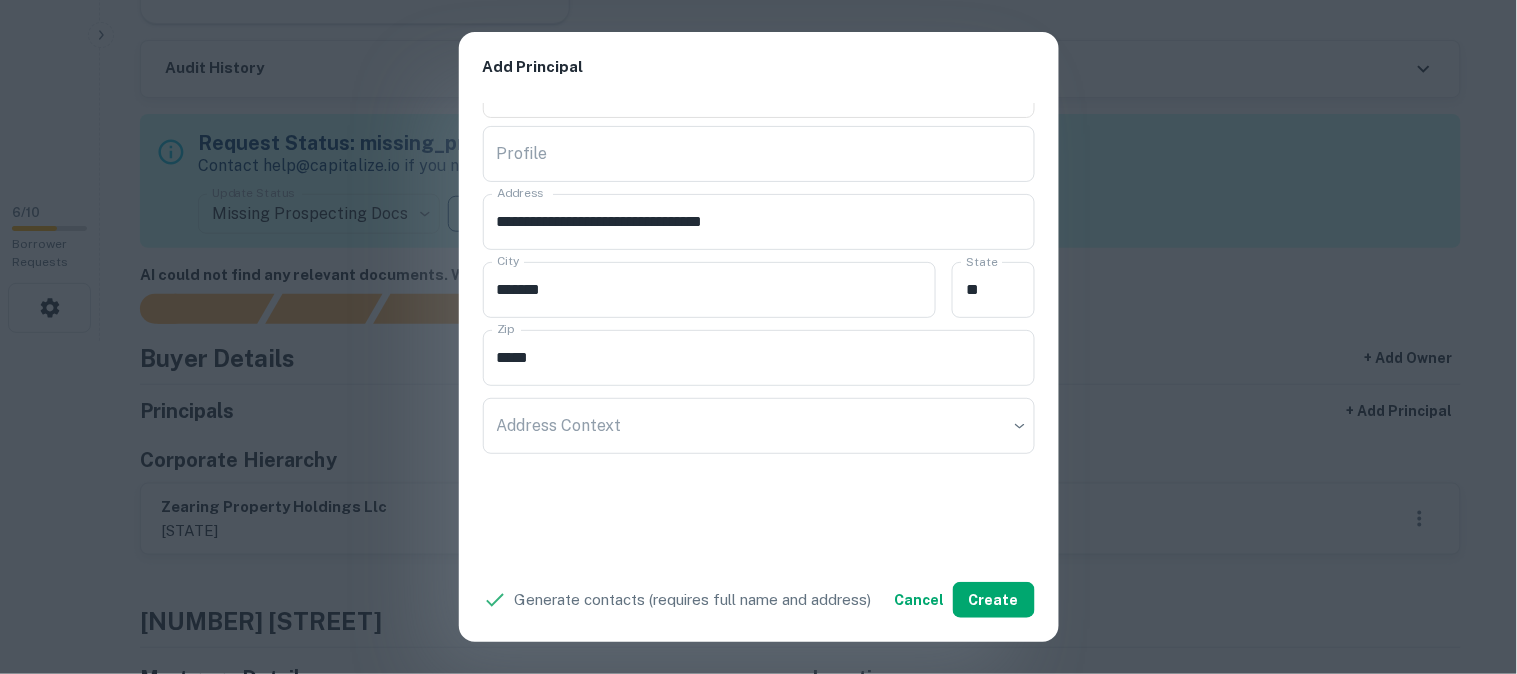 click on "**********" at bounding box center (759, 331) 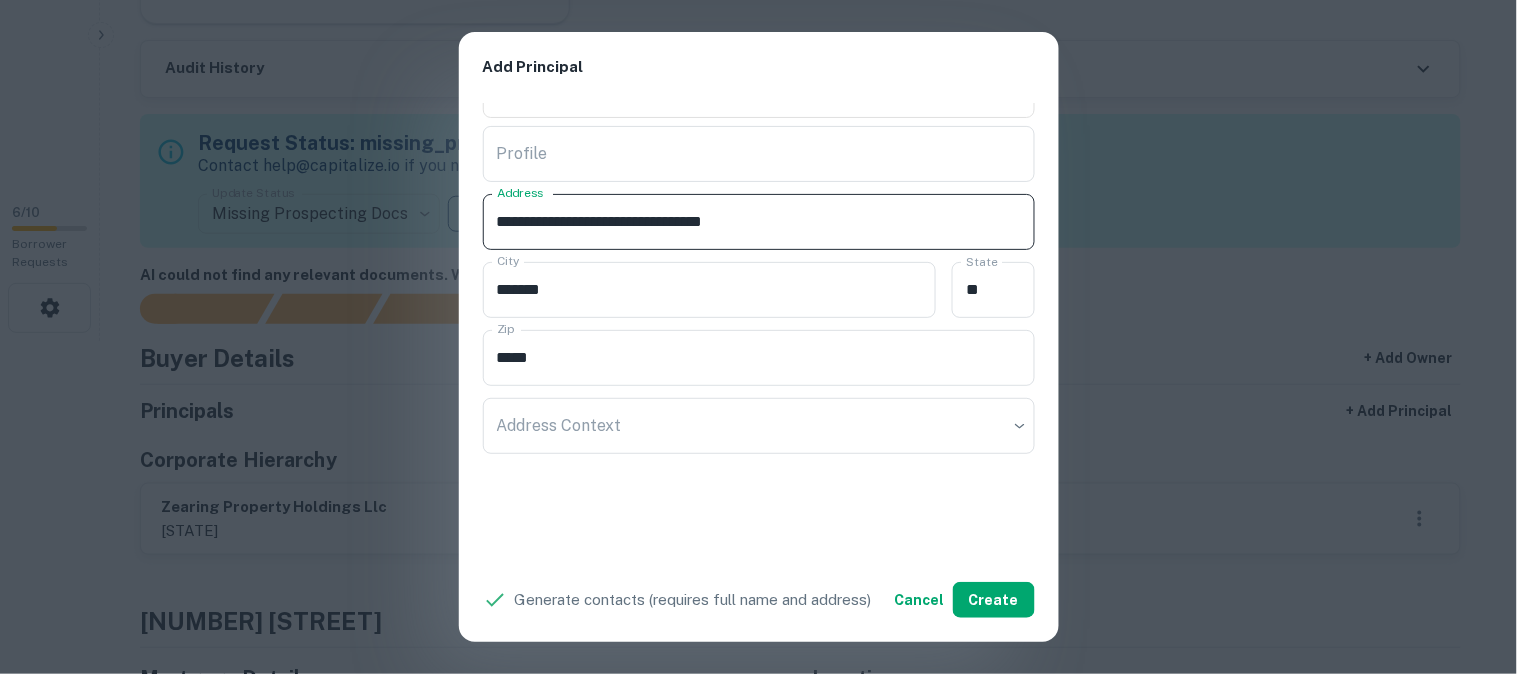 click on "**********" at bounding box center (759, 222) 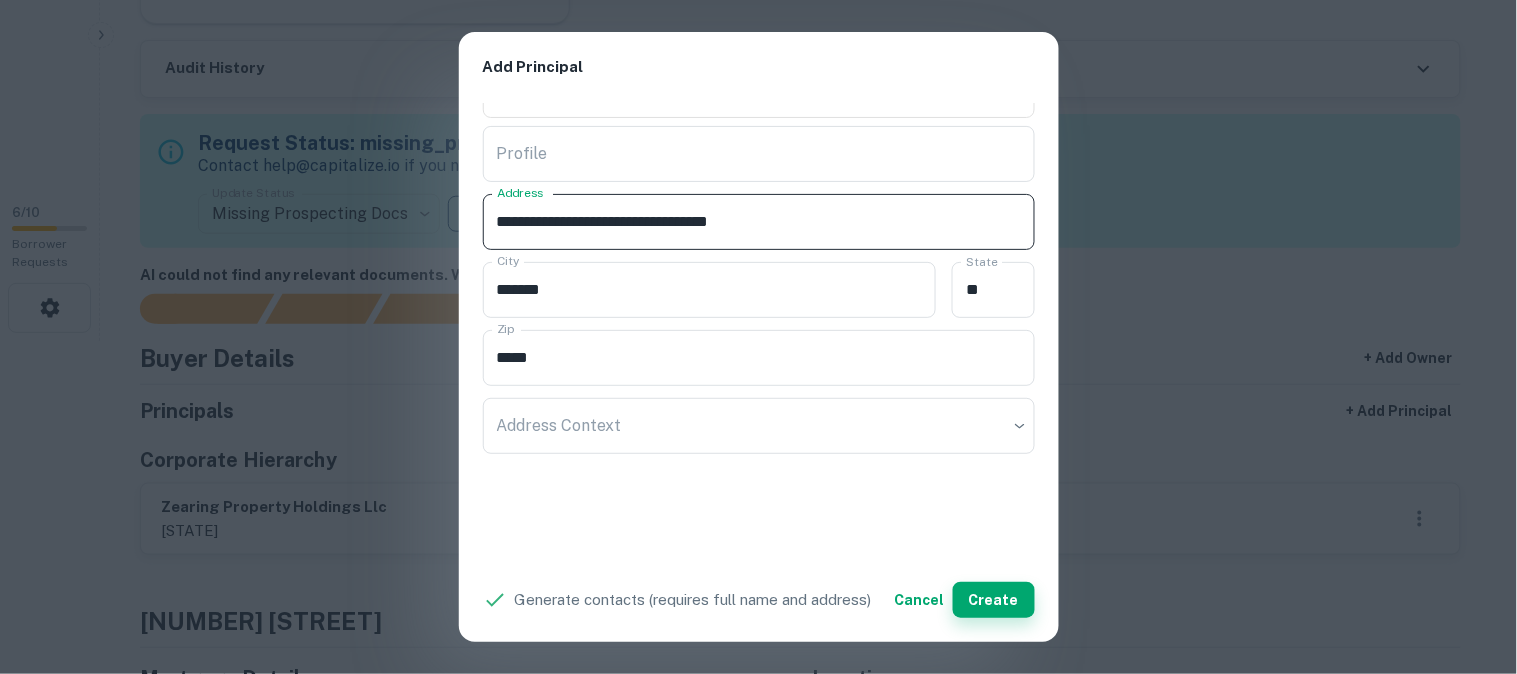 type on "**********" 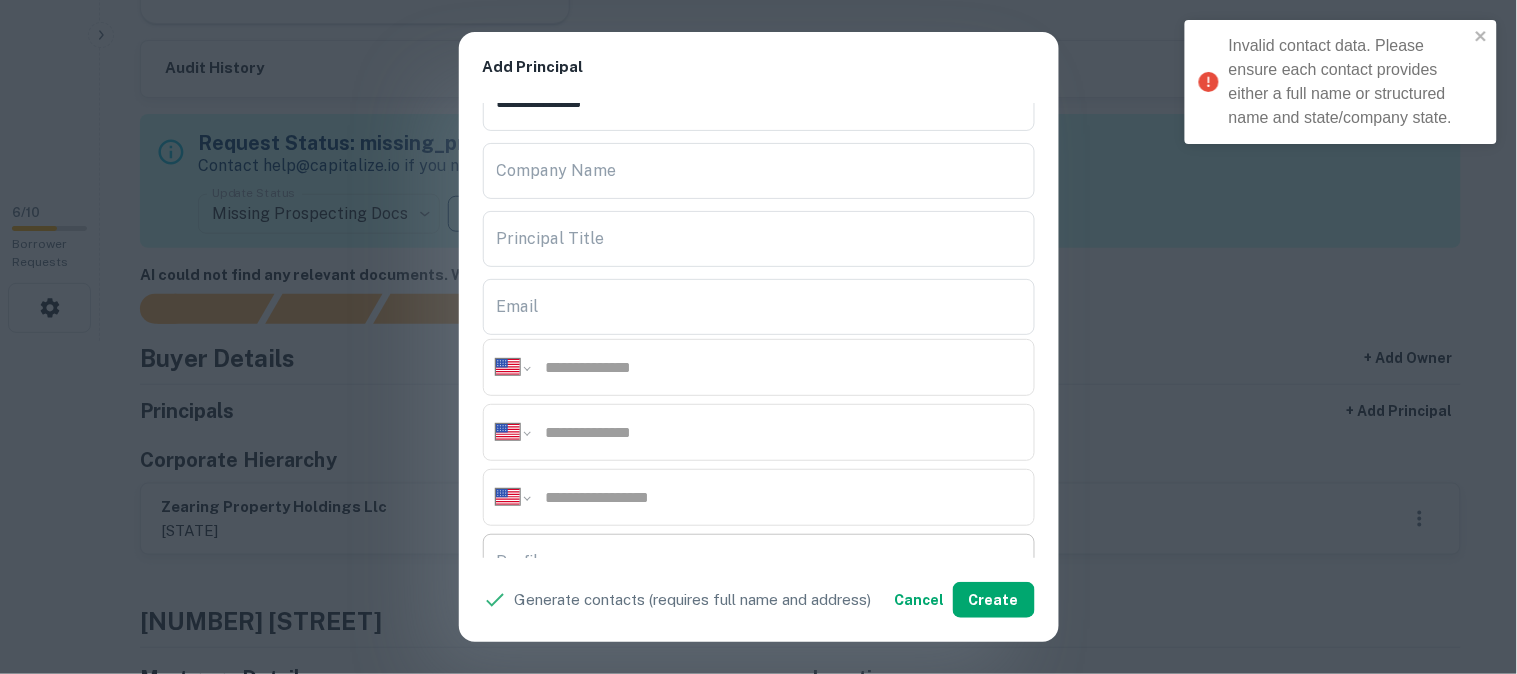scroll, scrollTop: 0, scrollLeft: 0, axis: both 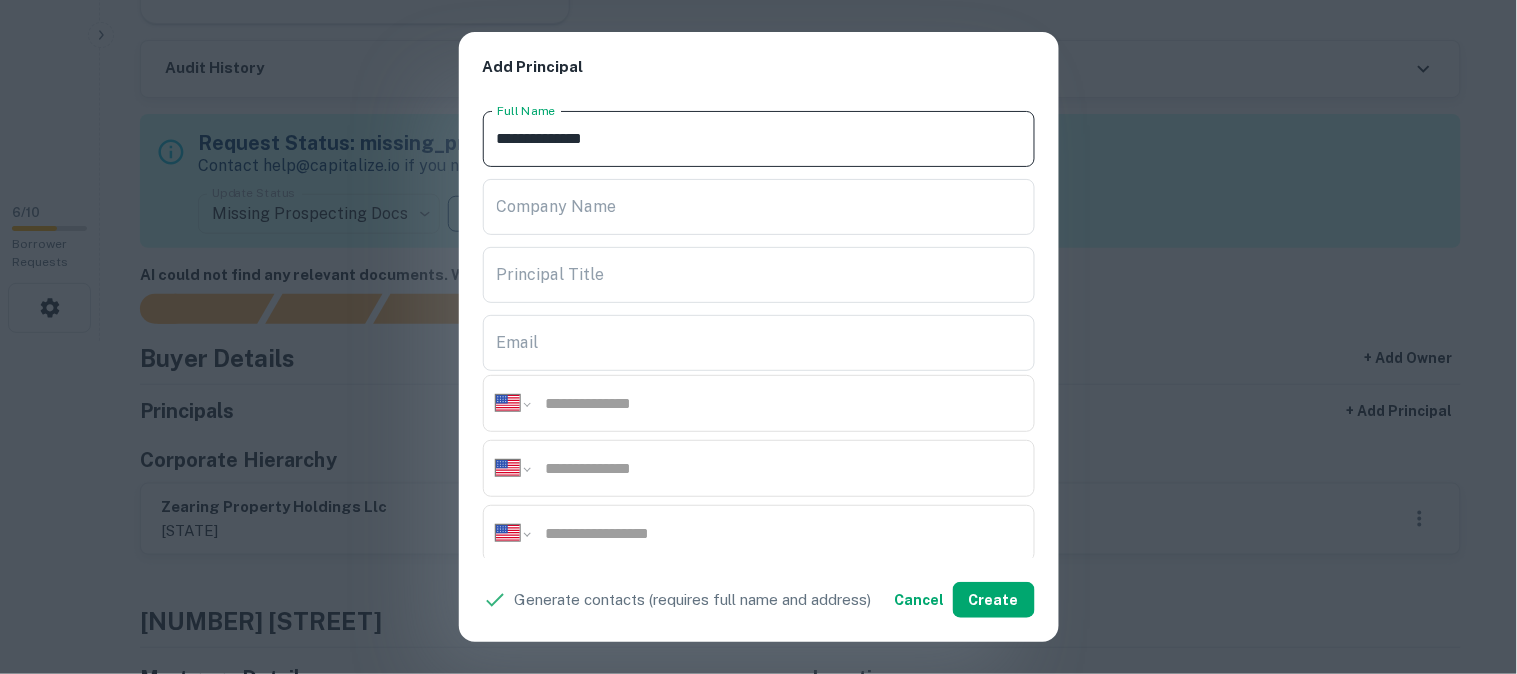 drag, startPoint x: 654, startPoint y: 138, endPoint x: 453, endPoint y: 146, distance: 201.15913 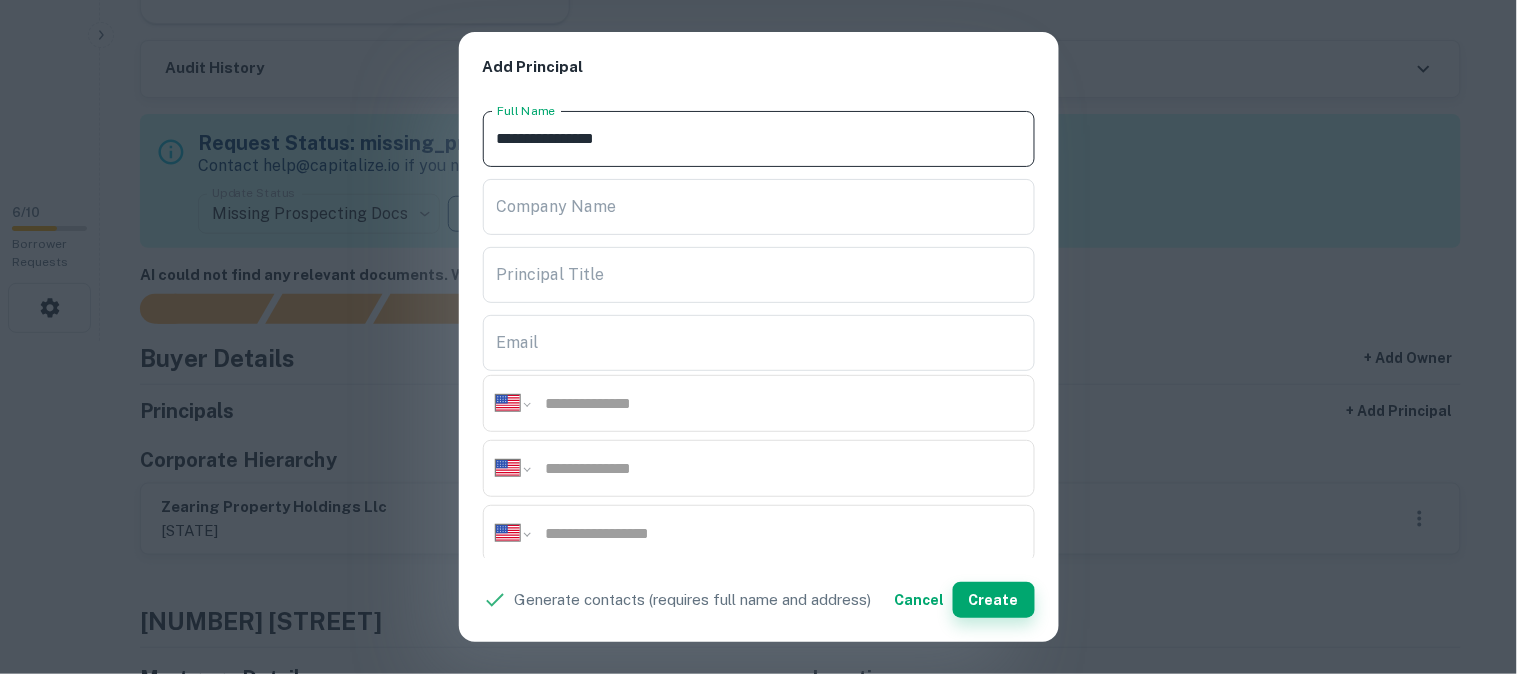 type on "**********" 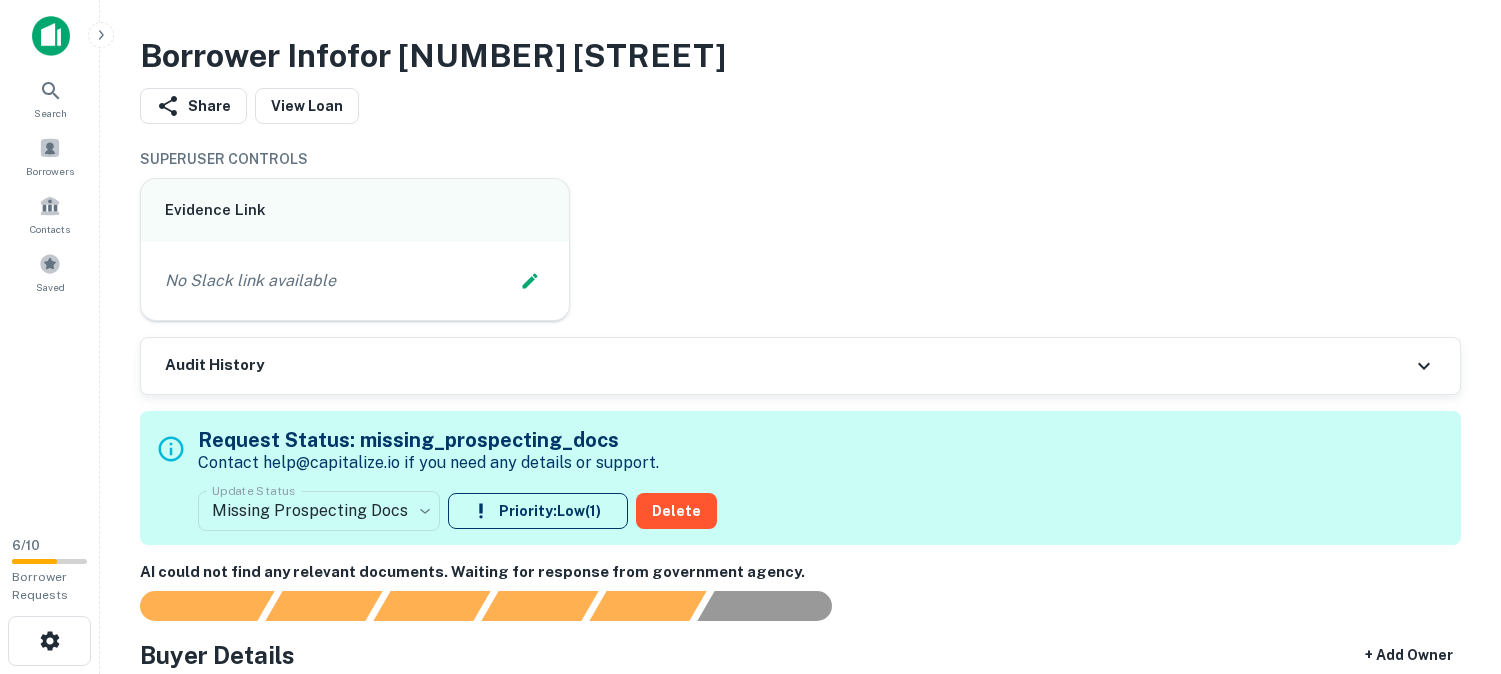scroll, scrollTop: 555, scrollLeft: 0, axis: vertical 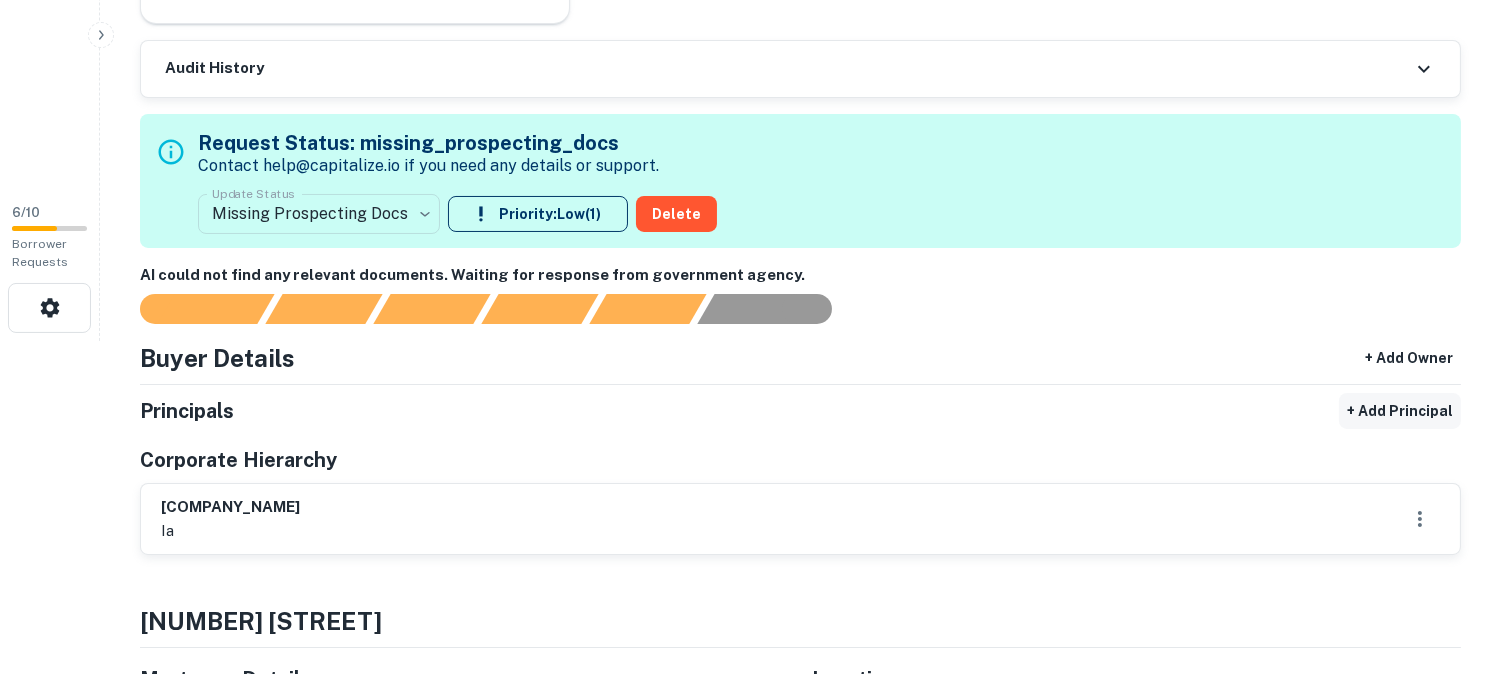 click on "+ Add Principal" at bounding box center (1400, 411) 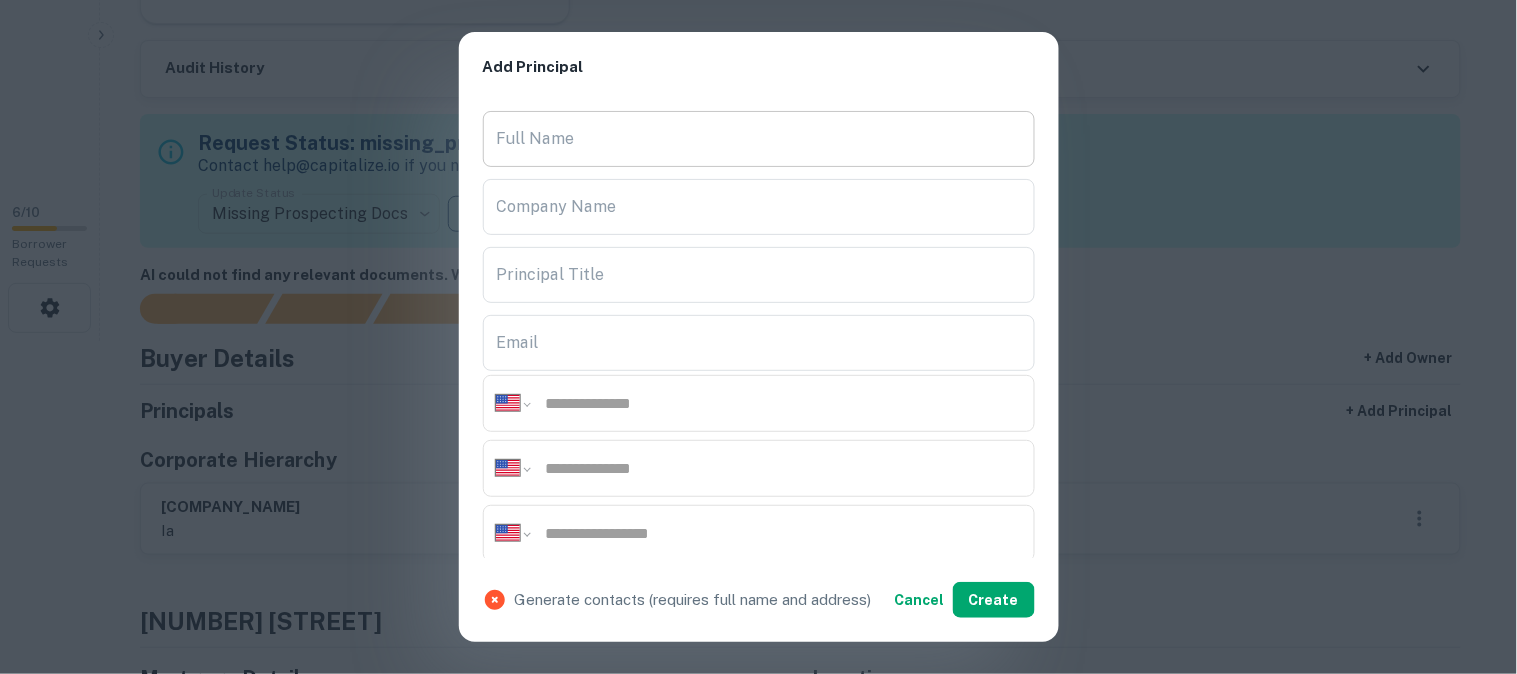 click on "Full Name" at bounding box center [759, 139] 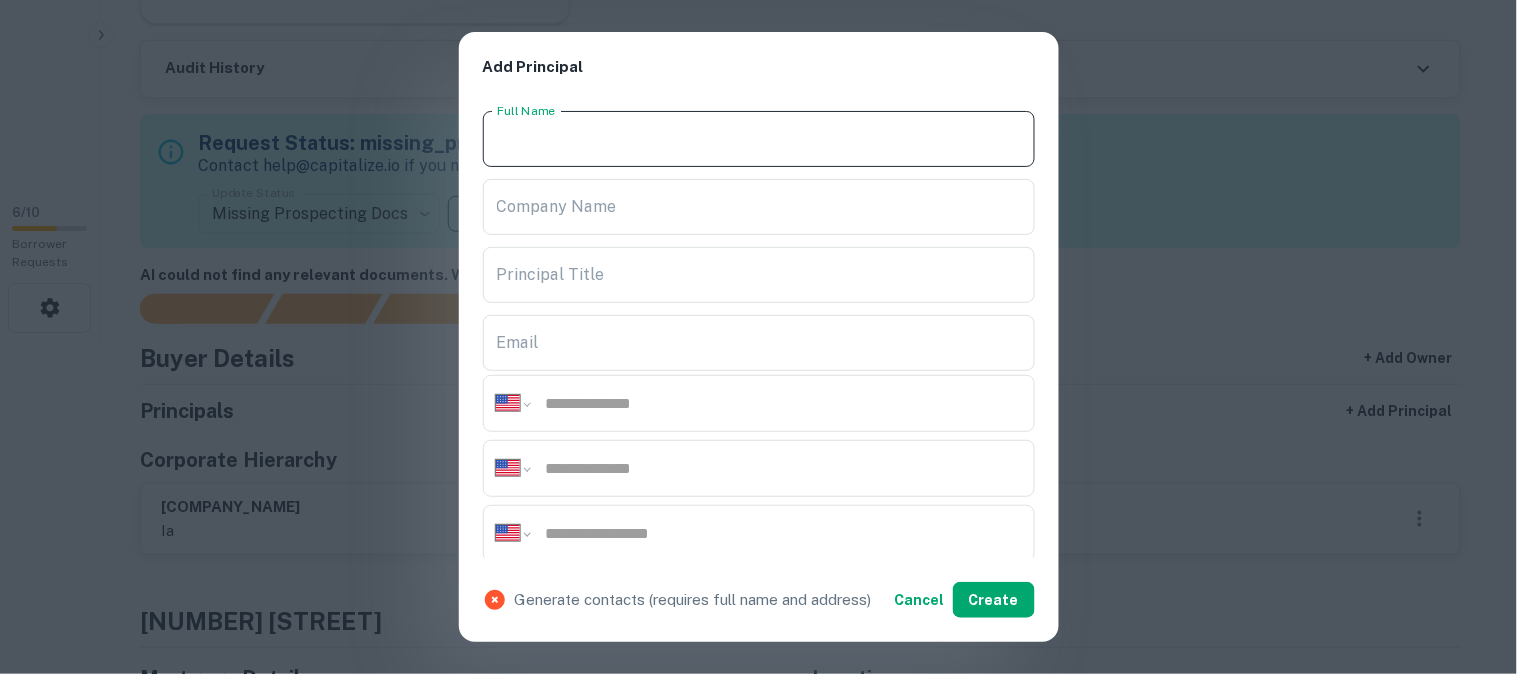 paste on "**********" 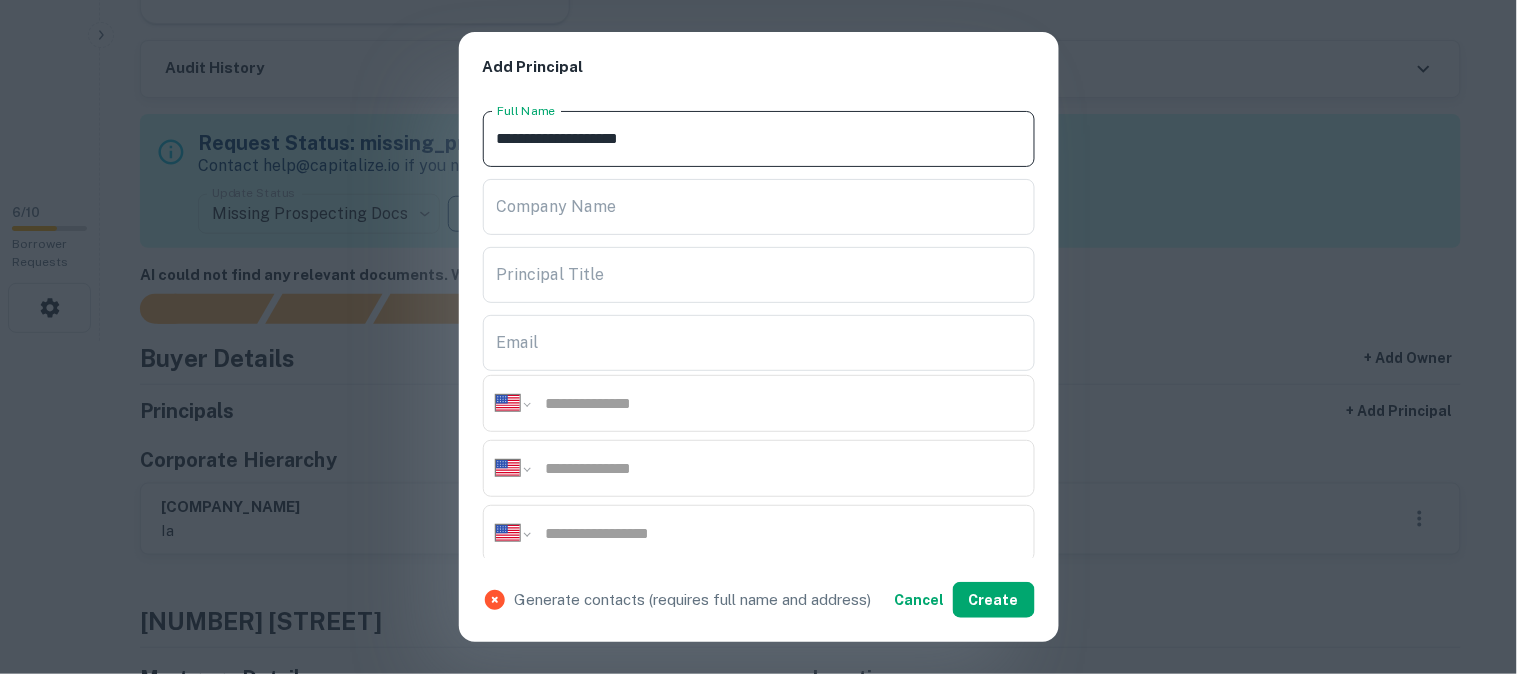 type on "**********" 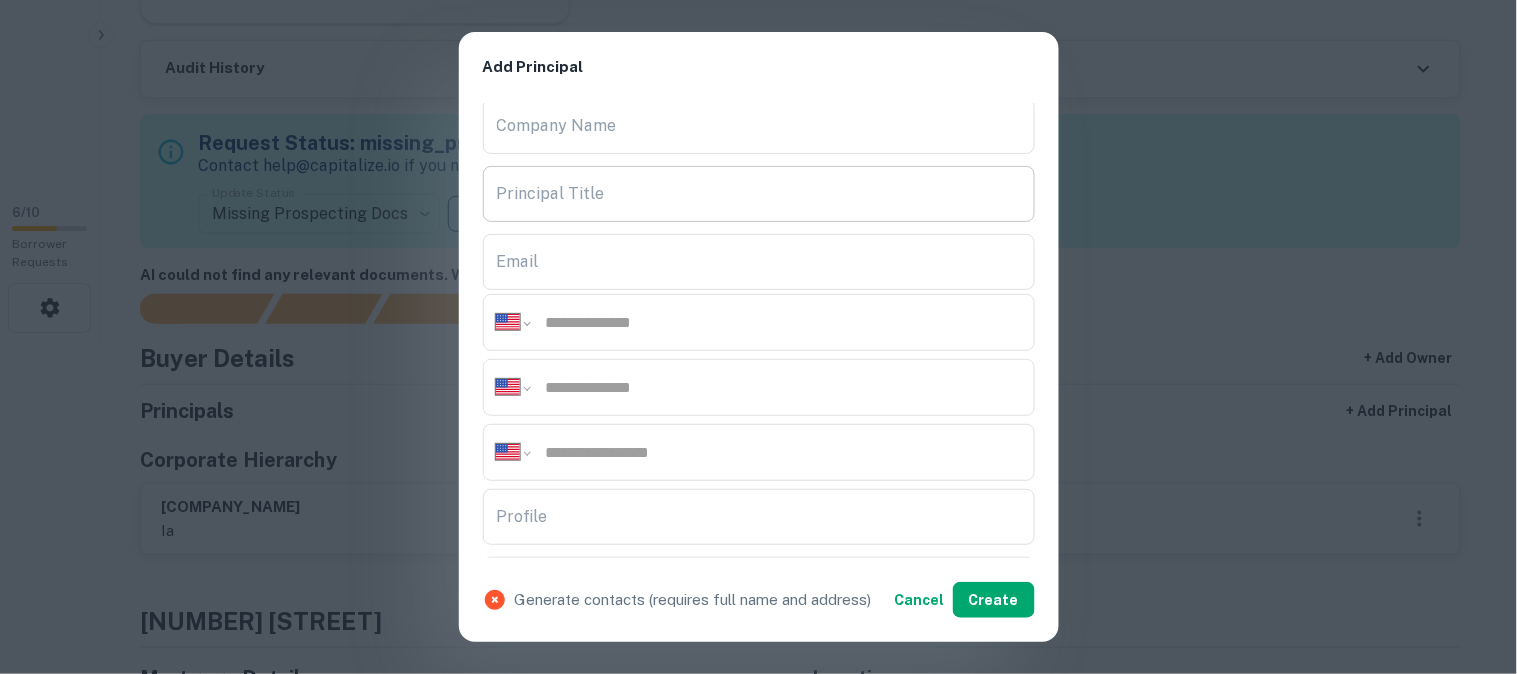 scroll, scrollTop: 222, scrollLeft: 0, axis: vertical 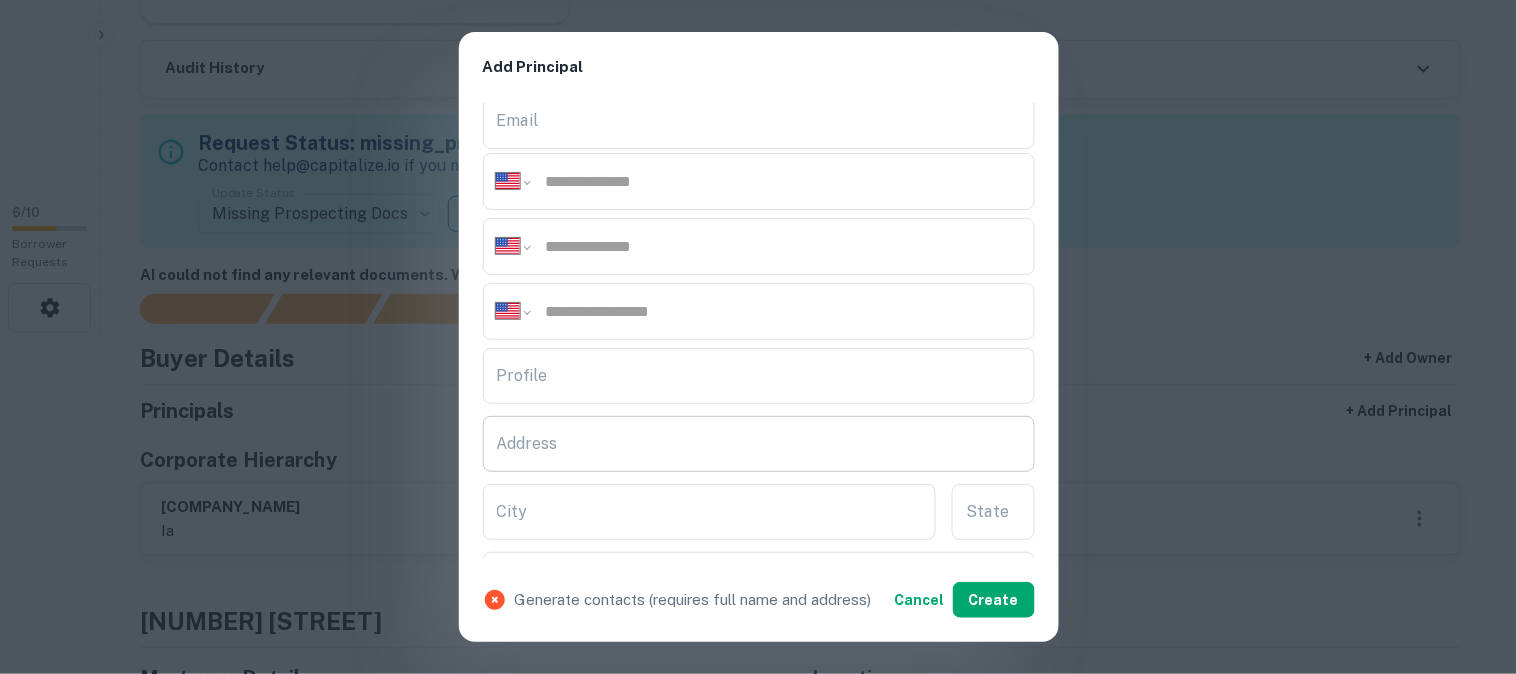 click on "Address" at bounding box center [759, 444] 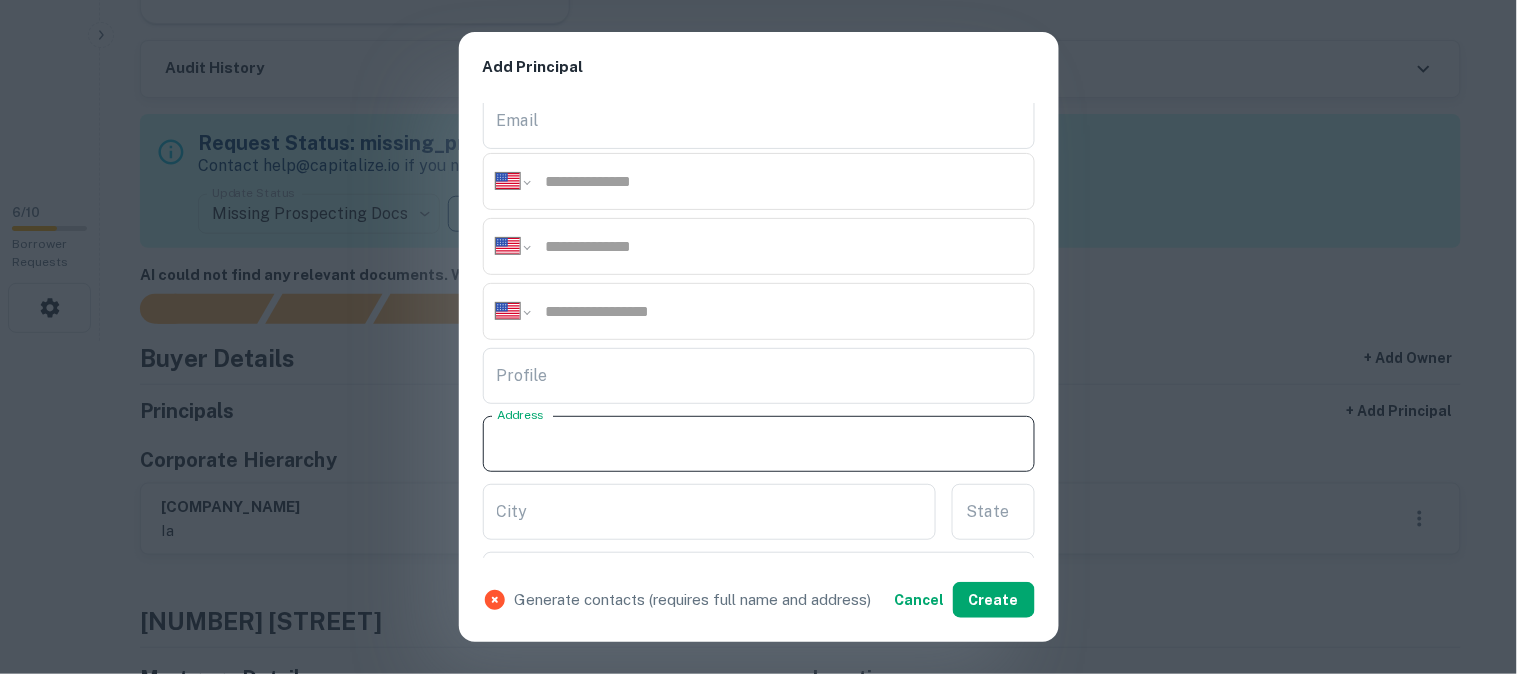 paste on "**********" 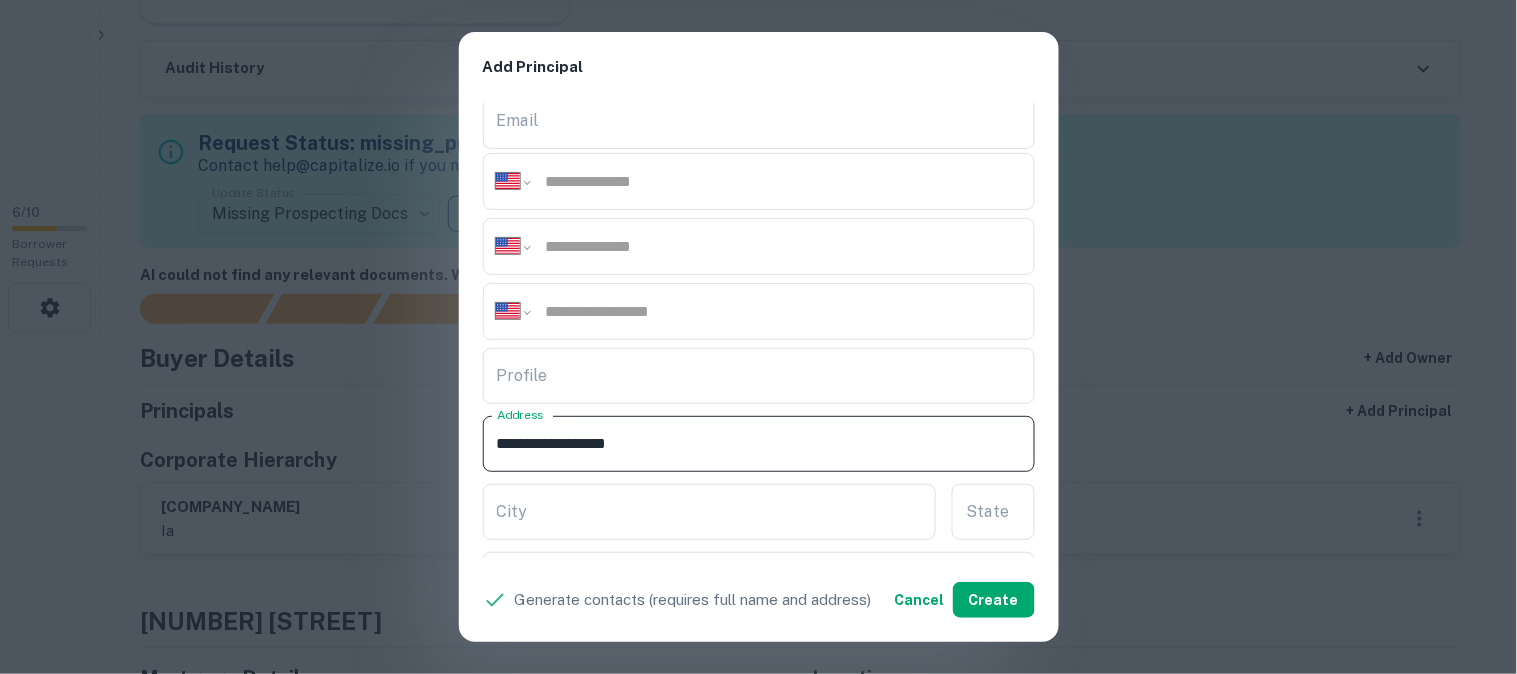 type on "**********" 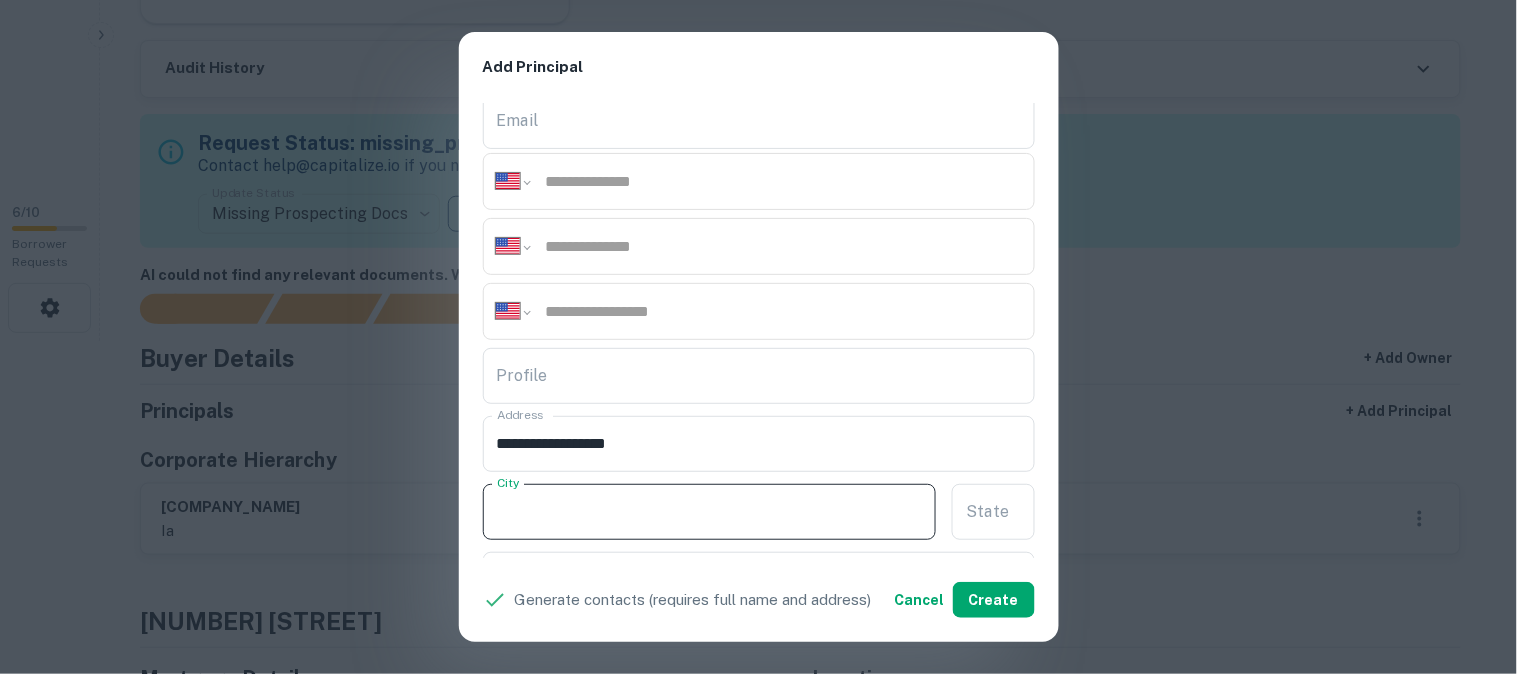 click on "City" at bounding box center (710, 512) 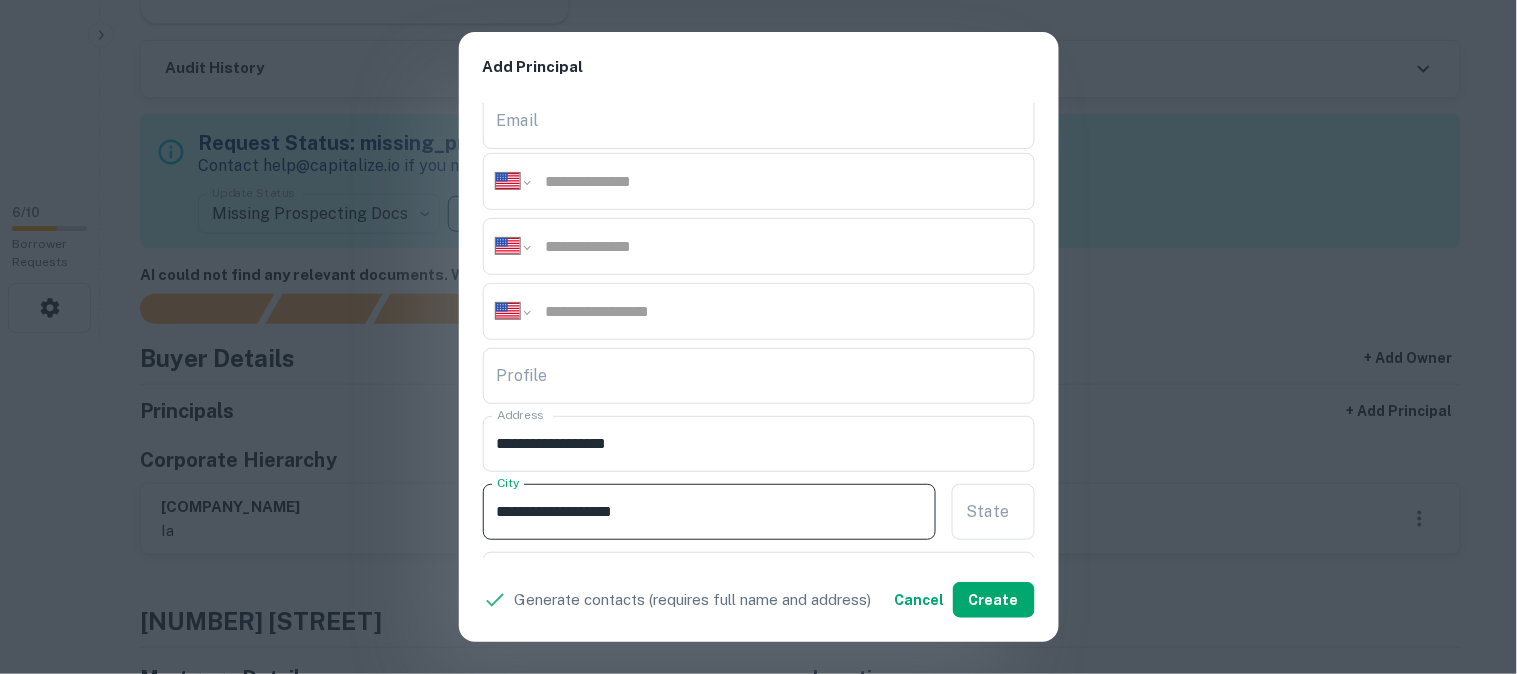drag, startPoint x: 600, startPoint y: 513, endPoint x: 655, endPoint y: 517, distance: 55.145264 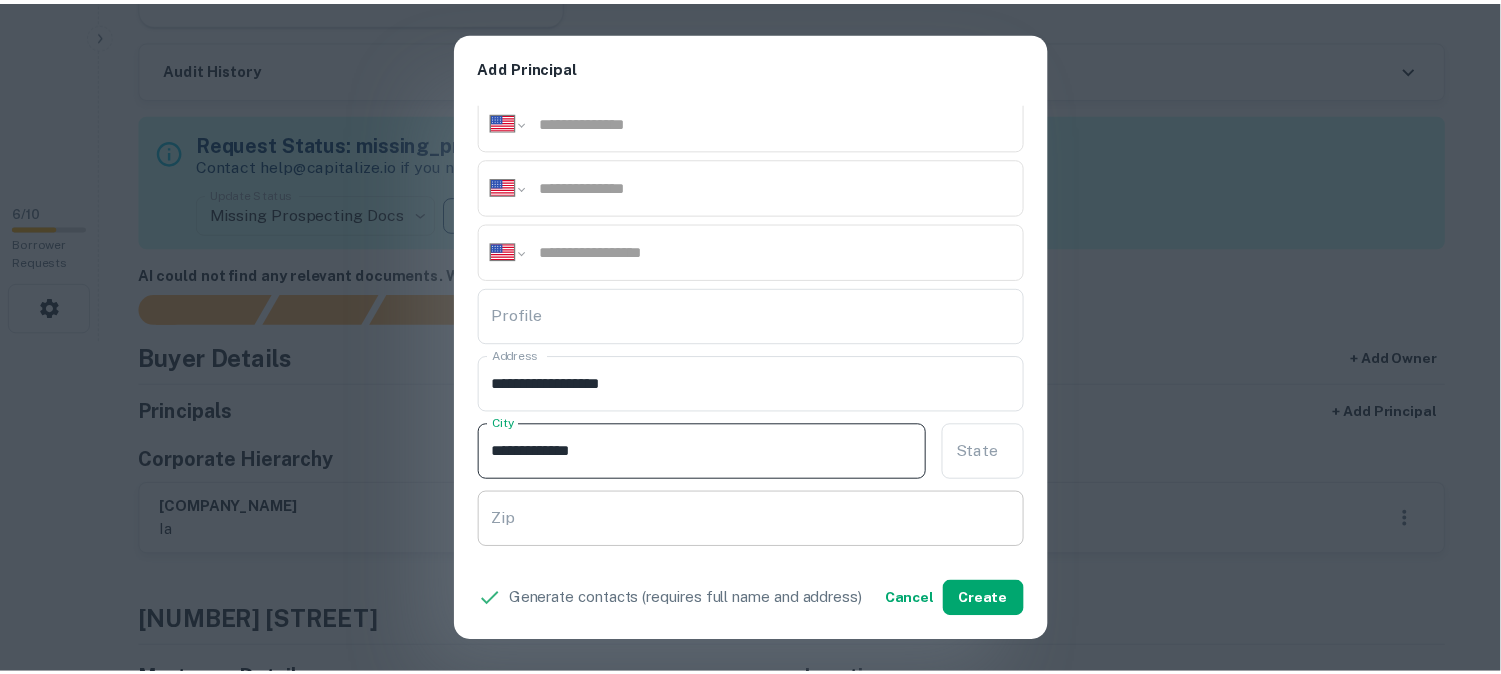 scroll, scrollTop: 333, scrollLeft: 0, axis: vertical 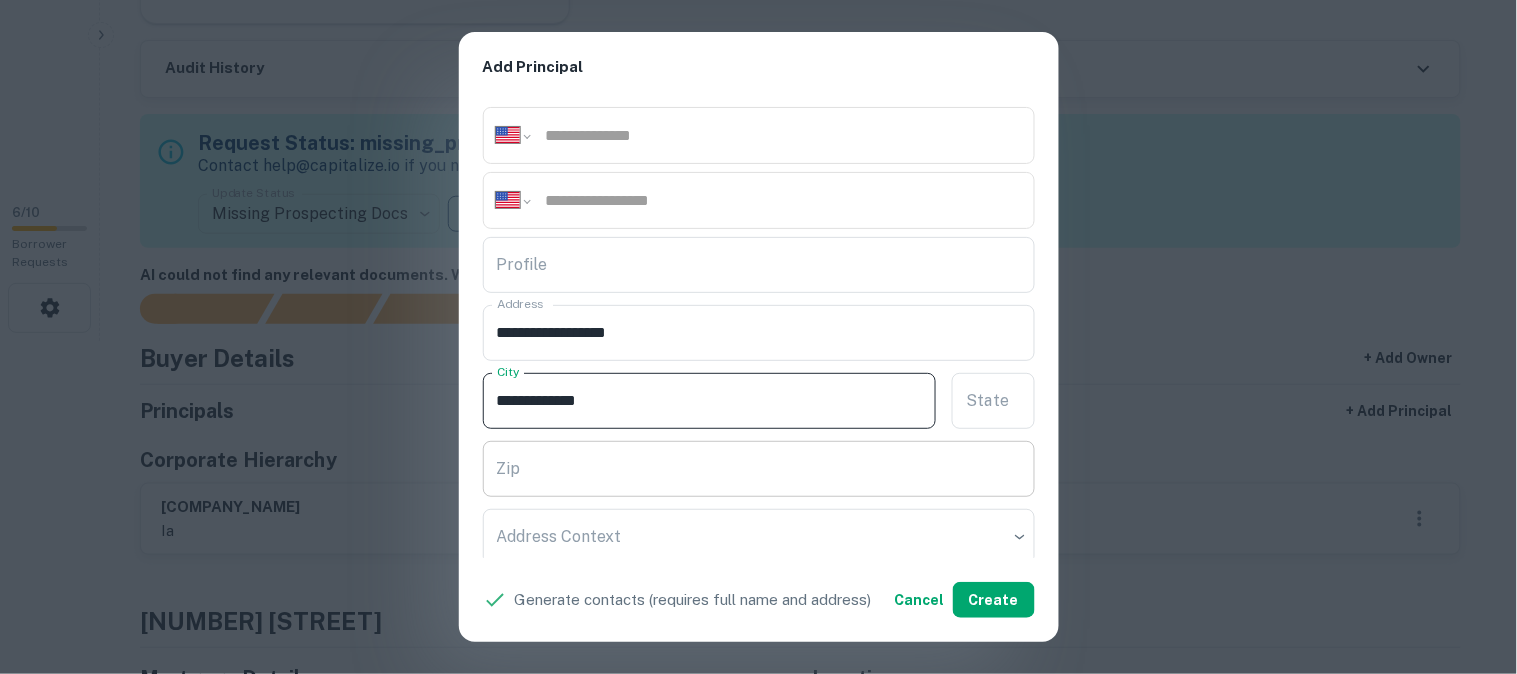 type on "**********" 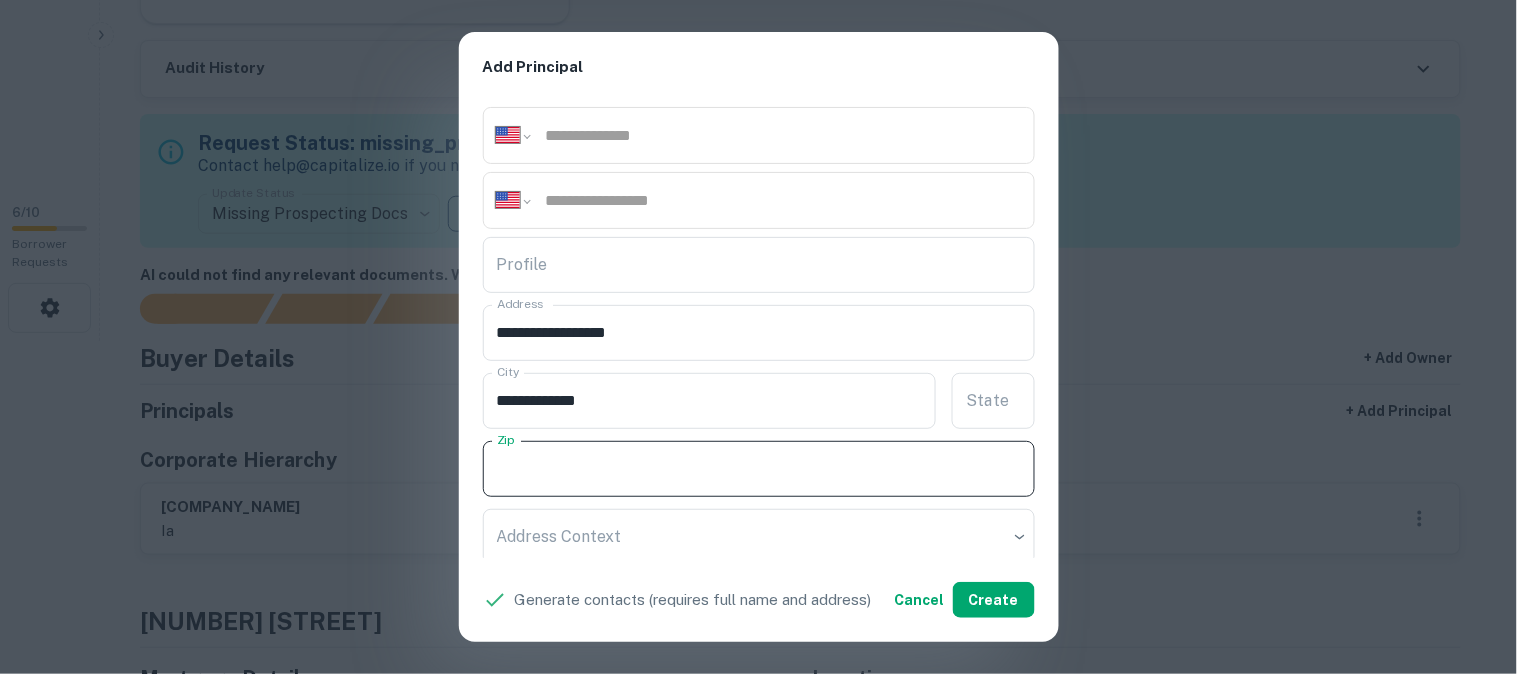 click on "Zip" at bounding box center [759, 469] 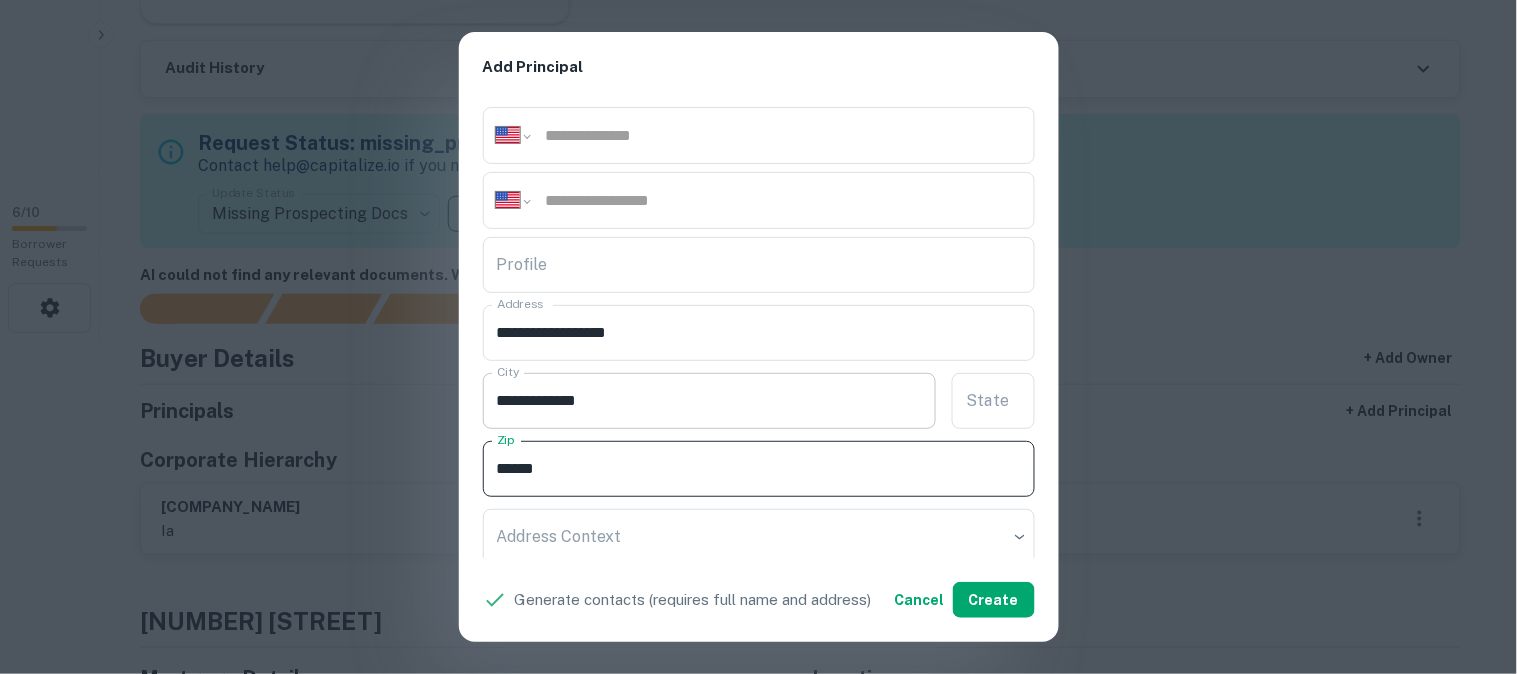 type on "*****" 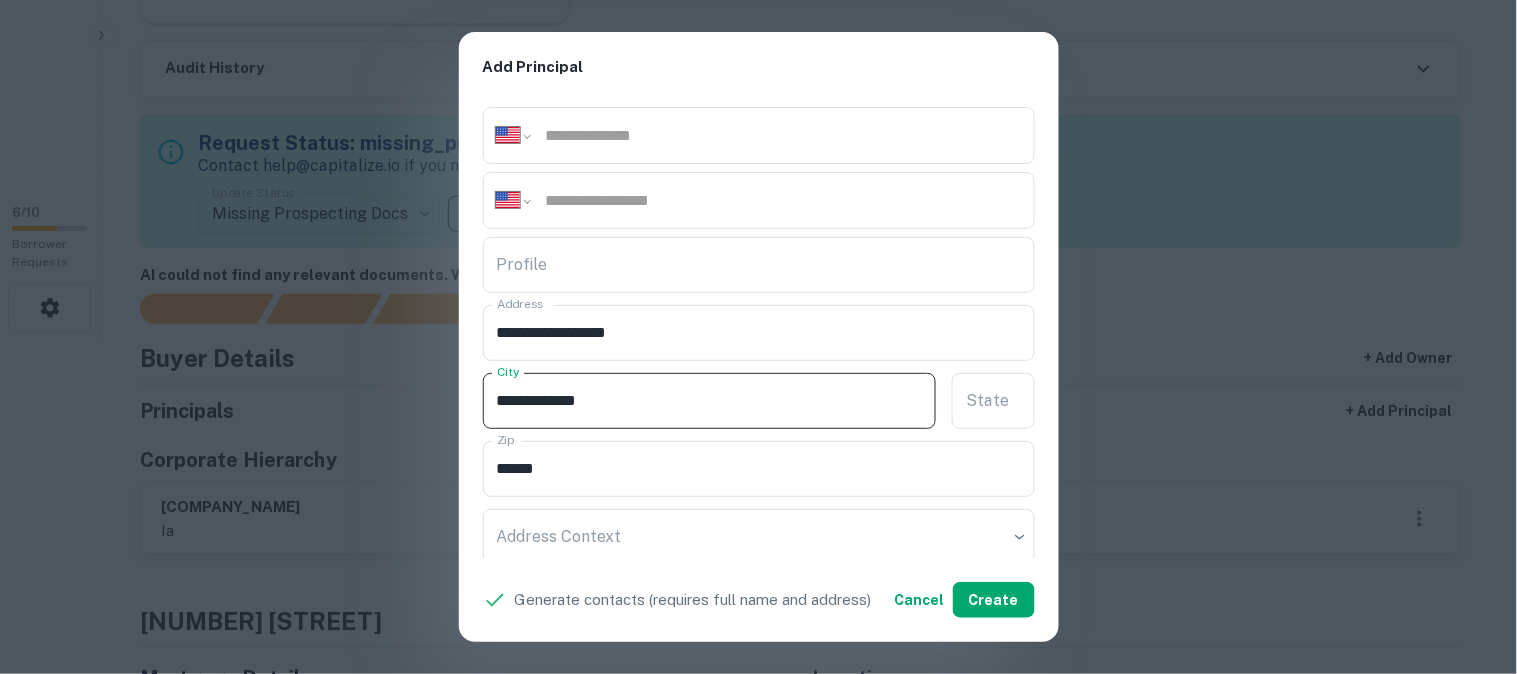 drag, startPoint x: 573, startPoint y: 401, endPoint x: 590, endPoint y: 404, distance: 17.262676 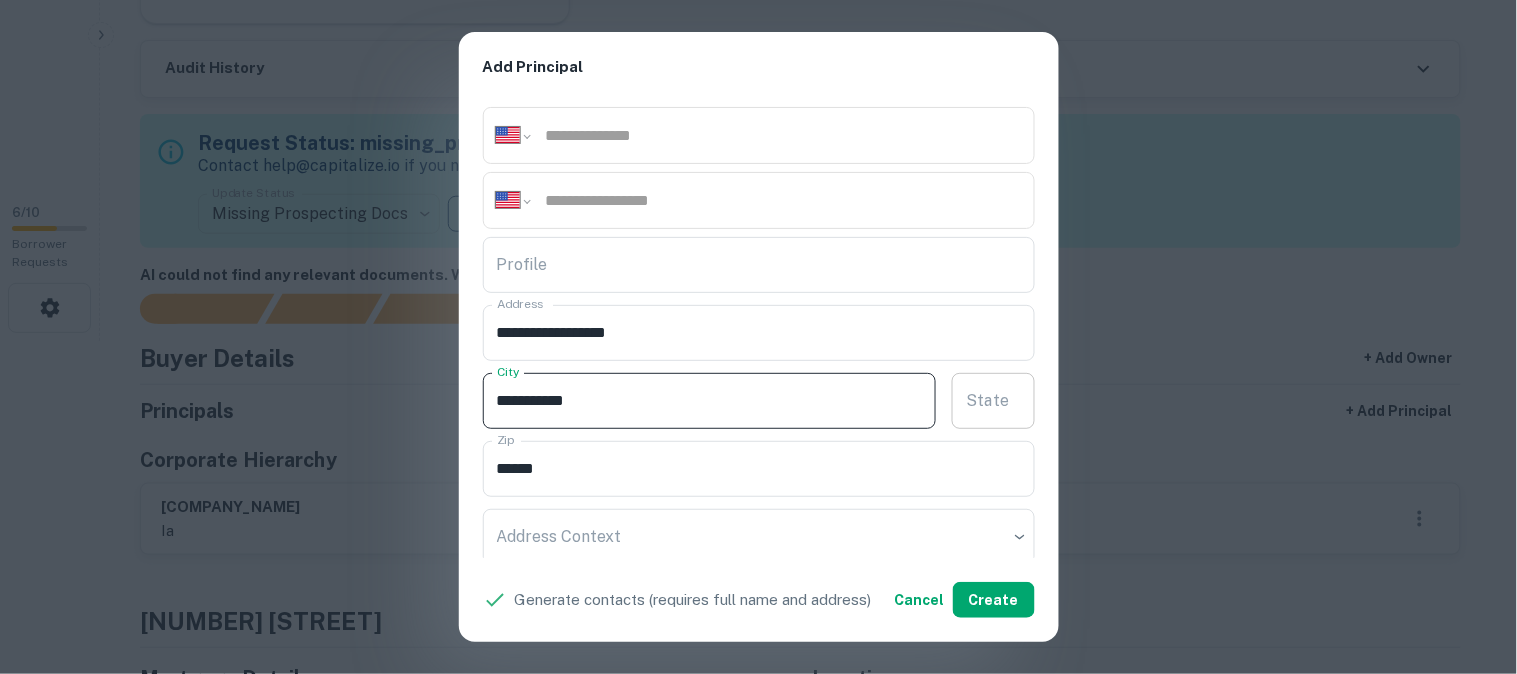 type on "**********" 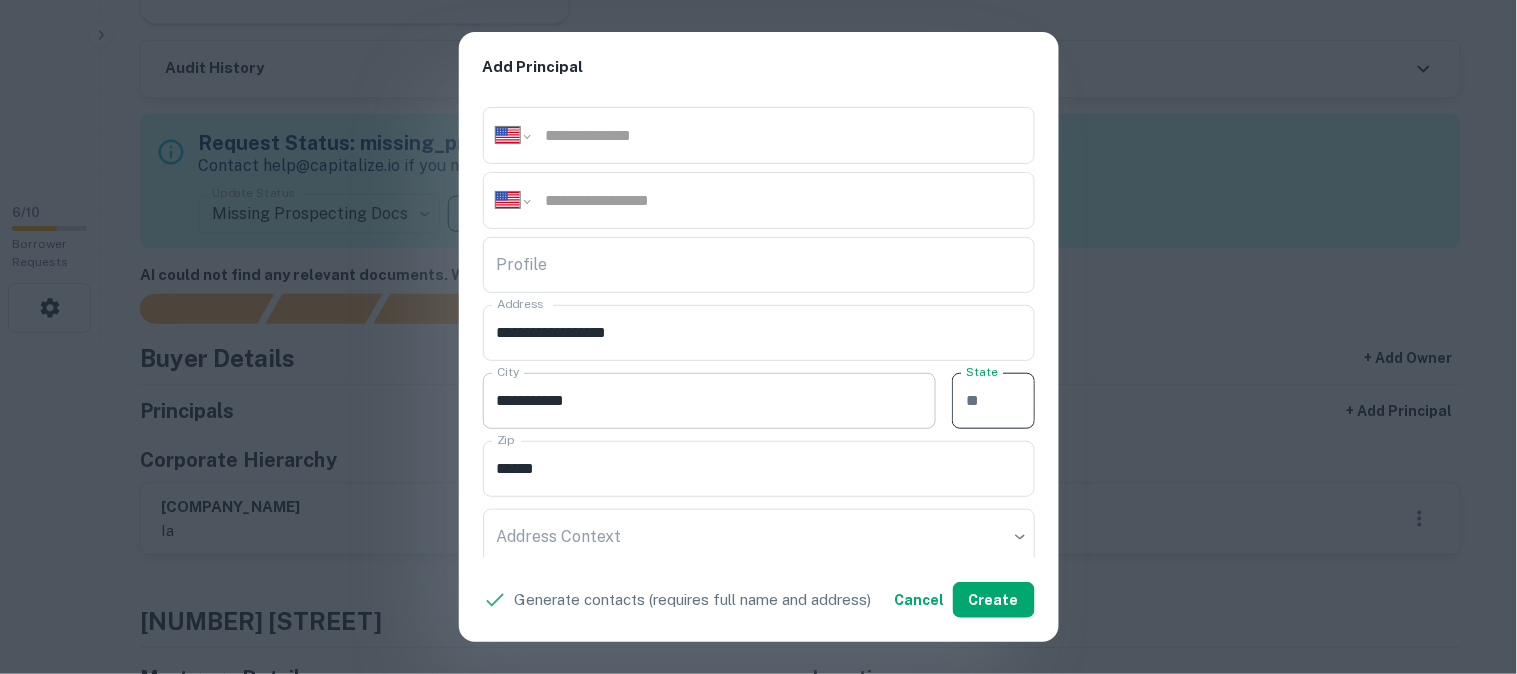 paste on "**" 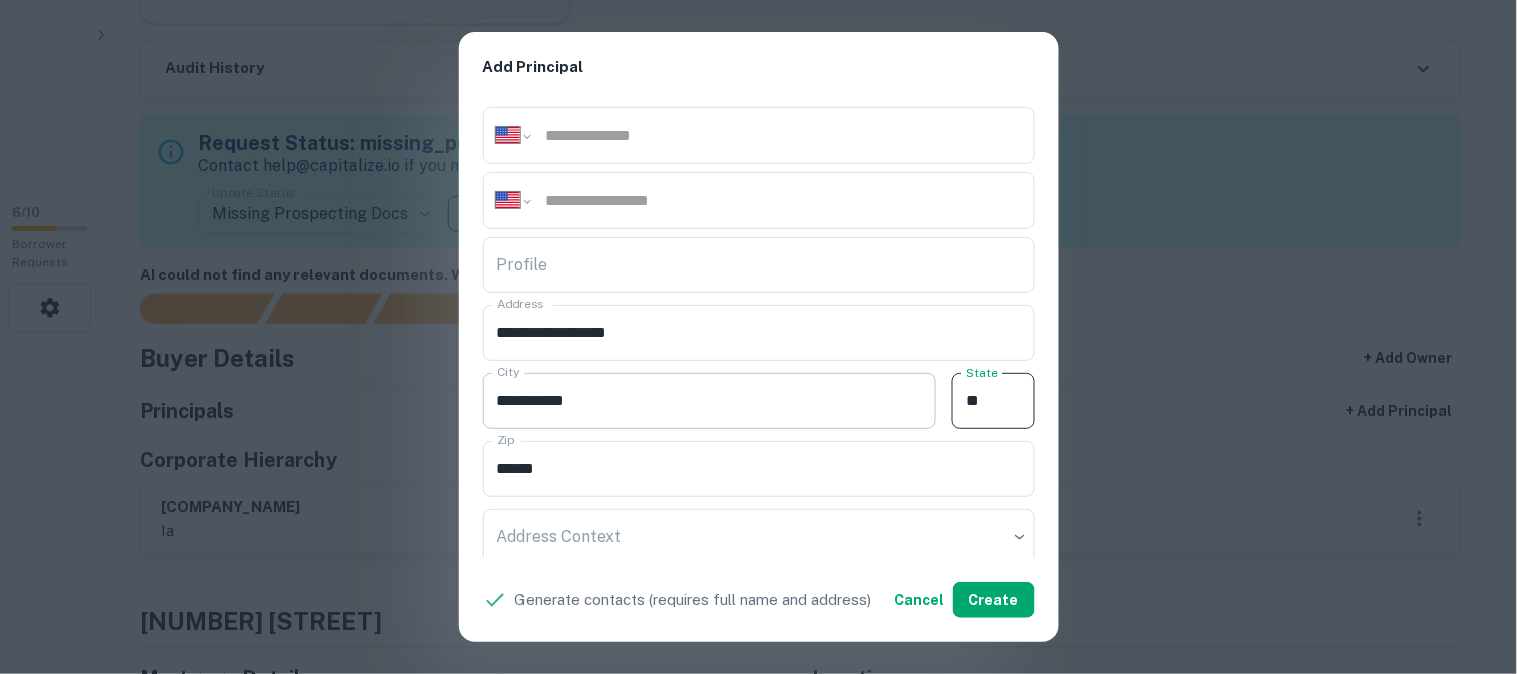 type on "**" 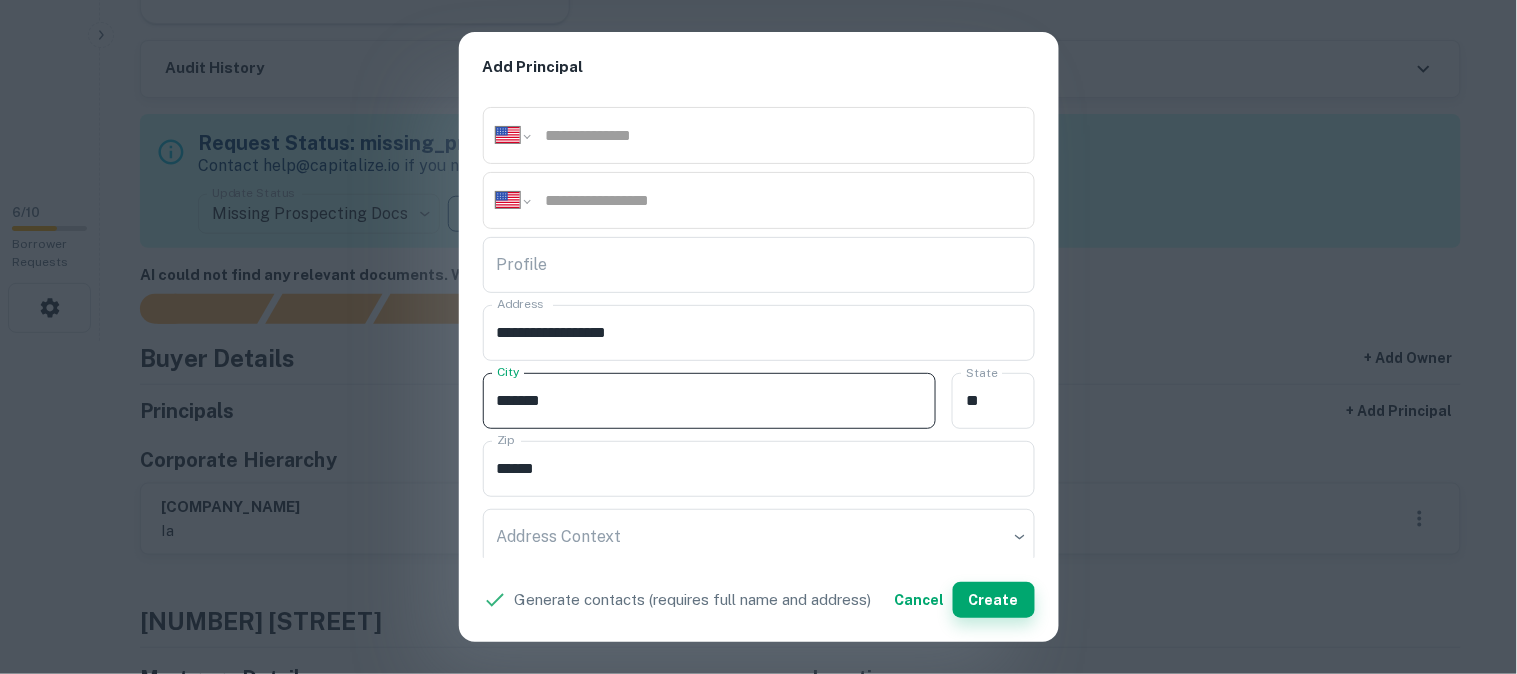 type on "*******" 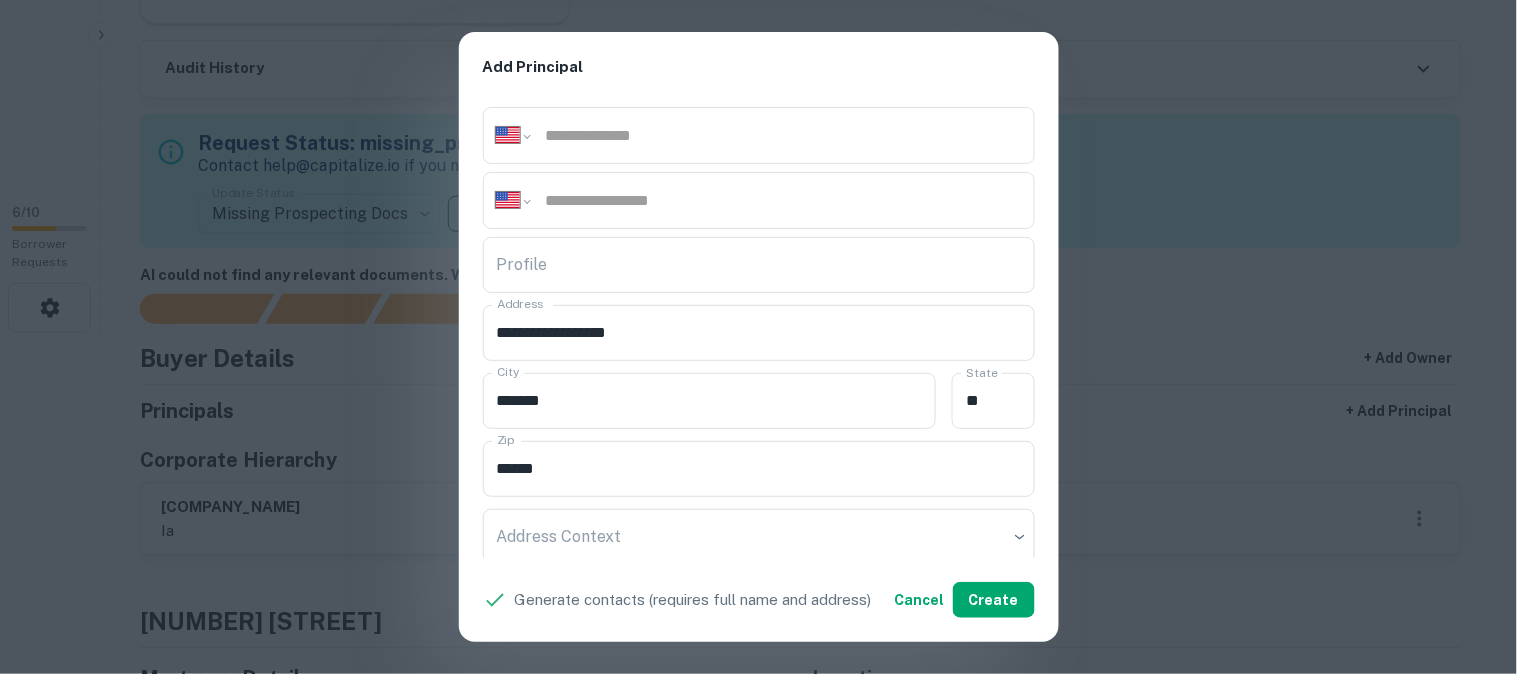click on "**********" at bounding box center (758, 337) 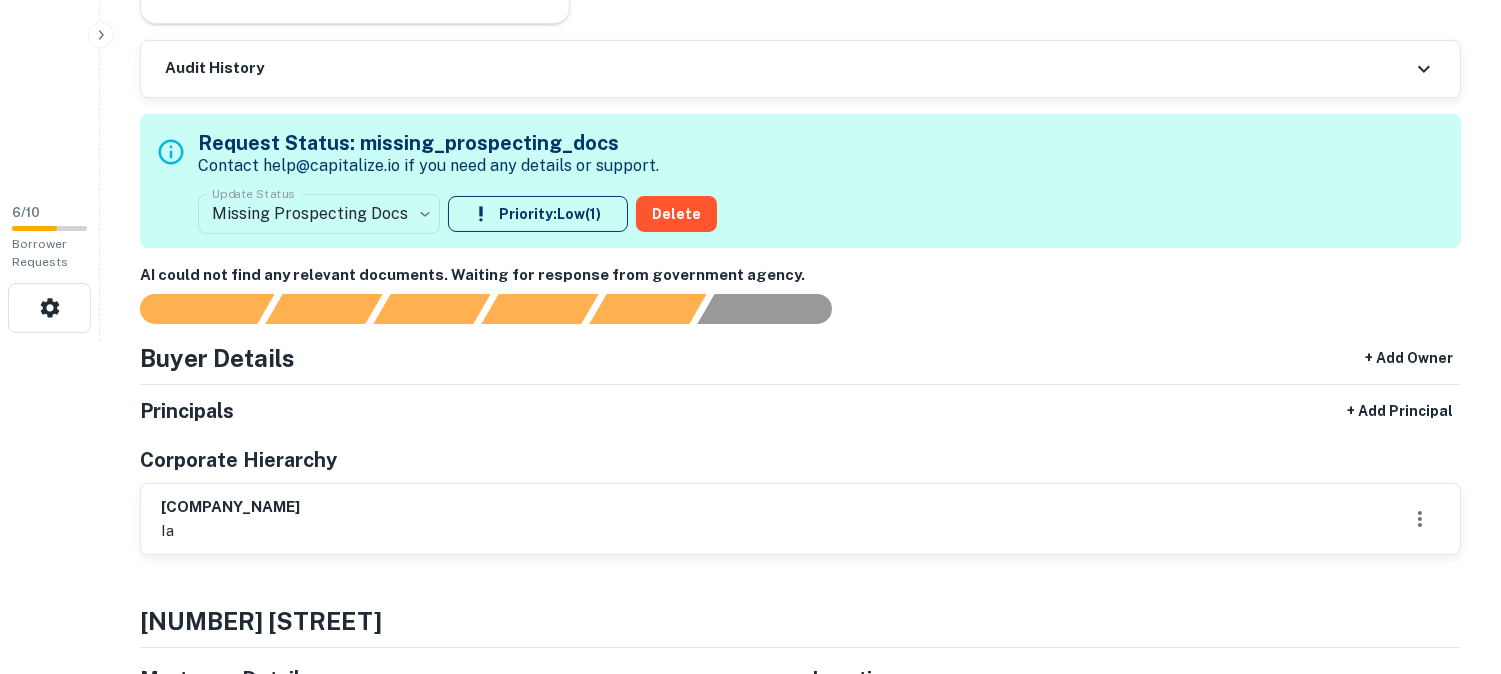 click on "**********" at bounding box center (750, 4) 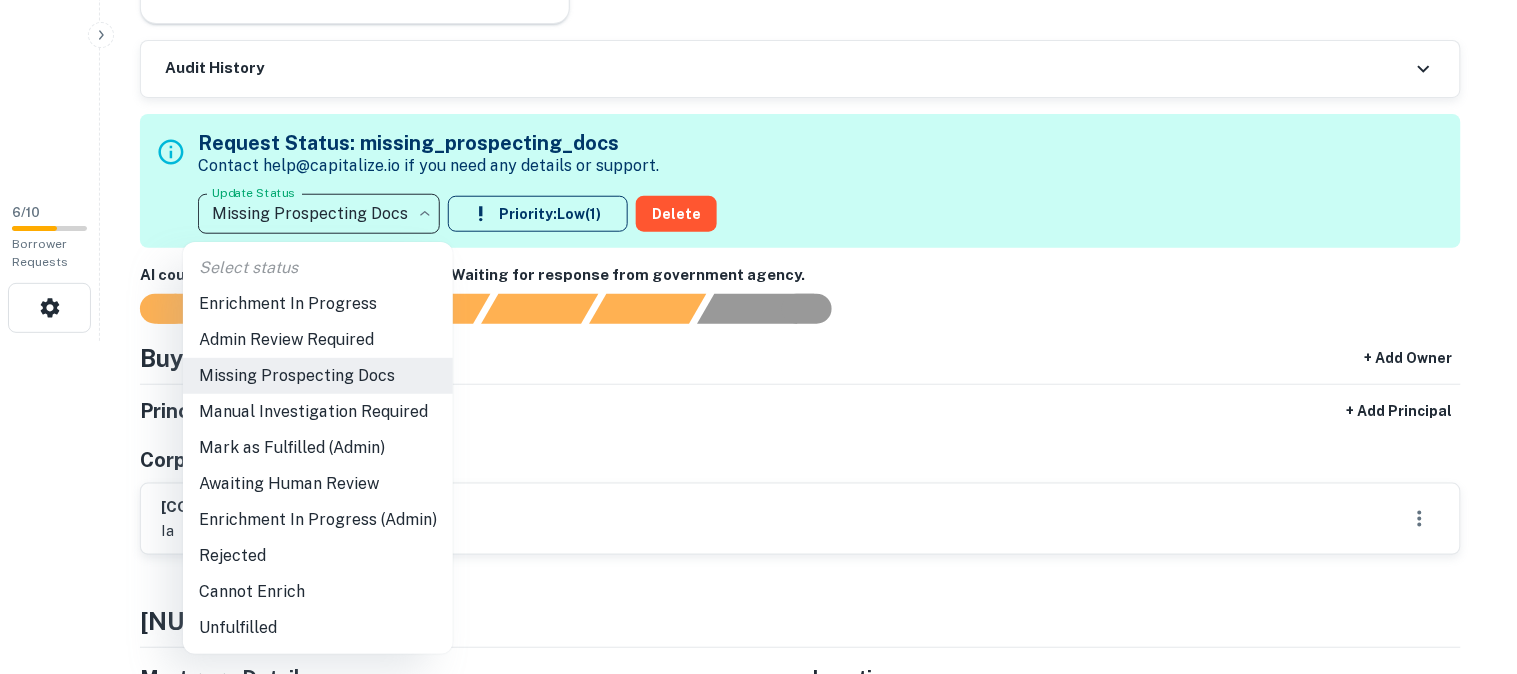 click on "Admin Review Required" at bounding box center [318, 340] 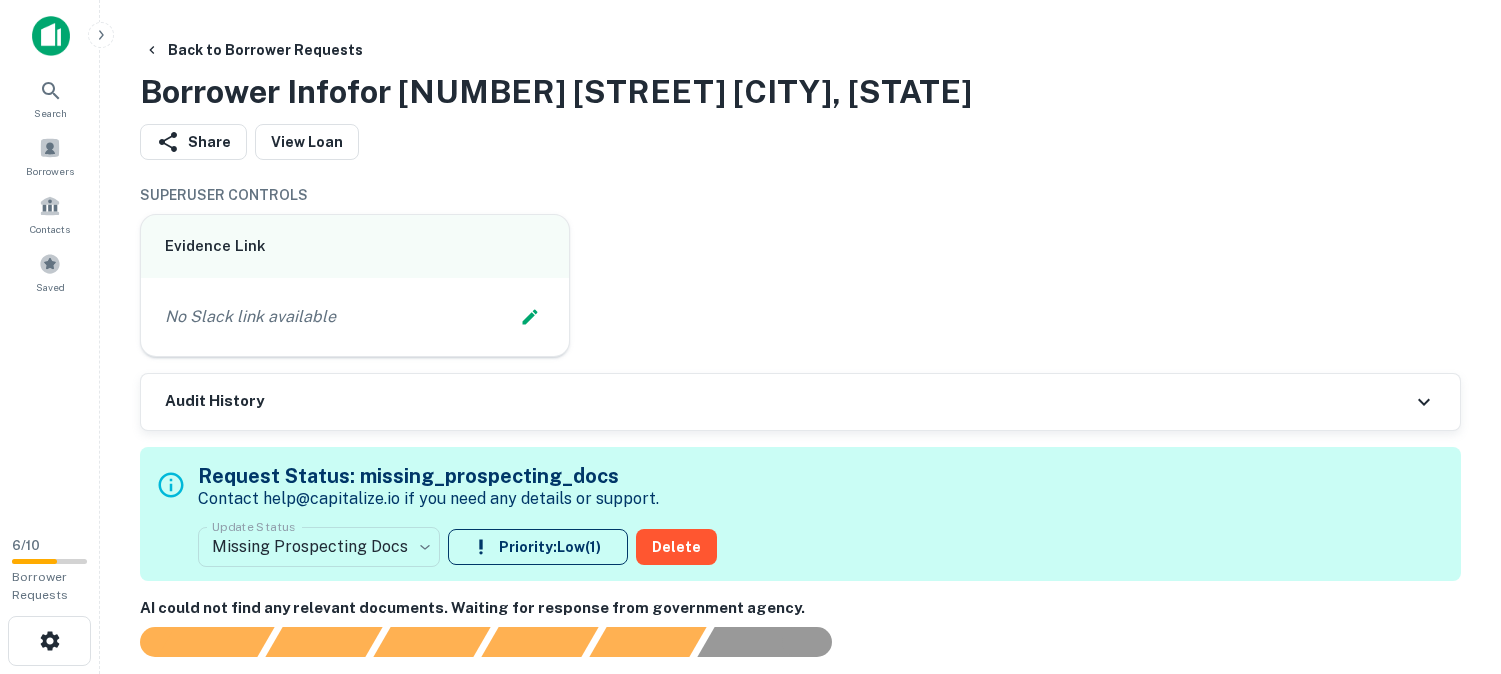 scroll, scrollTop: 0, scrollLeft: 0, axis: both 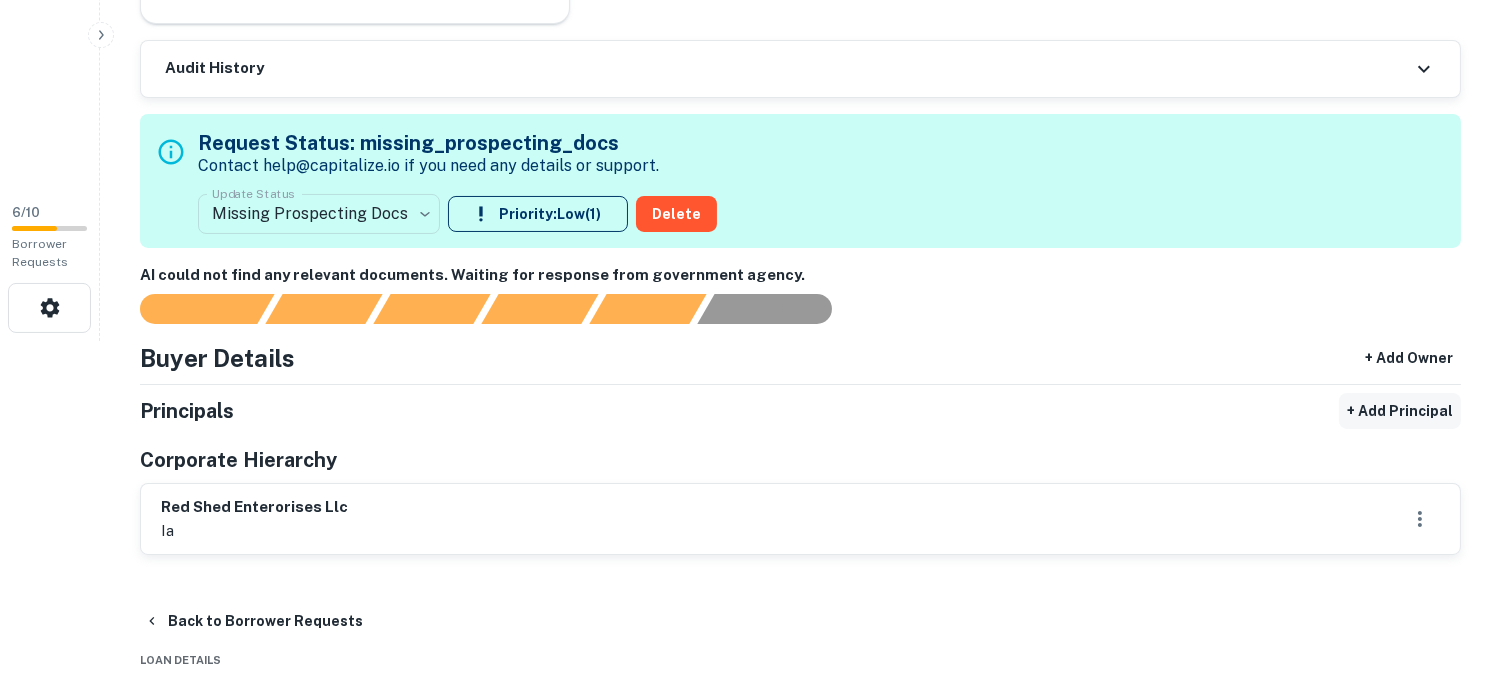 click on "+ Add Principal" at bounding box center (1400, 411) 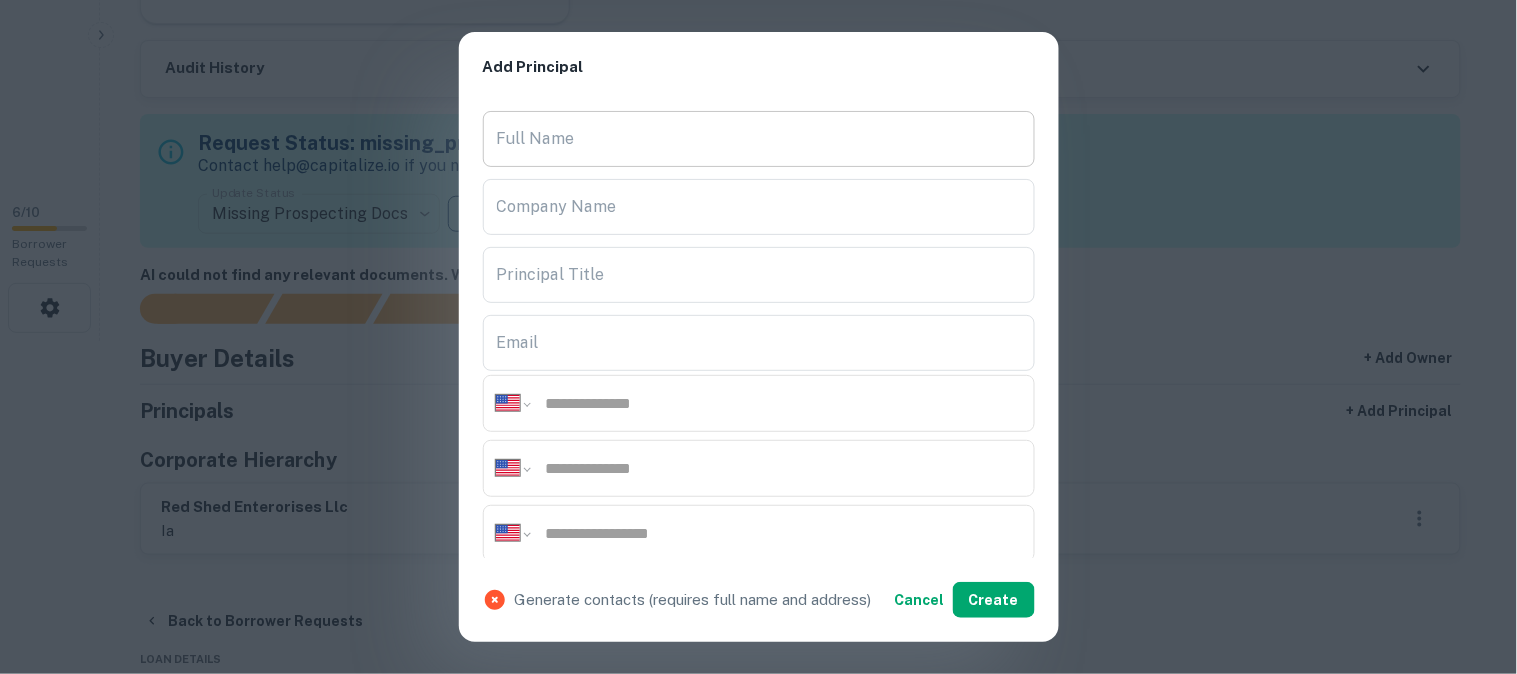 click on "Full Name" at bounding box center (759, 139) 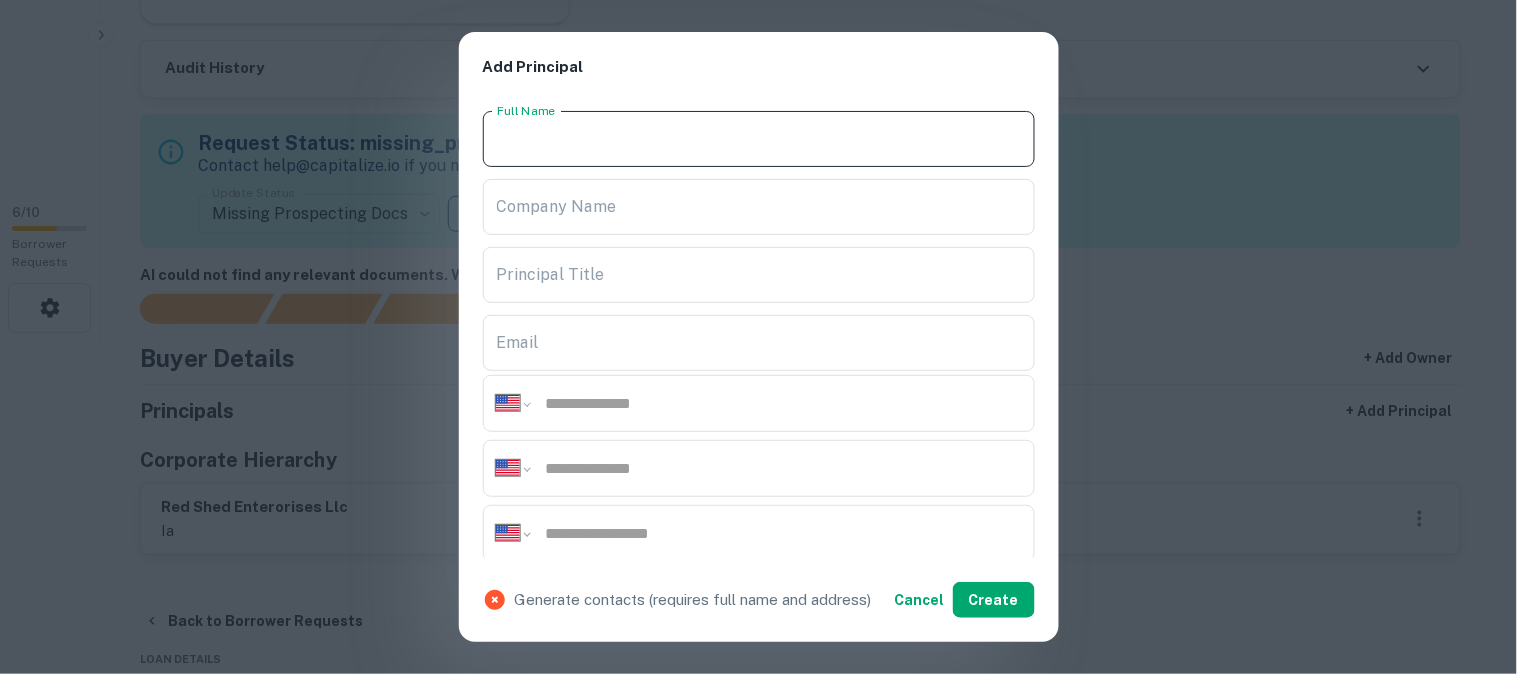 paste on "**********" 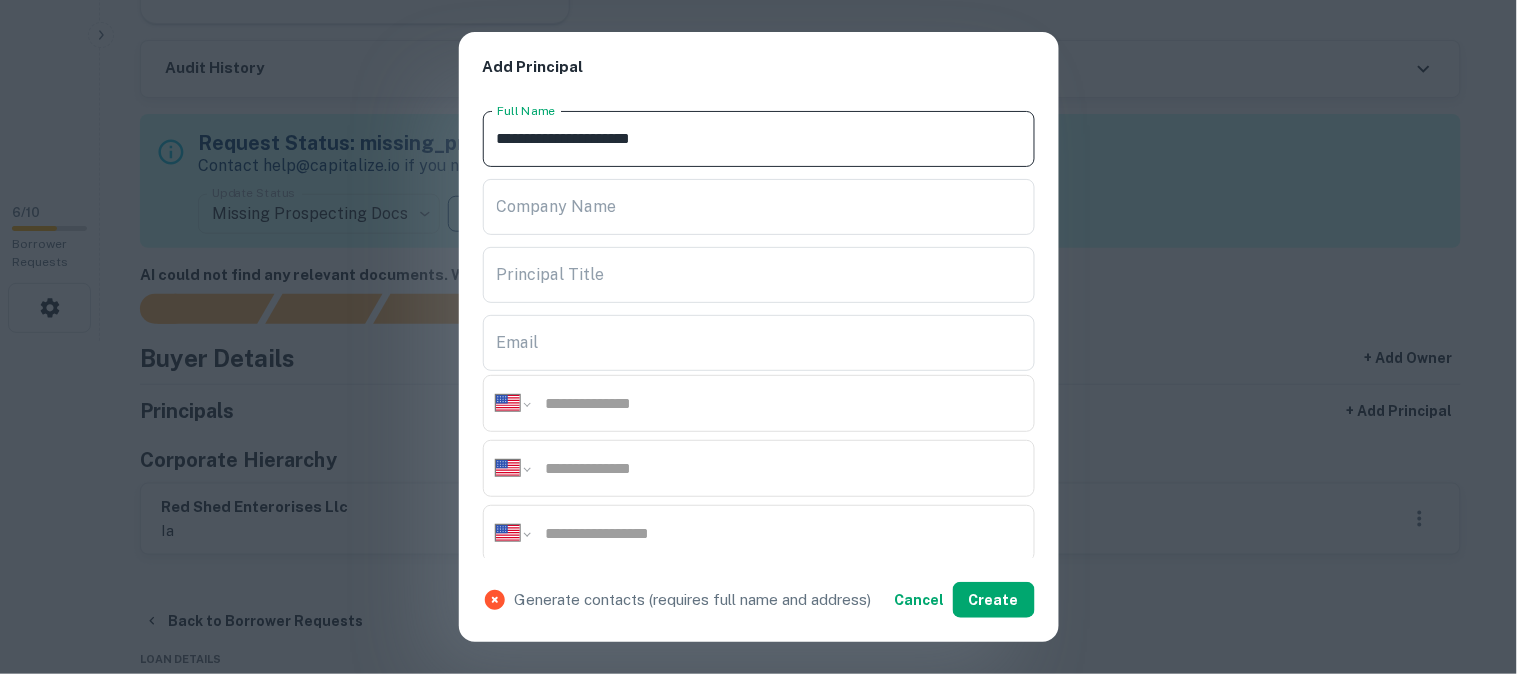 type on "**********" 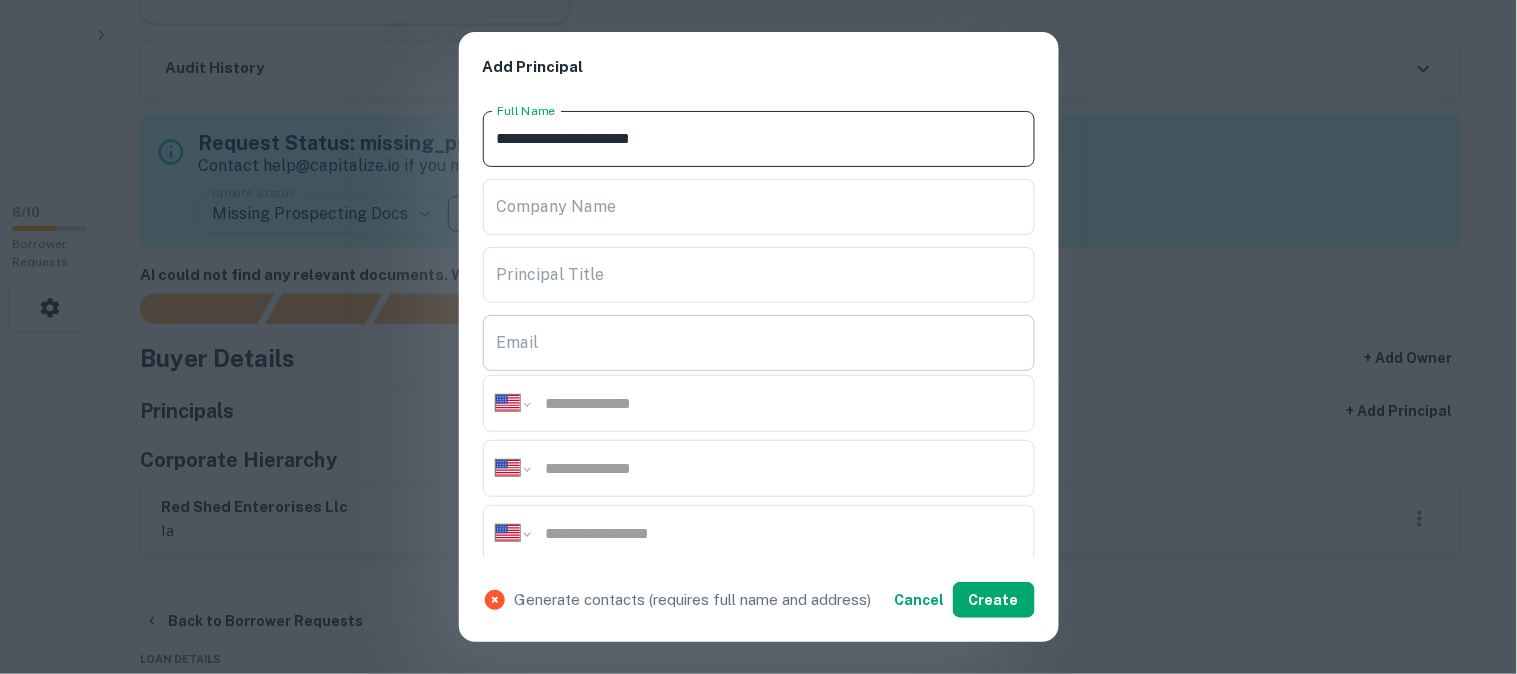 scroll, scrollTop: 111, scrollLeft: 0, axis: vertical 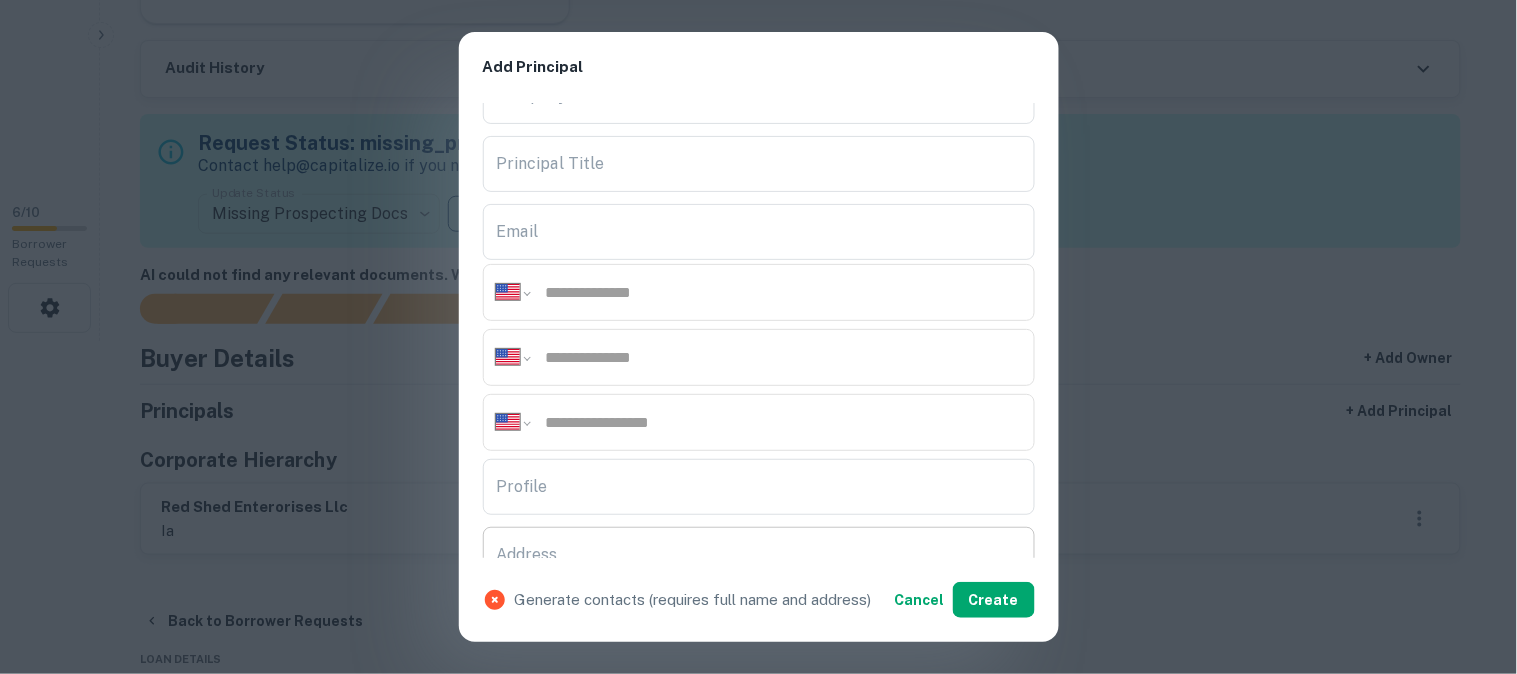 click on "Address" at bounding box center [759, 555] 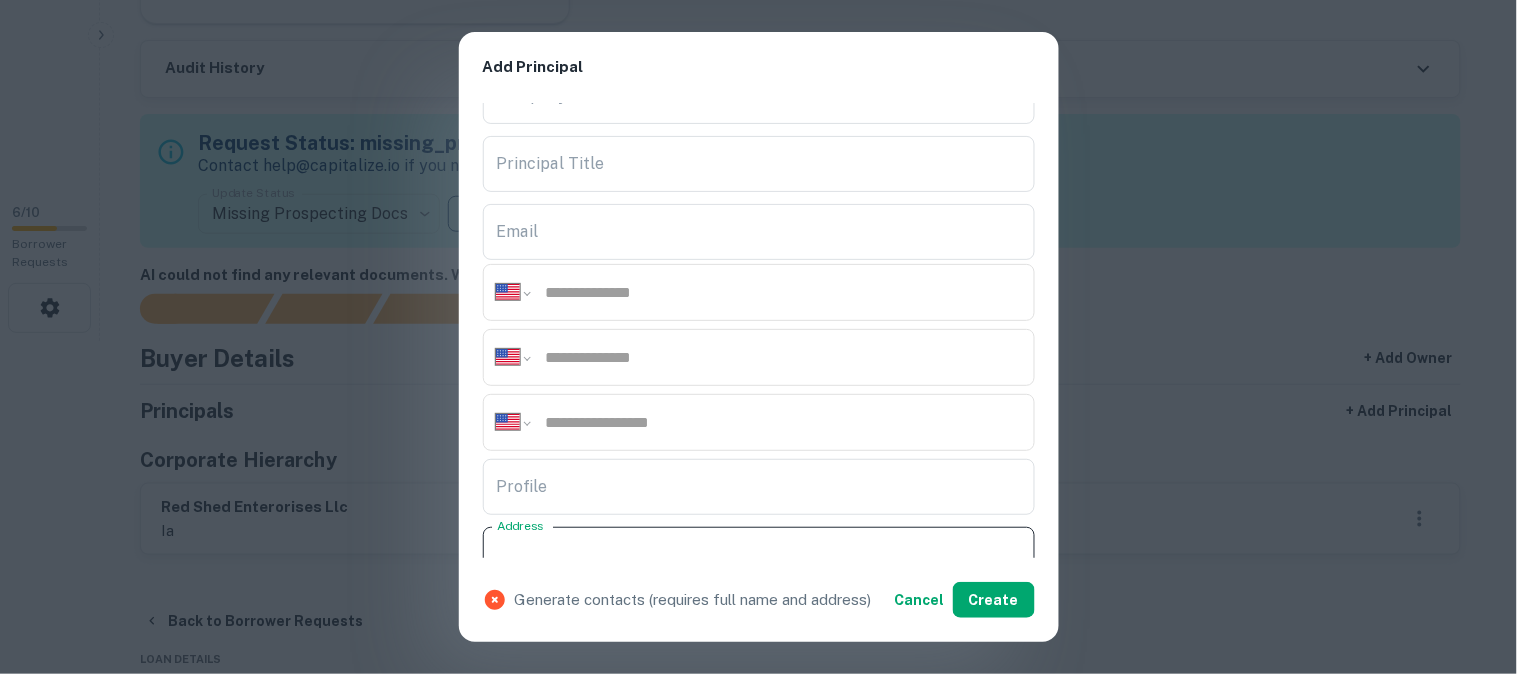 scroll, scrollTop: 333, scrollLeft: 0, axis: vertical 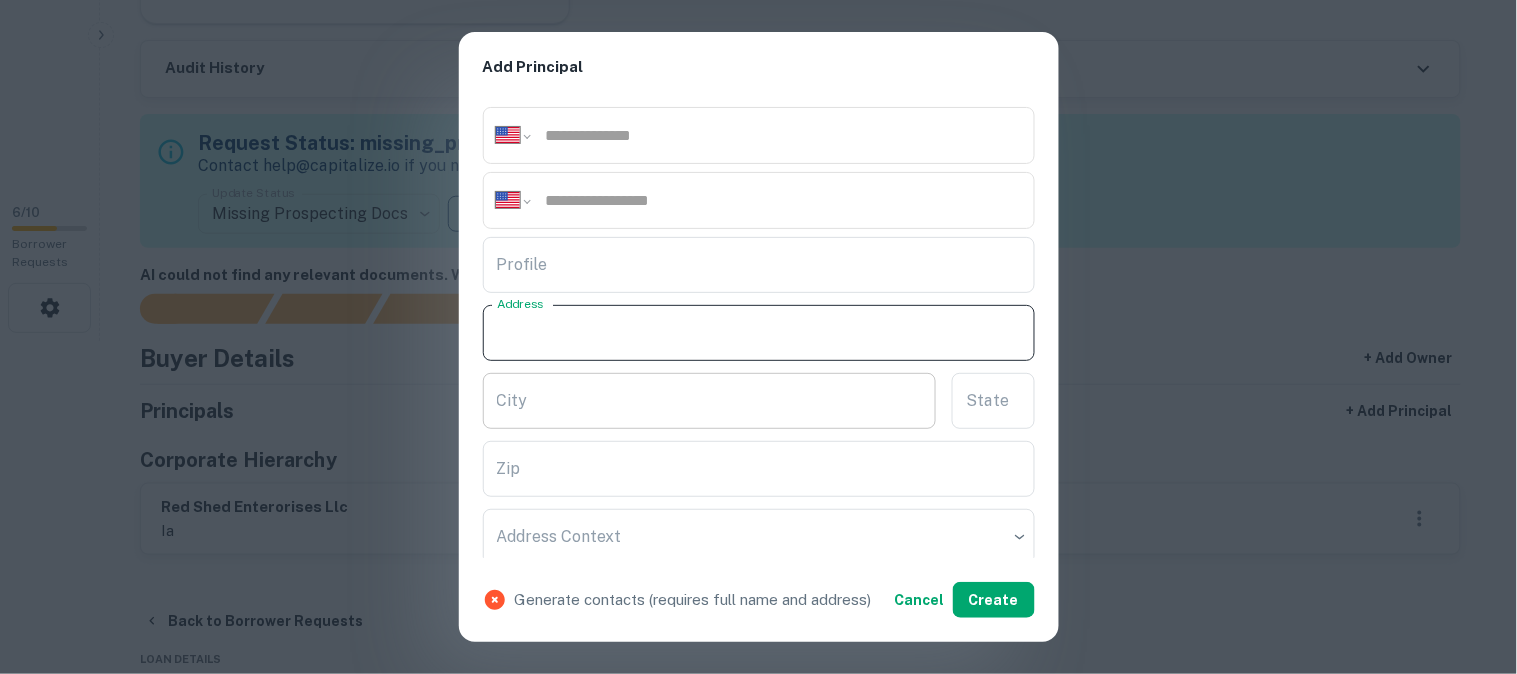 click on "City" at bounding box center (710, 401) 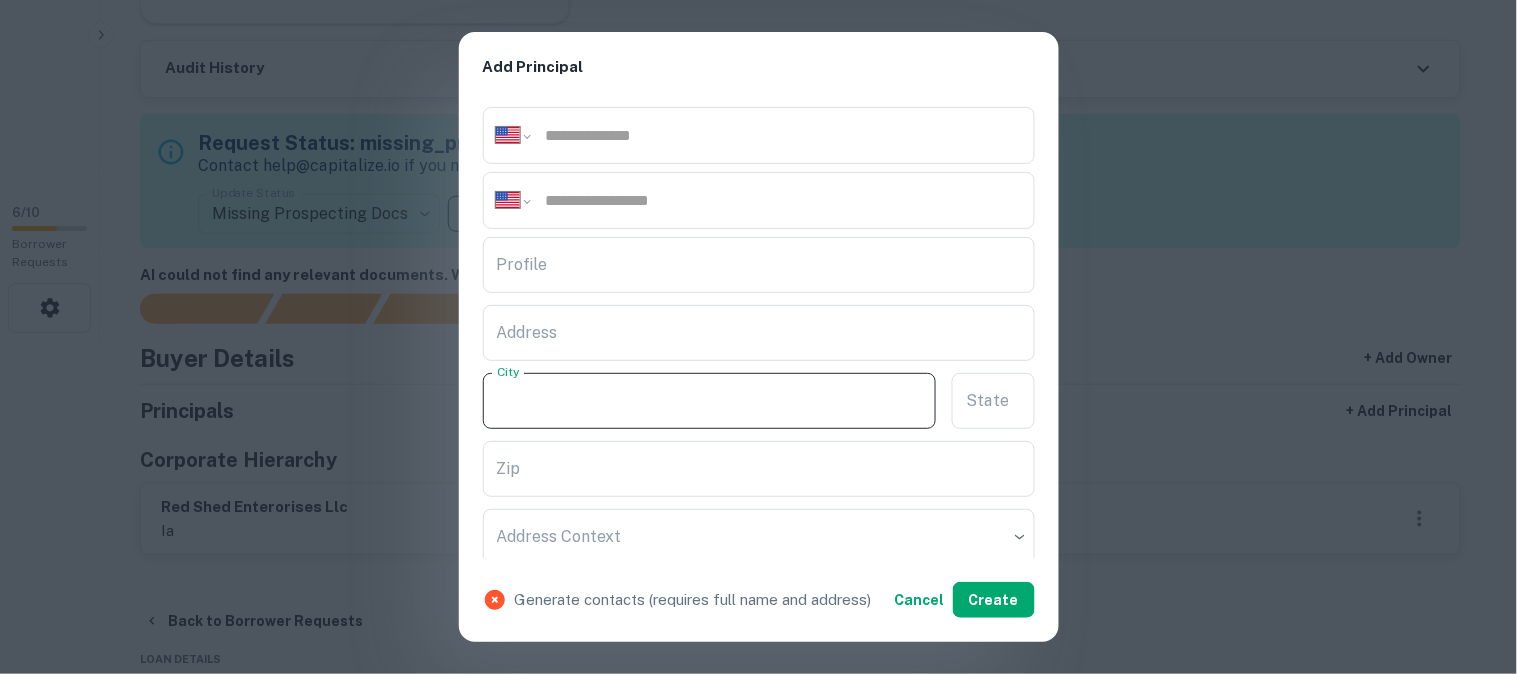 paste on "**********" 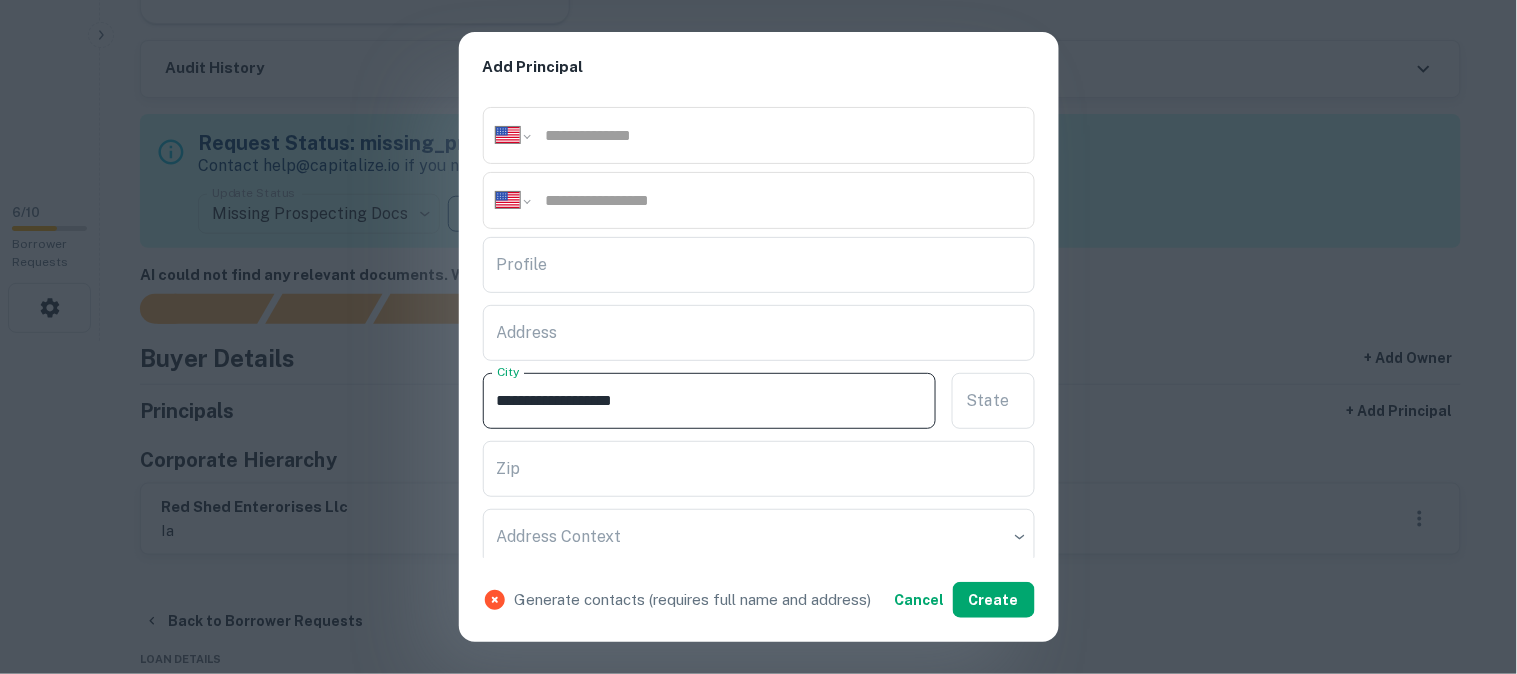type on "**********" 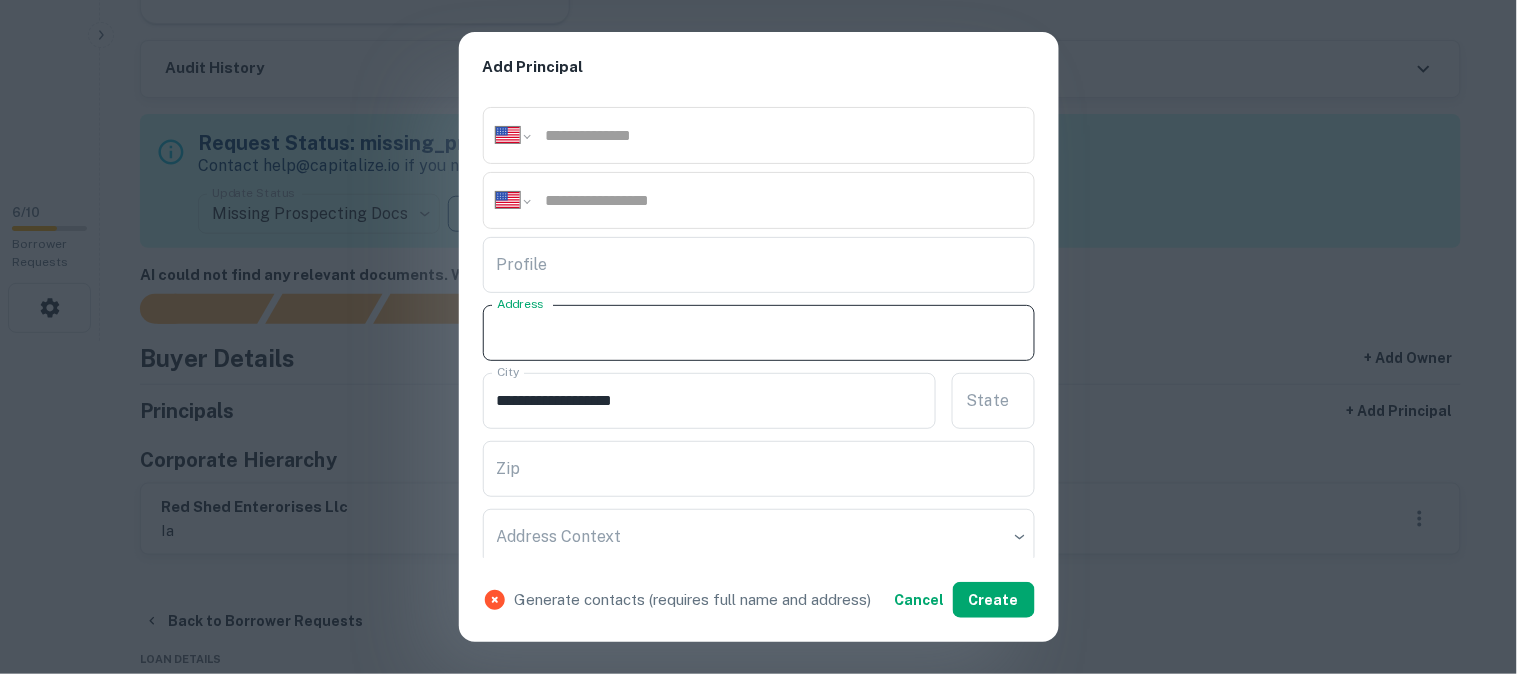 click on "Address Address" at bounding box center (759, 333) 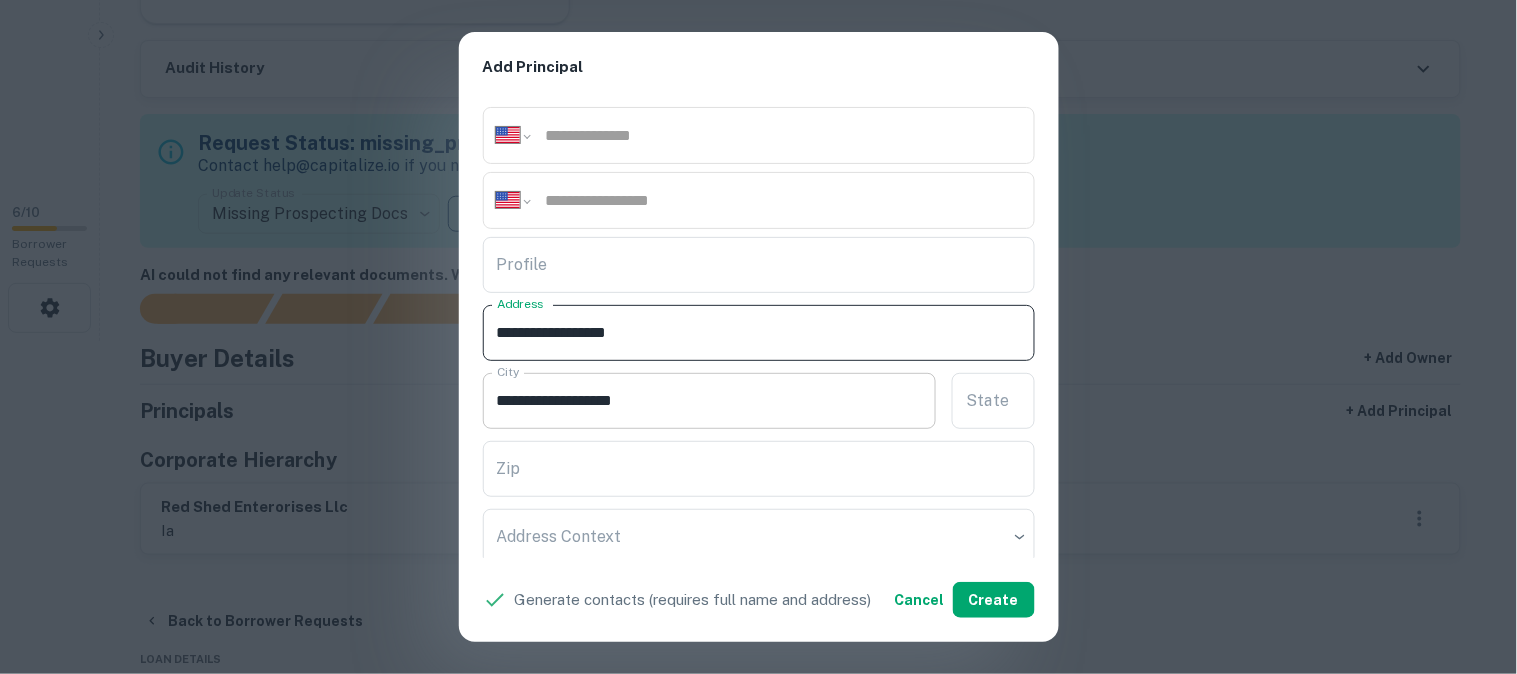 type on "**********" 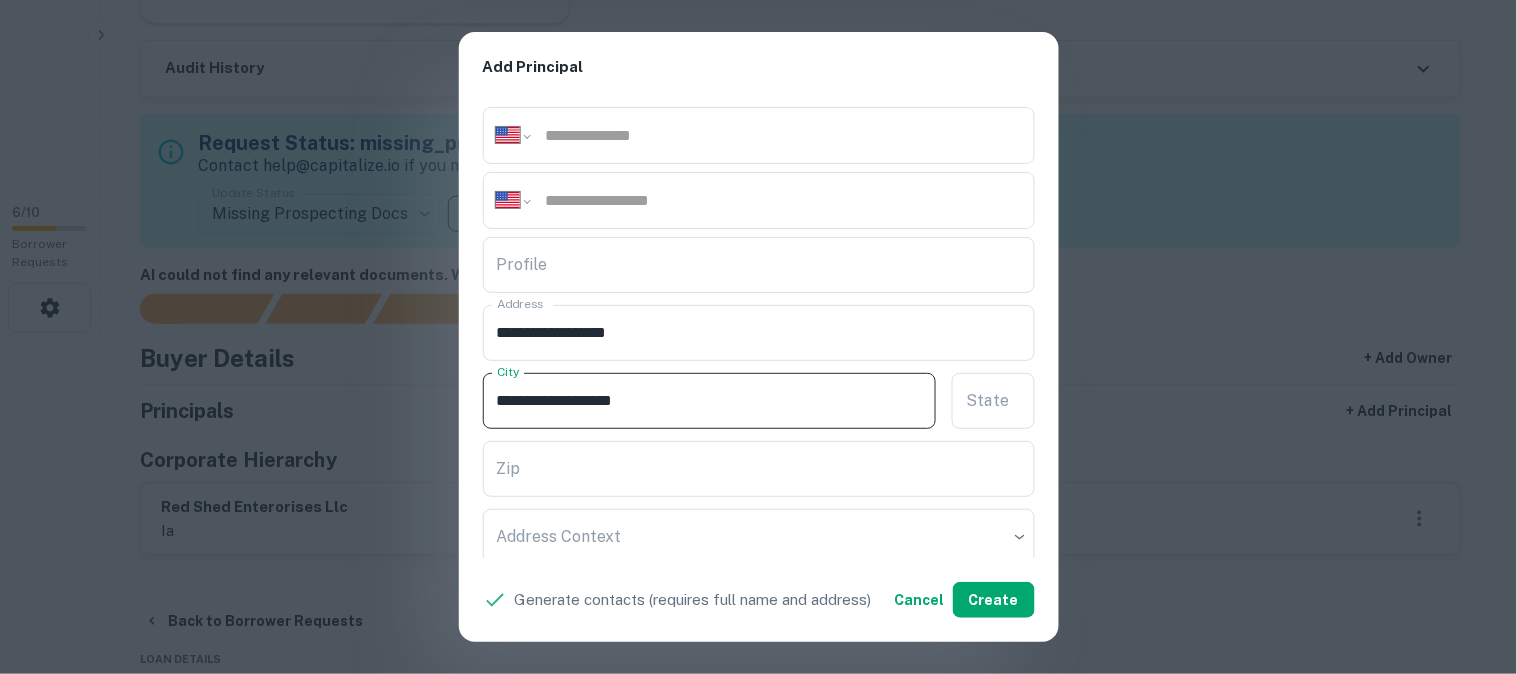 drag, startPoint x: 600, startPoint y: 404, endPoint x: 674, endPoint y: 412, distance: 74.431175 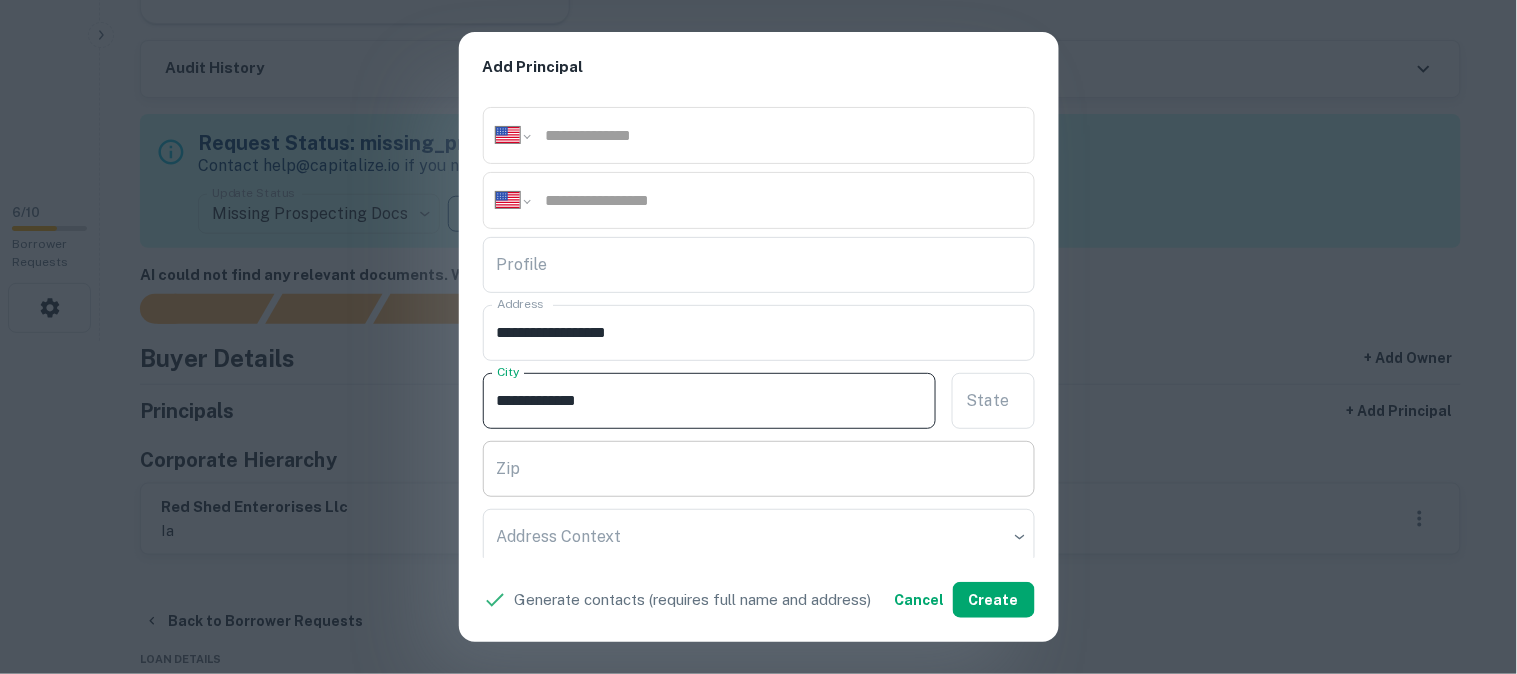 type on "**********" 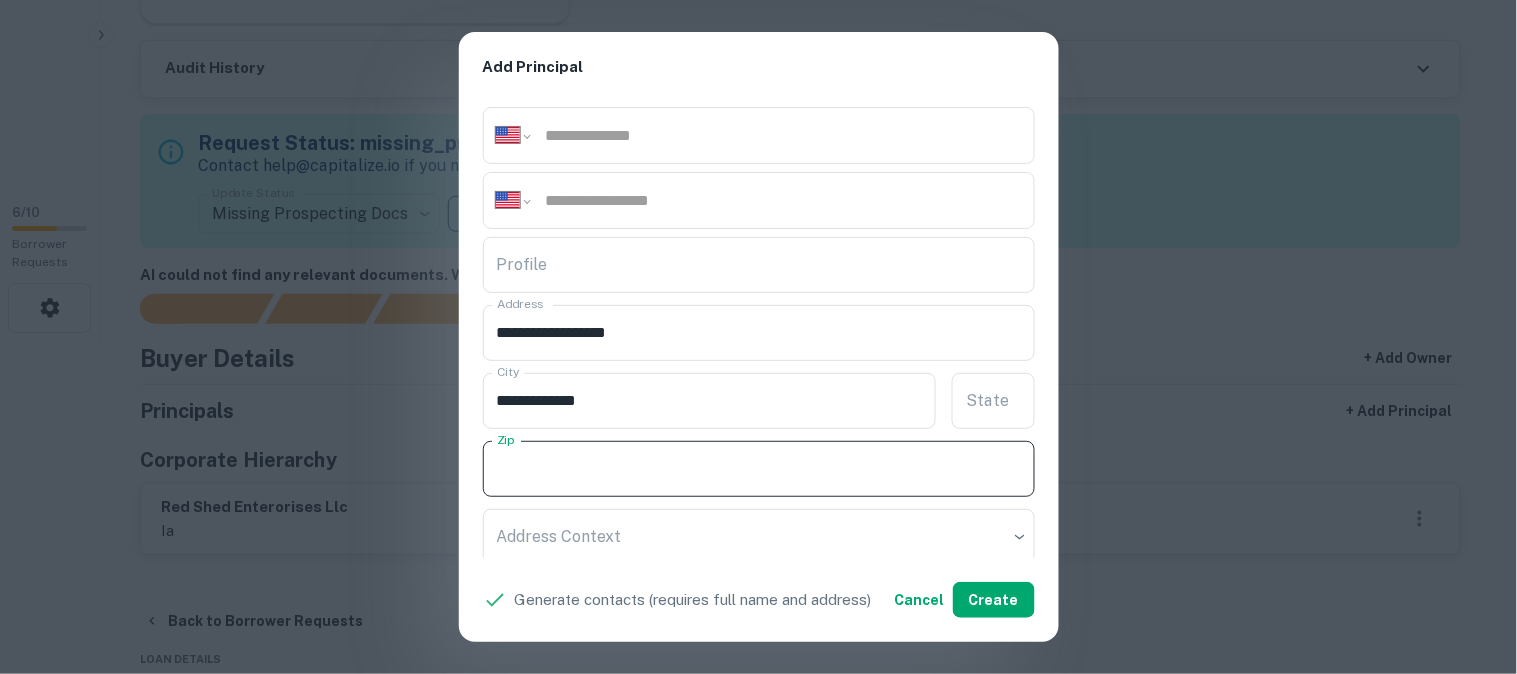 click on "Zip" at bounding box center (759, 469) 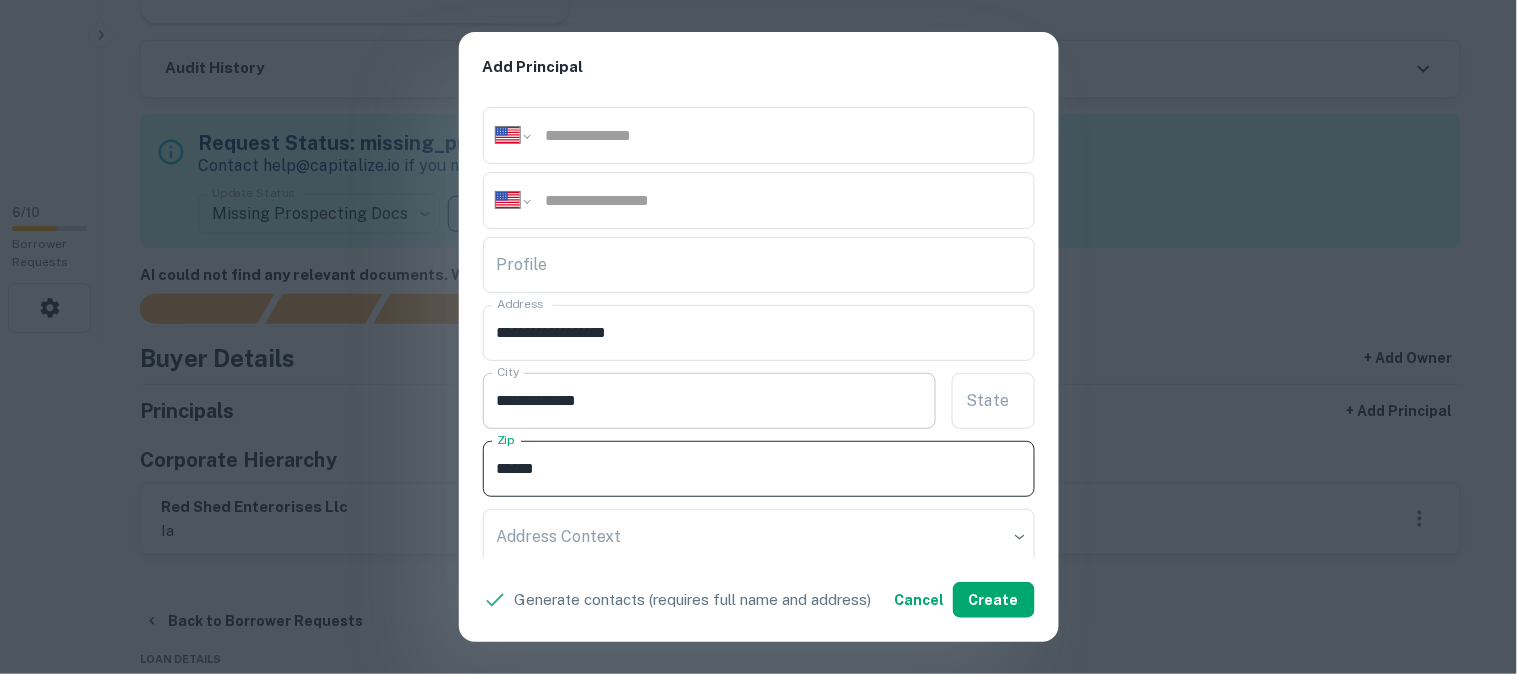 type on "*****" 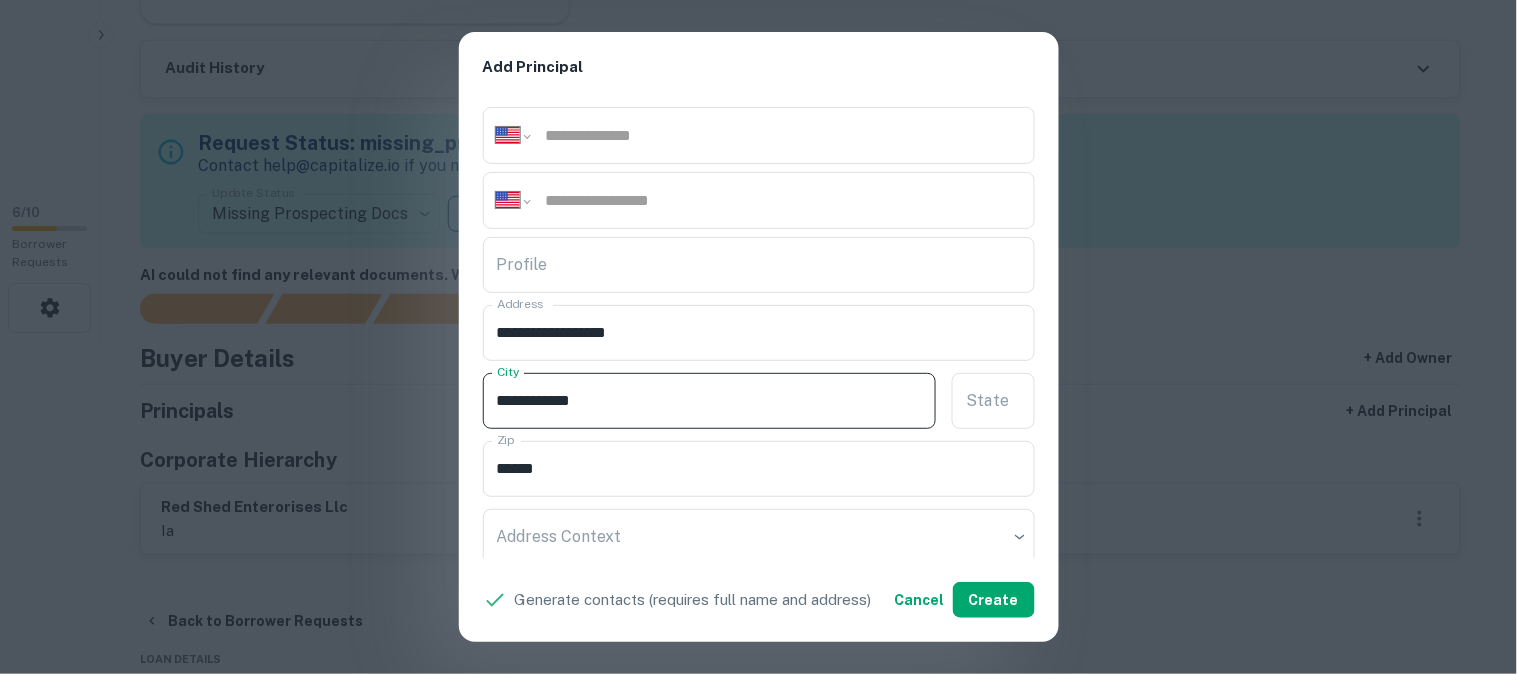 drag, startPoint x: 582, startPoint y: 400, endPoint x: 616, endPoint y: 408, distance: 34.928497 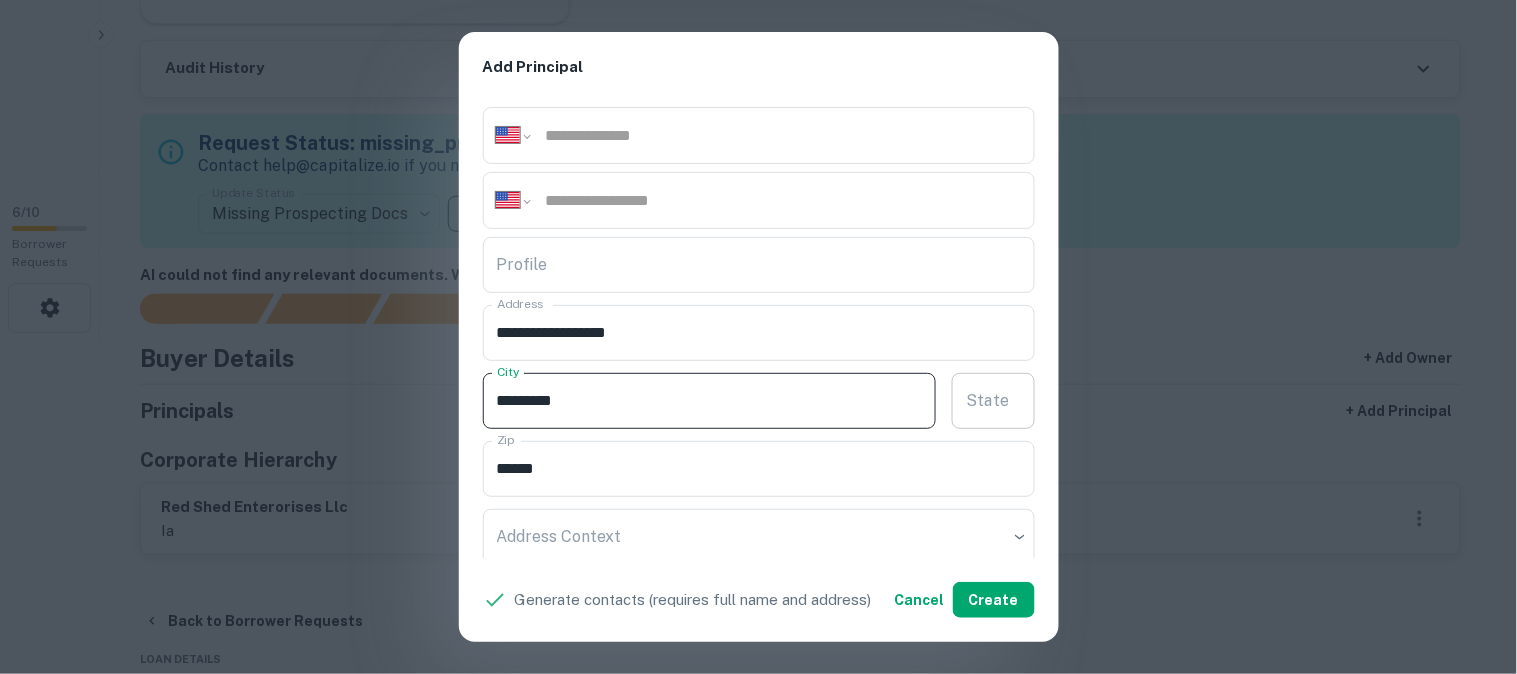 type on "********" 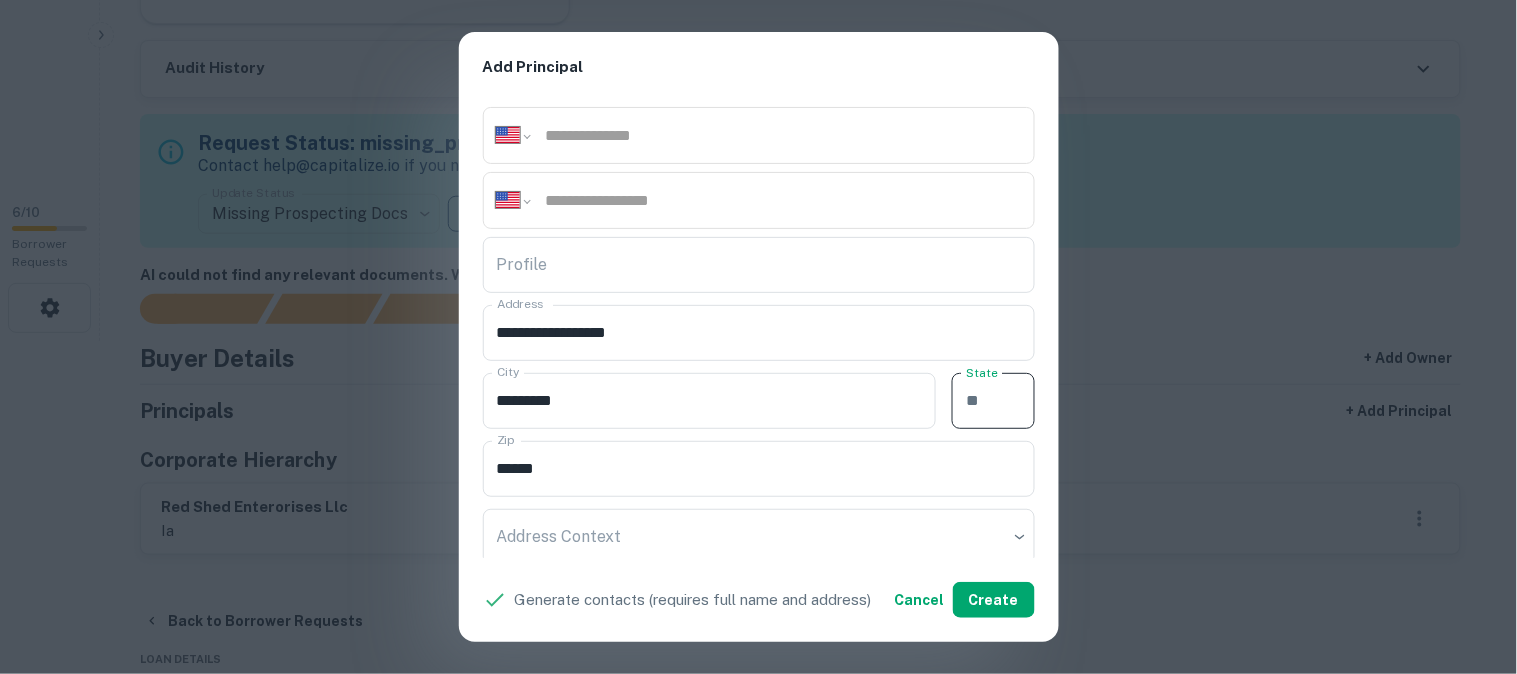 click on "State" at bounding box center (993, 401) 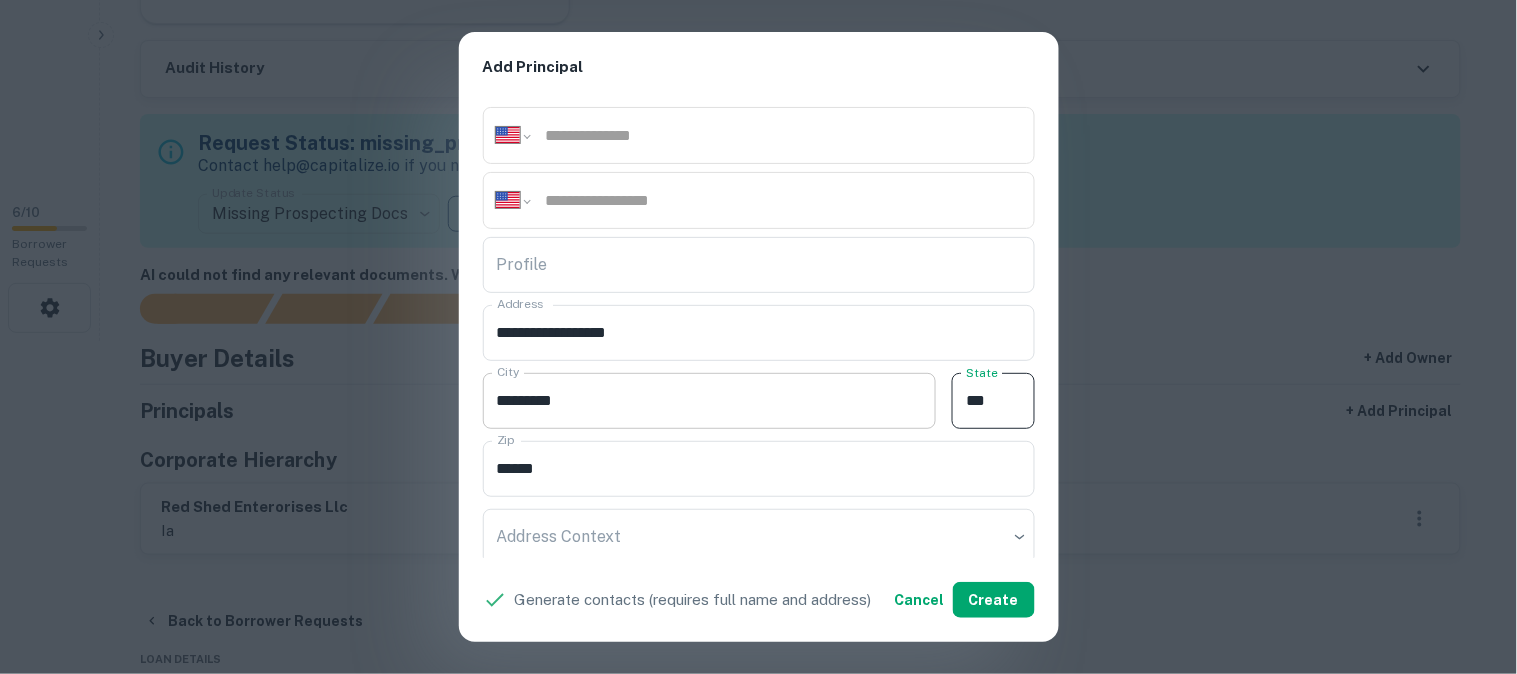 type on "**" 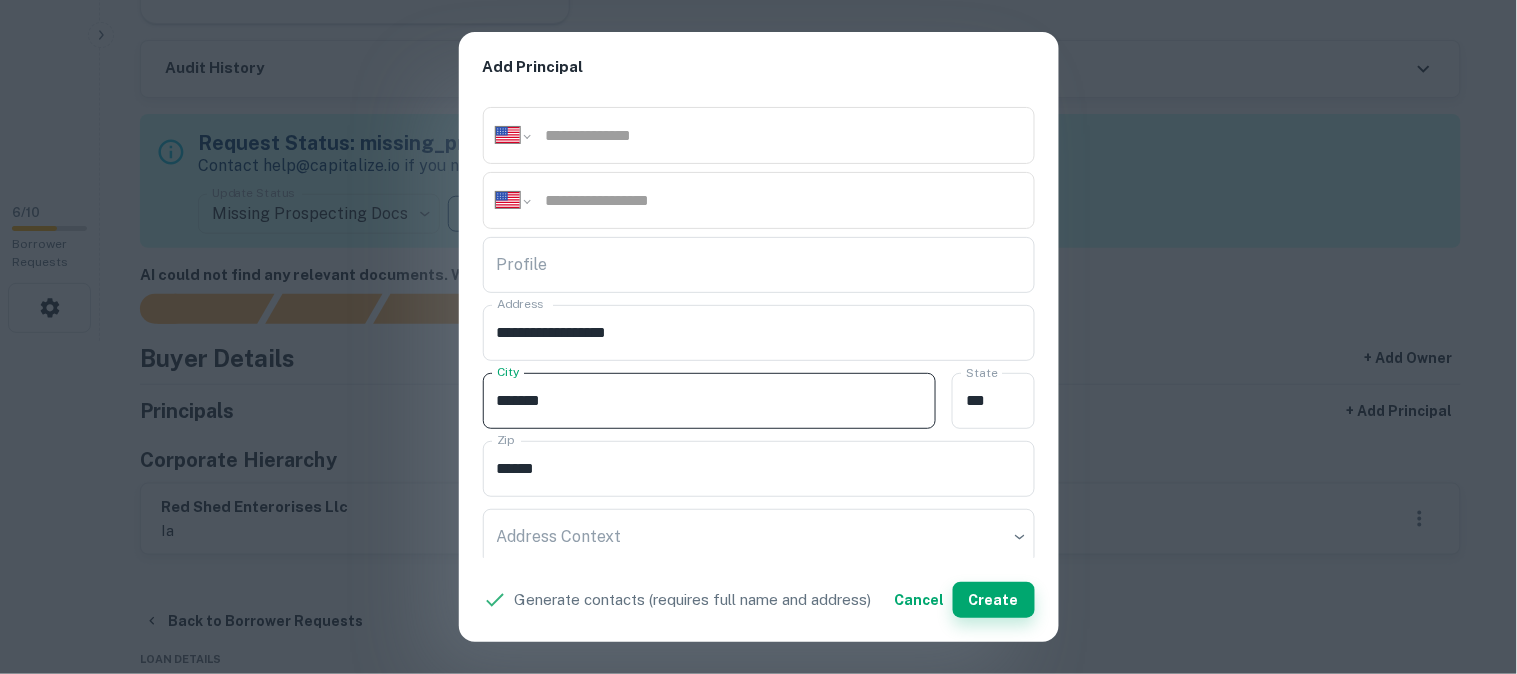 type on "*******" 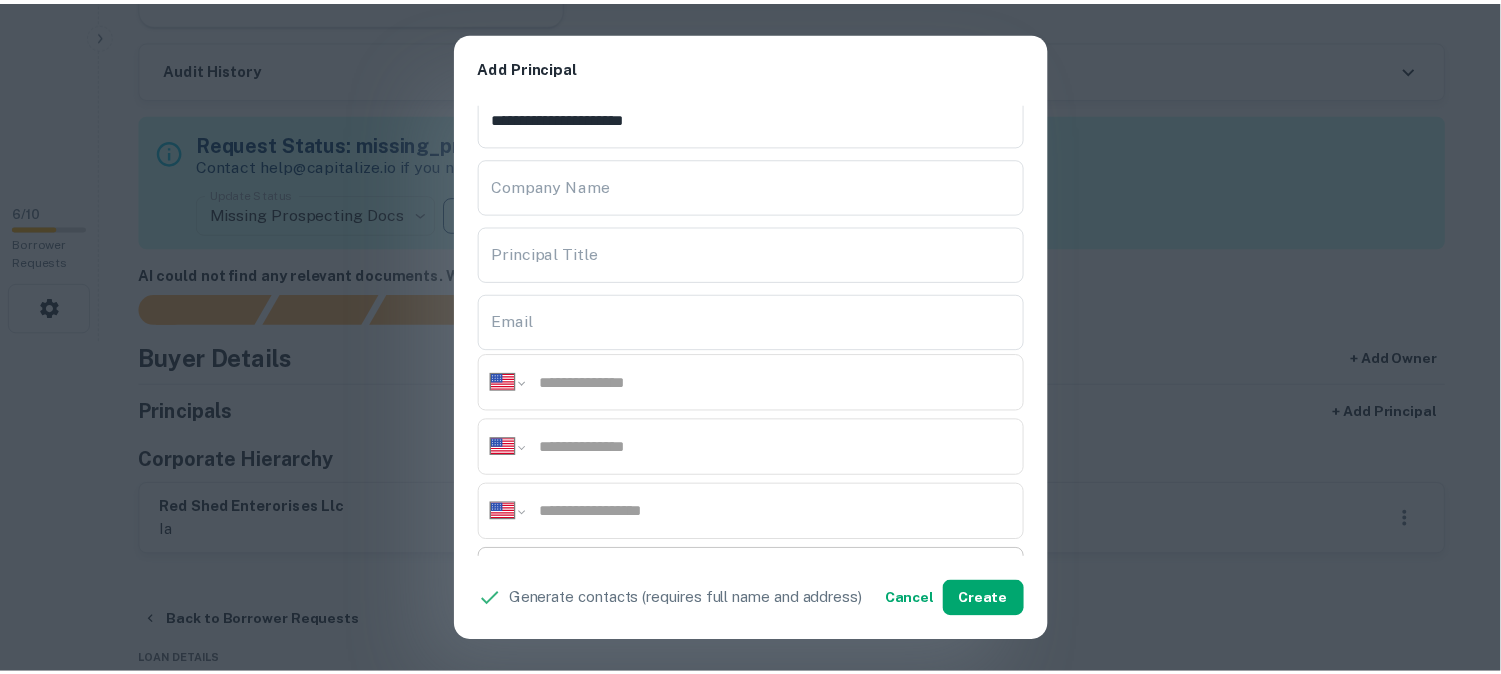 scroll, scrollTop: 0, scrollLeft: 0, axis: both 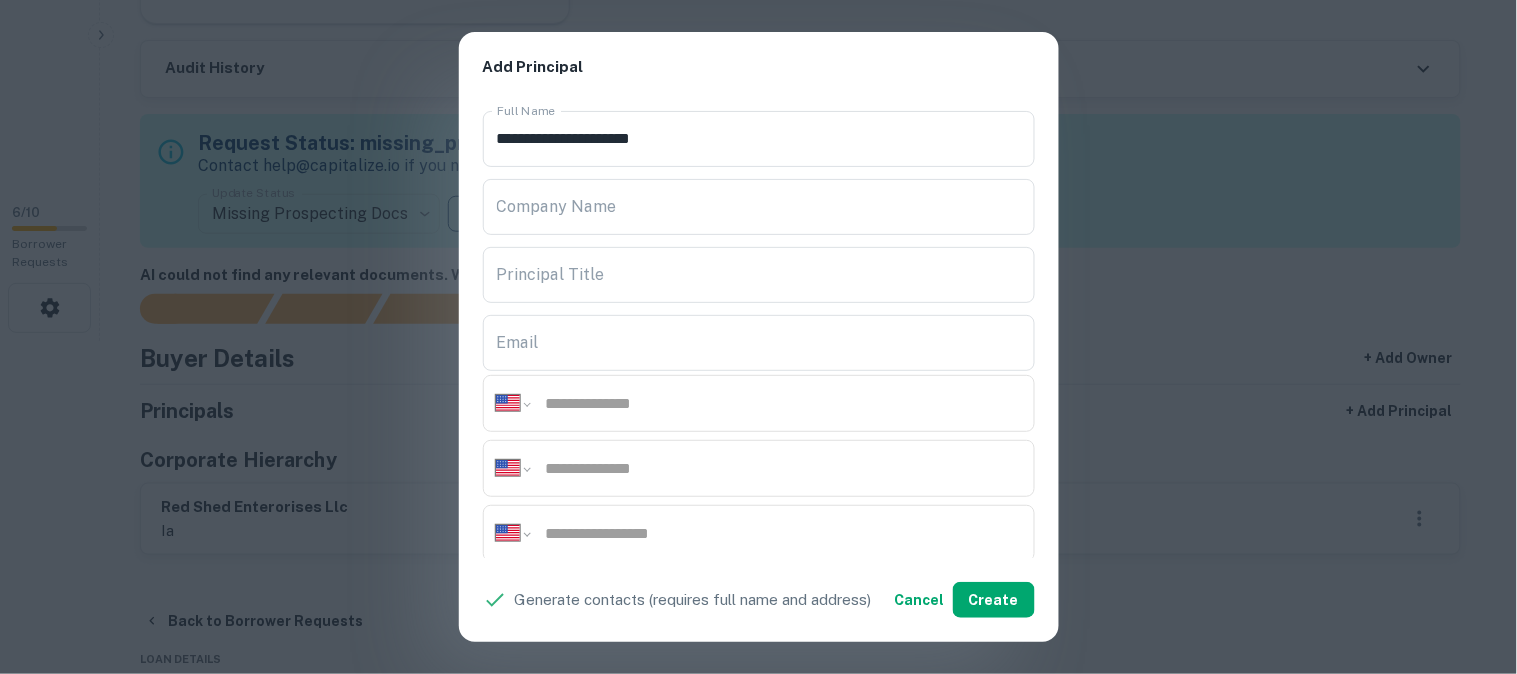 click on "**********" at bounding box center [758, 337] 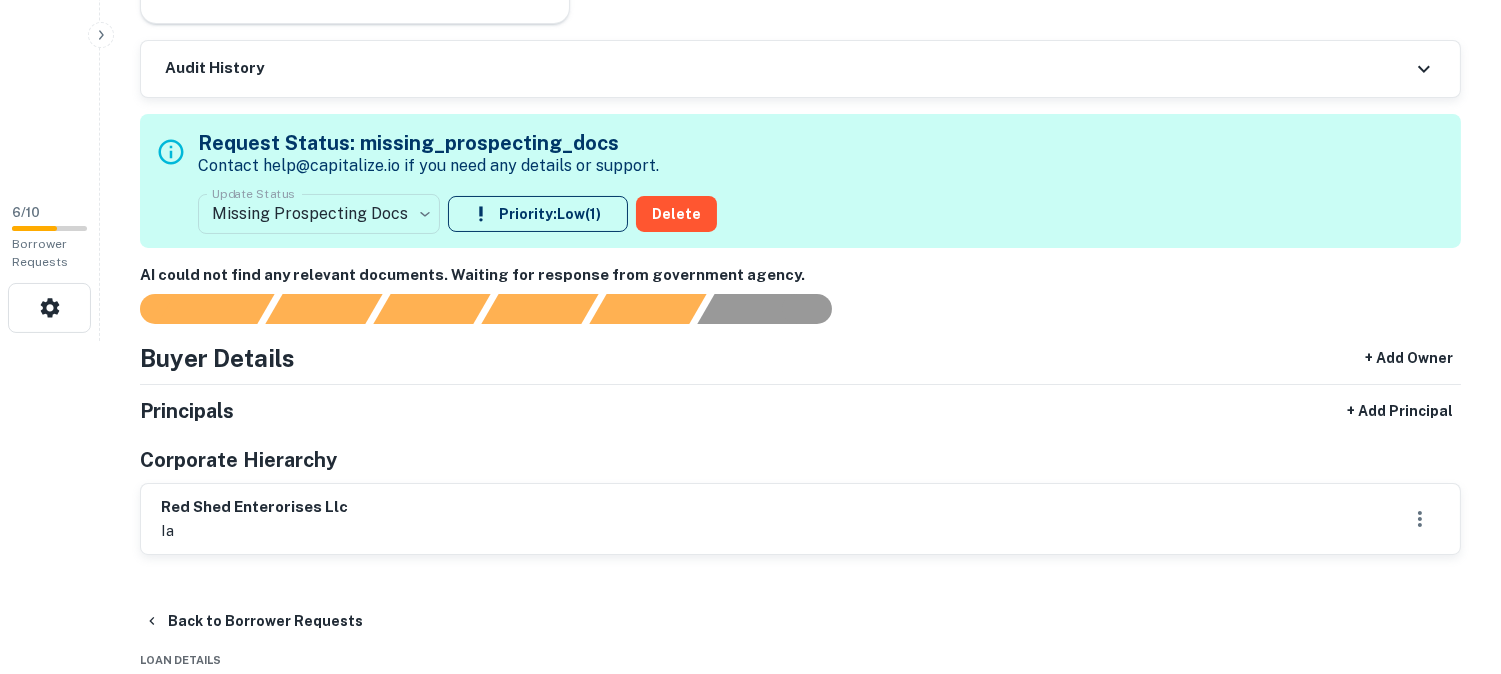 click on "**********" at bounding box center (750, 4) 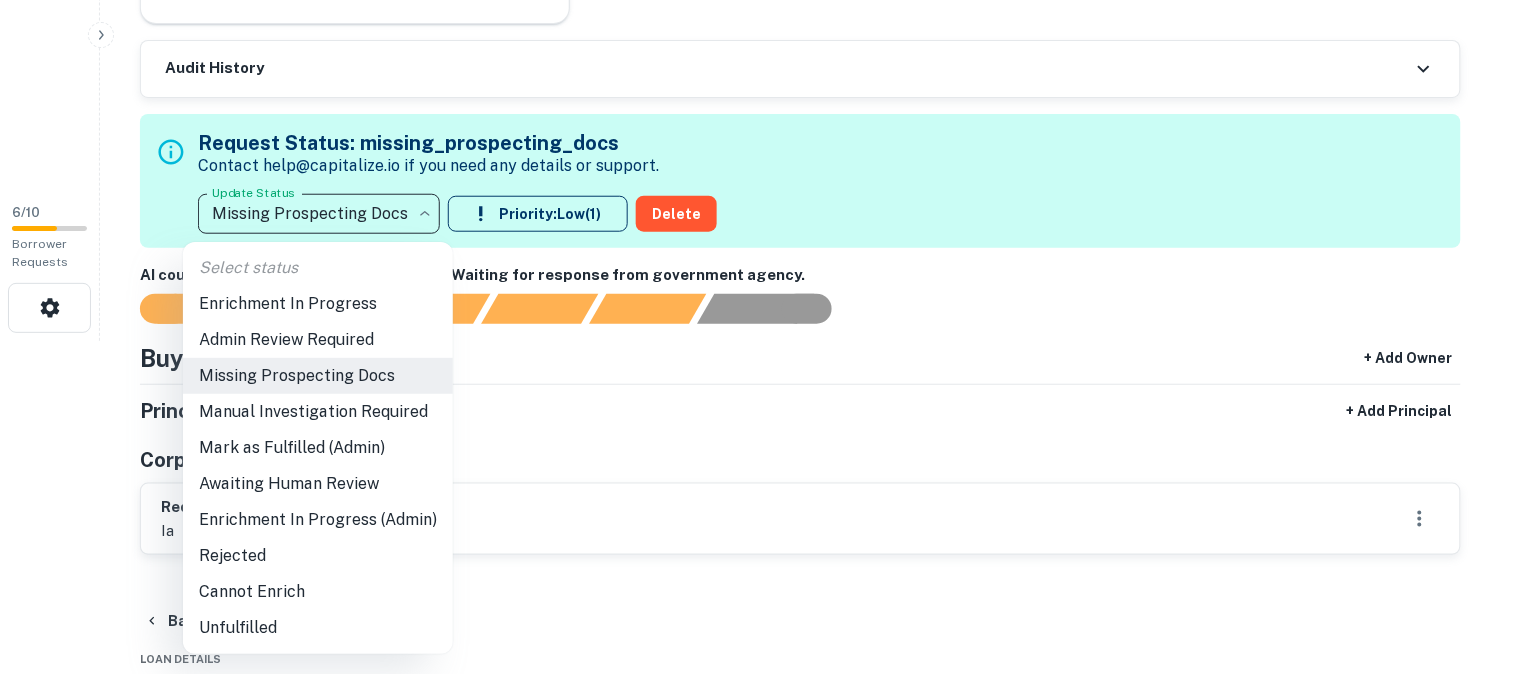 click at bounding box center [758, 337] 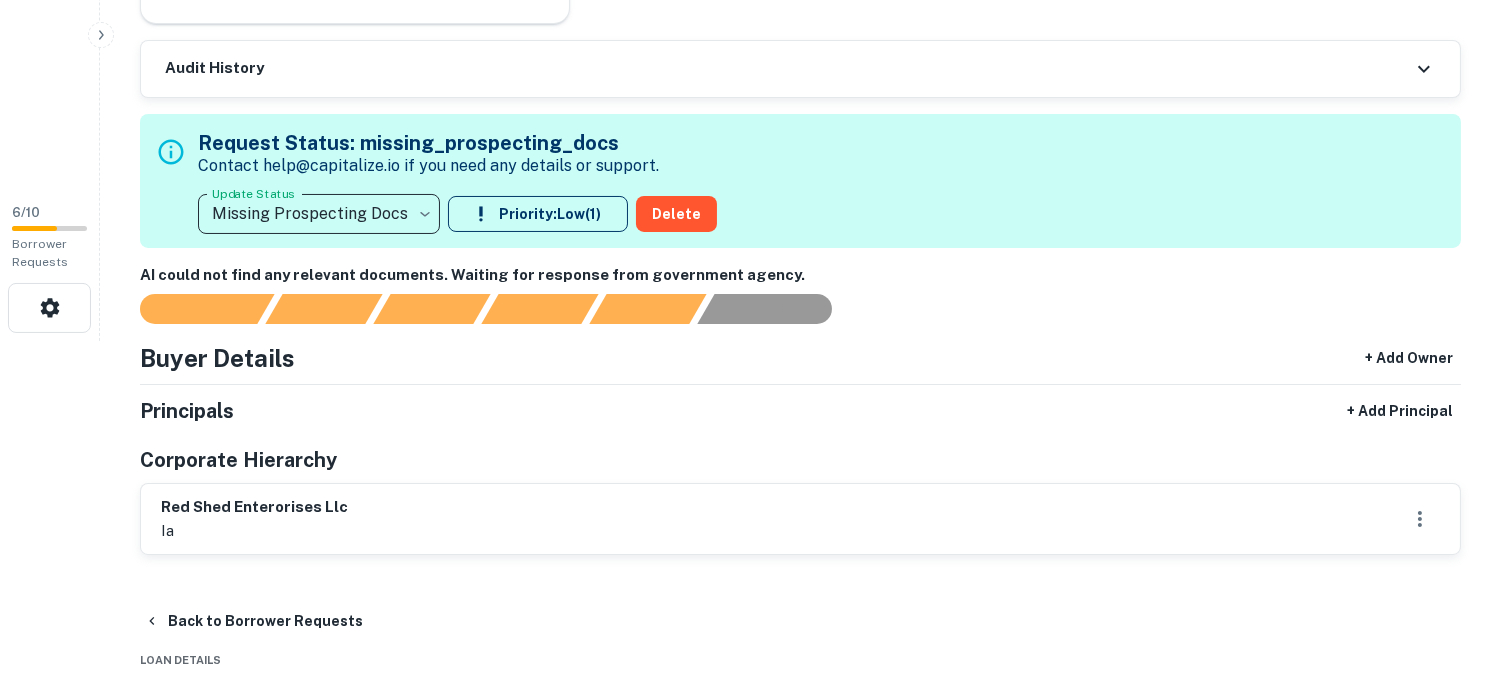 click on "**********" at bounding box center (750, 4) 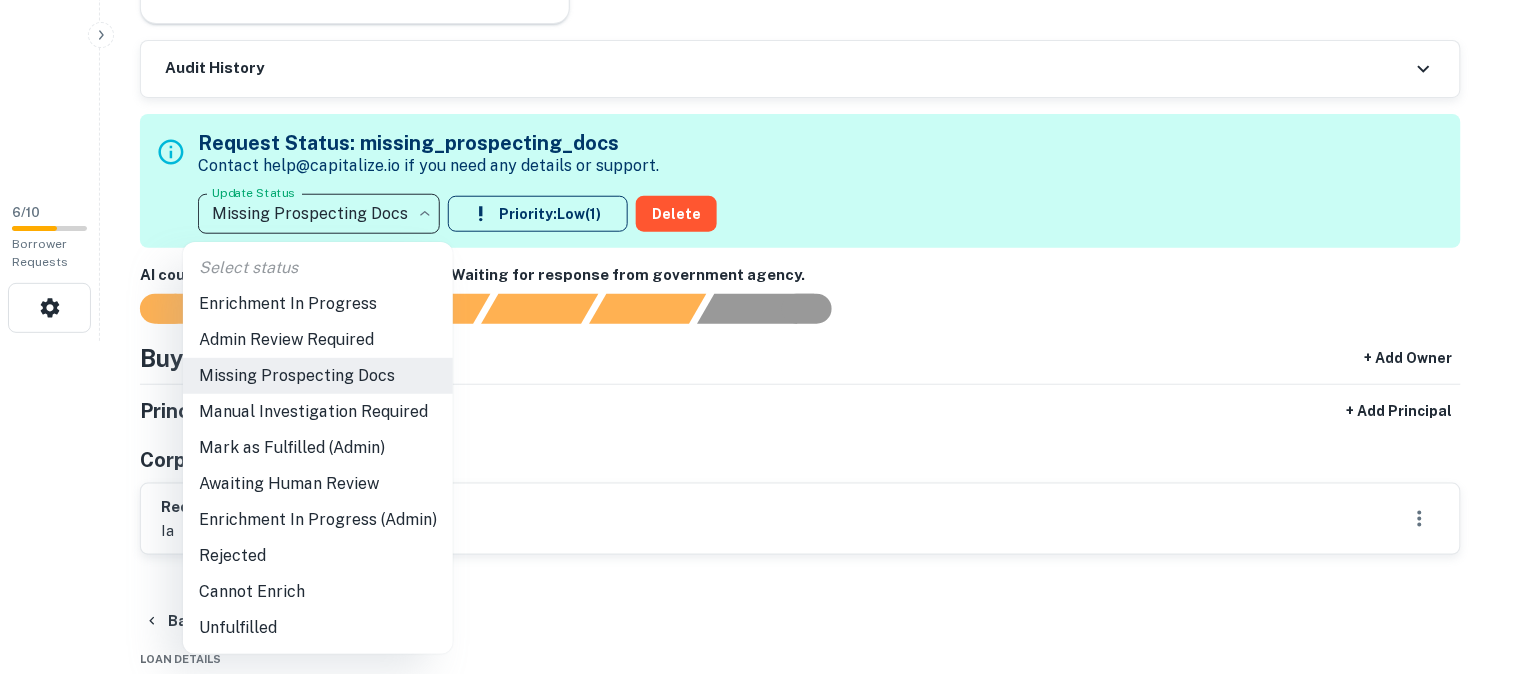 click at bounding box center (758, 337) 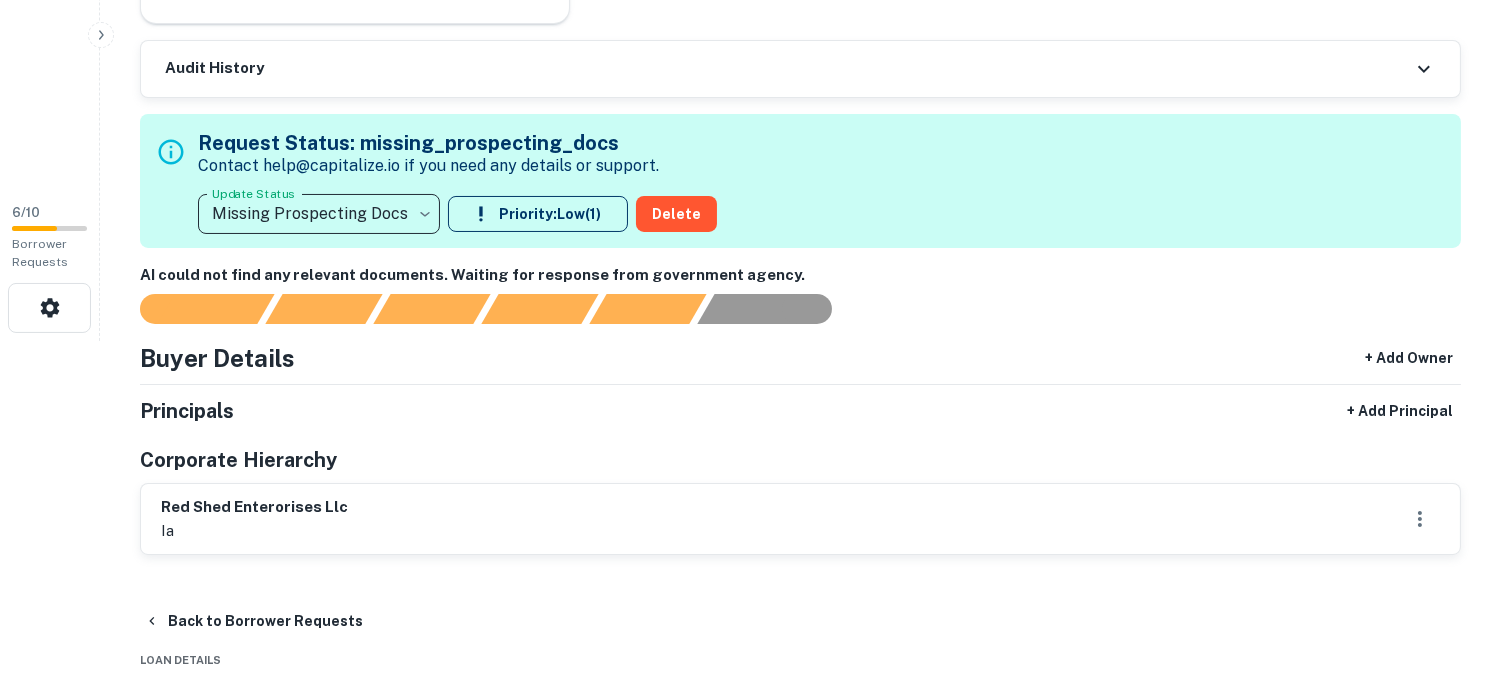 click on "**********" at bounding box center (750, 4) 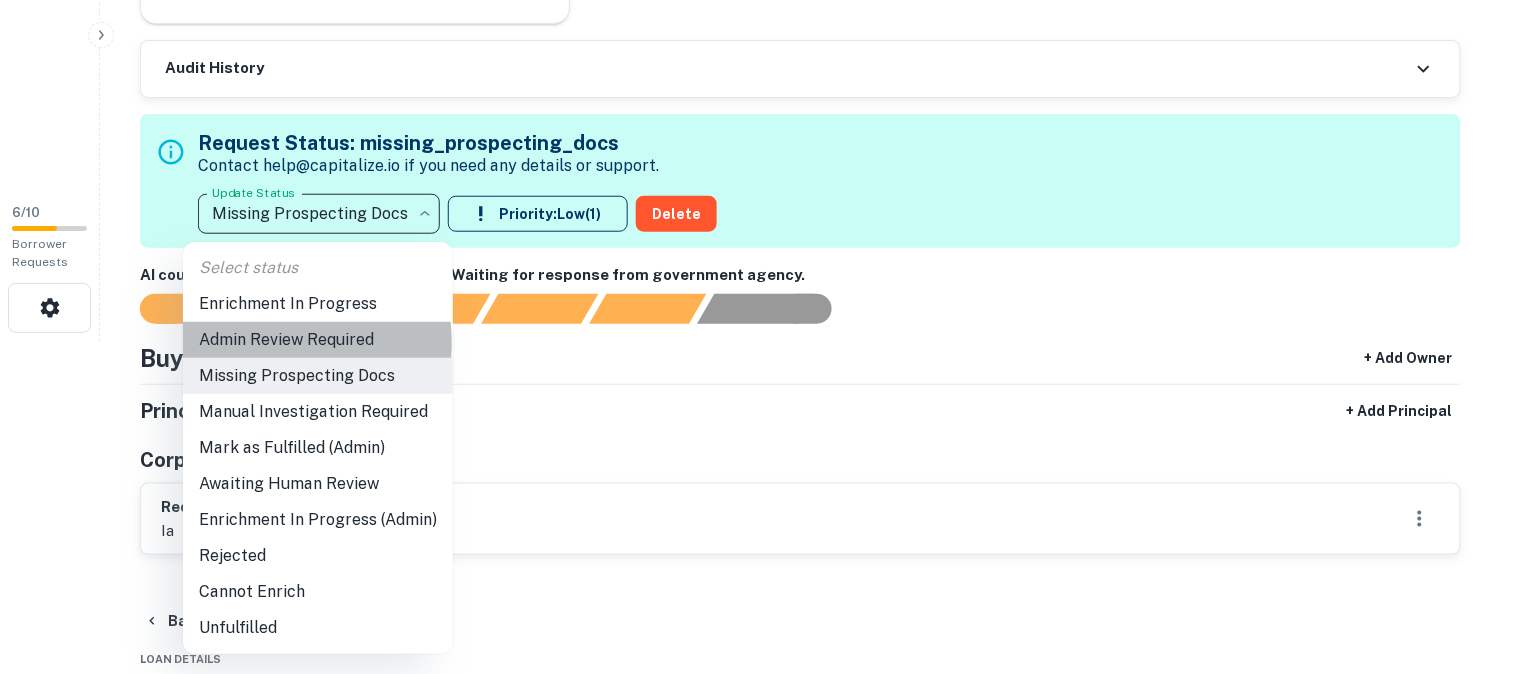 click on "Admin Review Required" at bounding box center (318, 340) 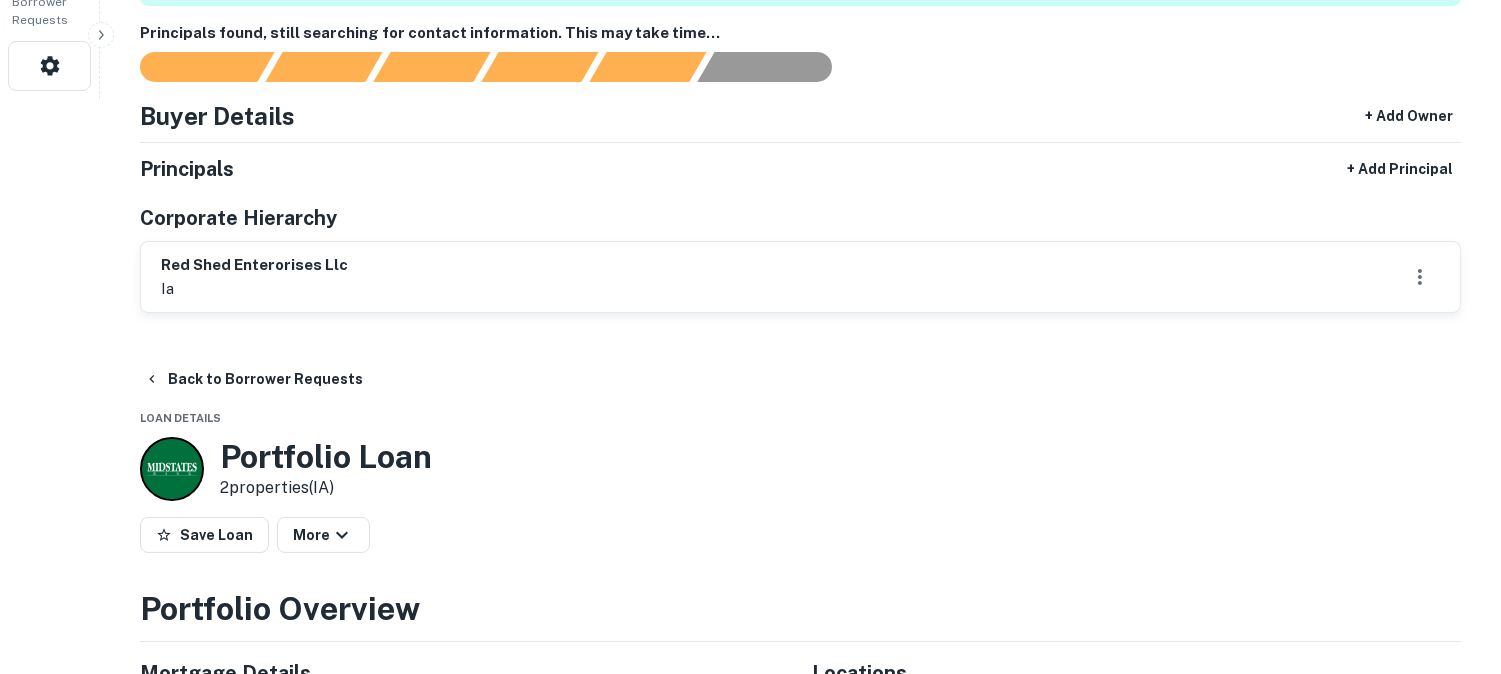 scroll, scrollTop: 333, scrollLeft: 0, axis: vertical 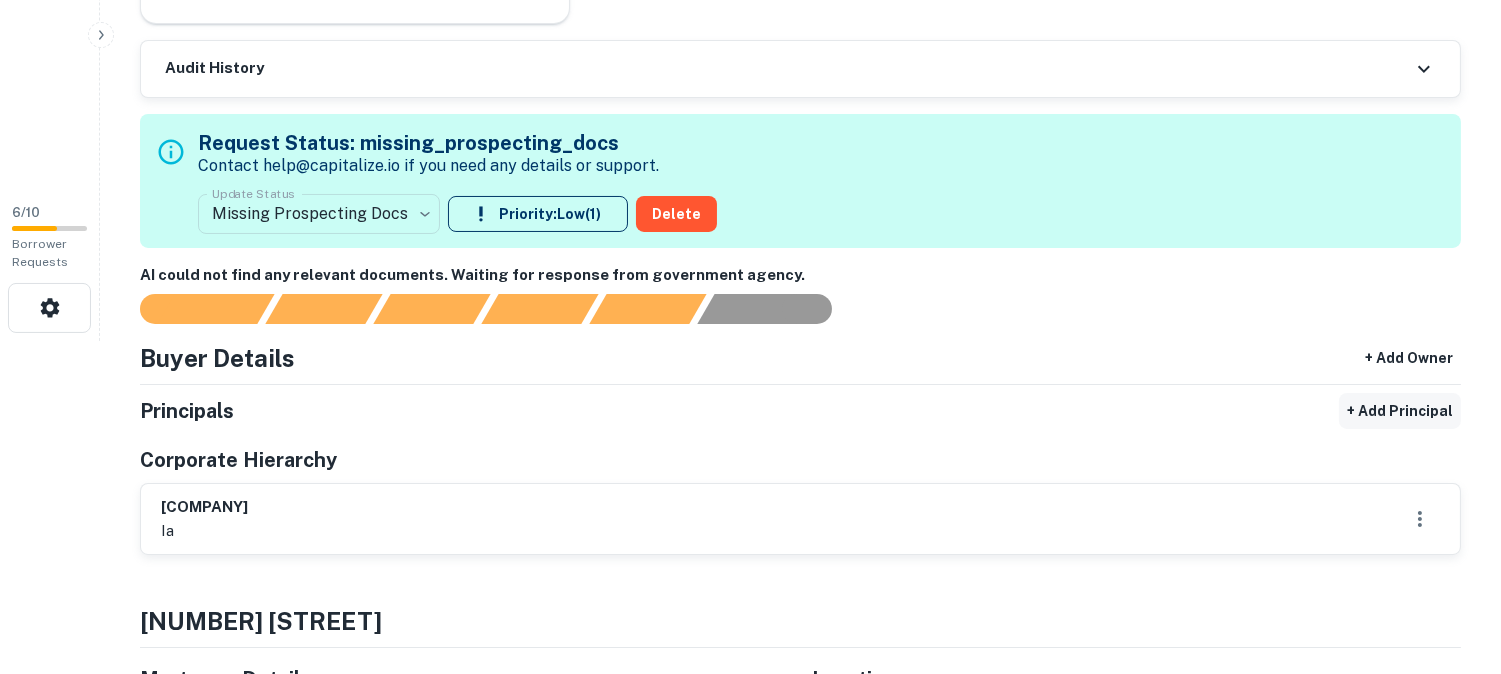 click on "+ Add Principal" at bounding box center (1400, 411) 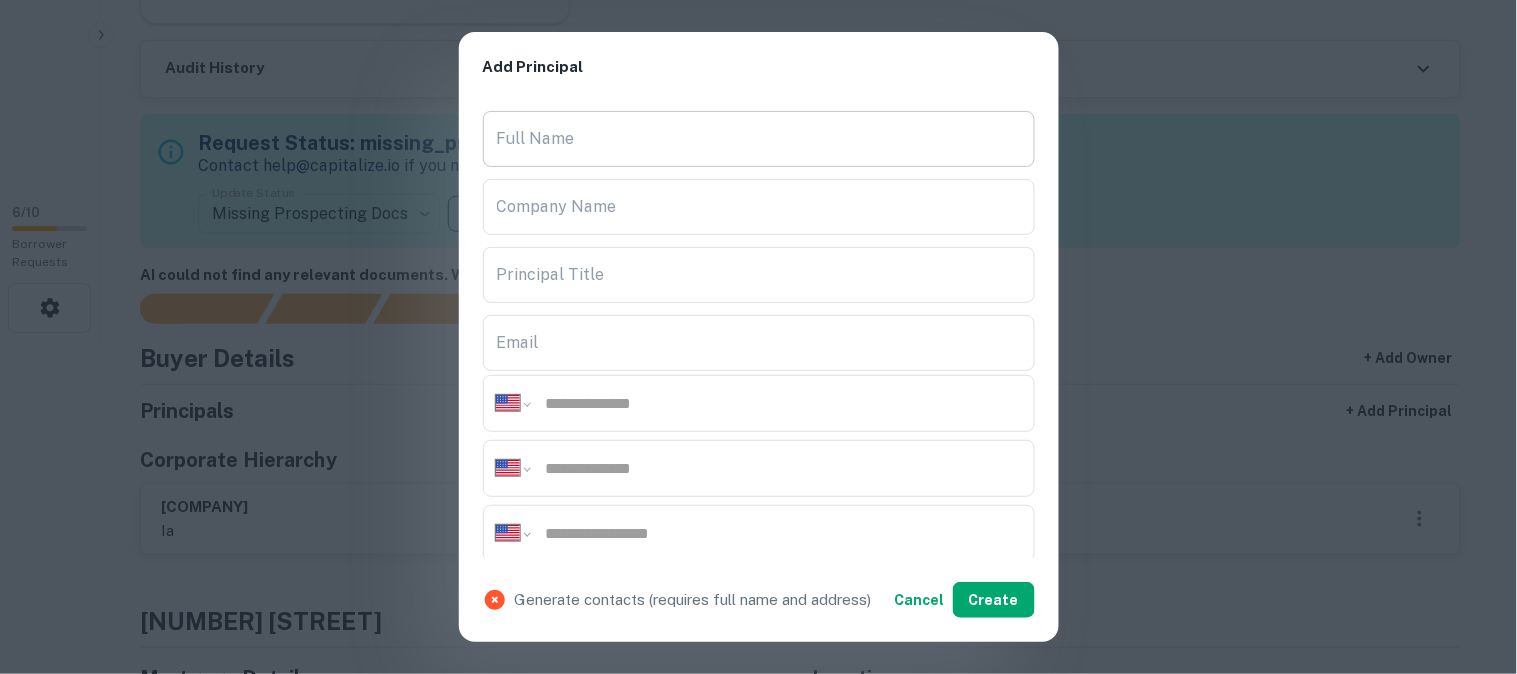 click on "Full Name" at bounding box center (759, 139) 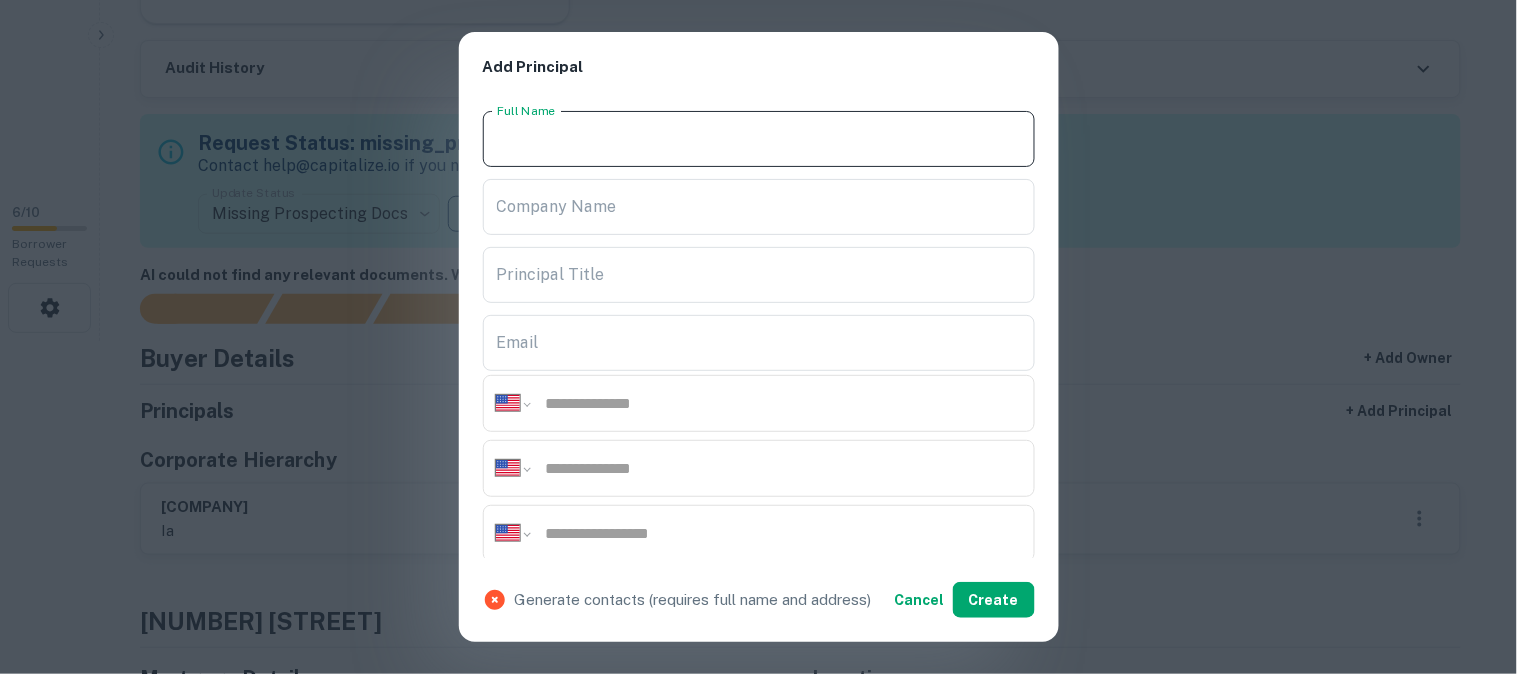 paste on "**********" 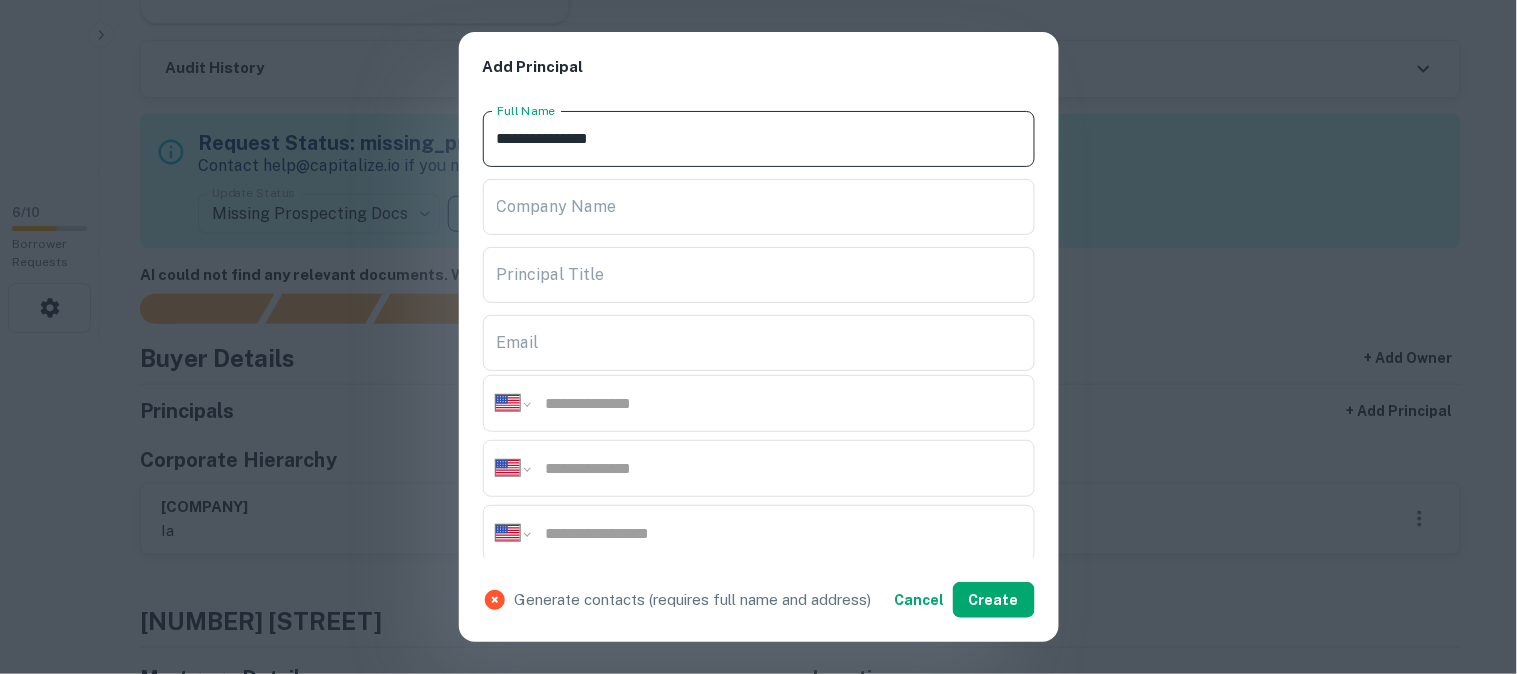 type on "**********" 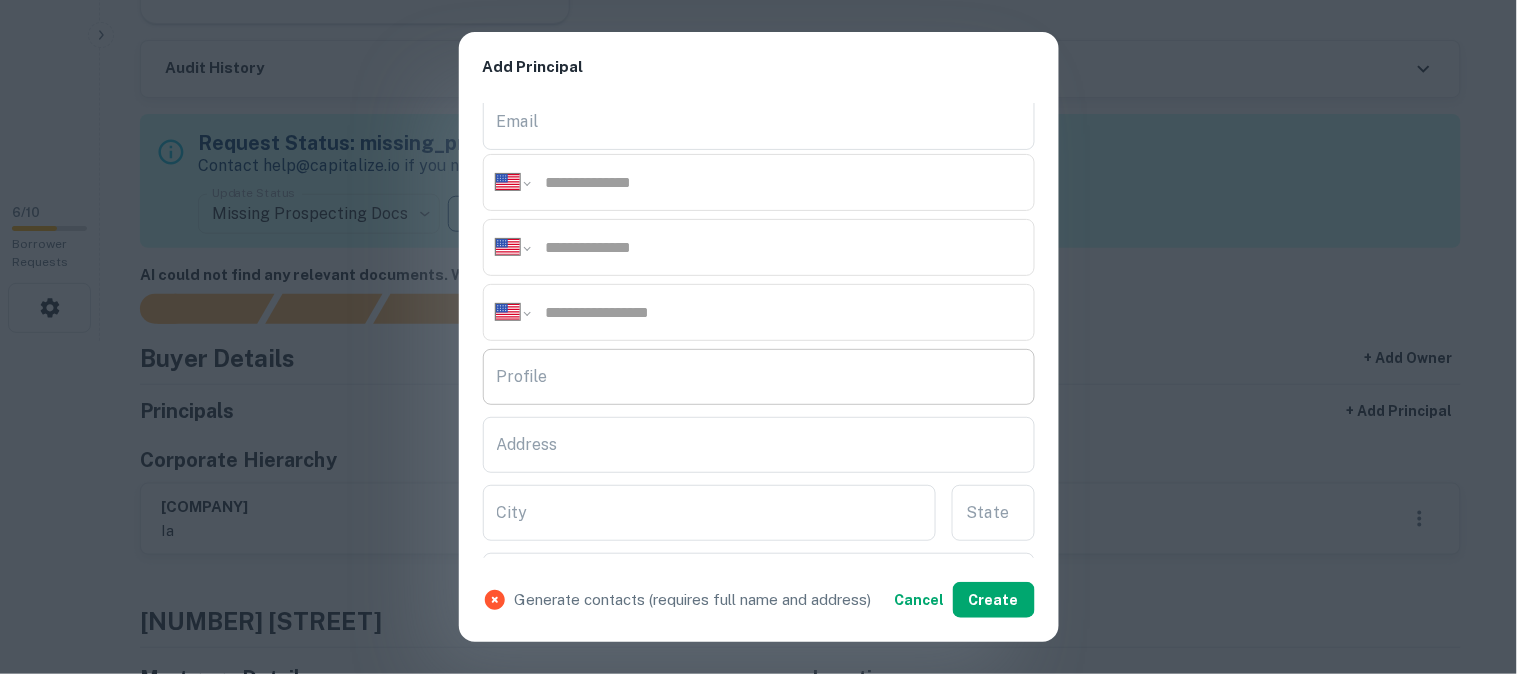 scroll, scrollTop: 222, scrollLeft: 0, axis: vertical 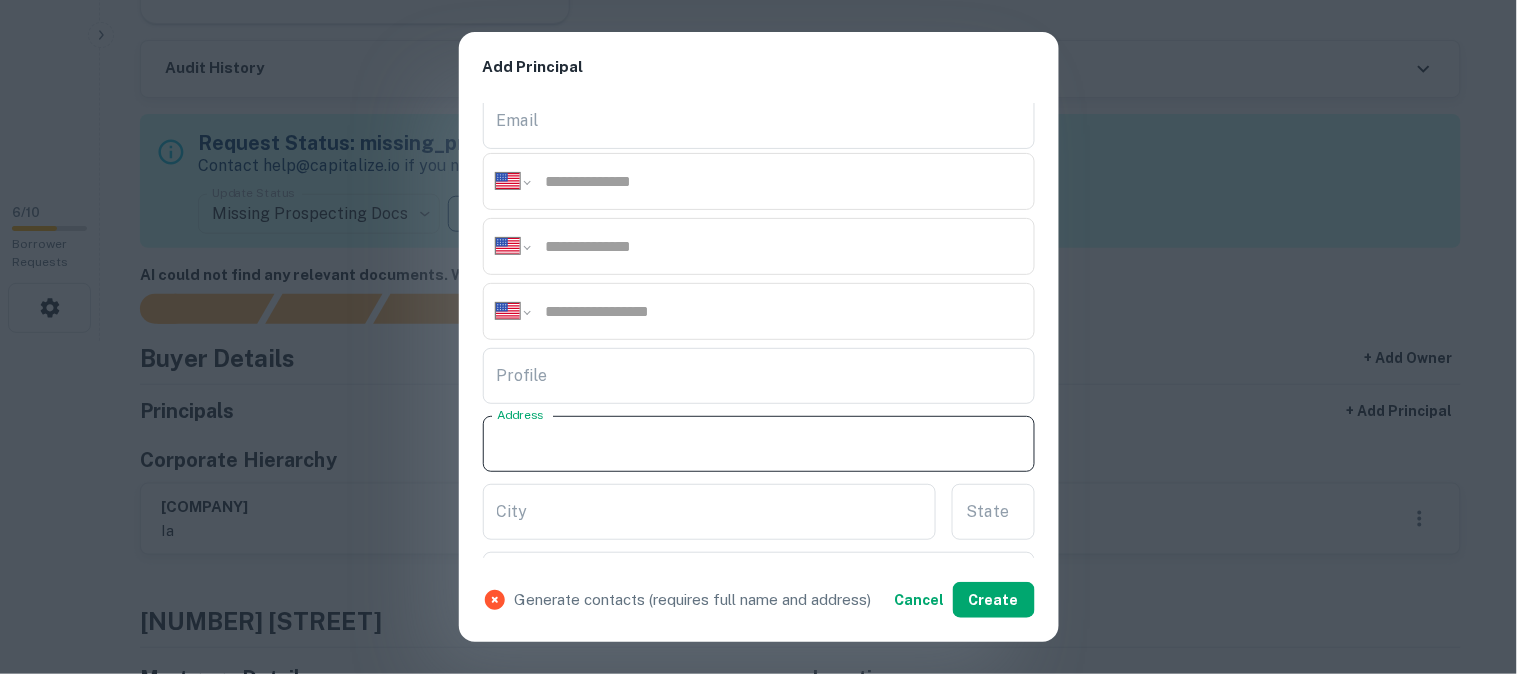 click on "Address" at bounding box center [759, 444] 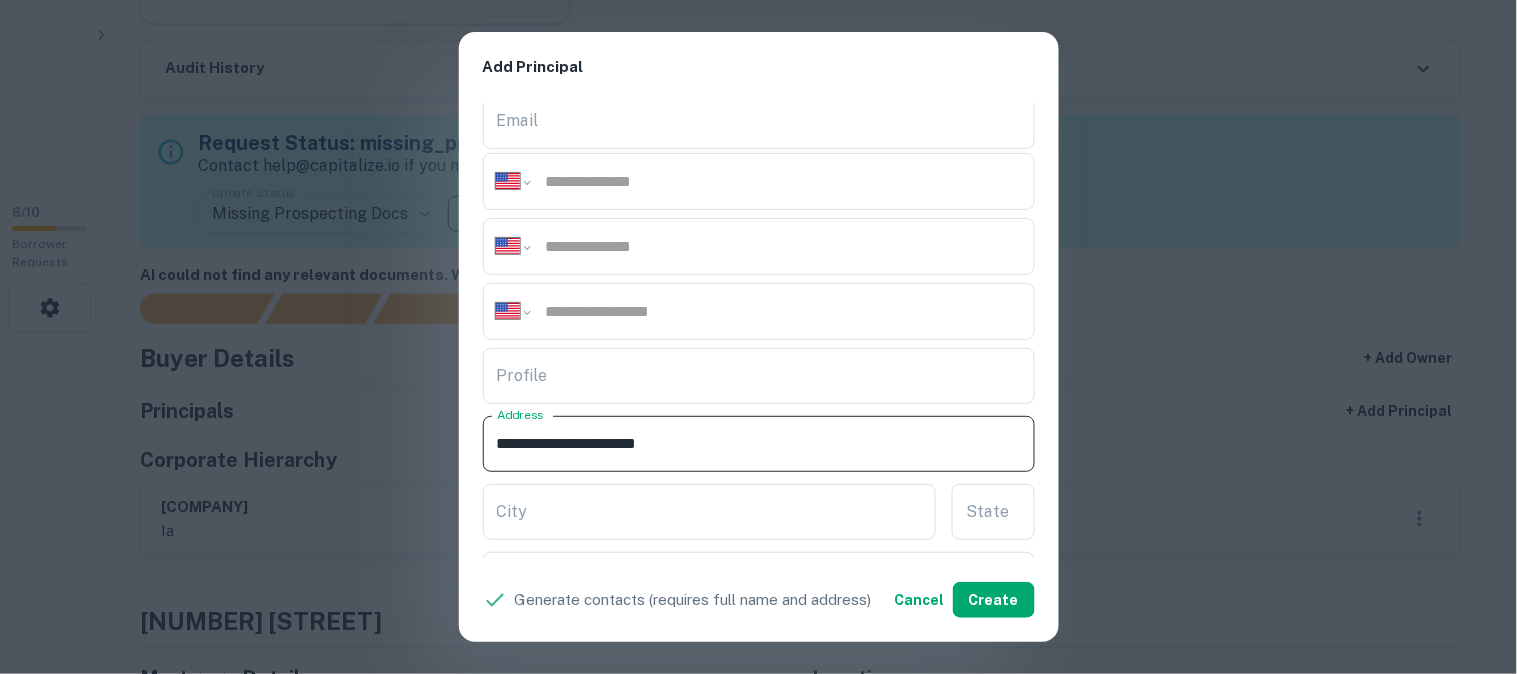 type on "**********" 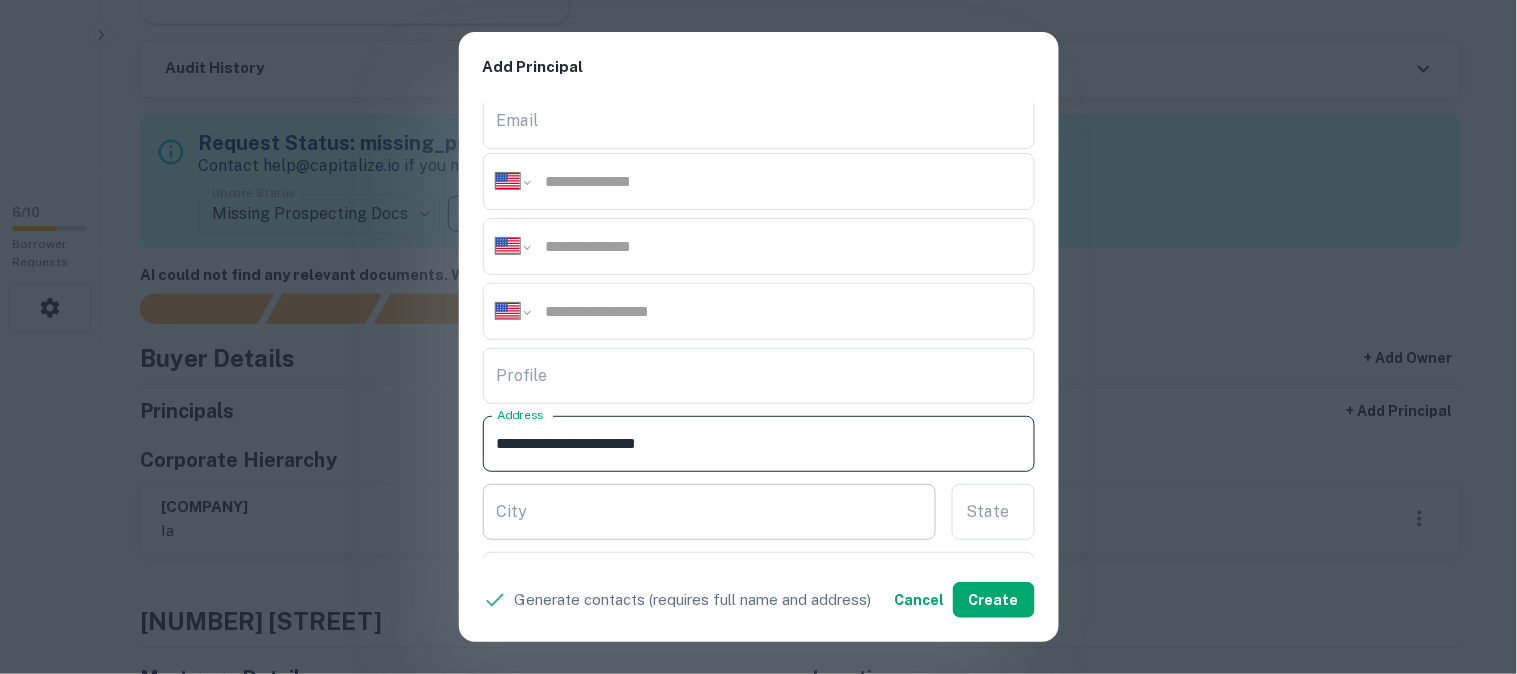 click on "City" at bounding box center [710, 512] 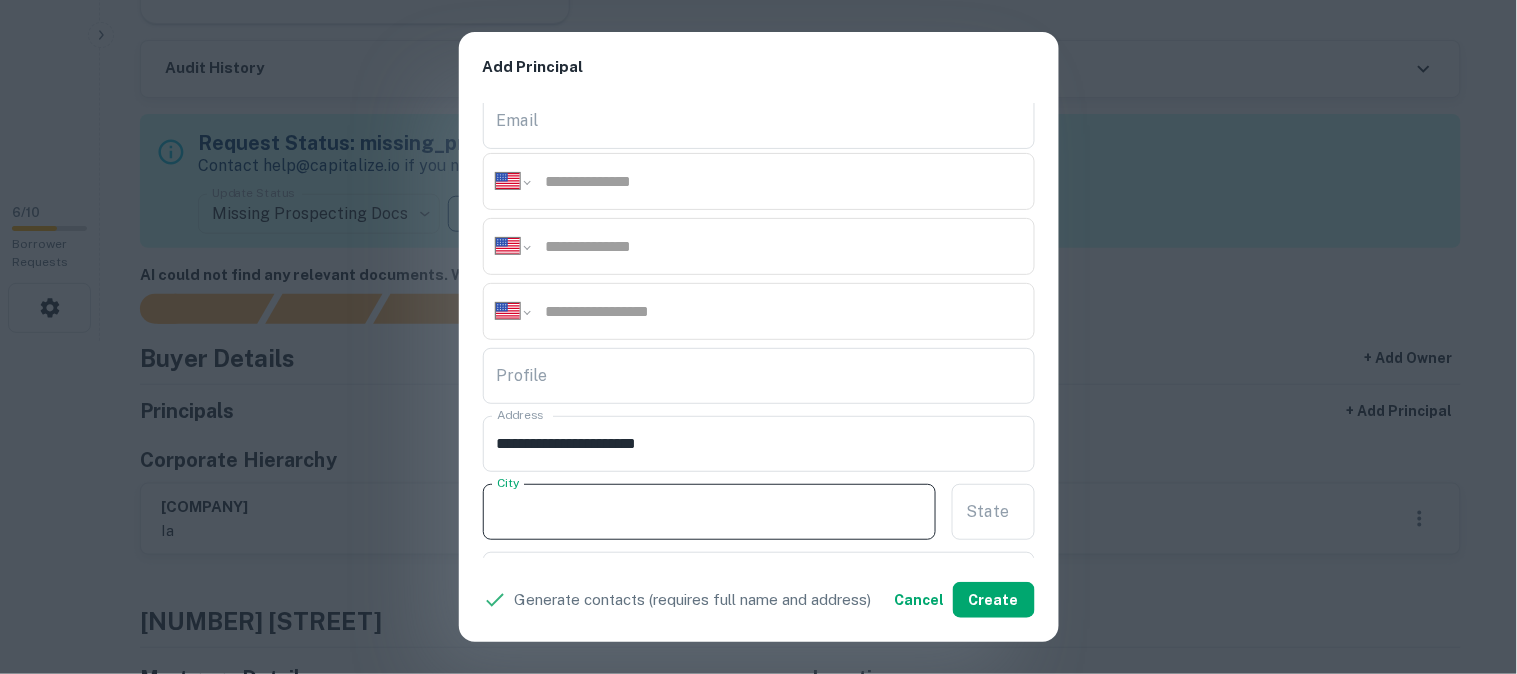 paste on "**********" 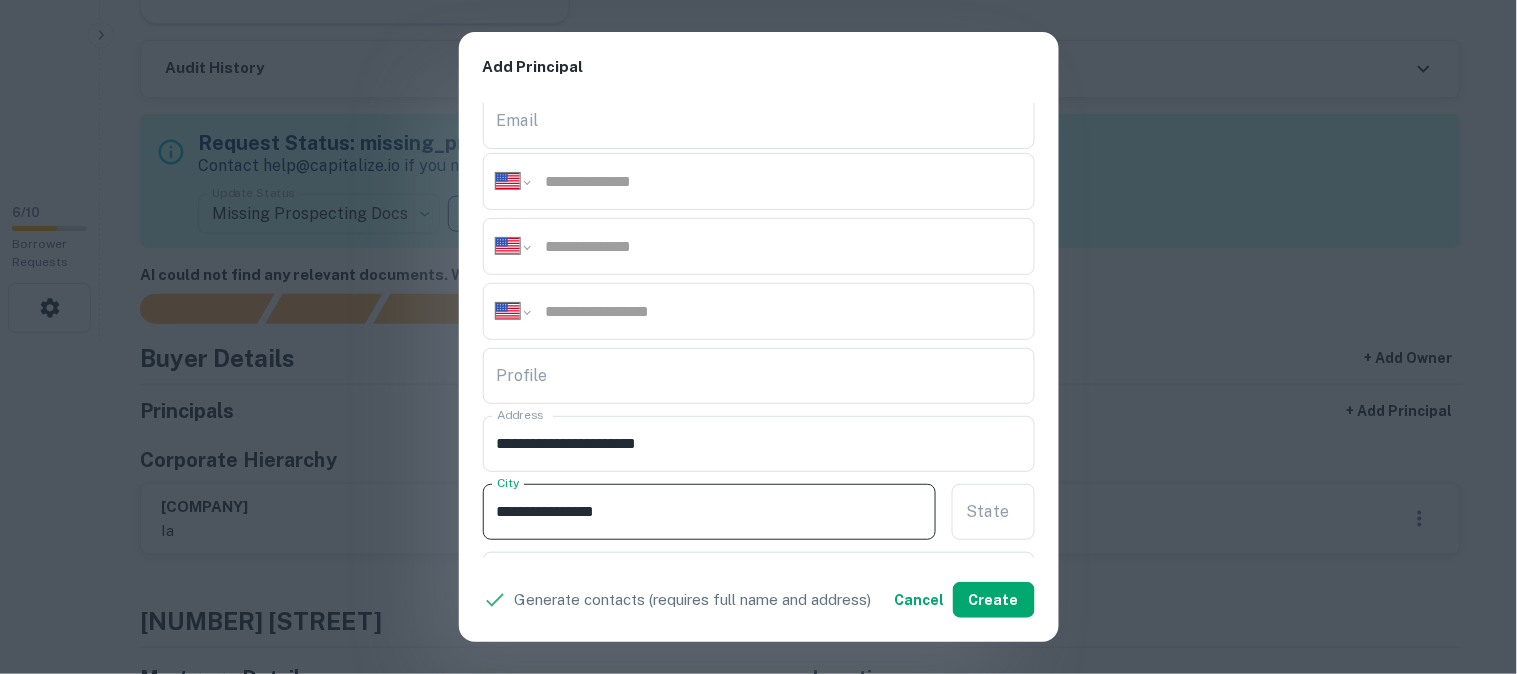 drag, startPoint x: 570, startPoint y: 514, endPoint x: 667, endPoint y: 521, distance: 97.25225 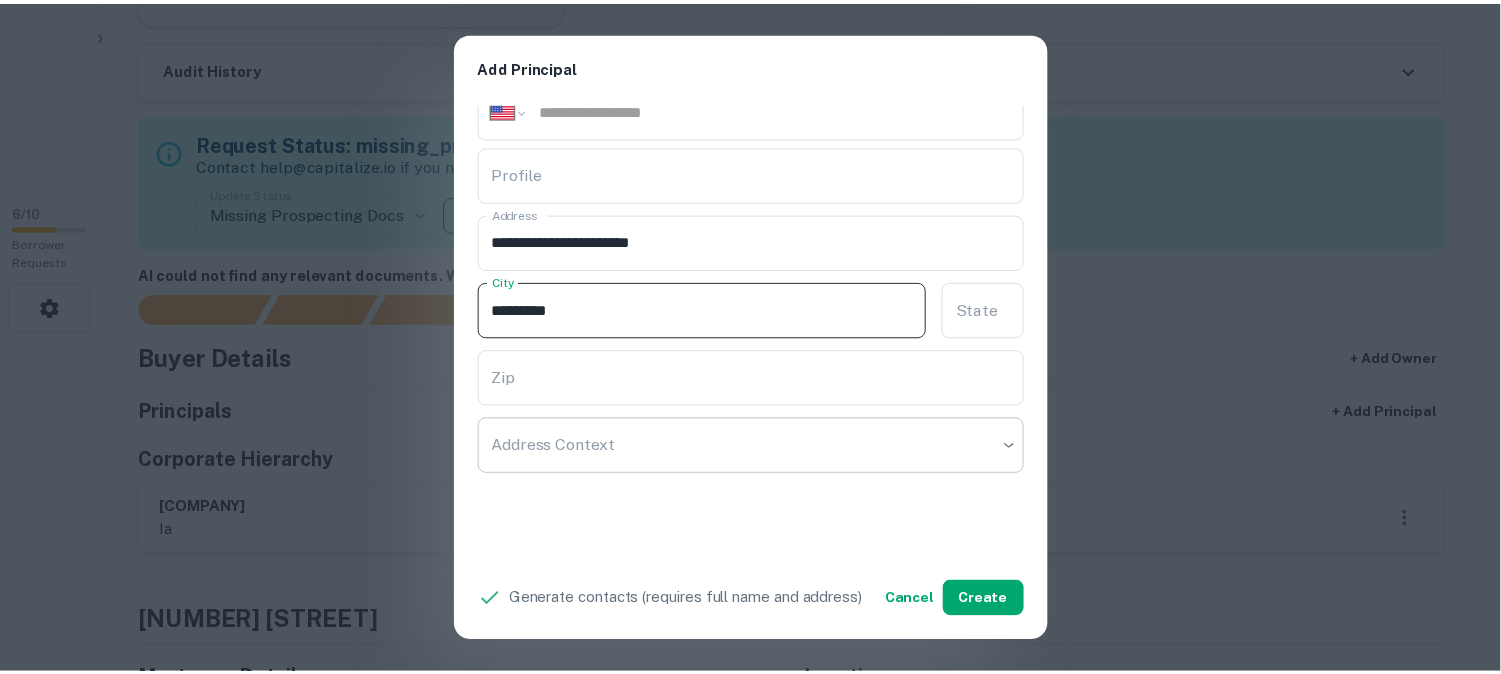 scroll, scrollTop: 444, scrollLeft: 0, axis: vertical 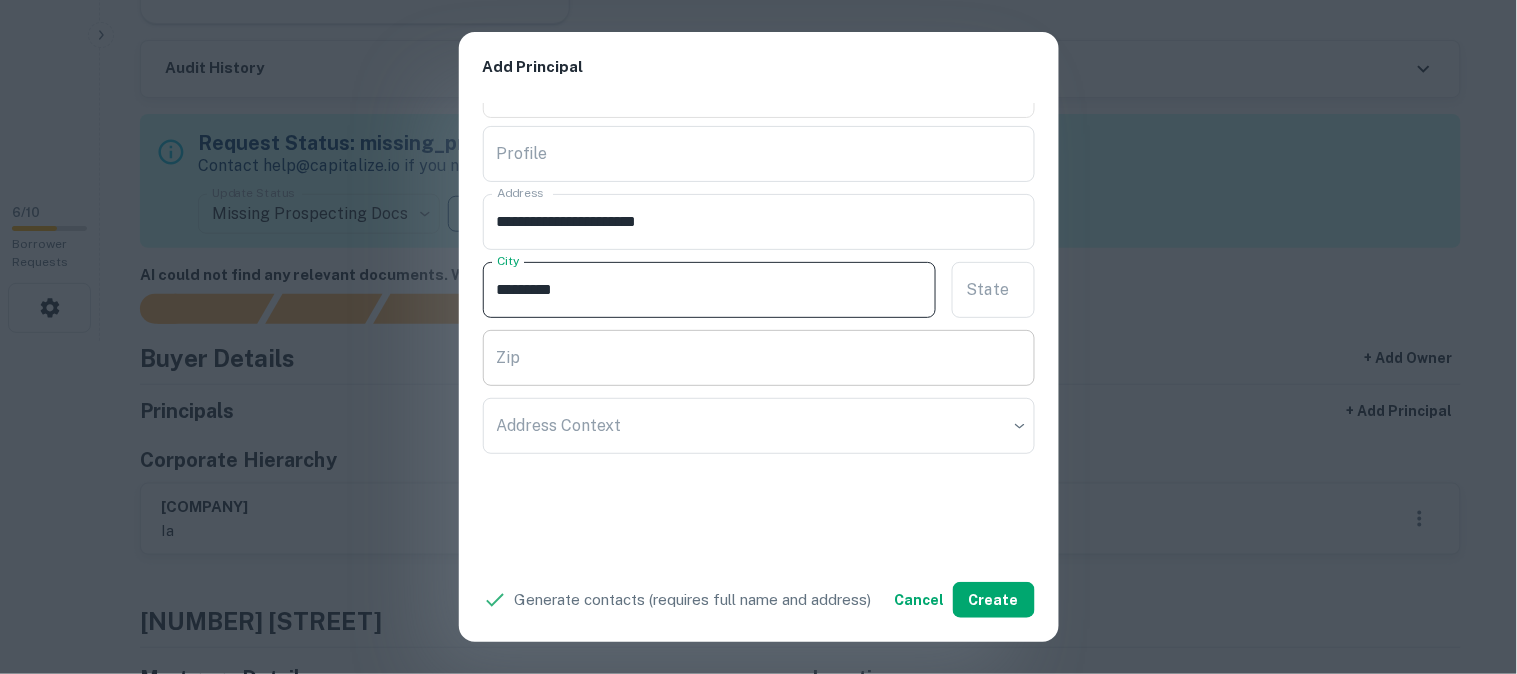 type on "*********" 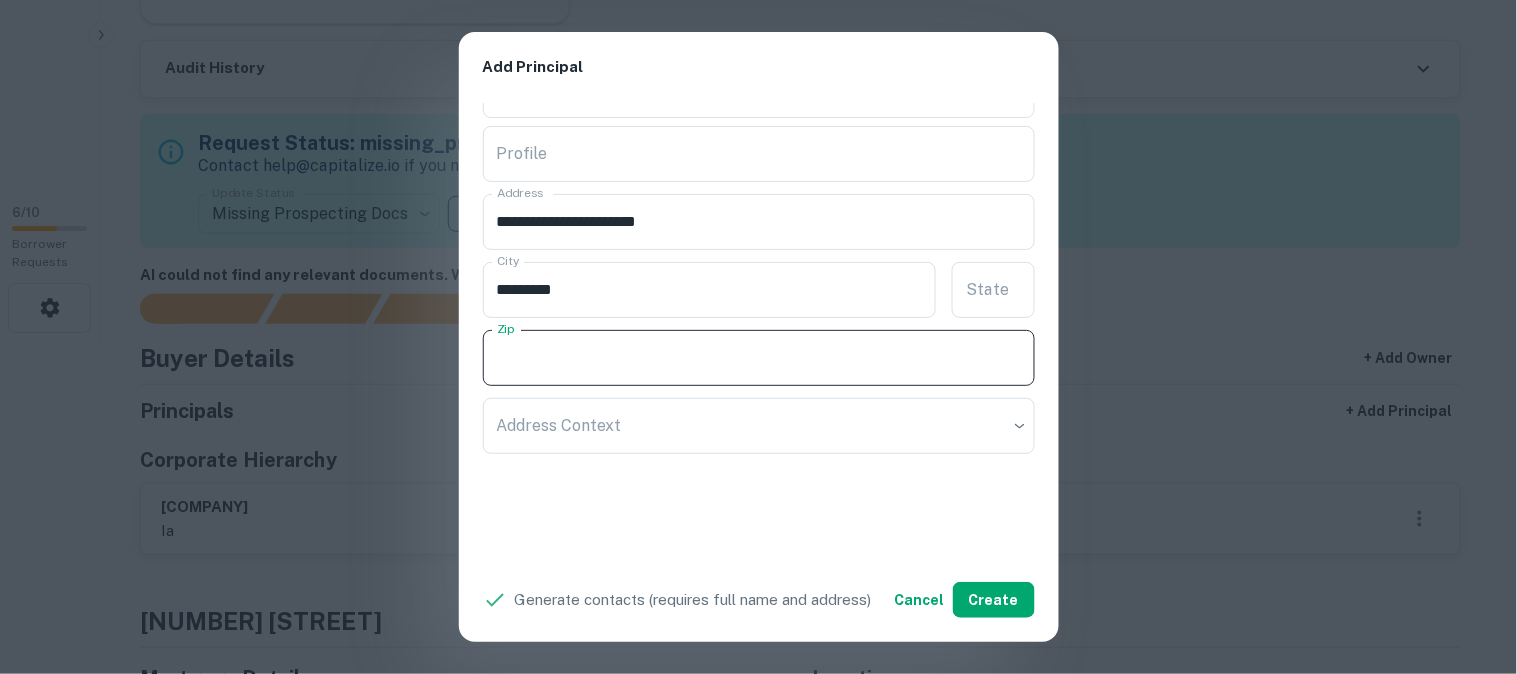 paste on "*****" 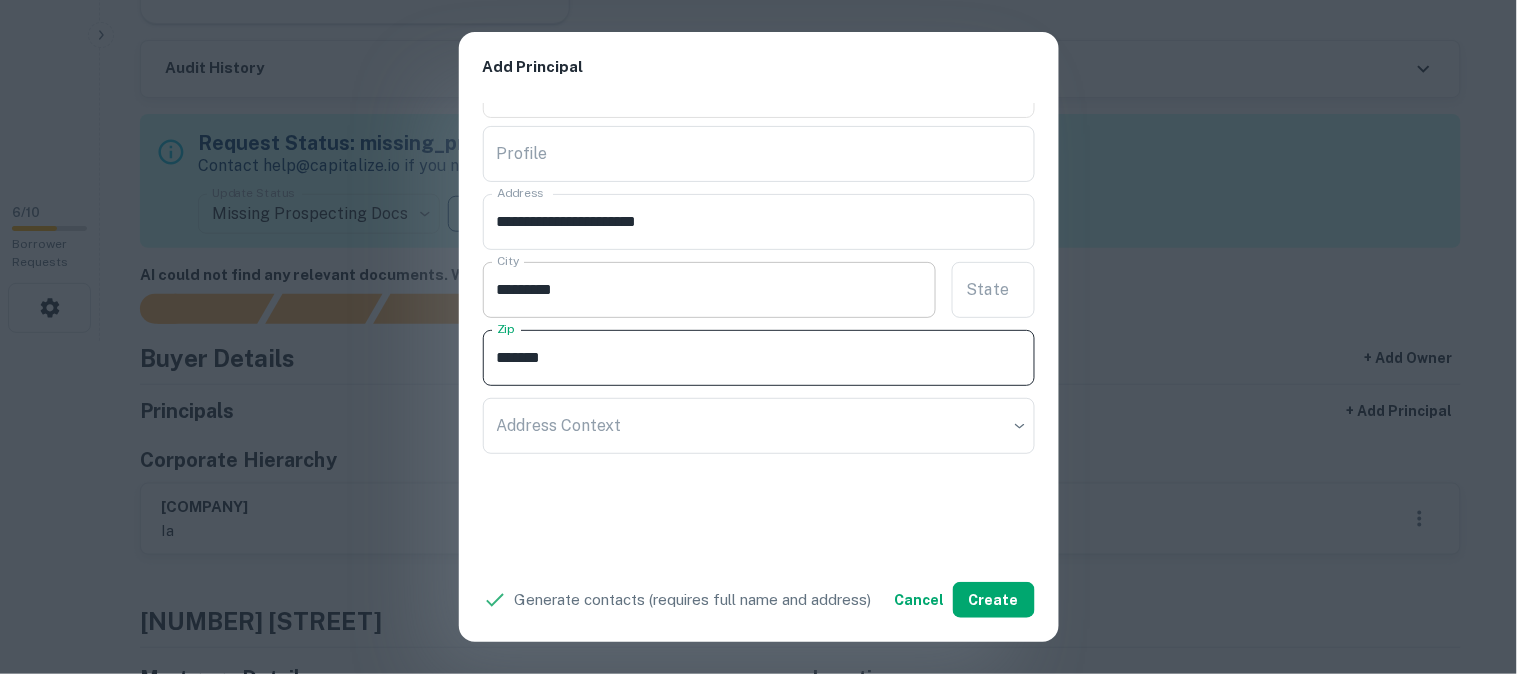 type on "*****" 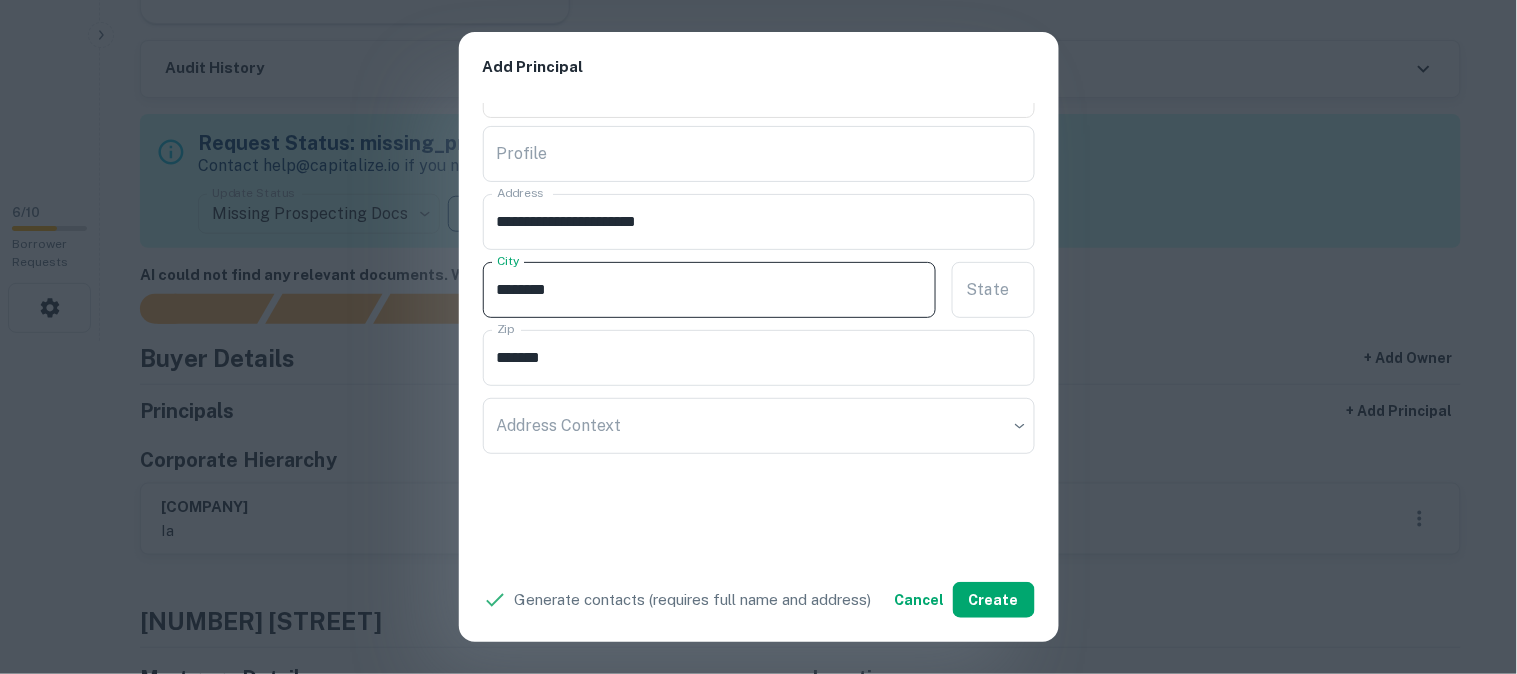 drag, startPoint x: 550, startPoint y: 287, endPoint x: 598, endPoint y: 303, distance: 50.596443 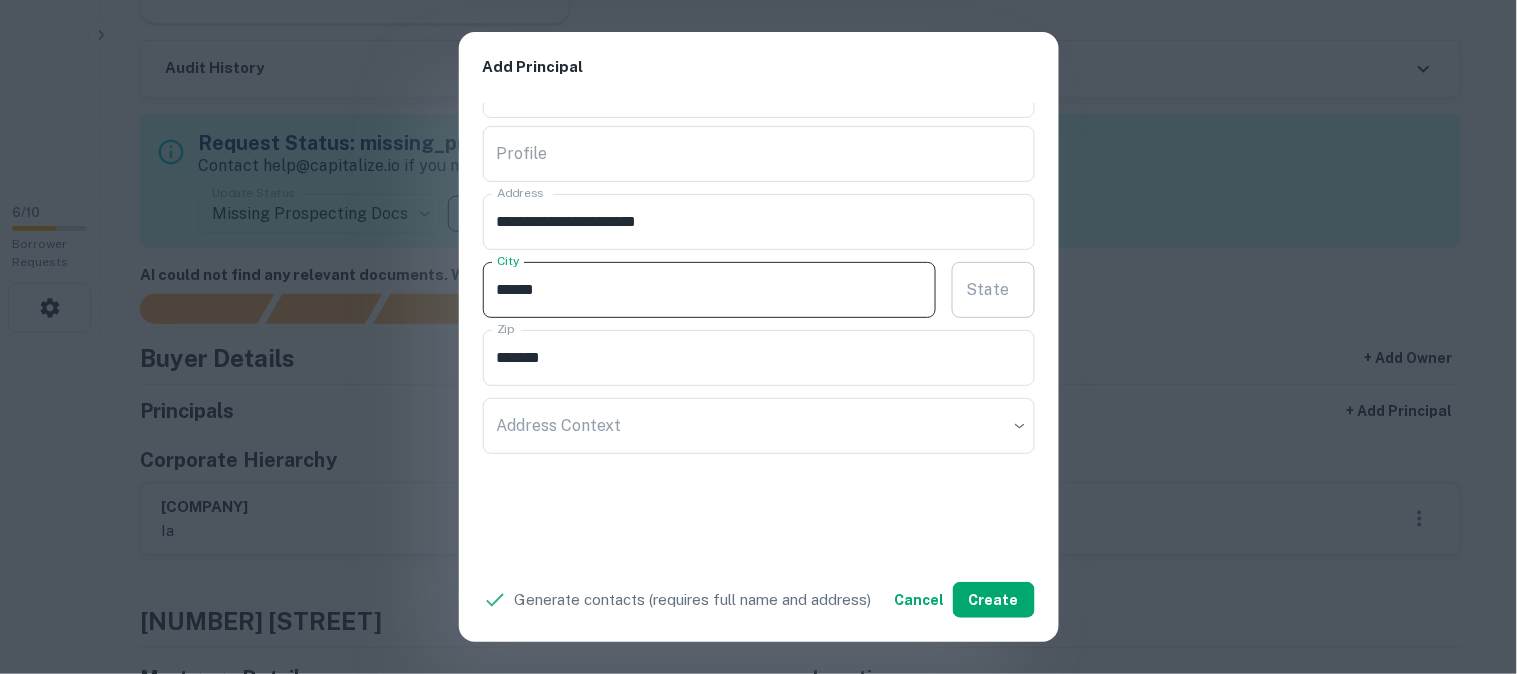 type on "*****" 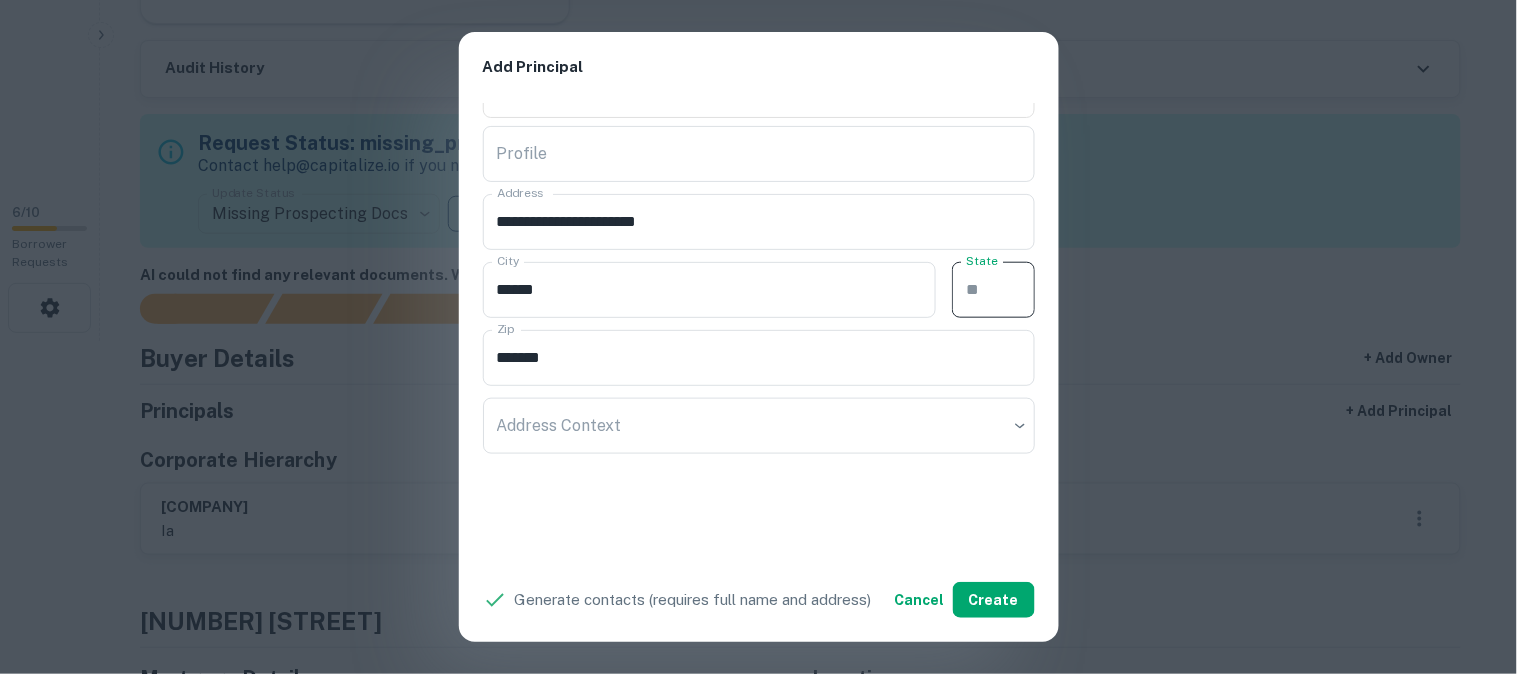 paste on "**" 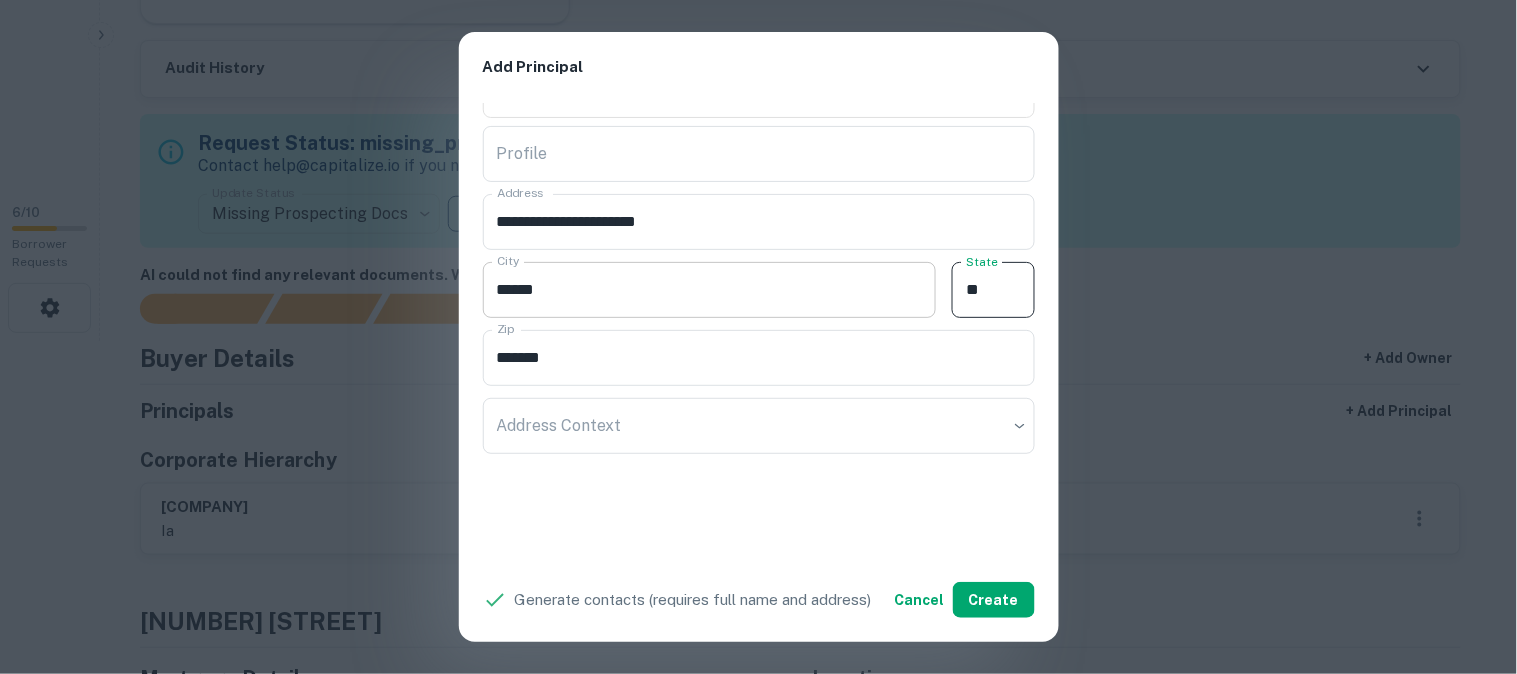 type on "**" 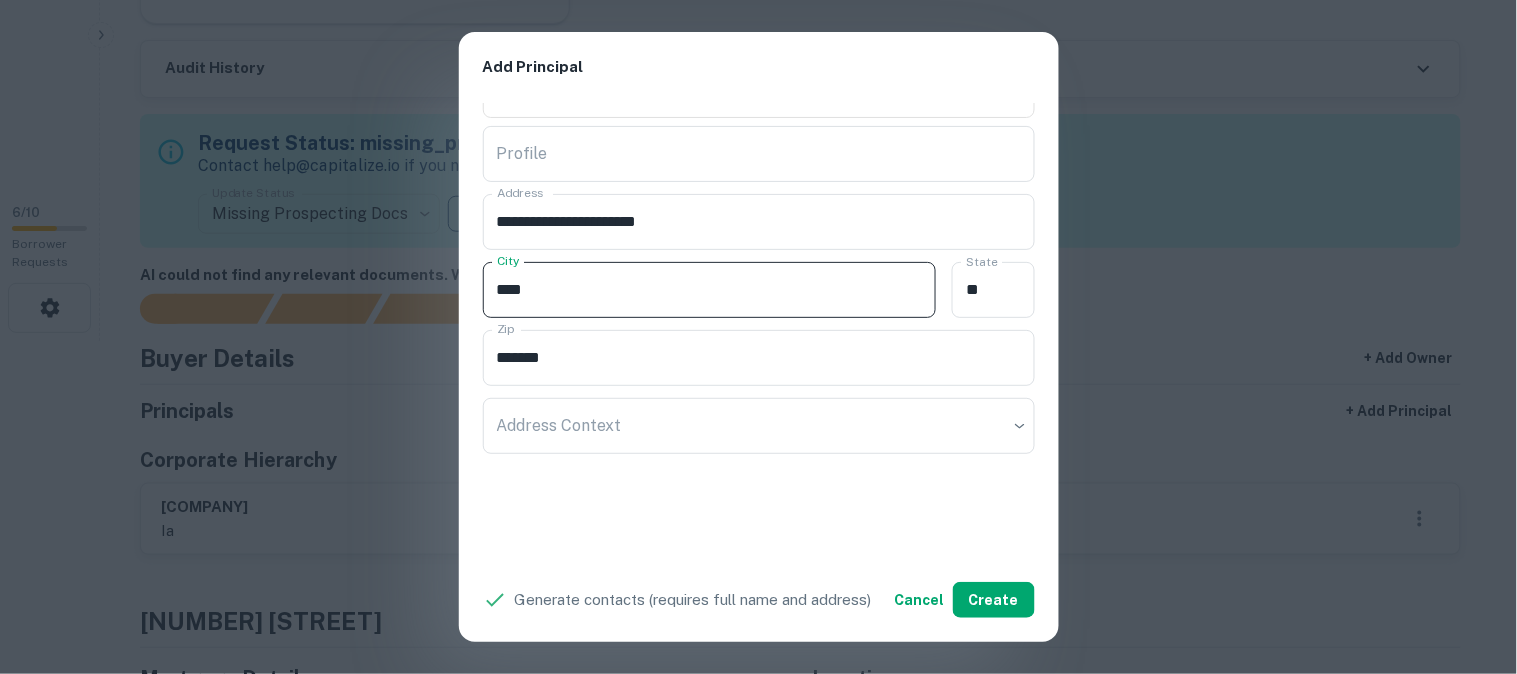 type on "****" 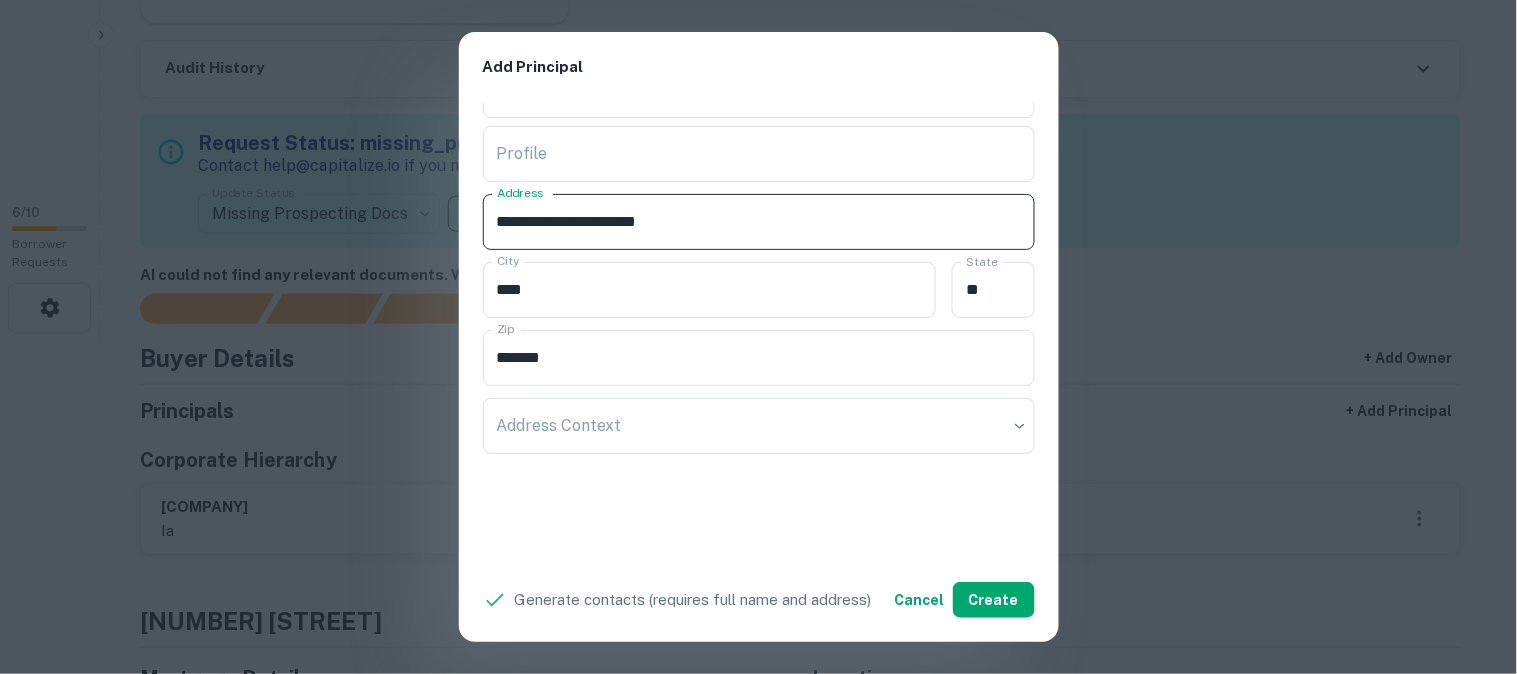 click on "**********" at bounding box center [759, 222] 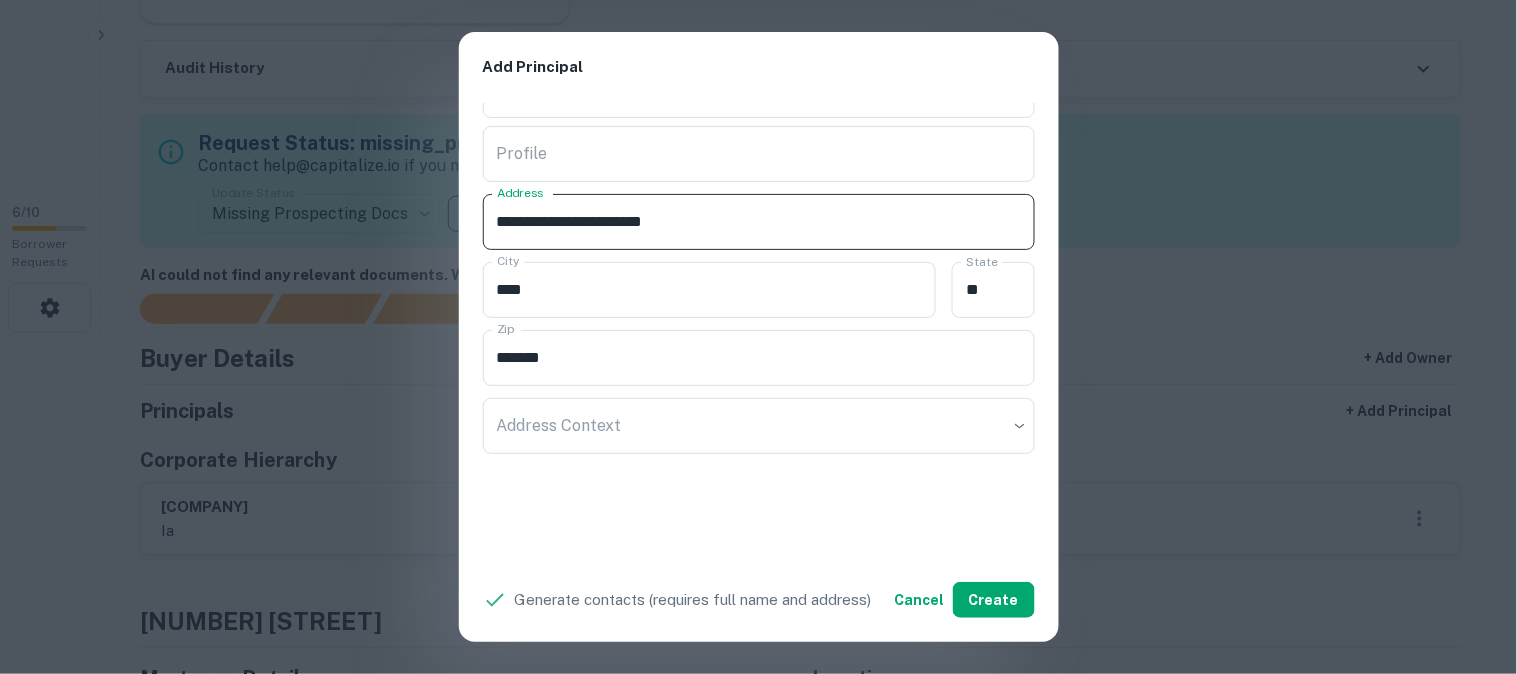 paste on "**********" 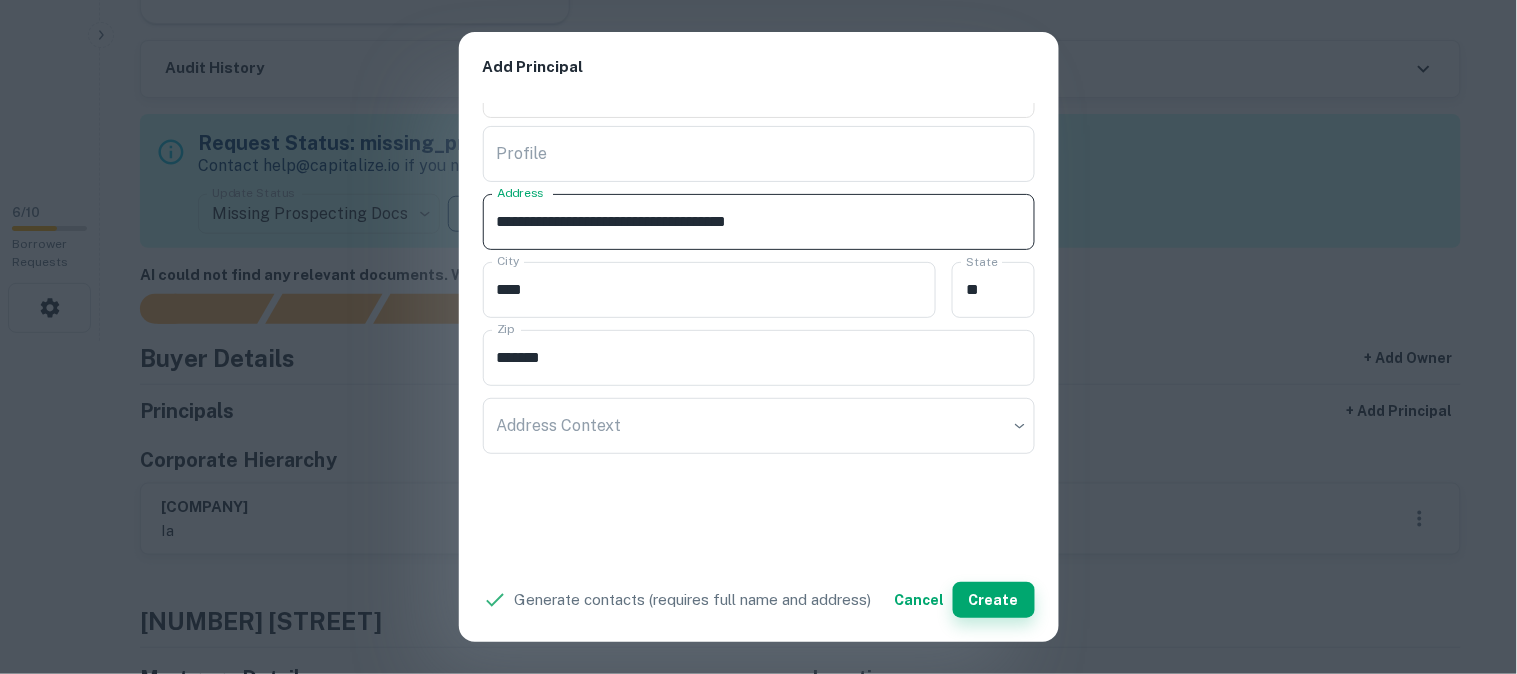 type on "**********" 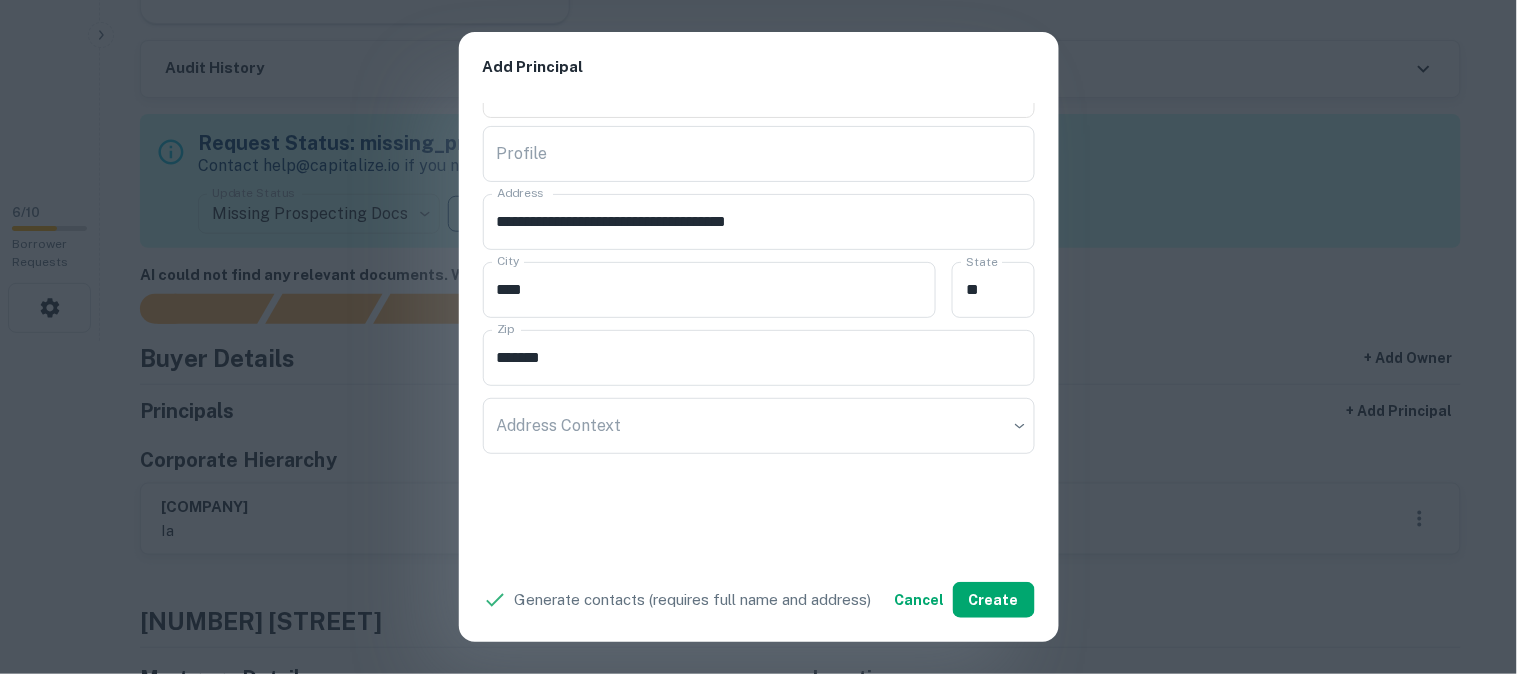 click on "**********" at bounding box center (758, 337) 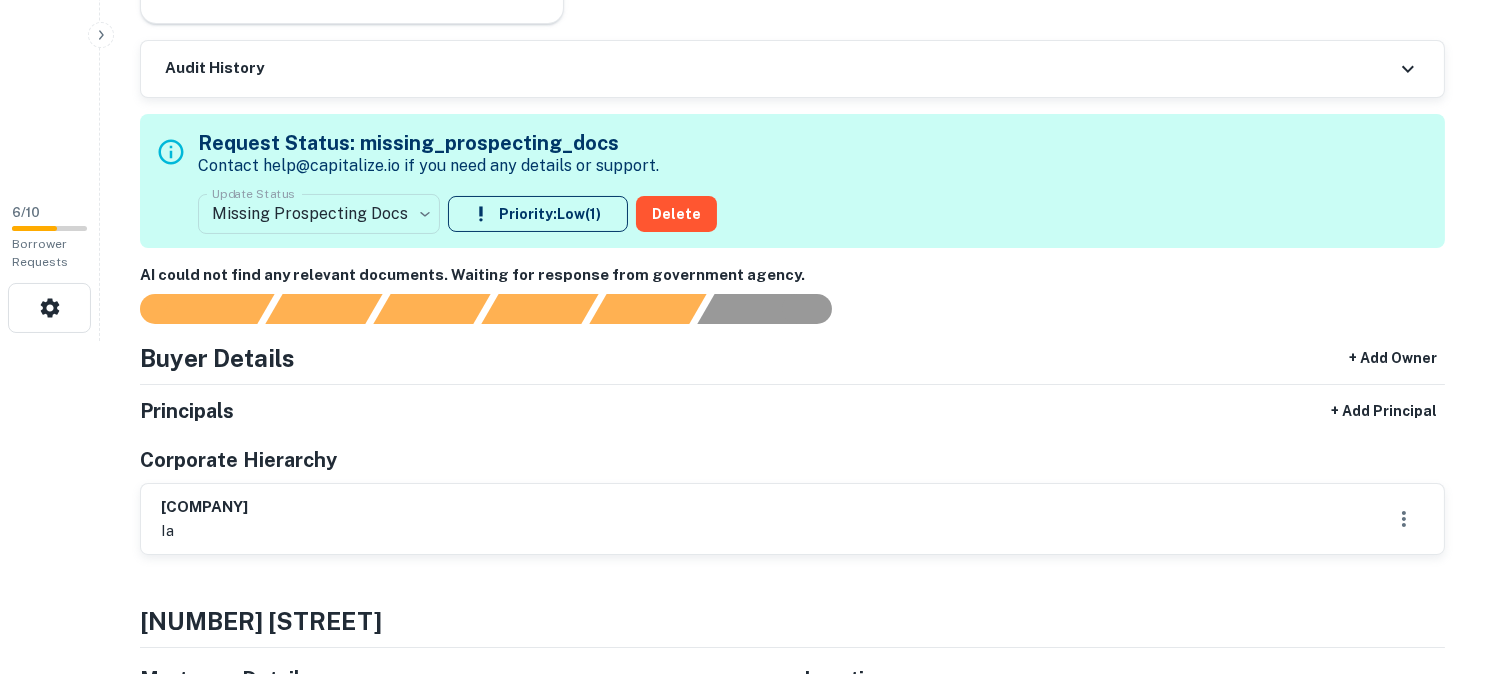 click on "**********" at bounding box center (750, 4) 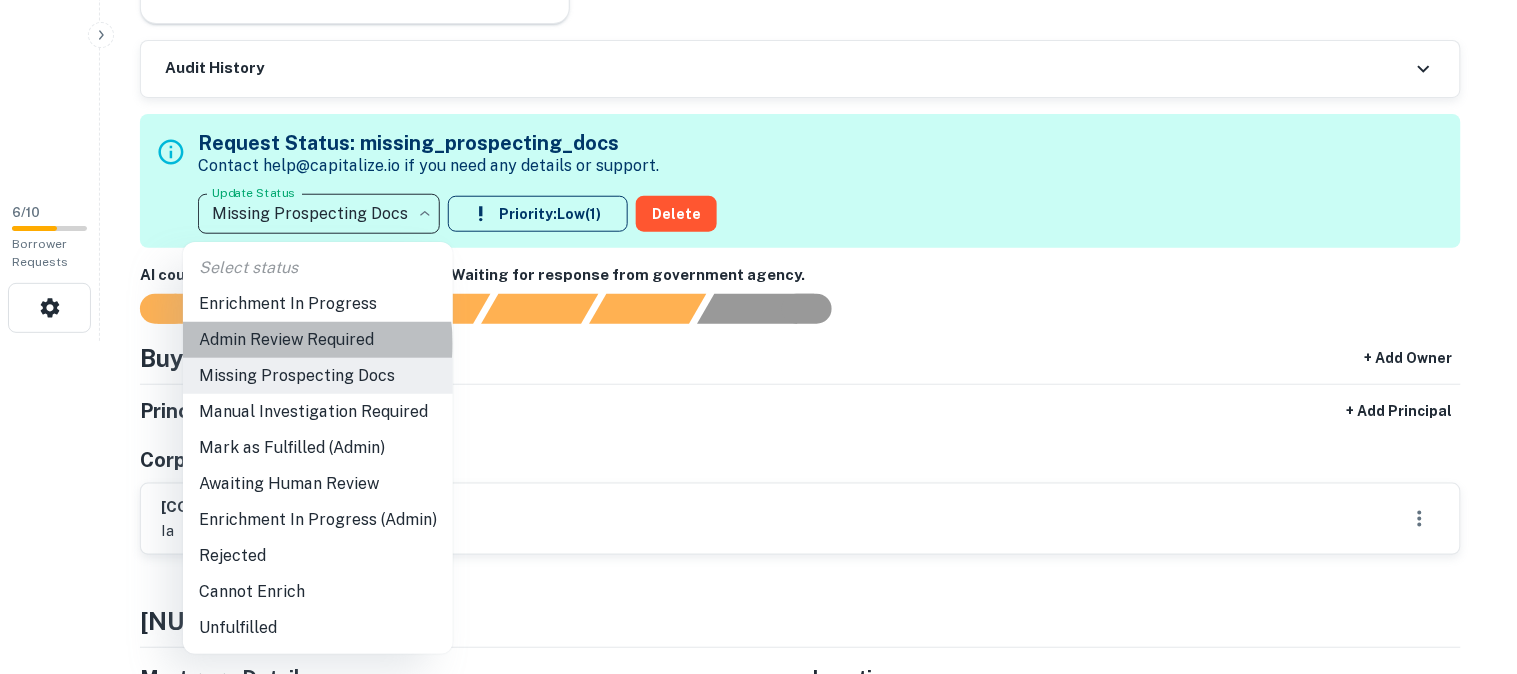 click on "Admin Review Required" at bounding box center (318, 340) 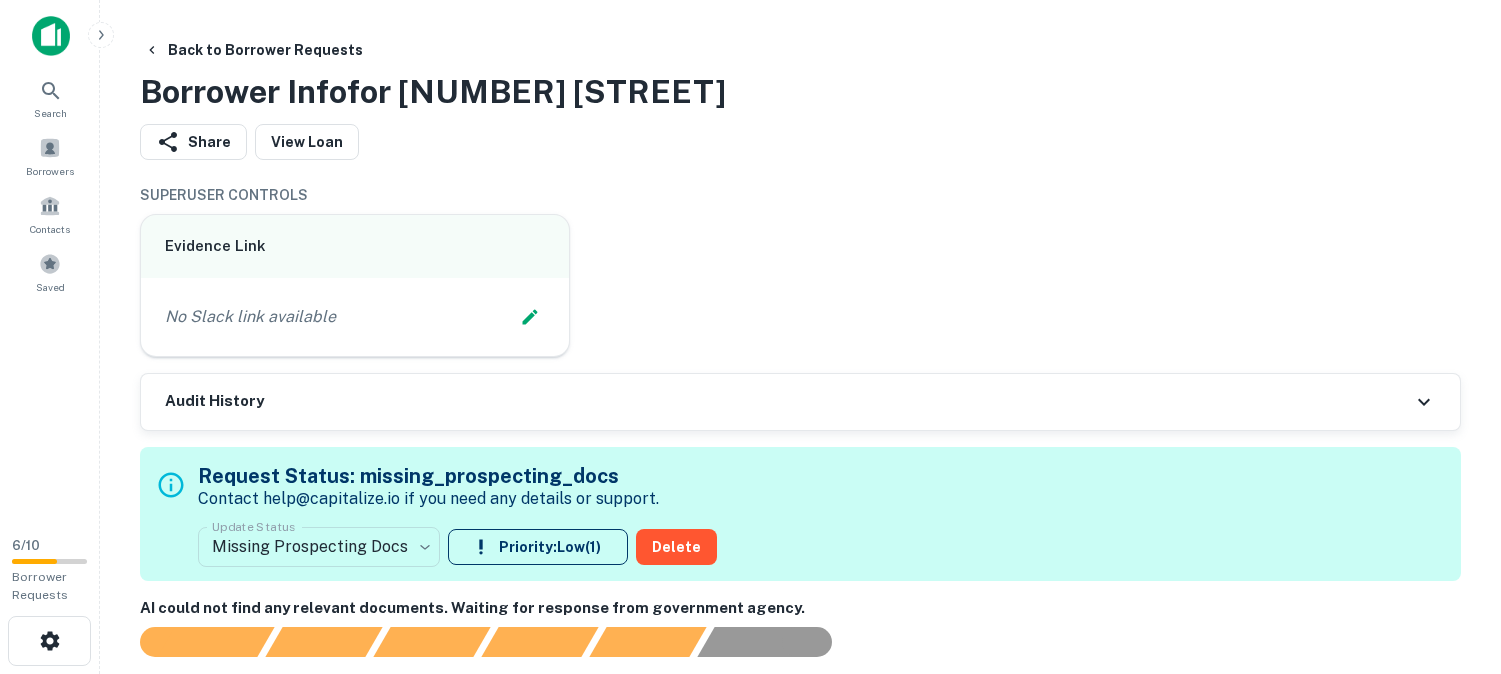 scroll, scrollTop: 0, scrollLeft: 0, axis: both 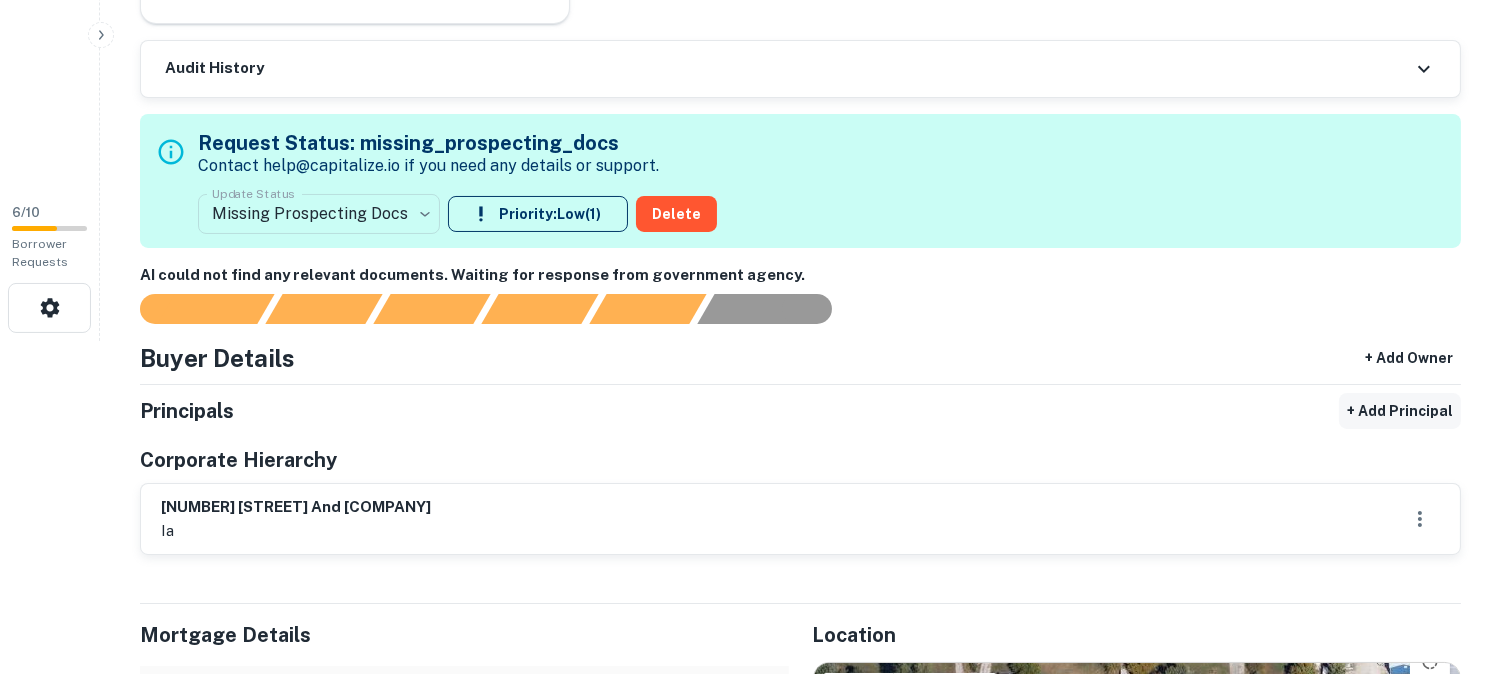 click on "+ Add Principal" at bounding box center (1400, 411) 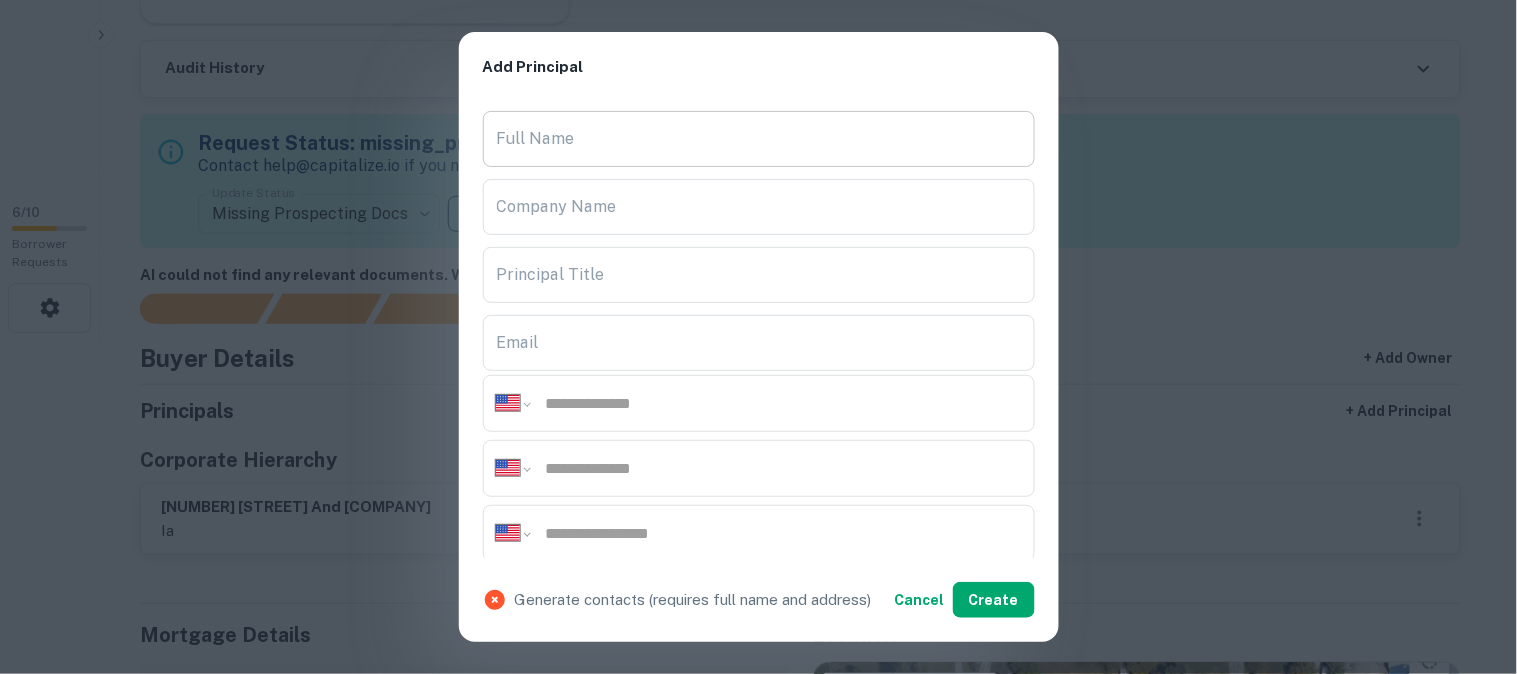 click on "Full Name" at bounding box center (759, 139) 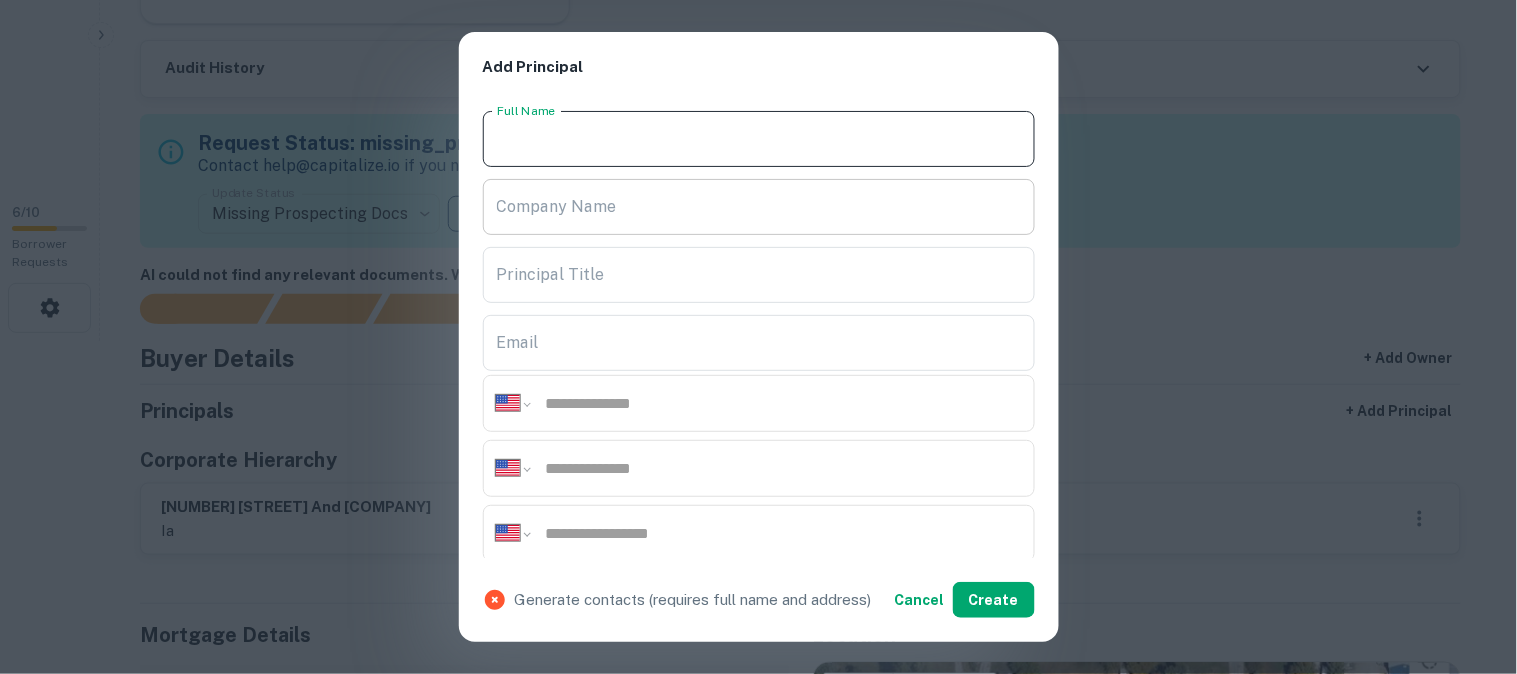 paste on "**********" 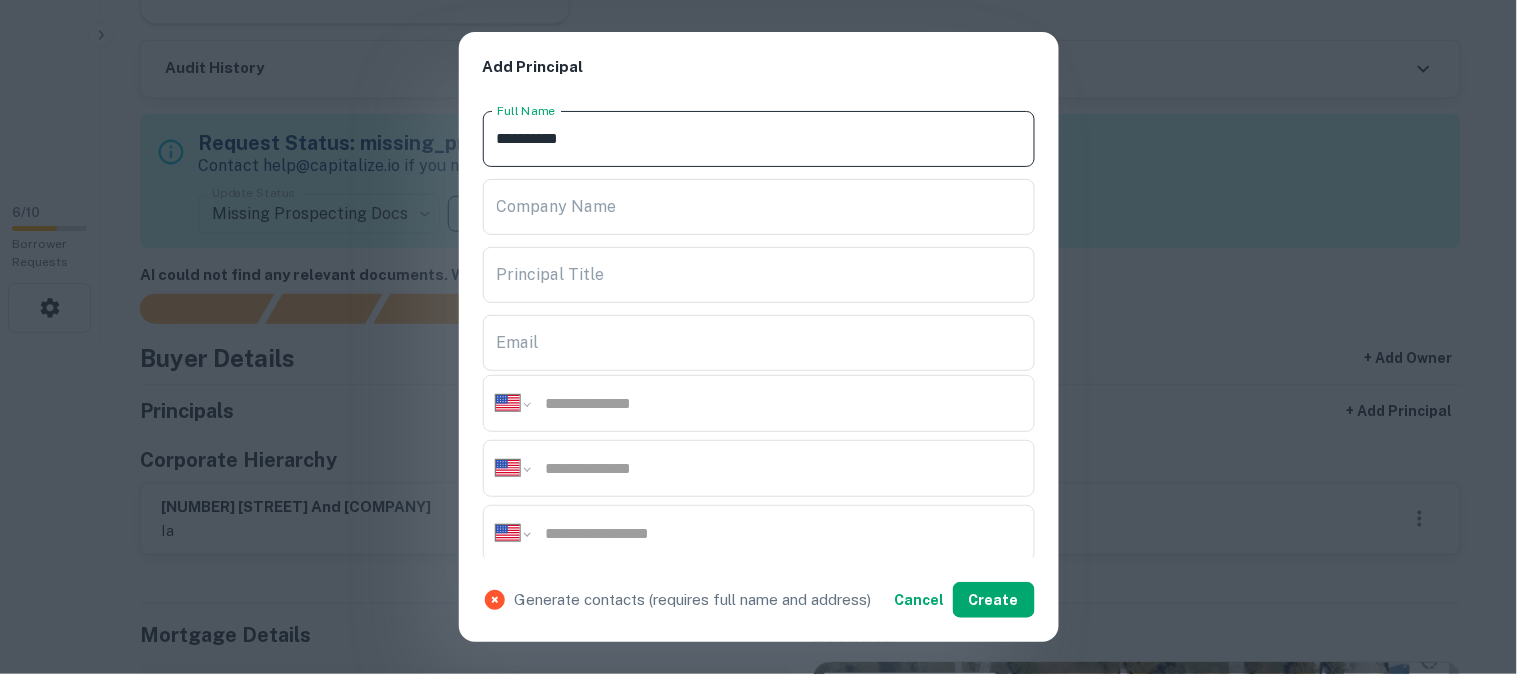 type on "**********" 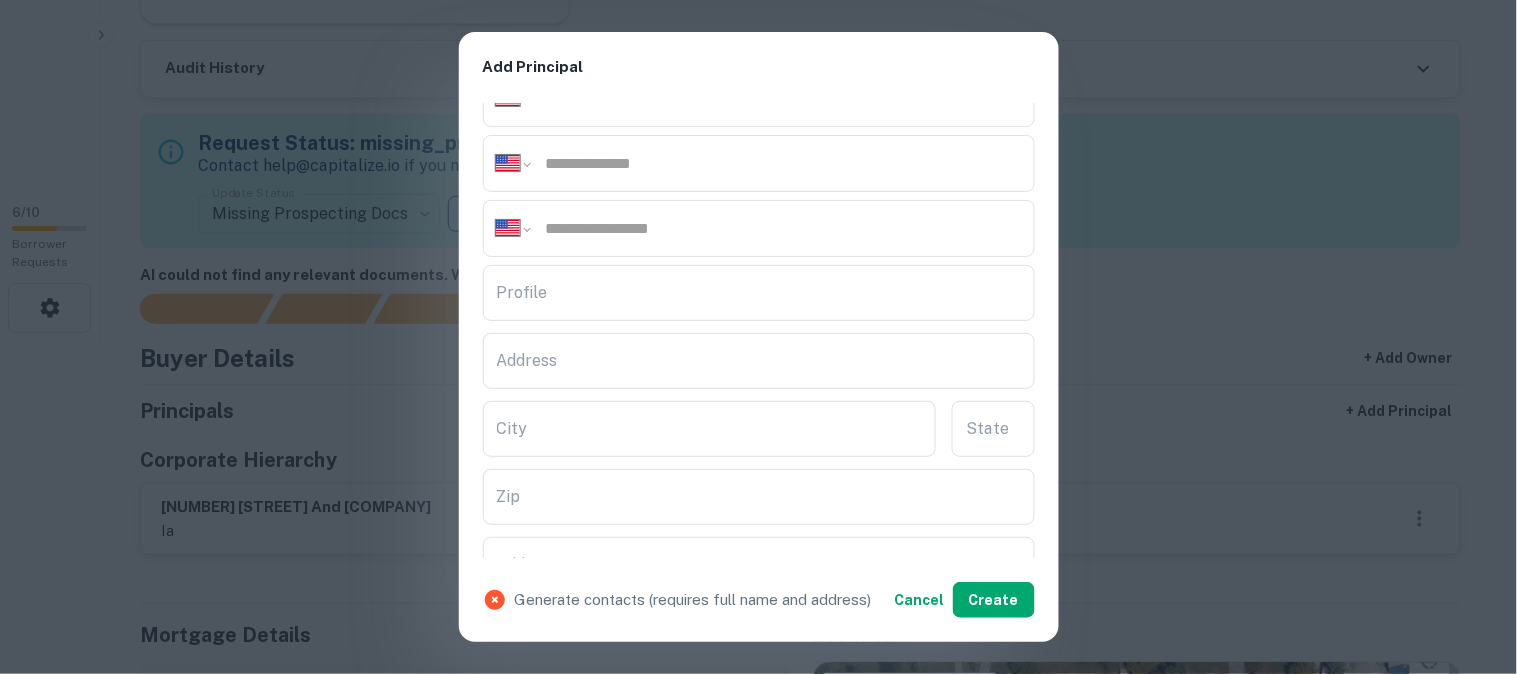 scroll, scrollTop: 333, scrollLeft: 0, axis: vertical 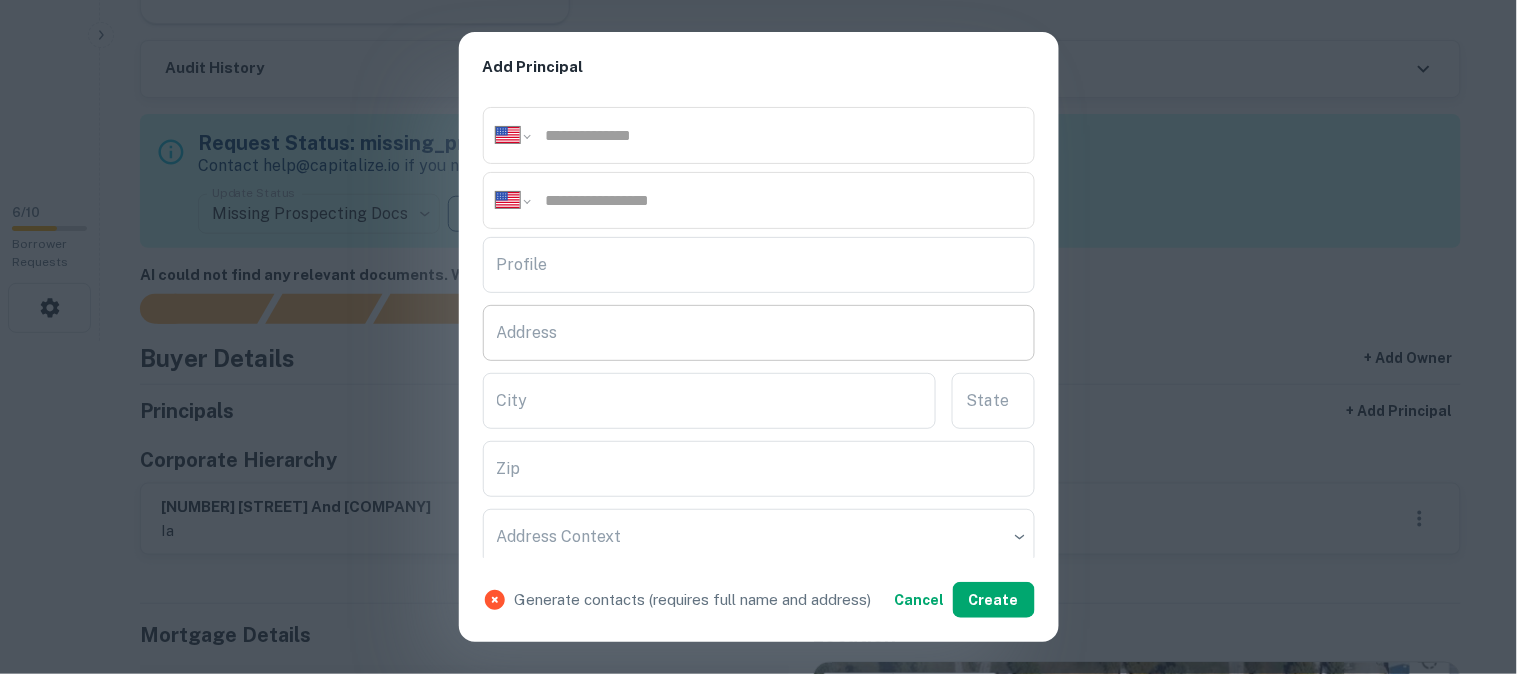 click on "Address" at bounding box center [759, 333] 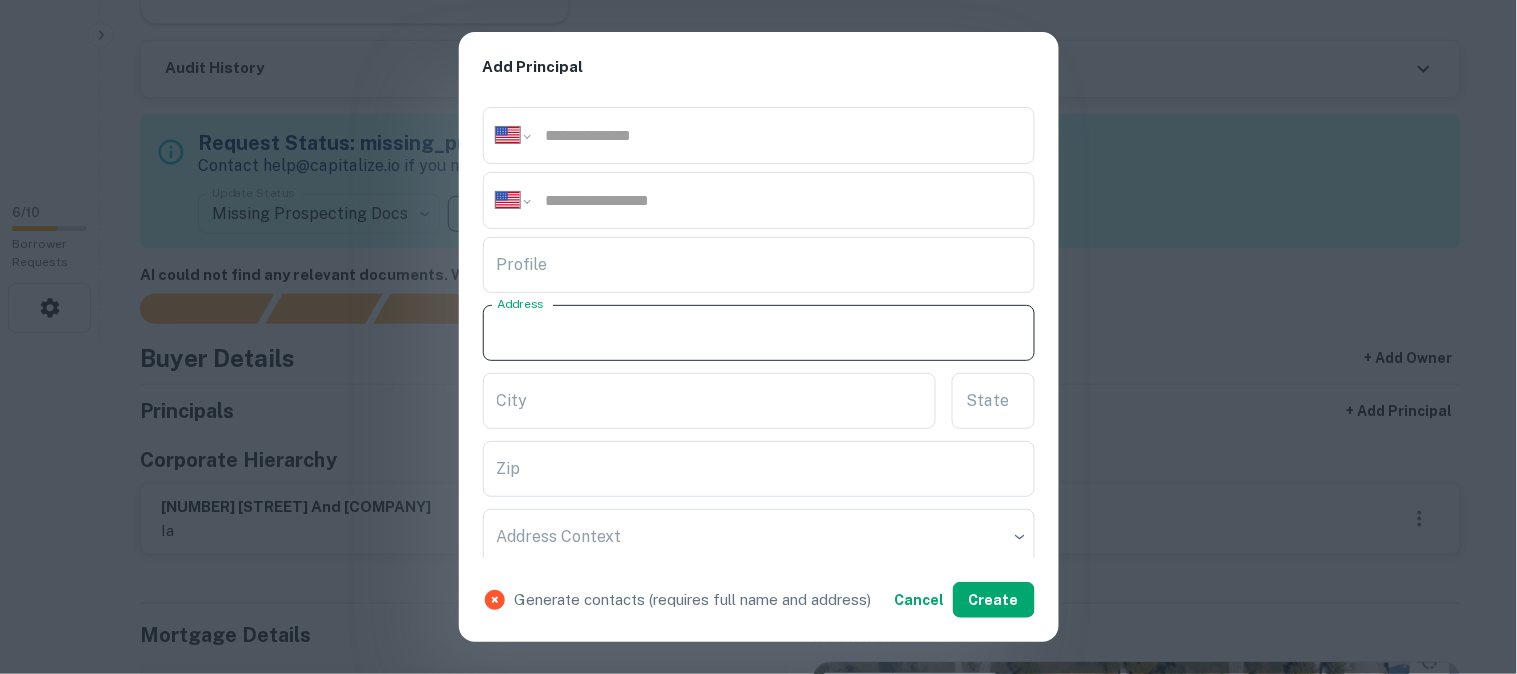 paste on "**********" 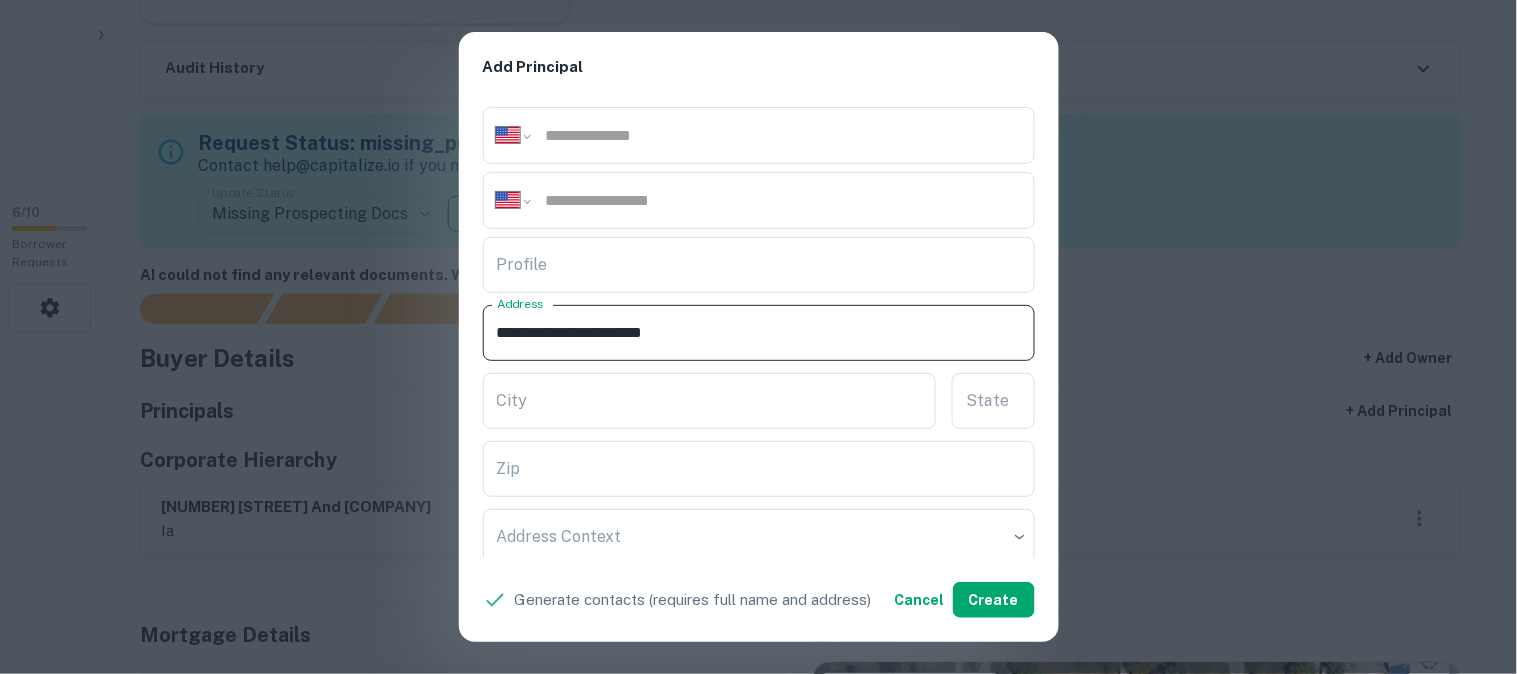 type on "**********" 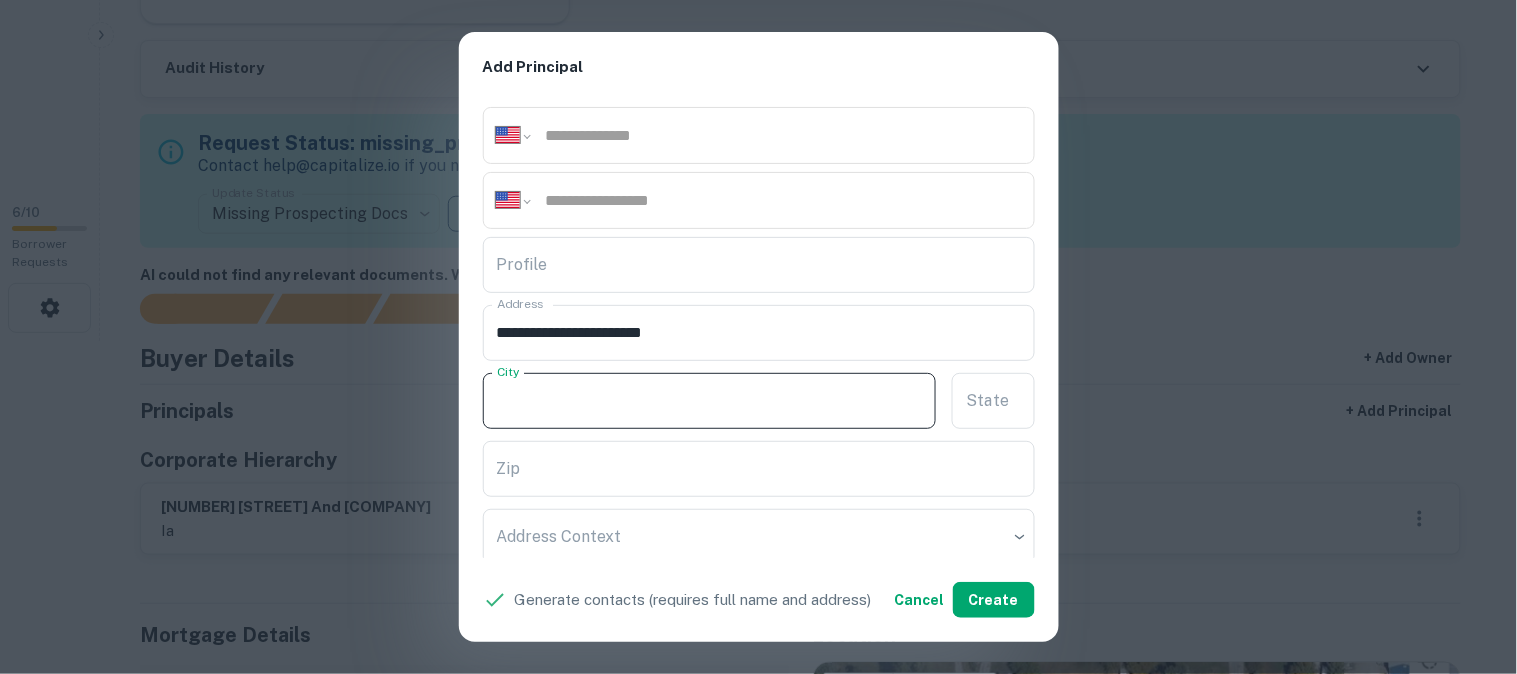click on "City" at bounding box center (710, 401) 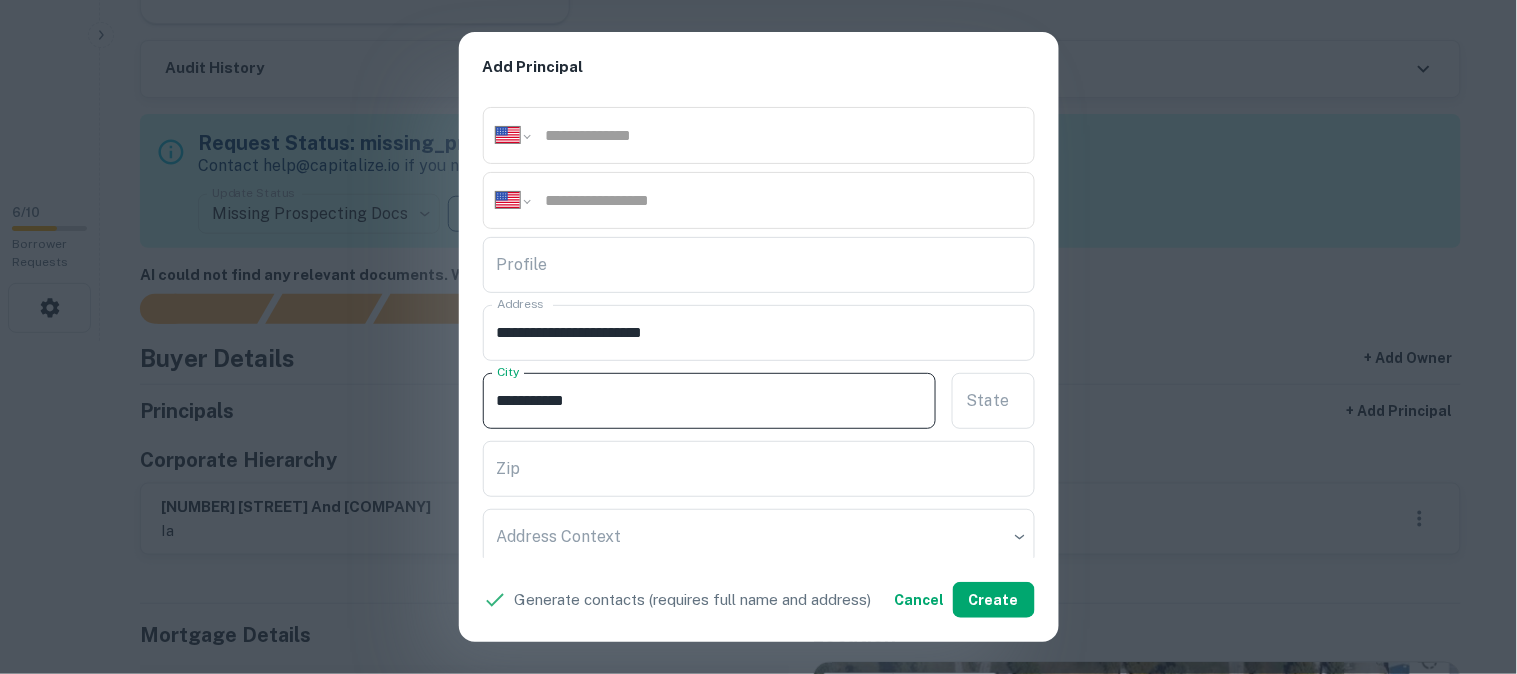 type on "**********" 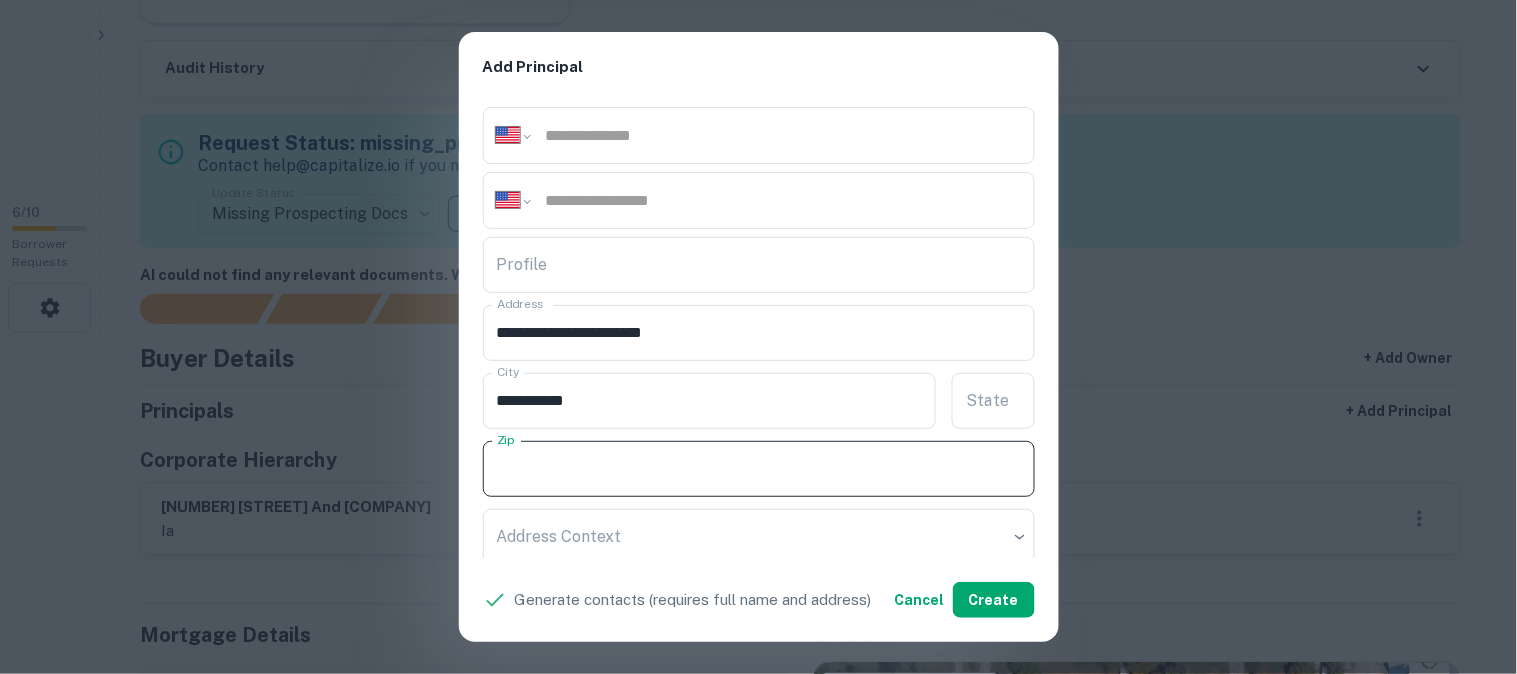 click on "Zip" at bounding box center [759, 469] 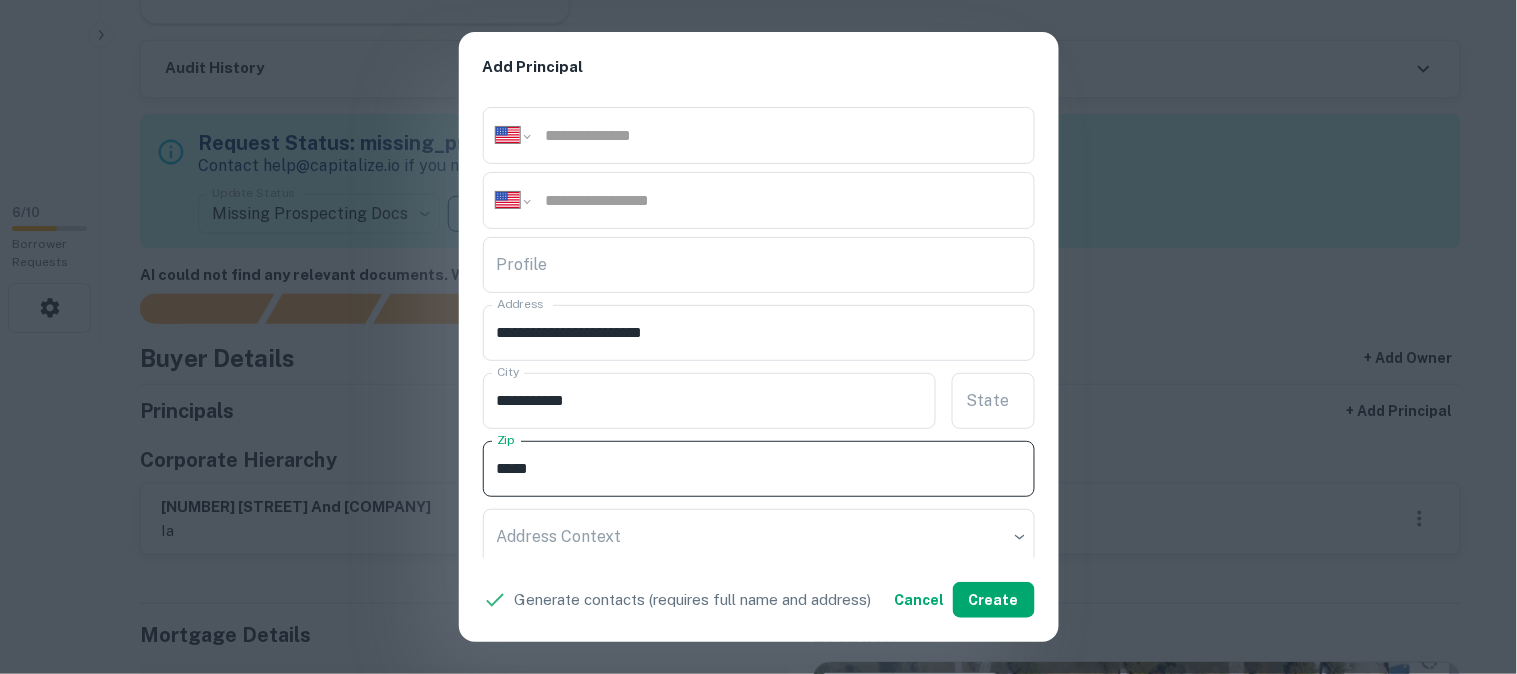 type on "*****" 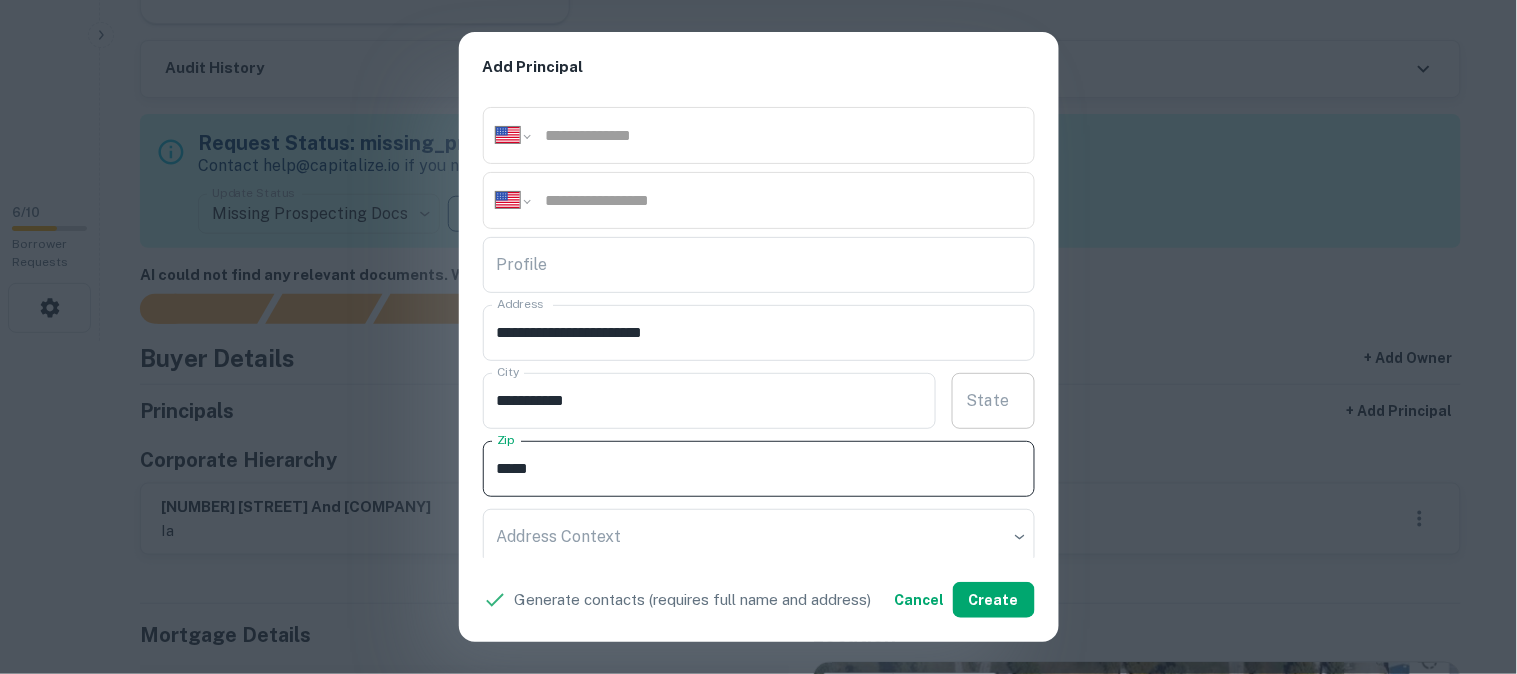 click on "State" at bounding box center [993, 401] 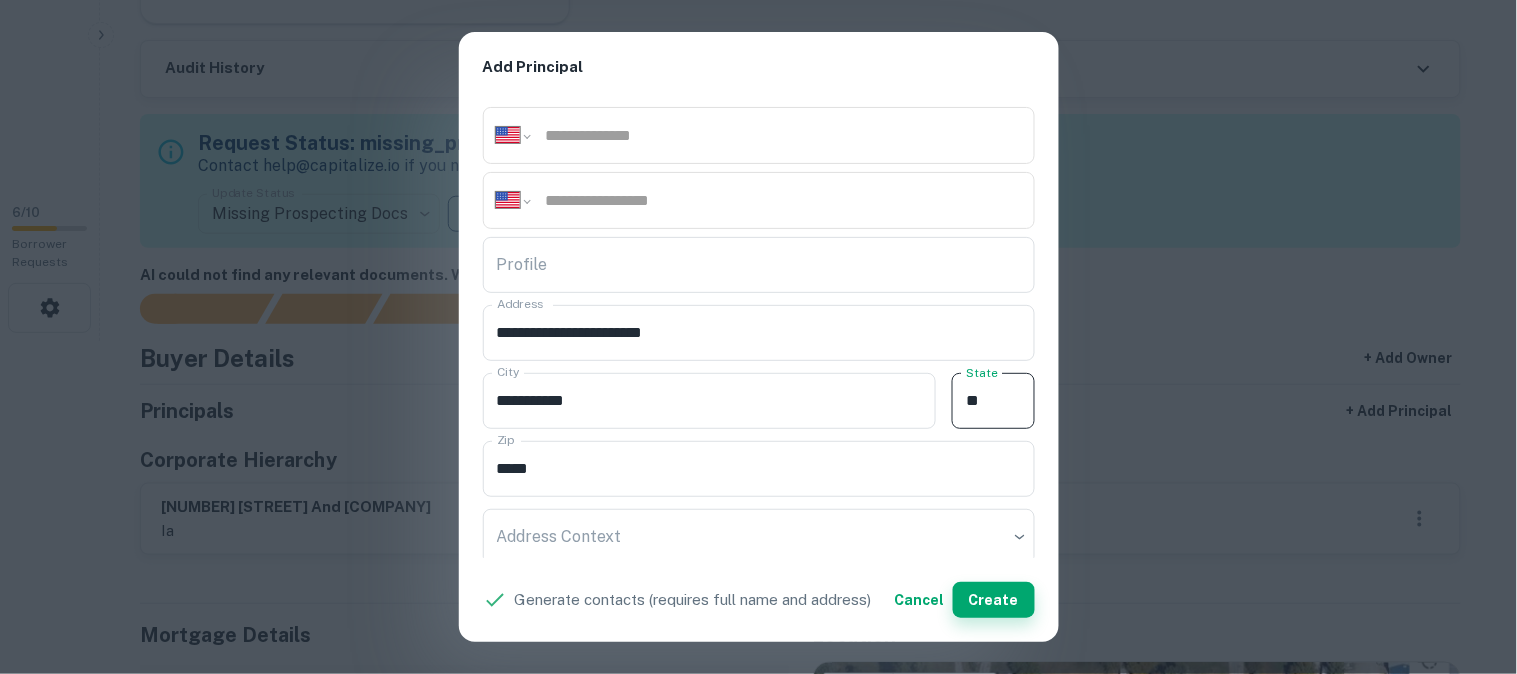 type on "**" 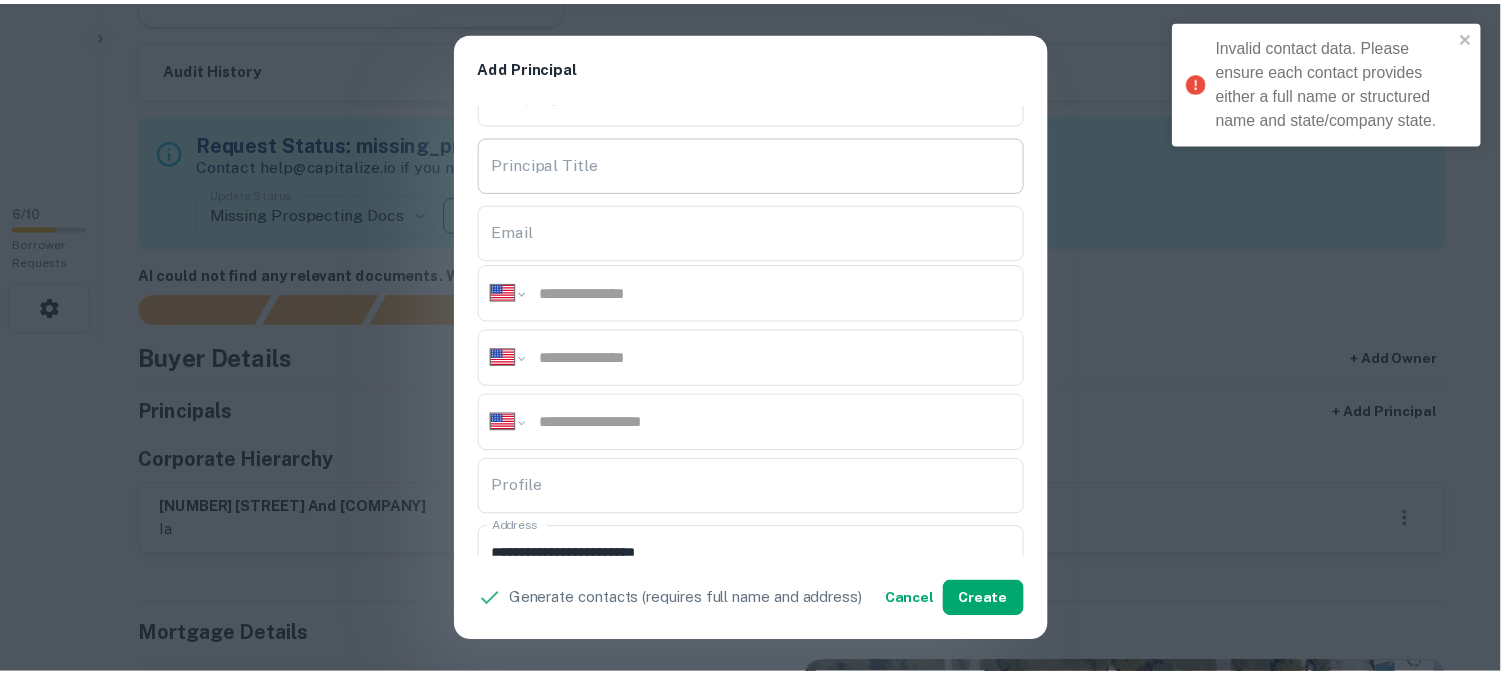 scroll, scrollTop: 0, scrollLeft: 0, axis: both 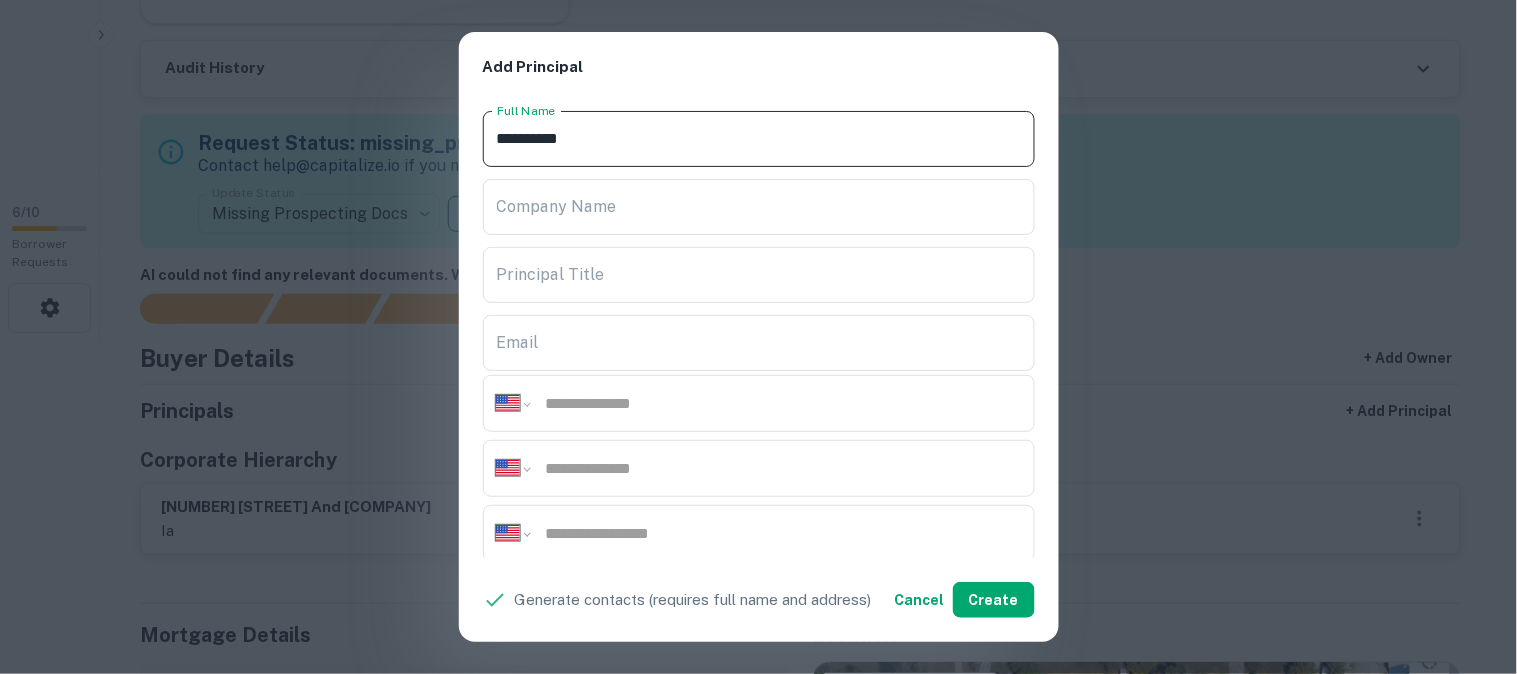 drag, startPoint x: 645, startPoint y: 144, endPoint x: 448, endPoint y: 151, distance: 197.12433 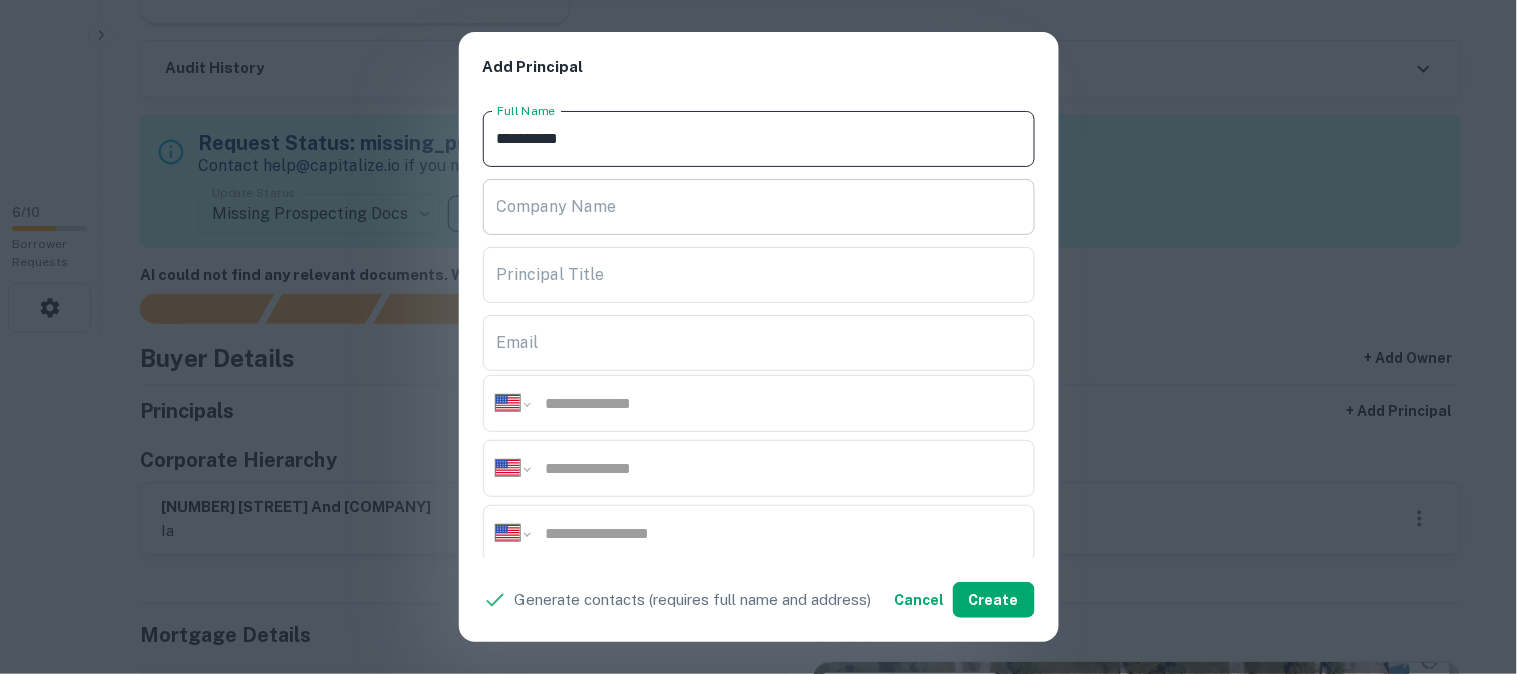 paste on "*" 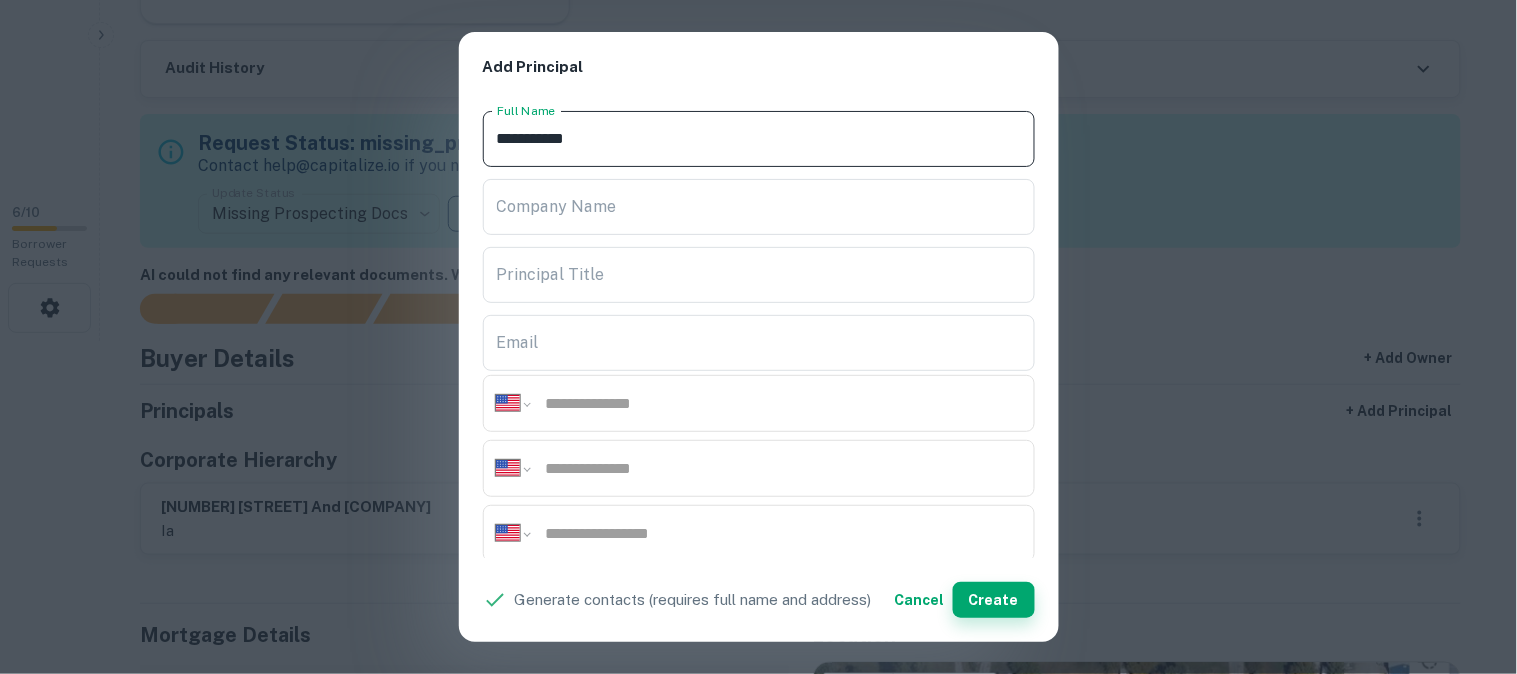 type on "**********" 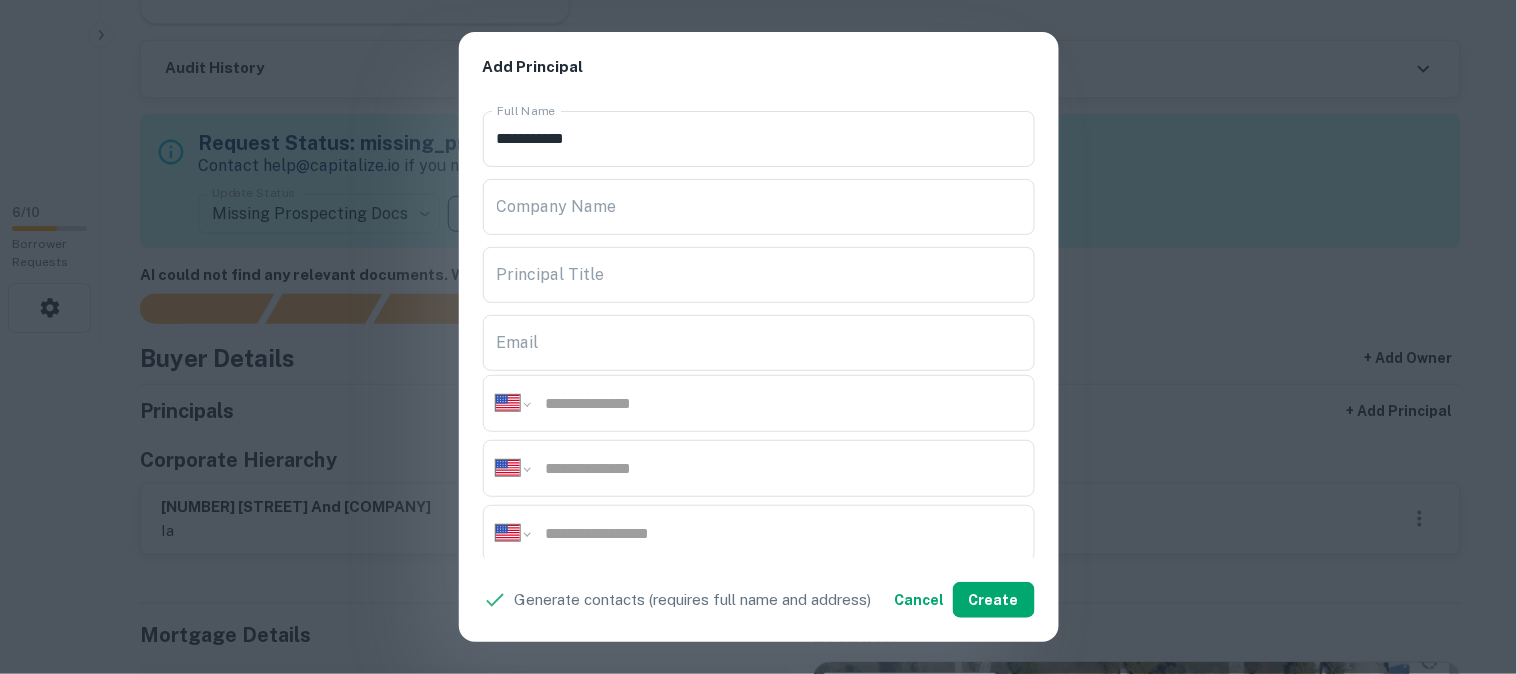 click on "**********" at bounding box center [758, 337] 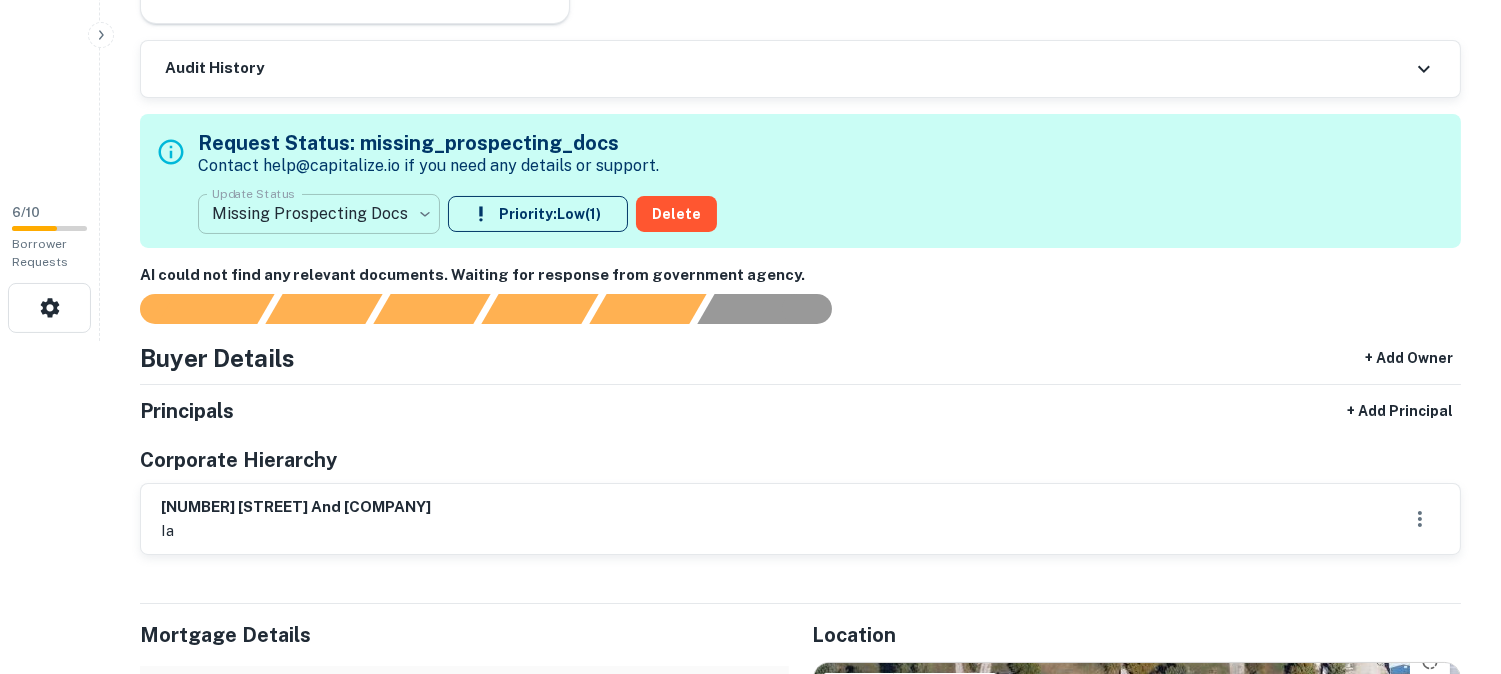 click on "**********" at bounding box center (750, 4) 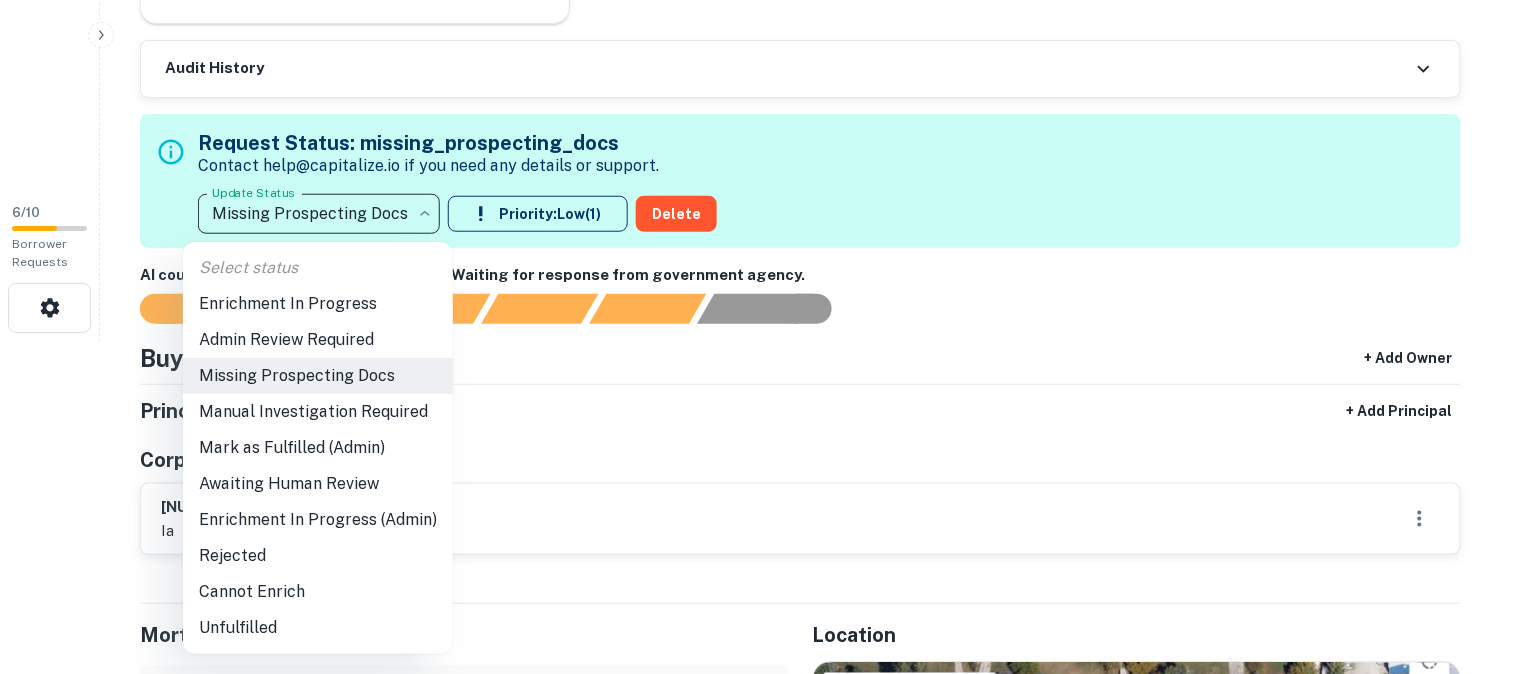 click on "Admin Review Required" at bounding box center (318, 340) 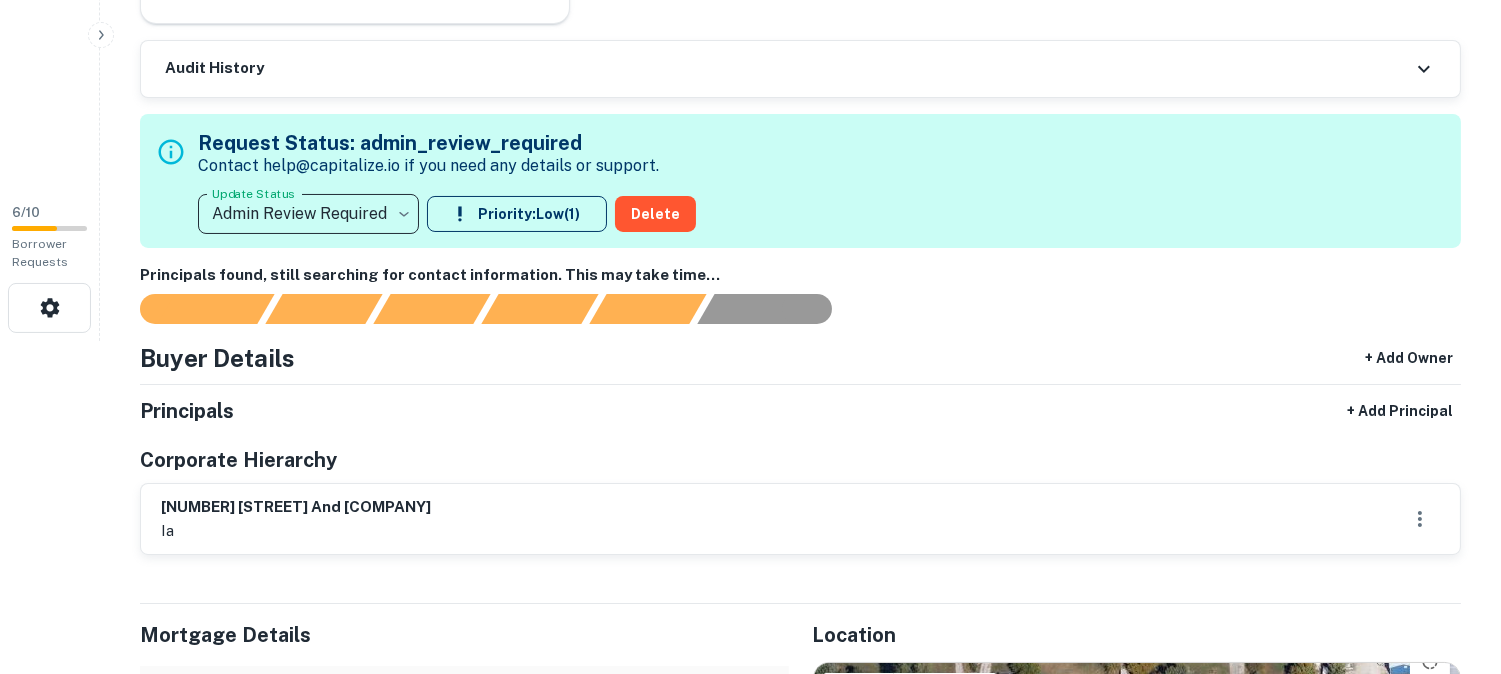 drag, startPoint x: 0, startPoint y: 641, endPoint x: 867, endPoint y: 455, distance: 886.7271 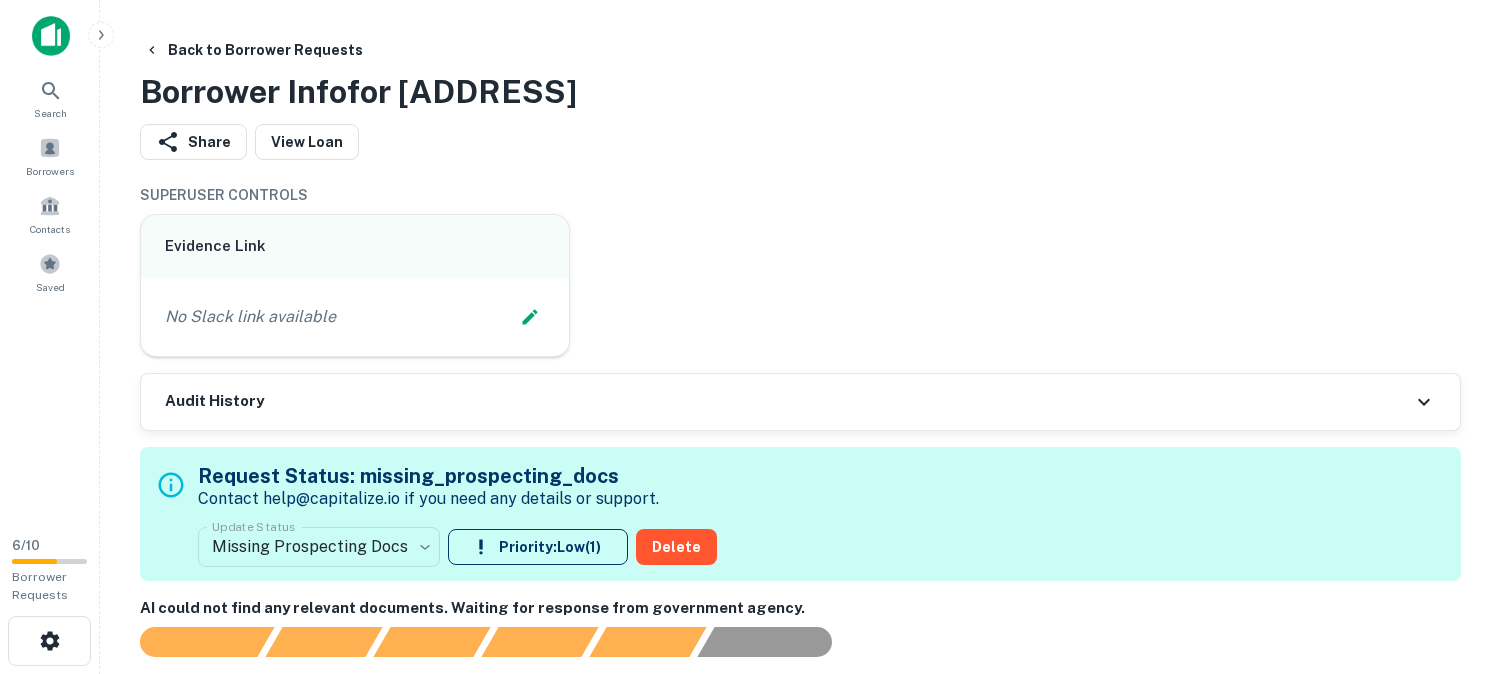 scroll, scrollTop: 0, scrollLeft: 0, axis: both 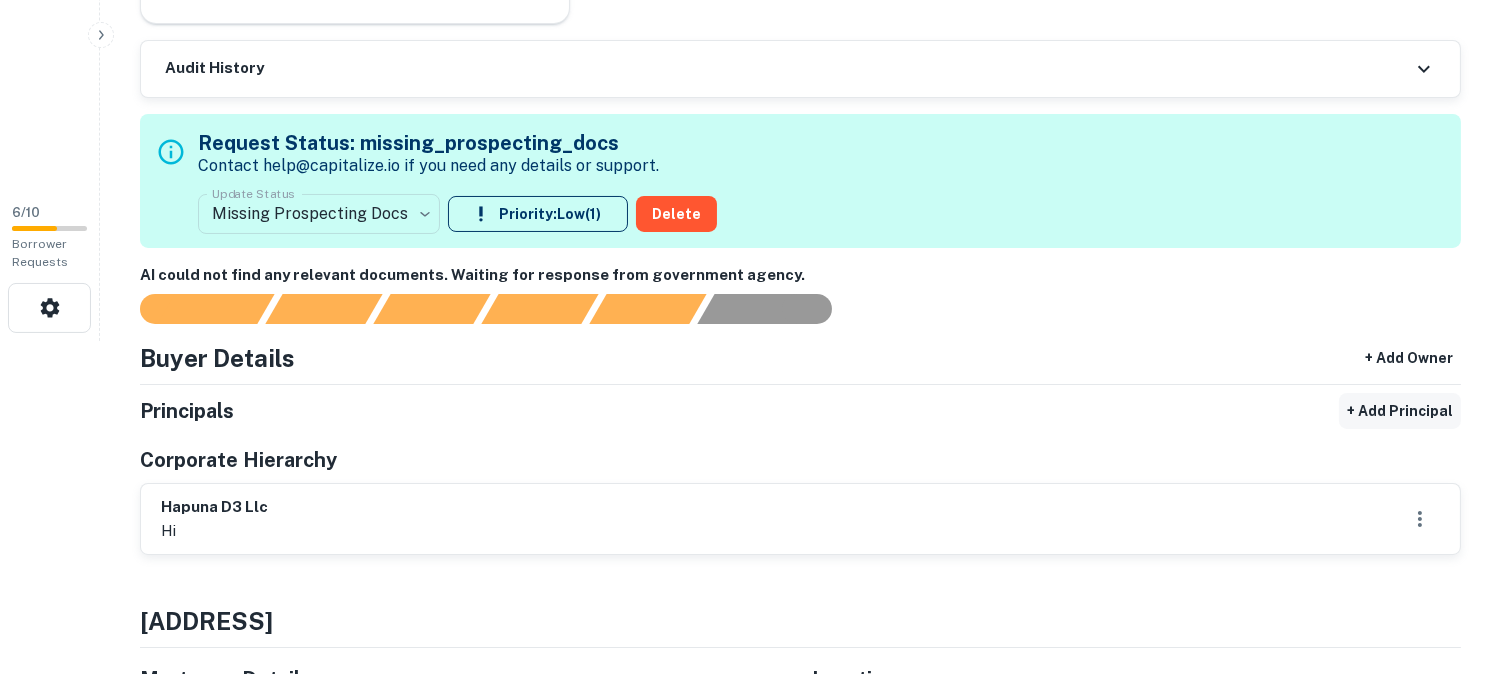 click on "+ Add Principal" at bounding box center [1400, 411] 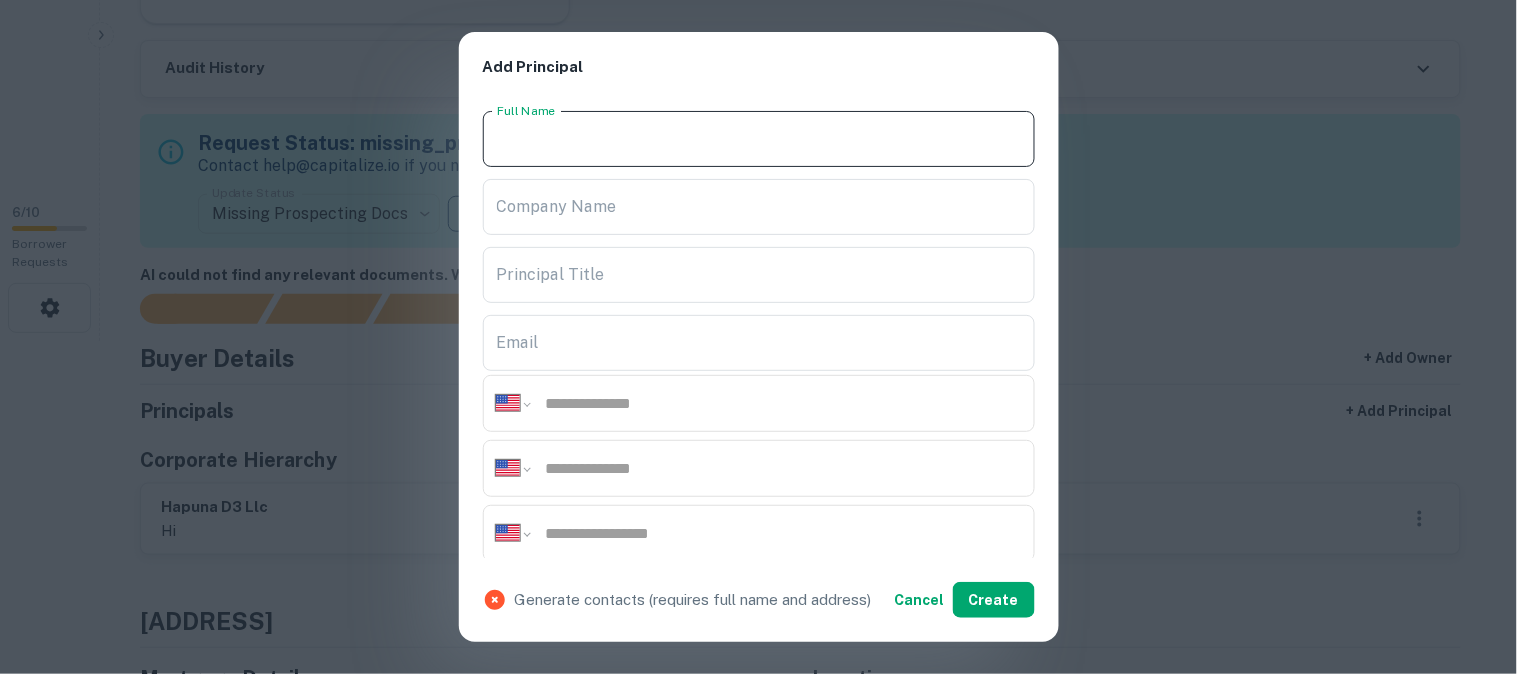 click on "Full Name" at bounding box center [759, 139] 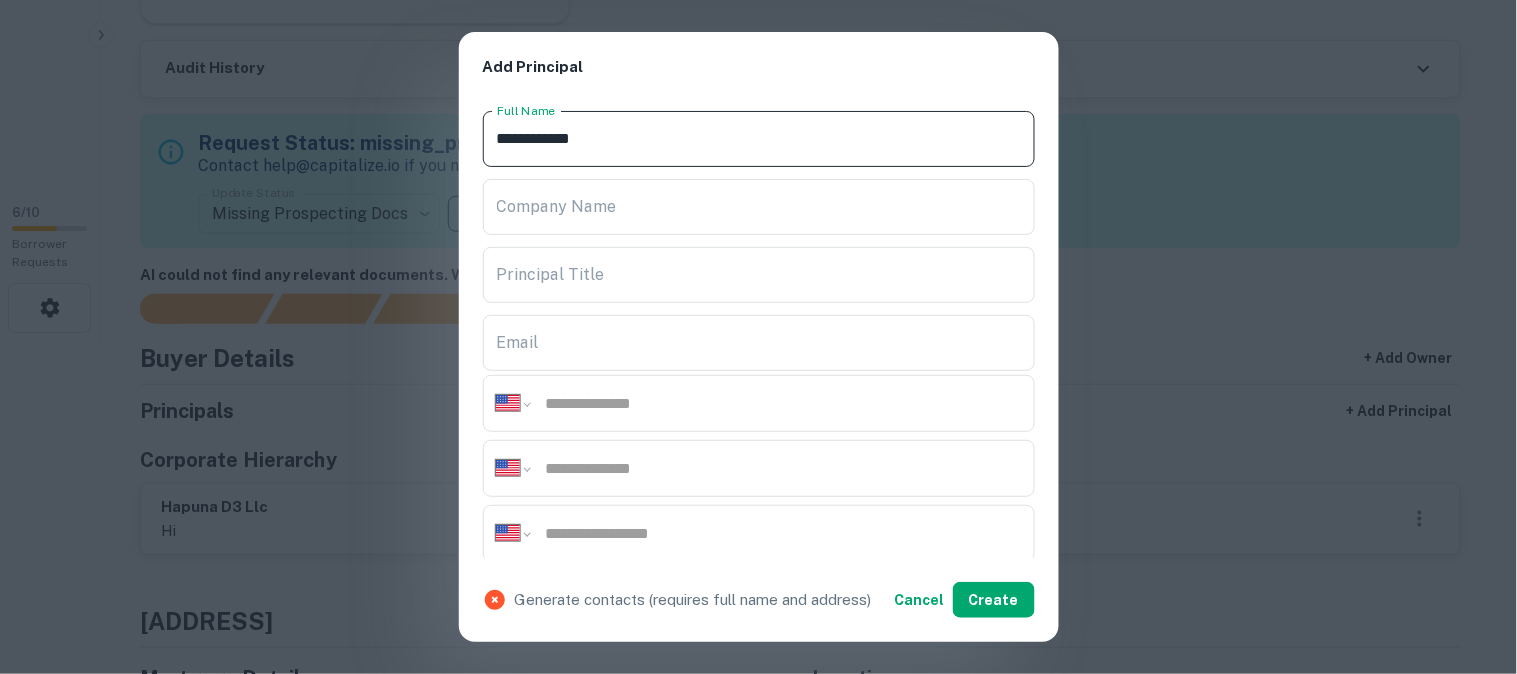 type on "**********" 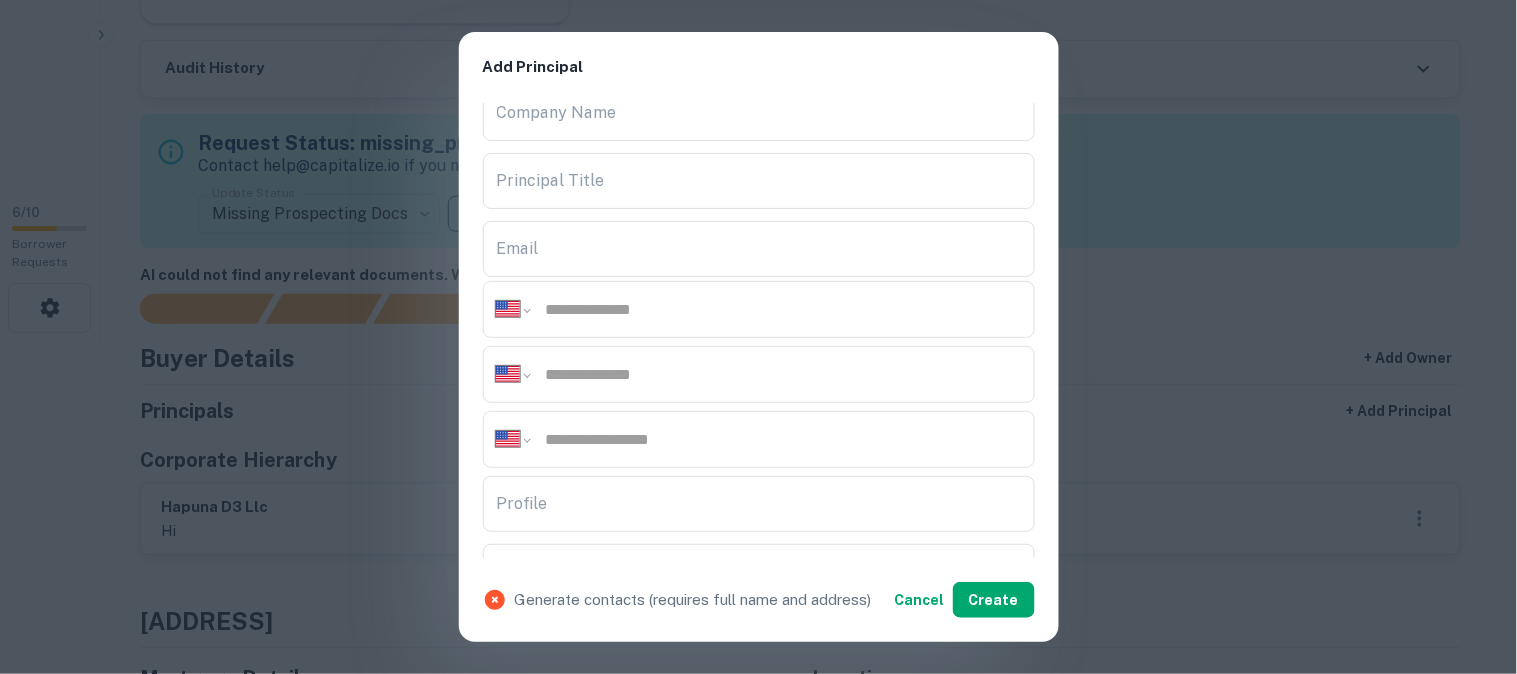 scroll, scrollTop: 222, scrollLeft: 0, axis: vertical 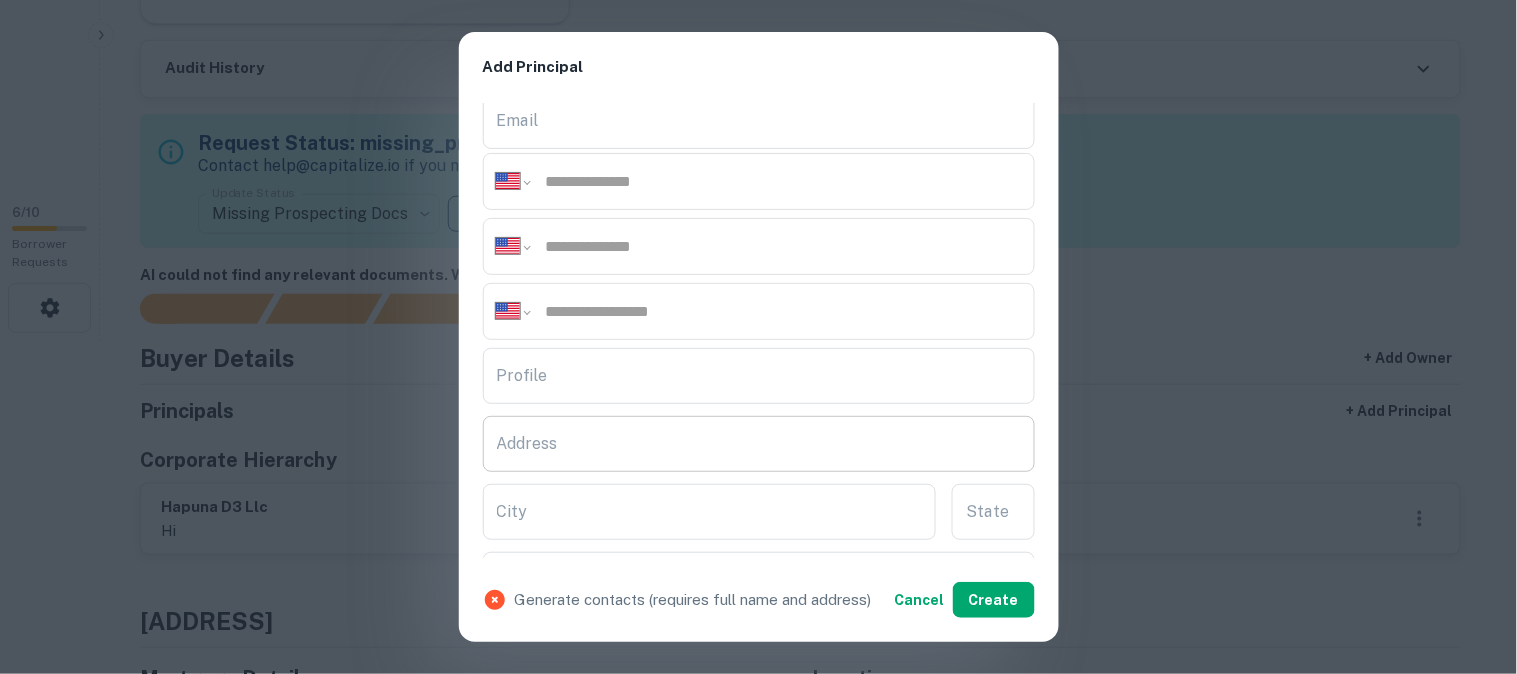 click on "Address" at bounding box center (759, 444) 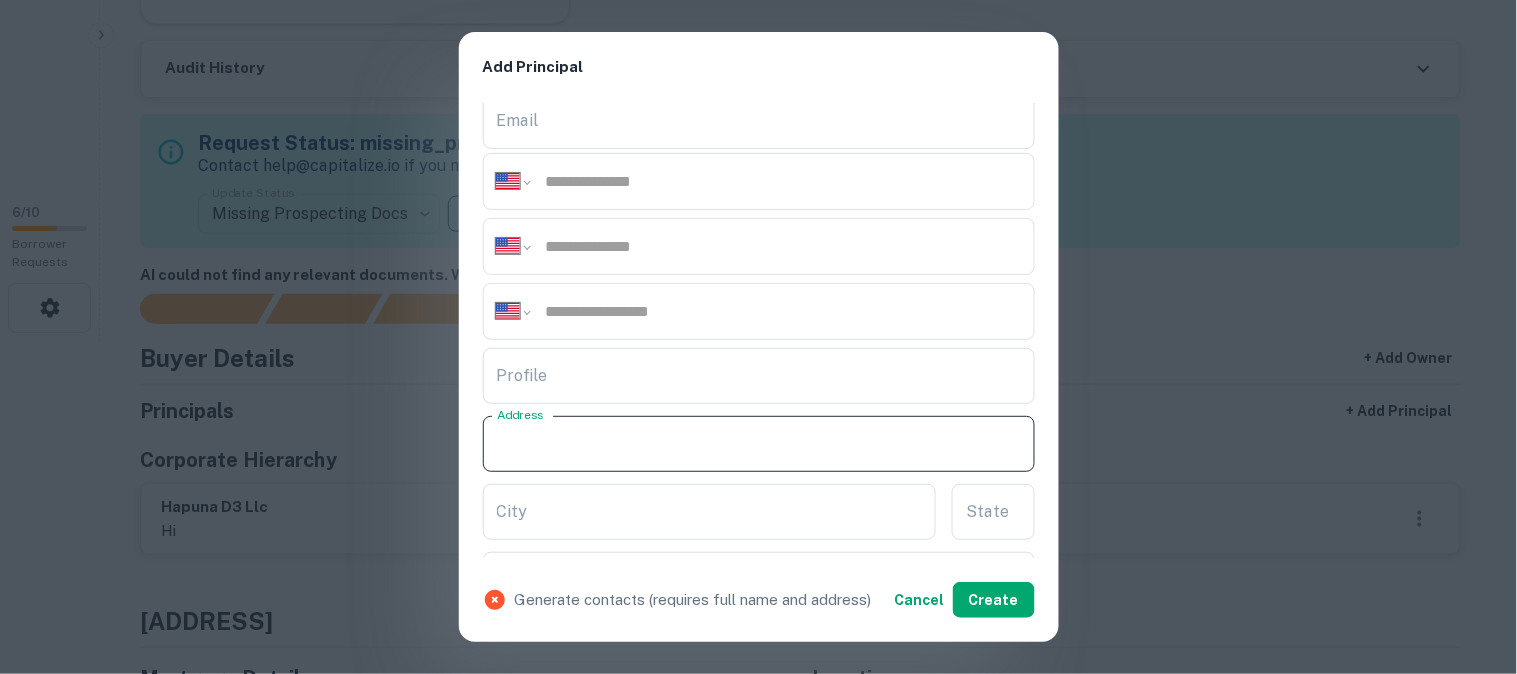 paste on "**********" 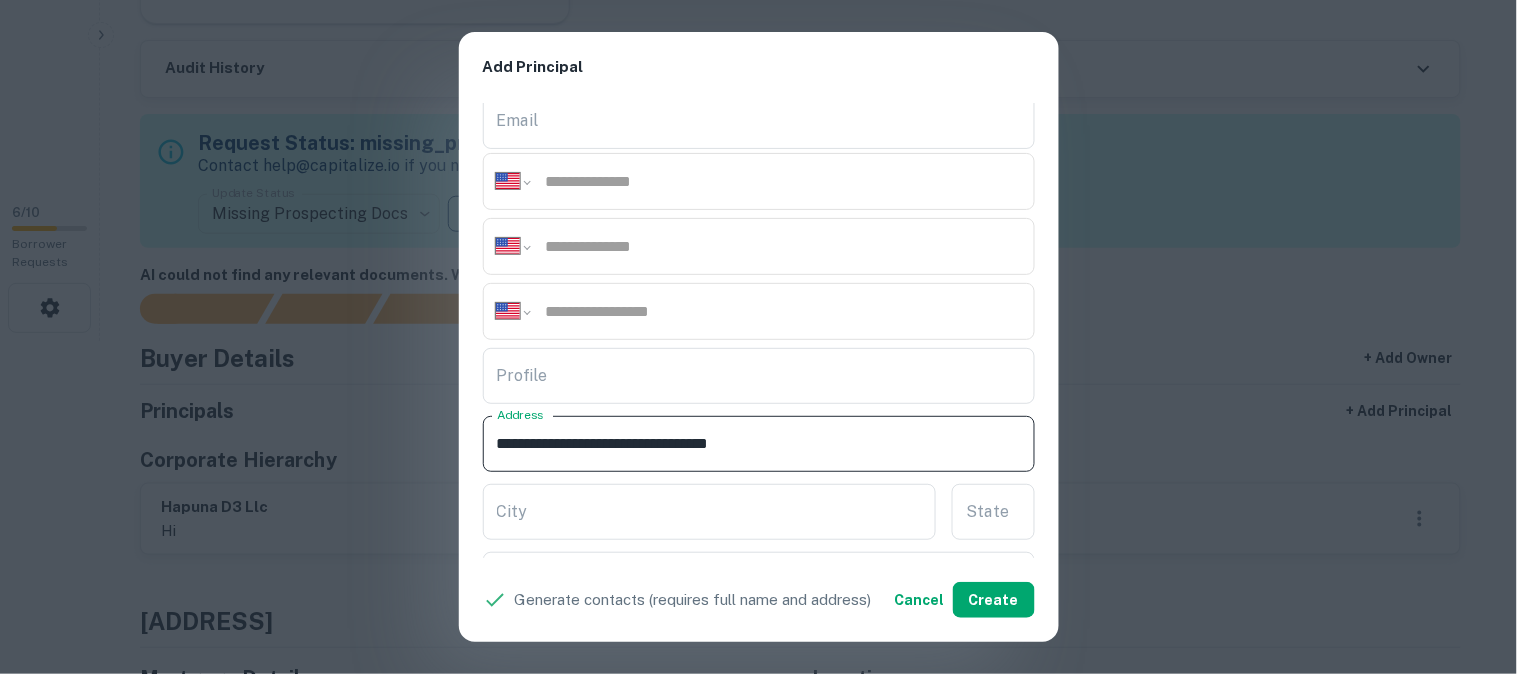 drag, startPoint x: 752, startPoint y: 442, endPoint x: 841, endPoint y: 445, distance: 89.050545 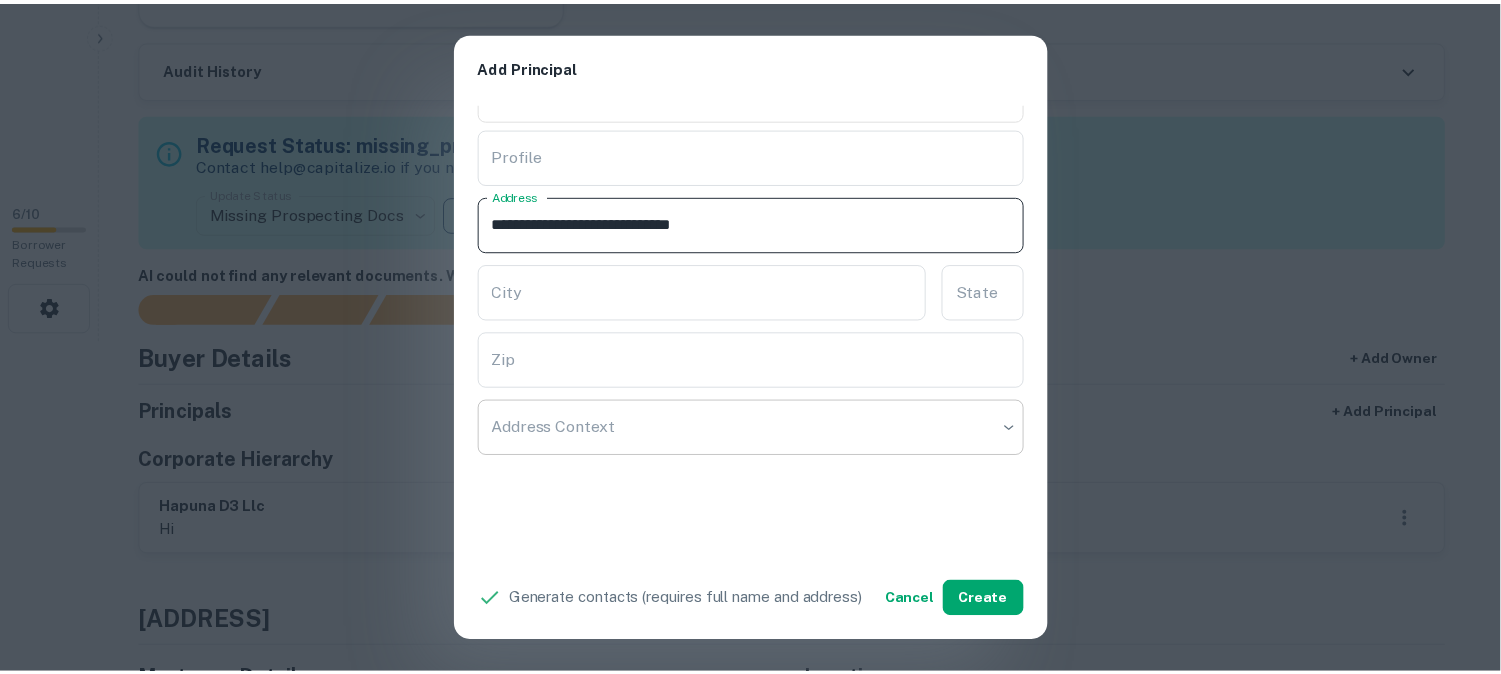 scroll, scrollTop: 444, scrollLeft: 0, axis: vertical 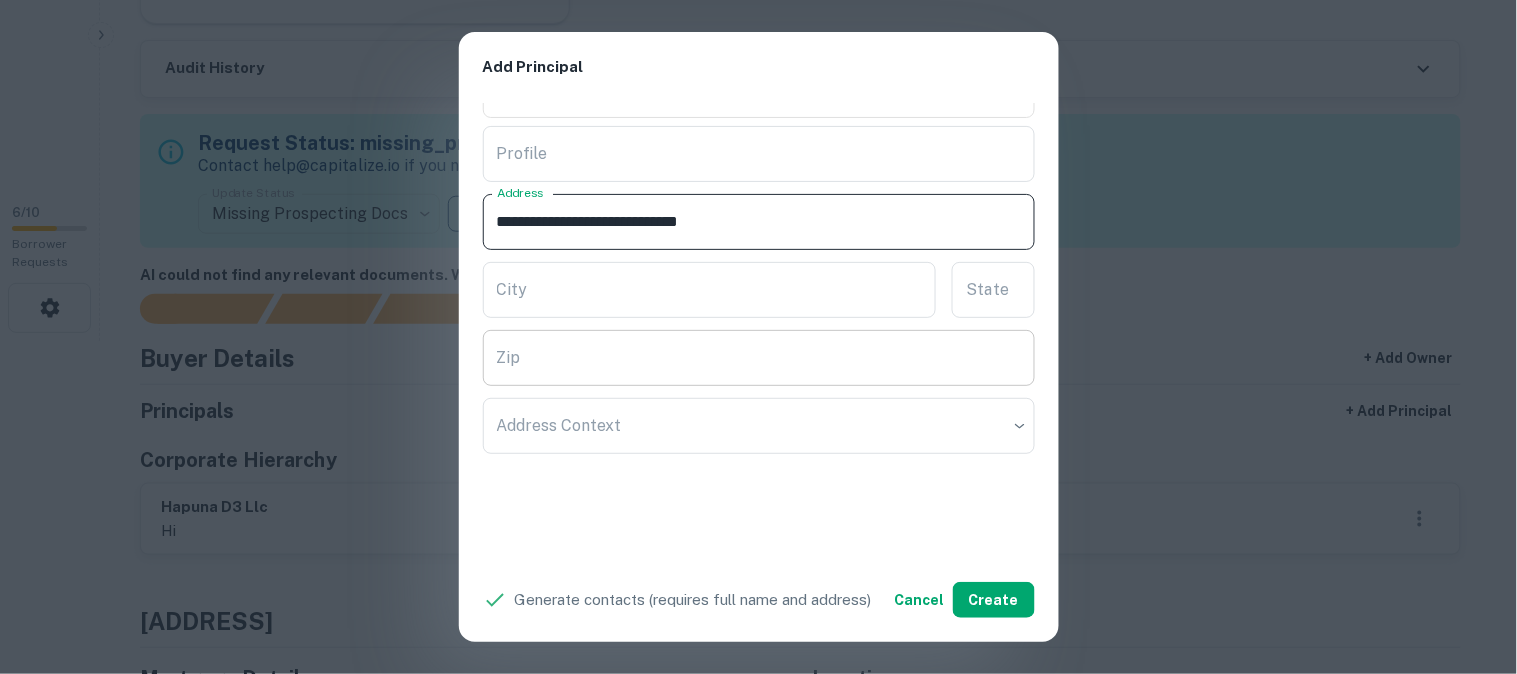 type on "**********" 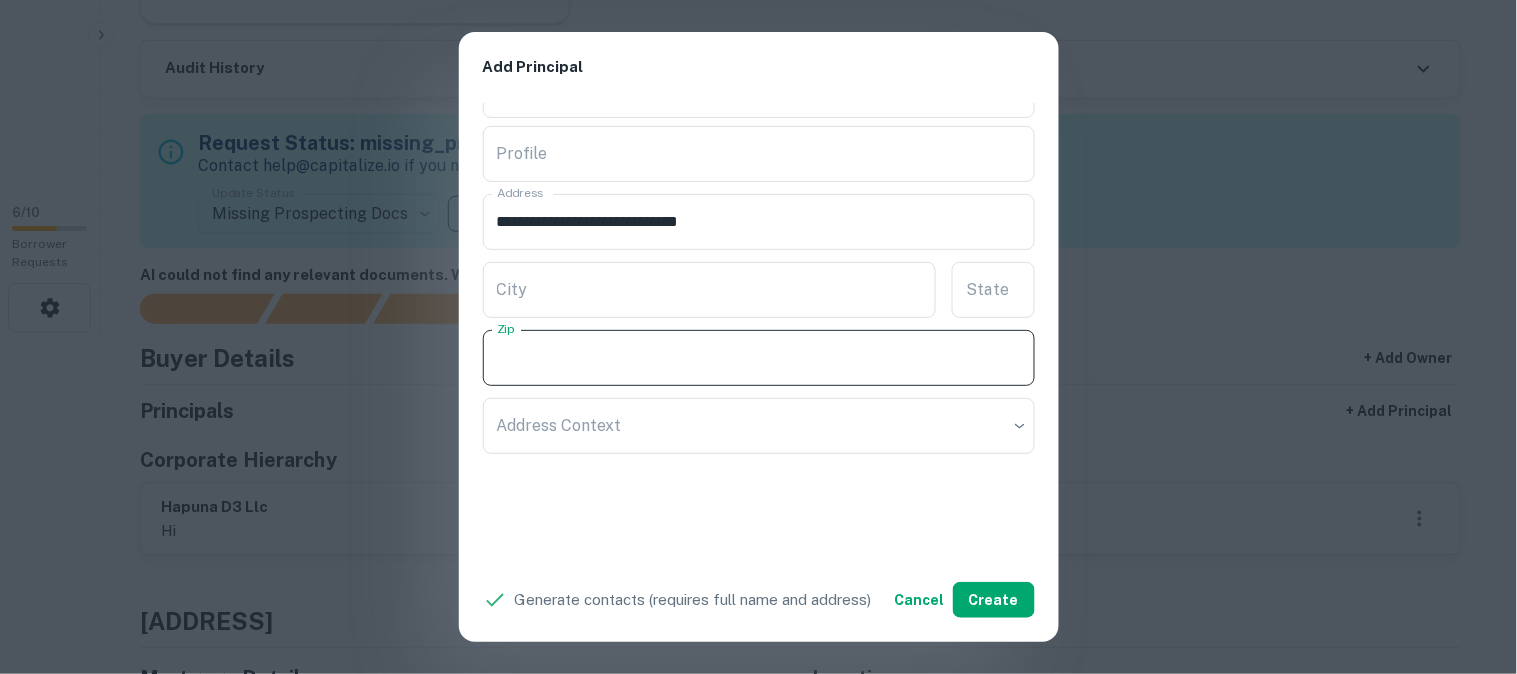 click on "Zip" at bounding box center (759, 358) 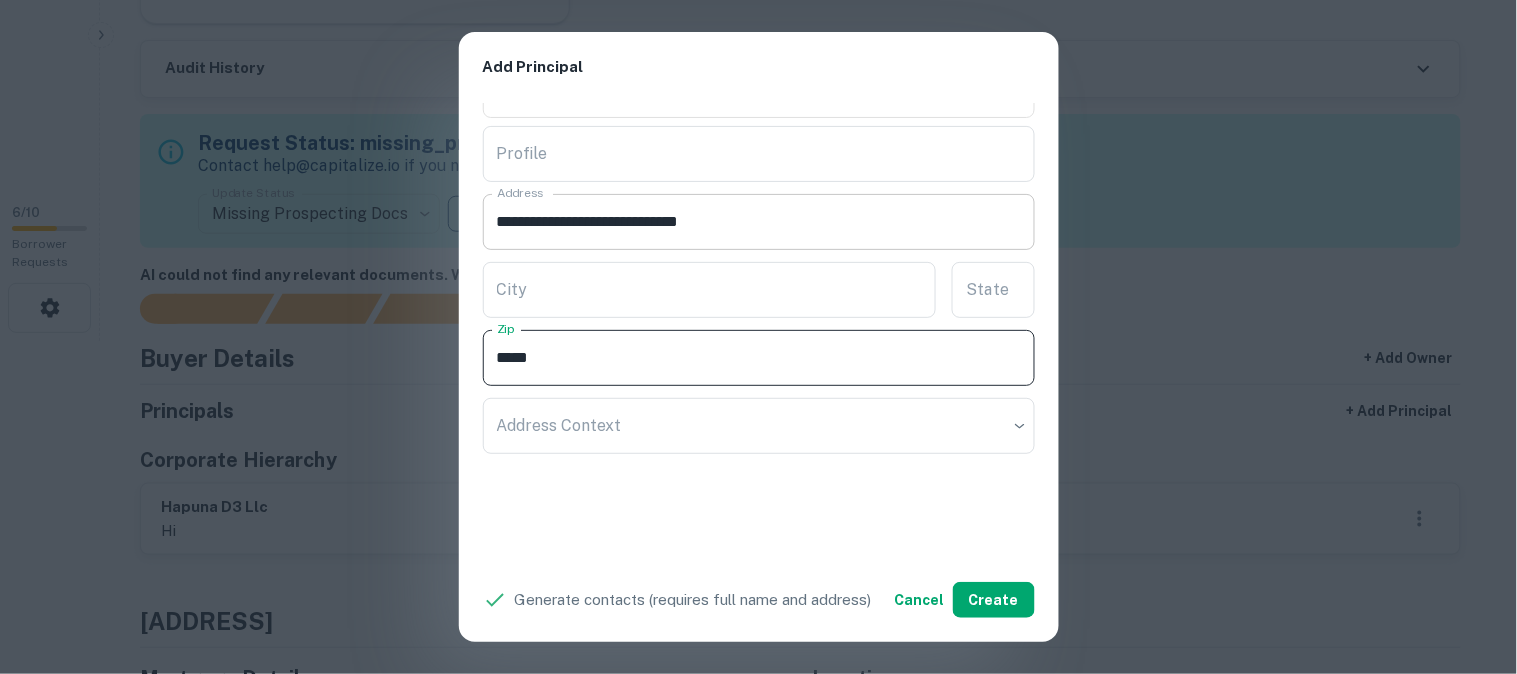 type on "*****" 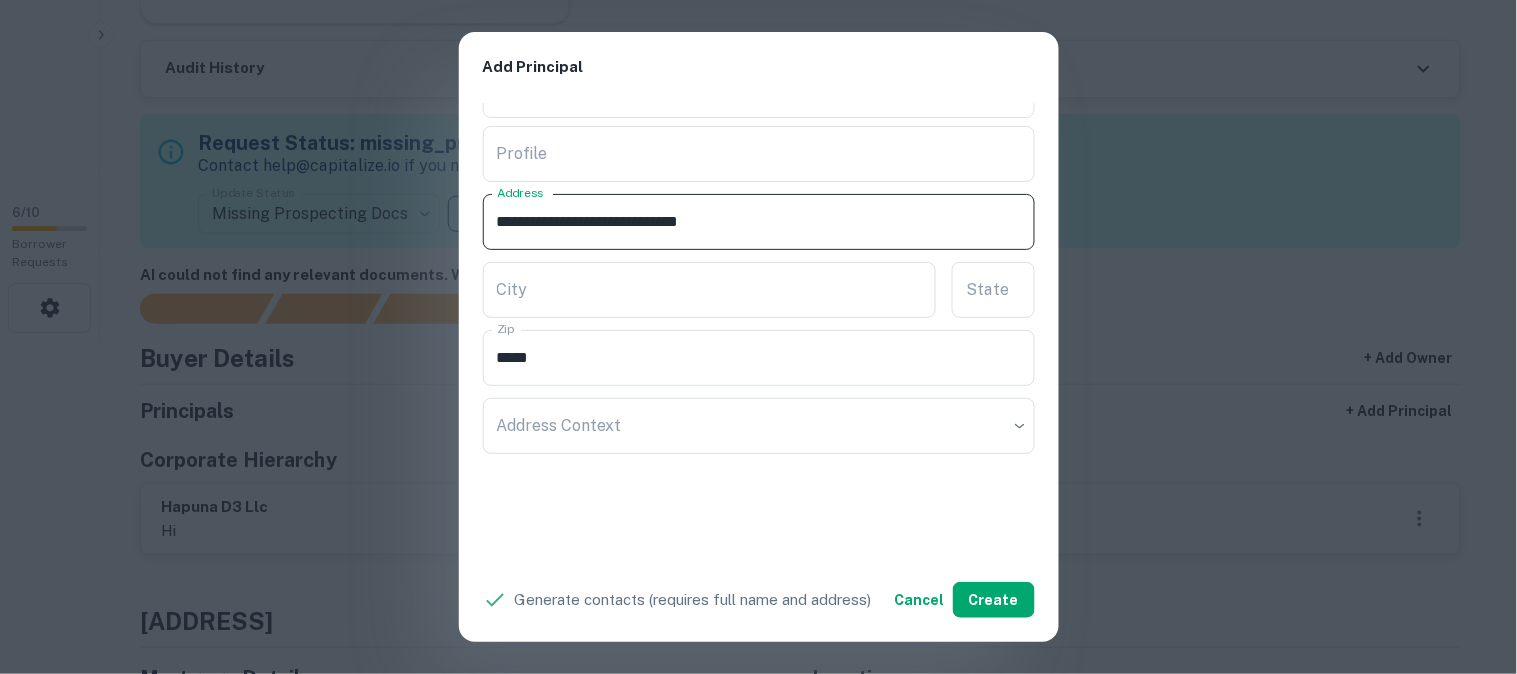 drag, startPoint x: 607, startPoint y: 218, endPoint x: 688, endPoint y: 236, distance: 82.9759 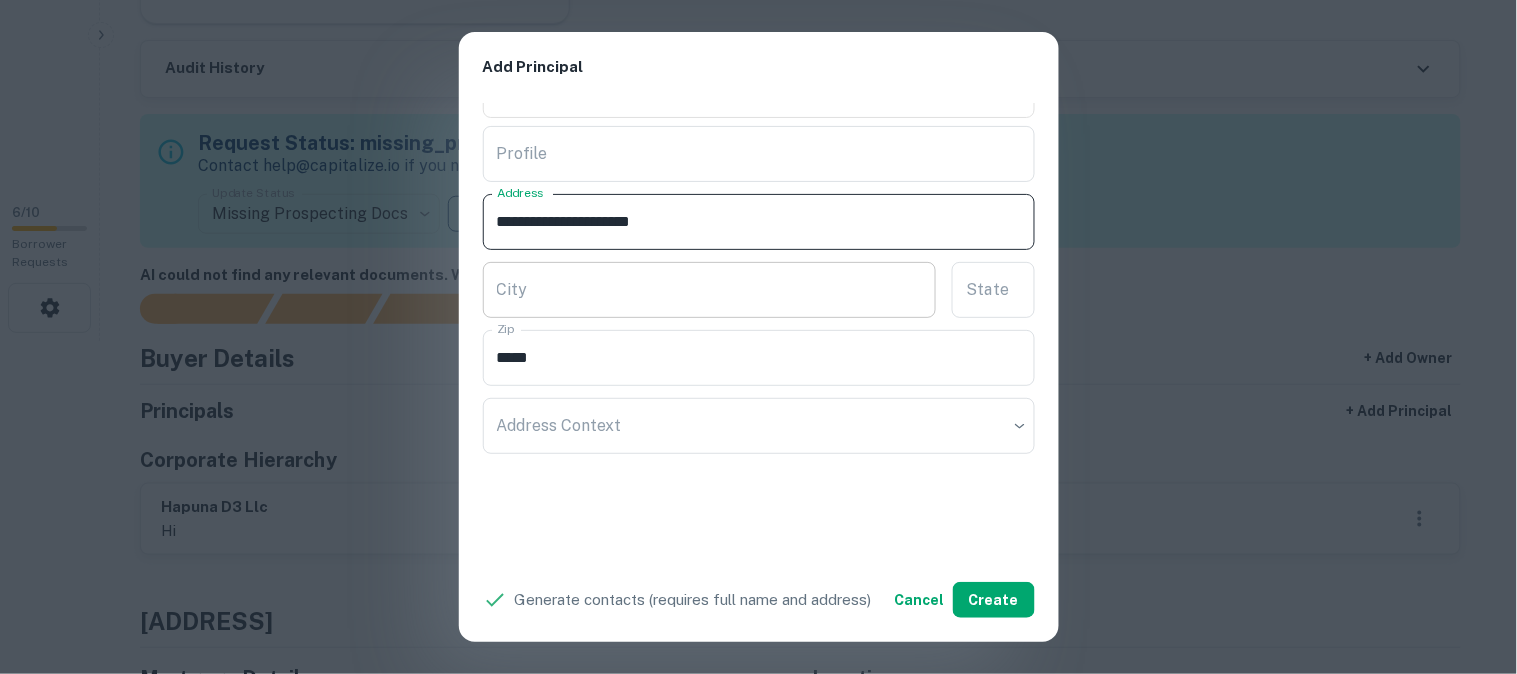 type on "**********" 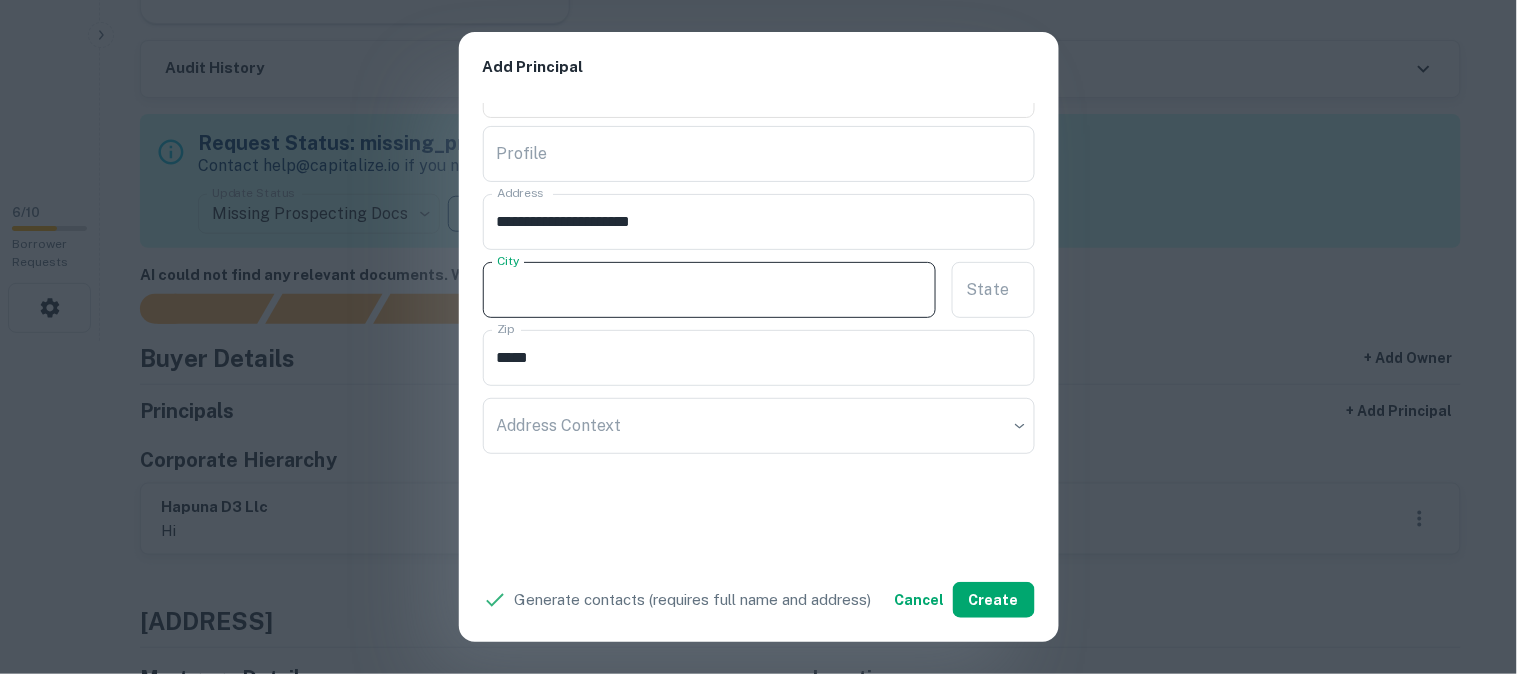 click on "City" at bounding box center (710, 290) 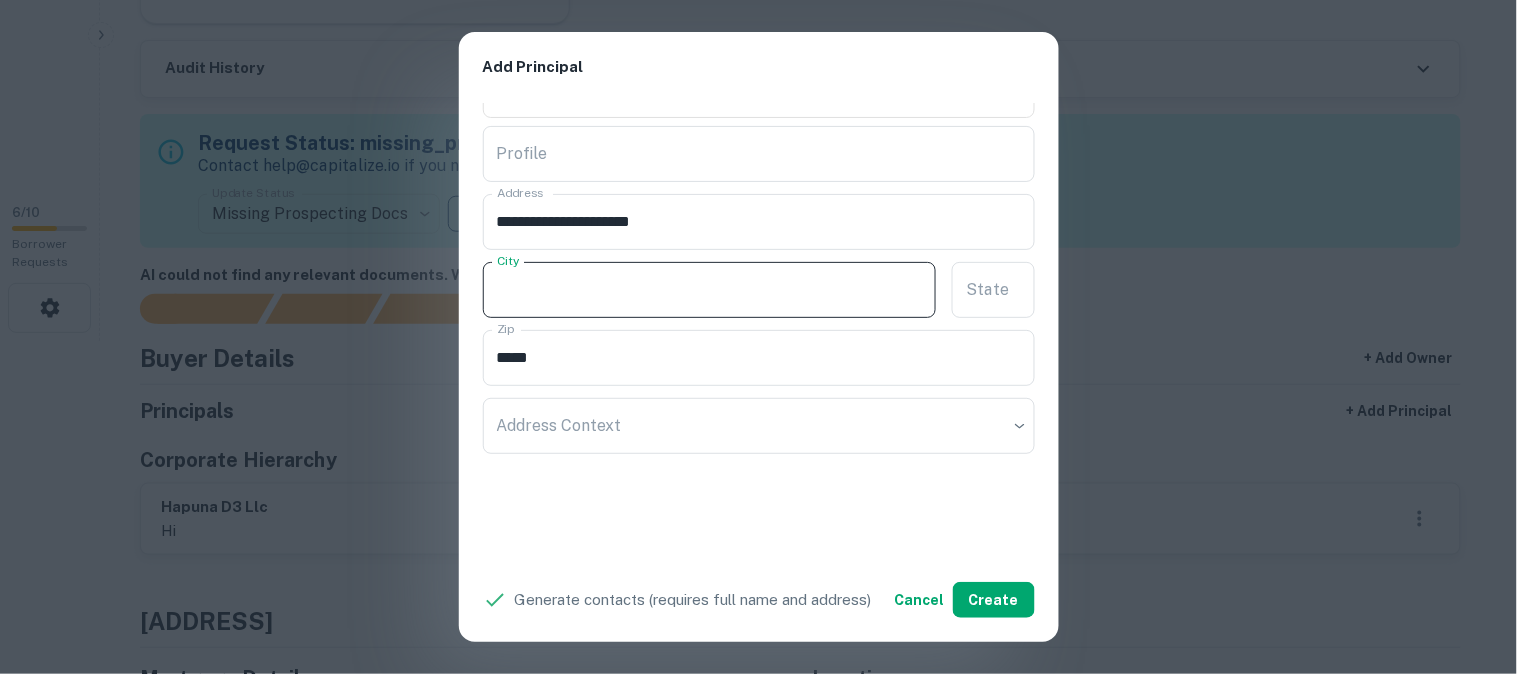 paste on "********" 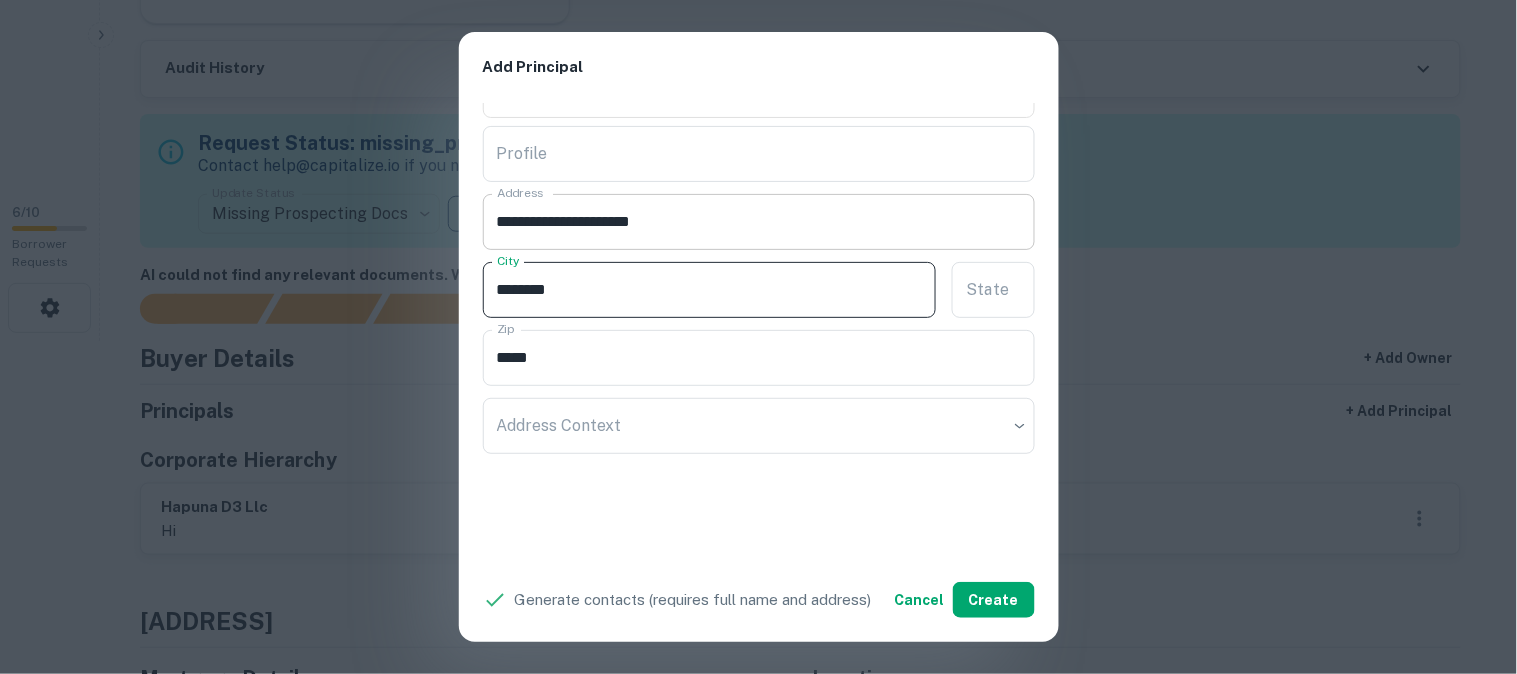 type on "********" 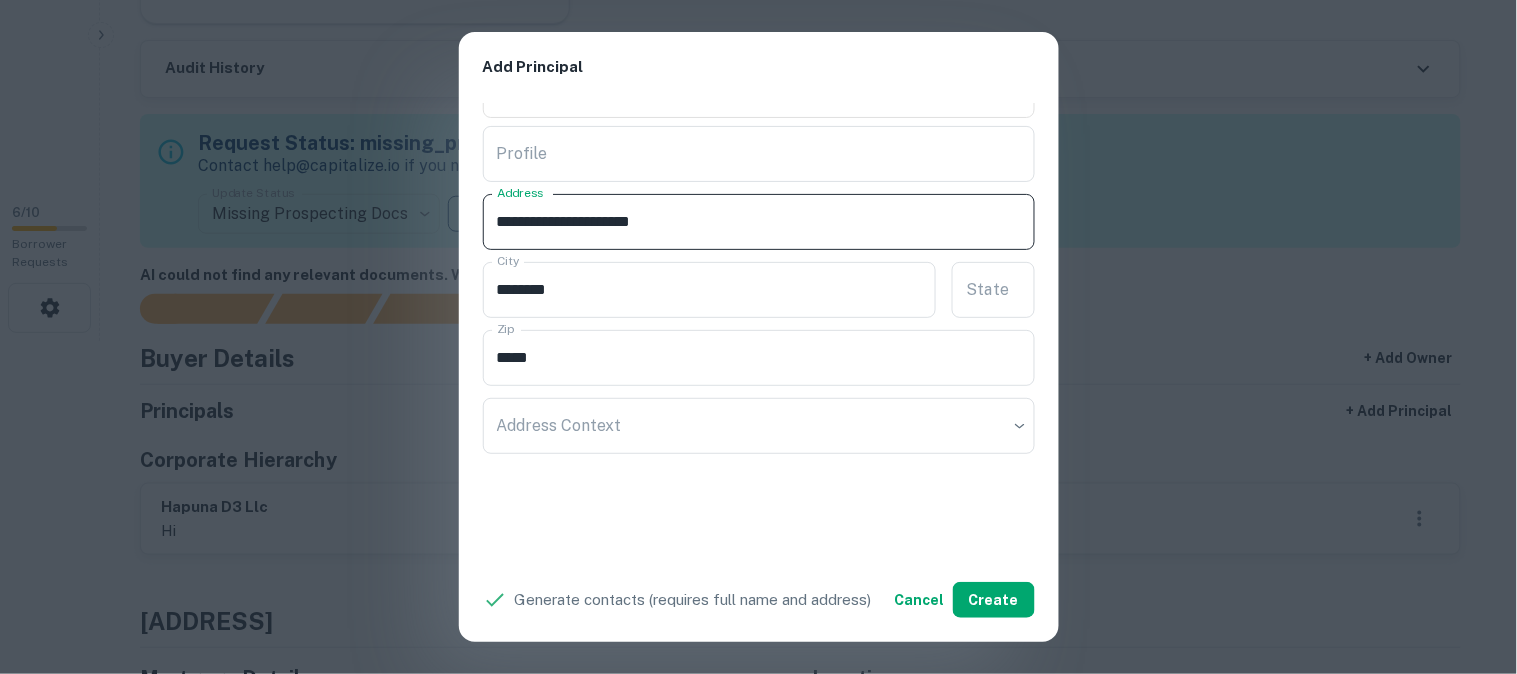 drag, startPoint x: 608, startPoint y: 223, endPoint x: 684, endPoint y: 238, distance: 77.46612 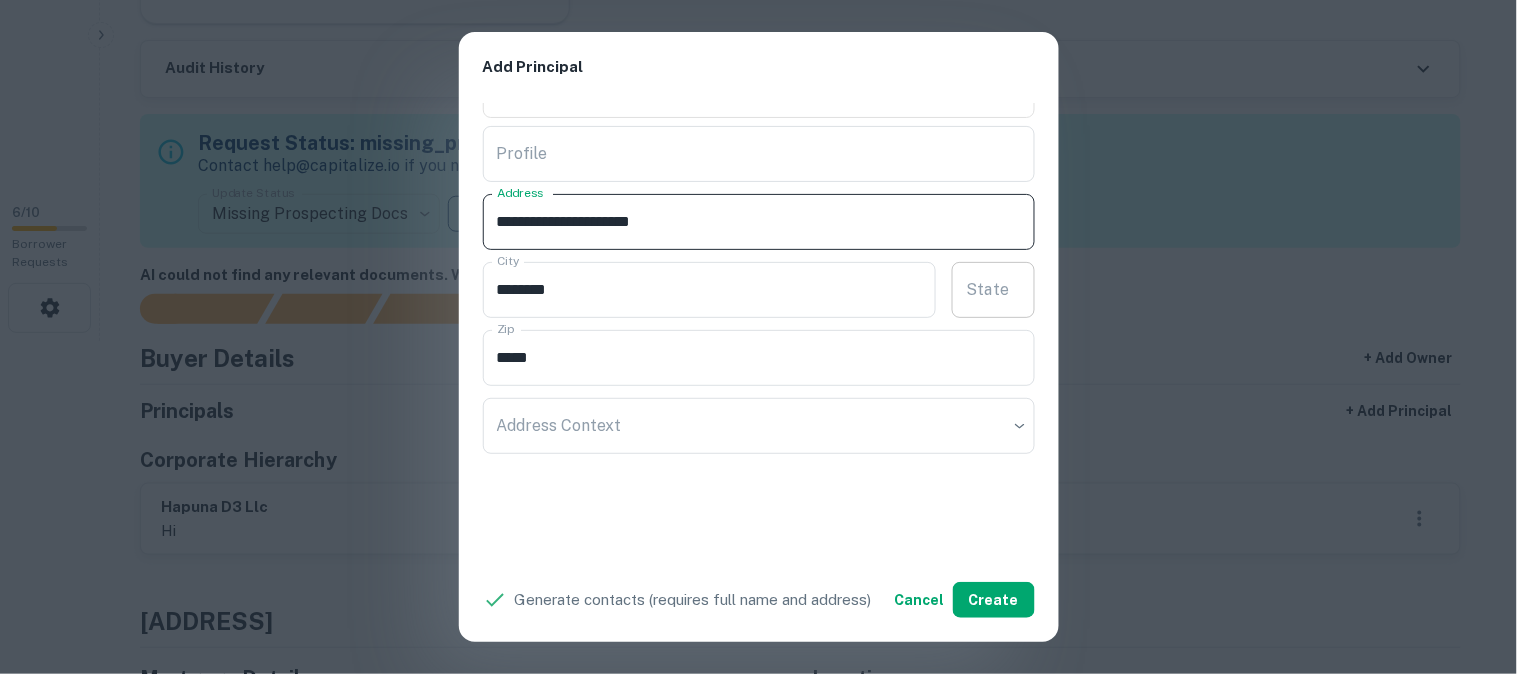 click on "State" at bounding box center (993, 290) 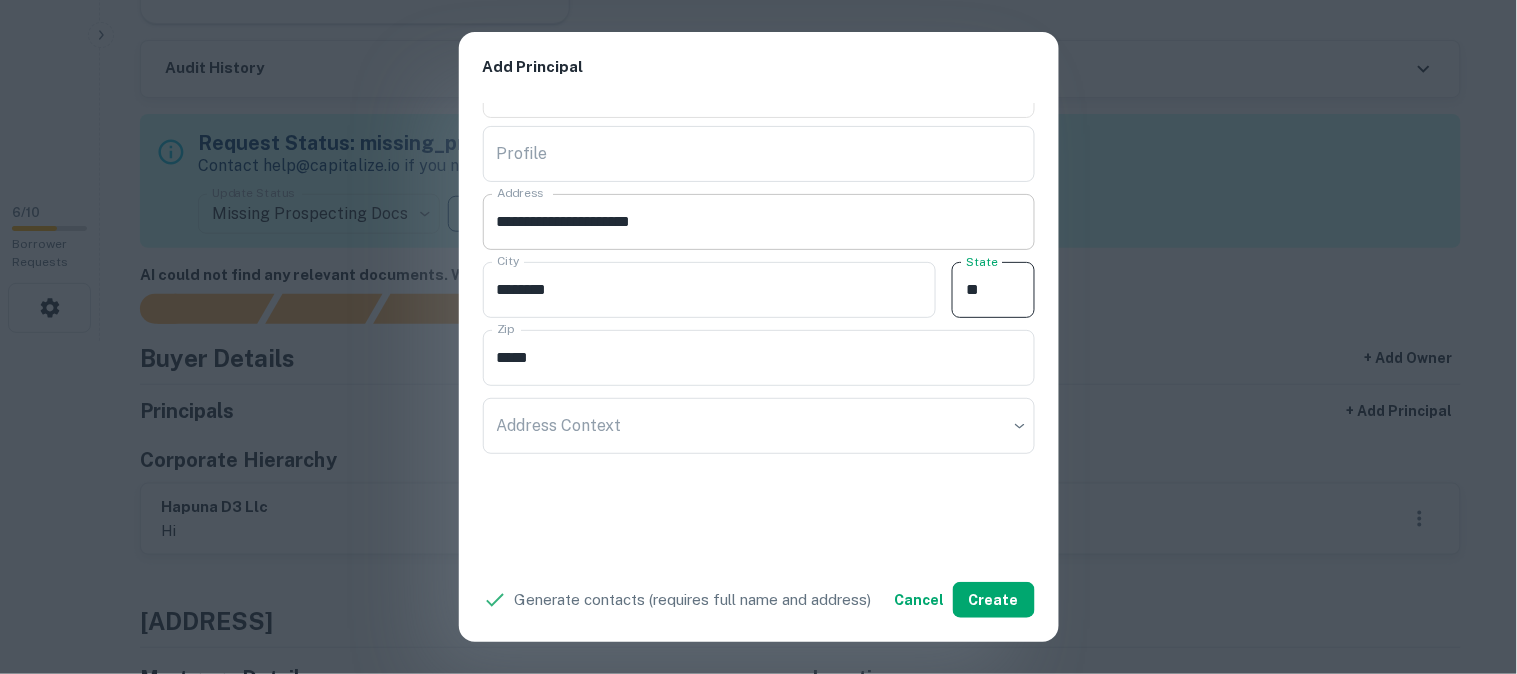 type on "**" 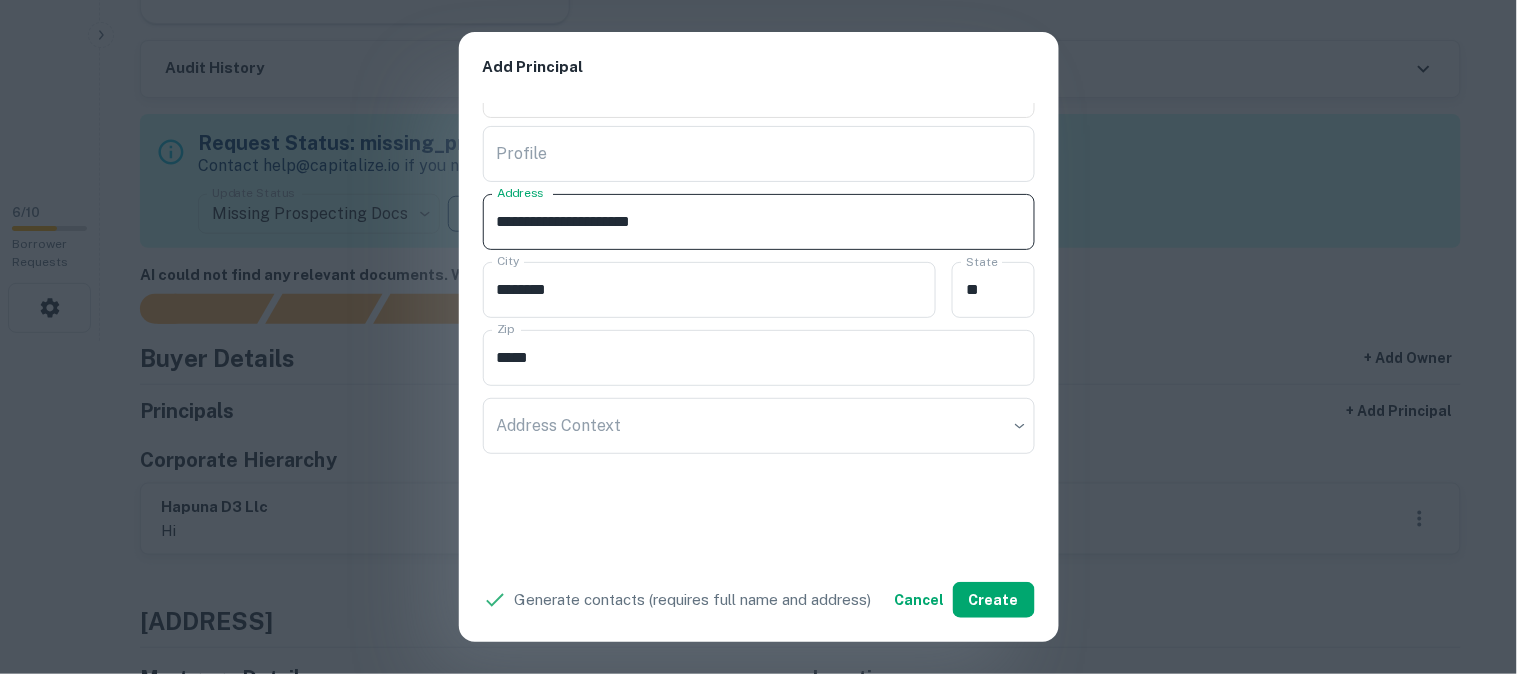 drag, startPoint x: 677, startPoint y: 222, endPoint x: 597, endPoint y: 218, distance: 80.09994 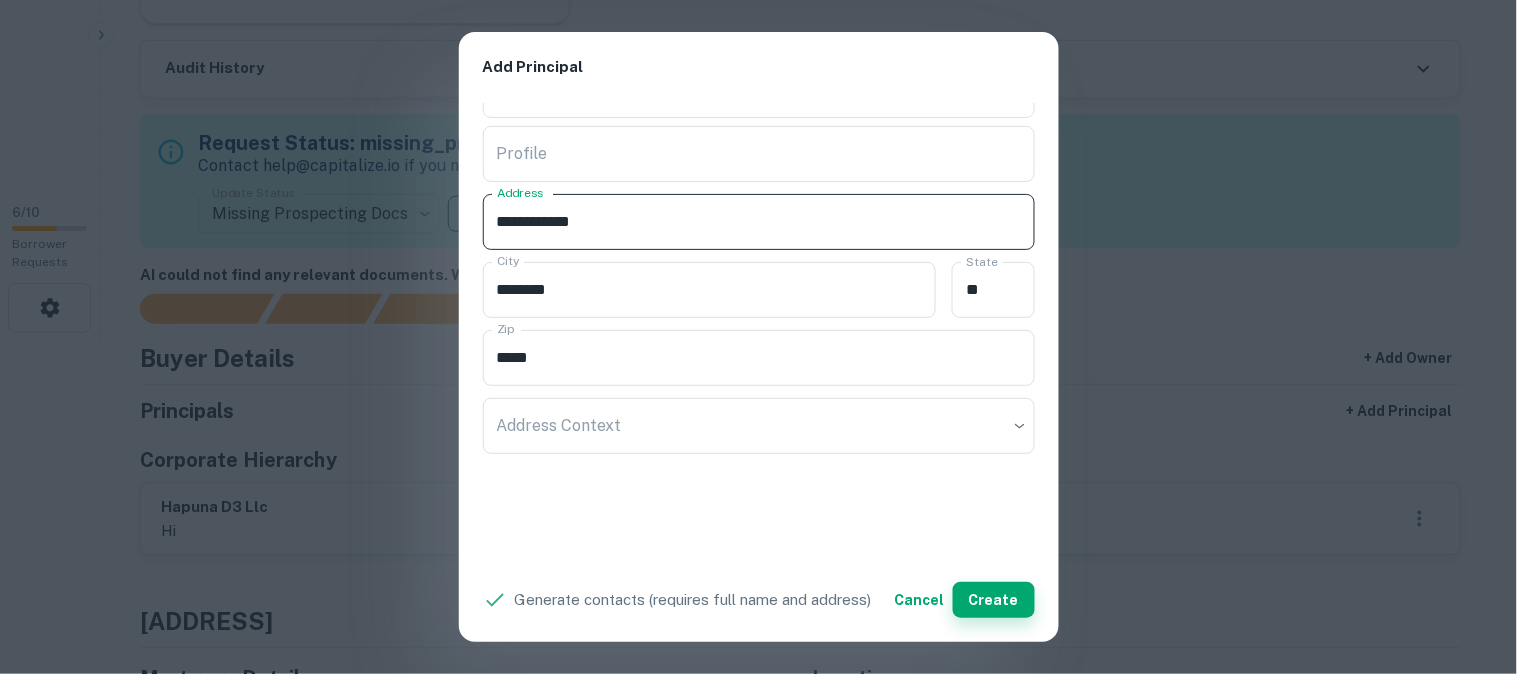 type on "**********" 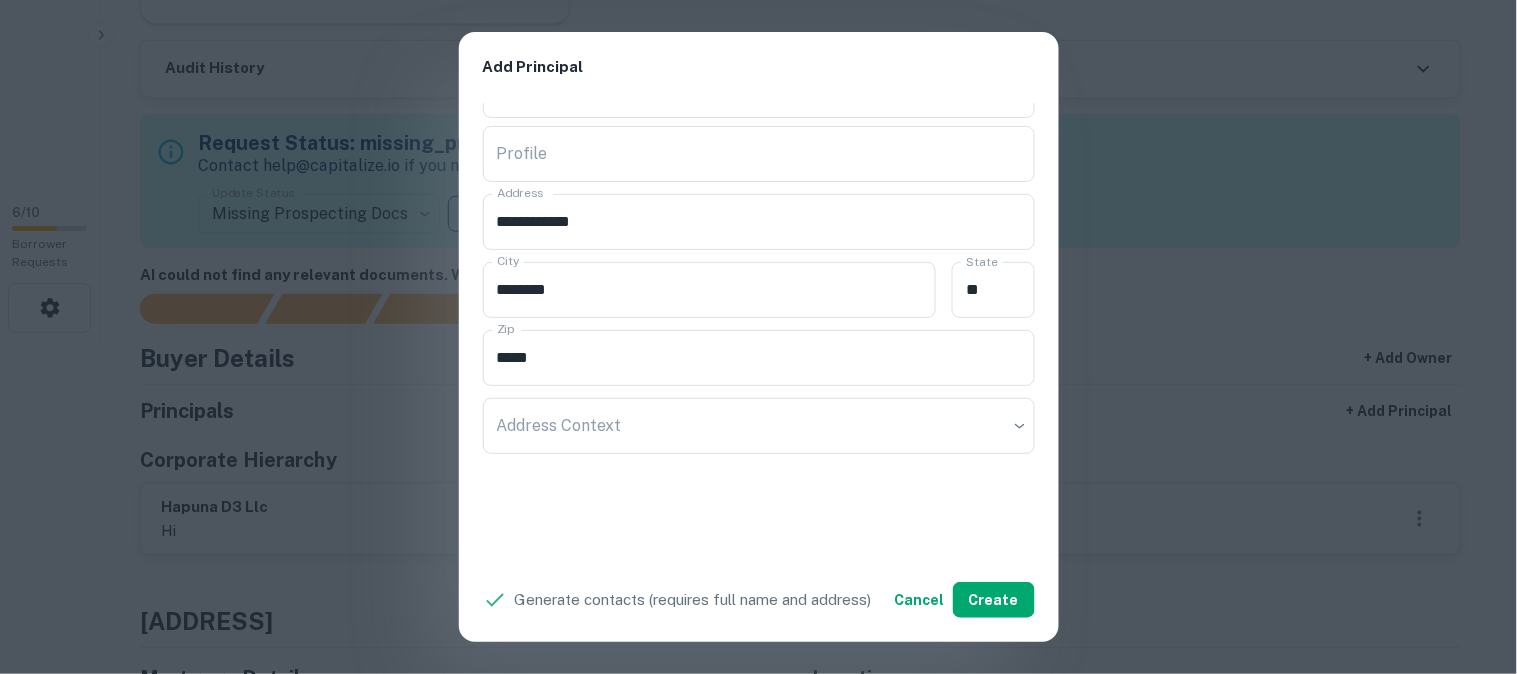 click on "**********" at bounding box center [758, 337] 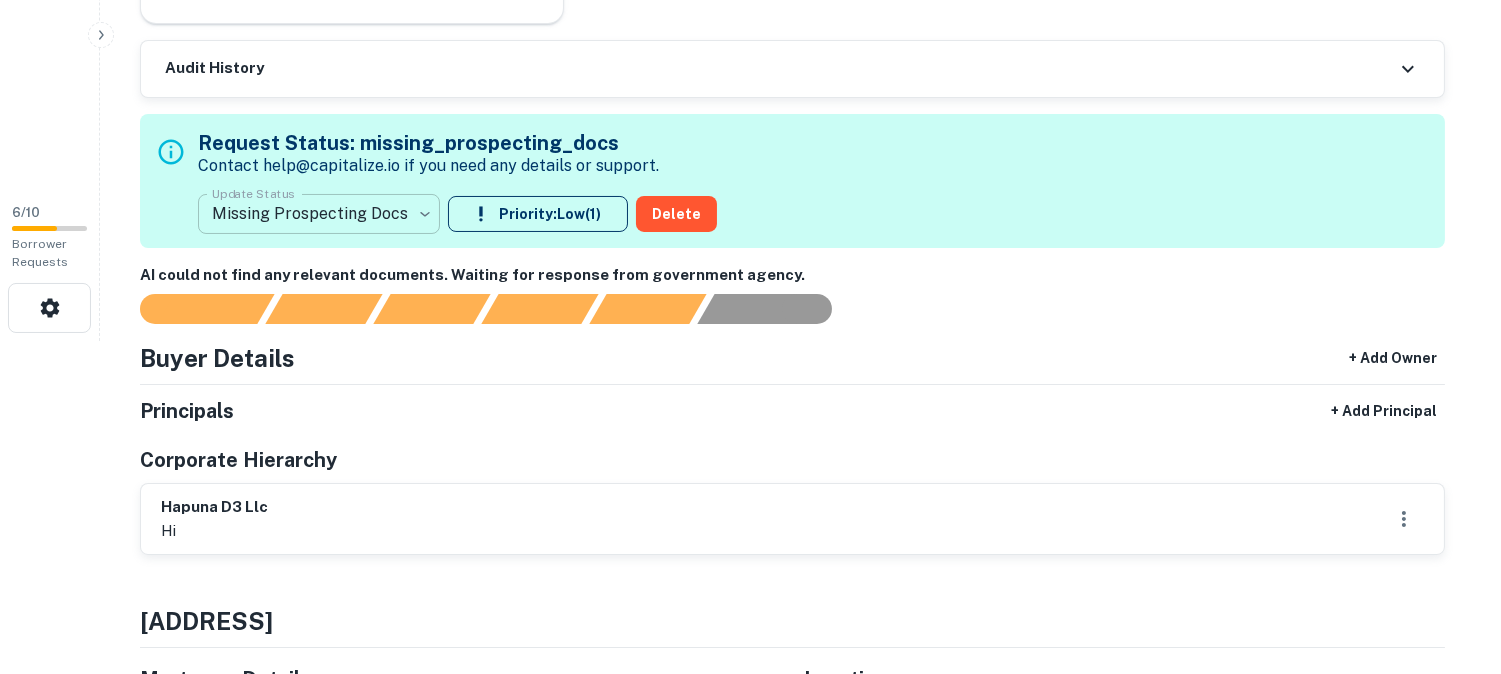 click on "**********" at bounding box center [750, 4] 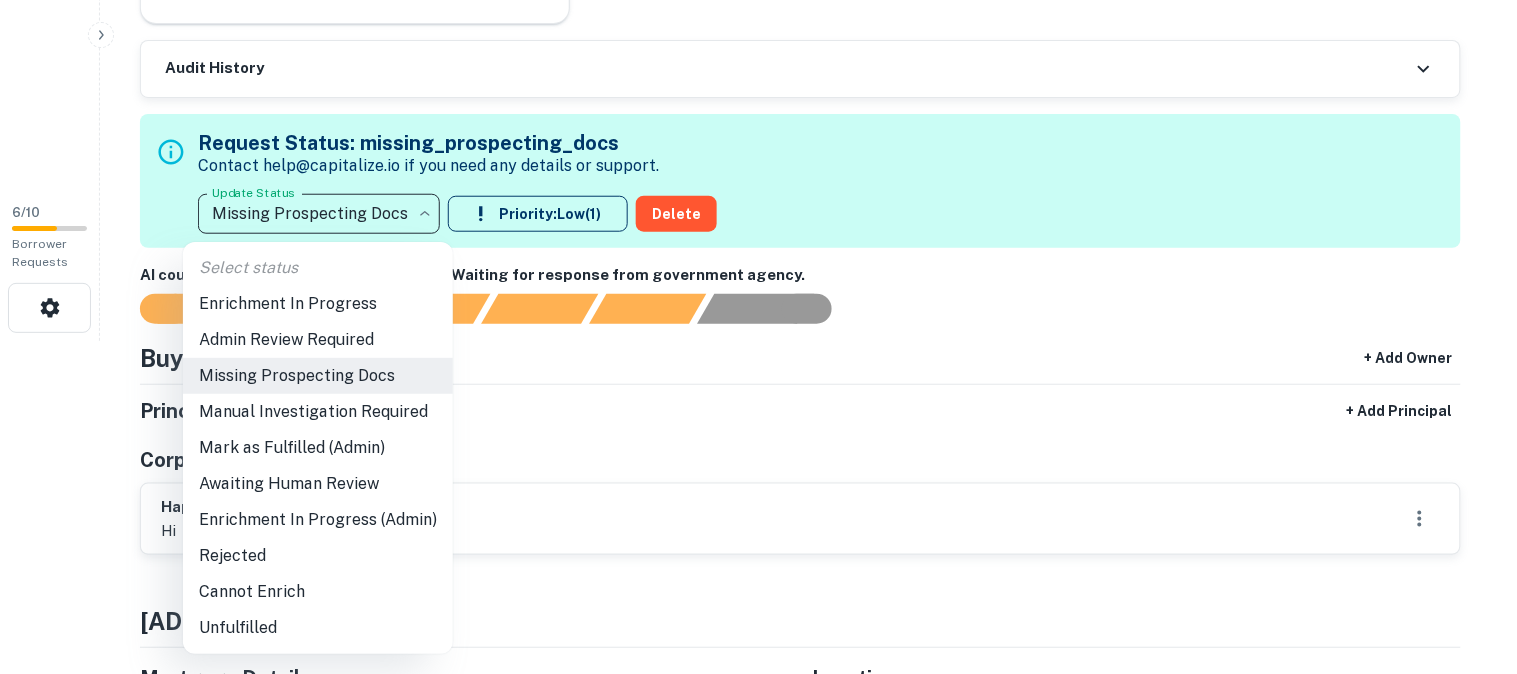 click at bounding box center (758, 337) 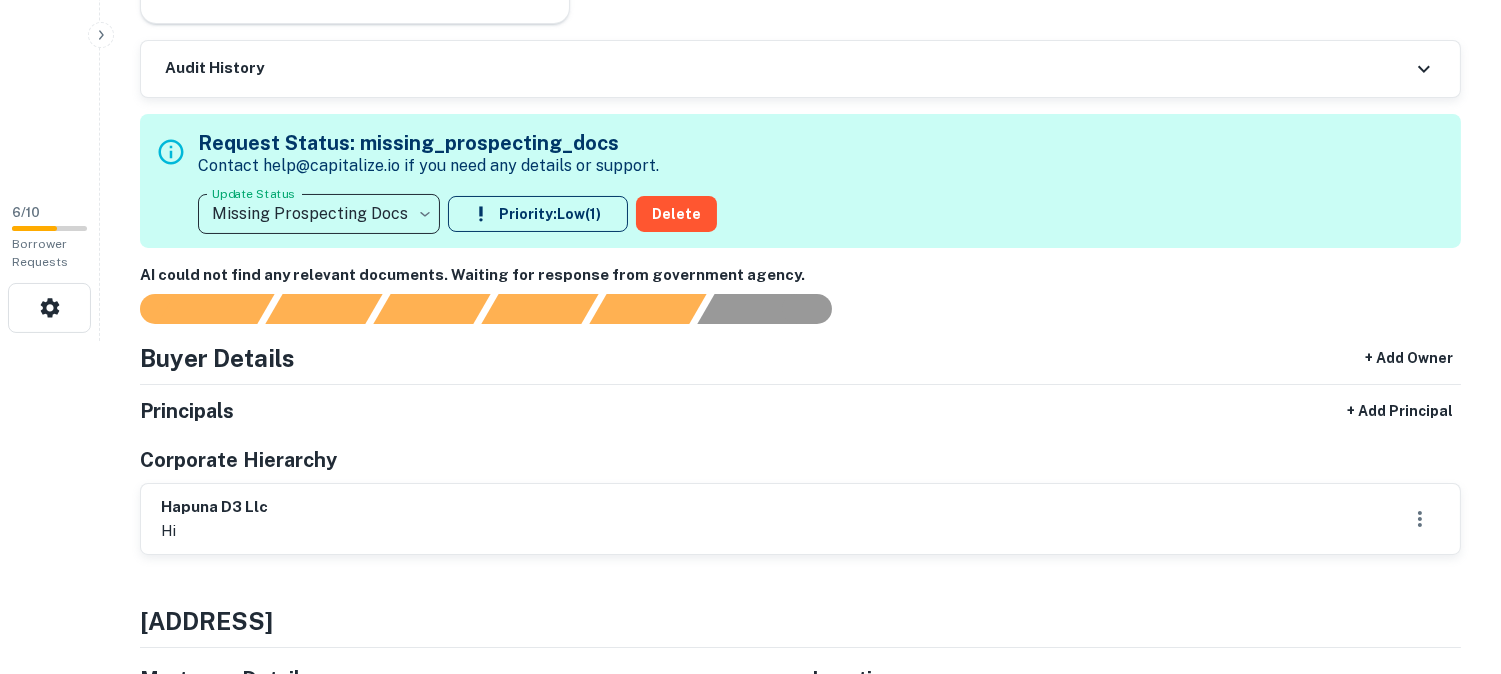 click on "**********" at bounding box center [750, 4] 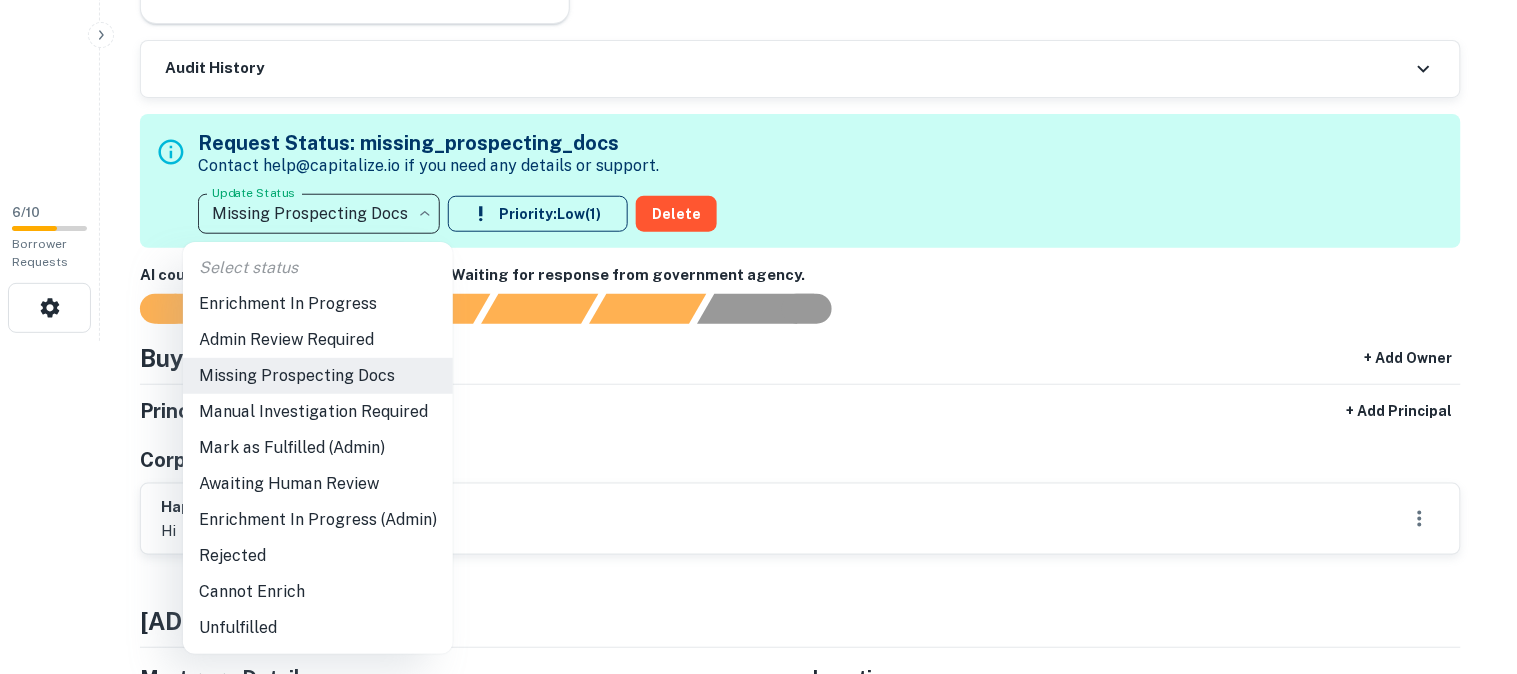 click on "Awaiting Human Review" at bounding box center [318, 484] 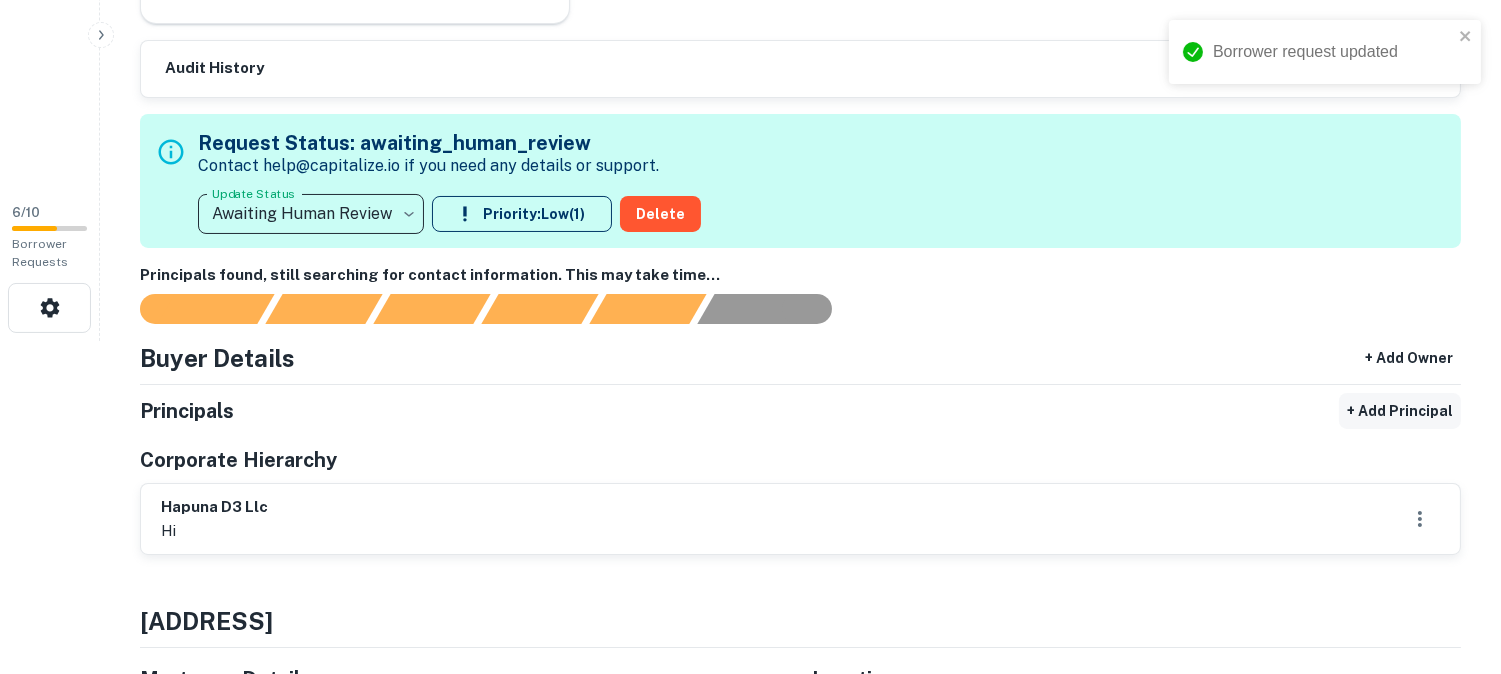 click on "+ Add Principal" at bounding box center (1400, 411) 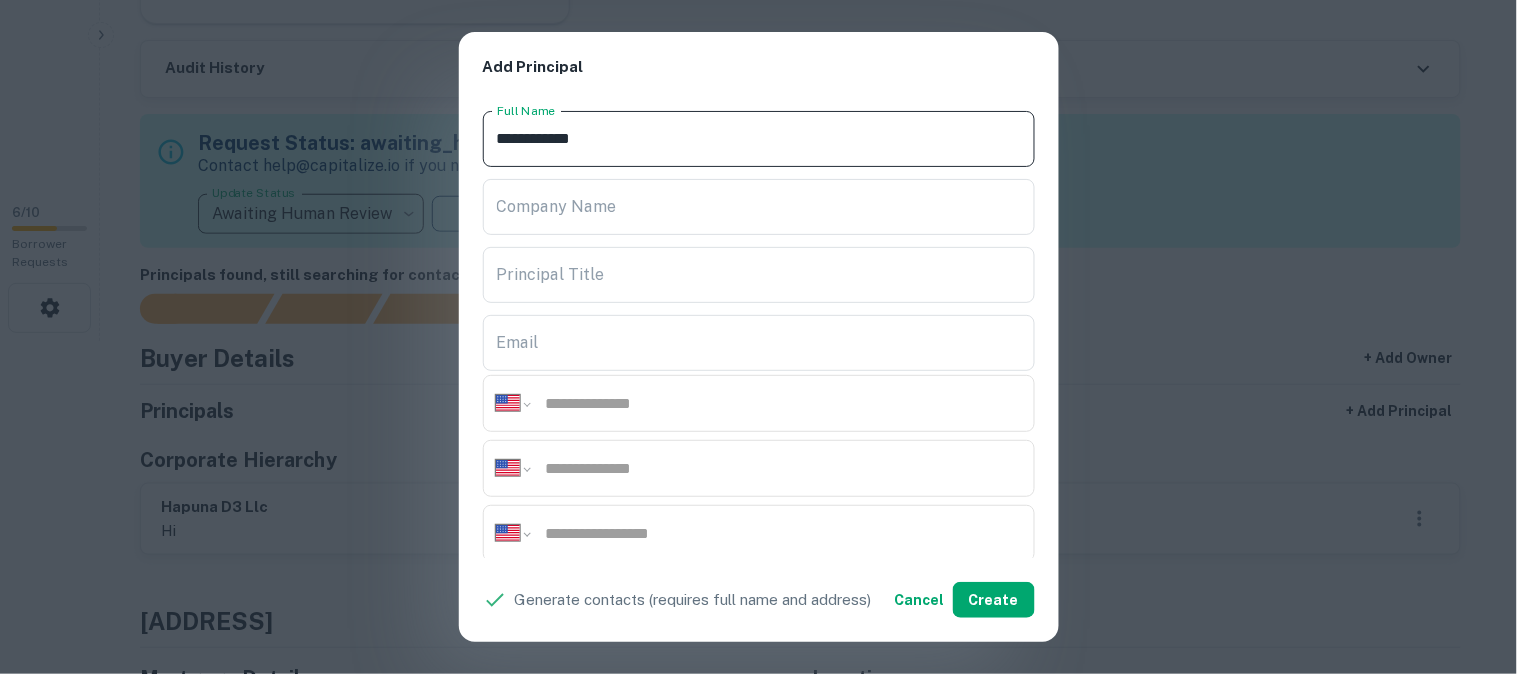 drag, startPoint x: 662, startPoint y: 143, endPoint x: 431, endPoint y: 143, distance: 231 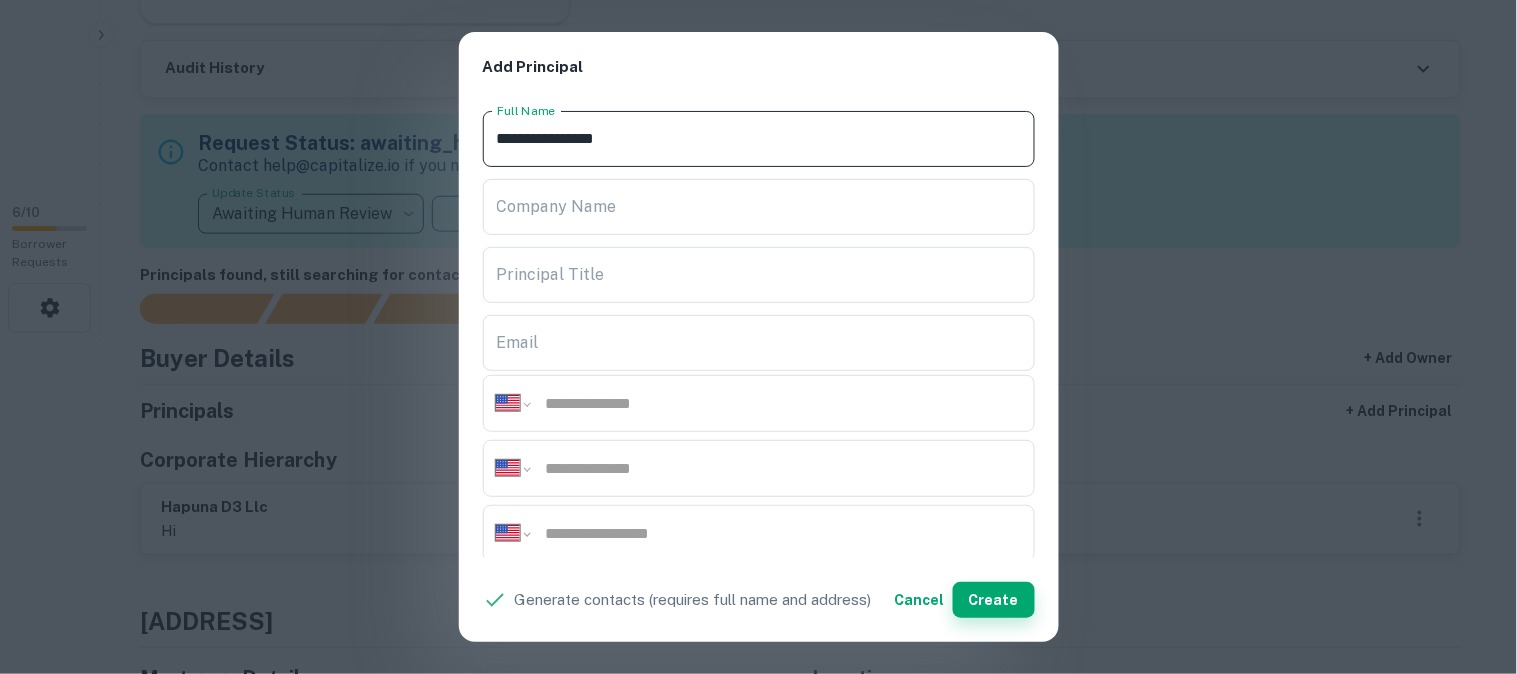 type on "**********" 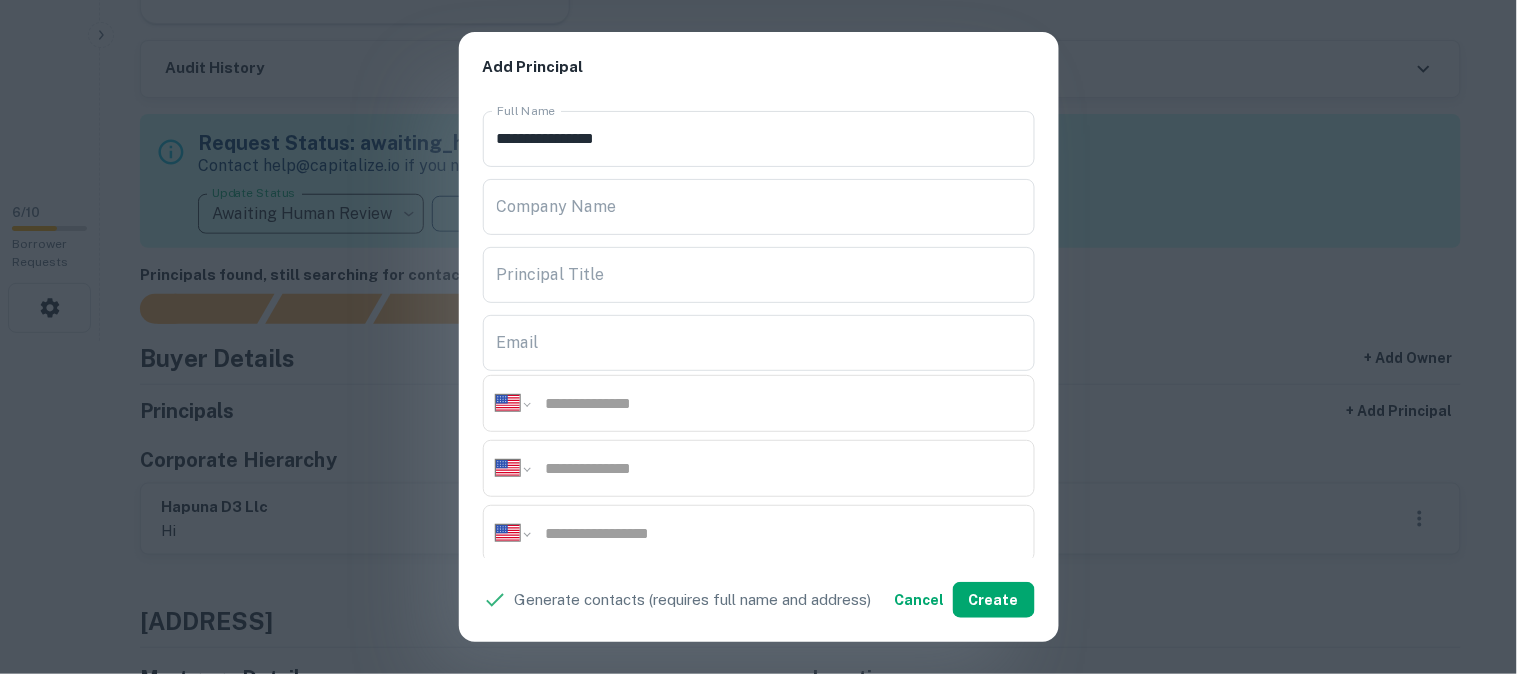 click on "**********" at bounding box center [758, 337] 